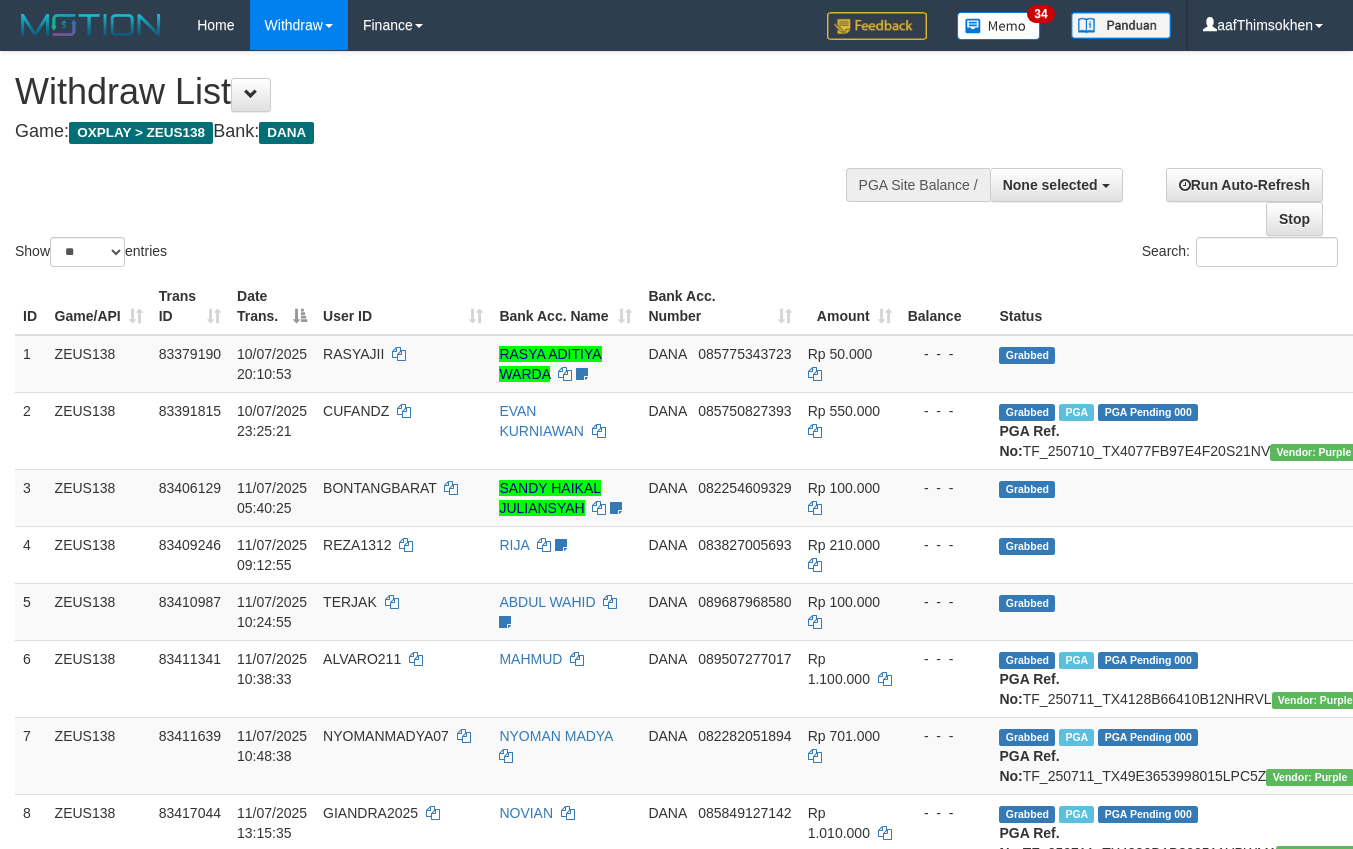 select 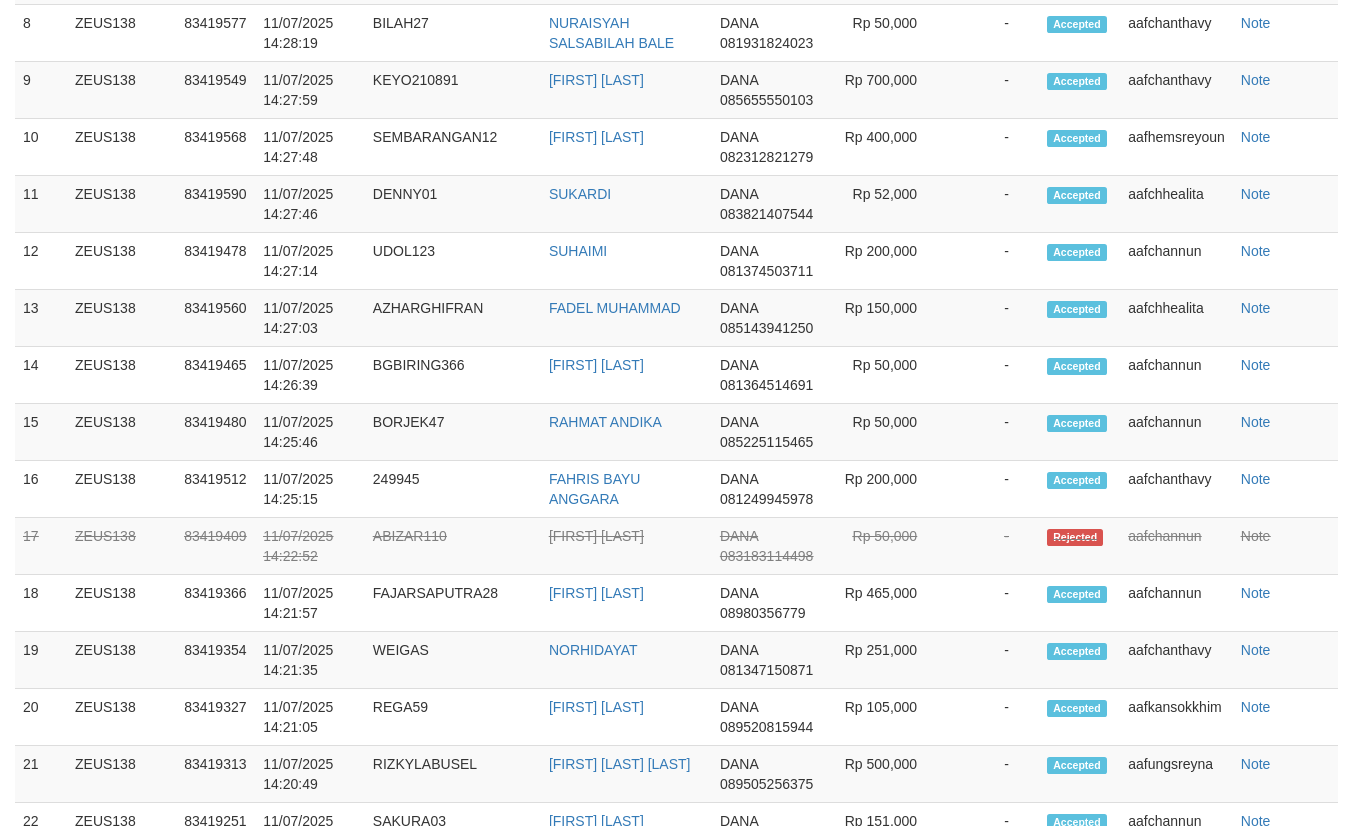 scroll, scrollTop: 1962, scrollLeft: 0, axis: vertical 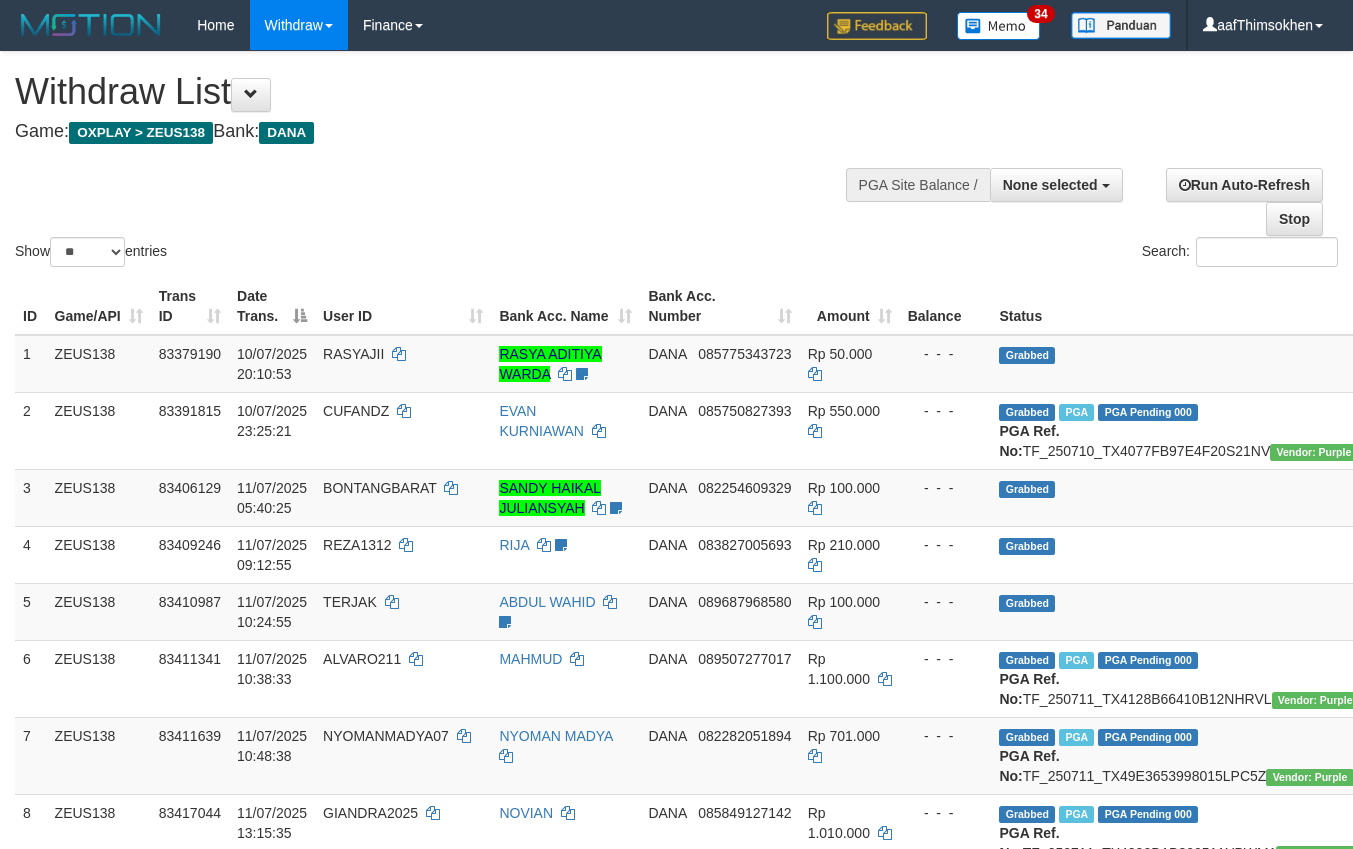 select 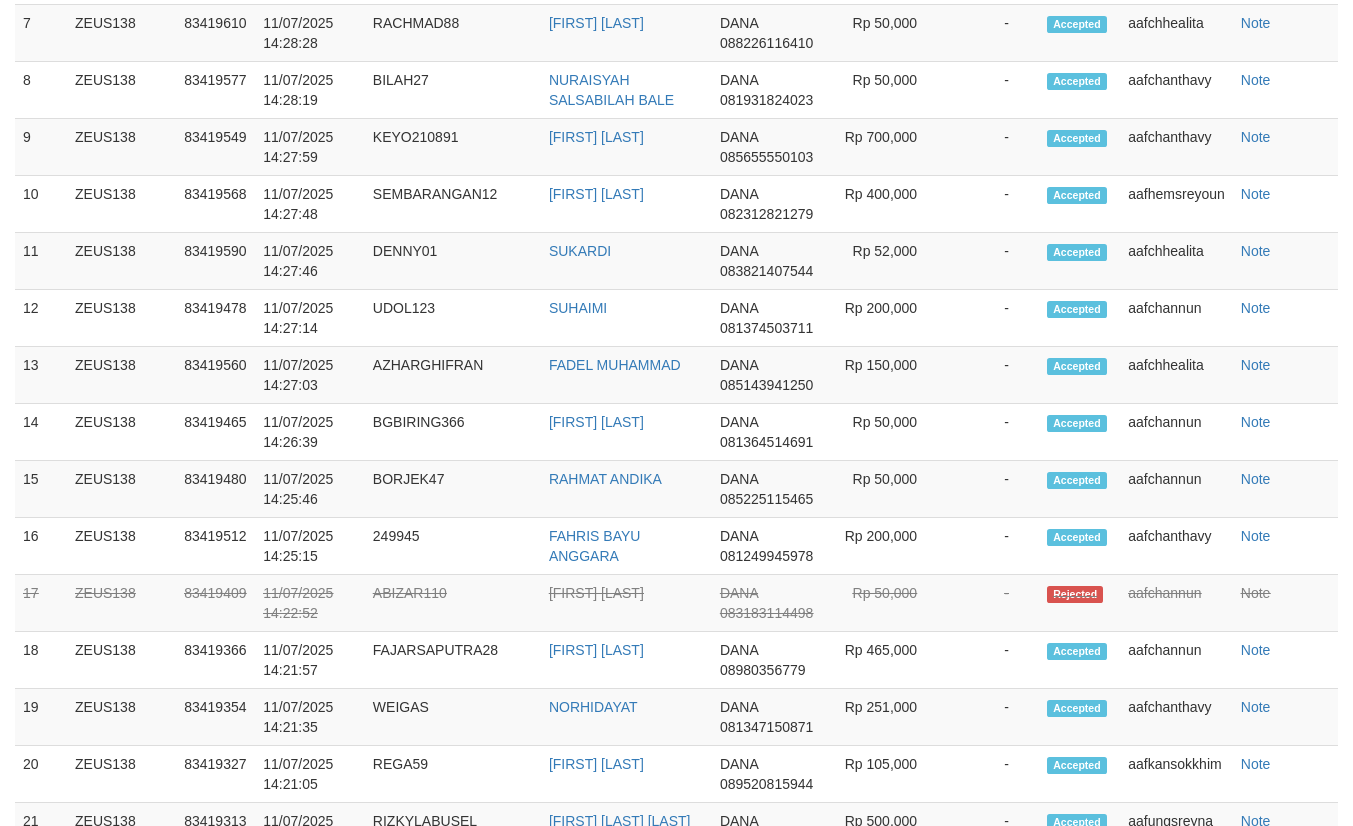 scroll, scrollTop: 1962, scrollLeft: 0, axis: vertical 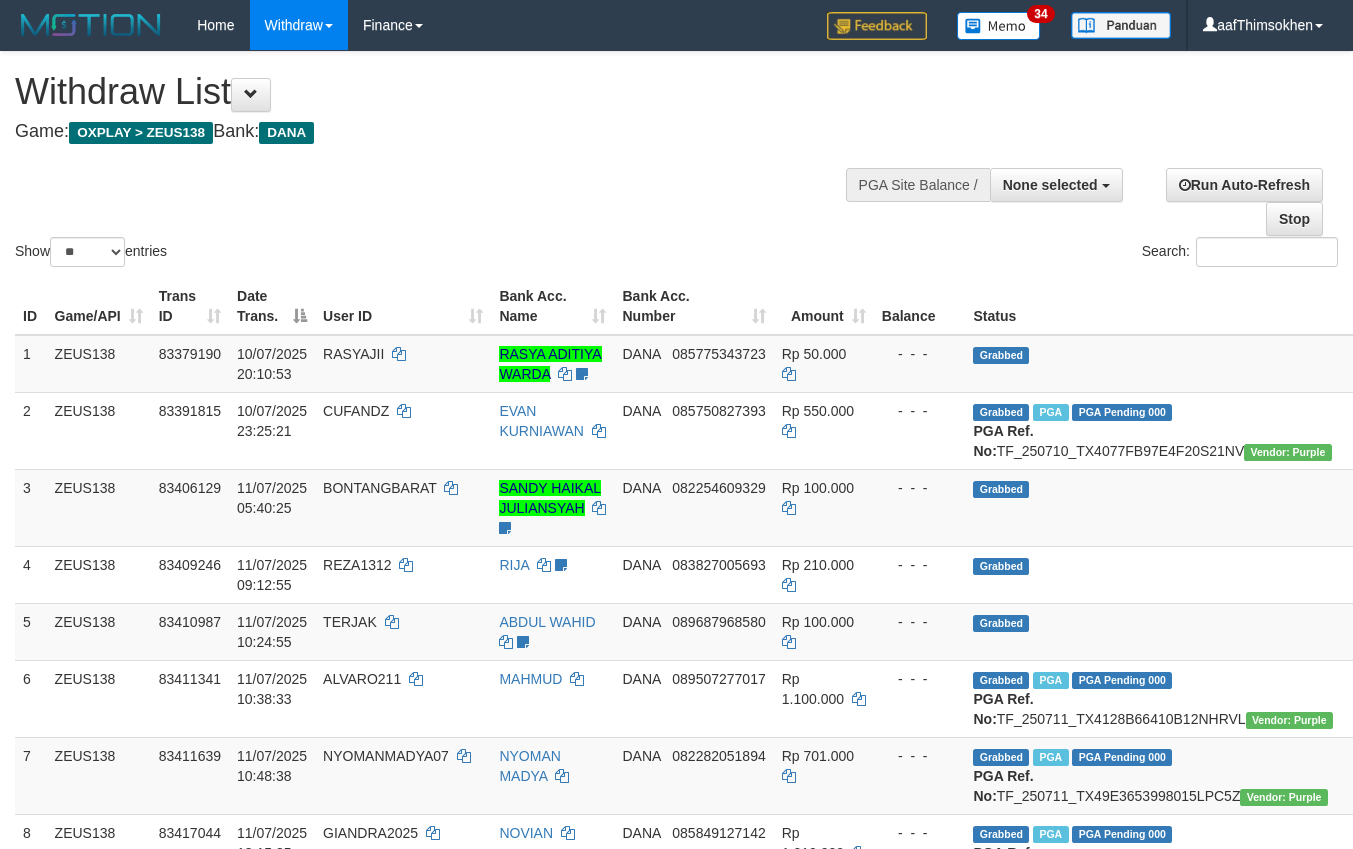 select 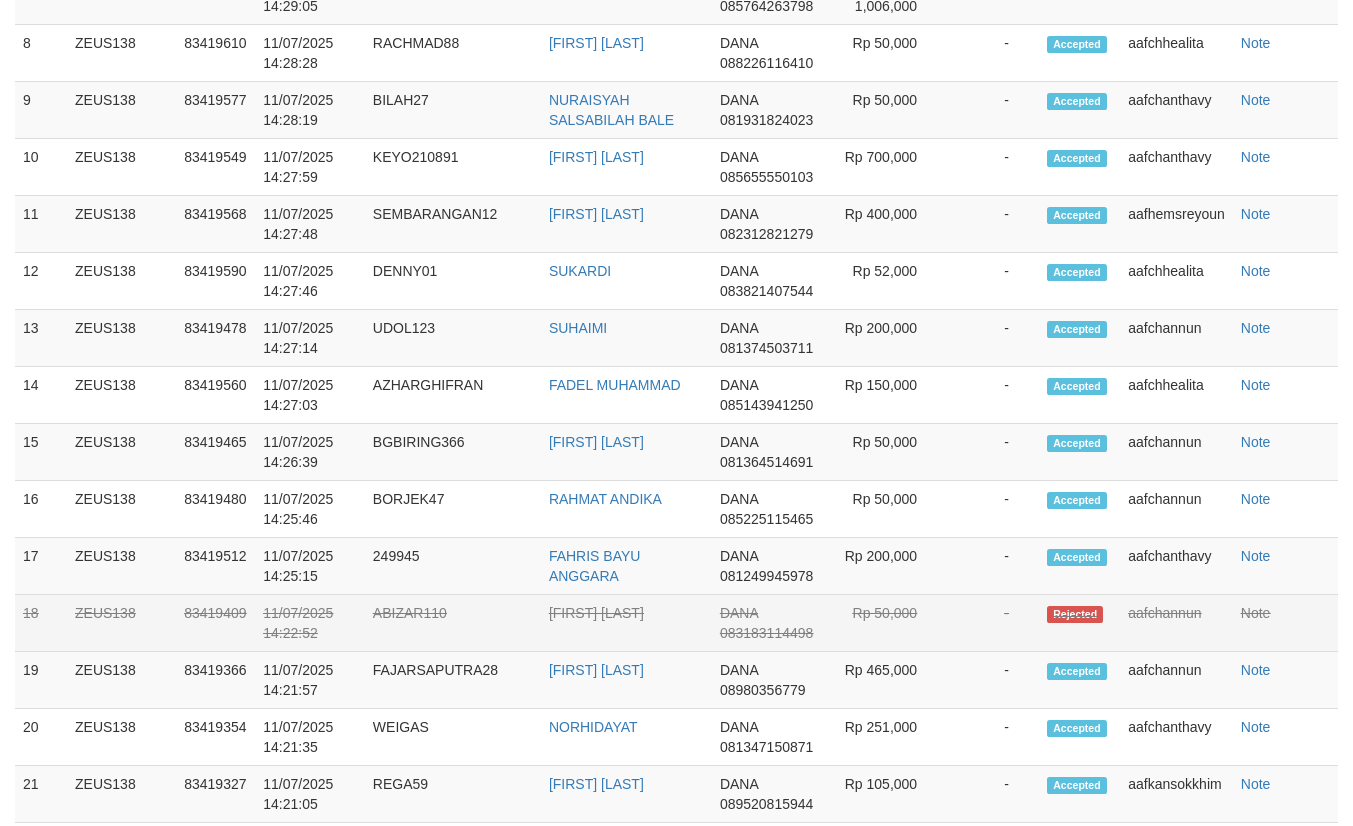 scroll, scrollTop: 2016, scrollLeft: 0, axis: vertical 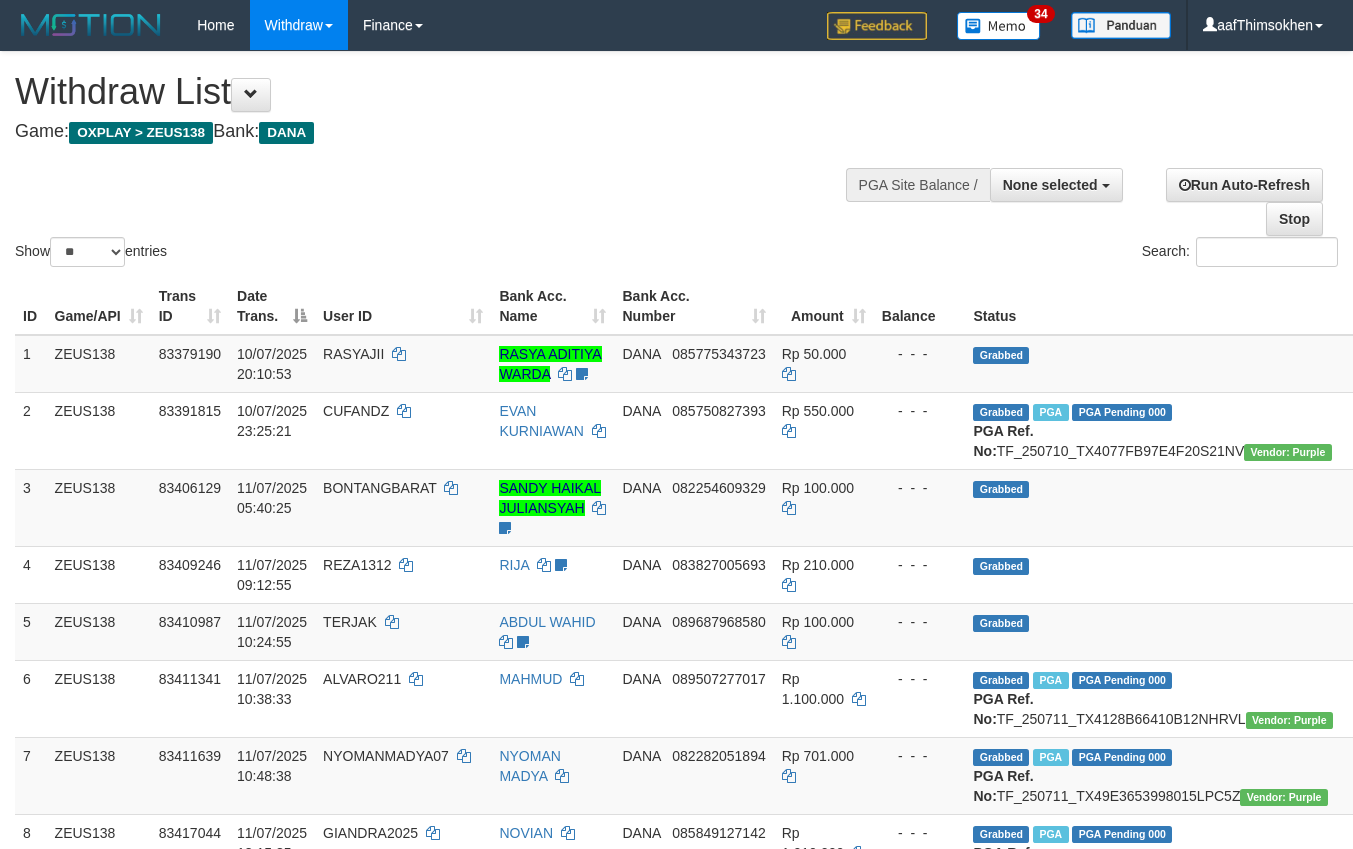 select 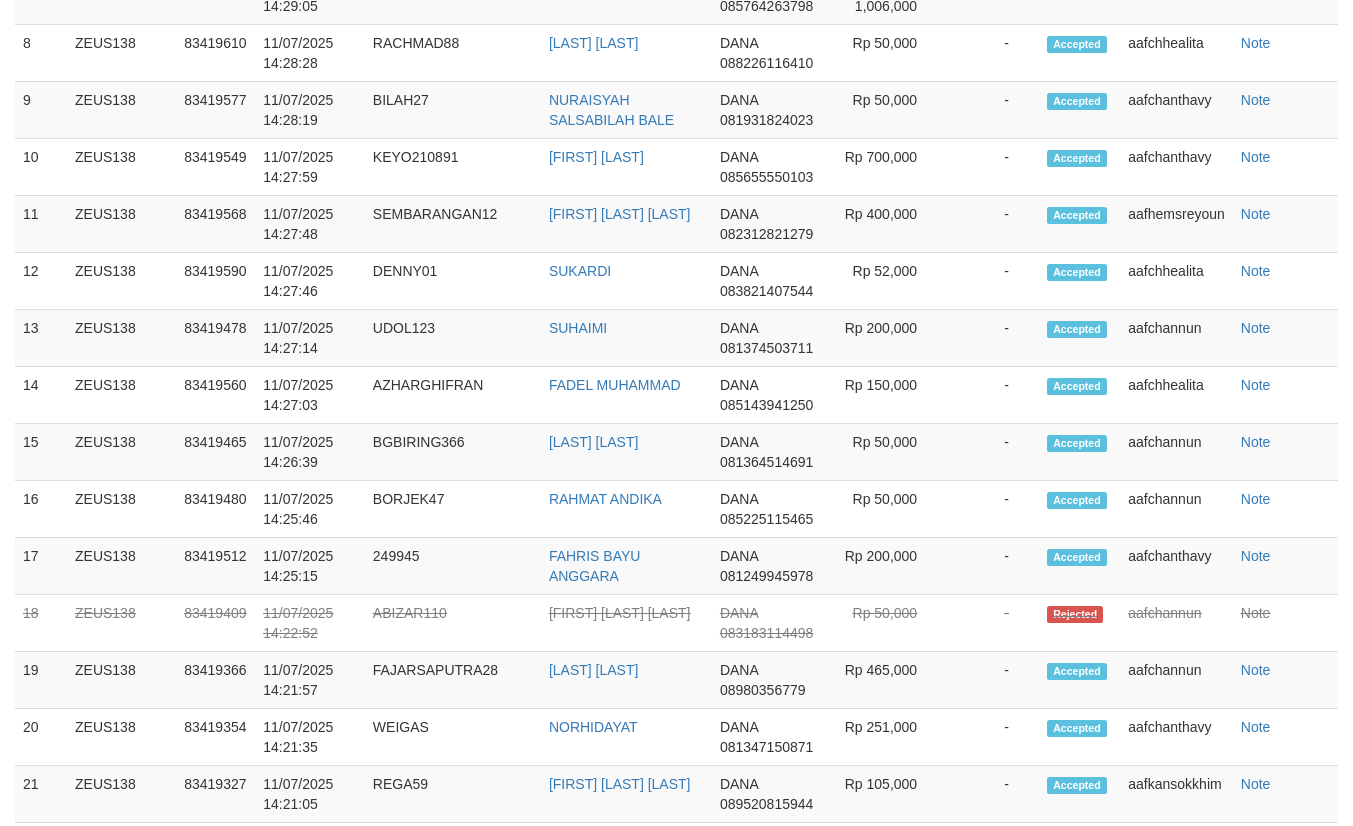 scroll, scrollTop: 1962, scrollLeft: 0, axis: vertical 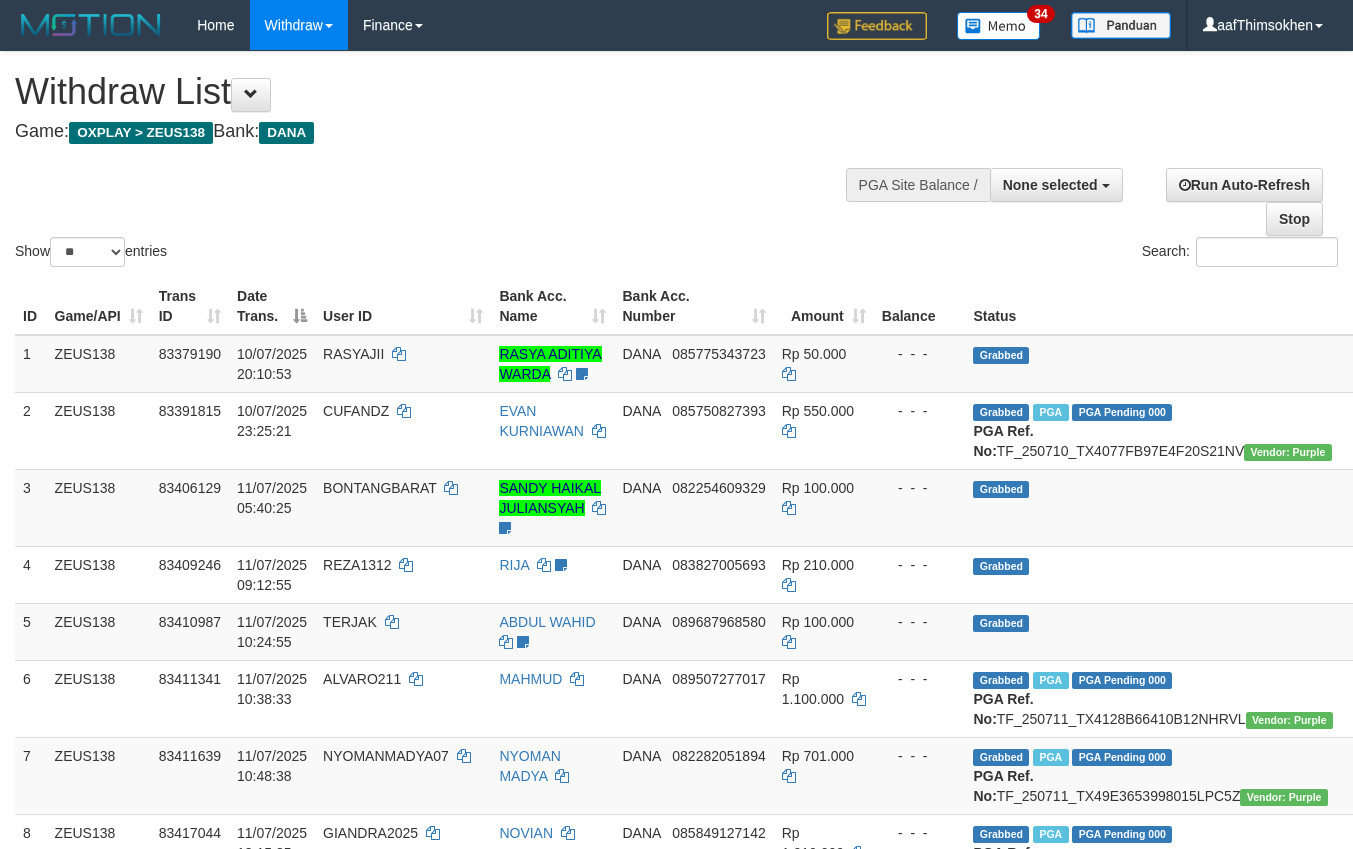select 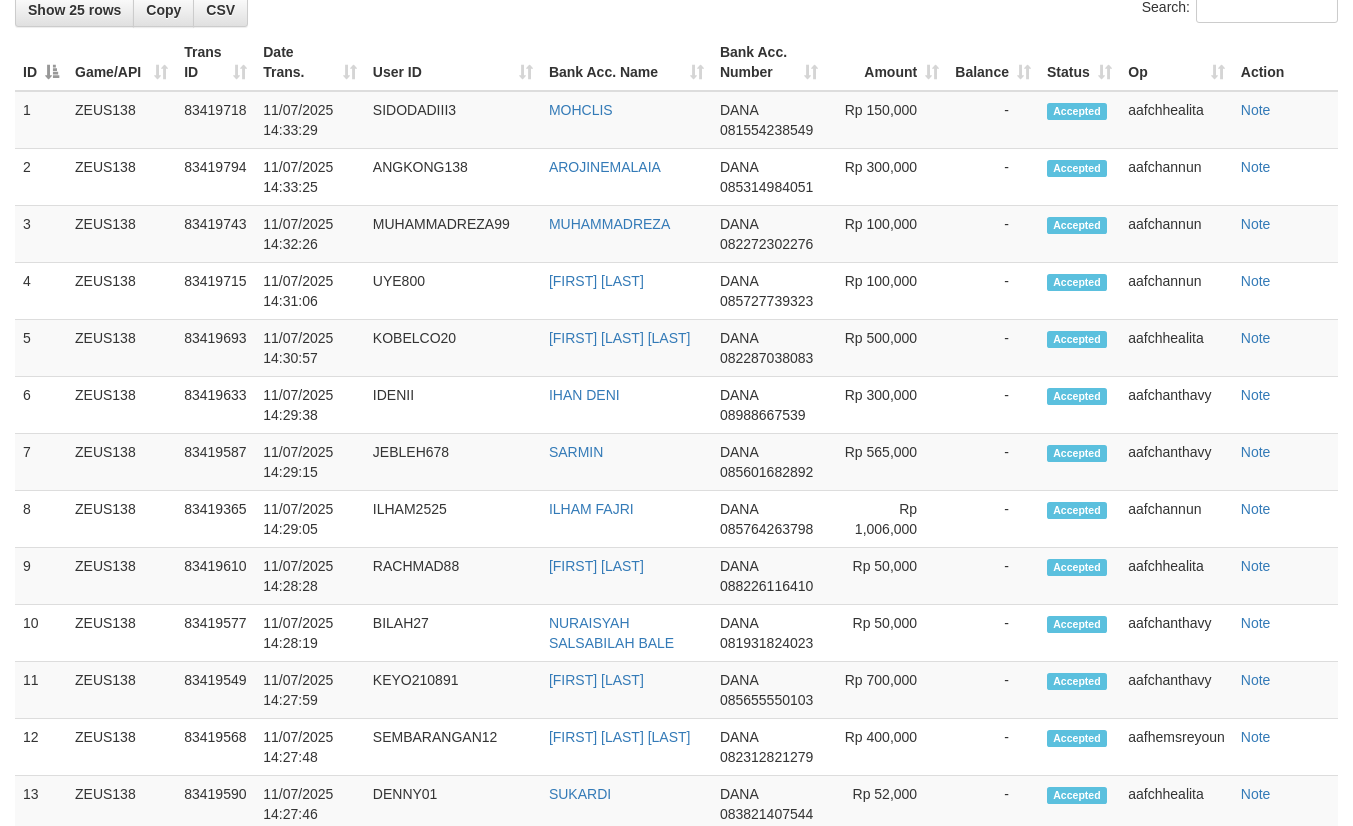 scroll, scrollTop: 1224, scrollLeft: 0, axis: vertical 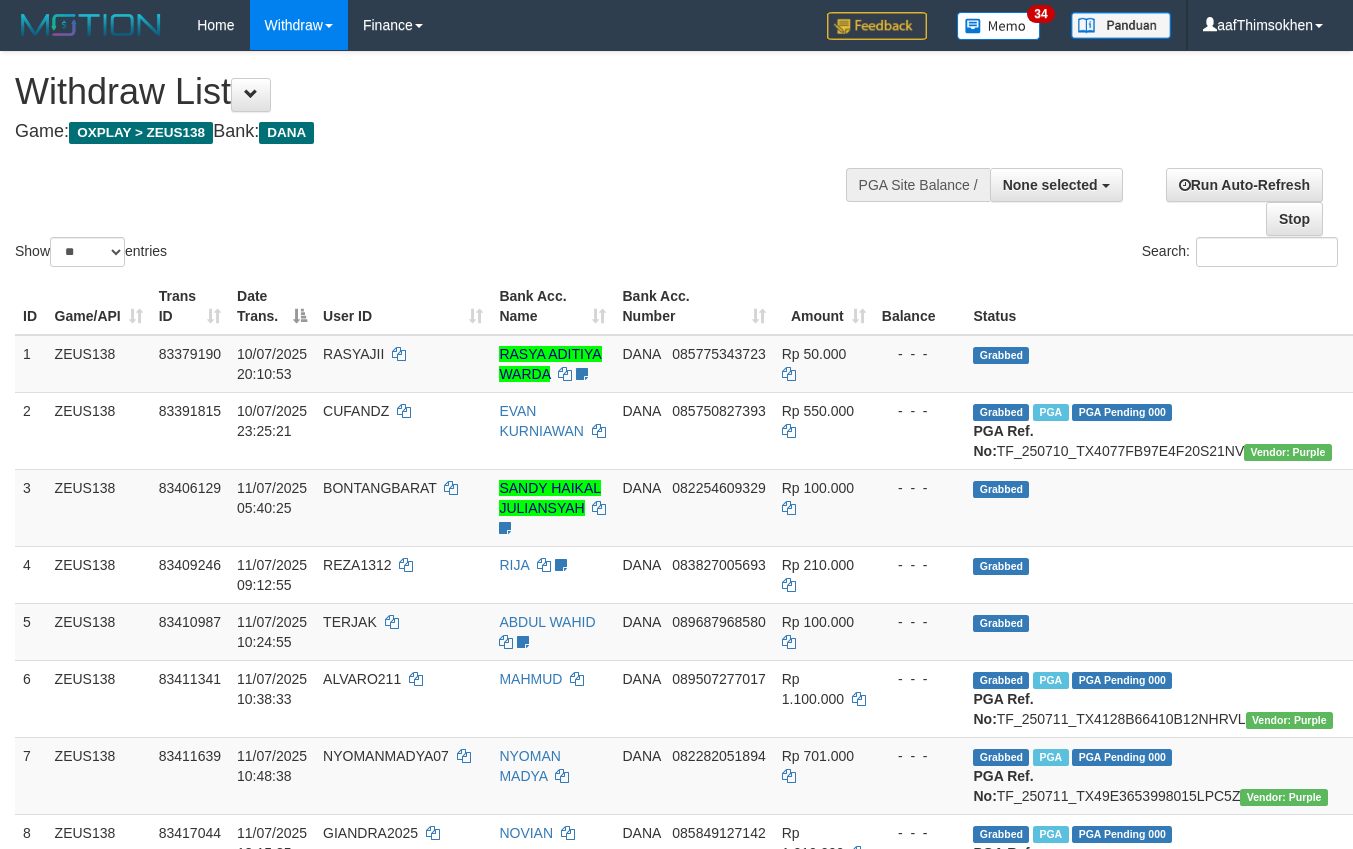 select 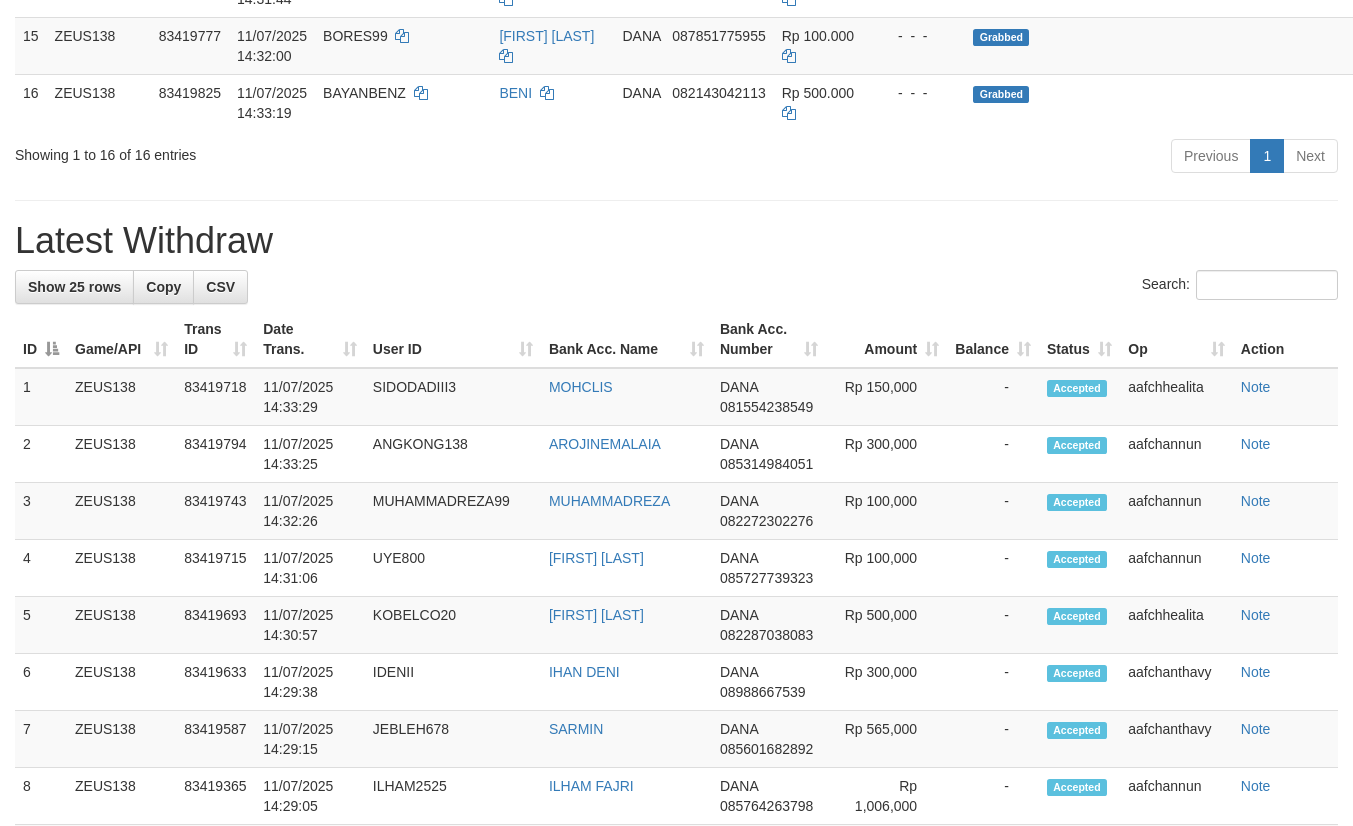 scroll, scrollTop: 1180, scrollLeft: 0, axis: vertical 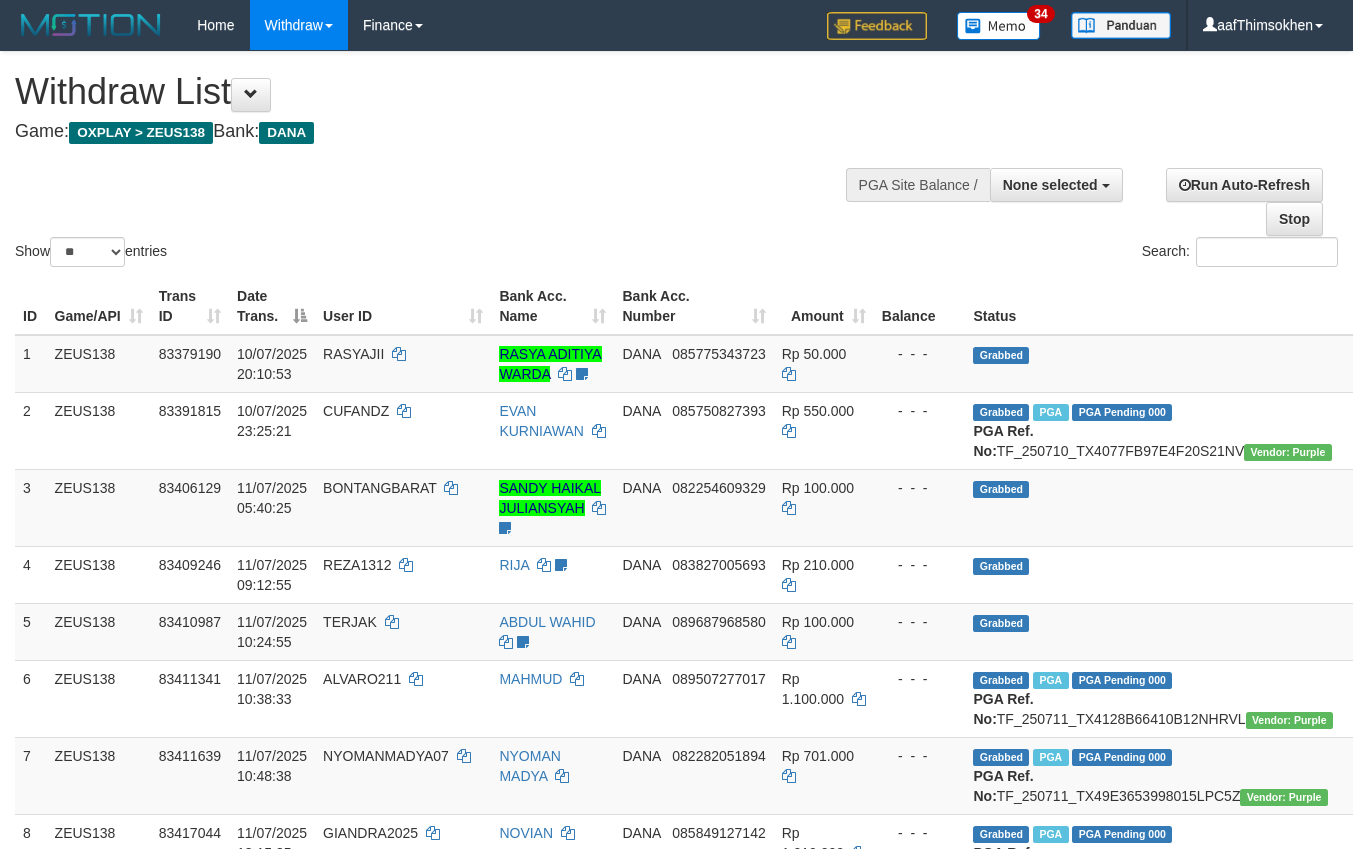 select 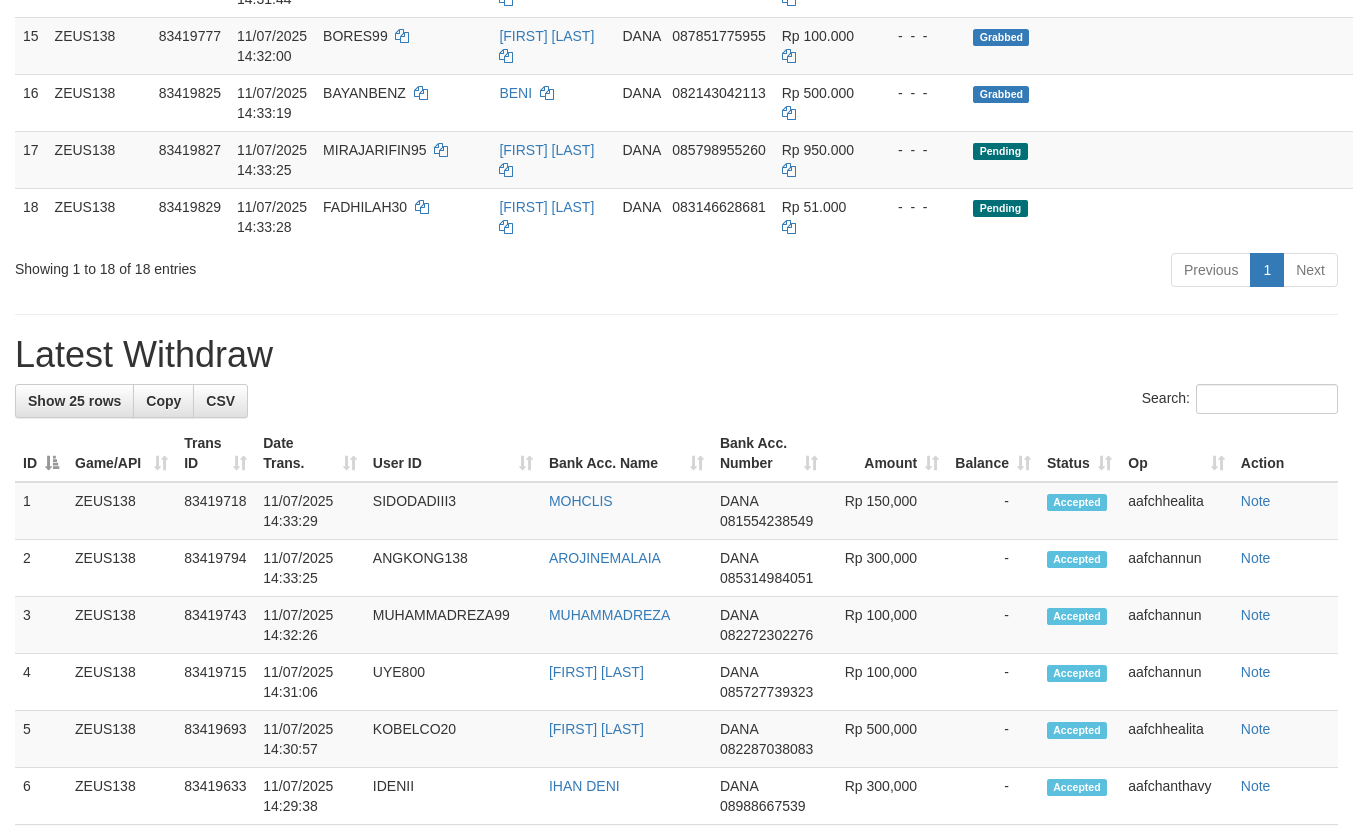 scroll, scrollTop: 1180, scrollLeft: 0, axis: vertical 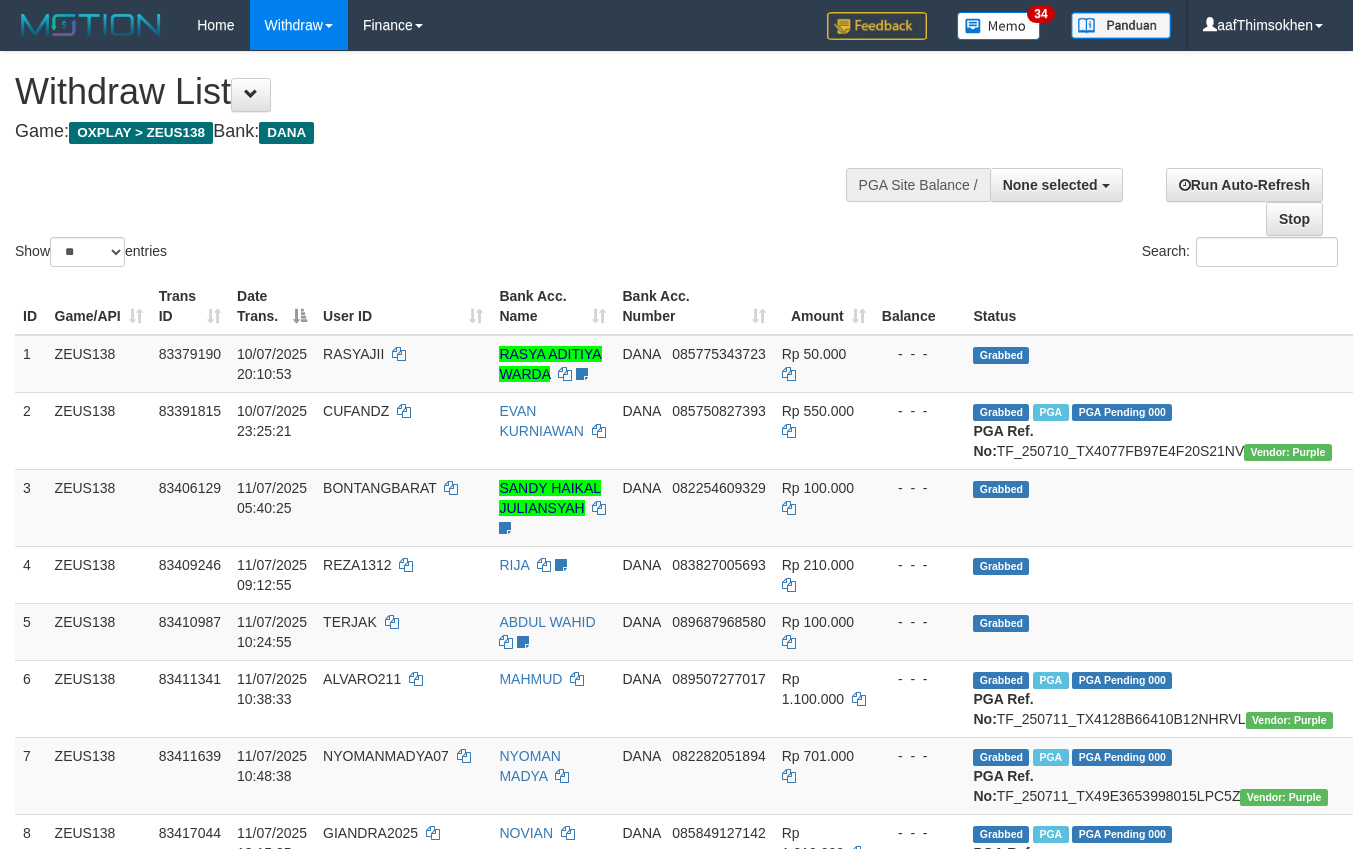 select 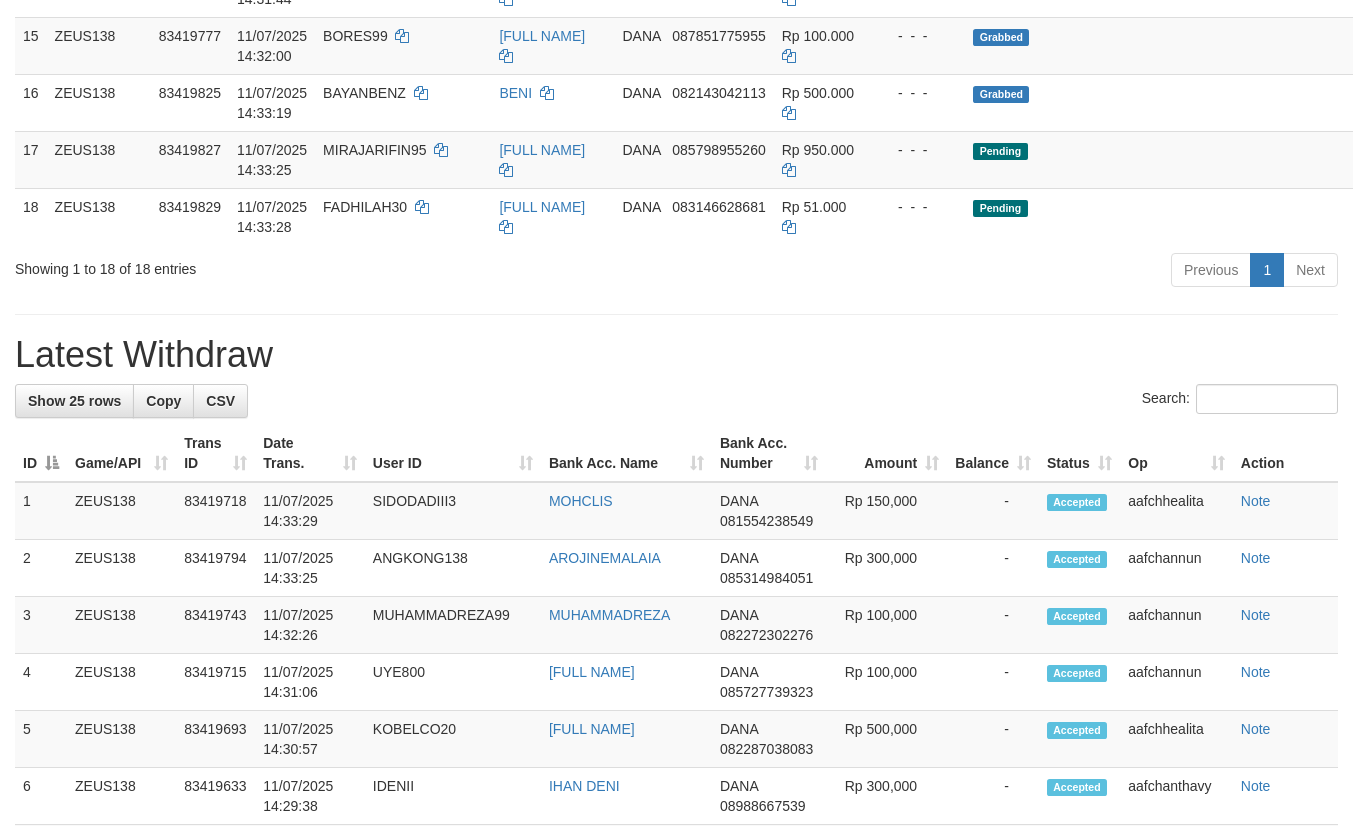 scroll, scrollTop: 1180, scrollLeft: 0, axis: vertical 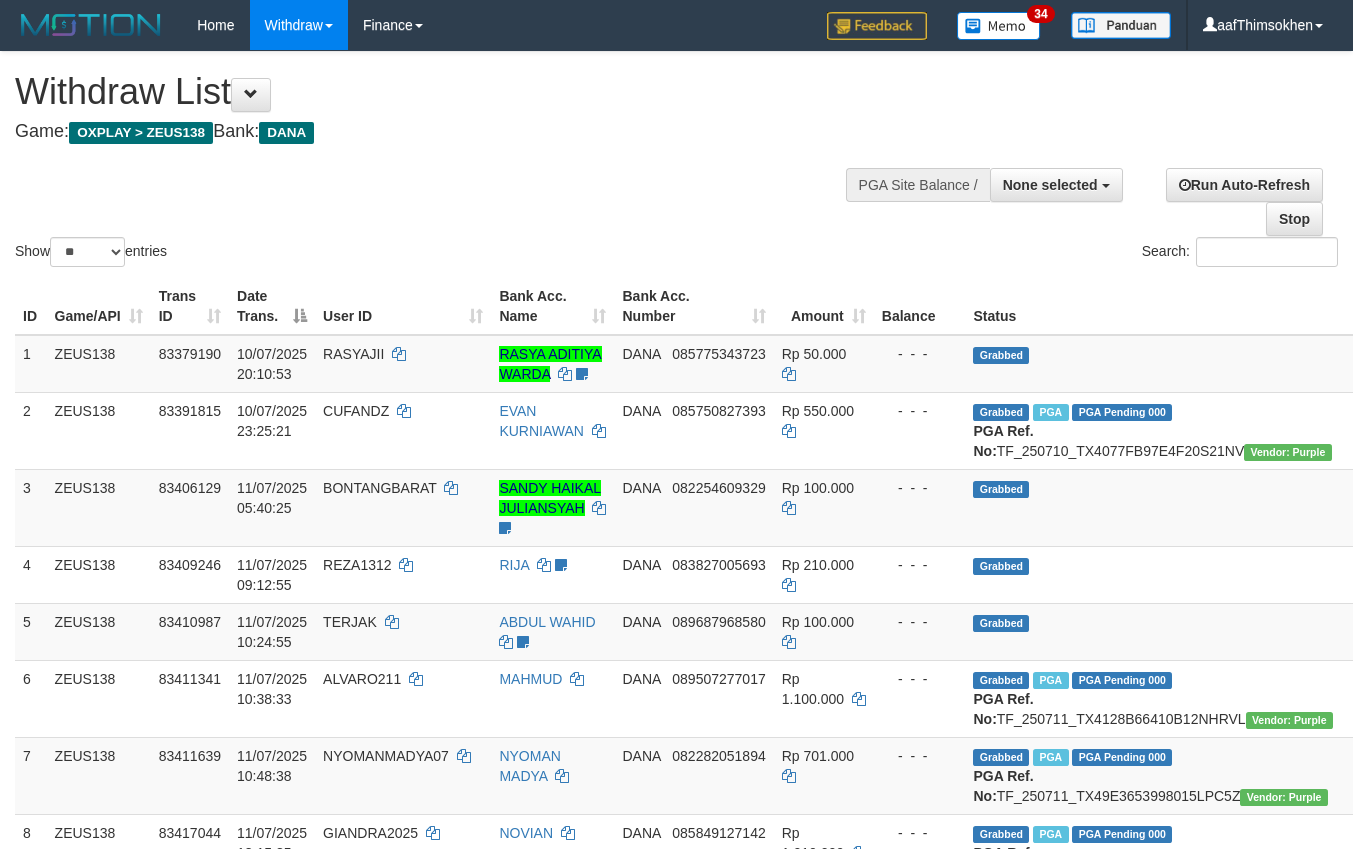 select 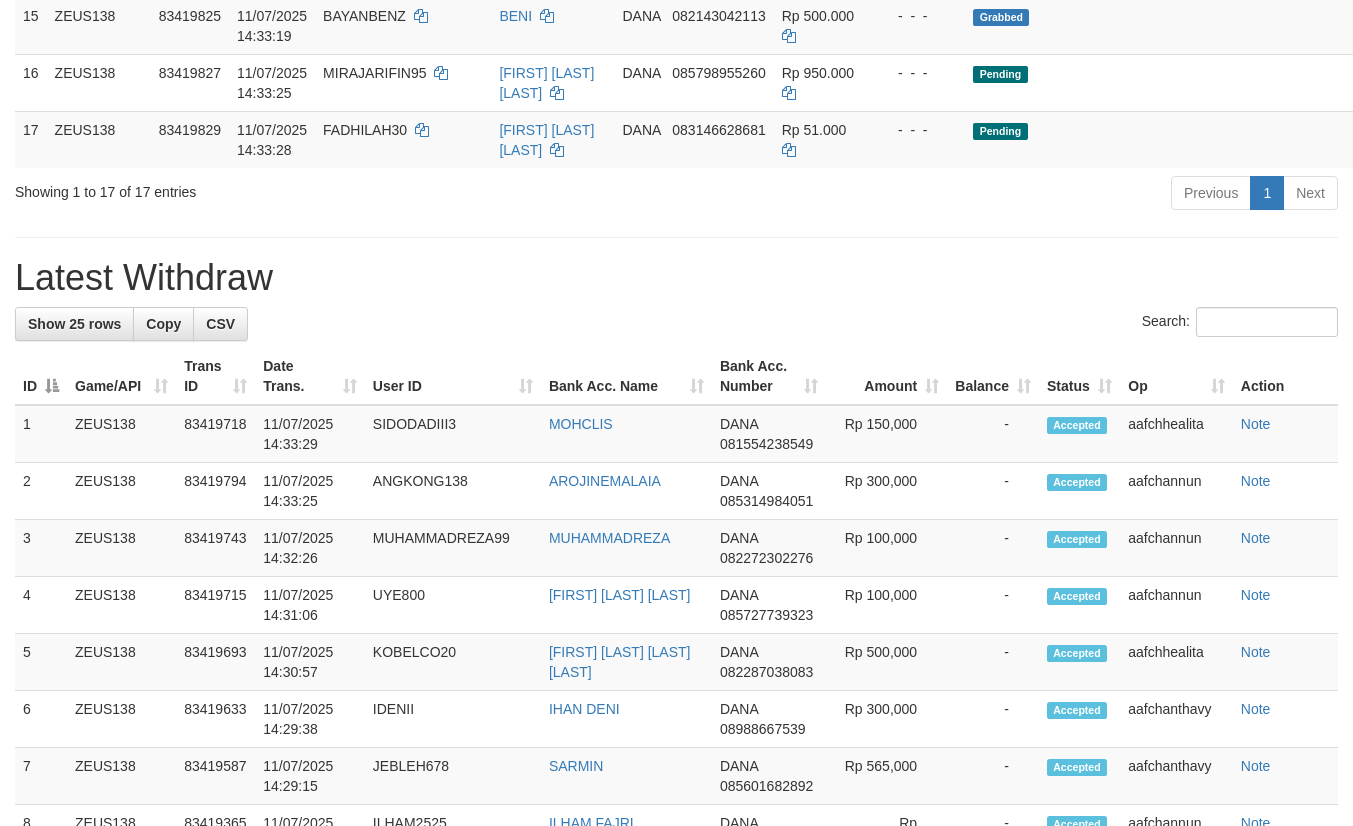scroll, scrollTop: 1180, scrollLeft: 0, axis: vertical 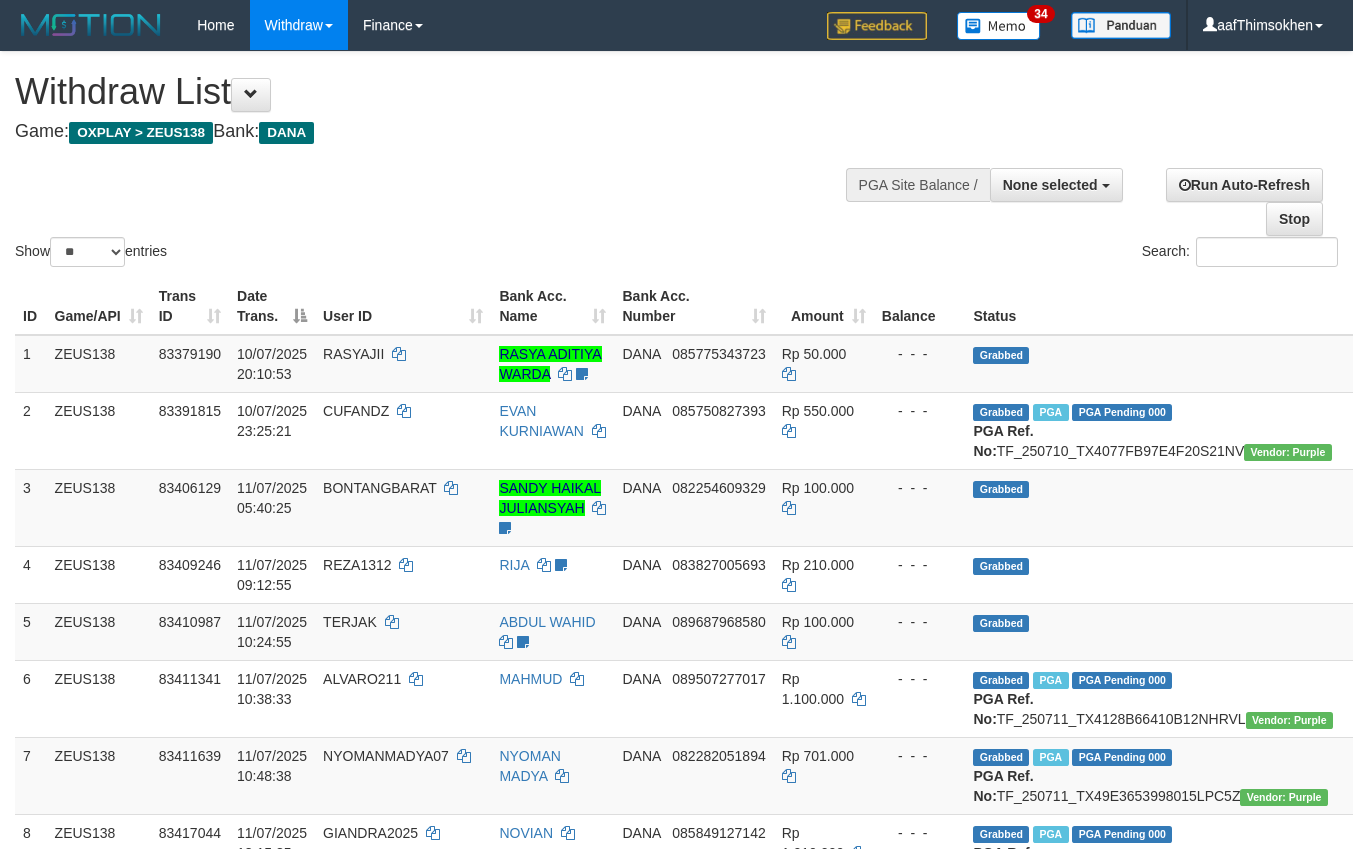 select 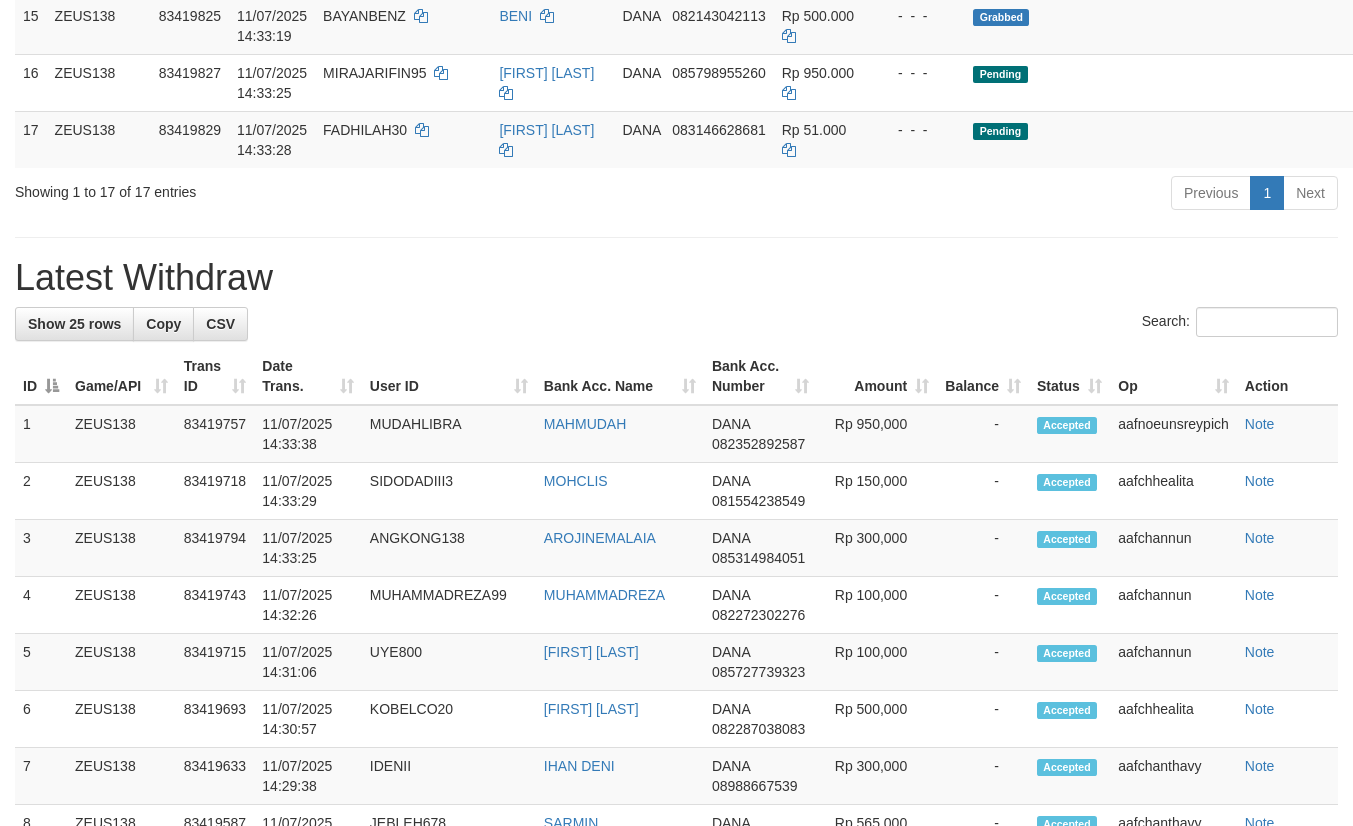 scroll, scrollTop: 1180, scrollLeft: 0, axis: vertical 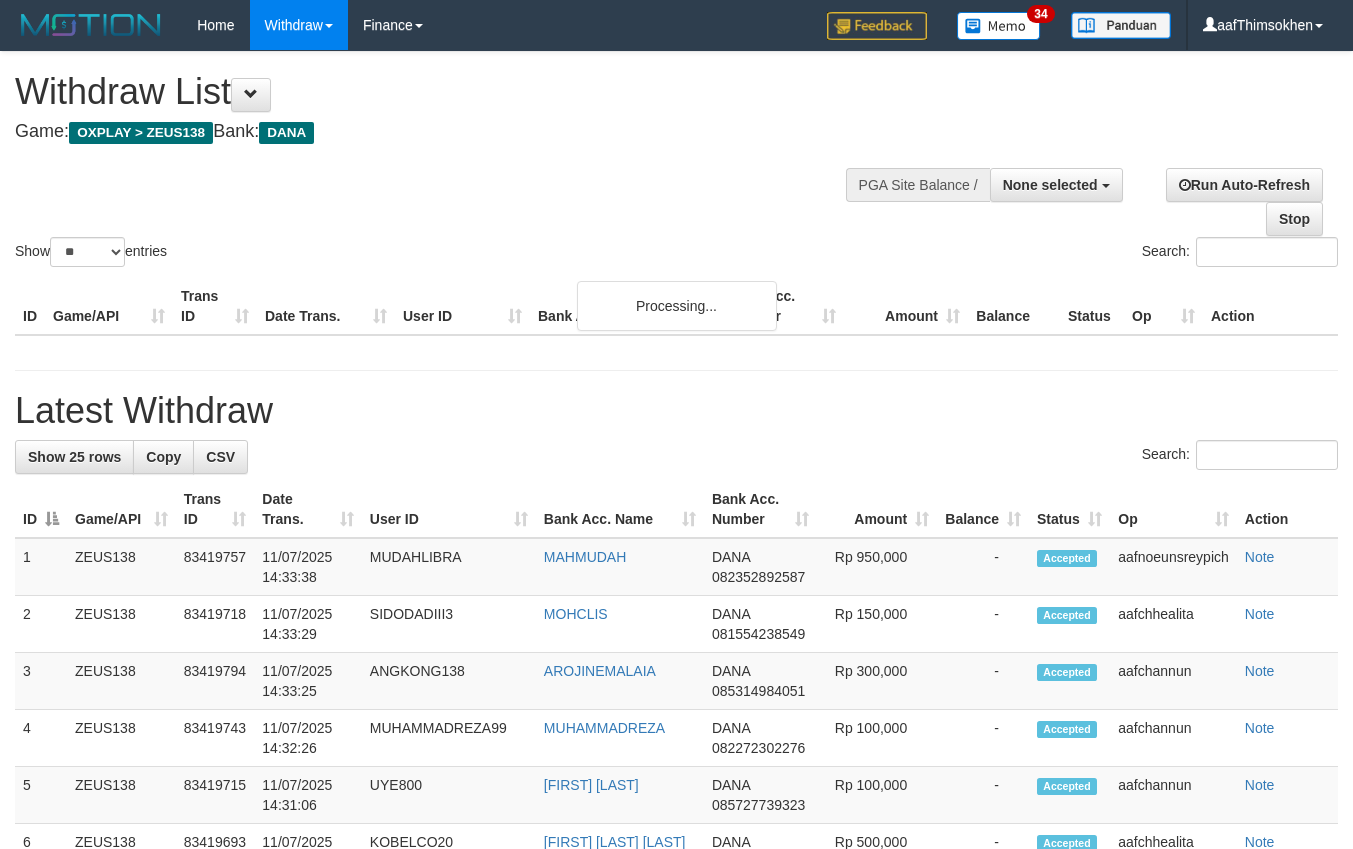 select 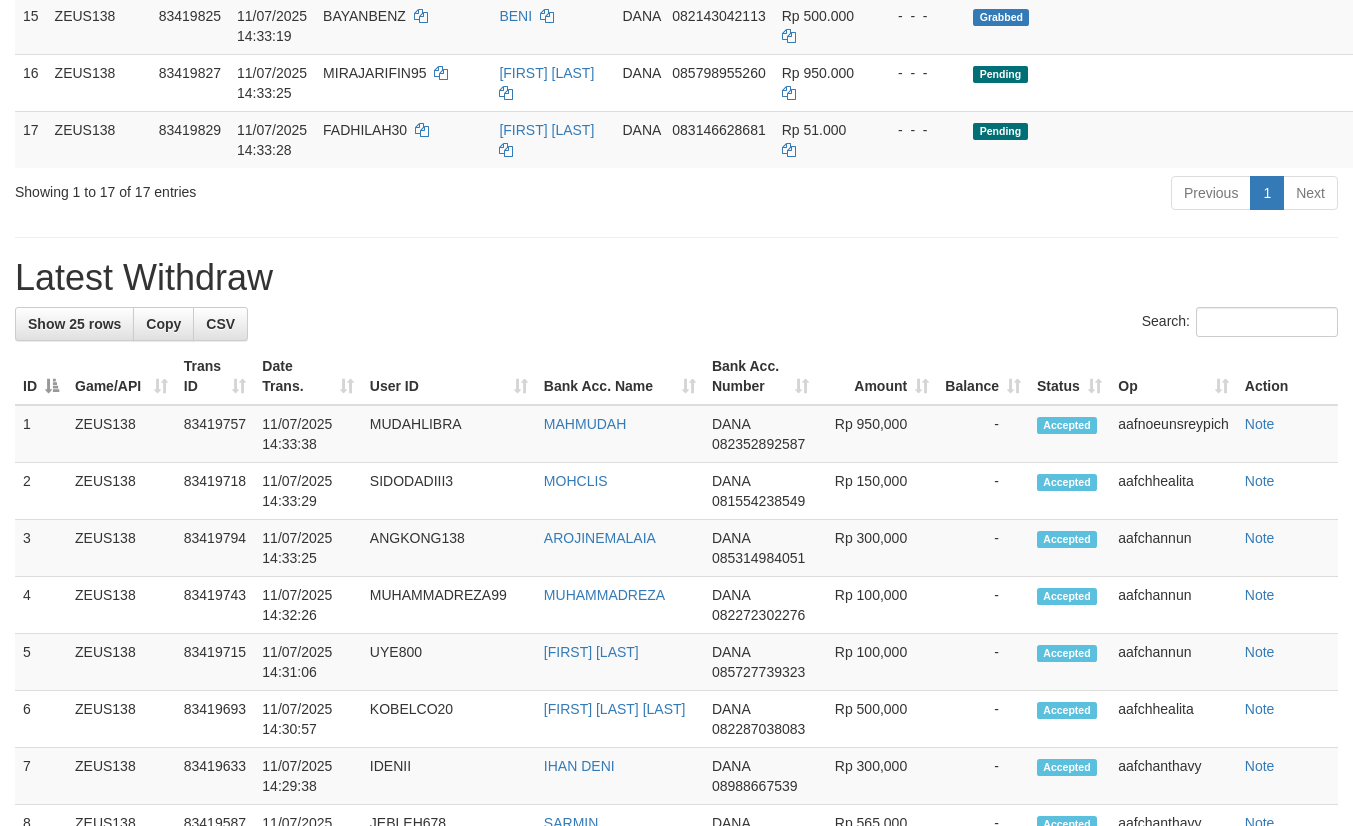 scroll, scrollTop: 1180, scrollLeft: 0, axis: vertical 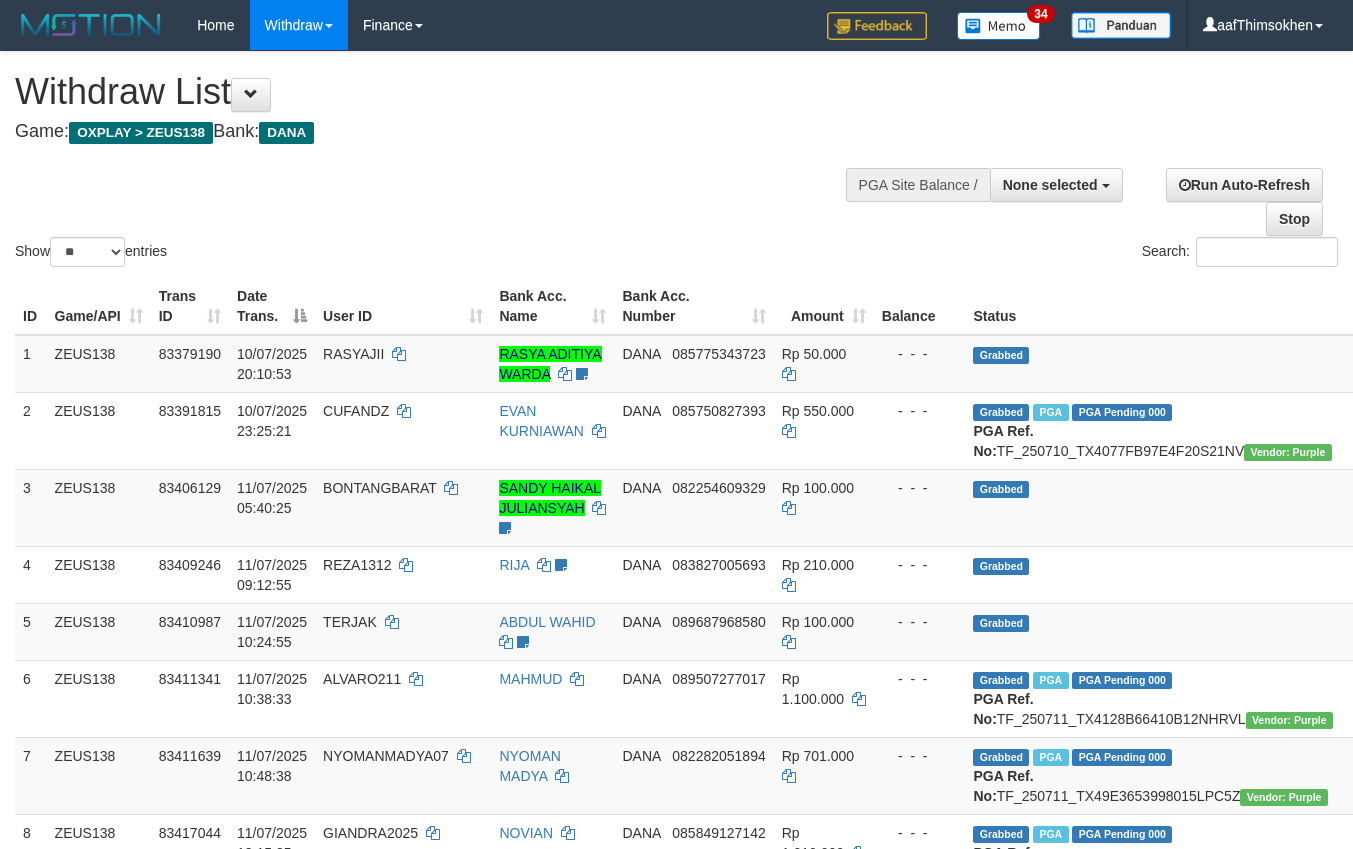 select 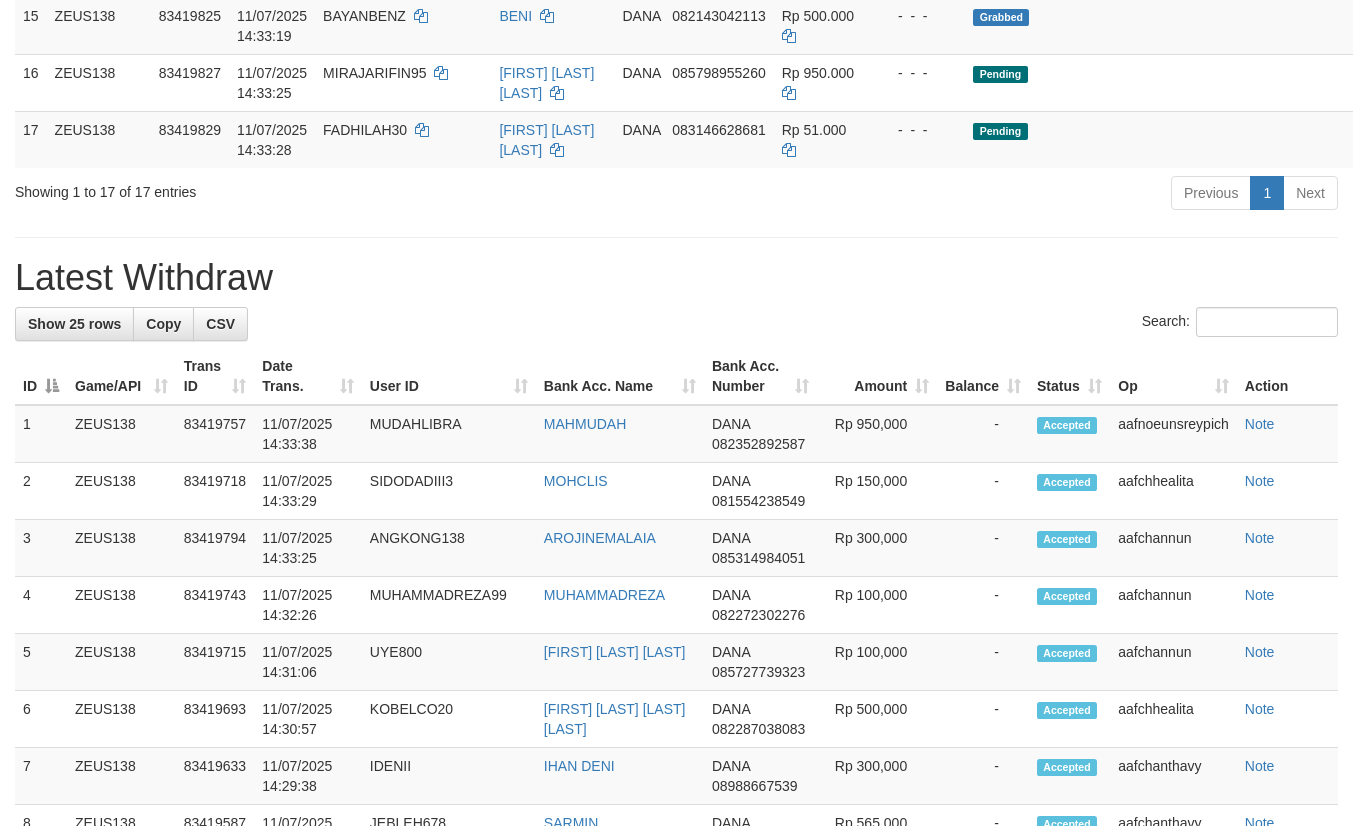 scroll, scrollTop: 1180, scrollLeft: 0, axis: vertical 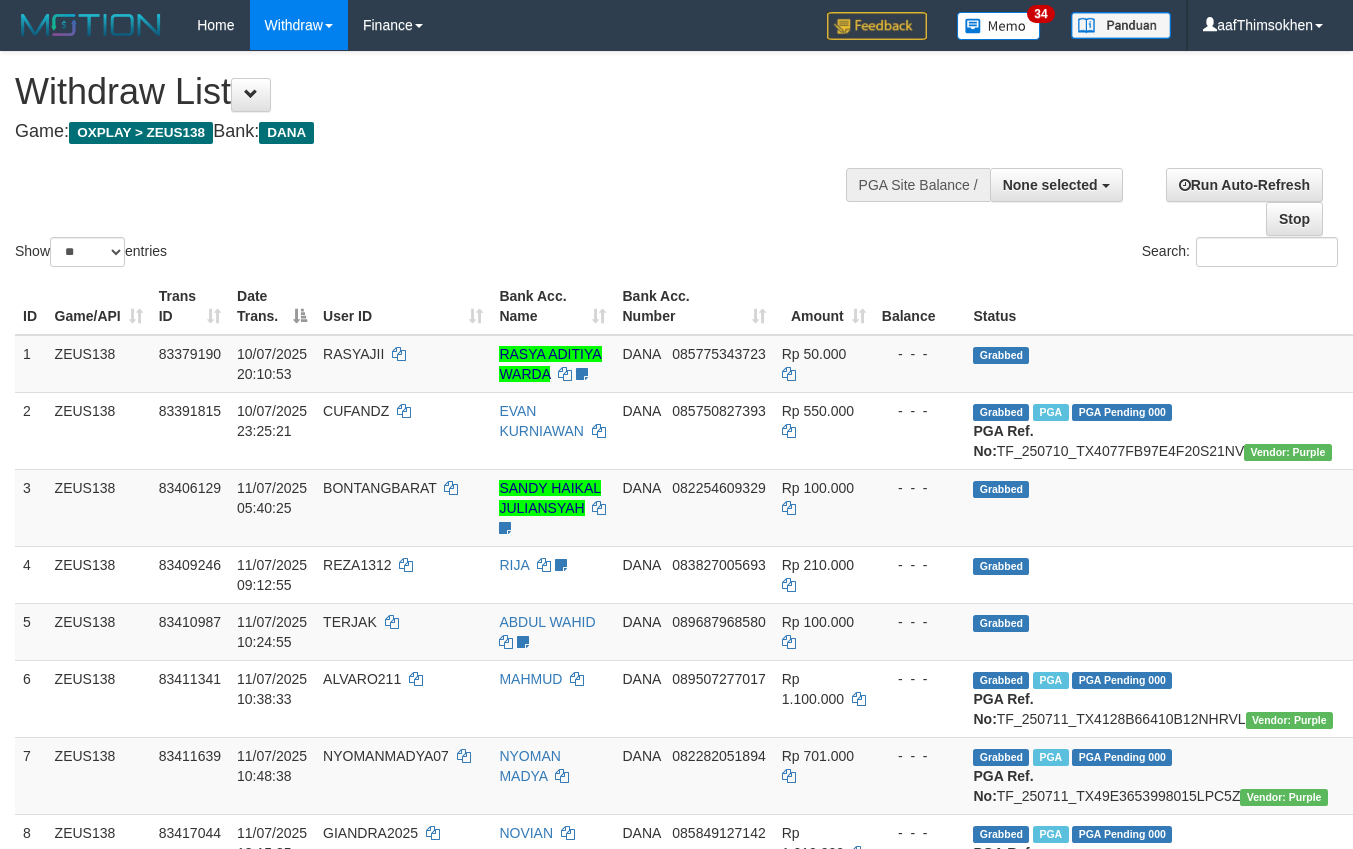 select 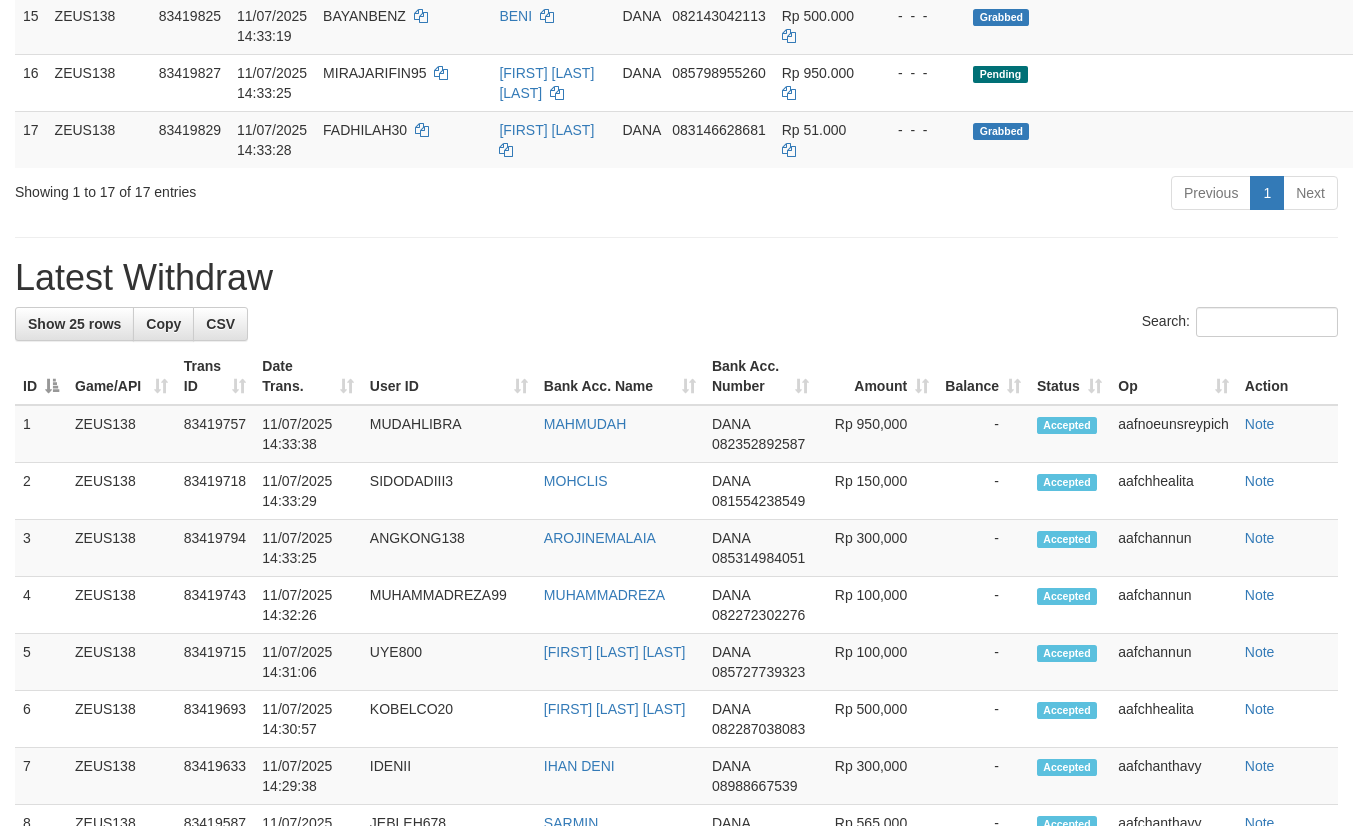 scroll, scrollTop: 1180, scrollLeft: 0, axis: vertical 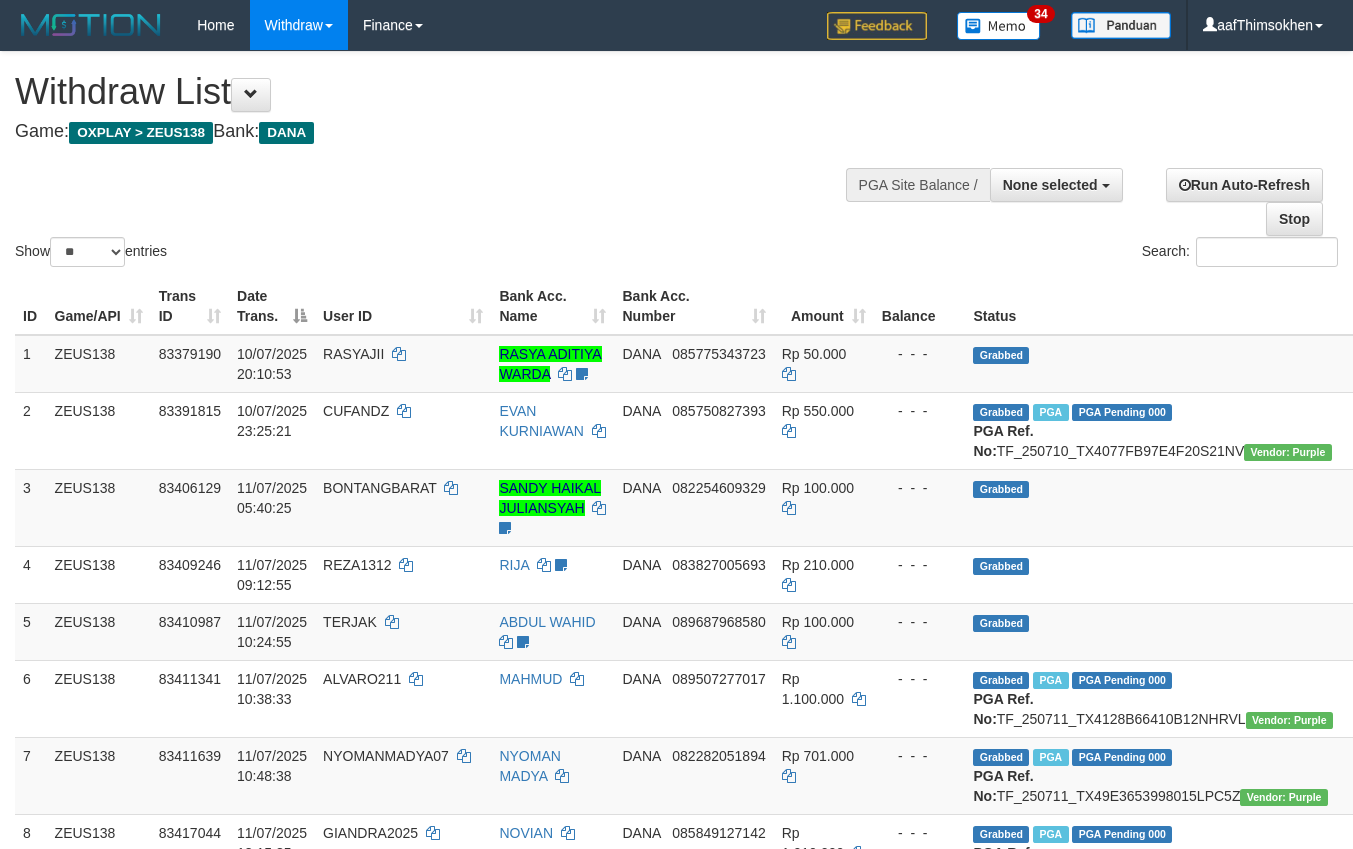 select 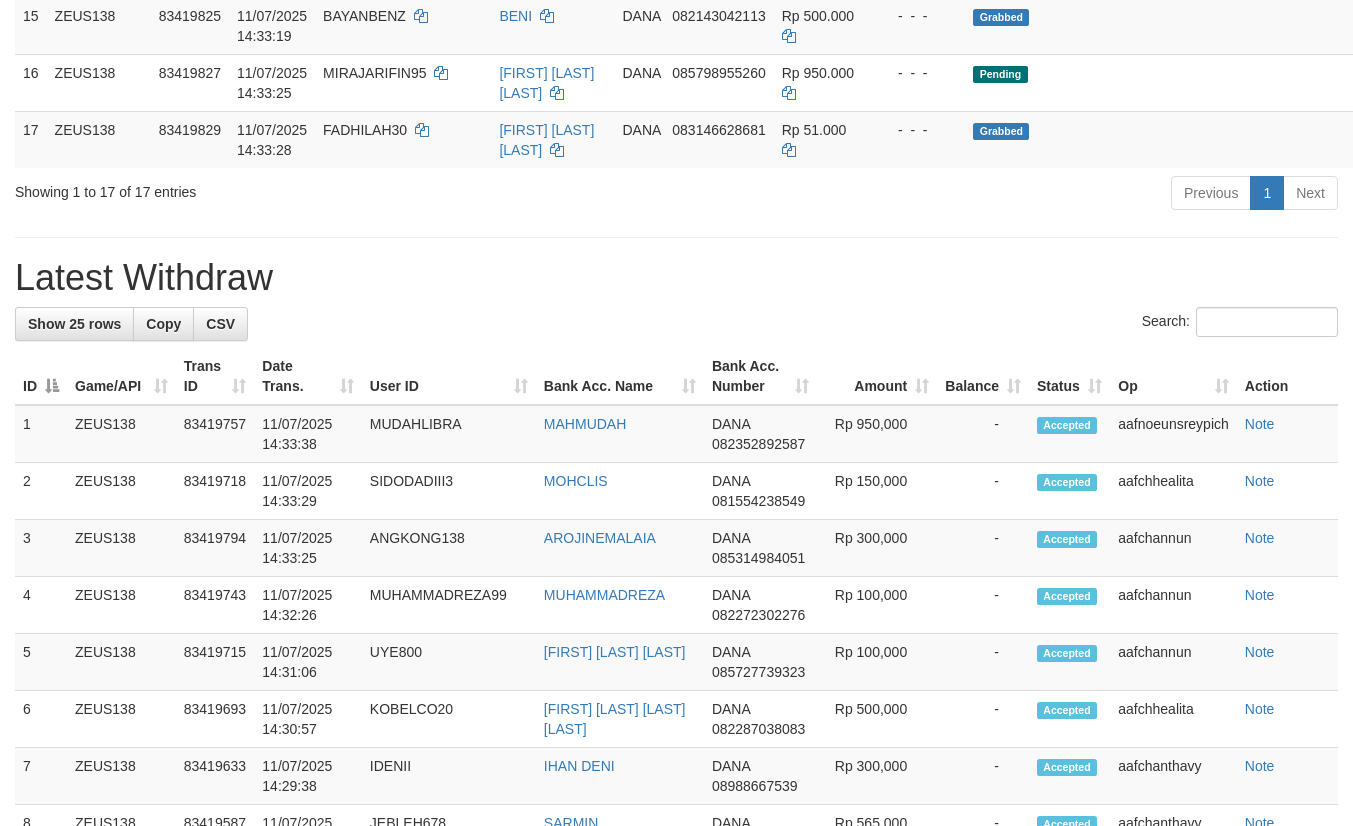 scroll, scrollTop: 1180, scrollLeft: 0, axis: vertical 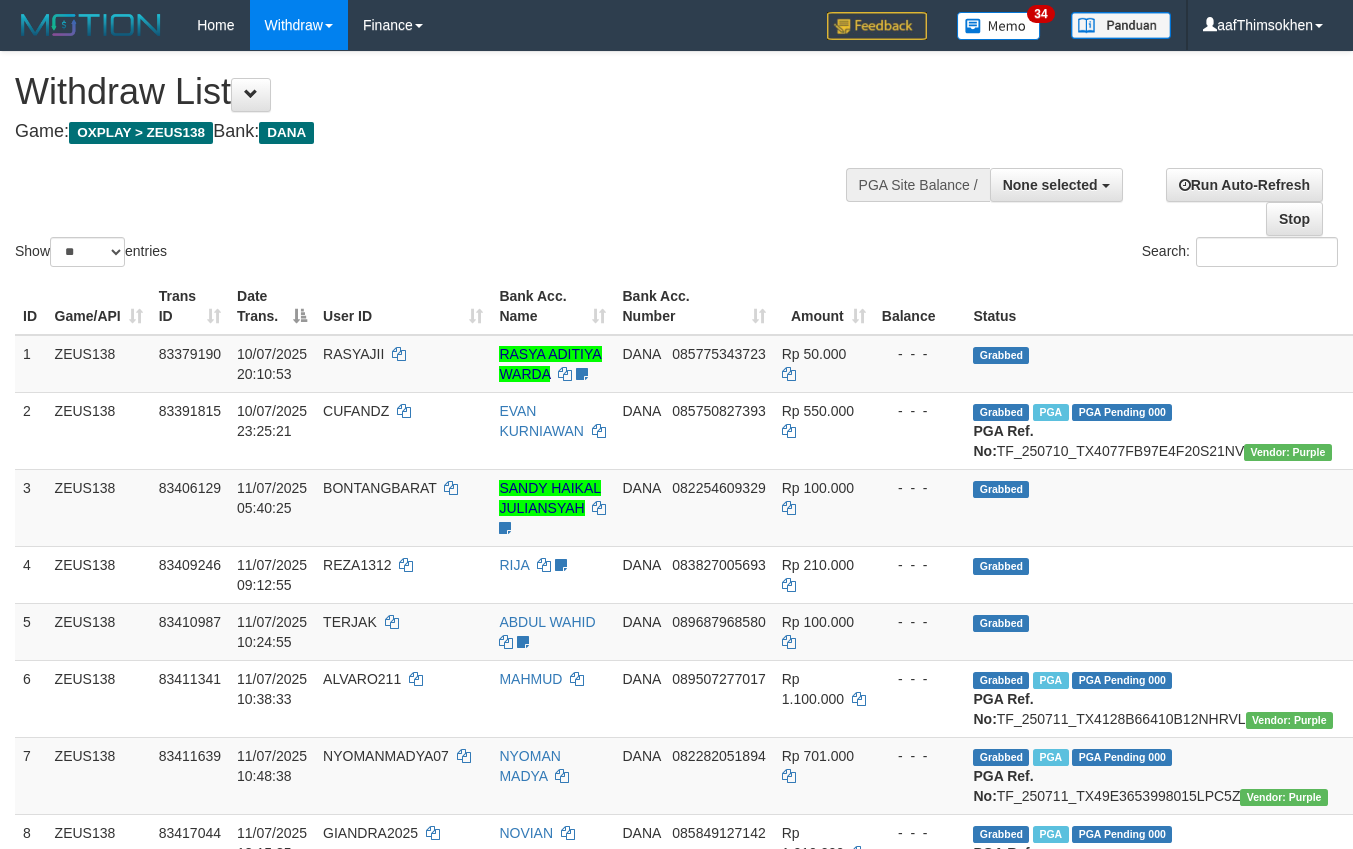 select 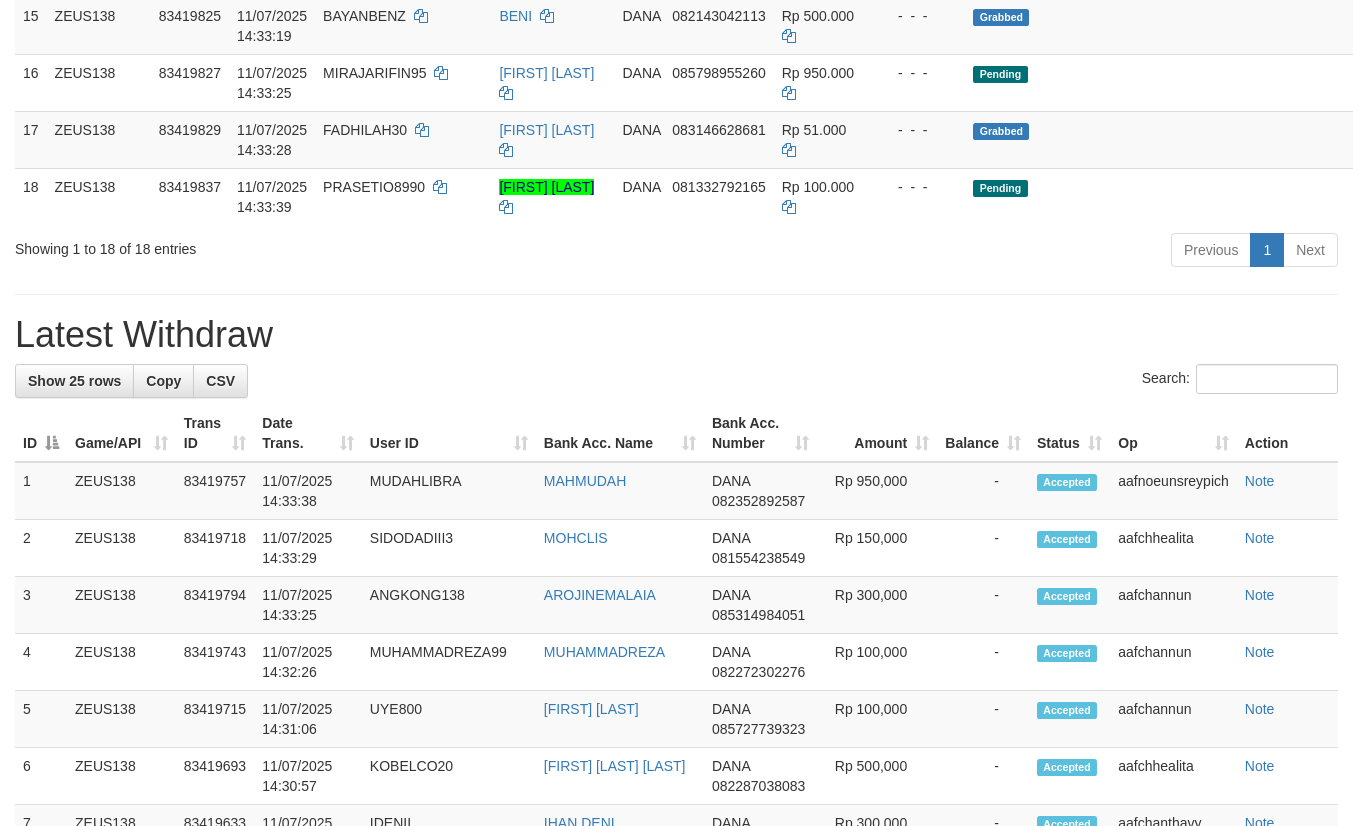 scroll, scrollTop: 1180, scrollLeft: 0, axis: vertical 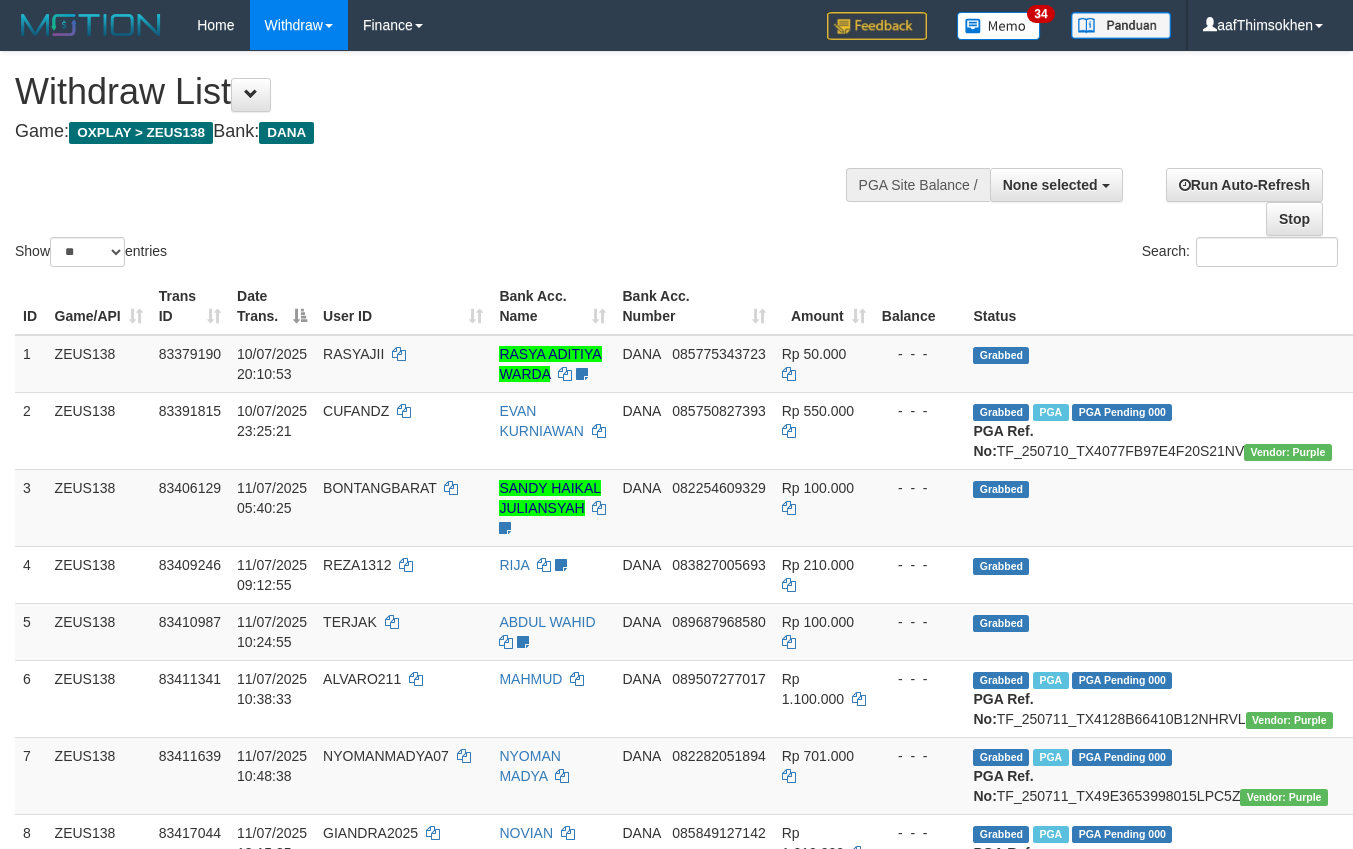 select 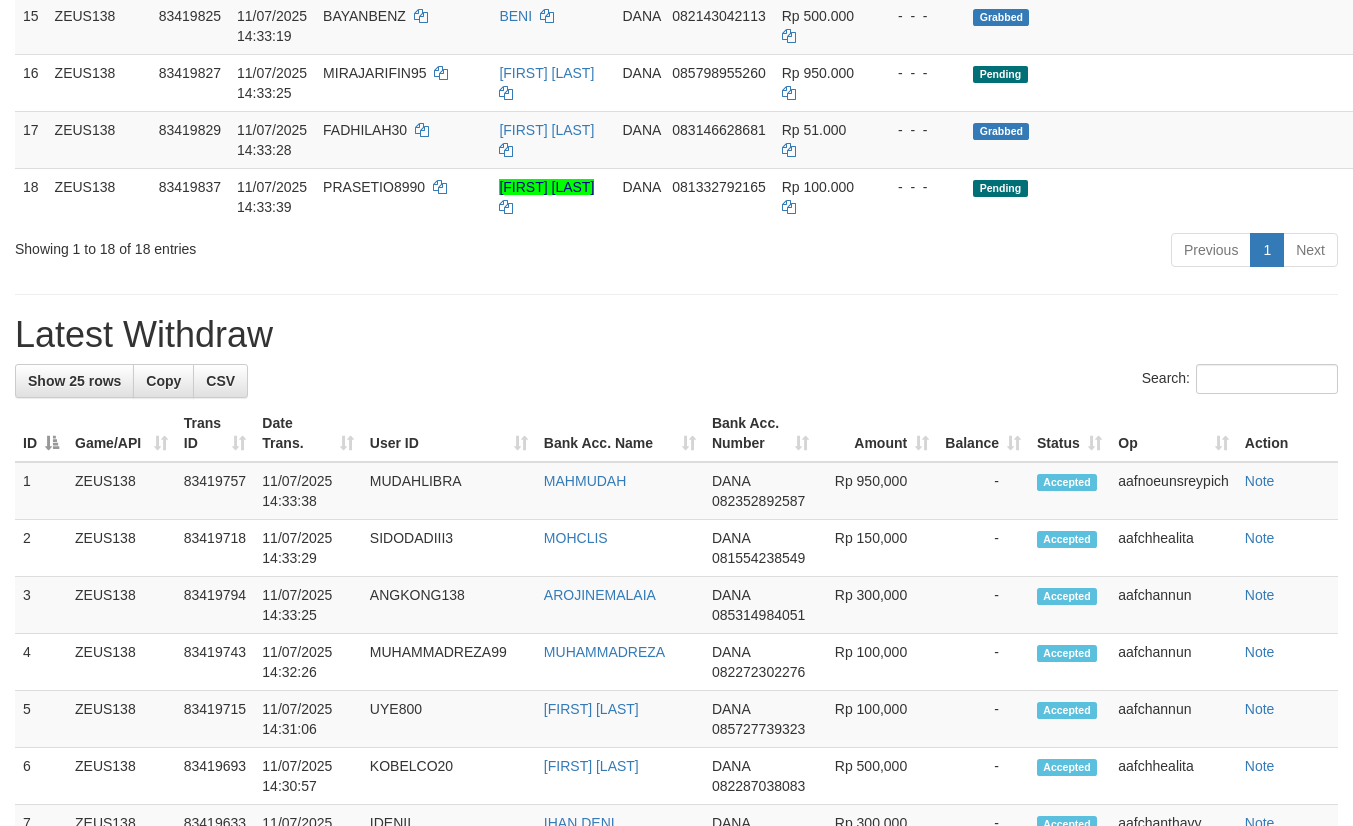 scroll, scrollTop: 1180, scrollLeft: 0, axis: vertical 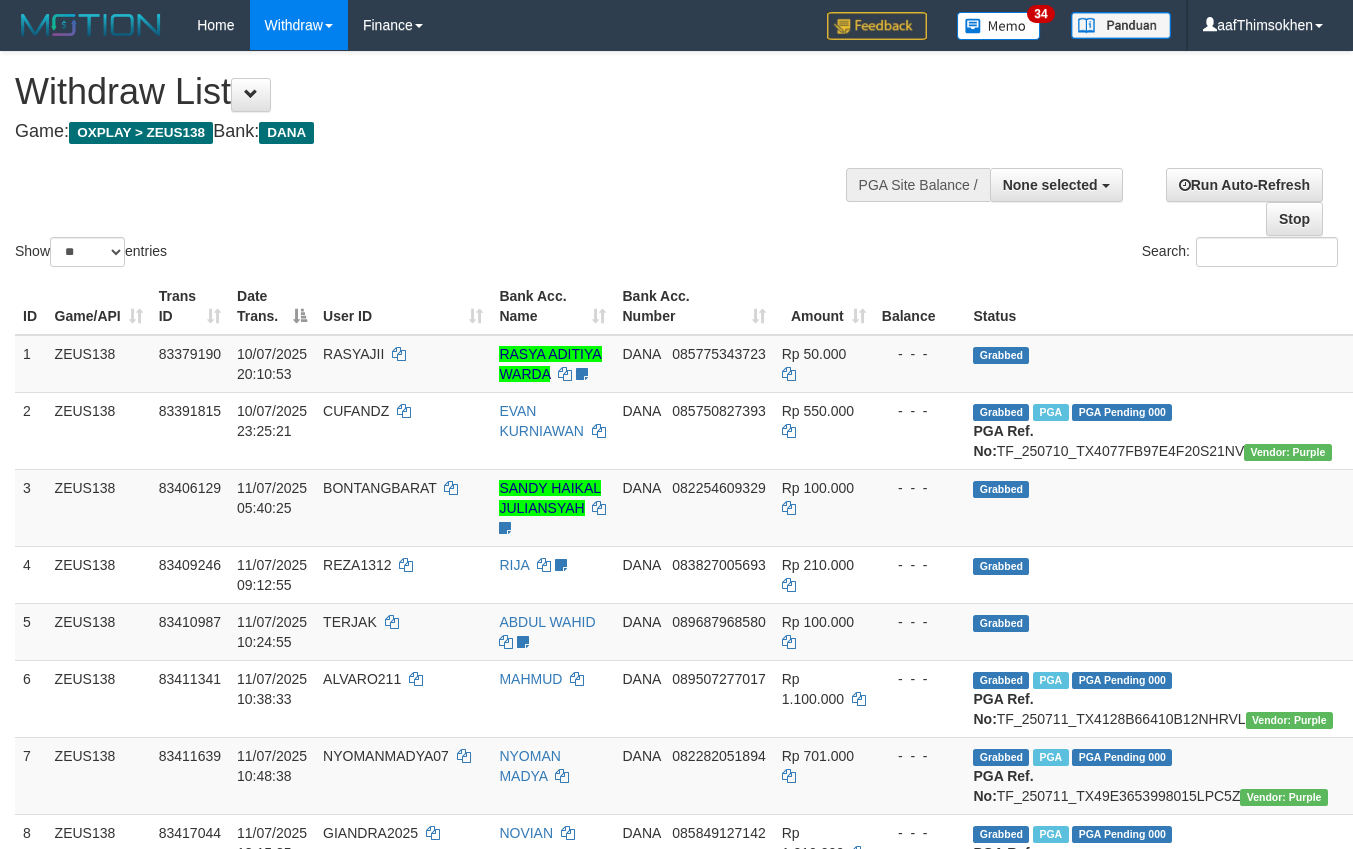 select 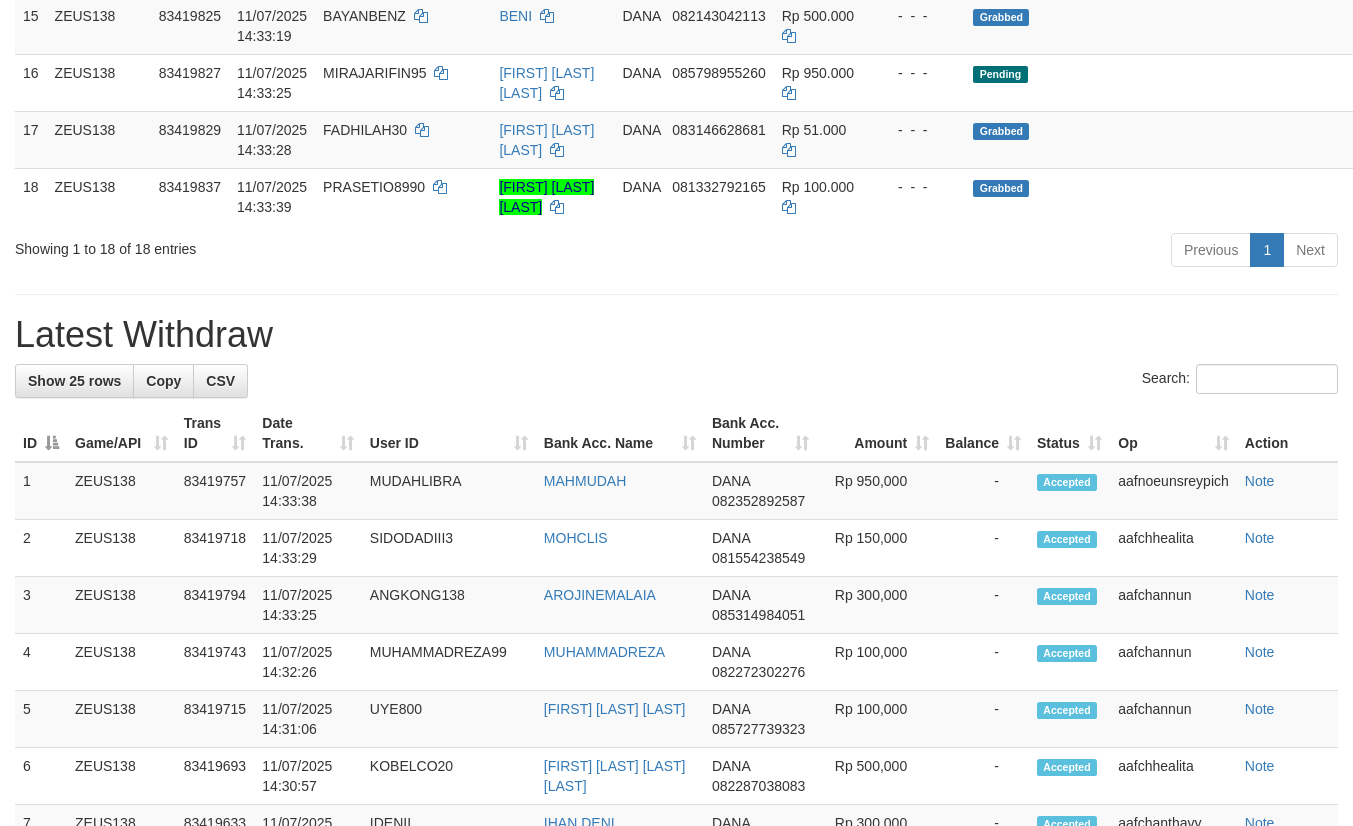 scroll, scrollTop: 1180, scrollLeft: 0, axis: vertical 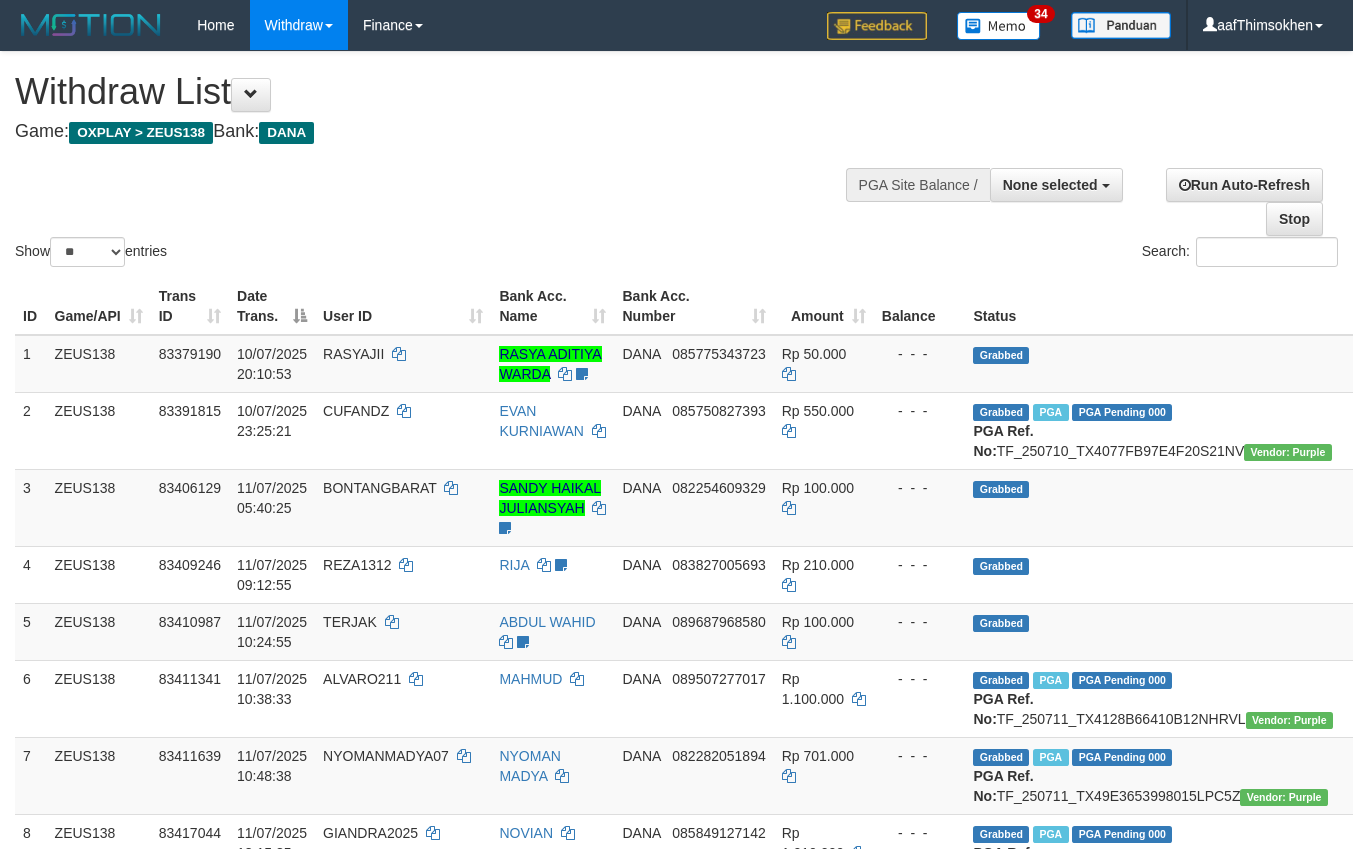 select 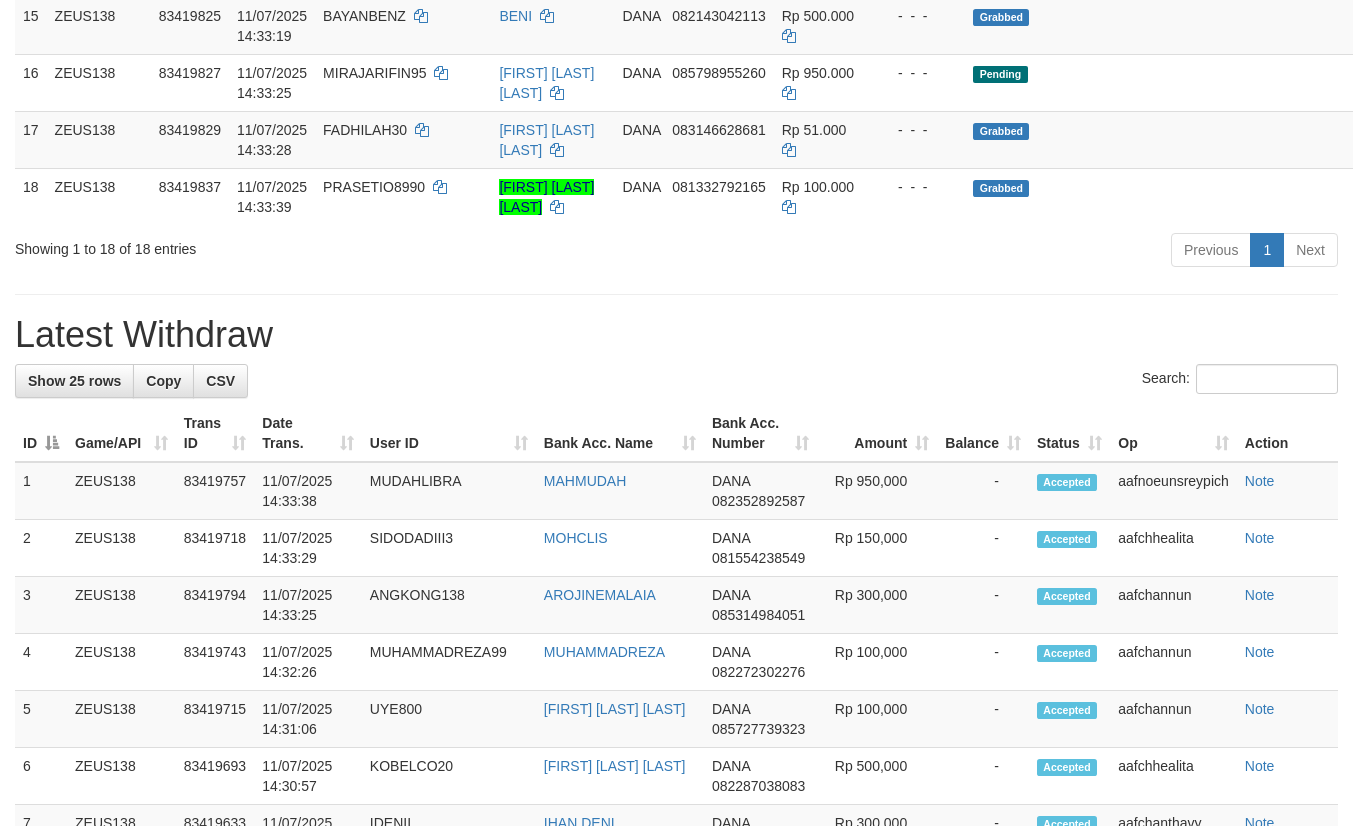scroll, scrollTop: 1180, scrollLeft: 0, axis: vertical 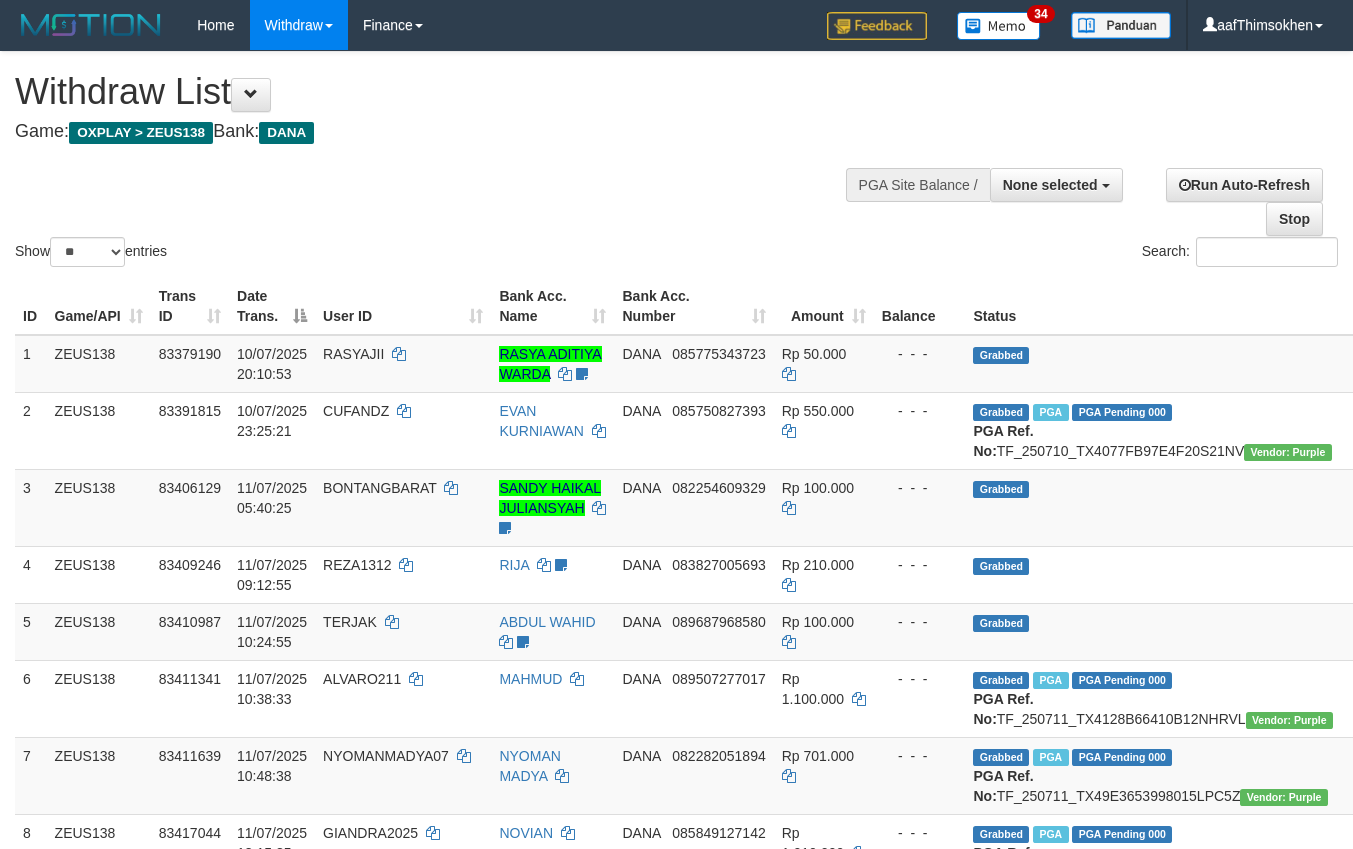 select 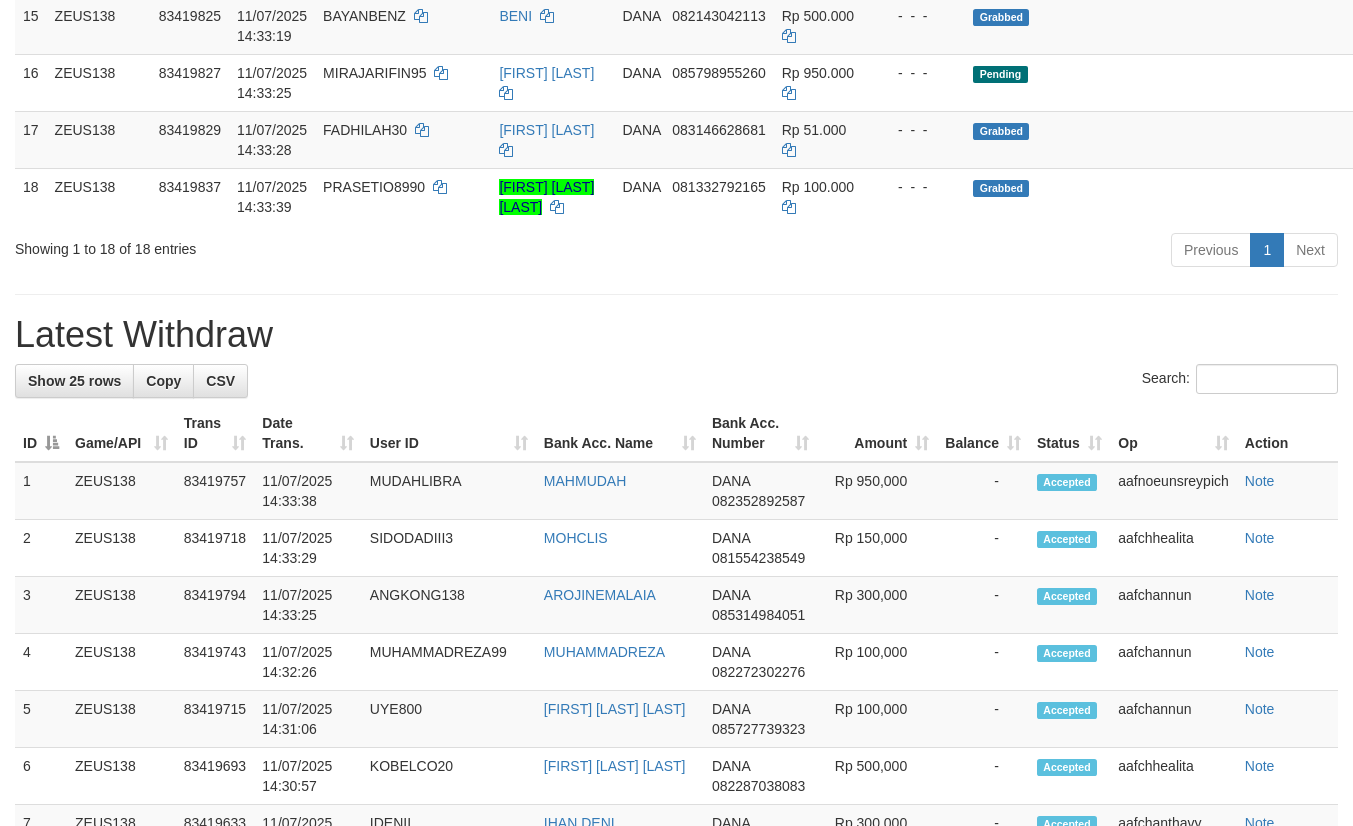 scroll, scrollTop: 1180, scrollLeft: 0, axis: vertical 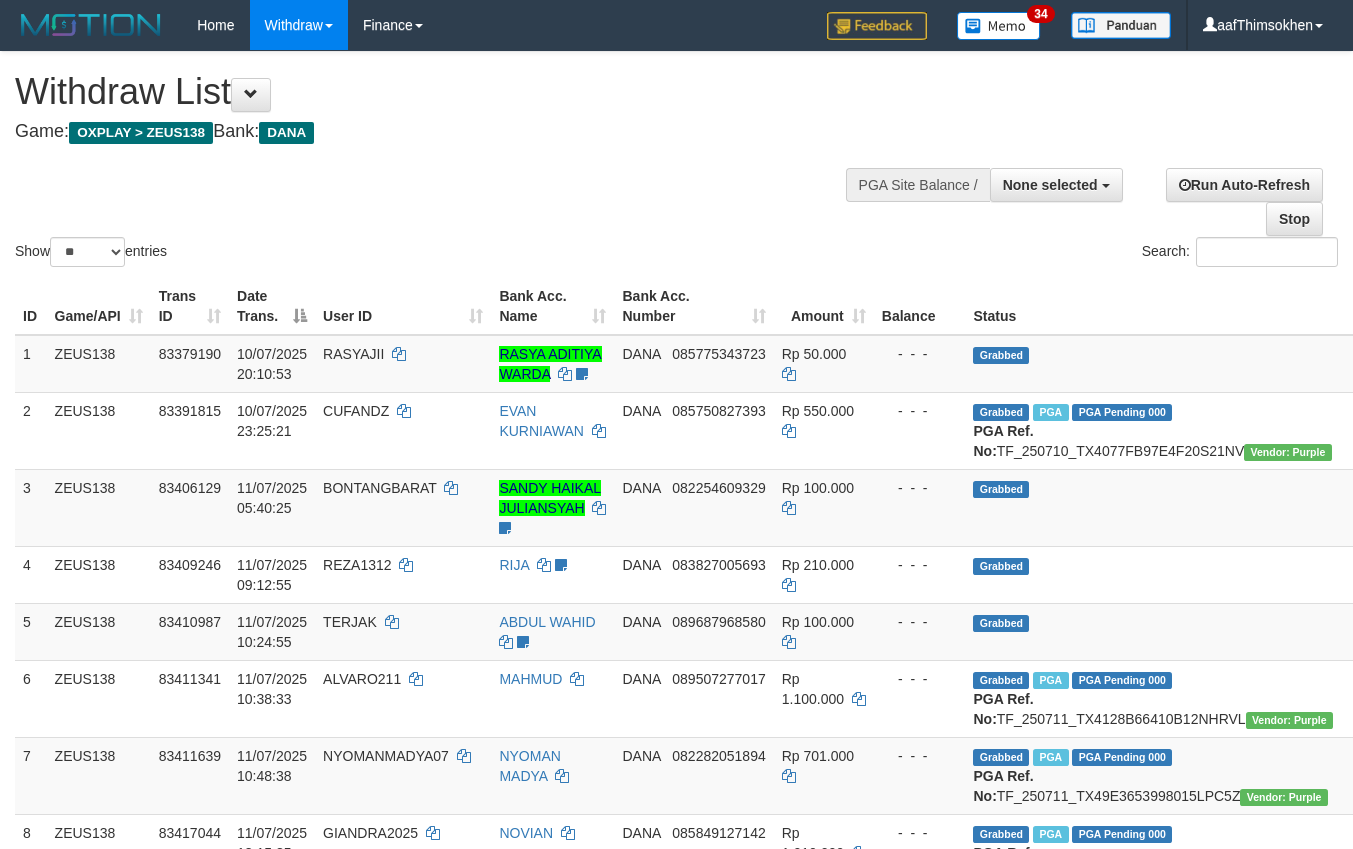 select 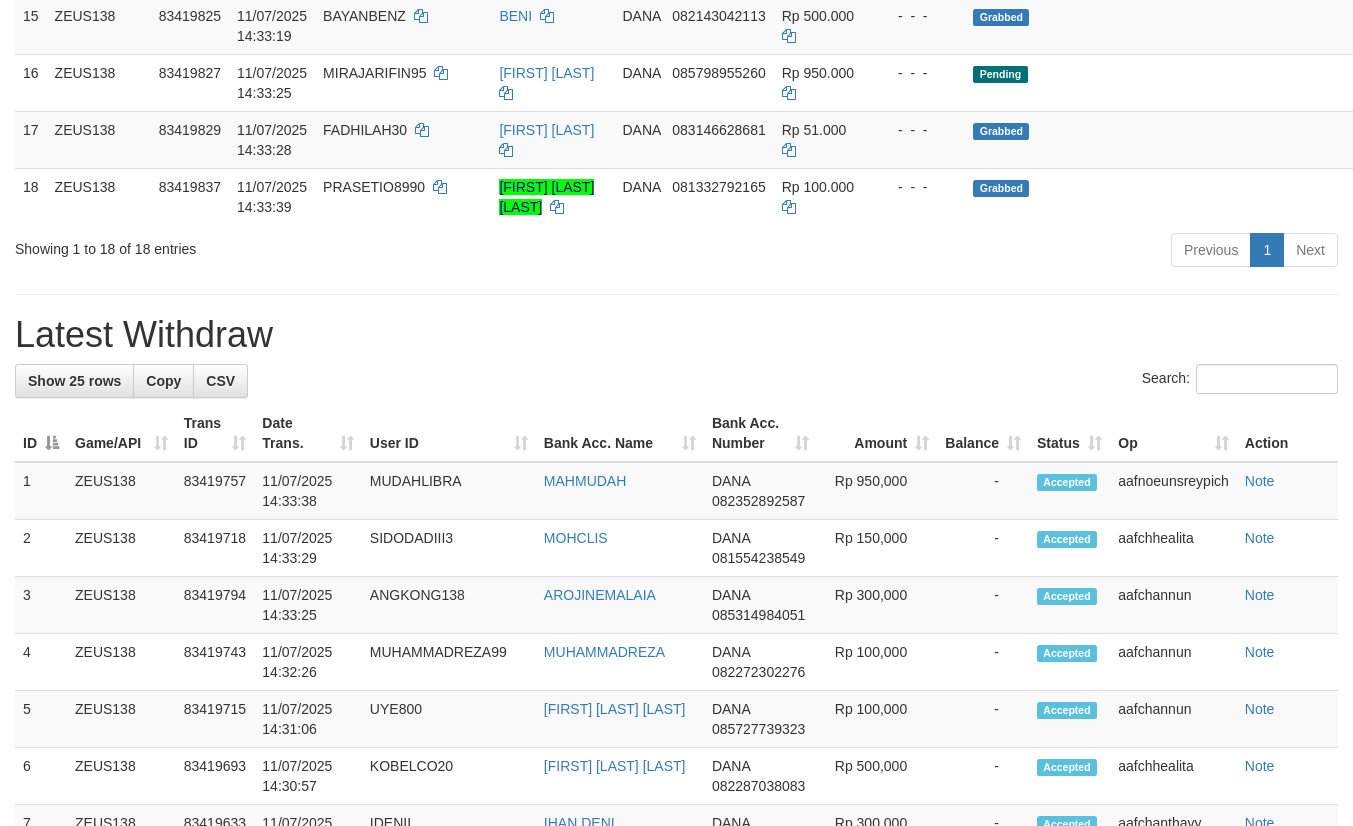 scroll, scrollTop: 1180, scrollLeft: 0, axis: vertical 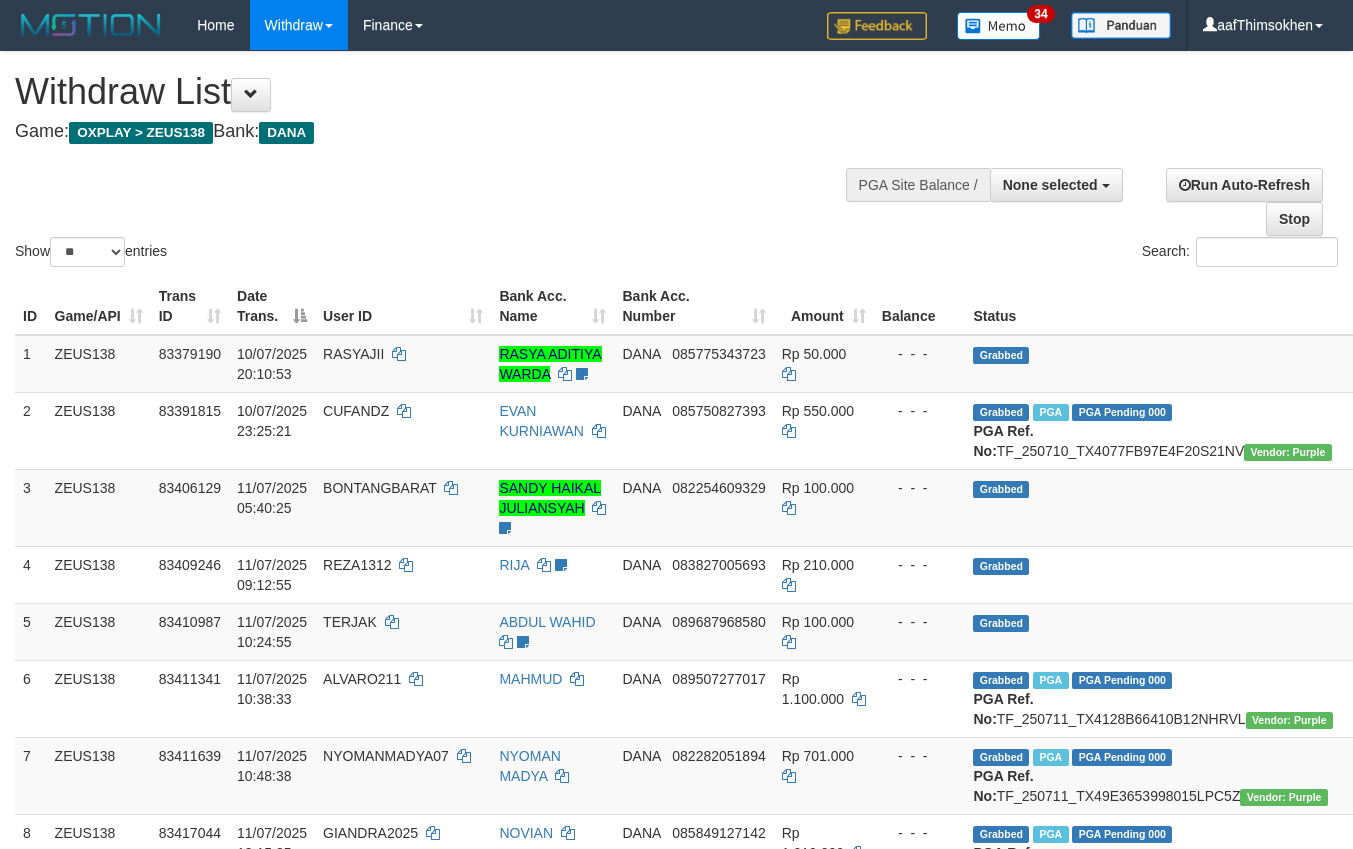 select 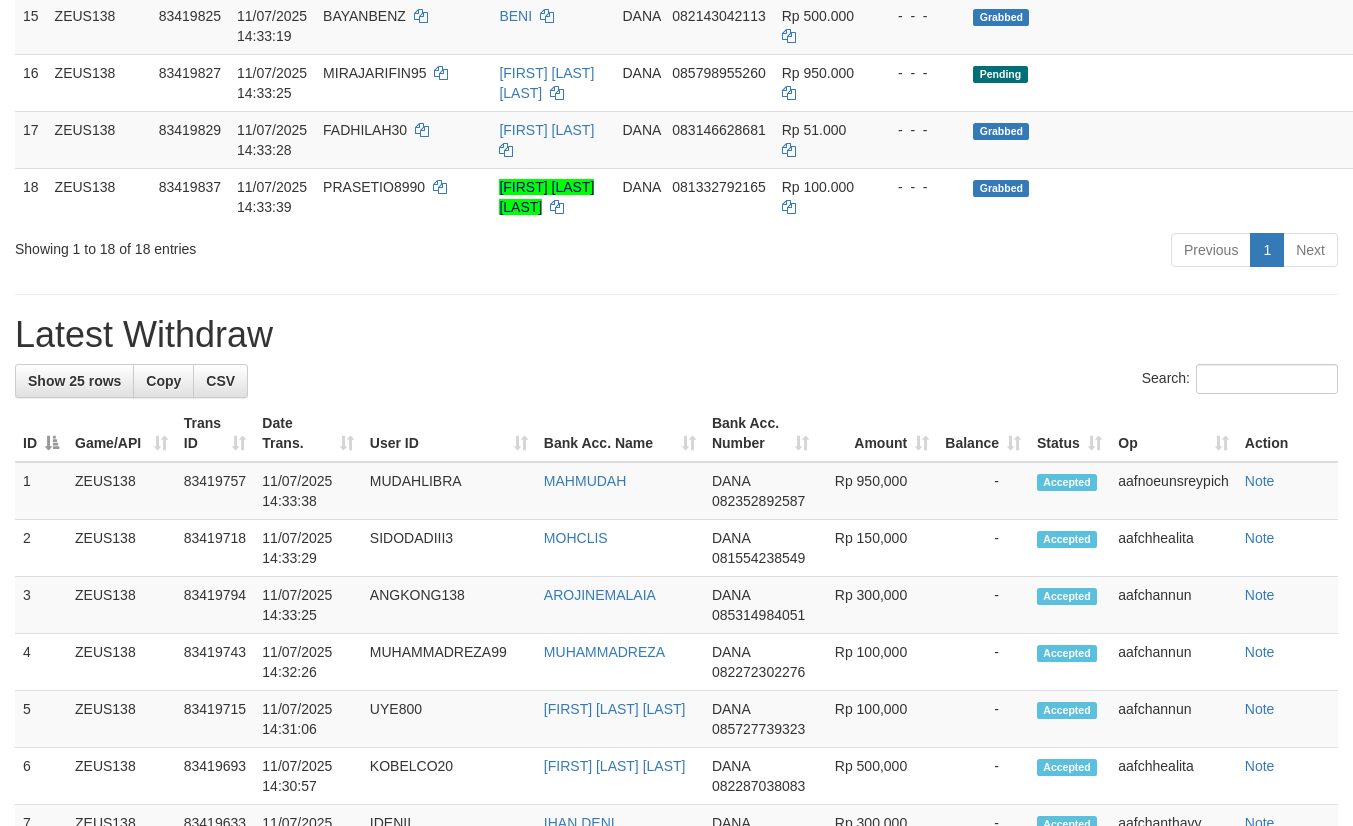 scroll, scrollTop: 1180, scrollLeft: 0, axis: vertical 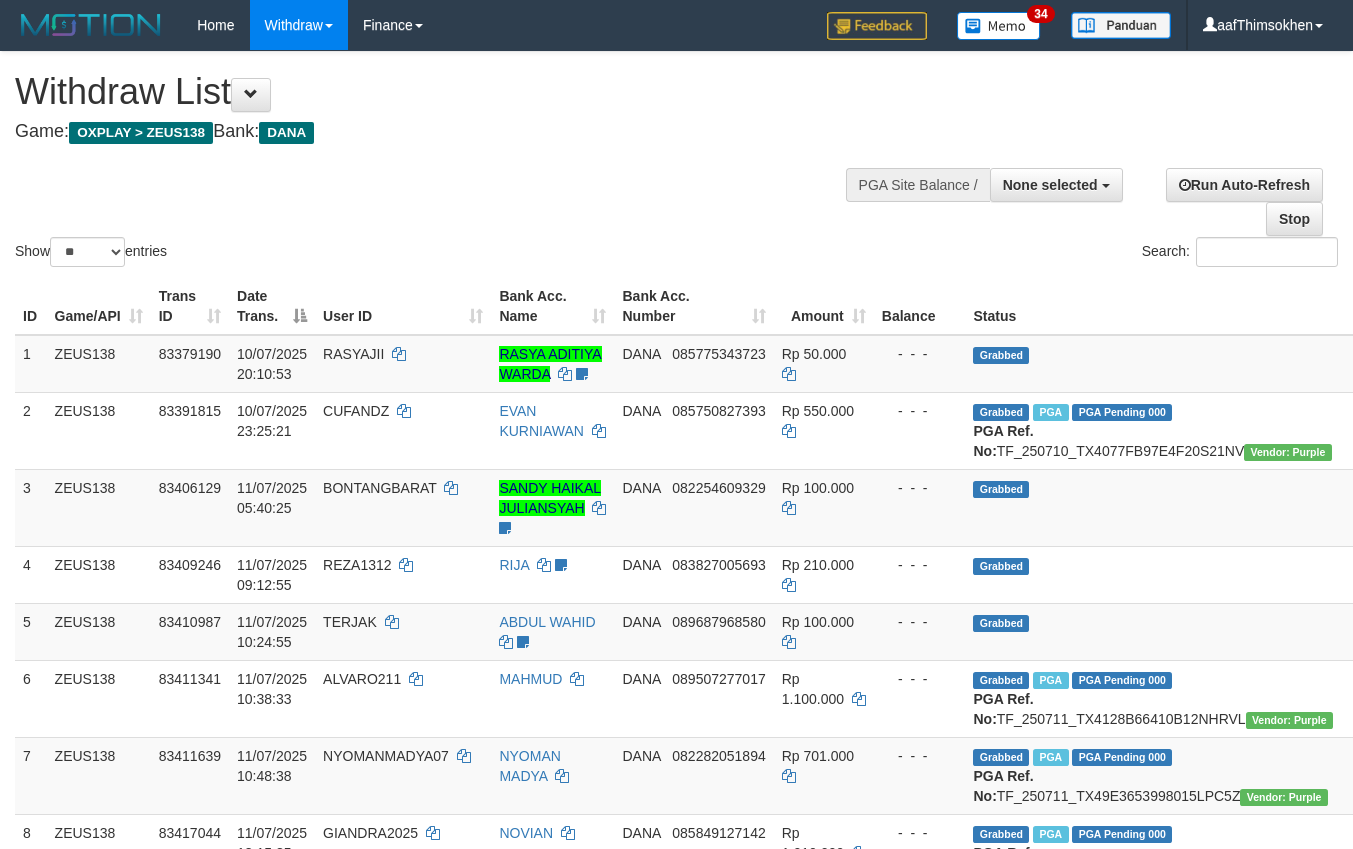 select 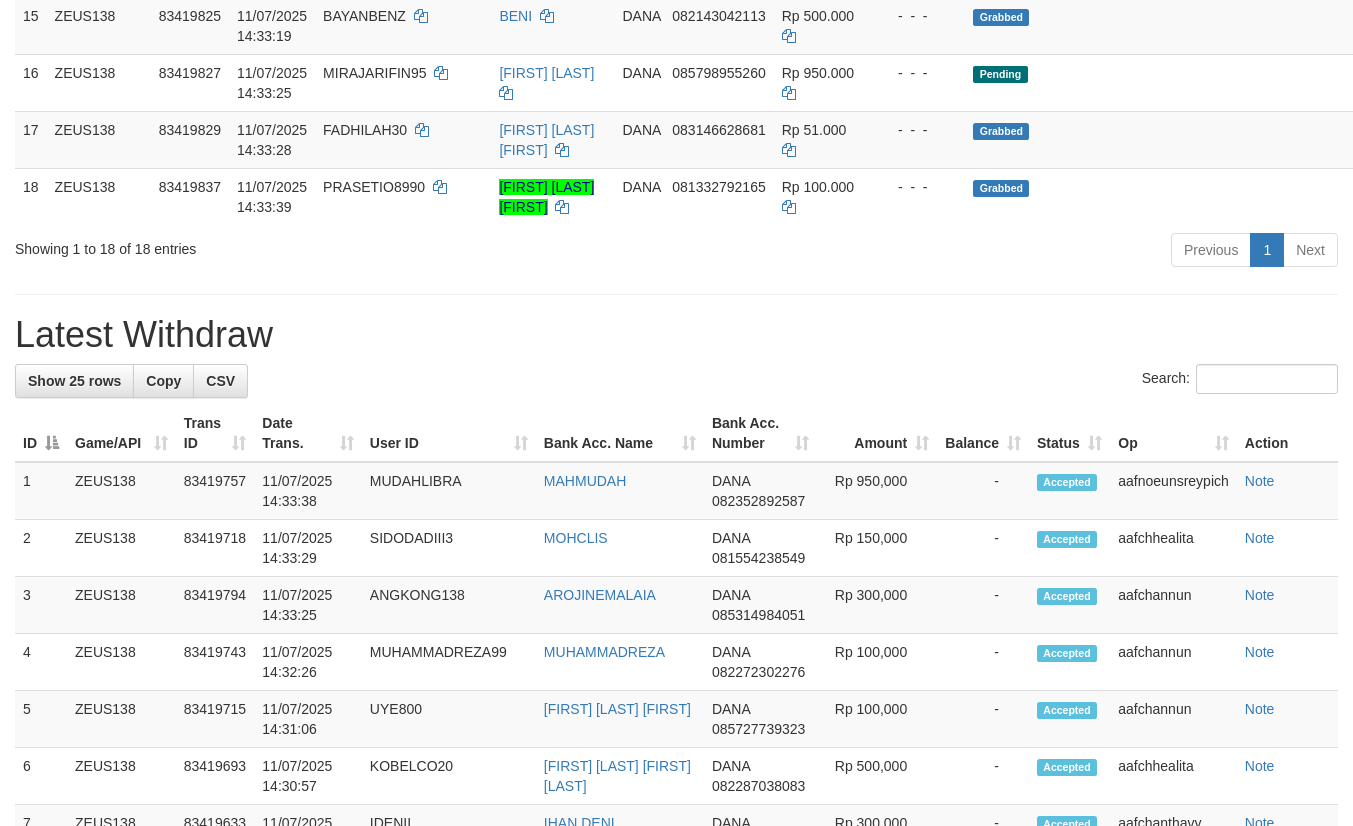 scroll, scrollTop: 1180, scrollLeft: 0, axis: vertical 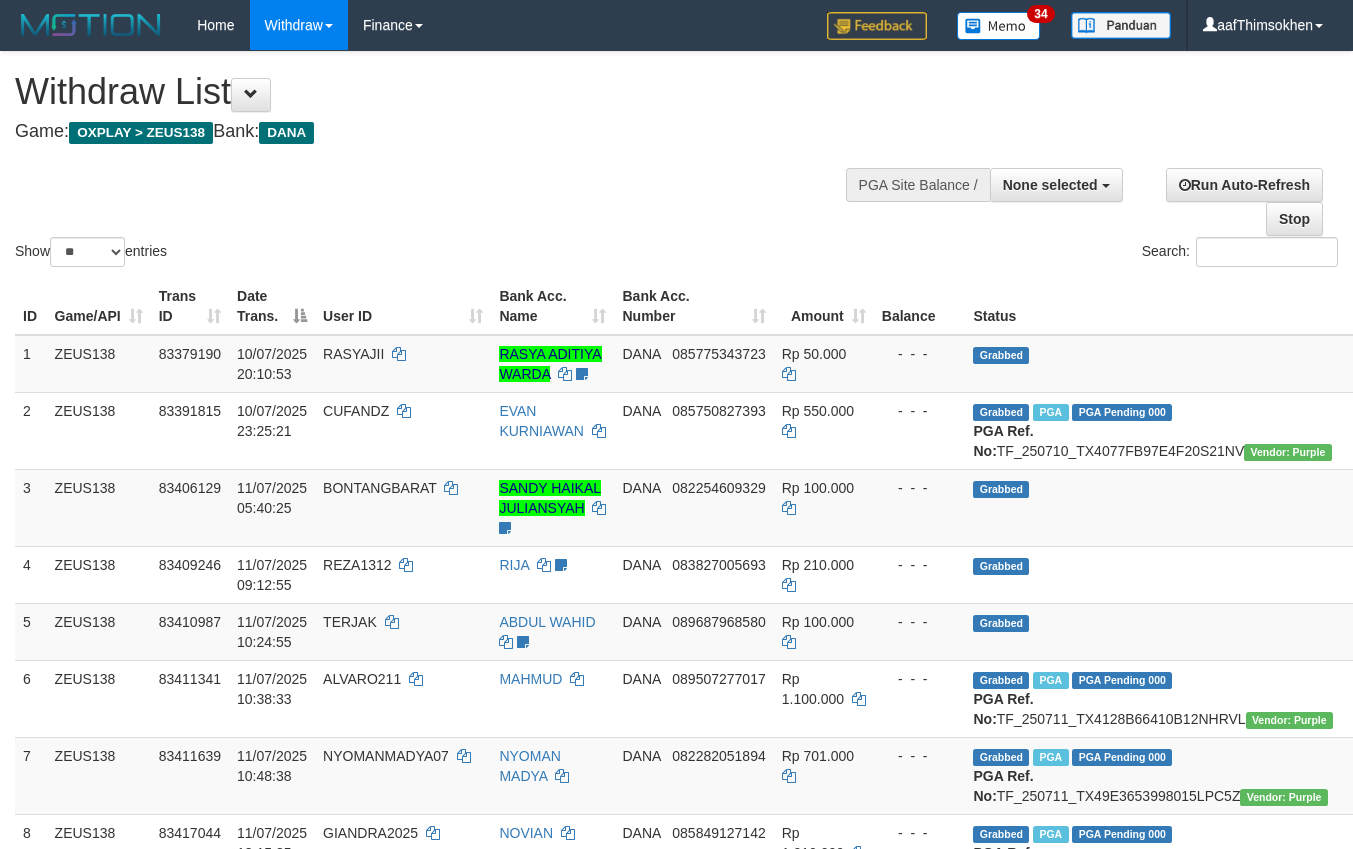 select 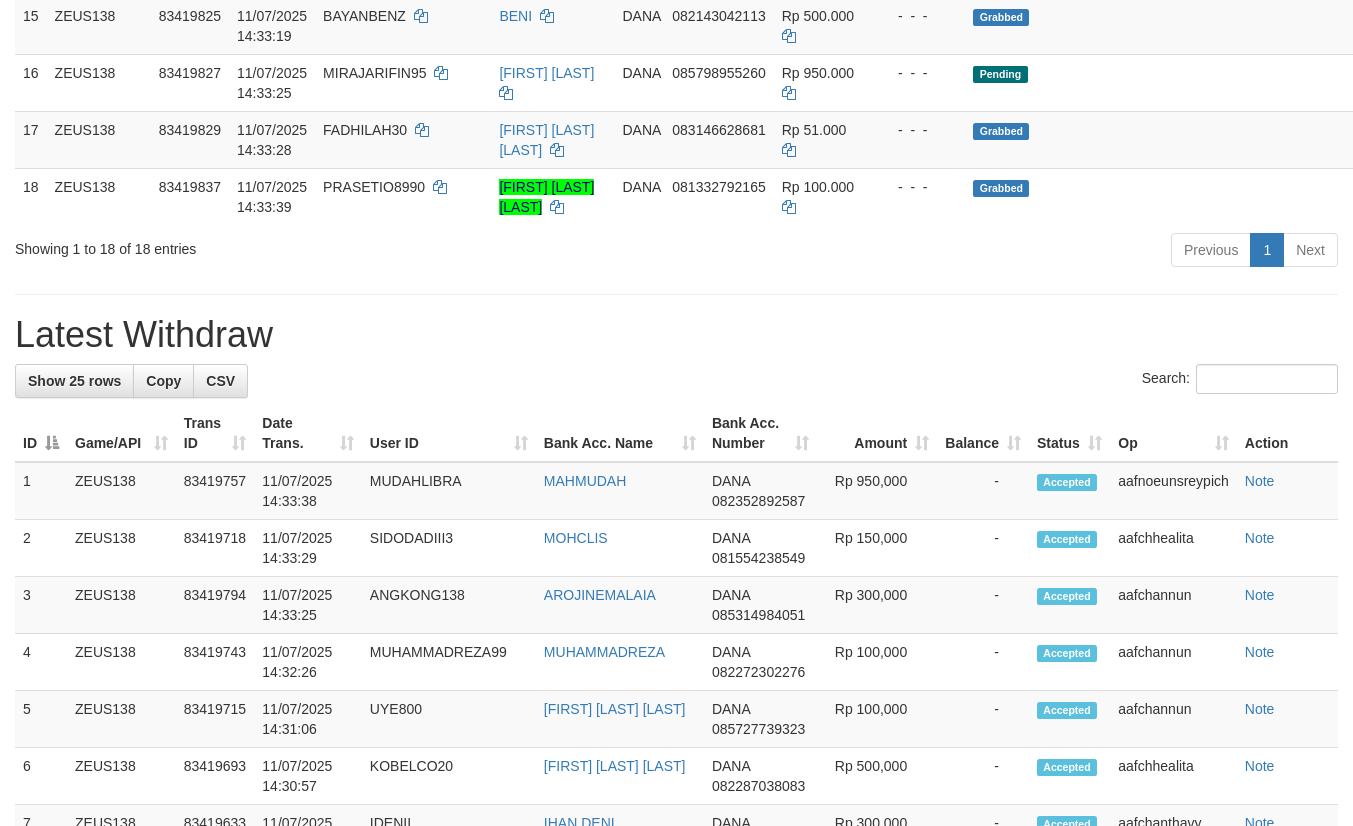 scroll, scrollTop: 1180, scrollLeft: 0, axis: vertical 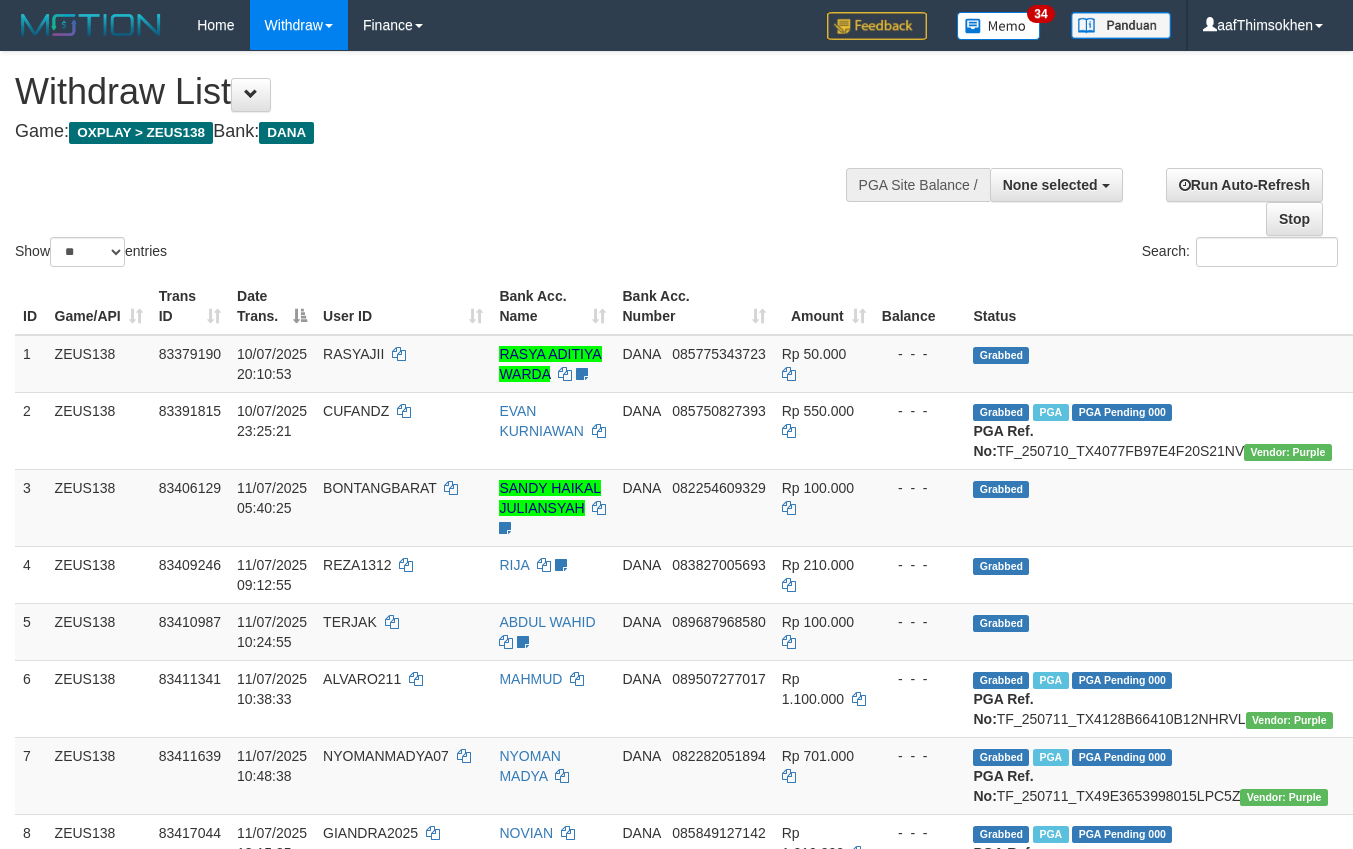 select 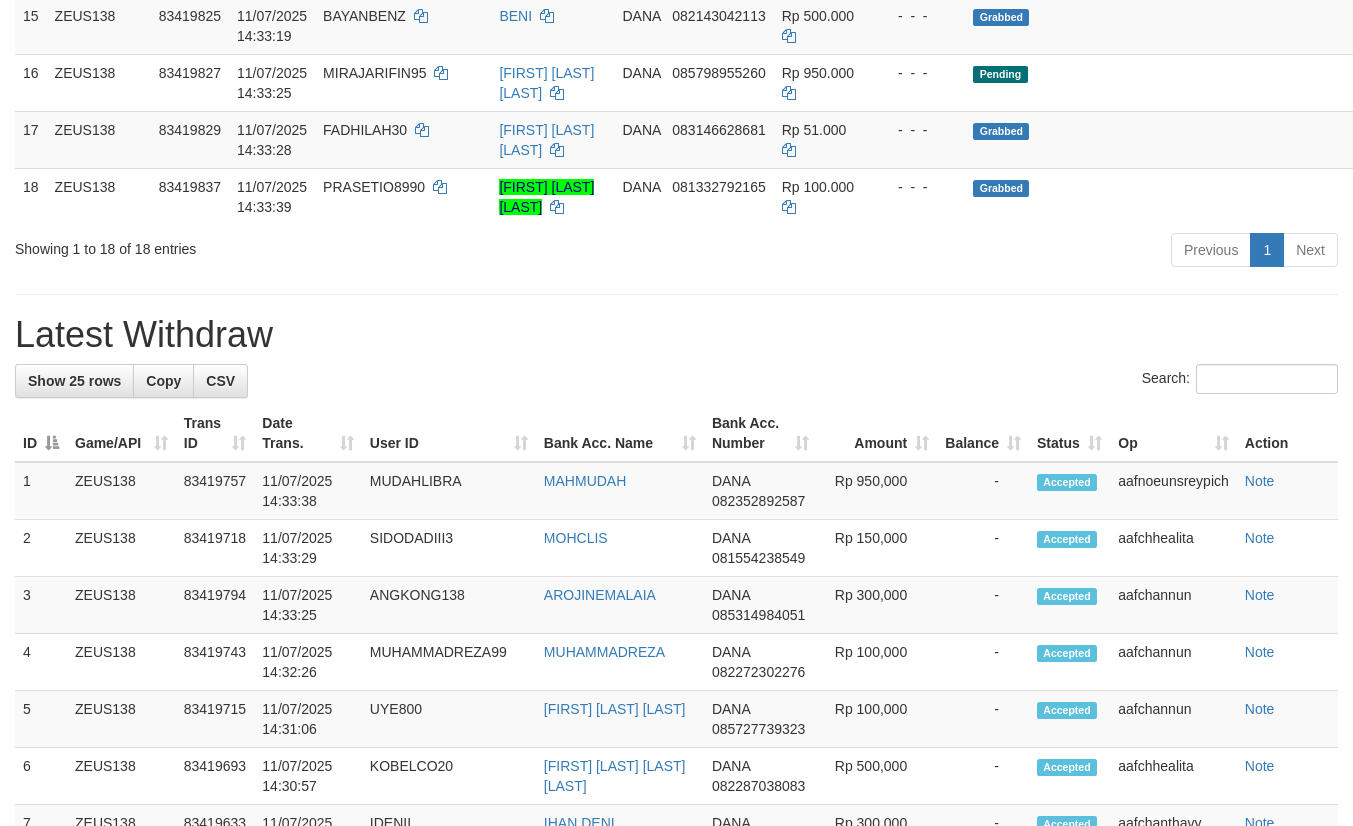 scroll, scrollTop: 1180, scrollLeft: 0, axis: vertical 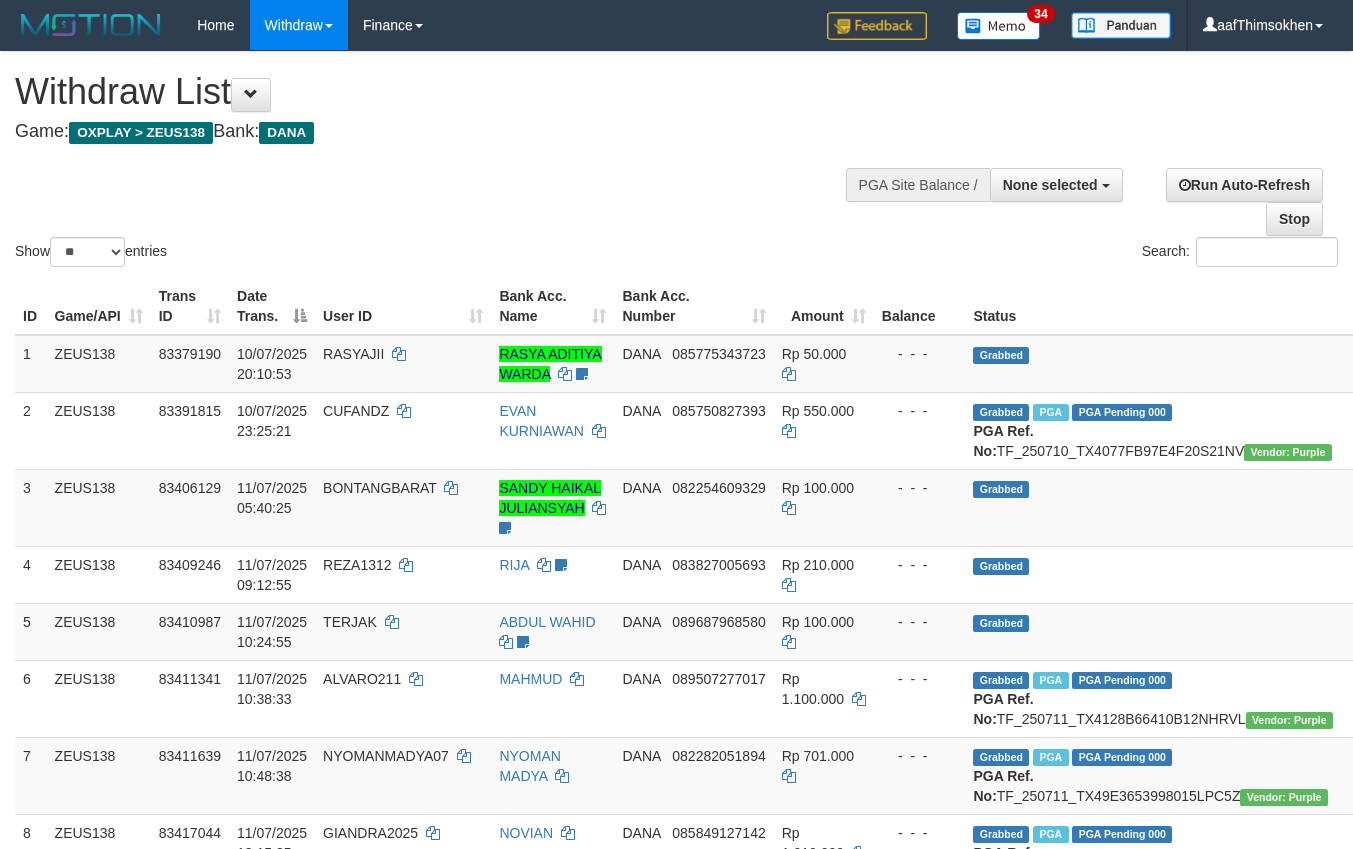 select 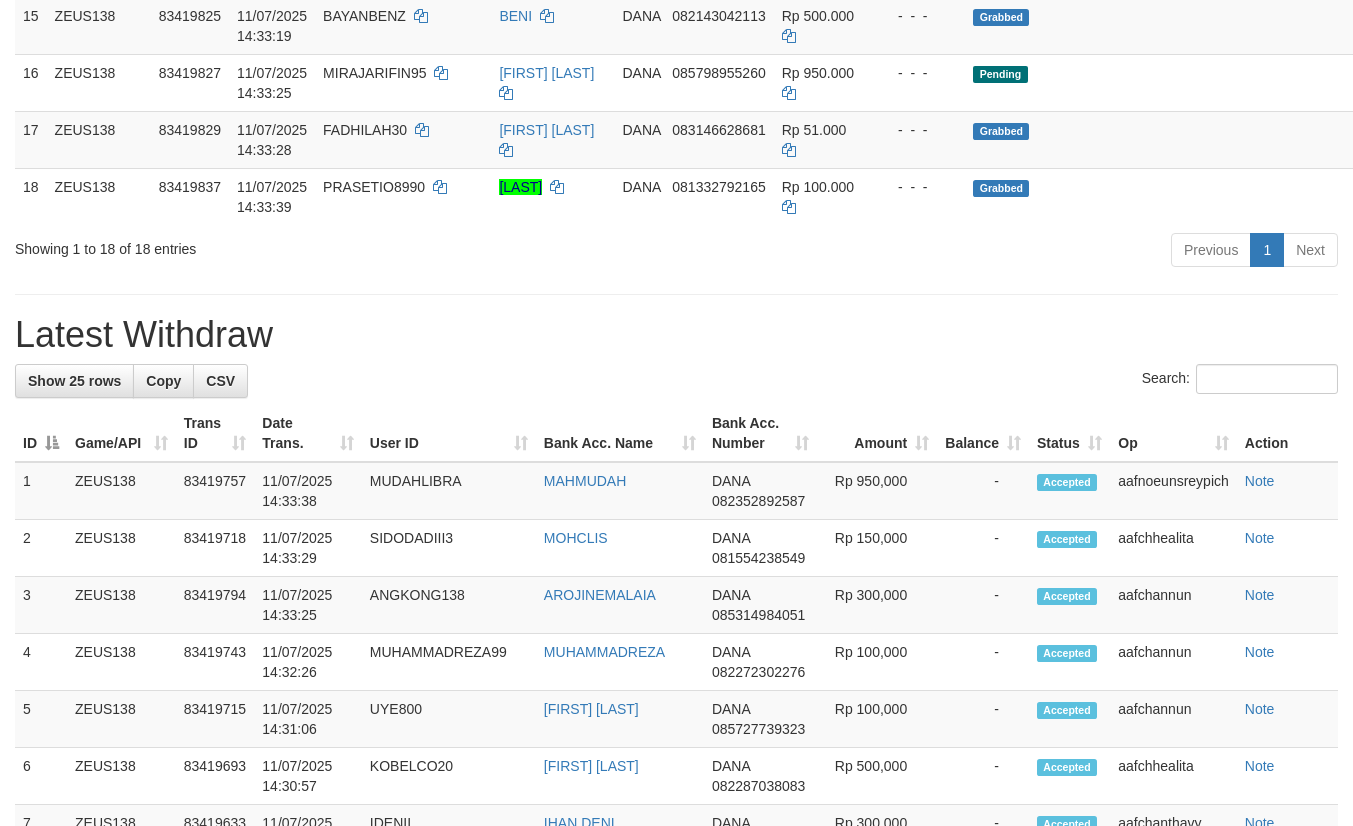 scroll, scrollTop: 1180, scrollLeft: 0, axis: vertical 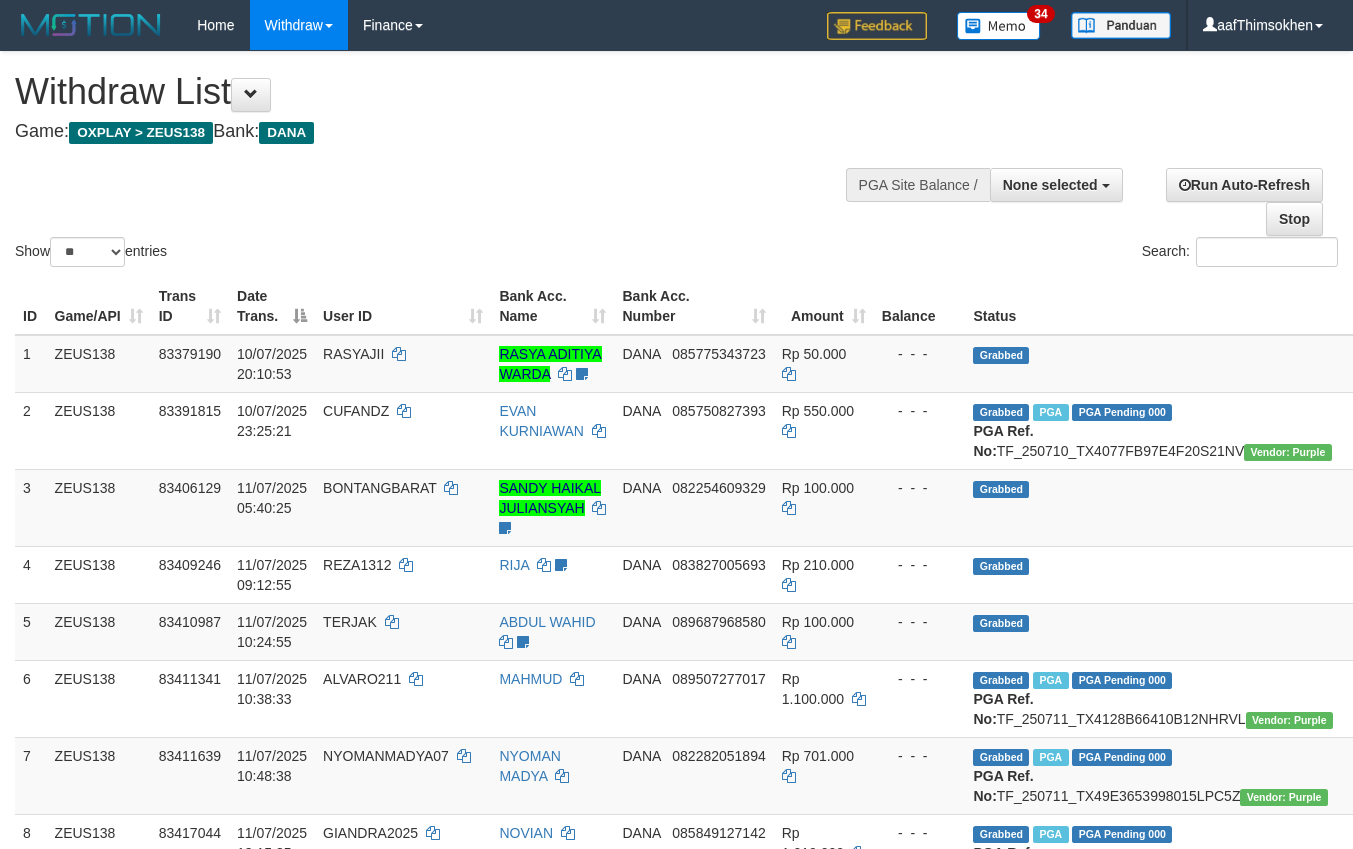 select 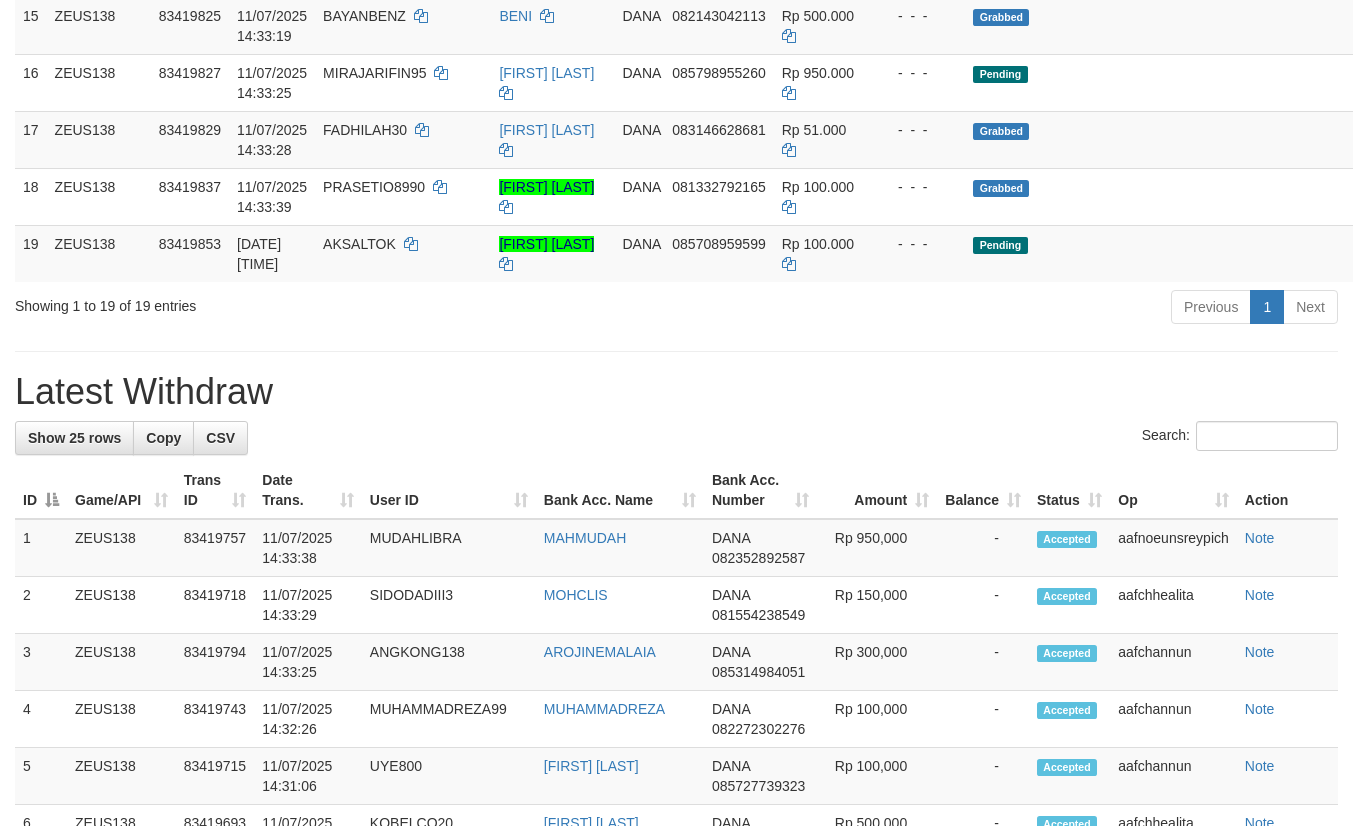 scroll, scrollTop: 1180, scrollLeft: 0, axis: vertical 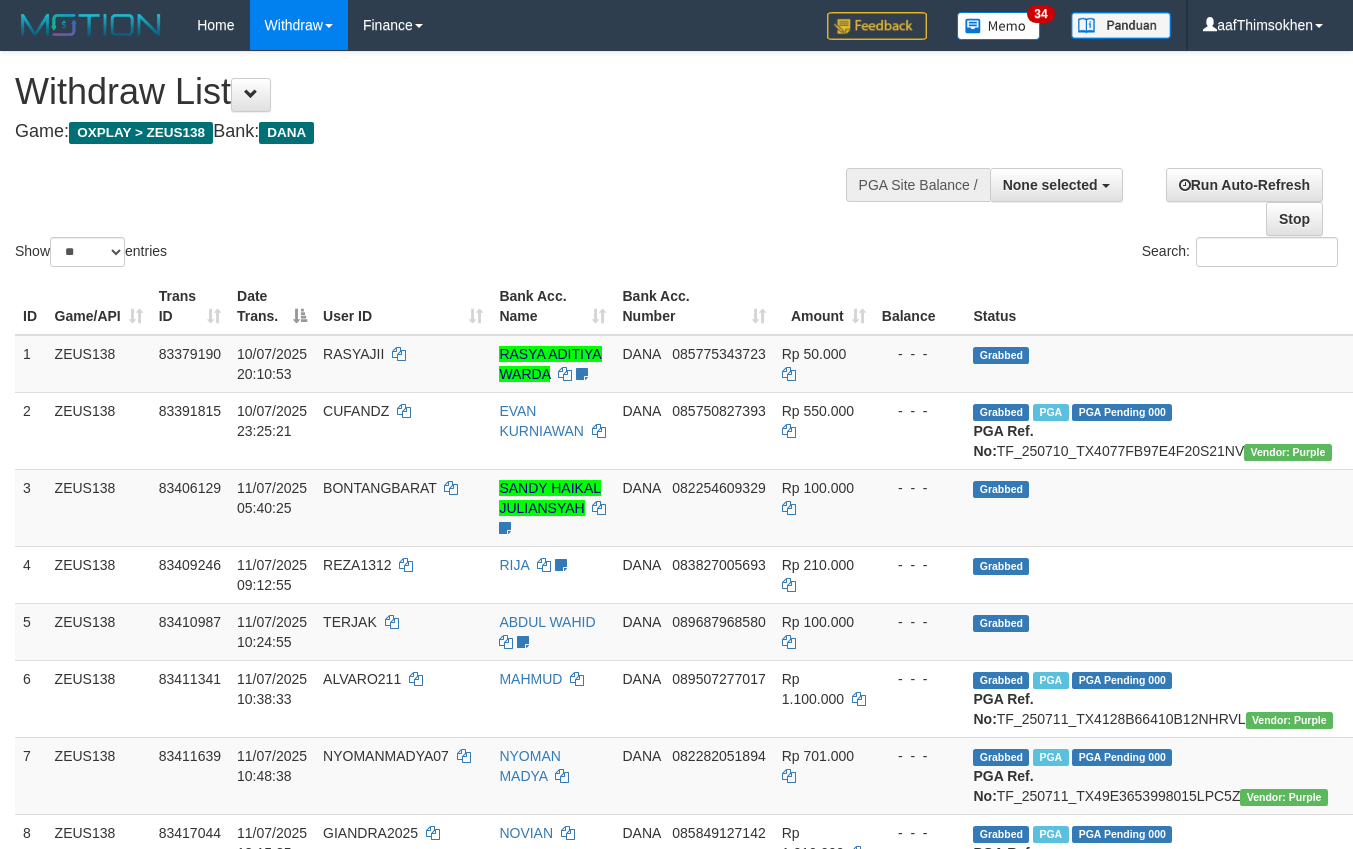 select 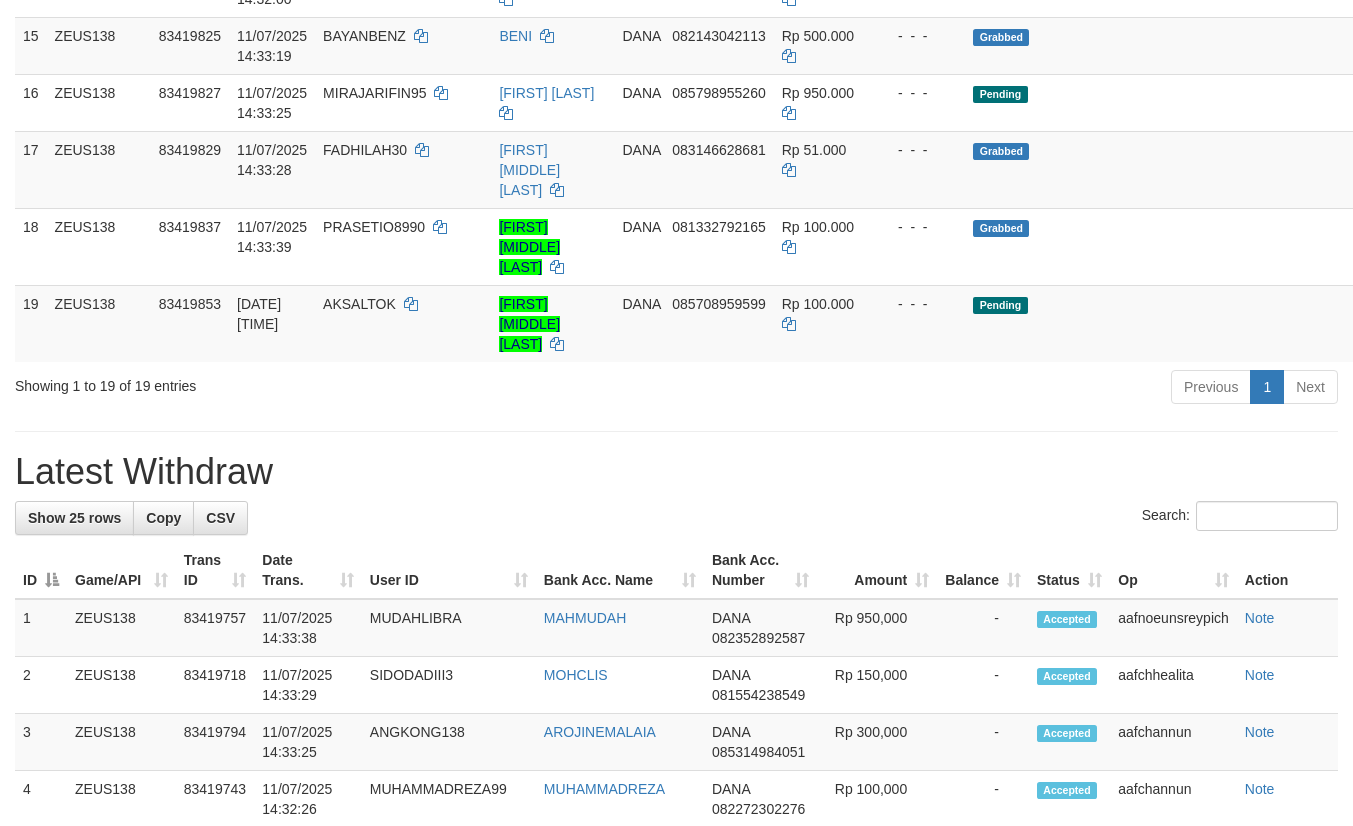 scroll, scrollTop: 1180, scrollLeft: 0, axis: vertical 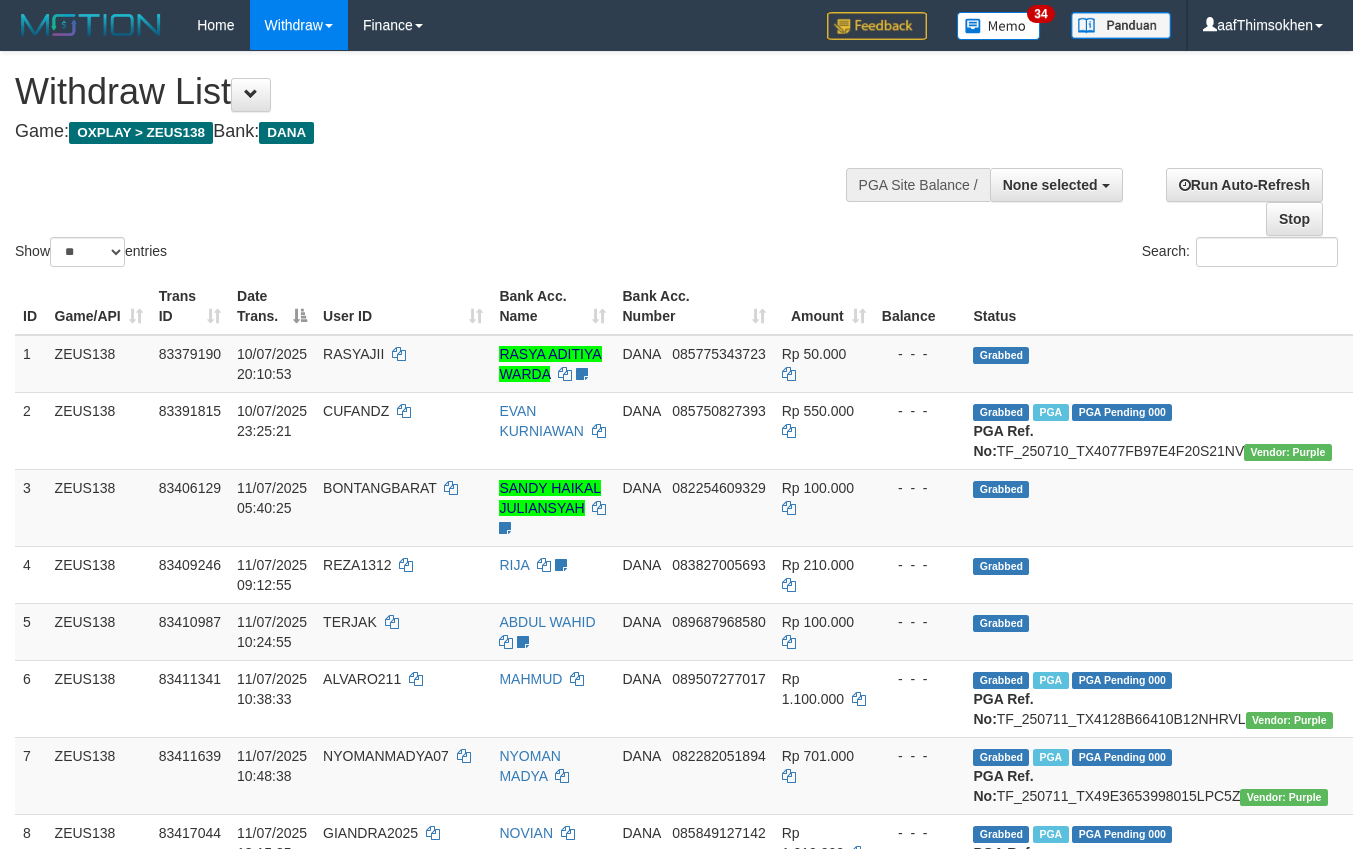 select 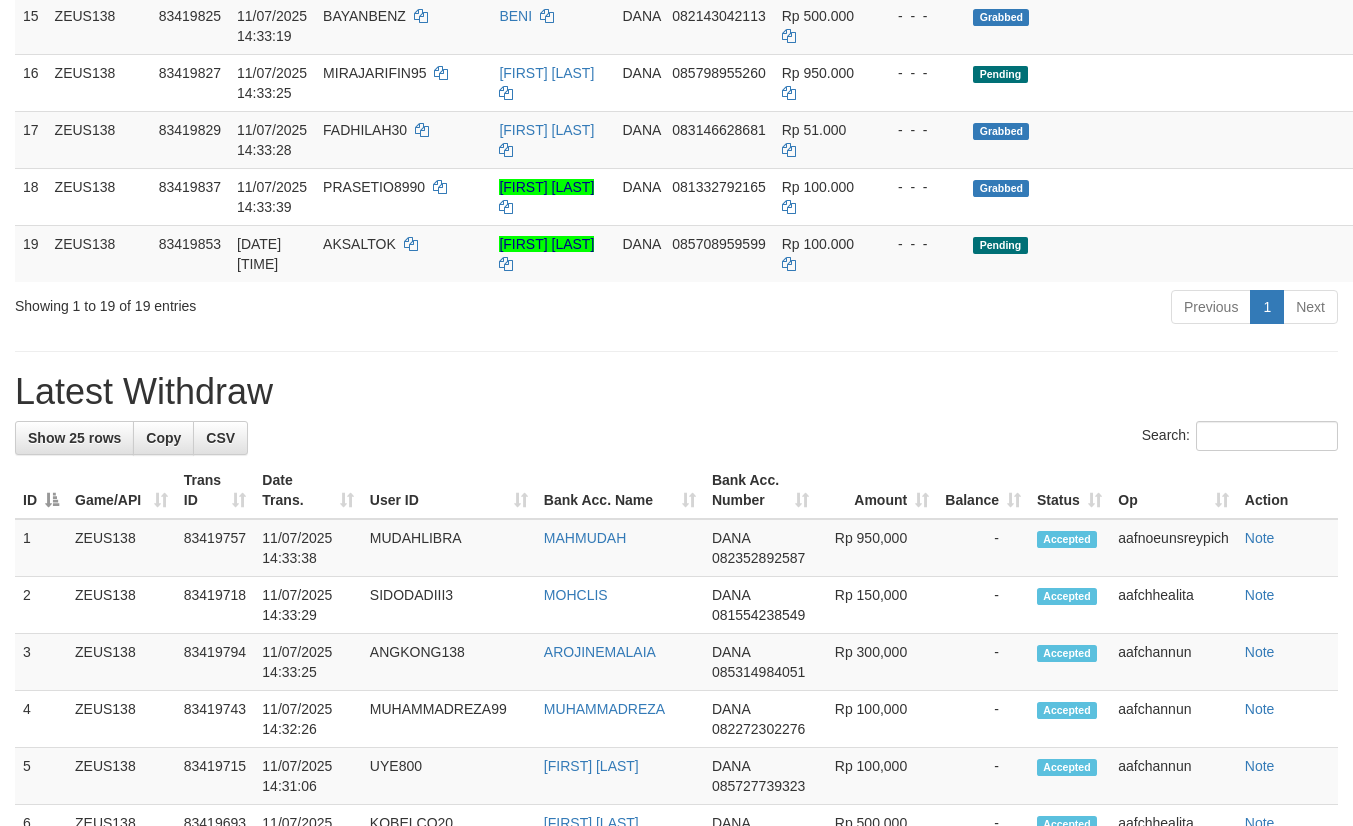 scroll, scrollTop: 1180, scrollLeft: 0, axis: vertical 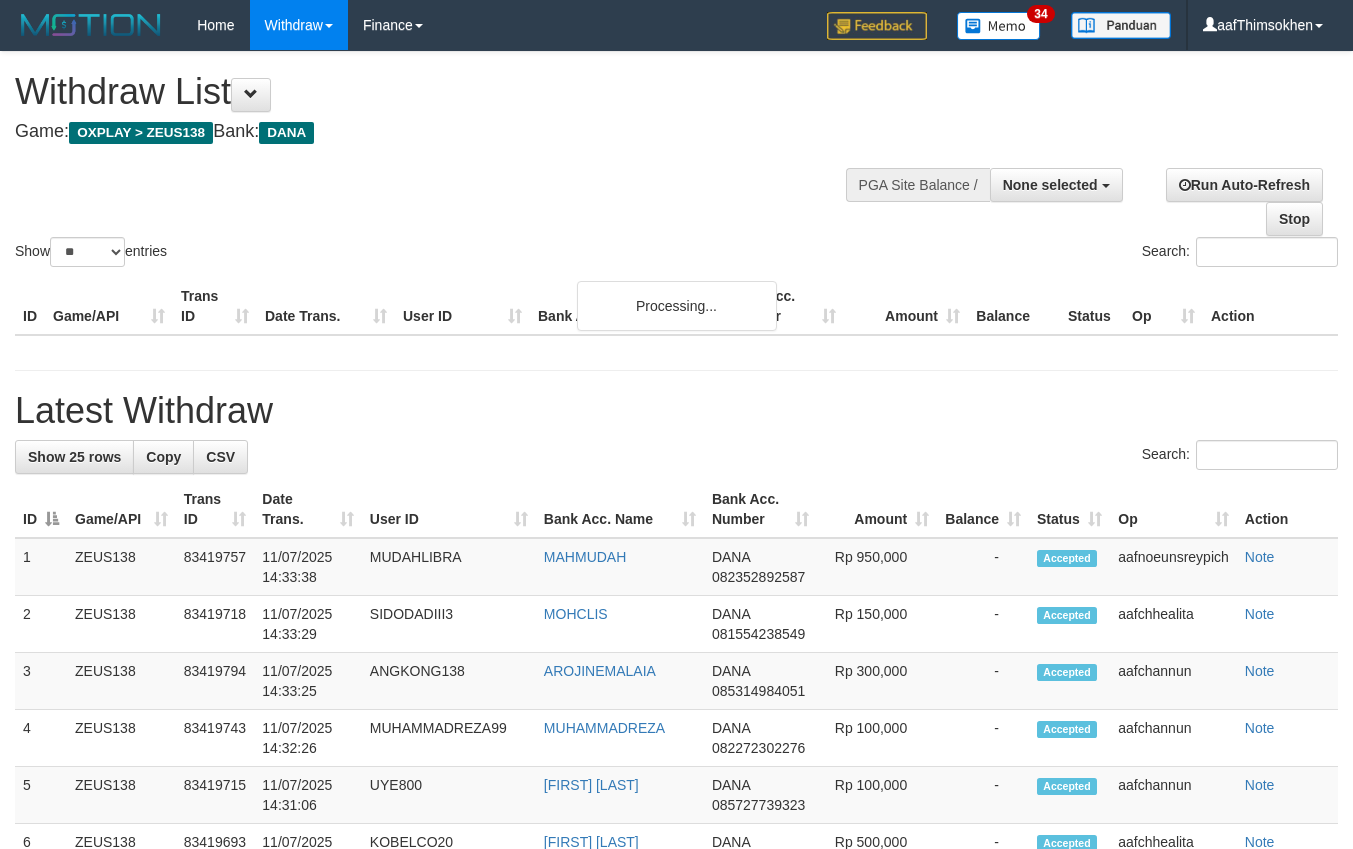 select 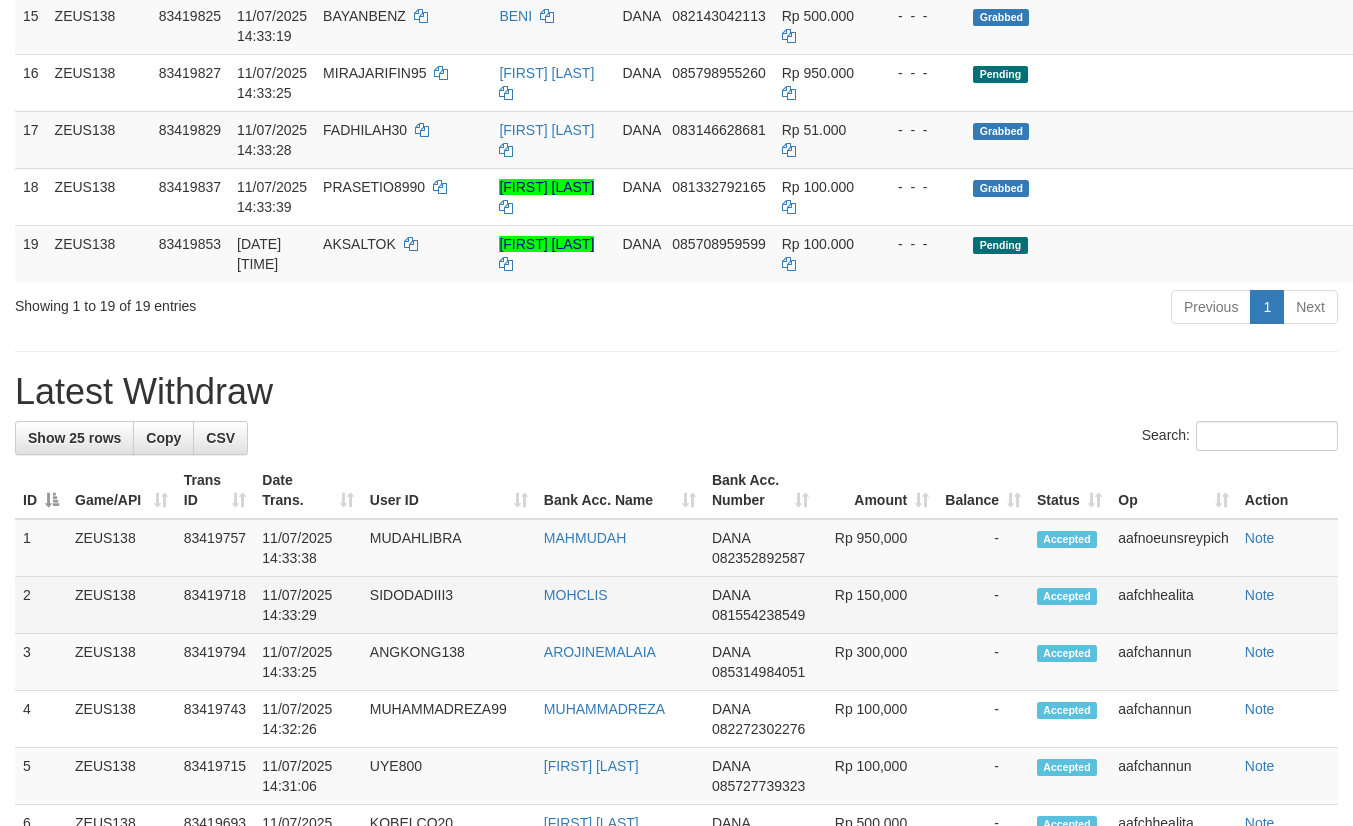 scroll, scrollTop: 1180, scrollLeft: 0, axis: vertical 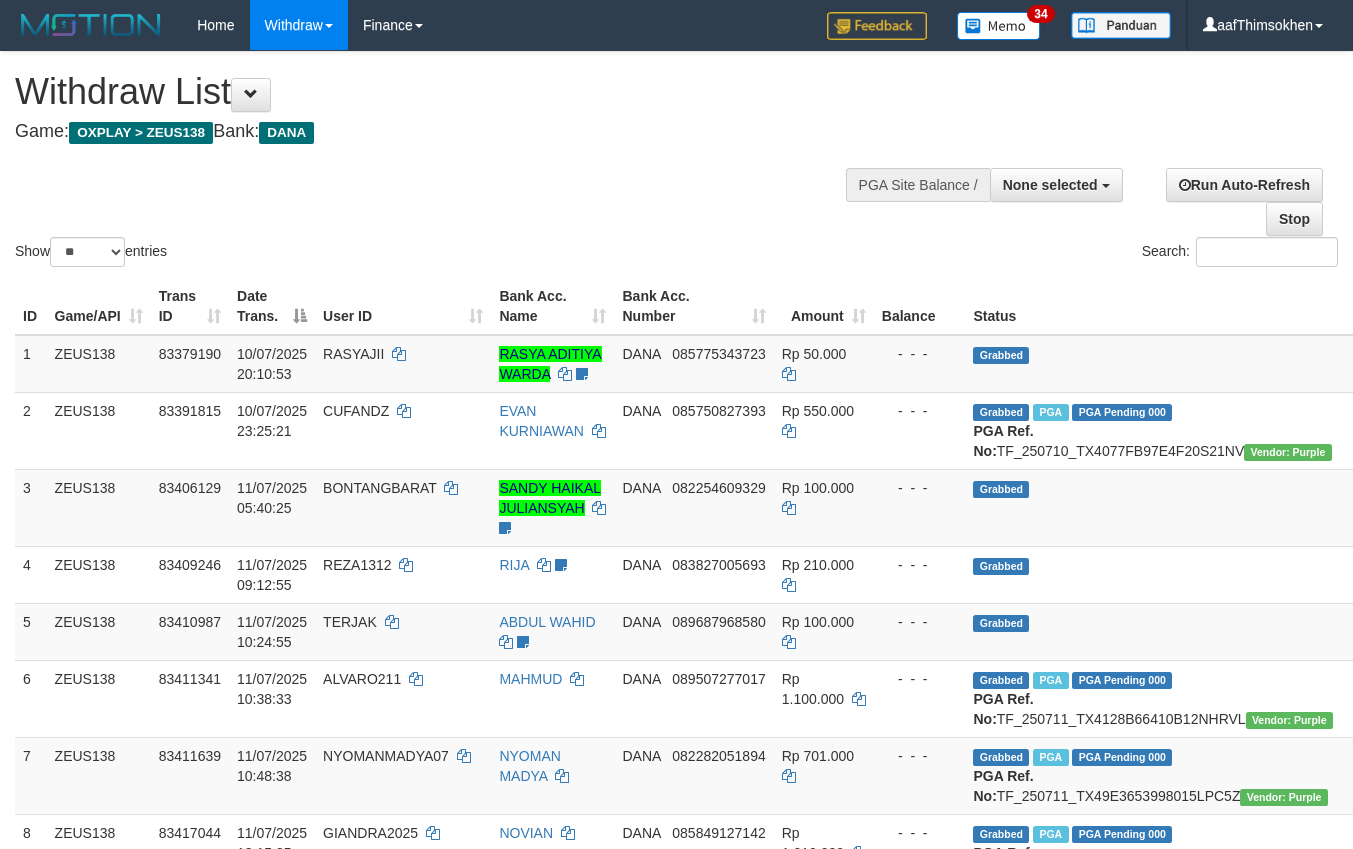 select 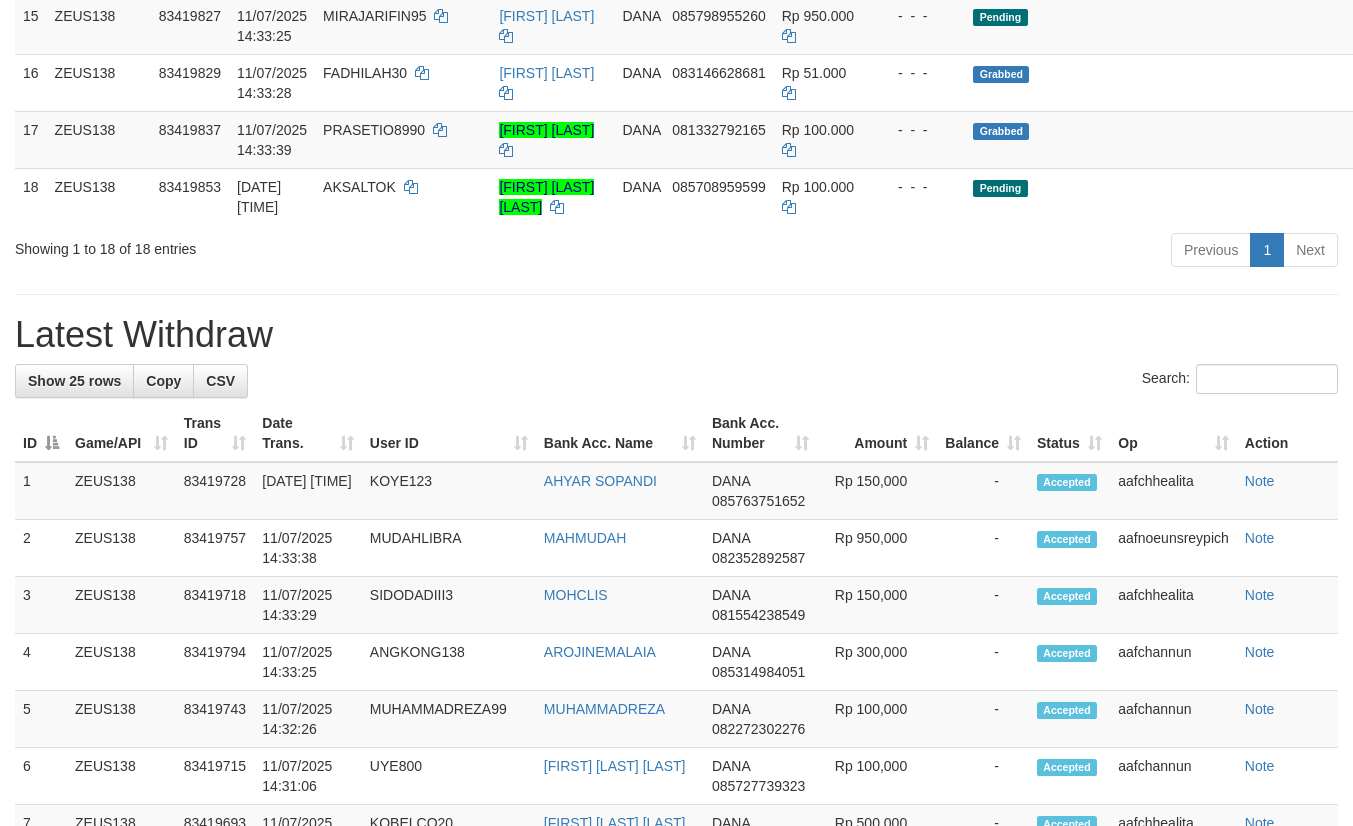 scroll, scrollTop: 1180, scrollLeft: 0, axis: vertical 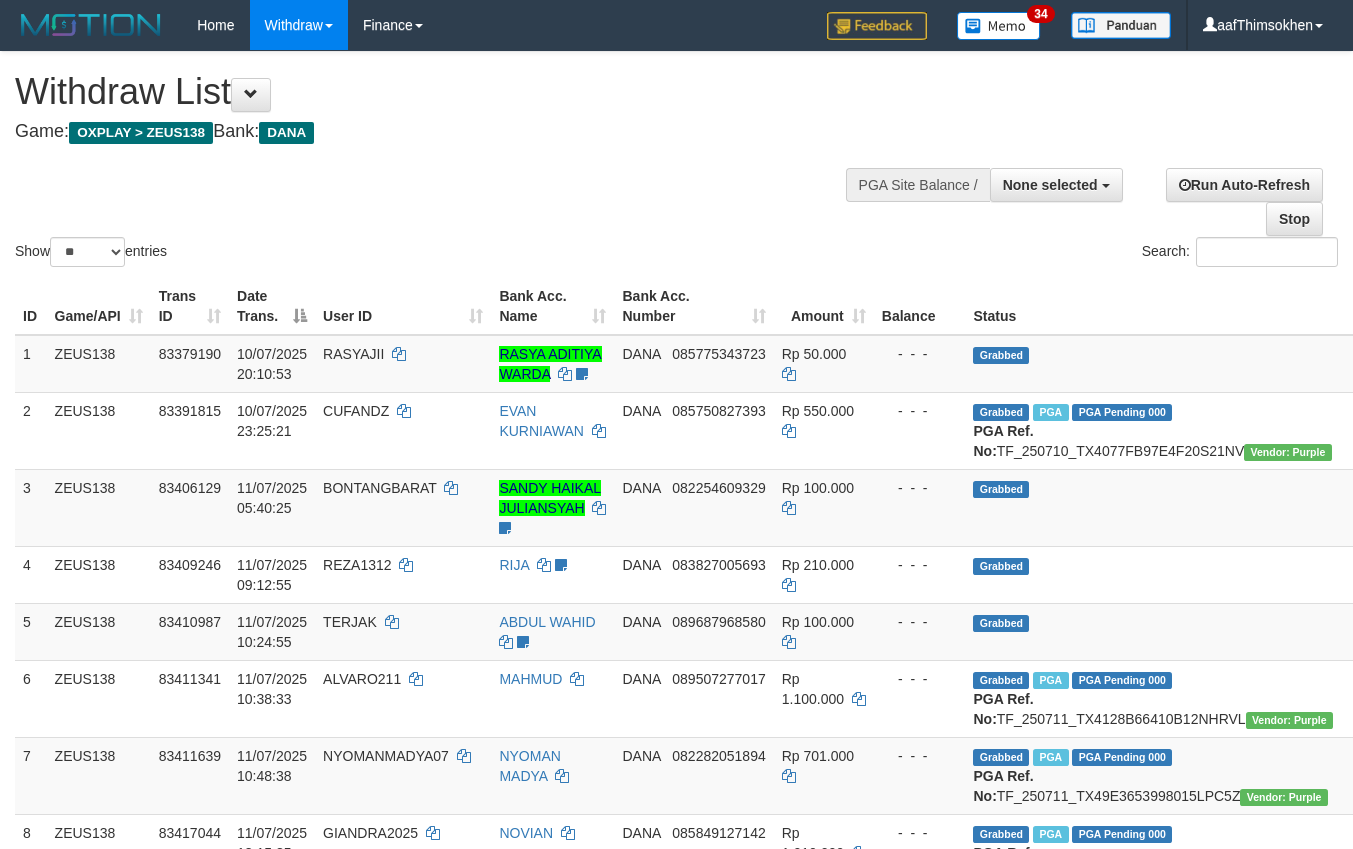 select 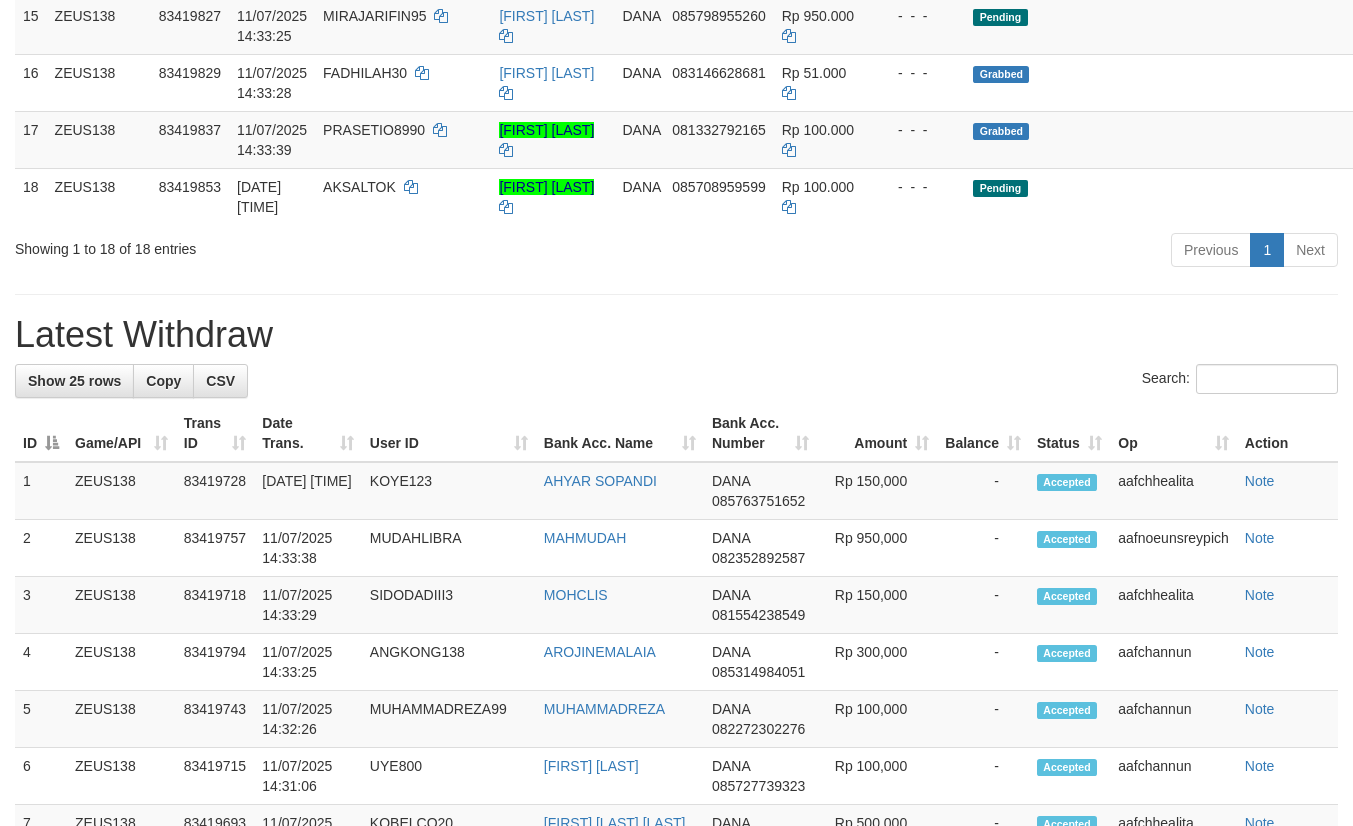 scroll, scrollTop: 1180, scrollLeft: 0, axis: vertical 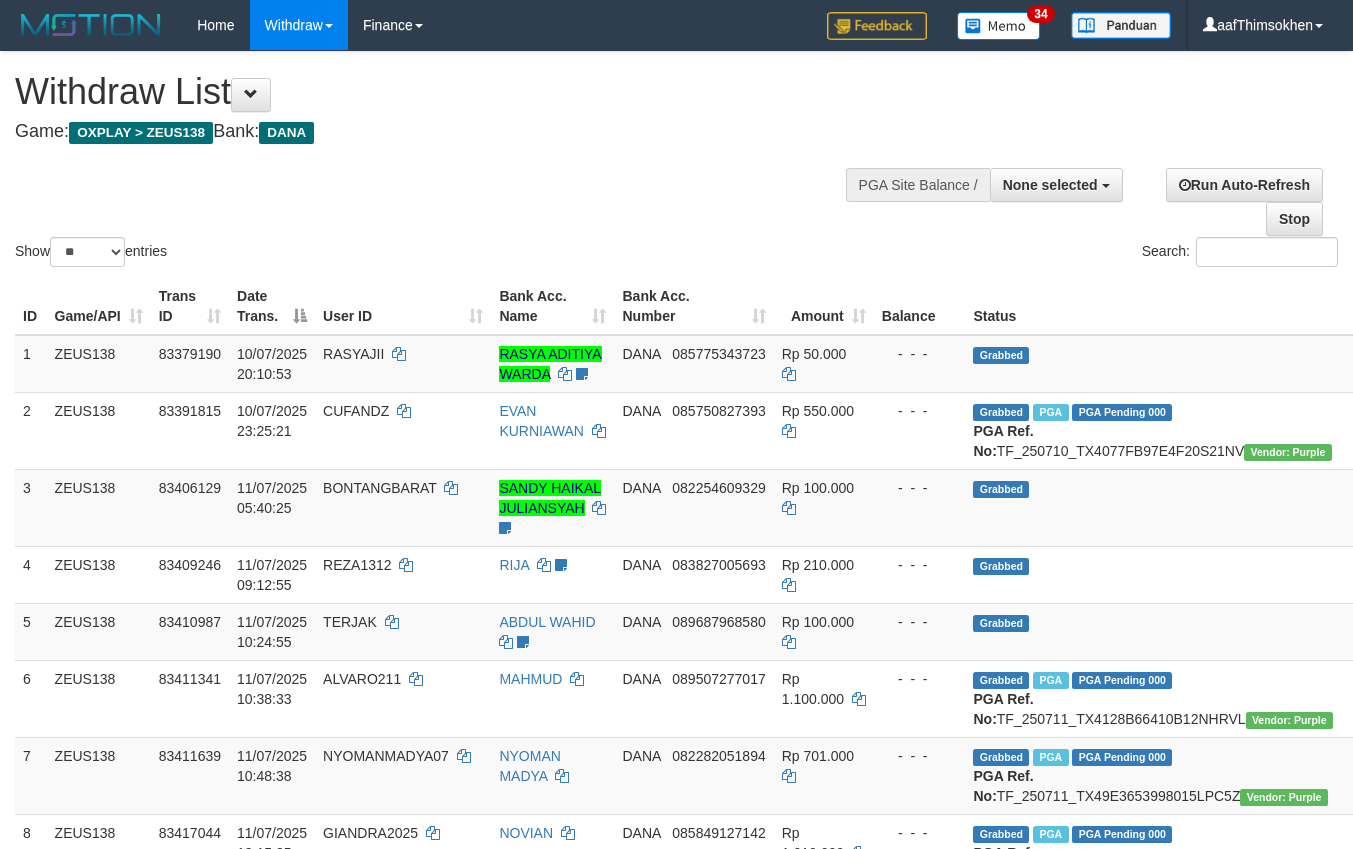 select 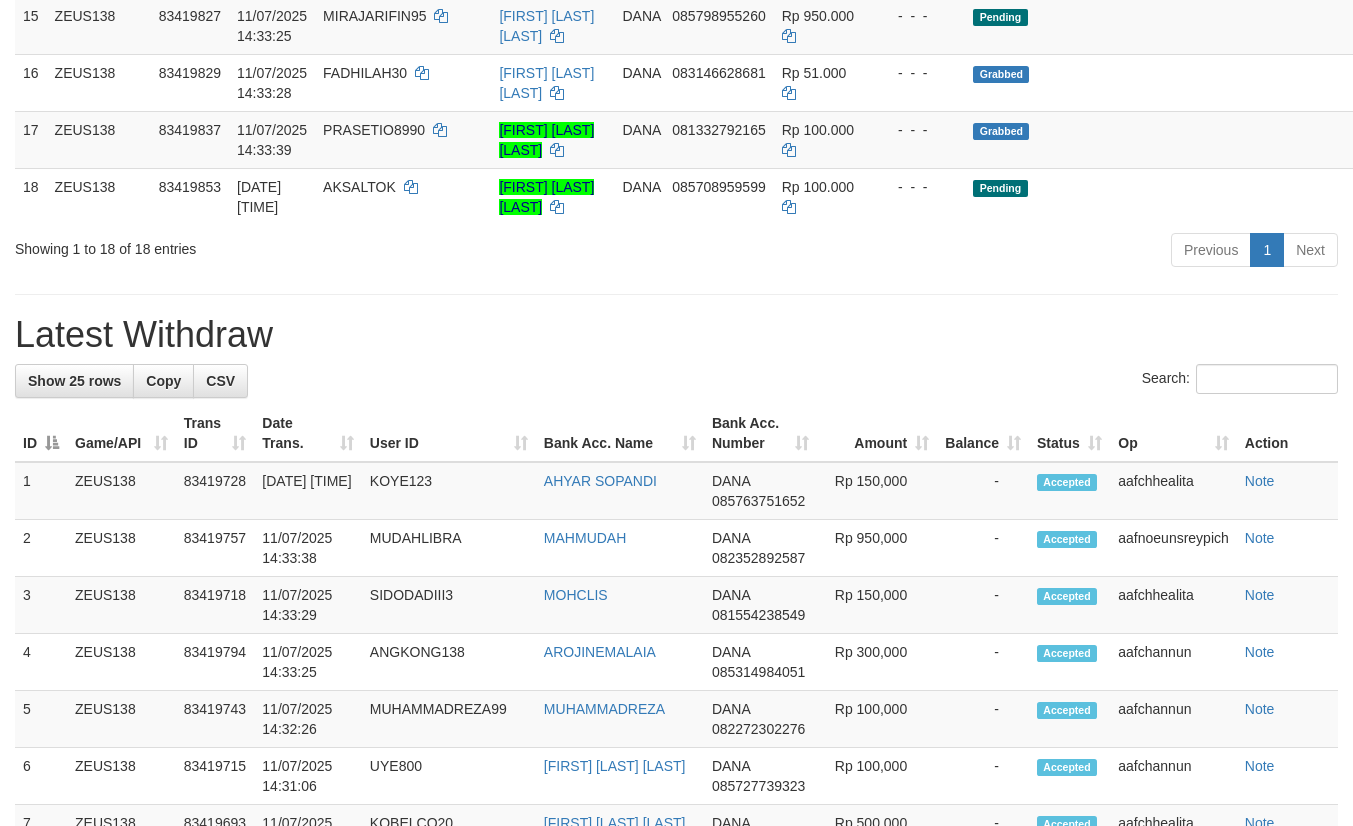 scroll, scrollTop: 1180, scrollLeft: 0, axis: vertical 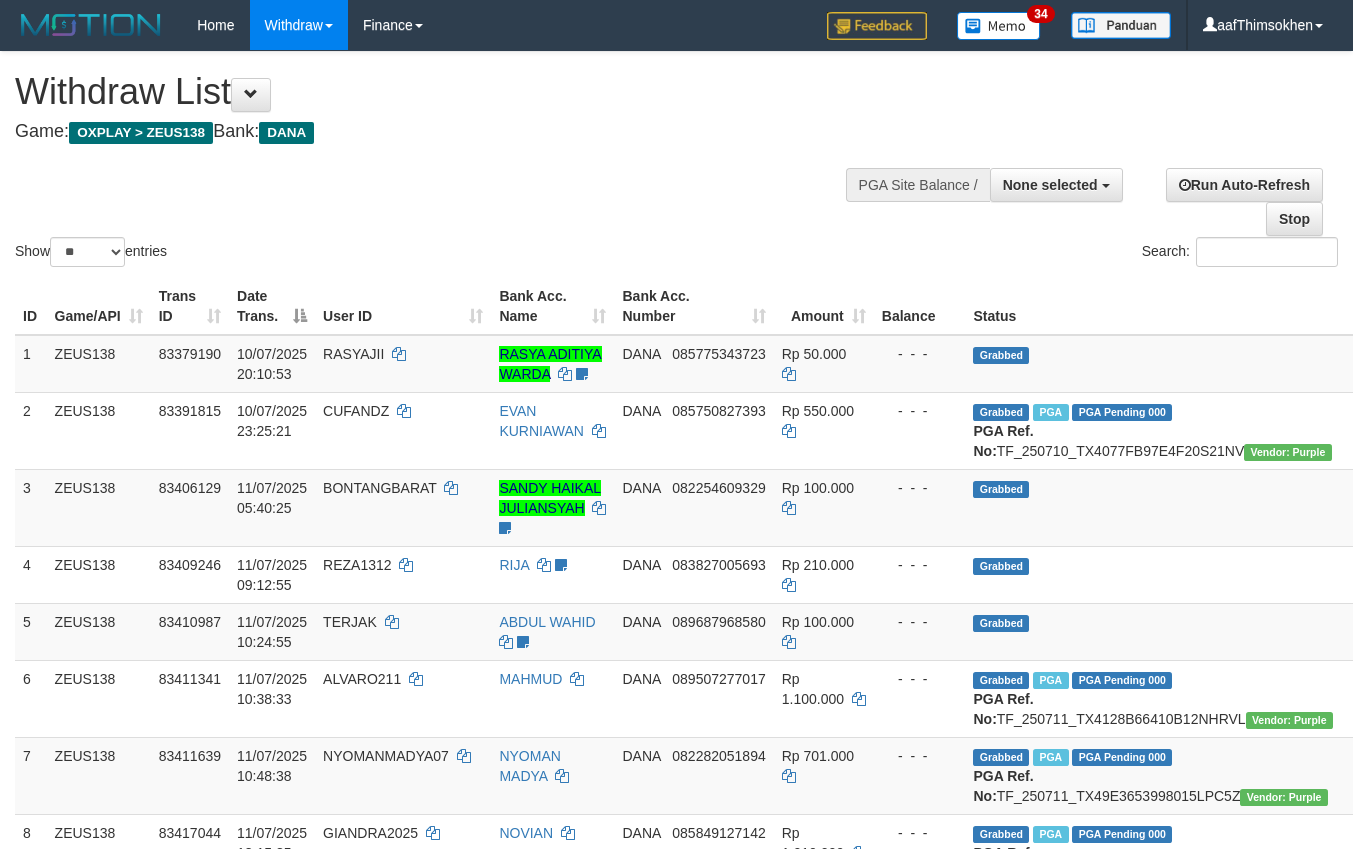 select 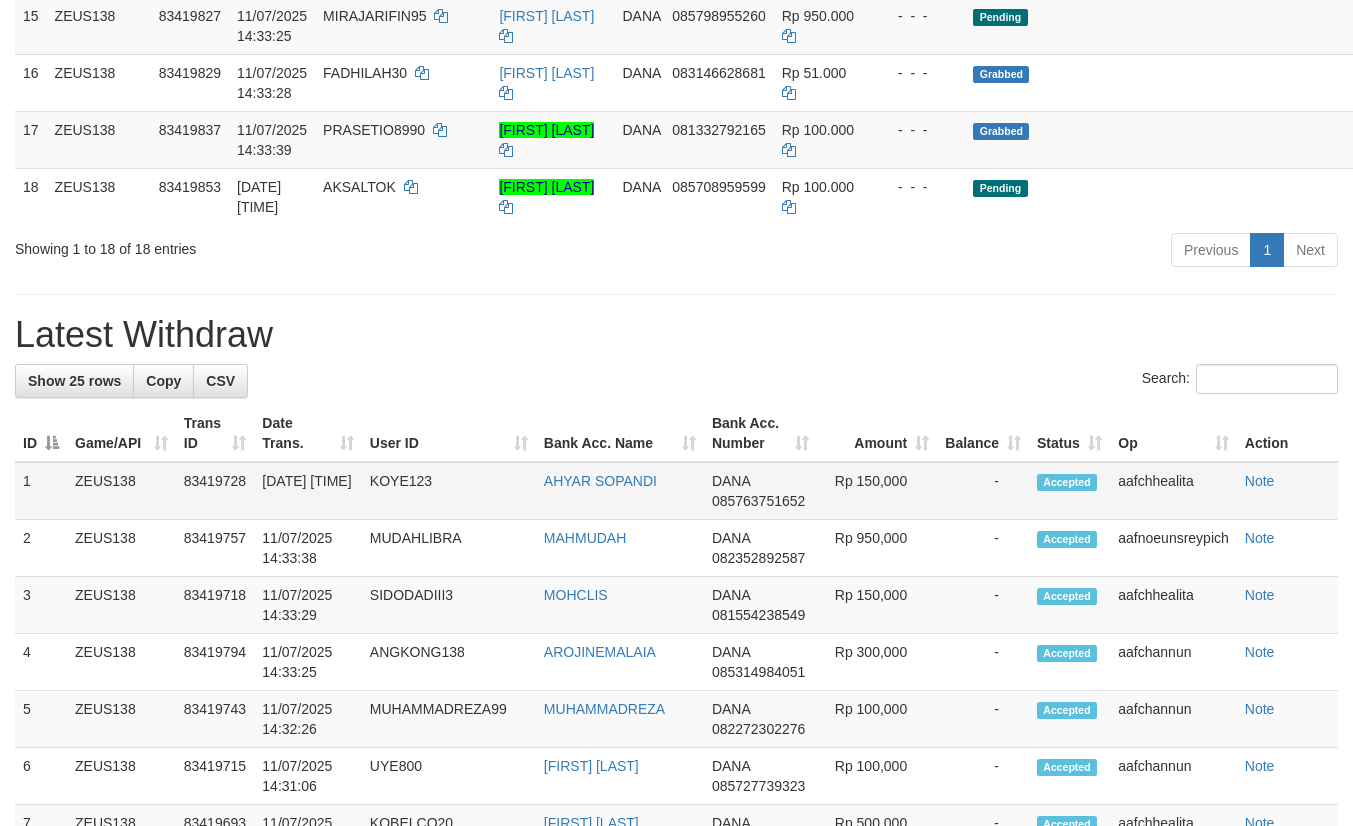 scroll, scrollTop: 1180, scrollLeft: 0, axis: vertical 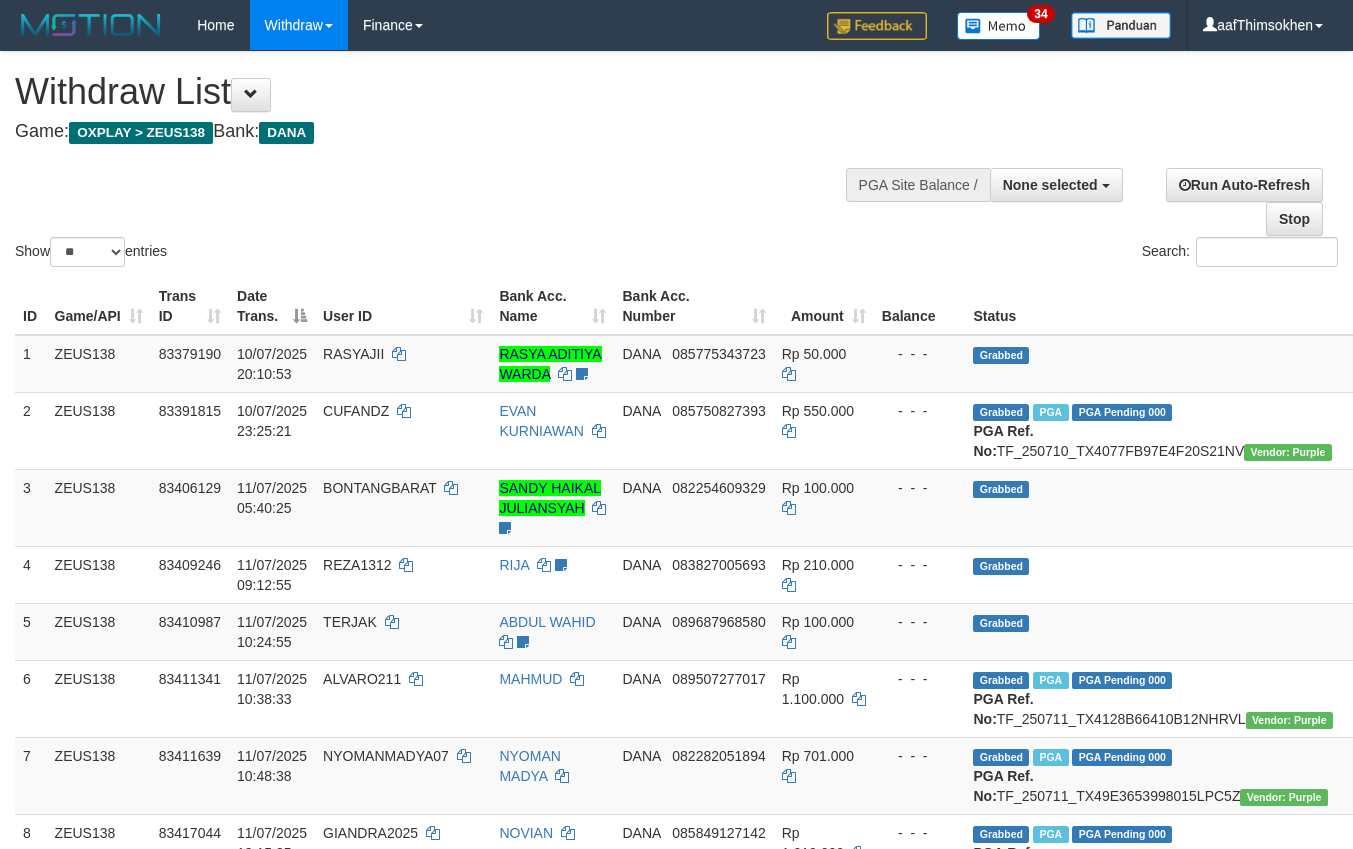 select 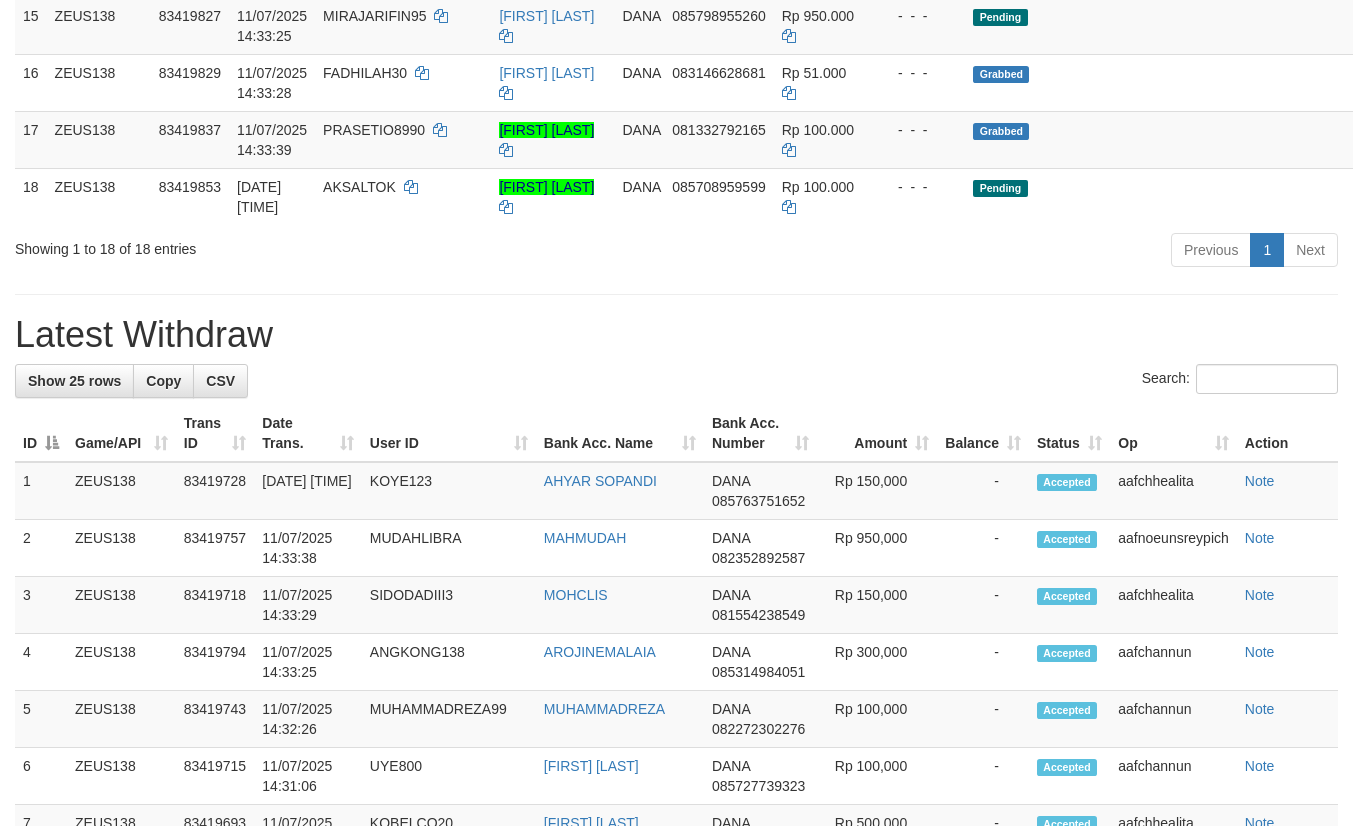scroll, scrollTop: 1180, scrollLeft: 0, axis: vertical 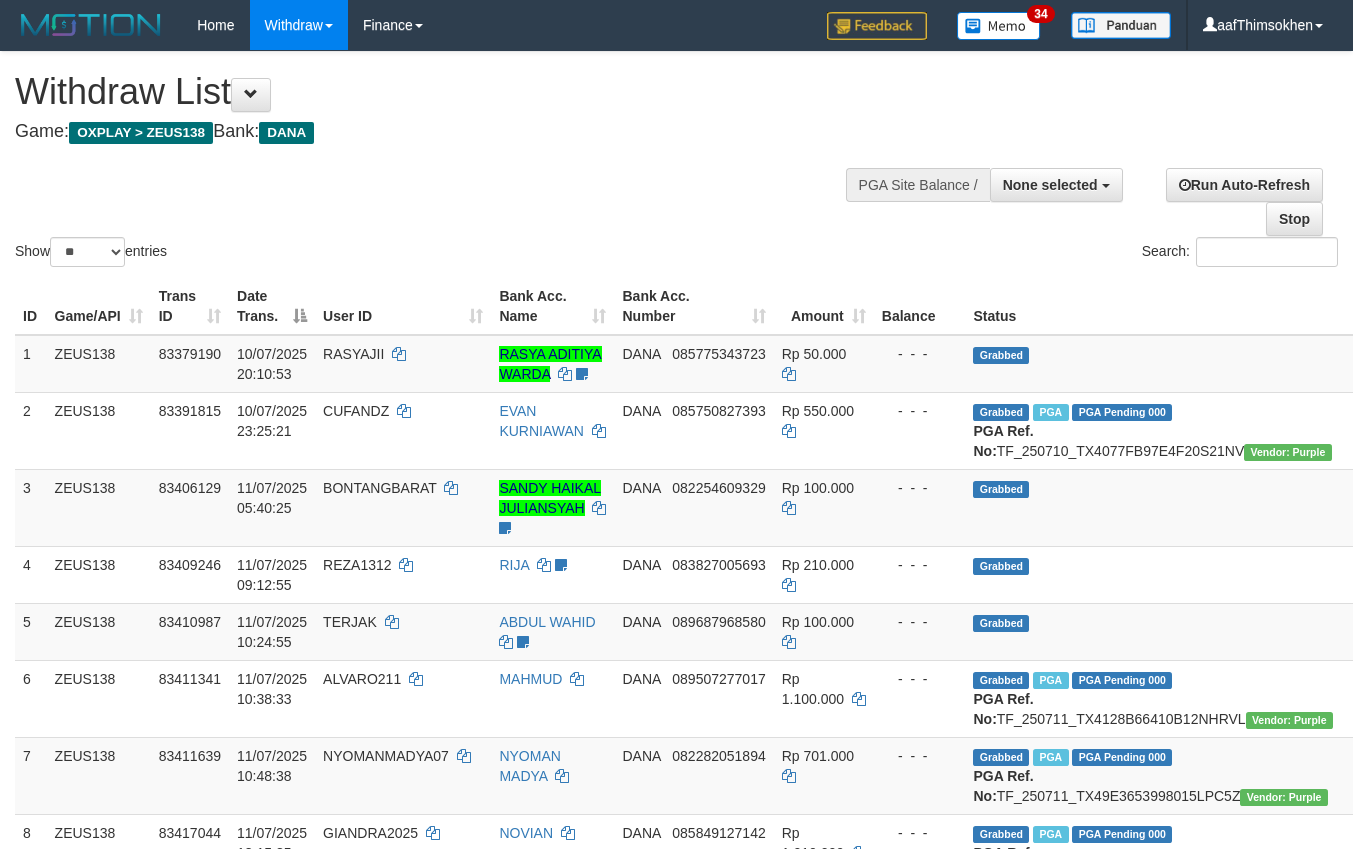 select 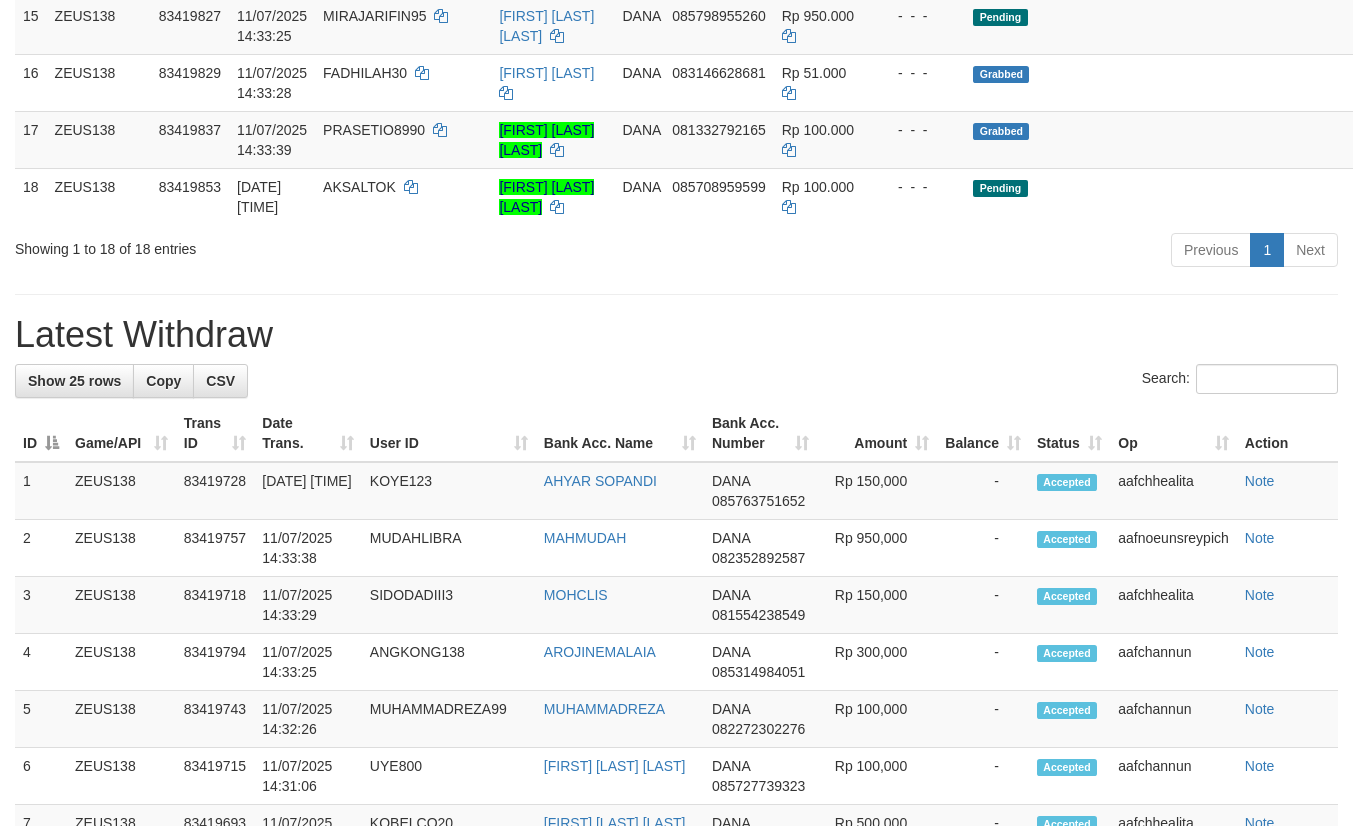 scroll, scrollTop: 1180, scrollLeft: 0, axis: vertical 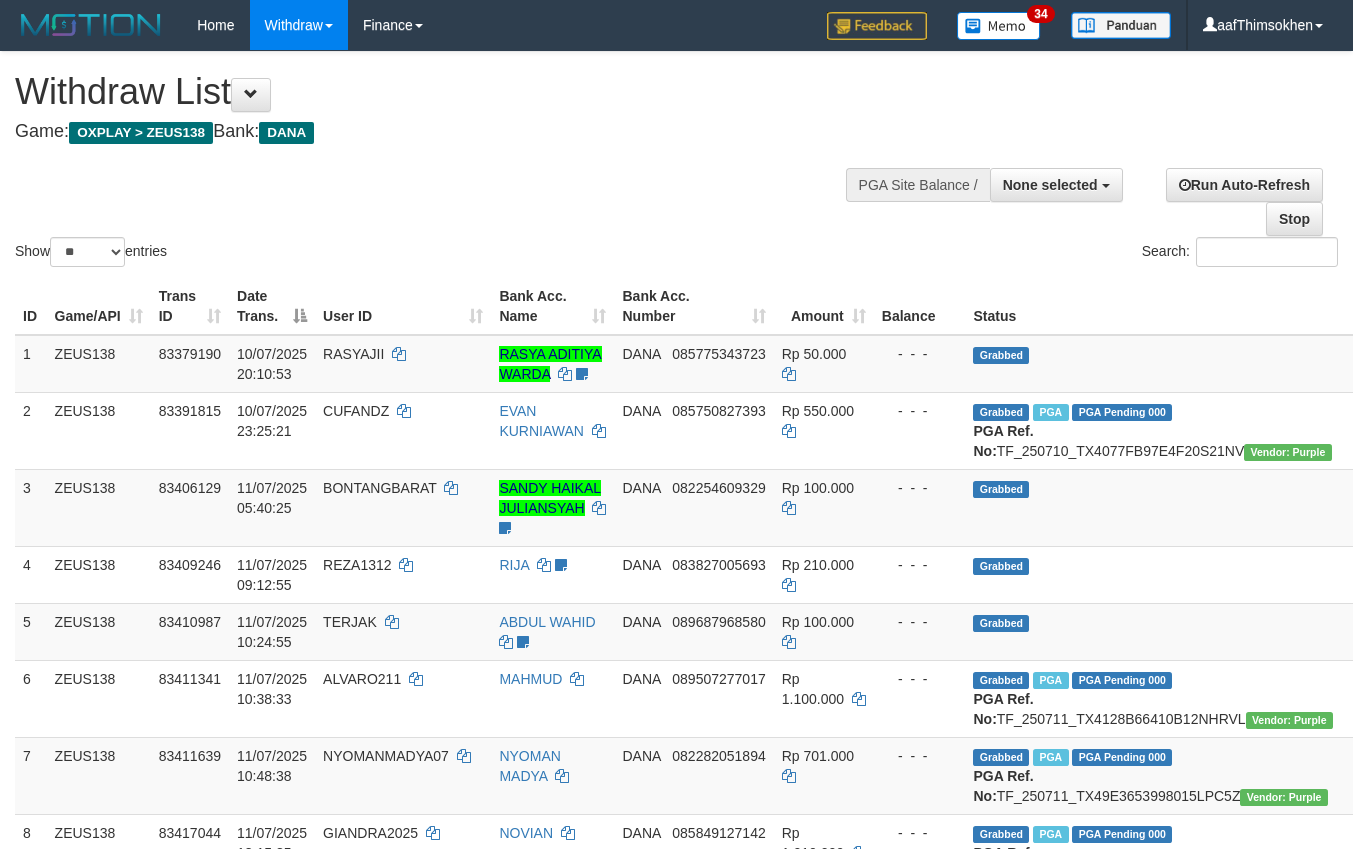 select 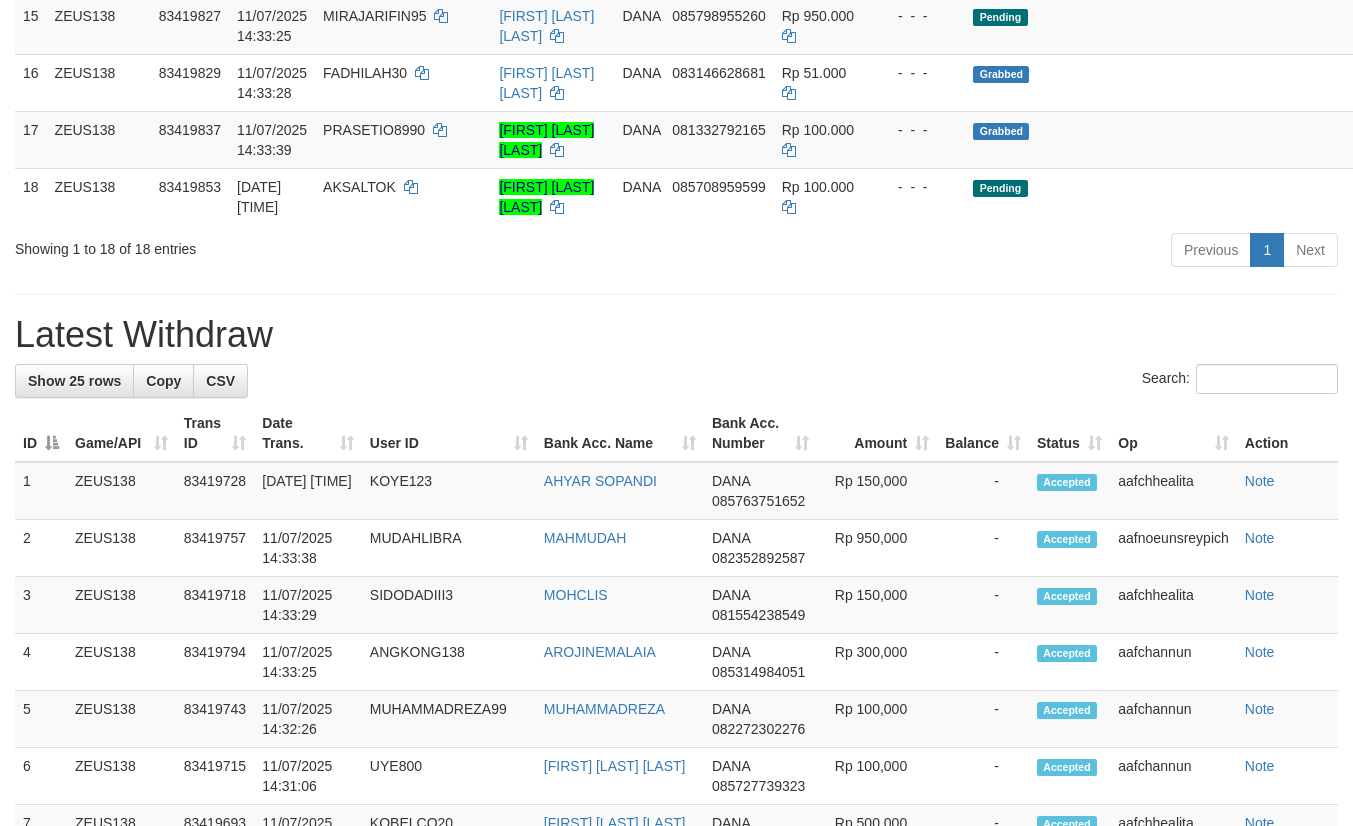 scroll, scrollTop: 1180, scrollLeft: 0, axis: vertical 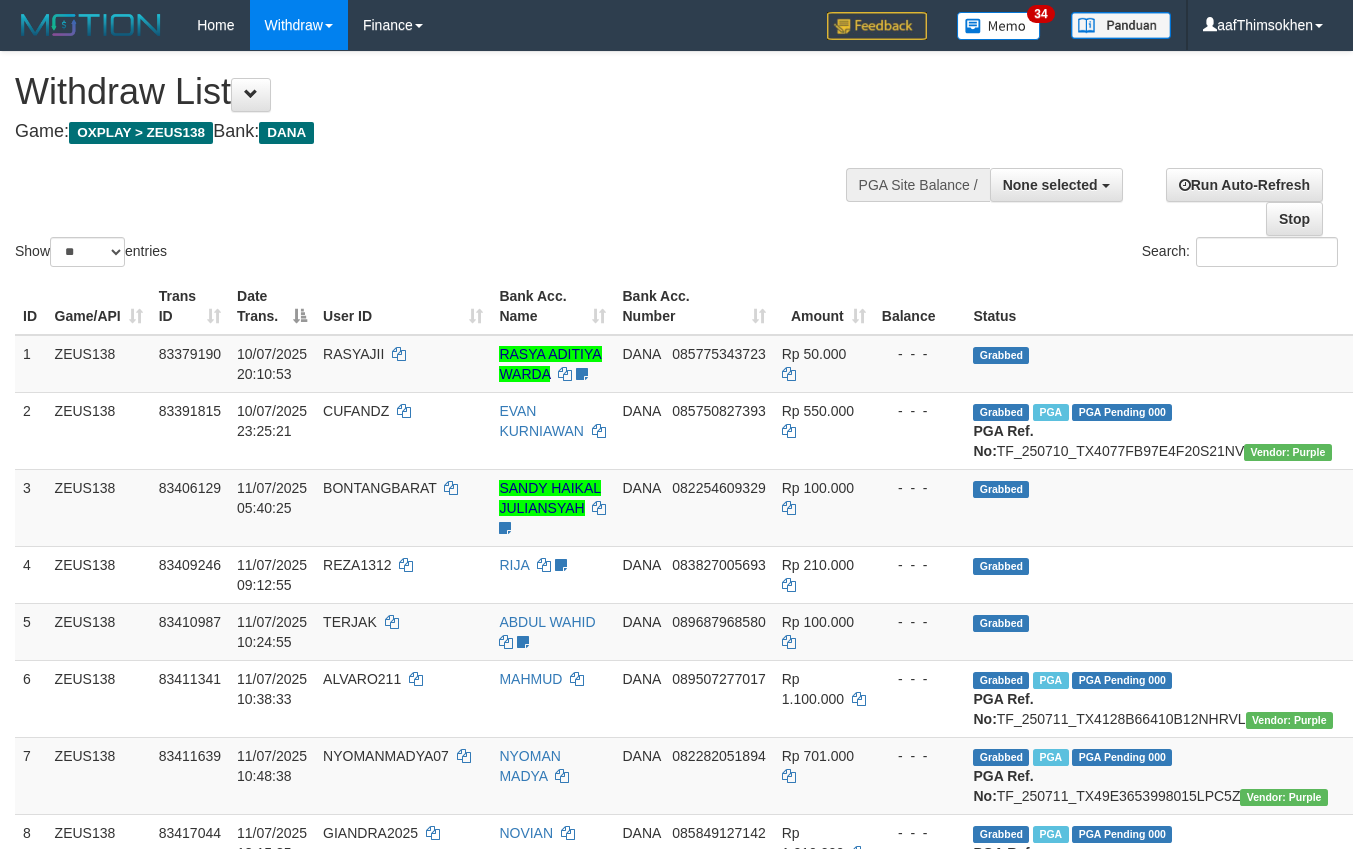 select 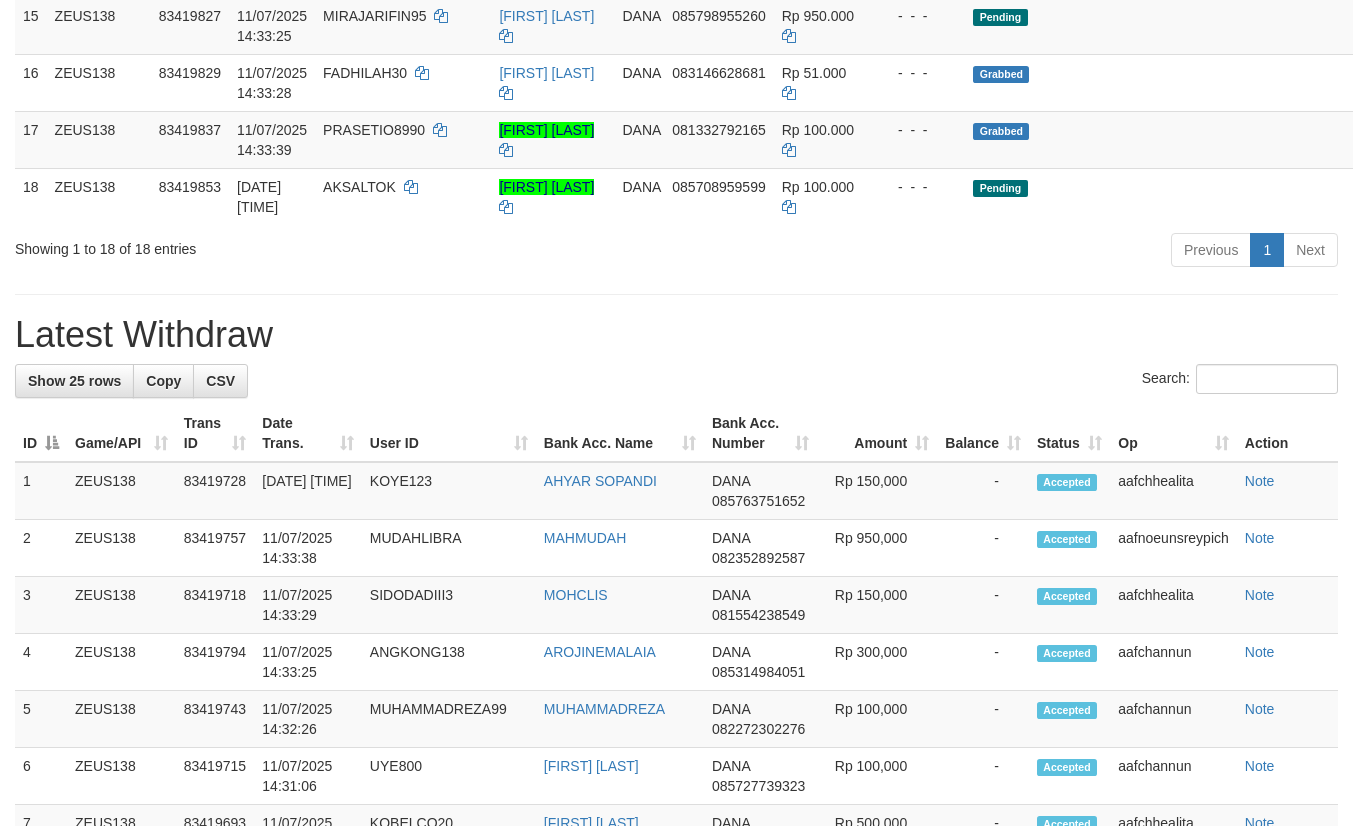 scroll, scrollTop: 1180, scrollLeft: 0, axis: vertical 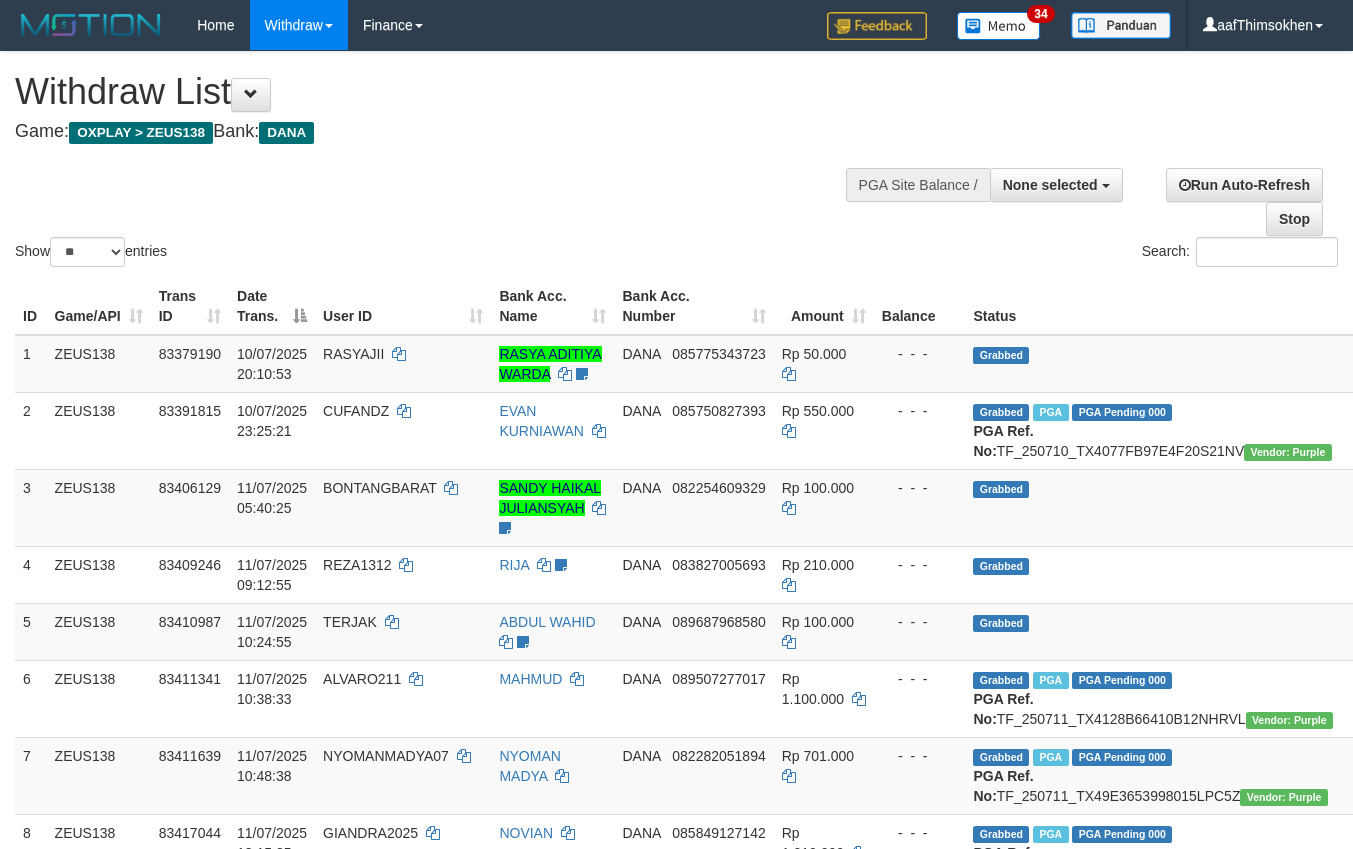 select 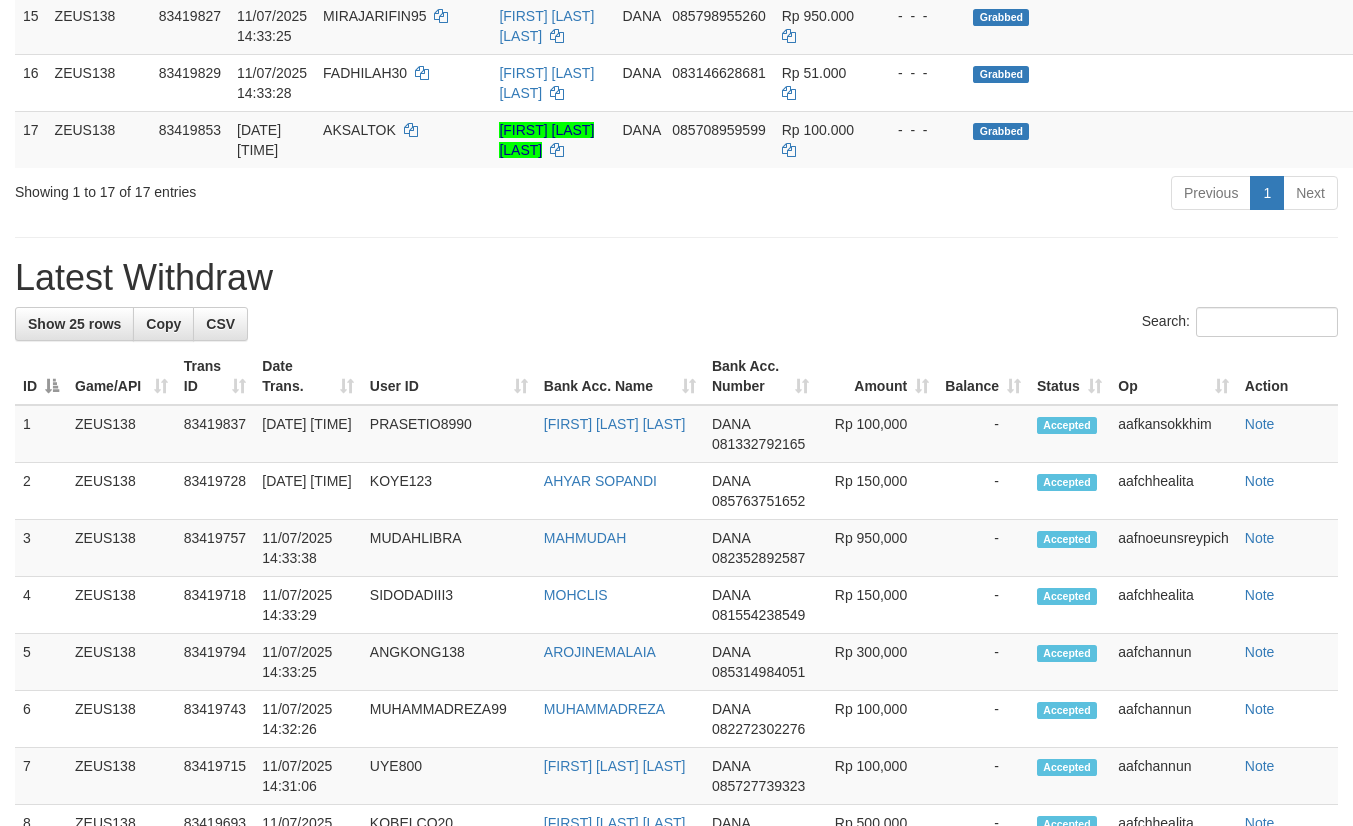 scroll, scrollTop: 1180, scrollLeft: 0, axis: vertical 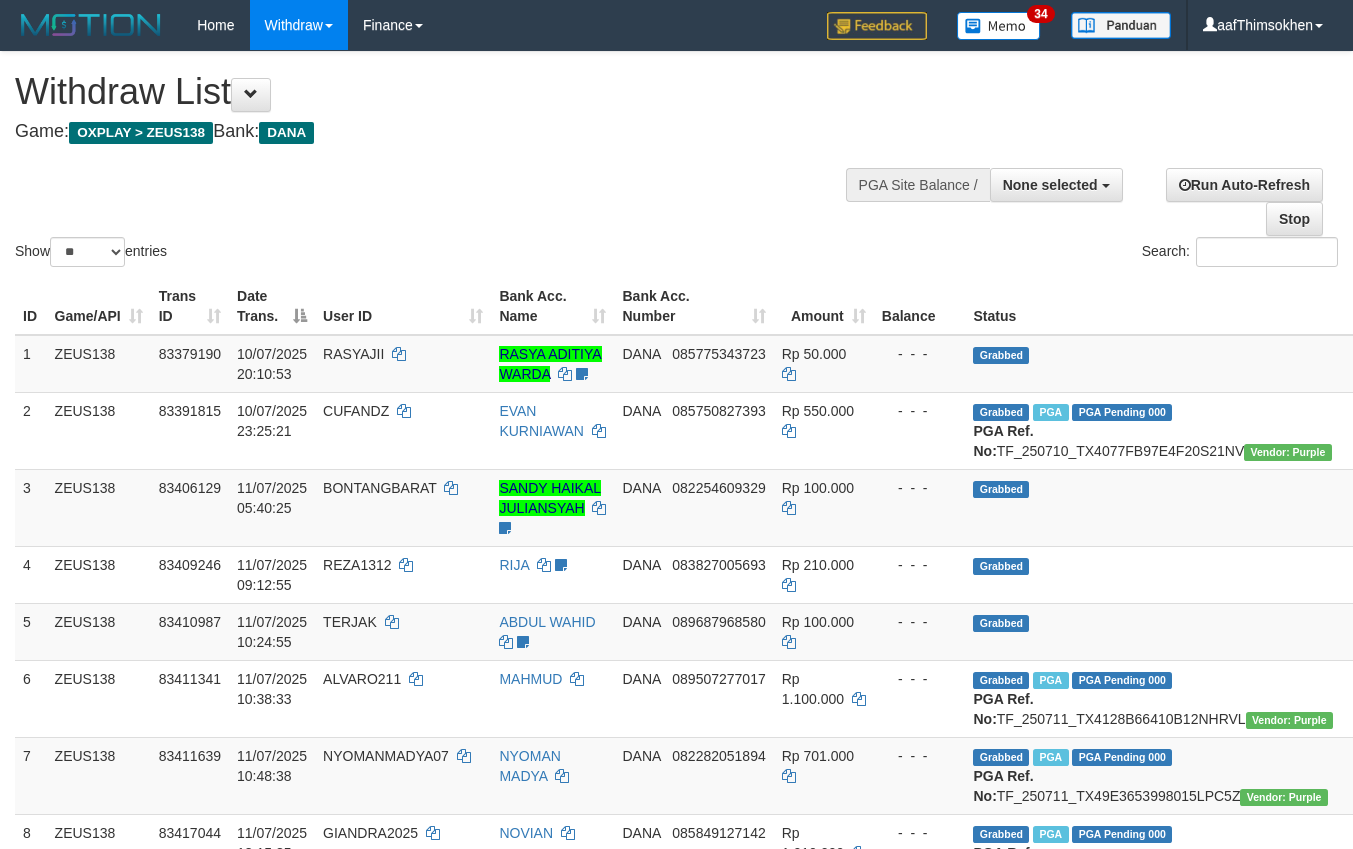 select 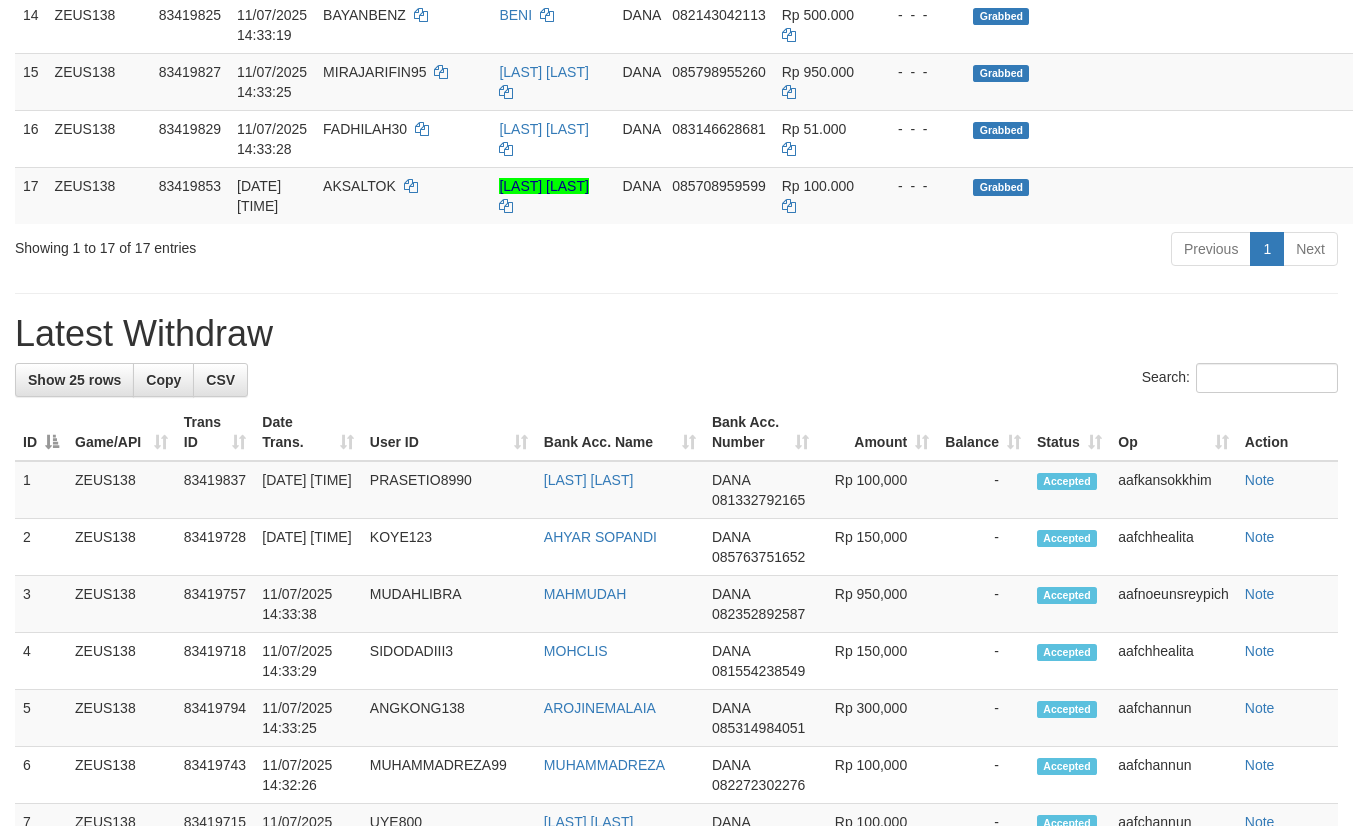 scroll, scrollTop: 1180, scrollLeft: 0, axis: vertical 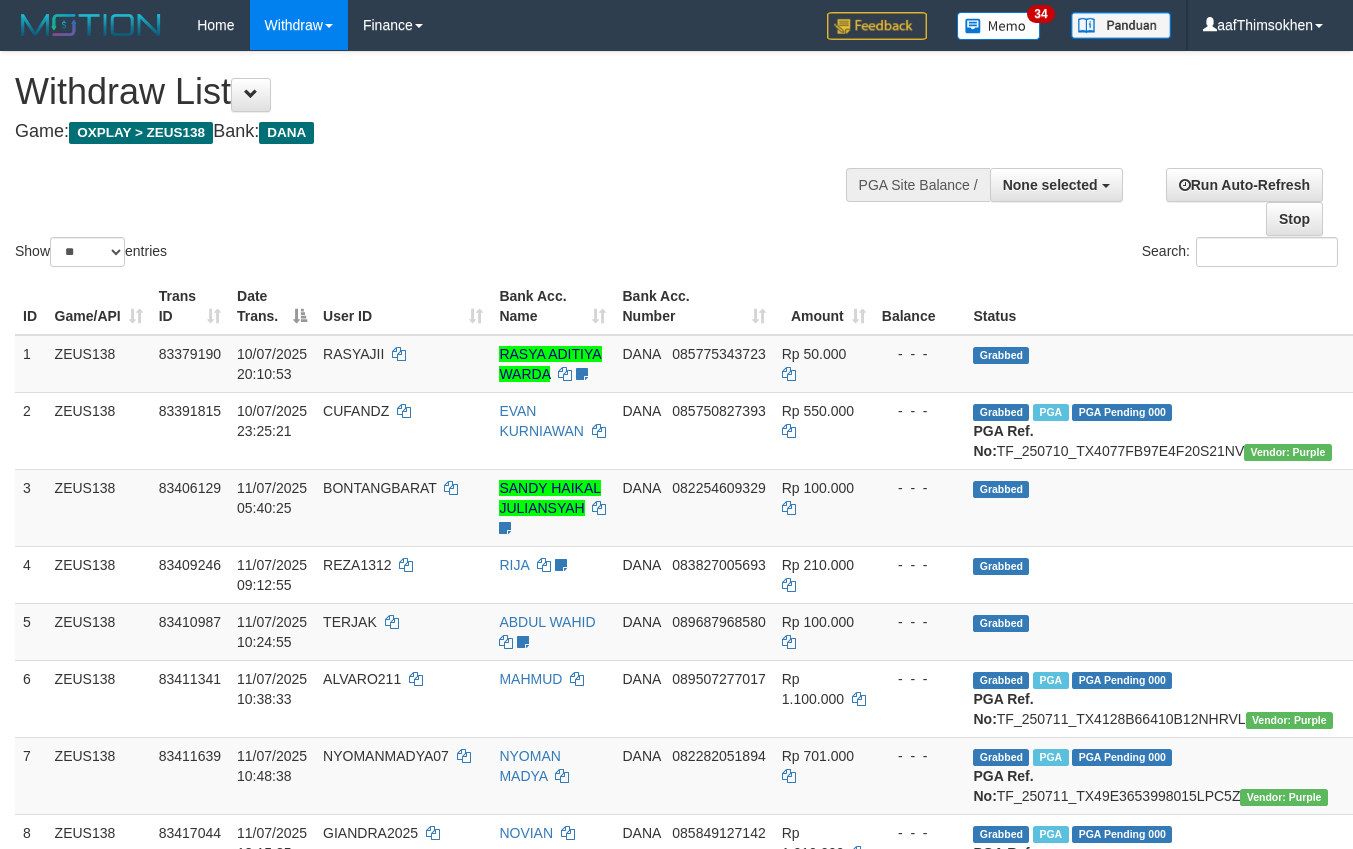 select 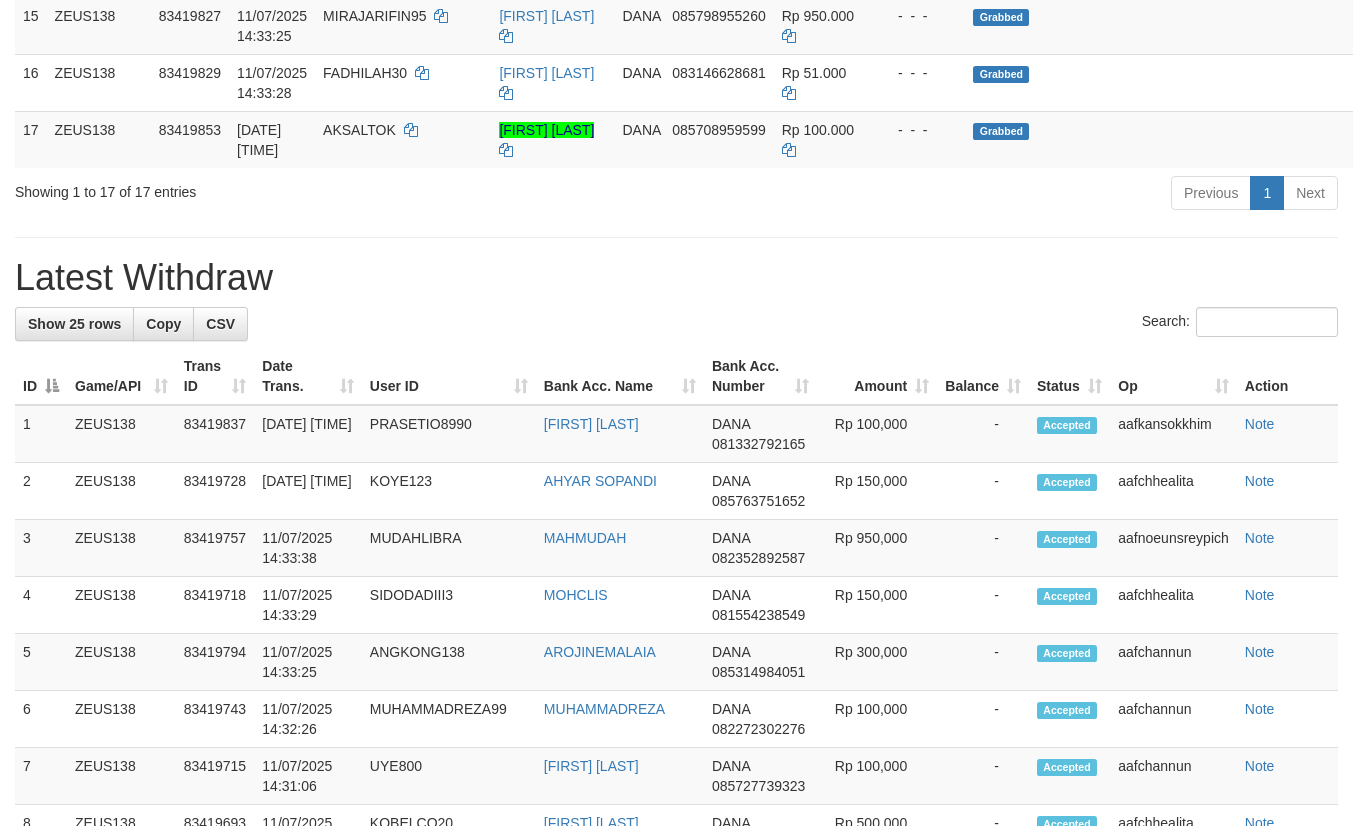 scroll, scrollTop: 1180, scrollLeft: 0, axis: vertical 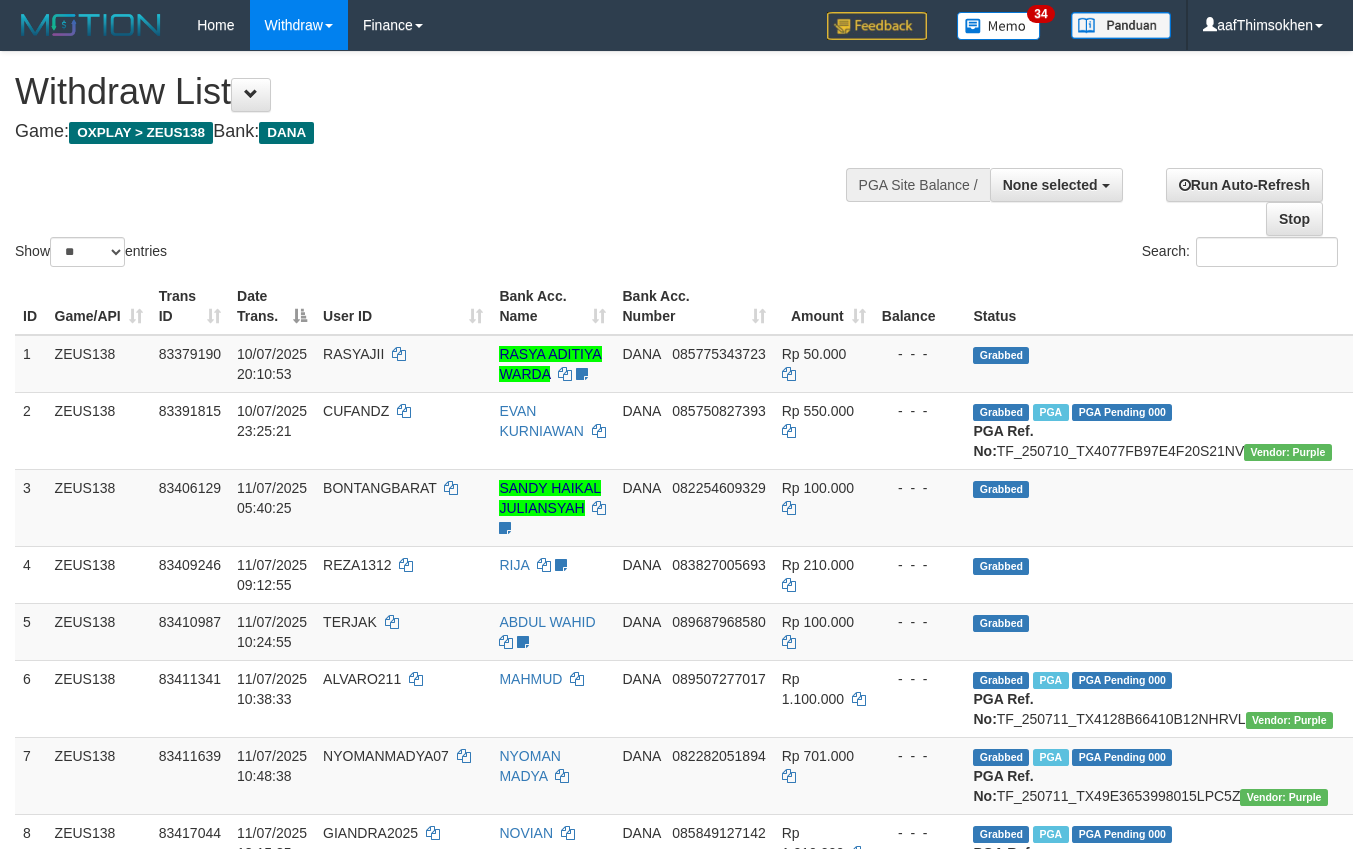 select 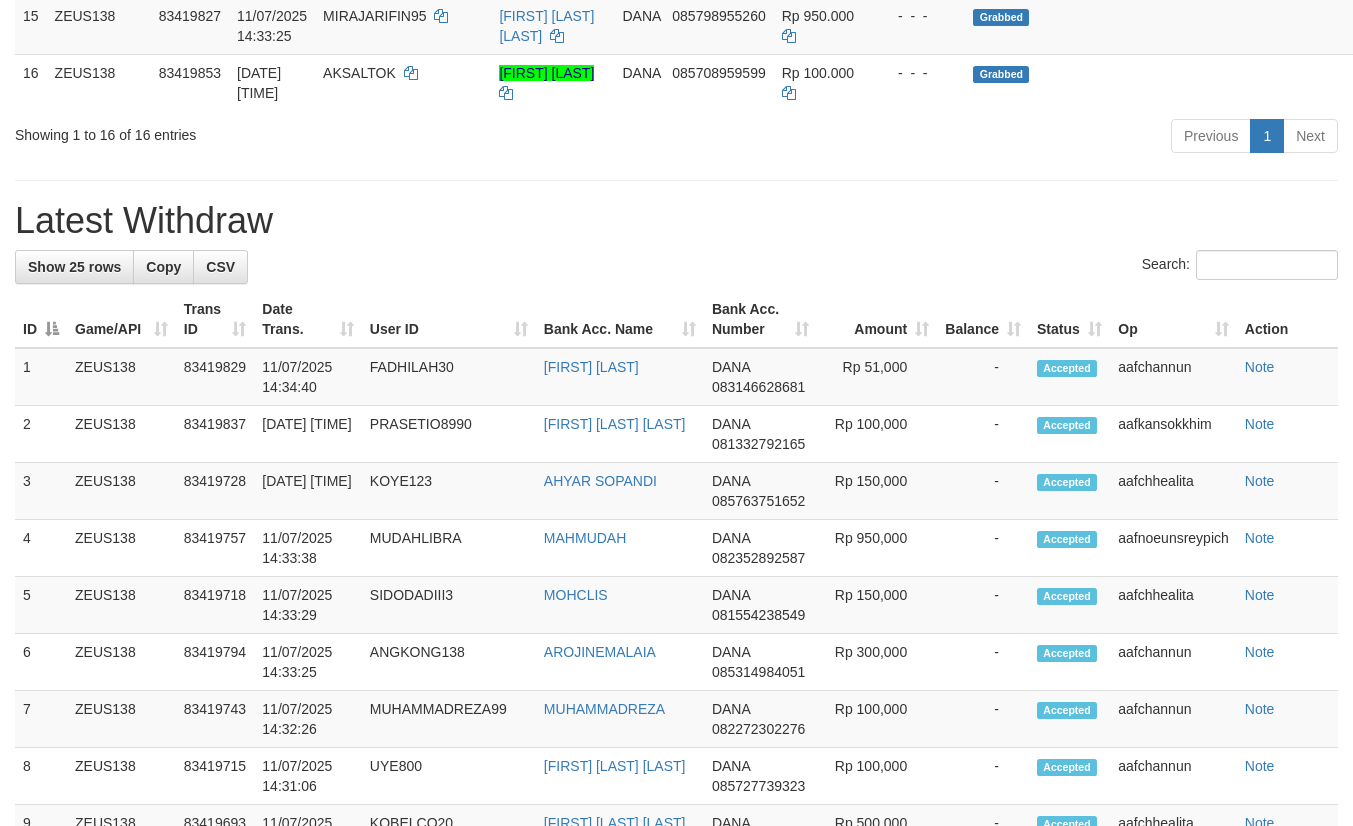 scroll, scrollTop: 1180, scrollLeft: 0, axis: vertical 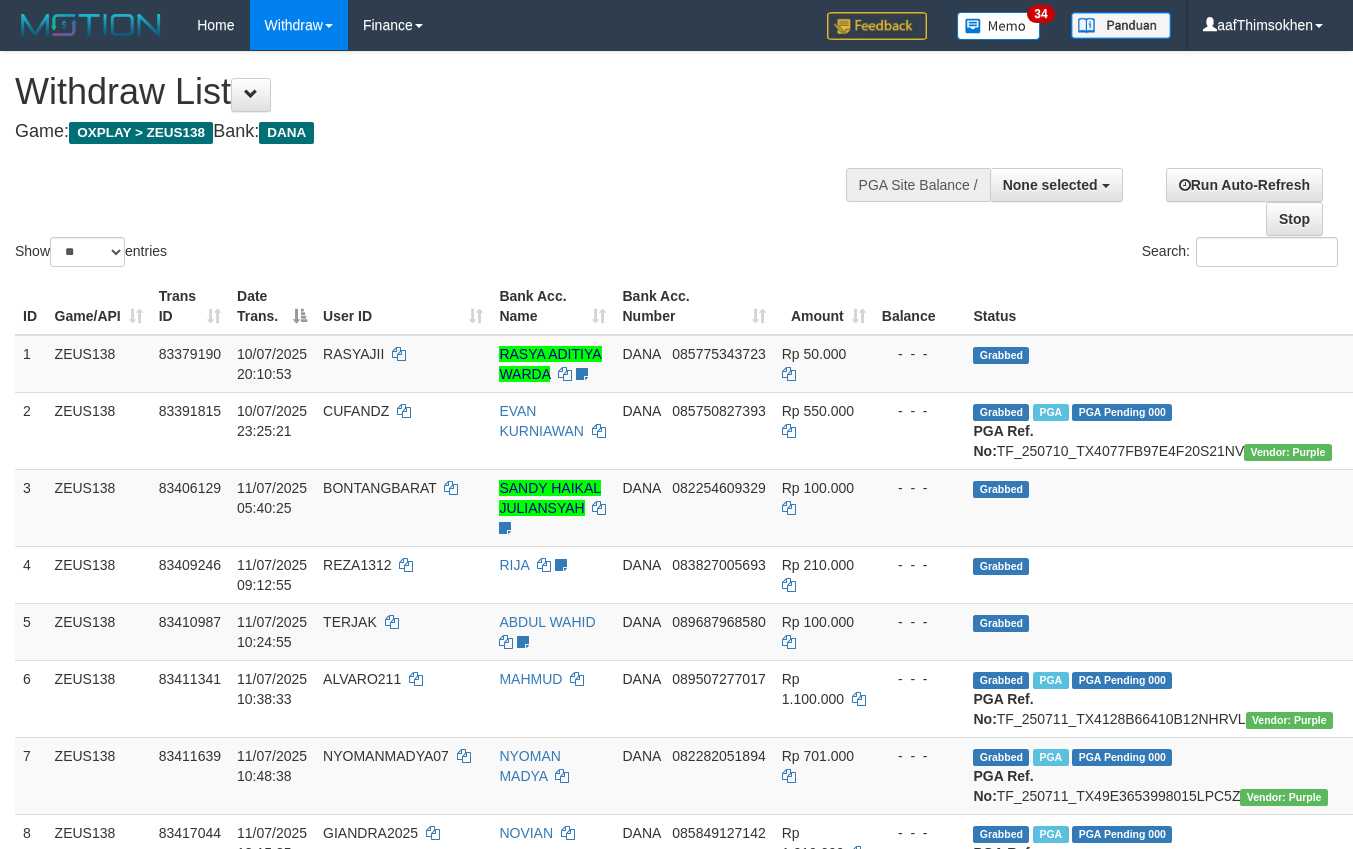 select 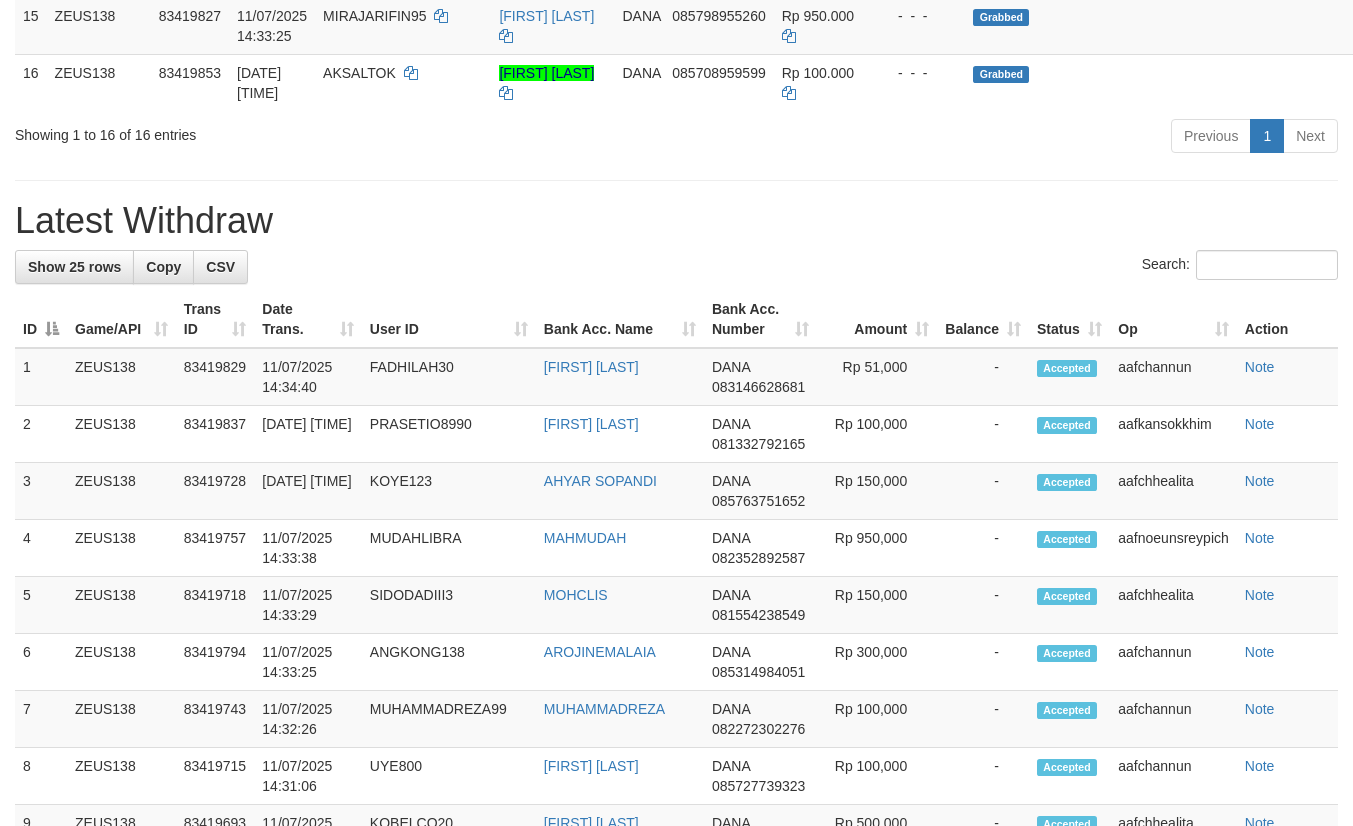 scroll, scrollTop: 1180, scrollLeft: 0, axis: vertical 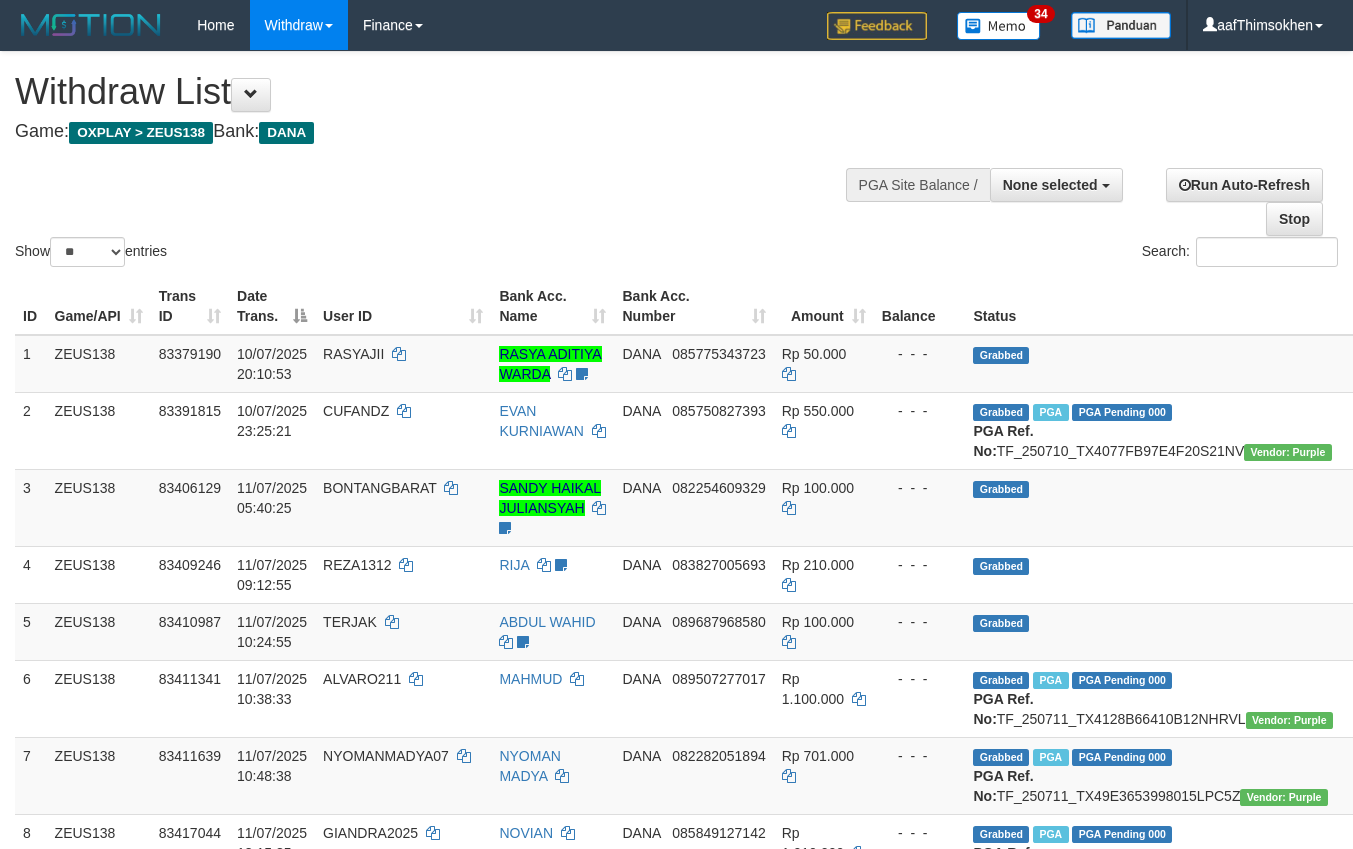 select 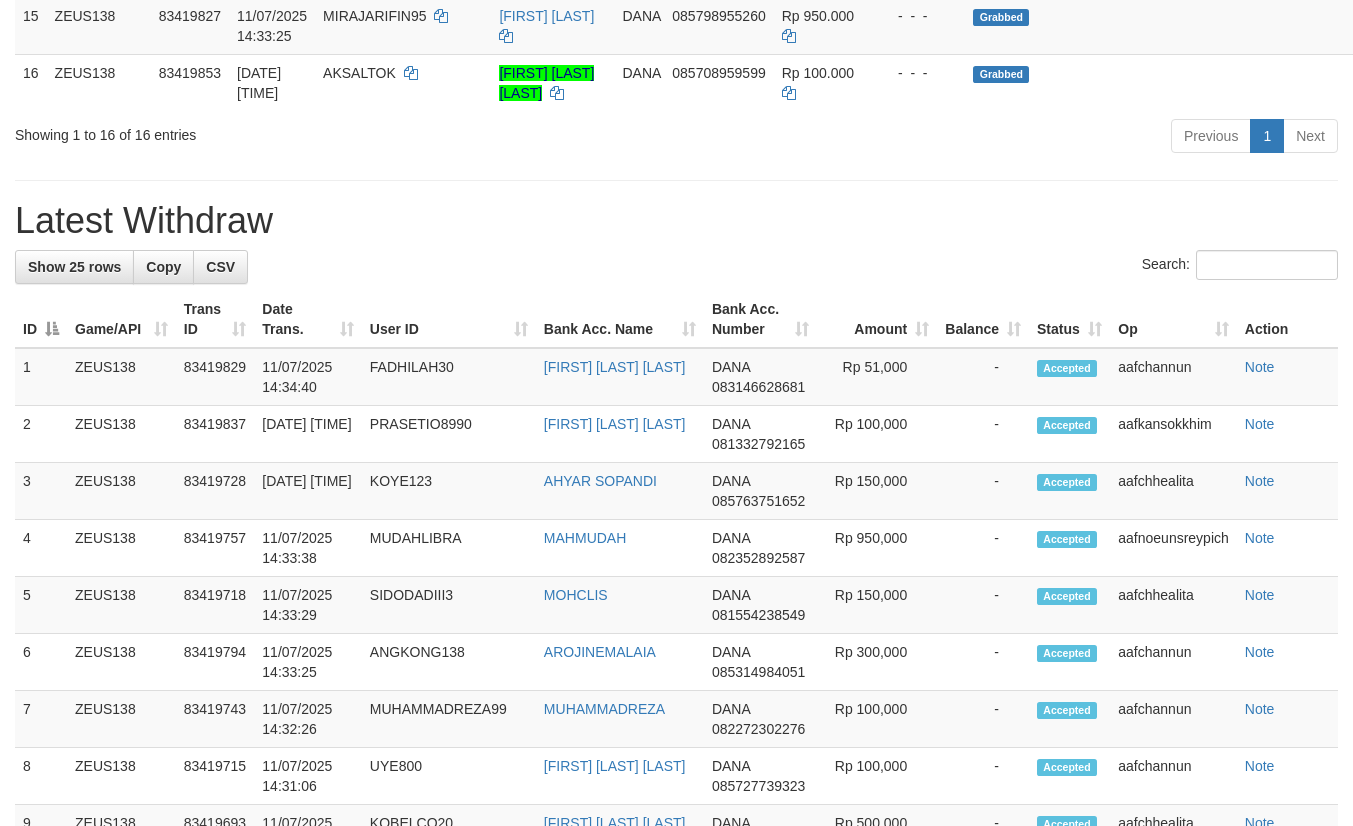 scroll, scrollTop: 1236, scrollLeft: 0, axis: vertical 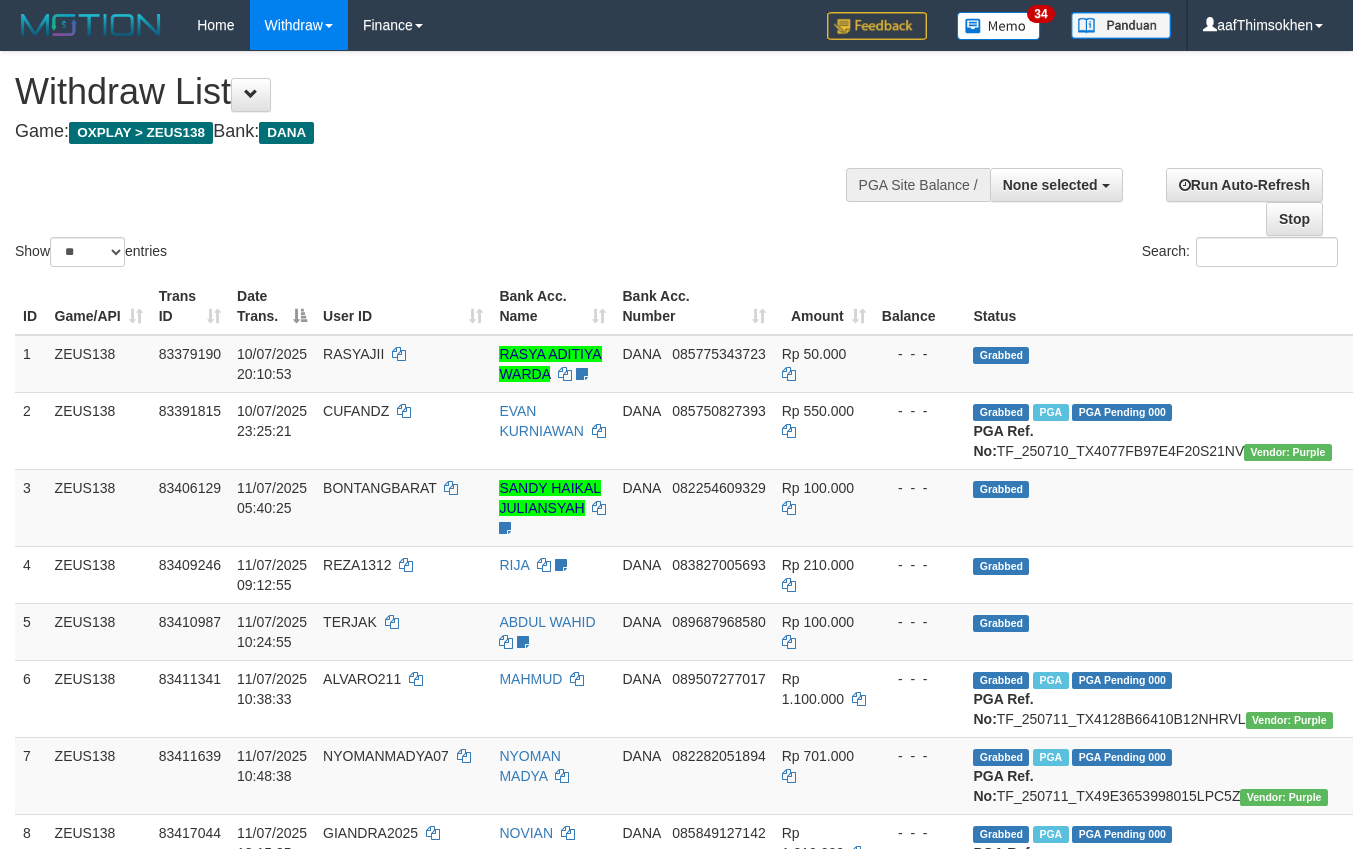 select 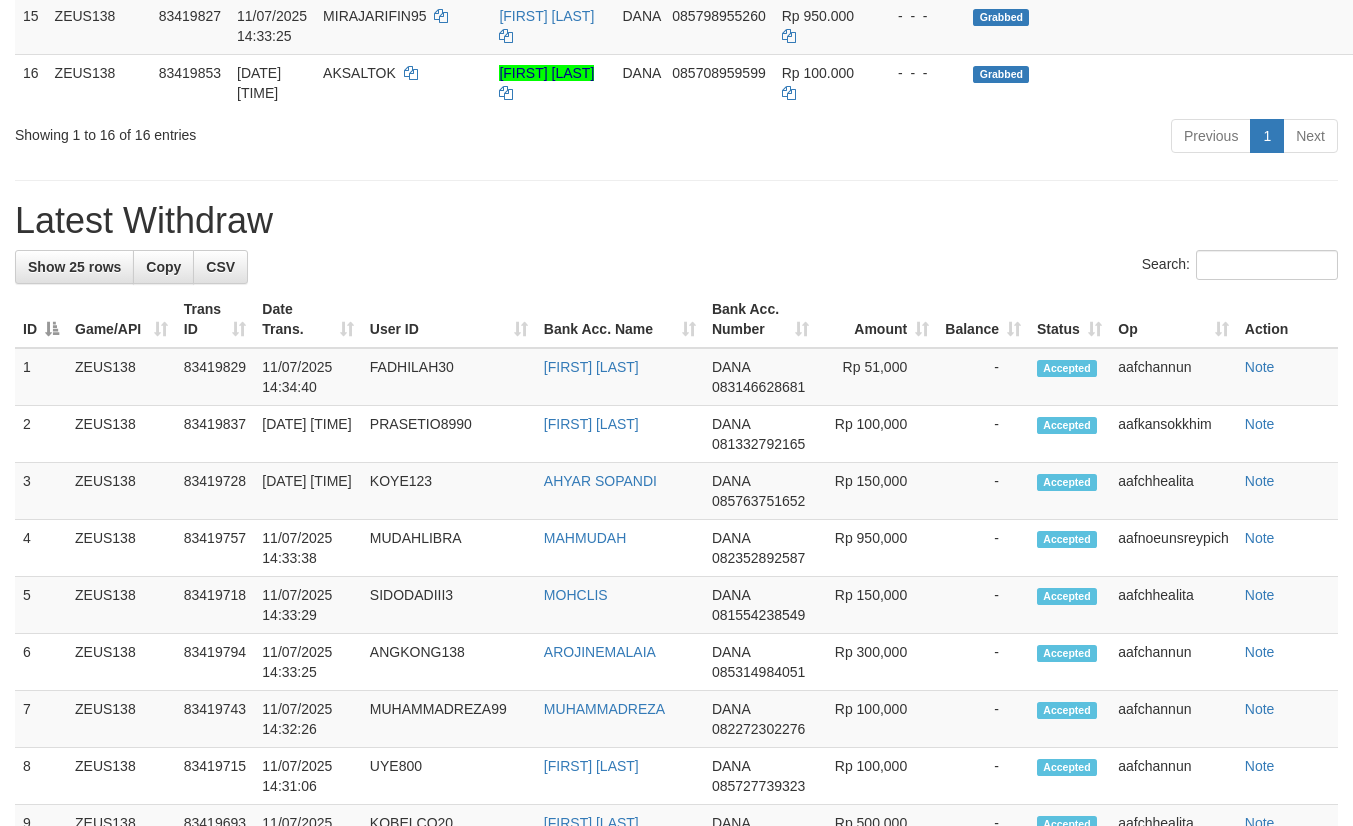 scroll, scrollTop: 1180, scrollLeft: 0, axis: vertical 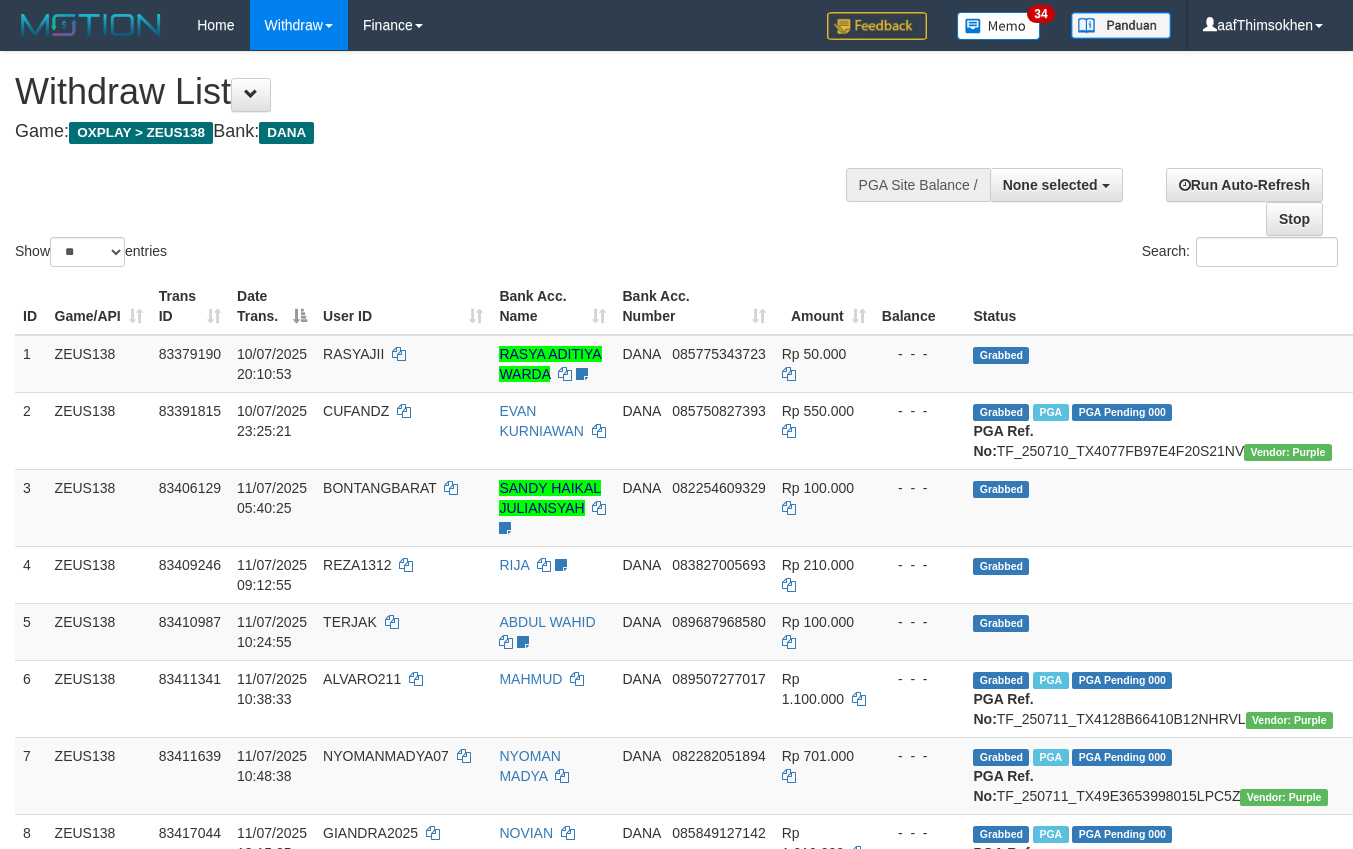 select 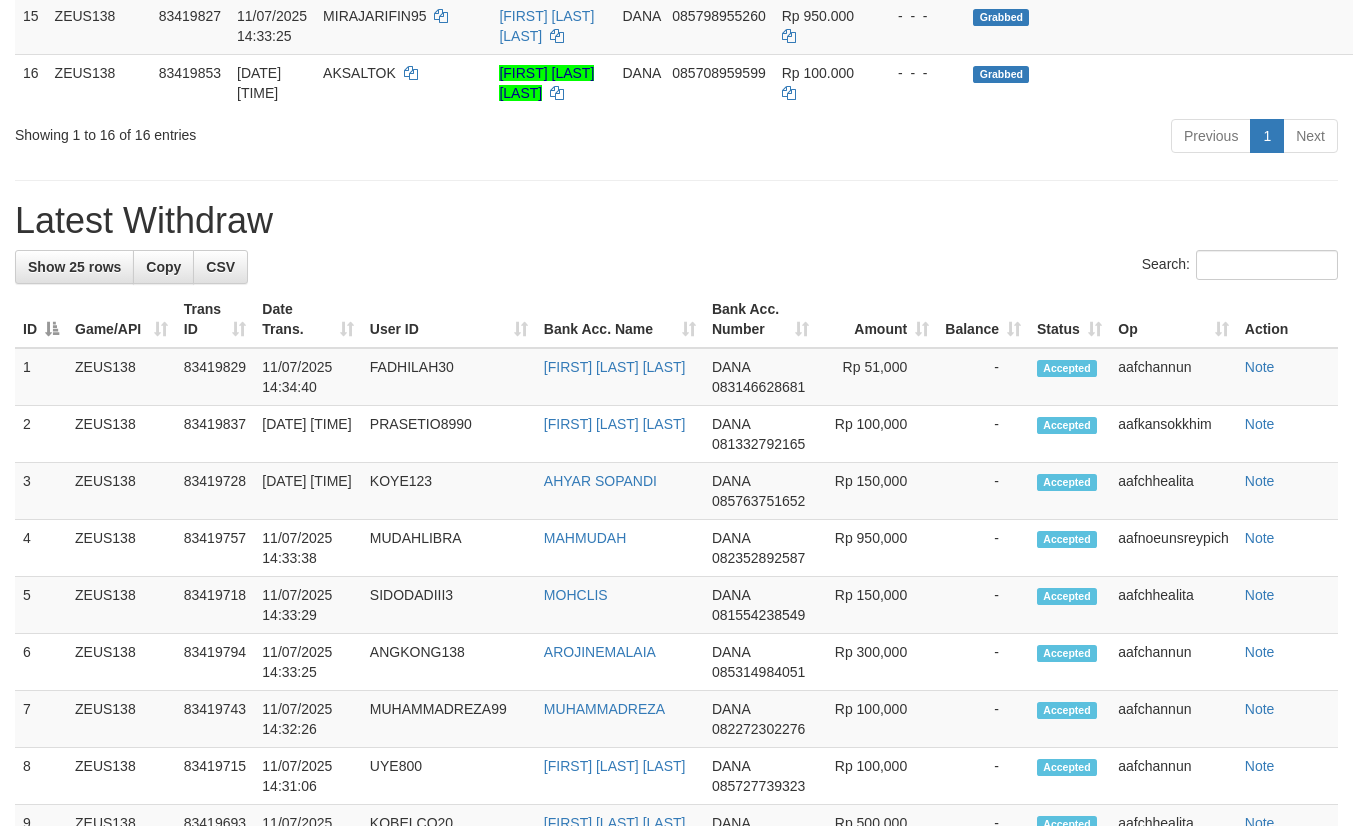 scroll, scrollTop: 1180, scrollLeft: 0, axis: vertical 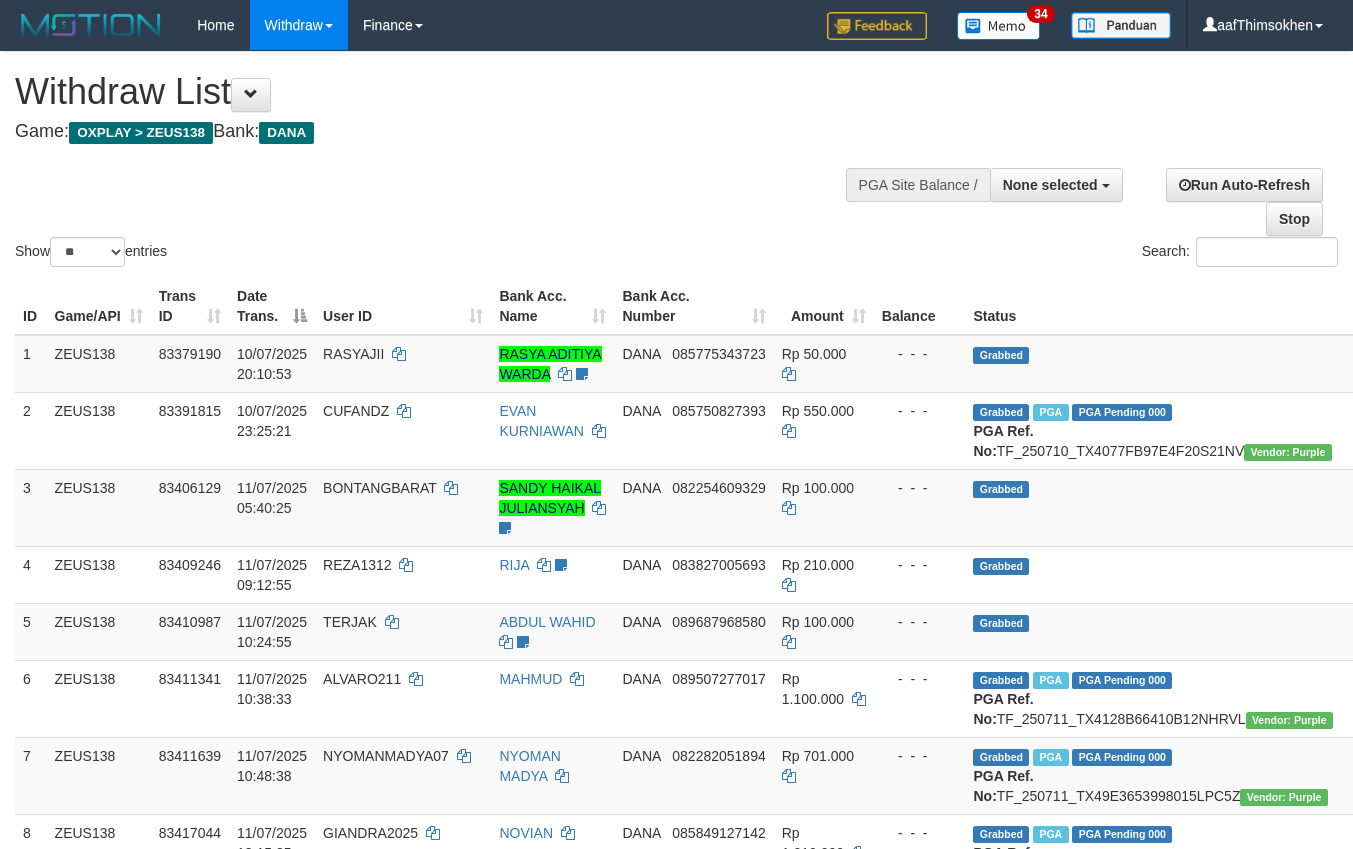 select 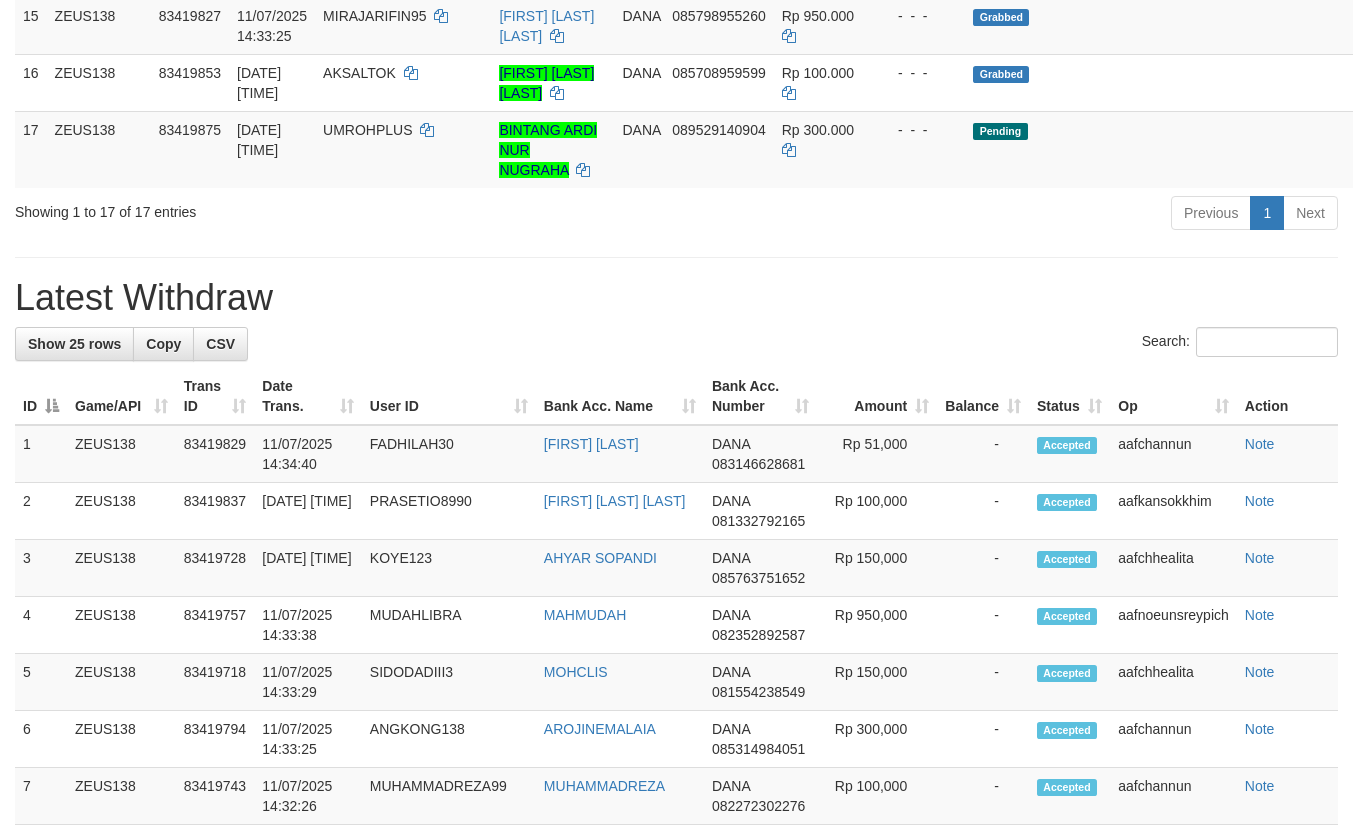 scroll, scrollTop: 1180, scrollLeft: 0, axis: vertical 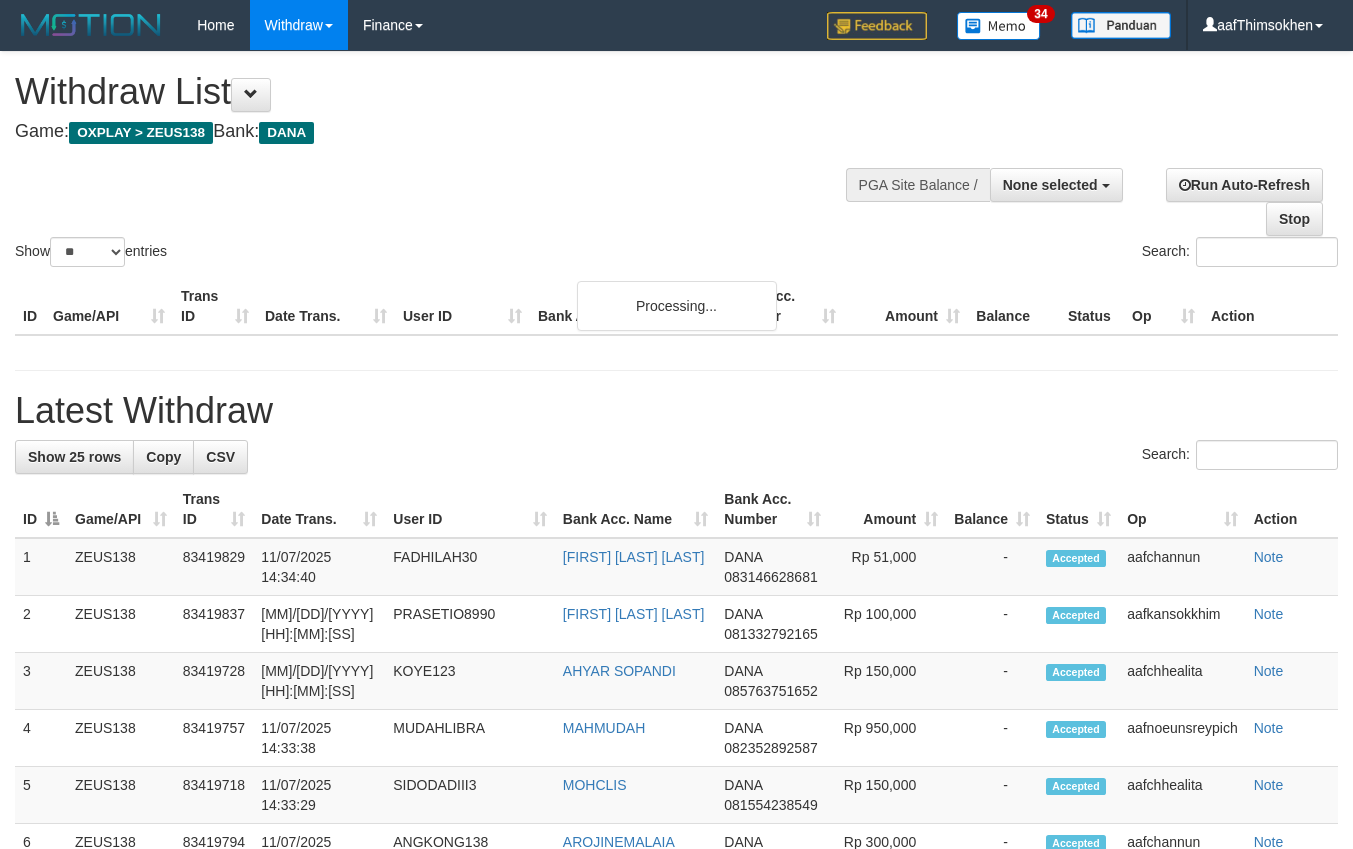 select 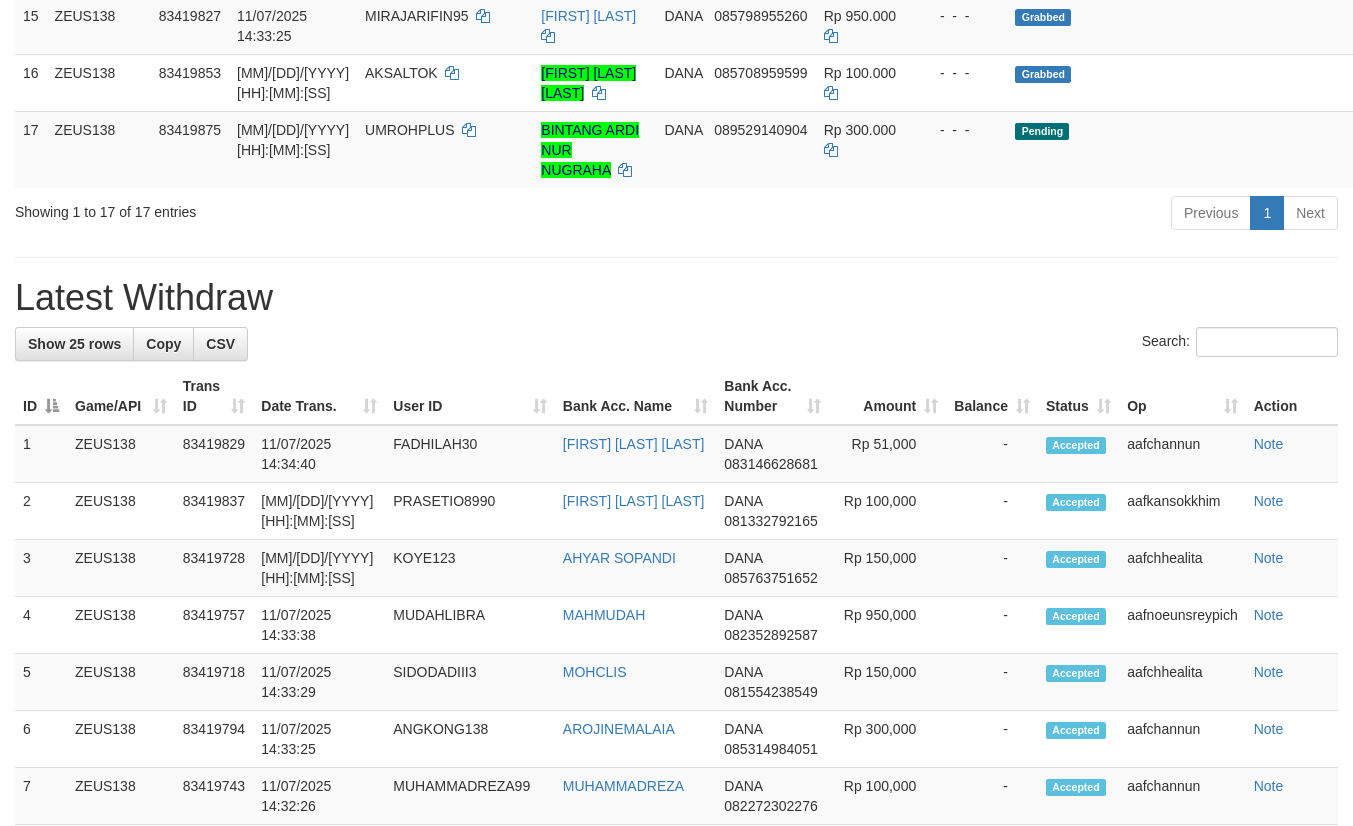 scroll, scrollTop: 1180, scrollLeft: 0, axis: vertical 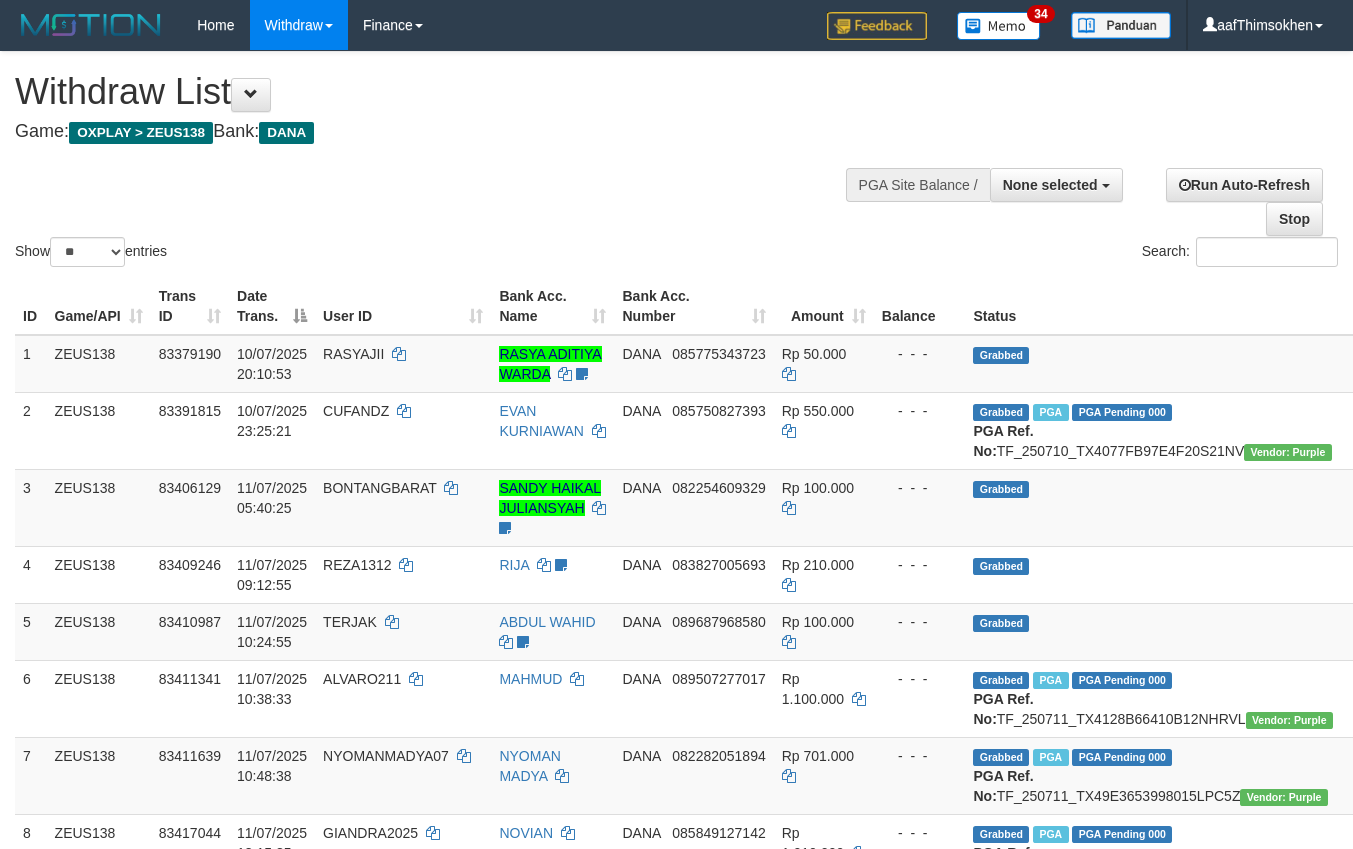 select 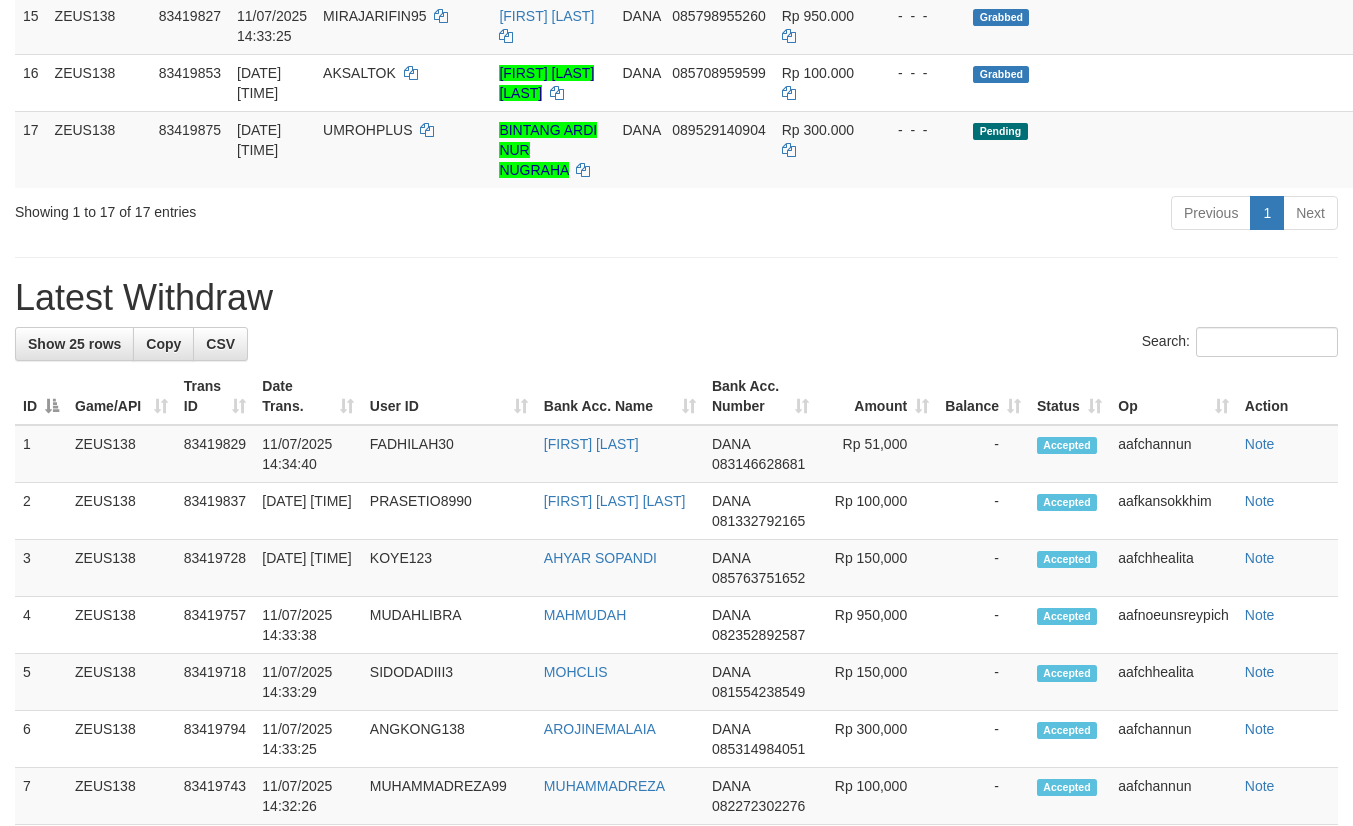 scroll, scrollTop: 1236, scrollLeft: 0, axis: vertical 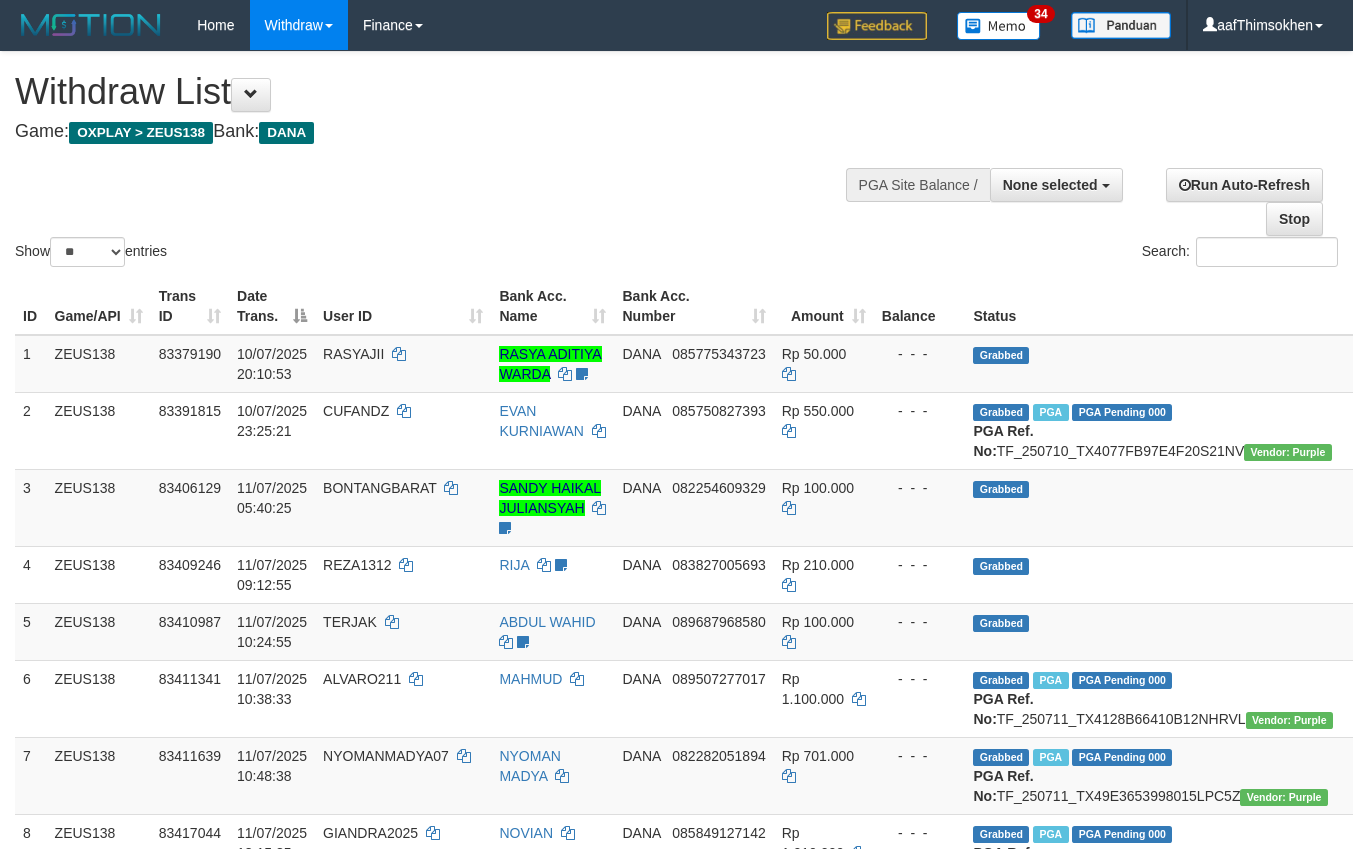 select 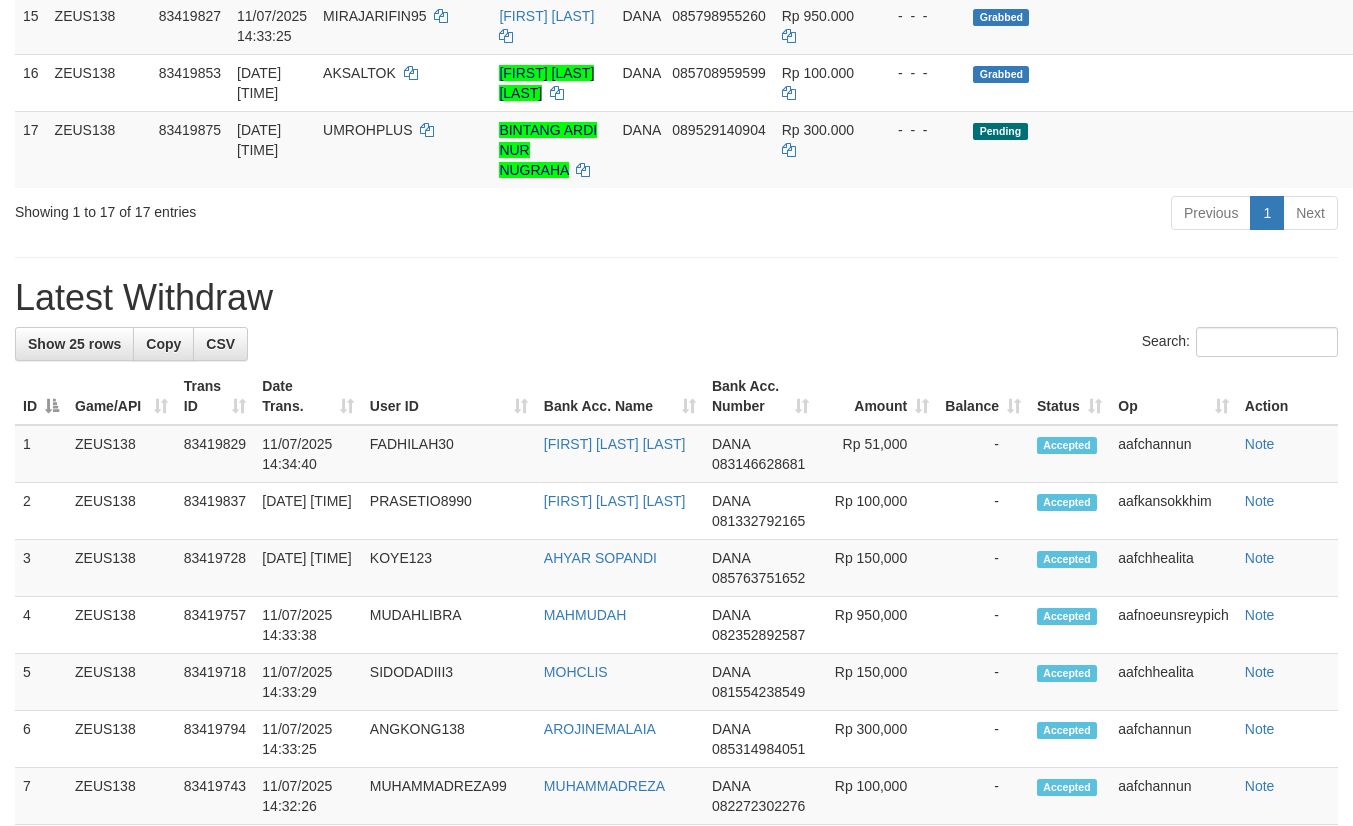 scroll, scrollTop: 1180, scrollLeft: 0, axis: vertical 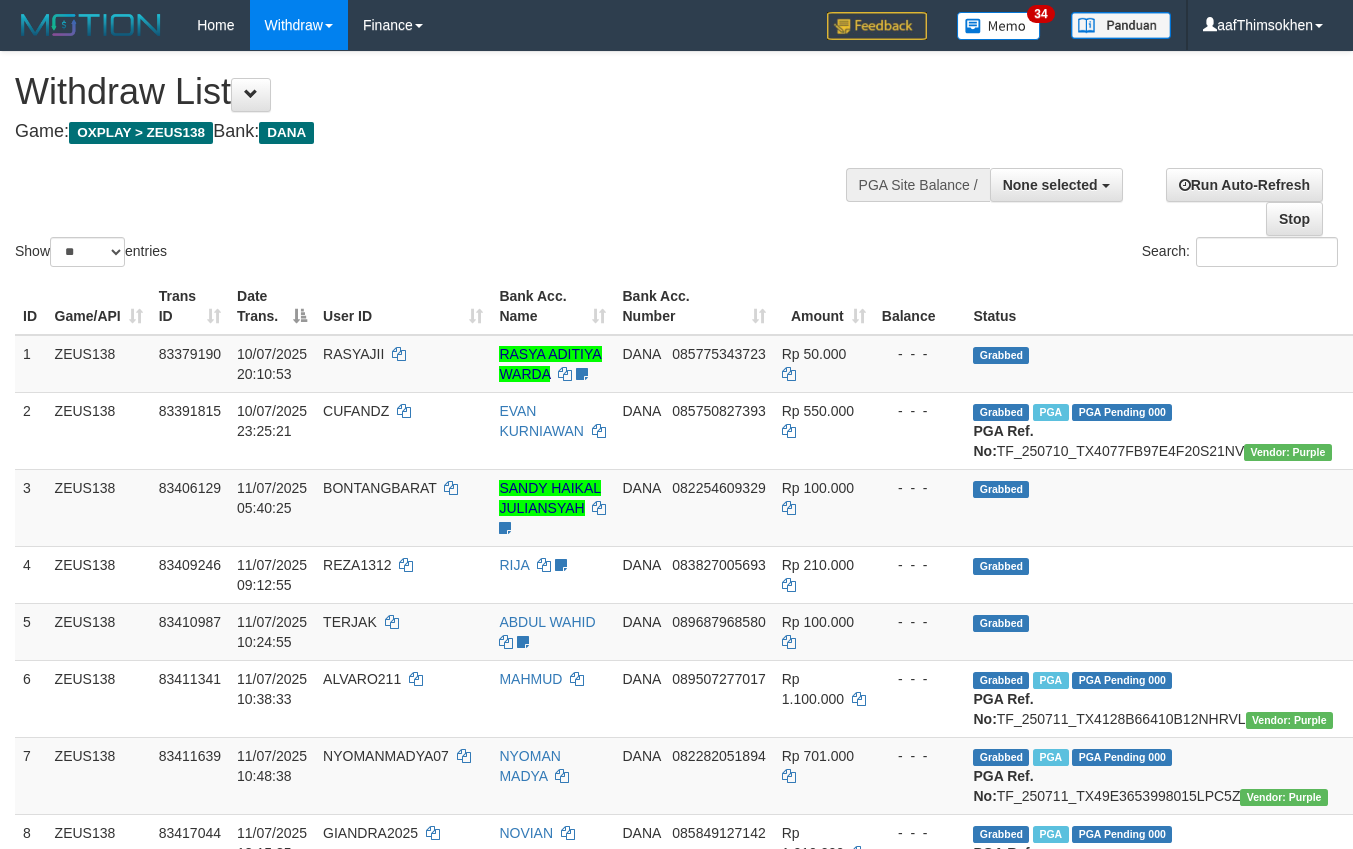 select 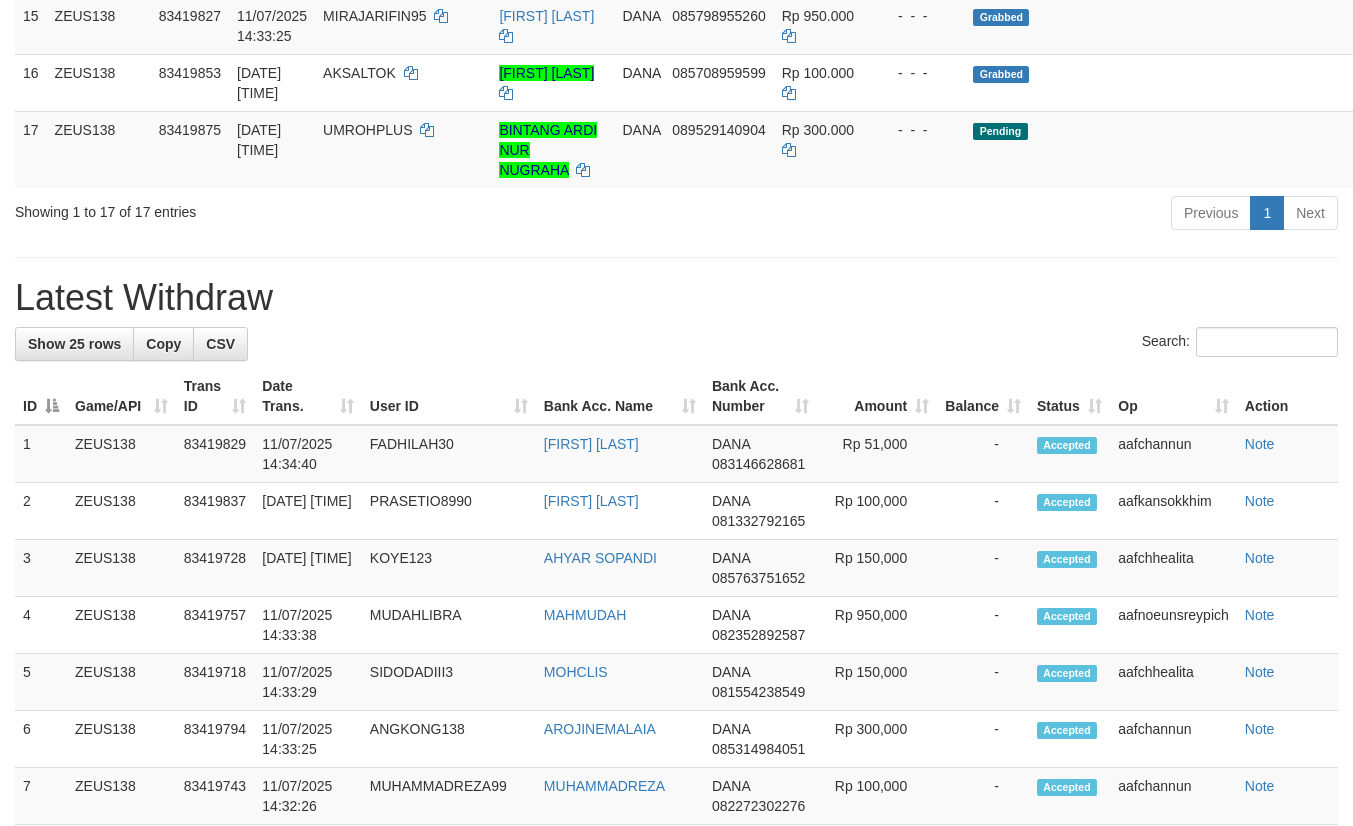 scroll, scrollTop: 1180, scrollLeft: 0, axis: vertical 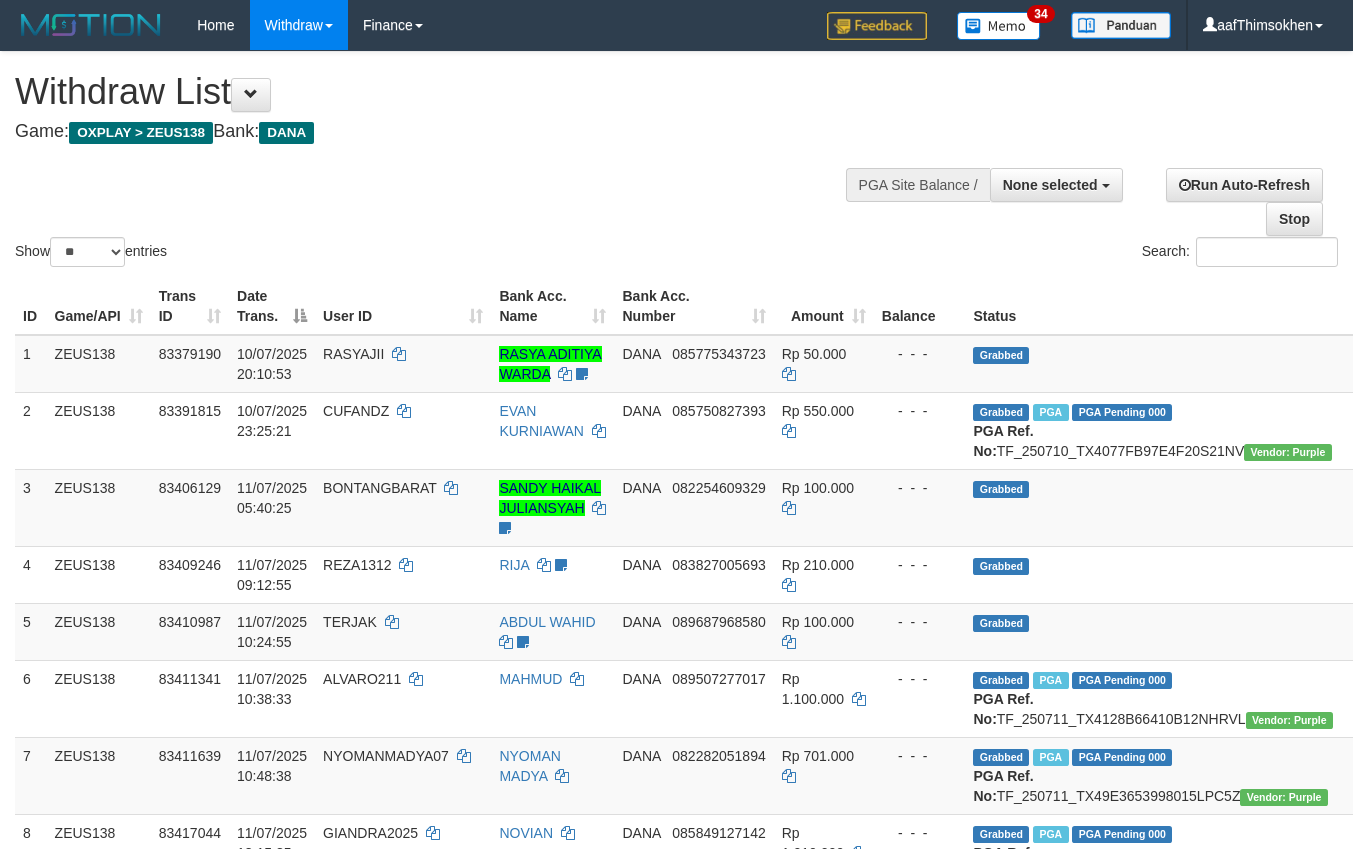 select 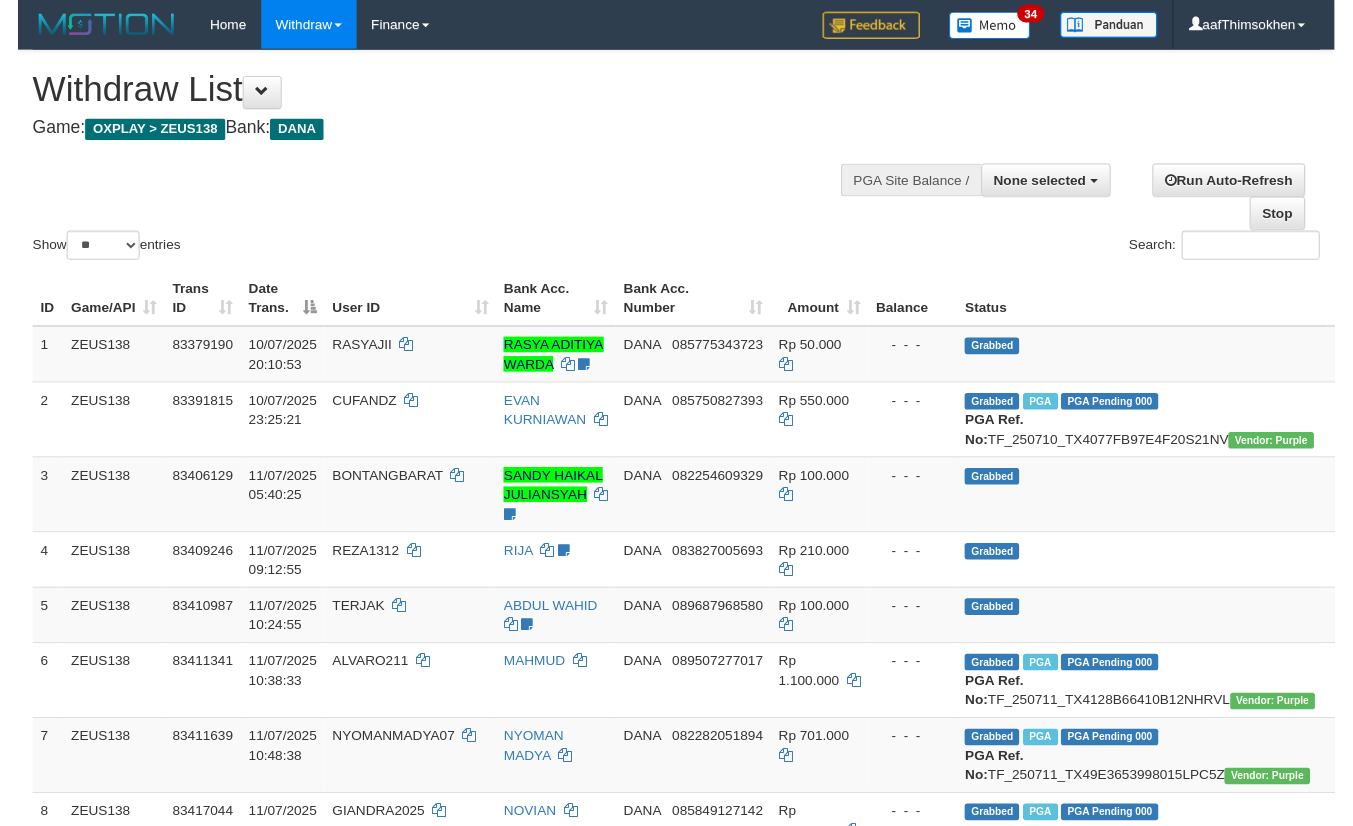 scroll, scrollTop: 1236, scrollLeft: 0, axis: vertical 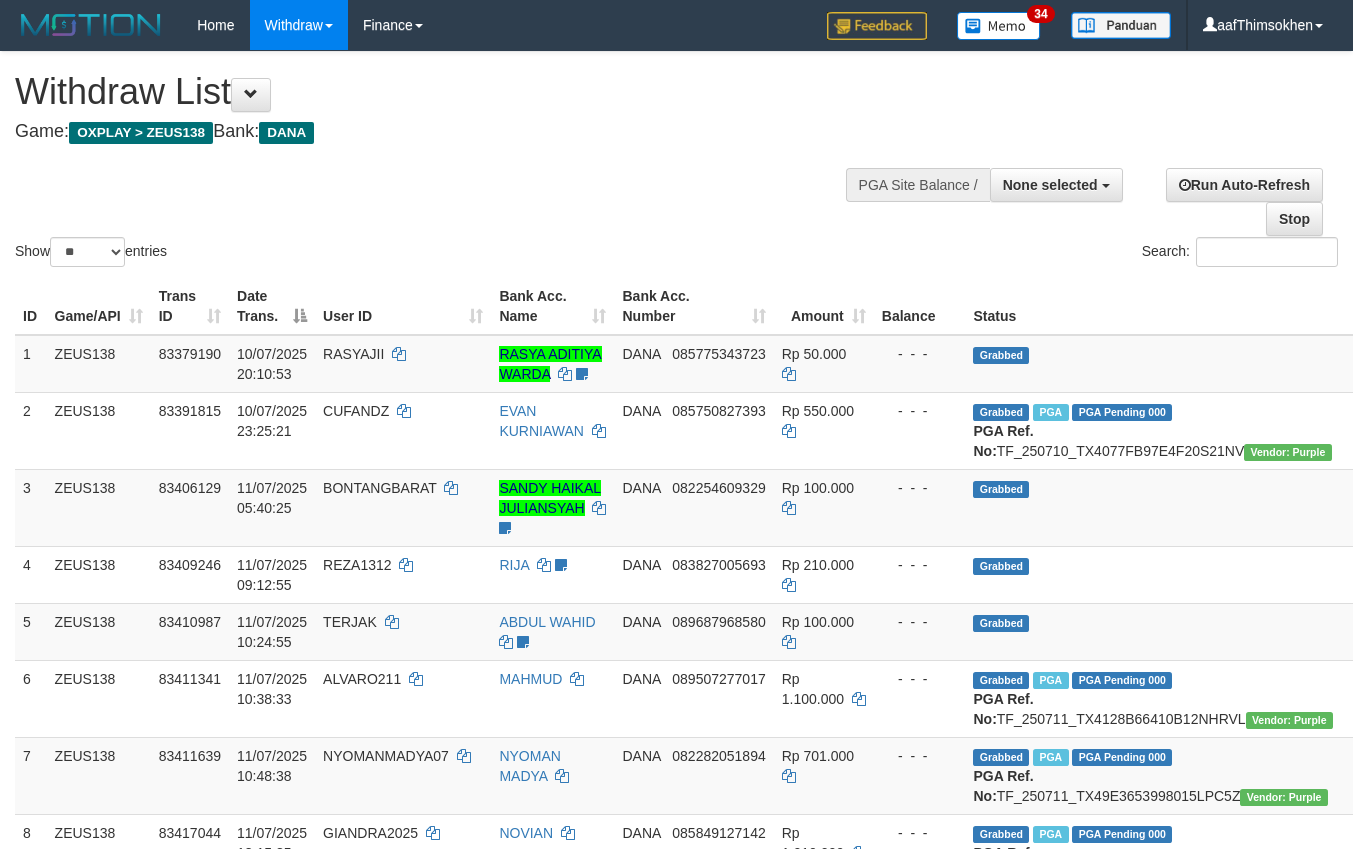 select 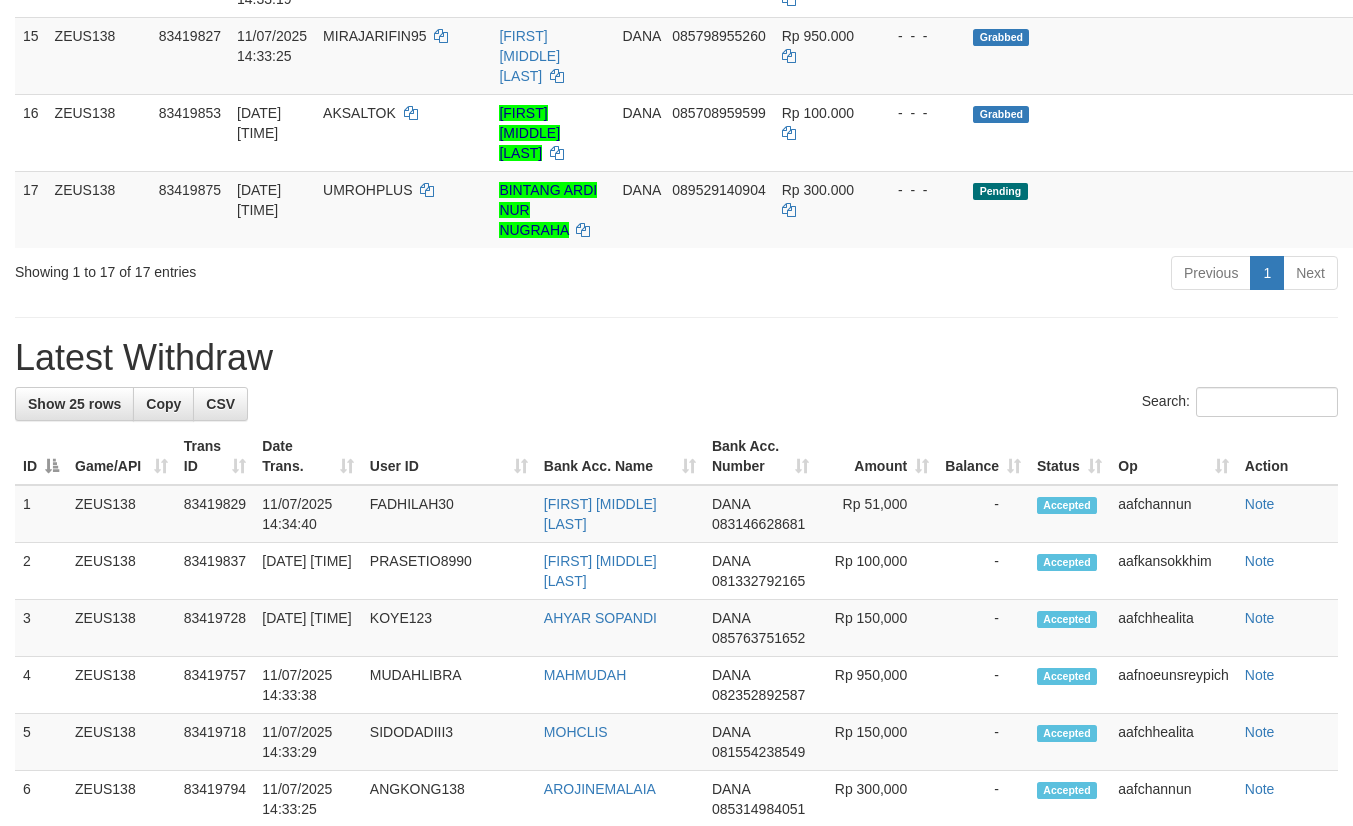 scroll, scrollTop: 1180, scrollLeft: 0, axis: vertical 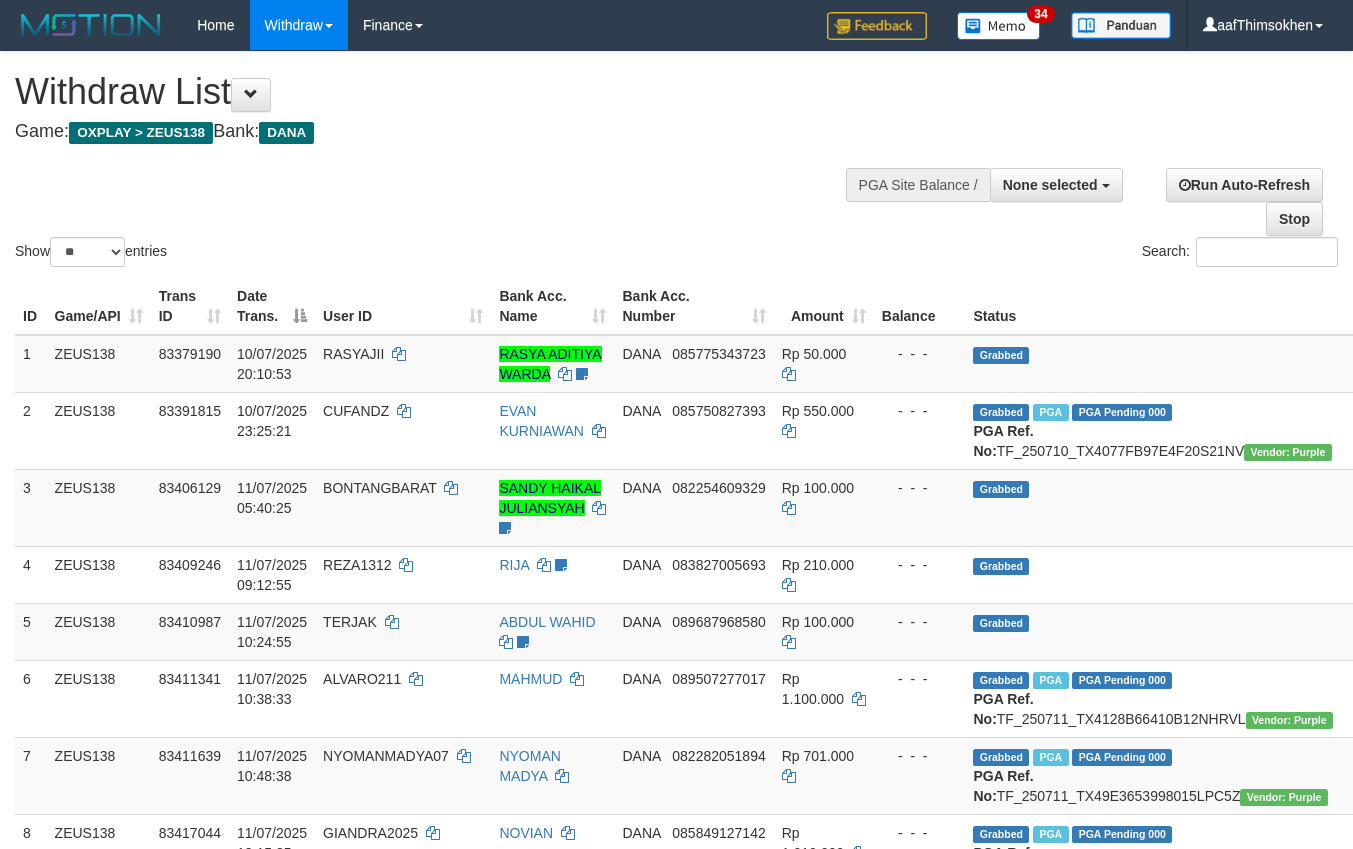 select 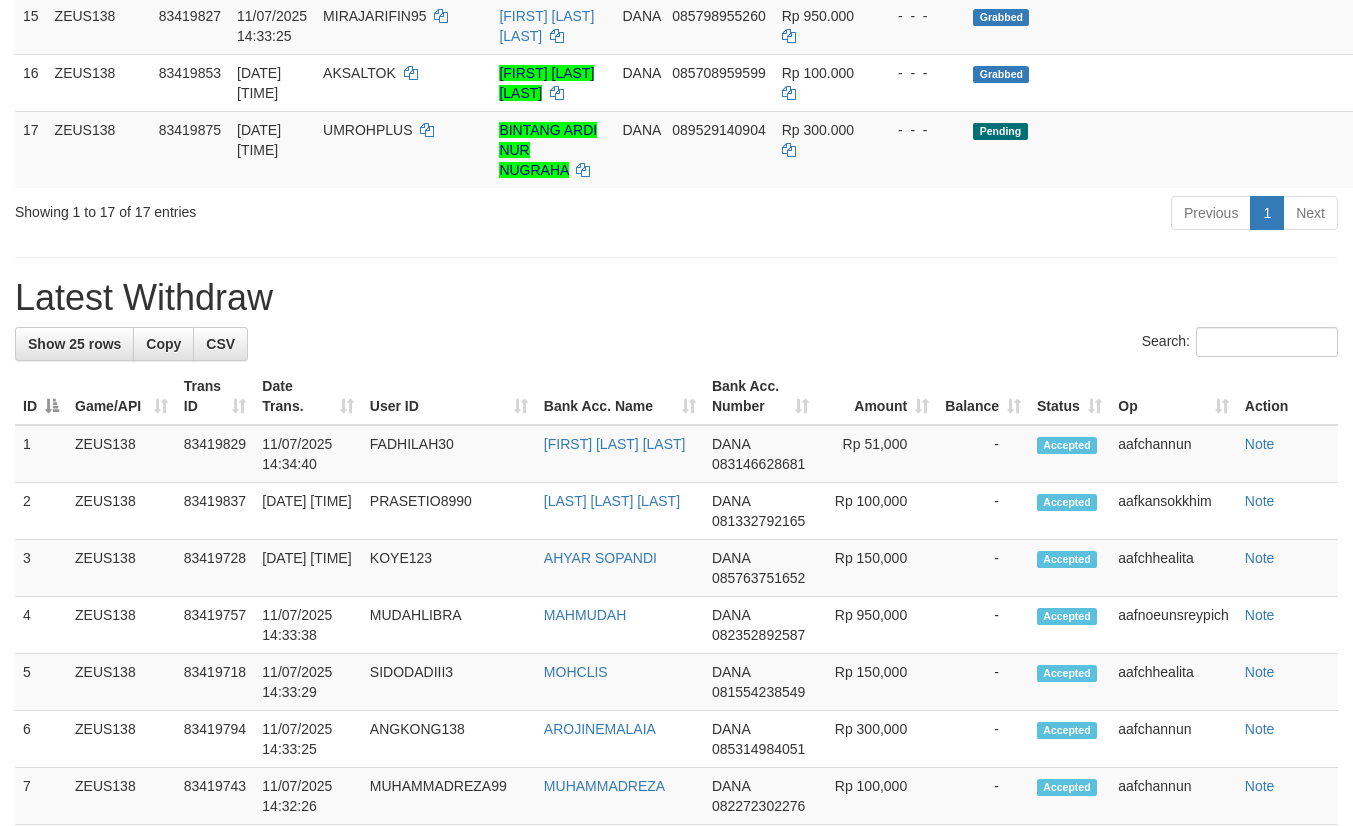 scroll, scrollTop: 1180, scrollLeft: 0, axis: vertical 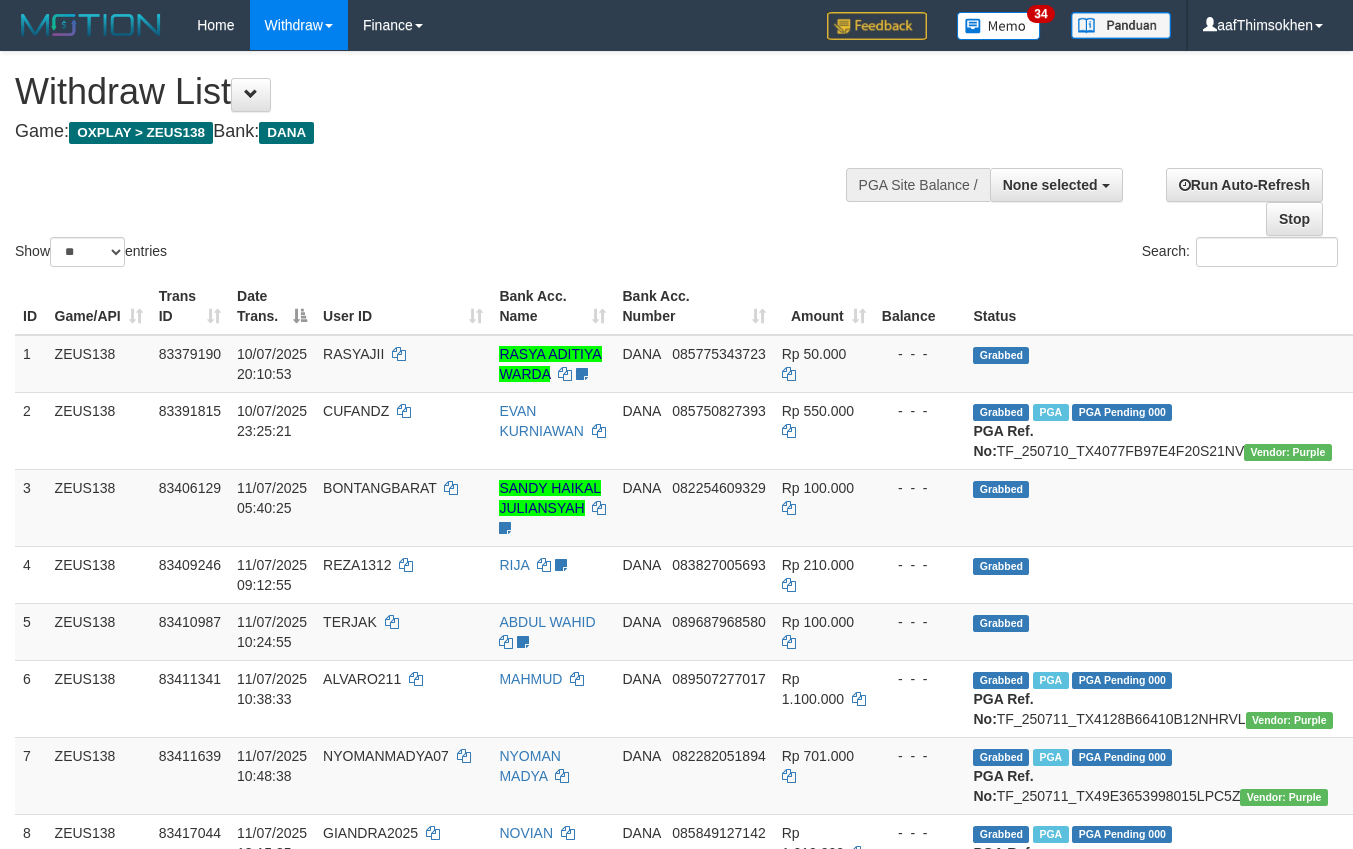 select 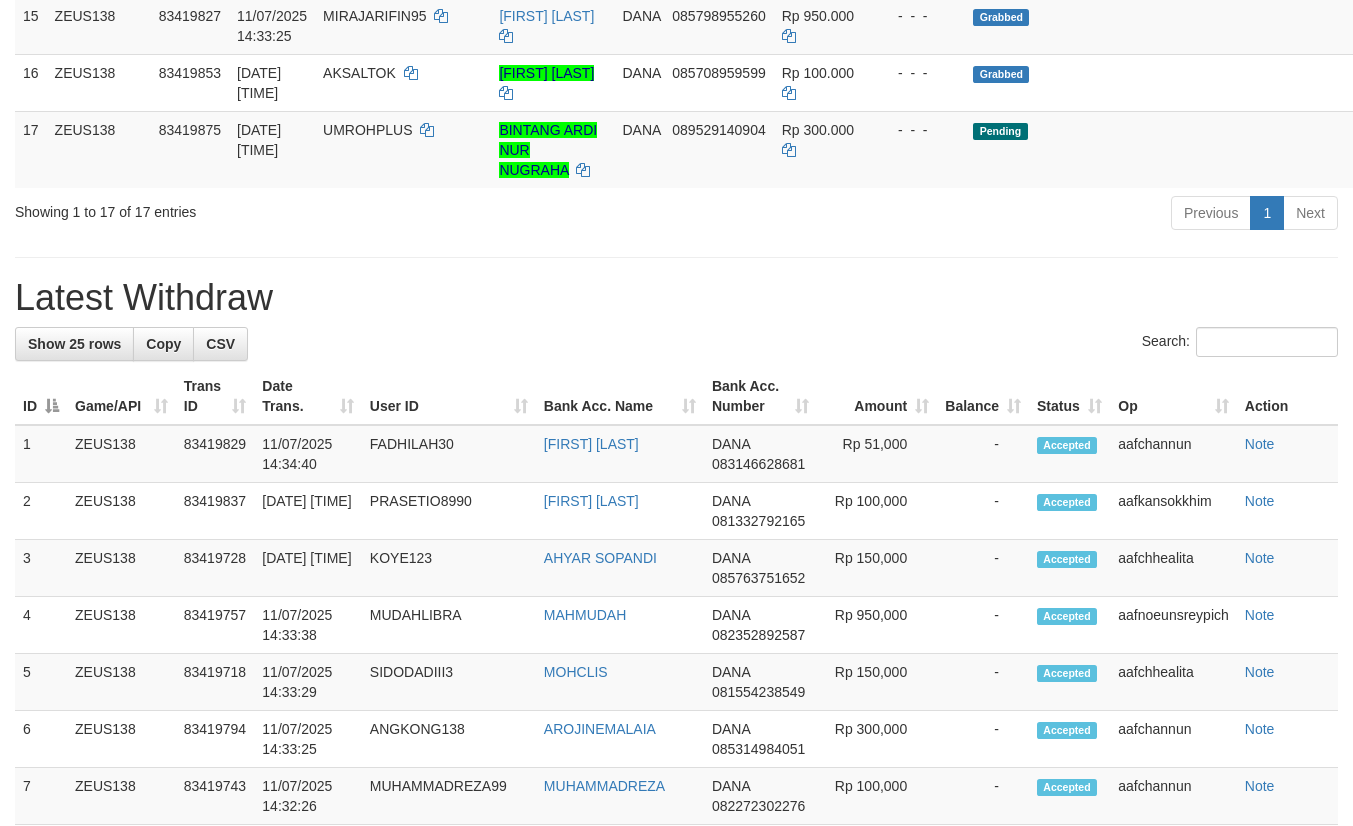 scroll, scrollTop: 1180, scrollLeft: 0, axis: vertical 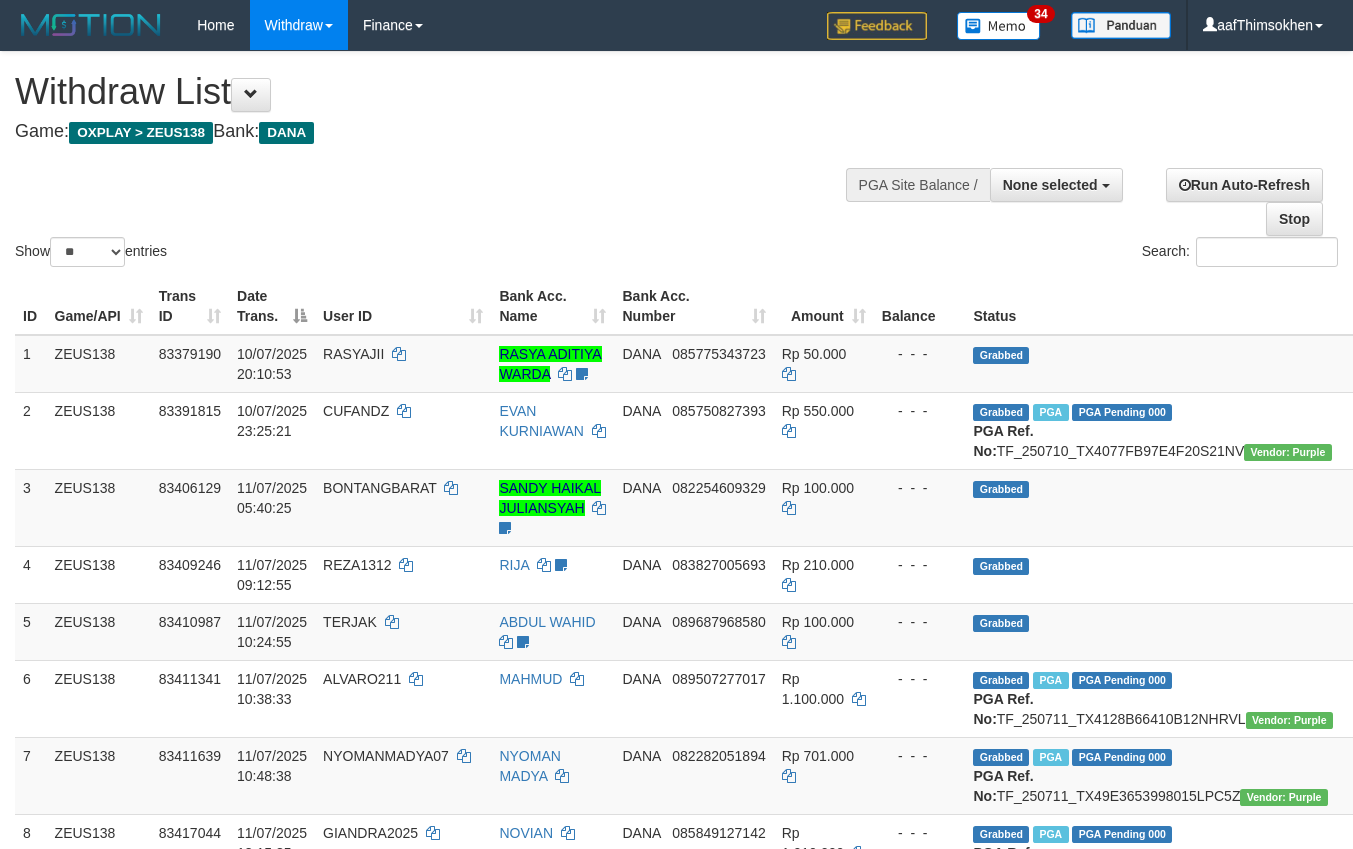 select 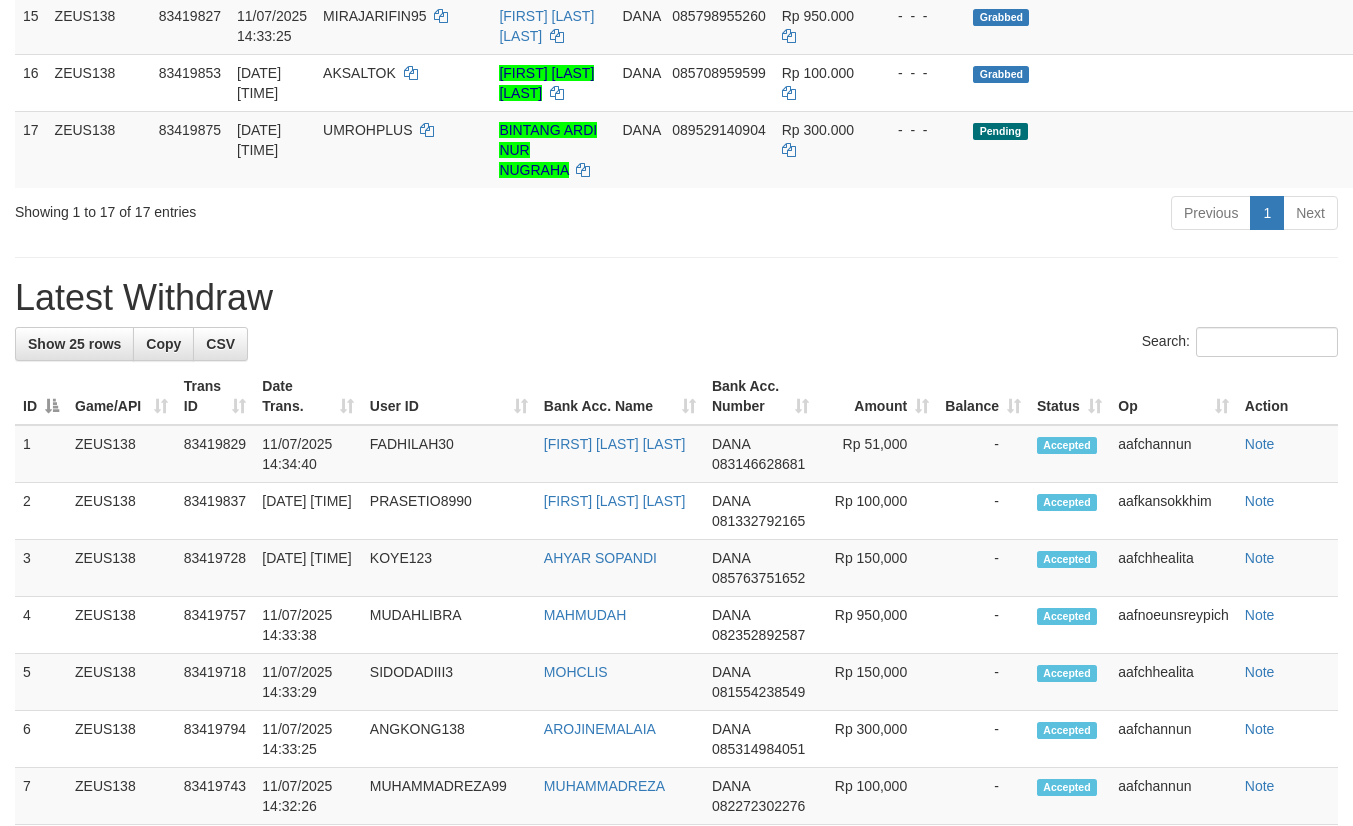 scroll, scrollTop: 1180, scrollLeft: 0, axis: vertical 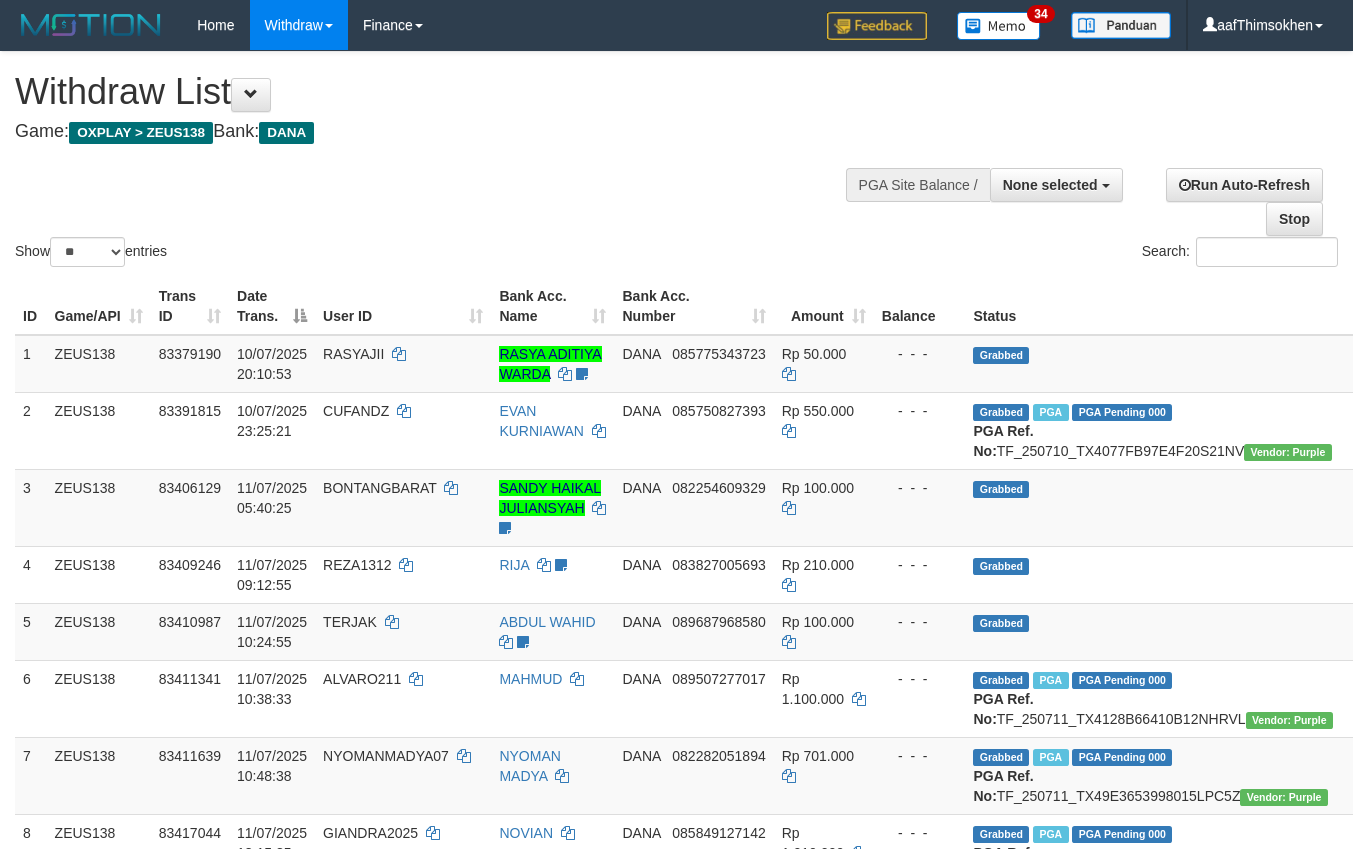 select 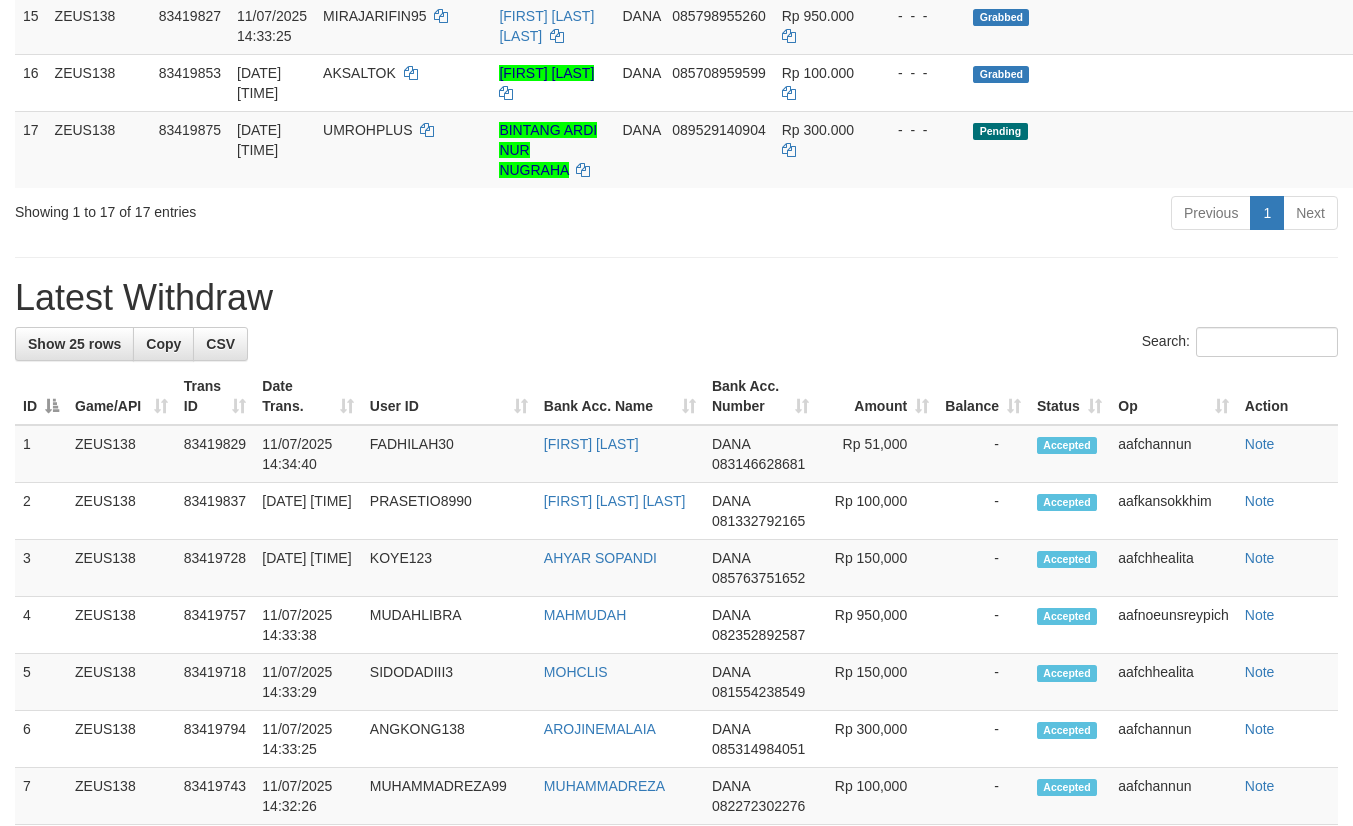 scroll, scrollTop: 1180, scrollLeft: 0, axis: vertical 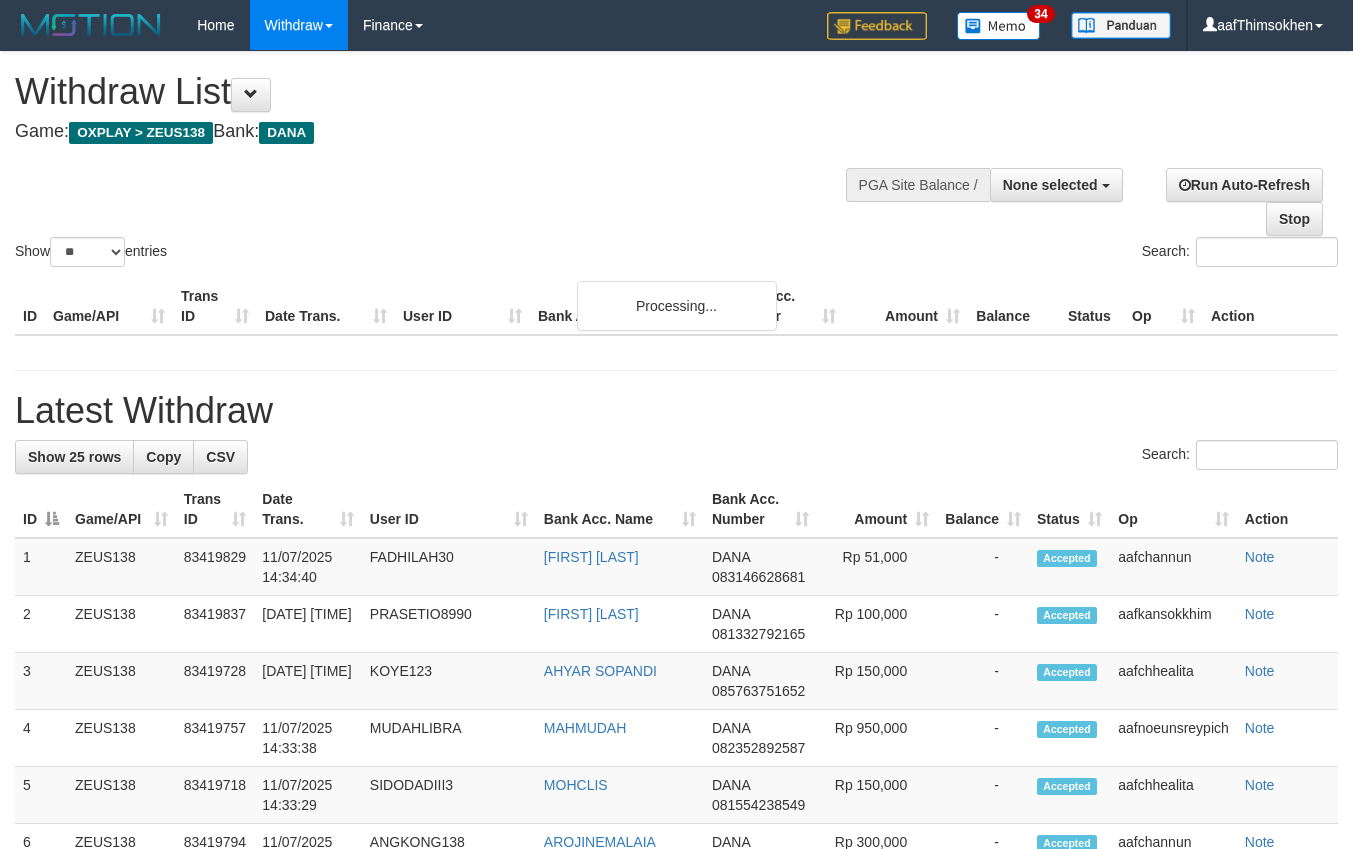 select 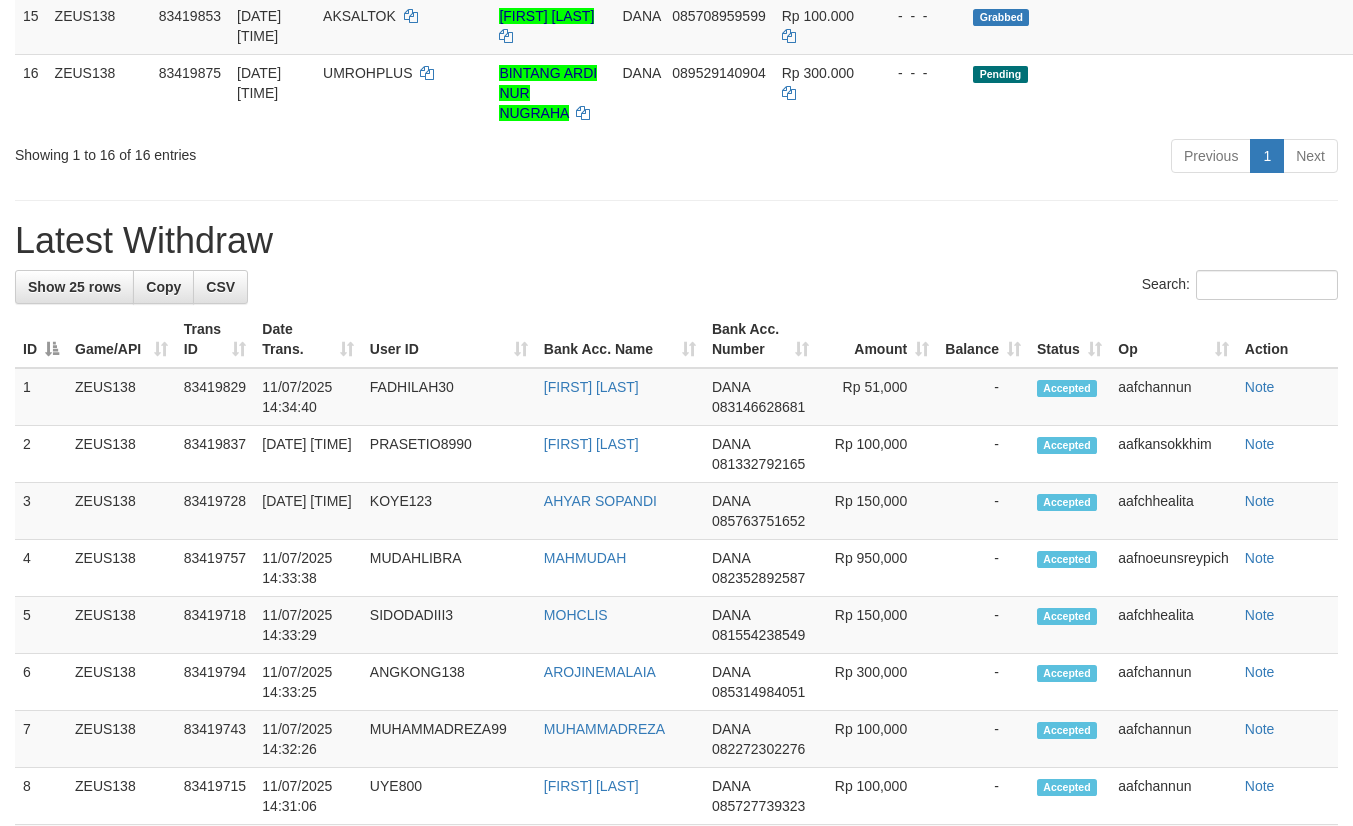 scroll, scrollTop: 1180, scrollLeft: 0, axis: vertical 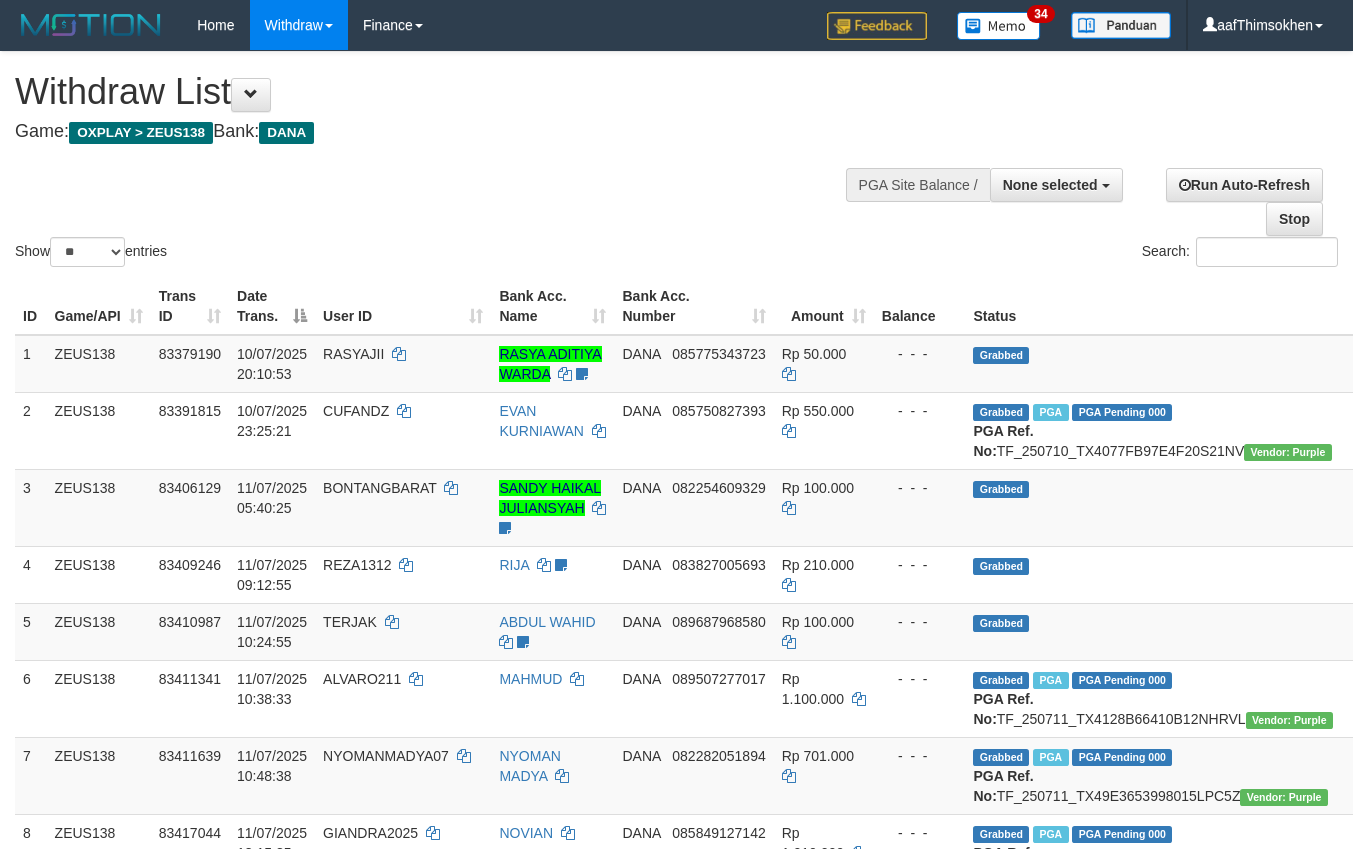 select 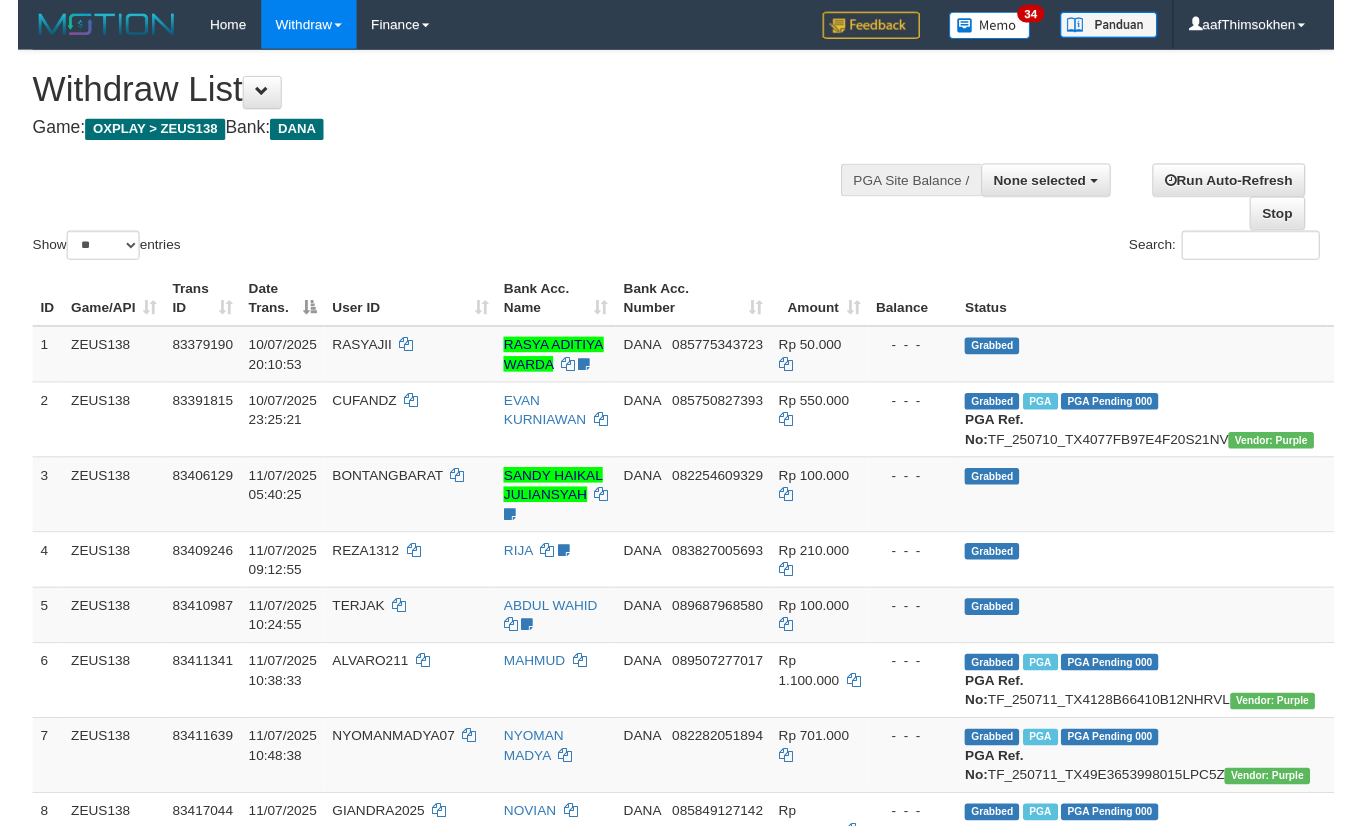 scroll, scrollTop: 1236, scrollLeft: 0, axis: vertical 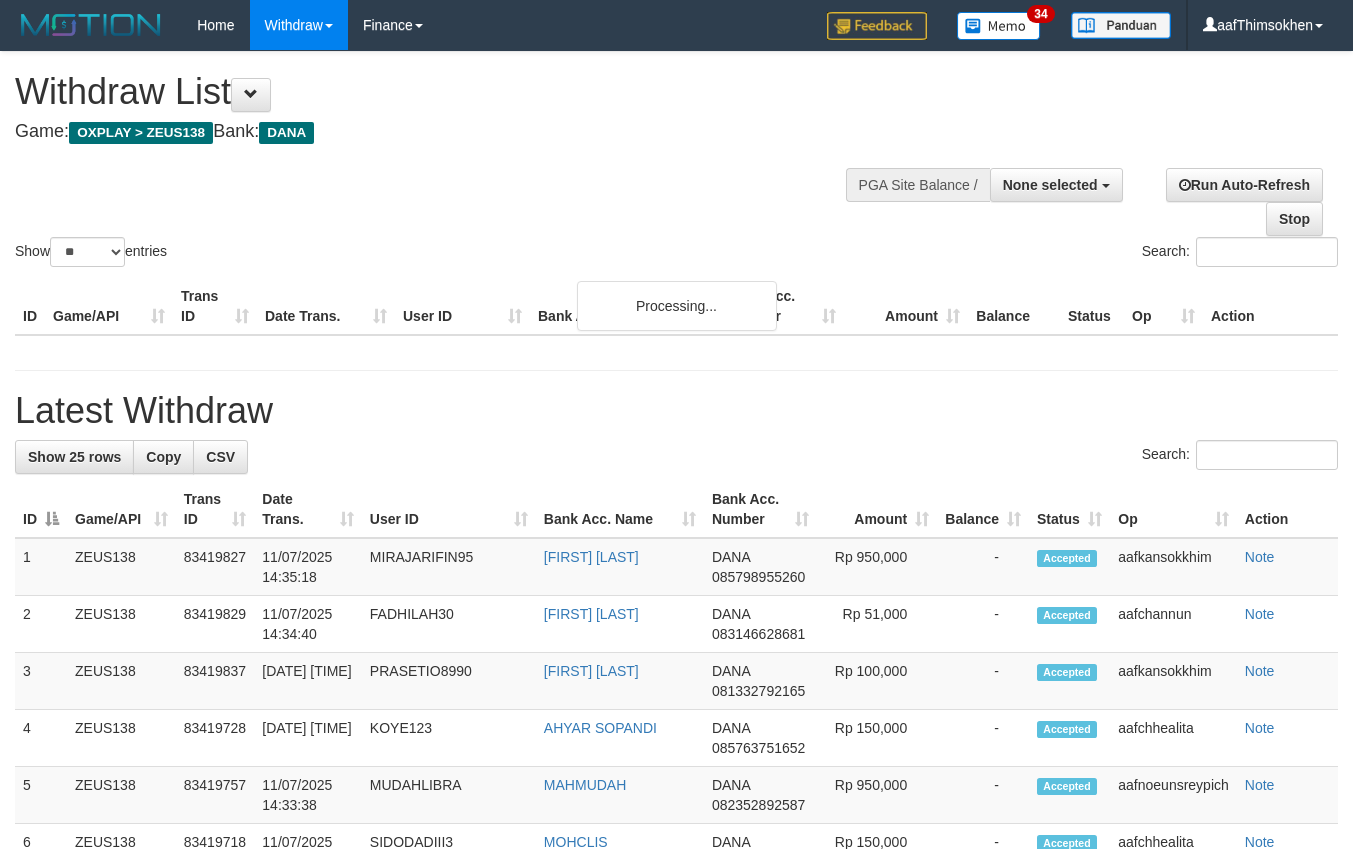 select 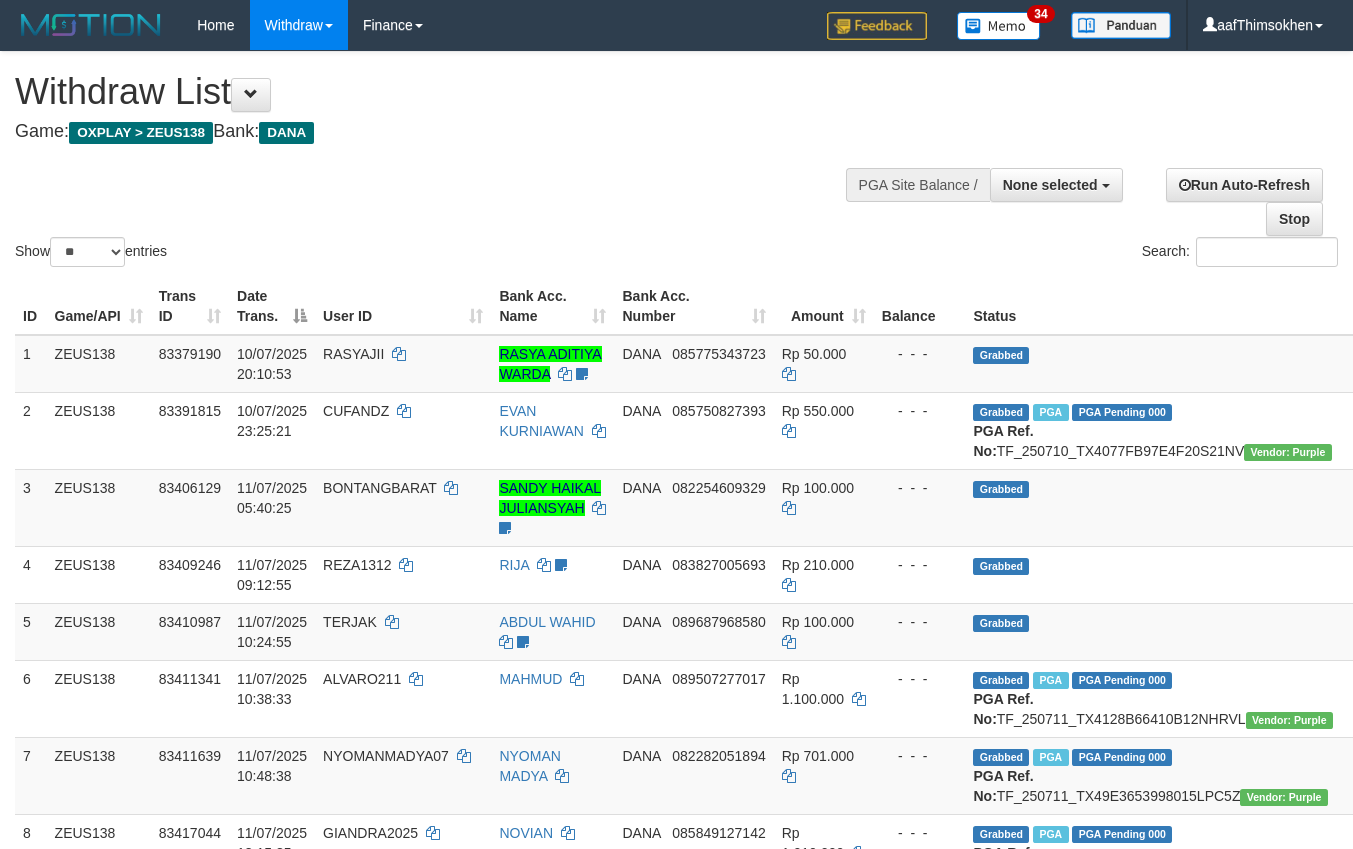 select 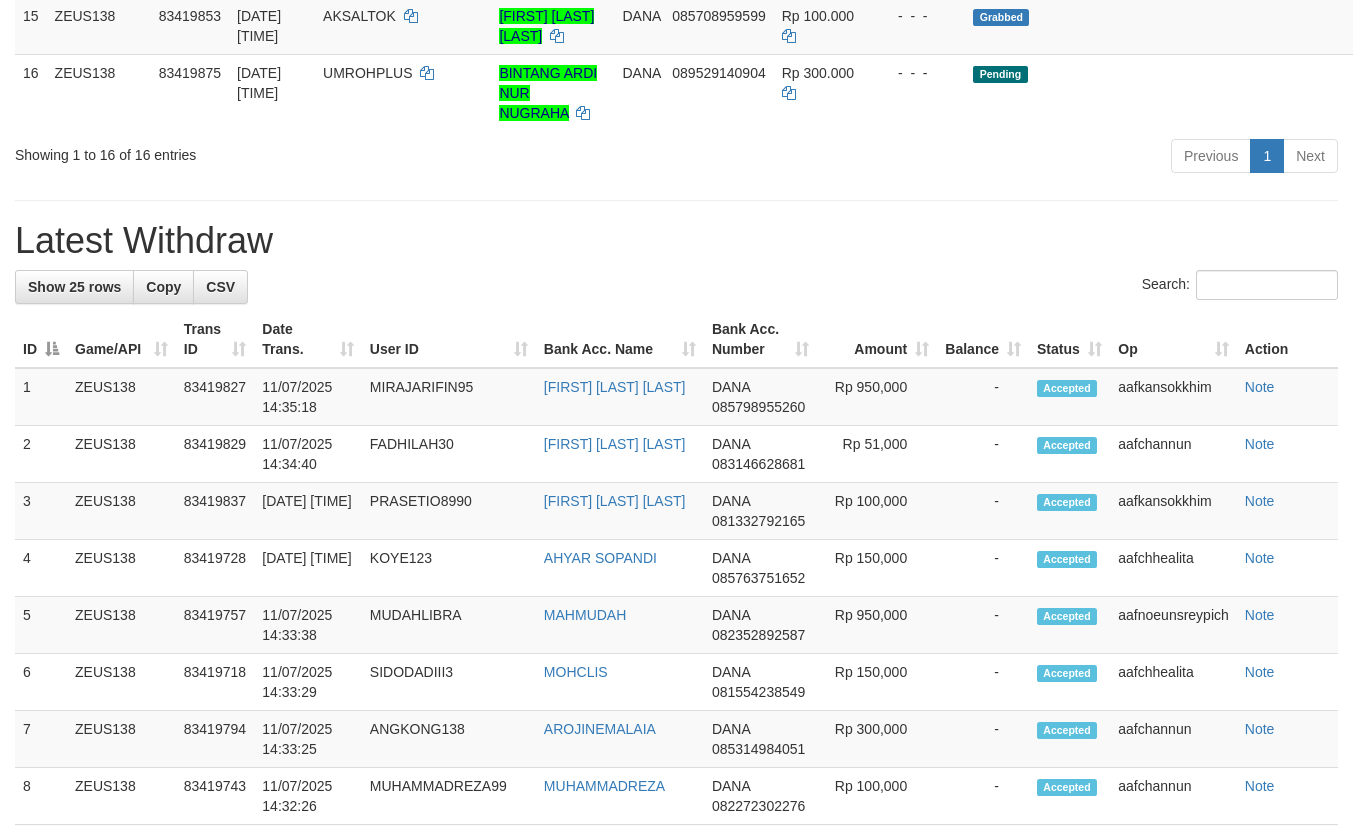scroll, scrollTop: 1180, scrollLeft: 0, axis: vertical 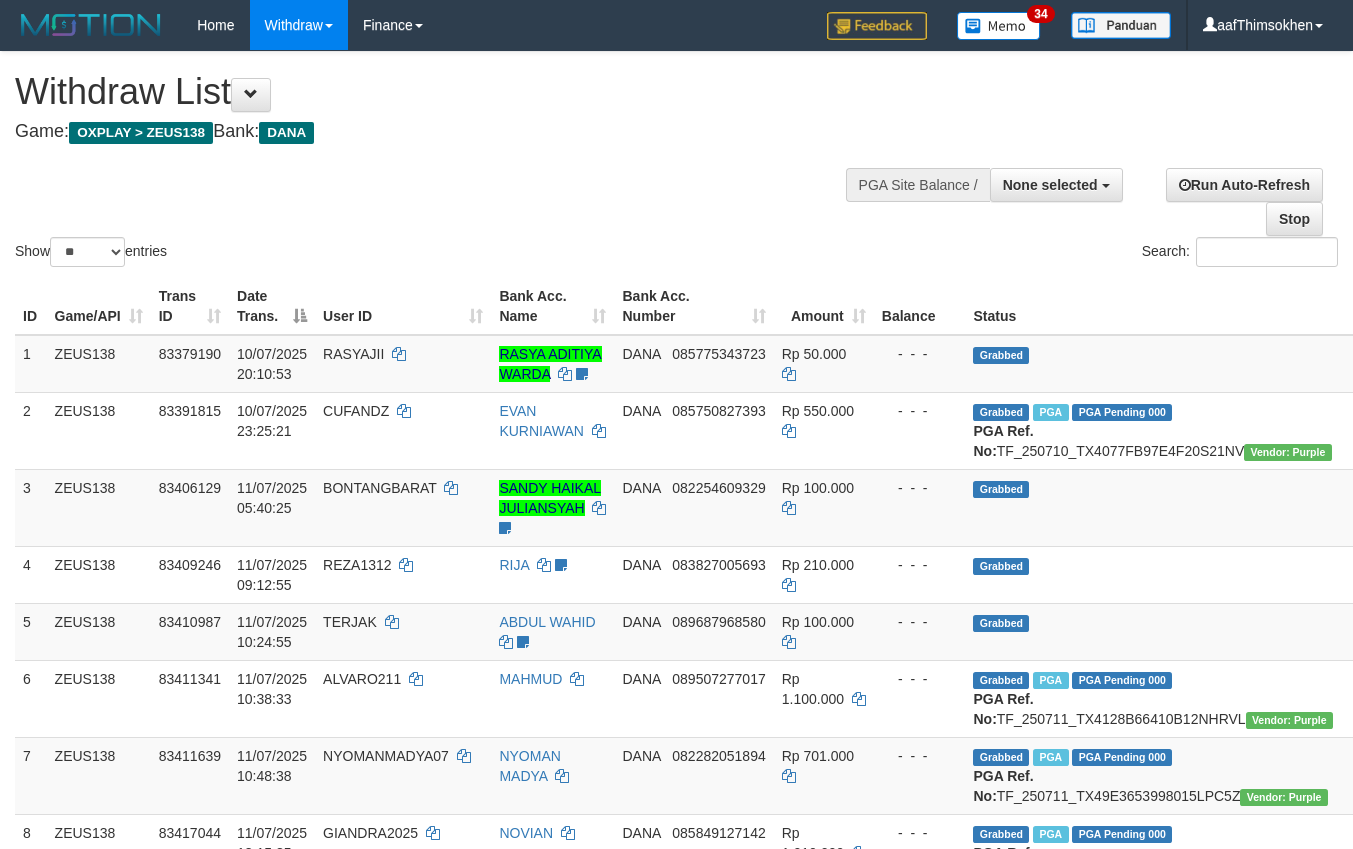select 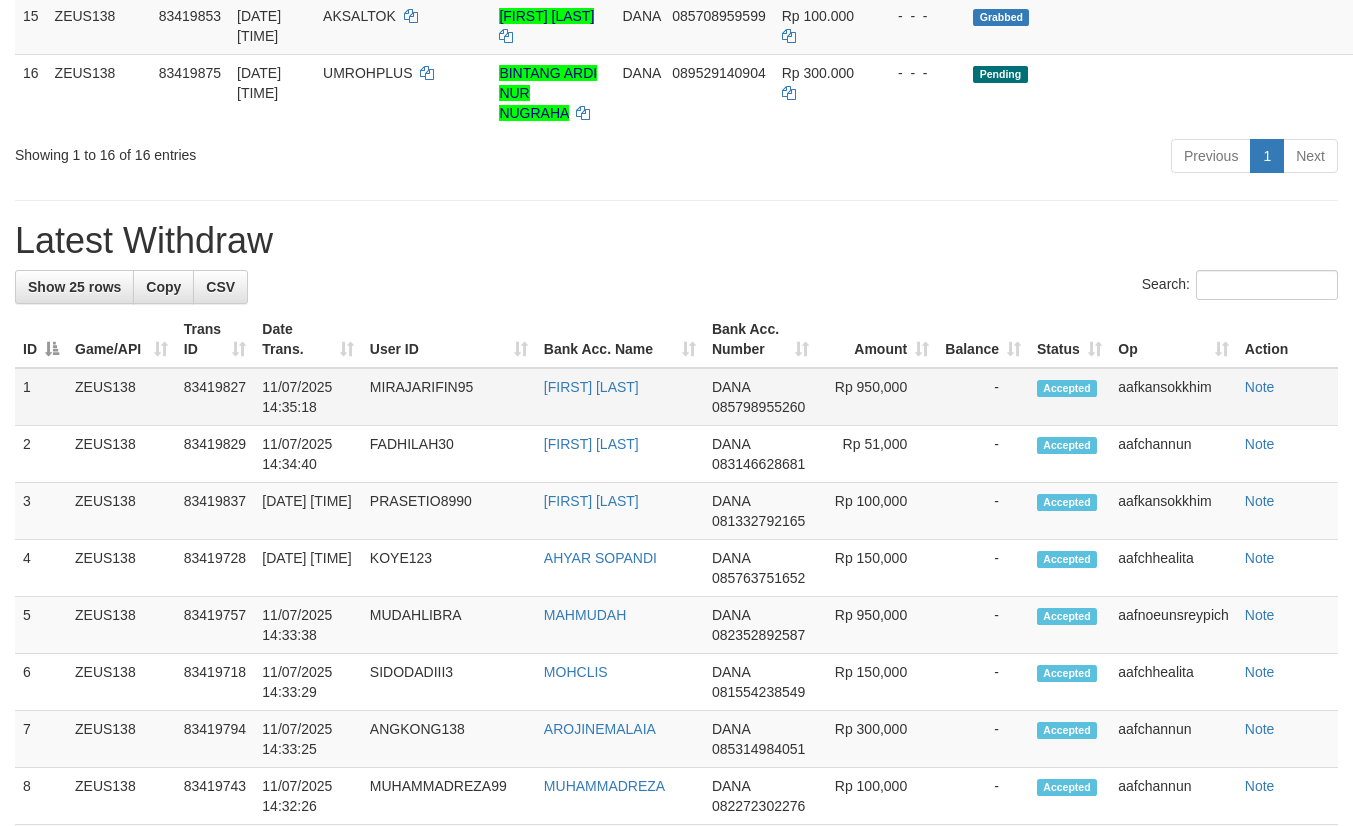 scroll, scrollTop: 1180, scrollLeft: 0, axis: vertical 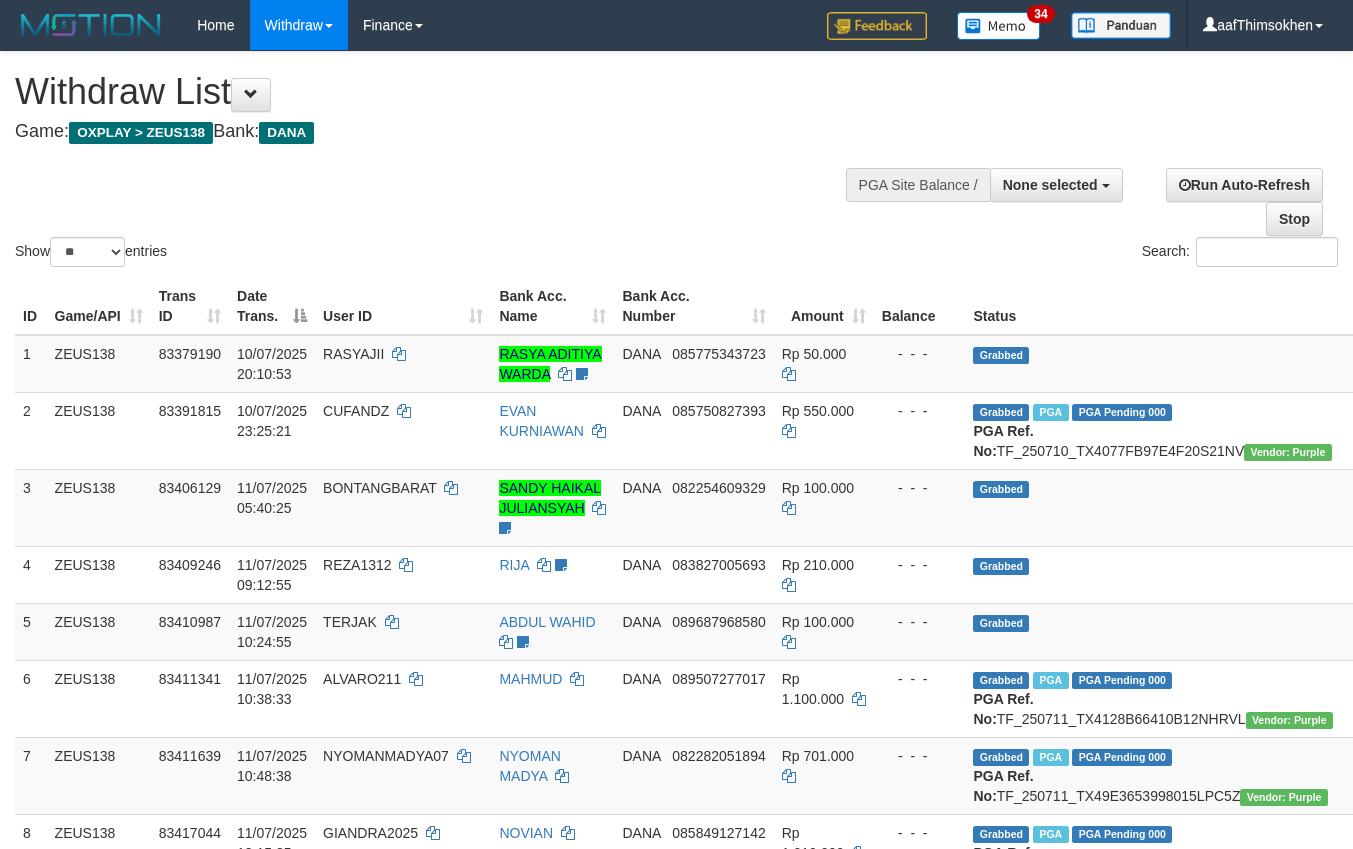 select 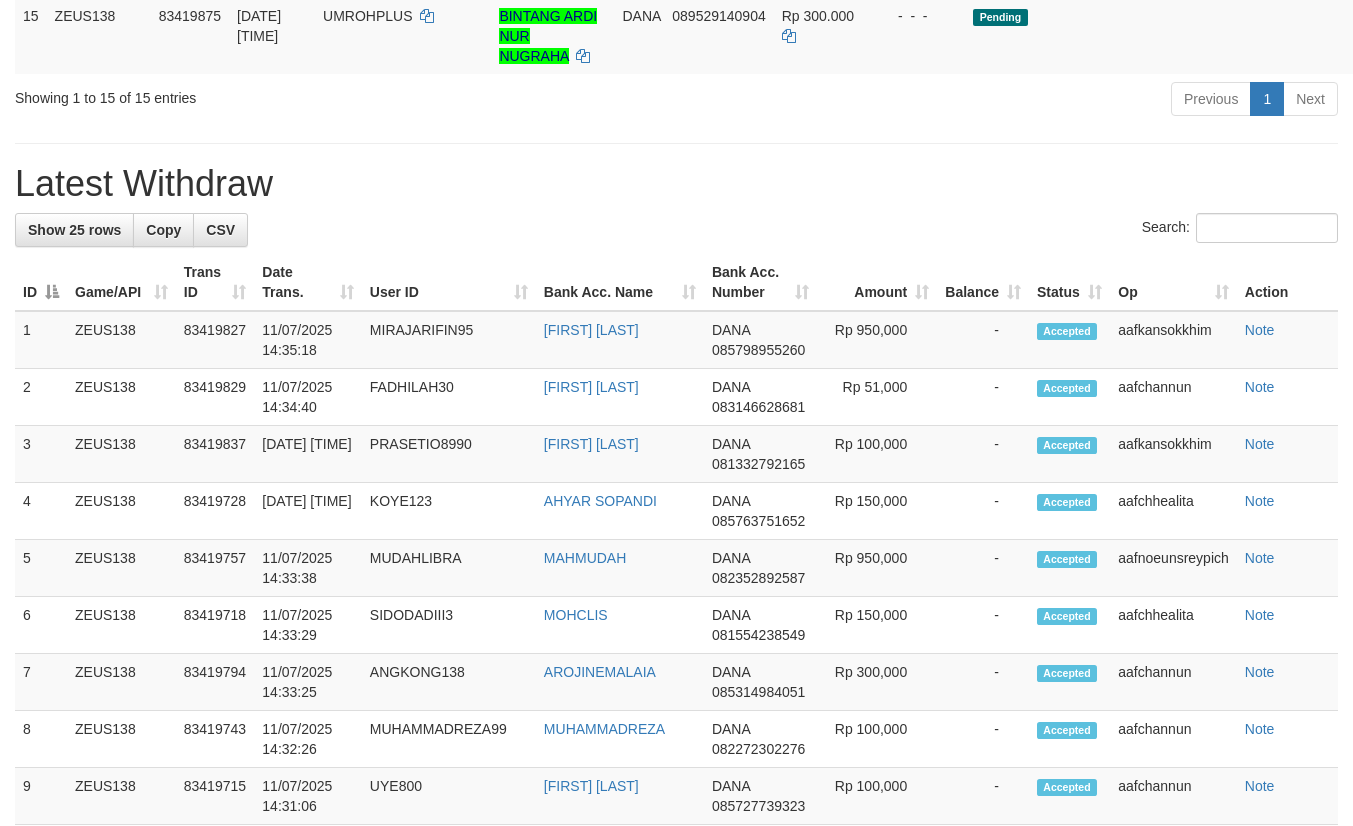 scroll, scrollTop: 1180, scrollLeft: 0, axis: vertical 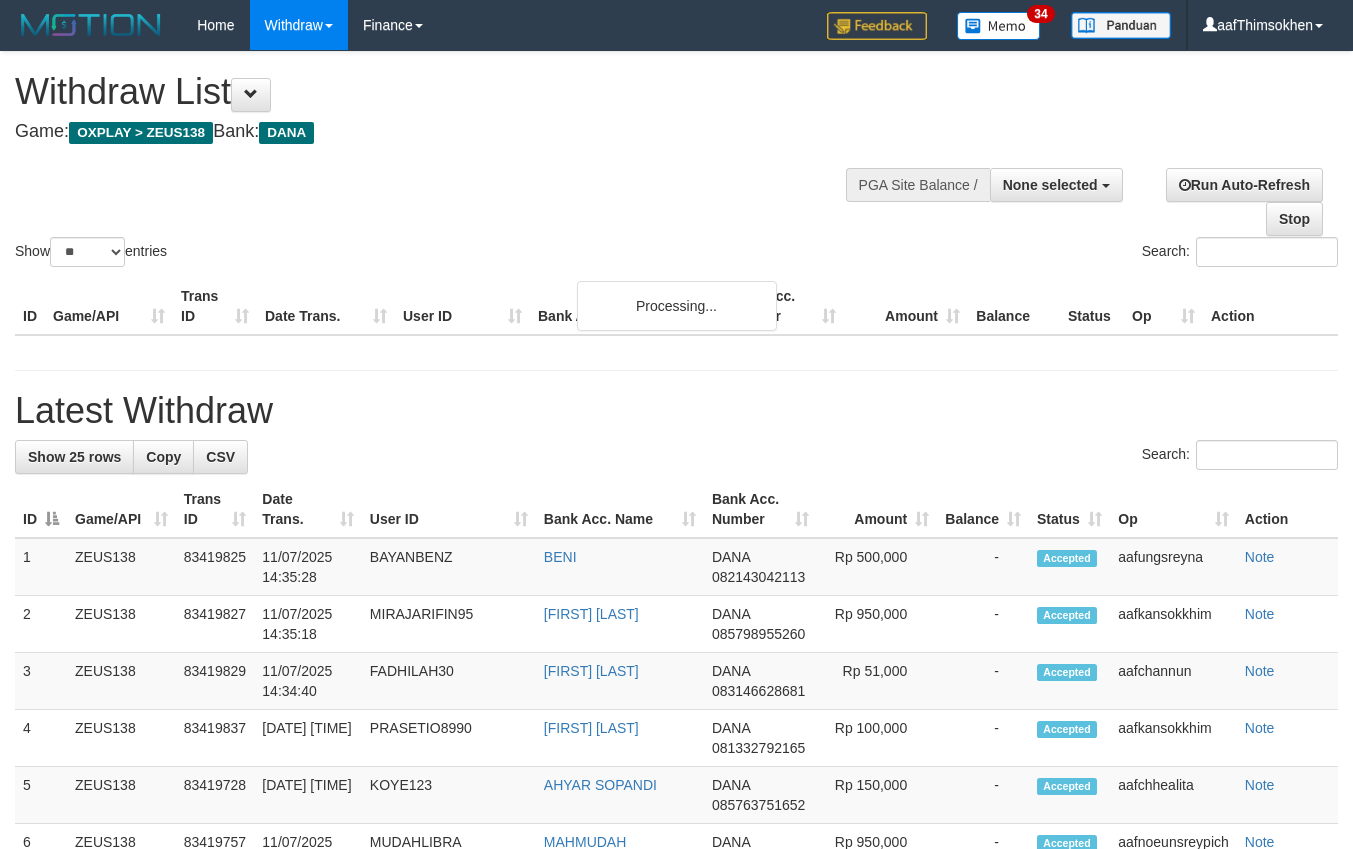 select 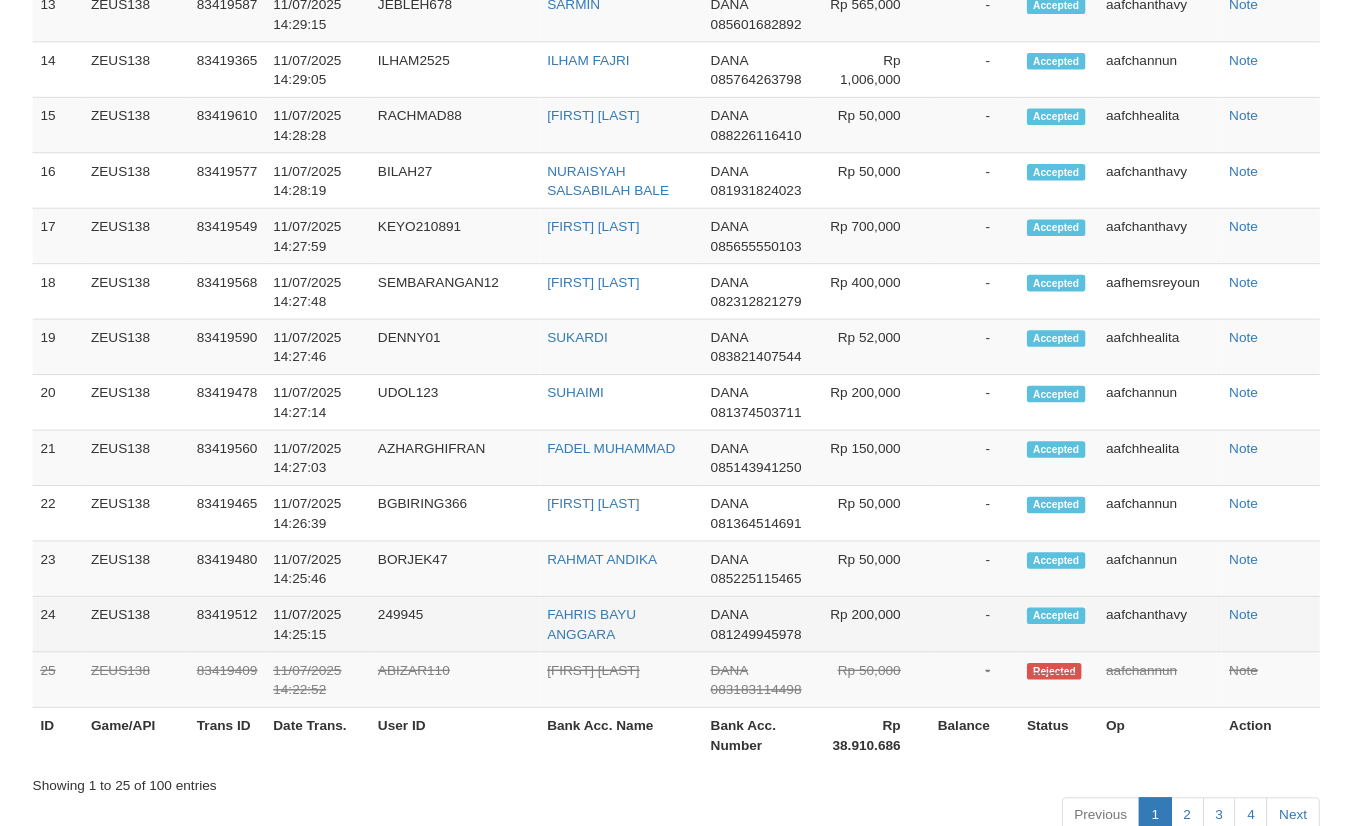 scroll, scrollTop: 1180, scrollLeft: 0, axis: vertical 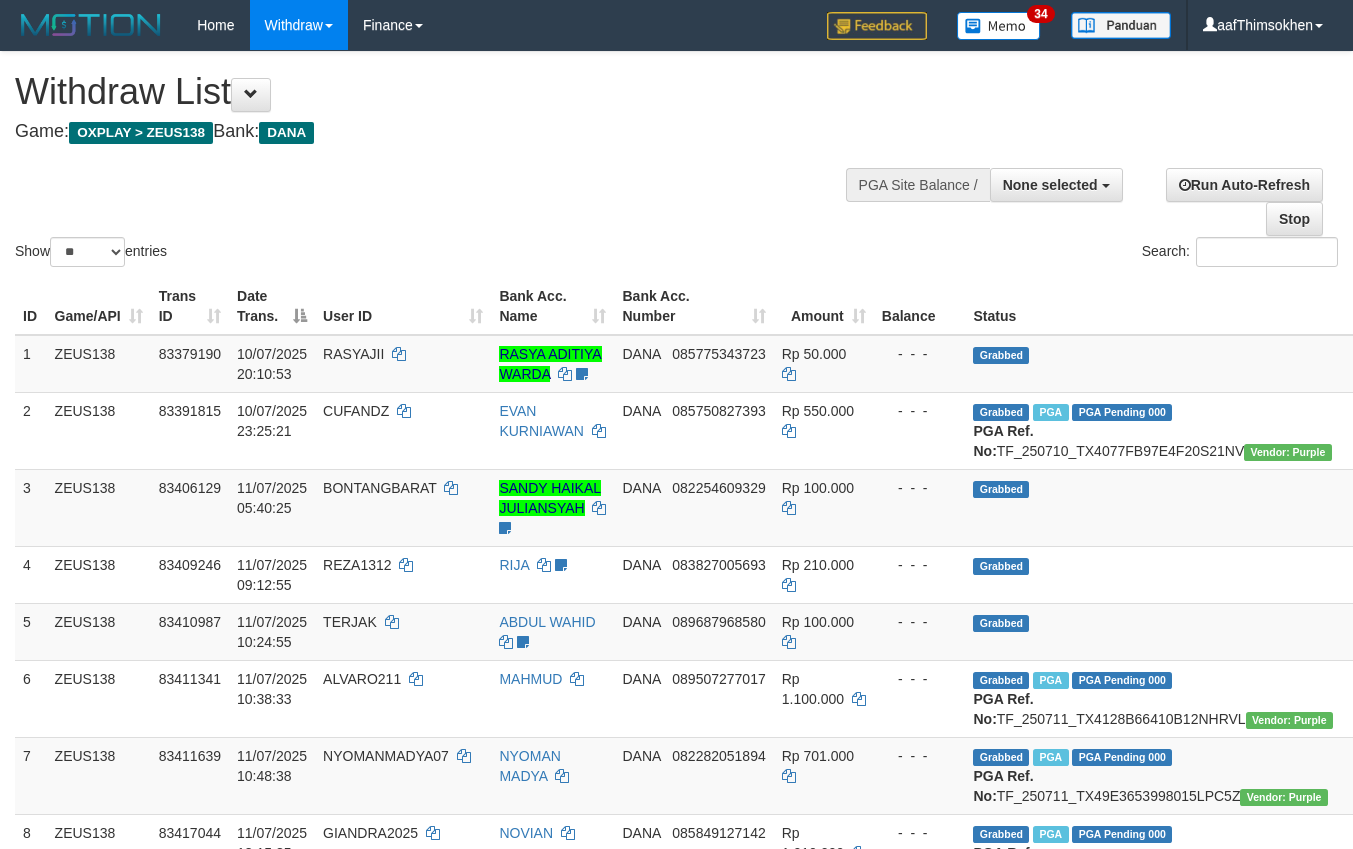 select 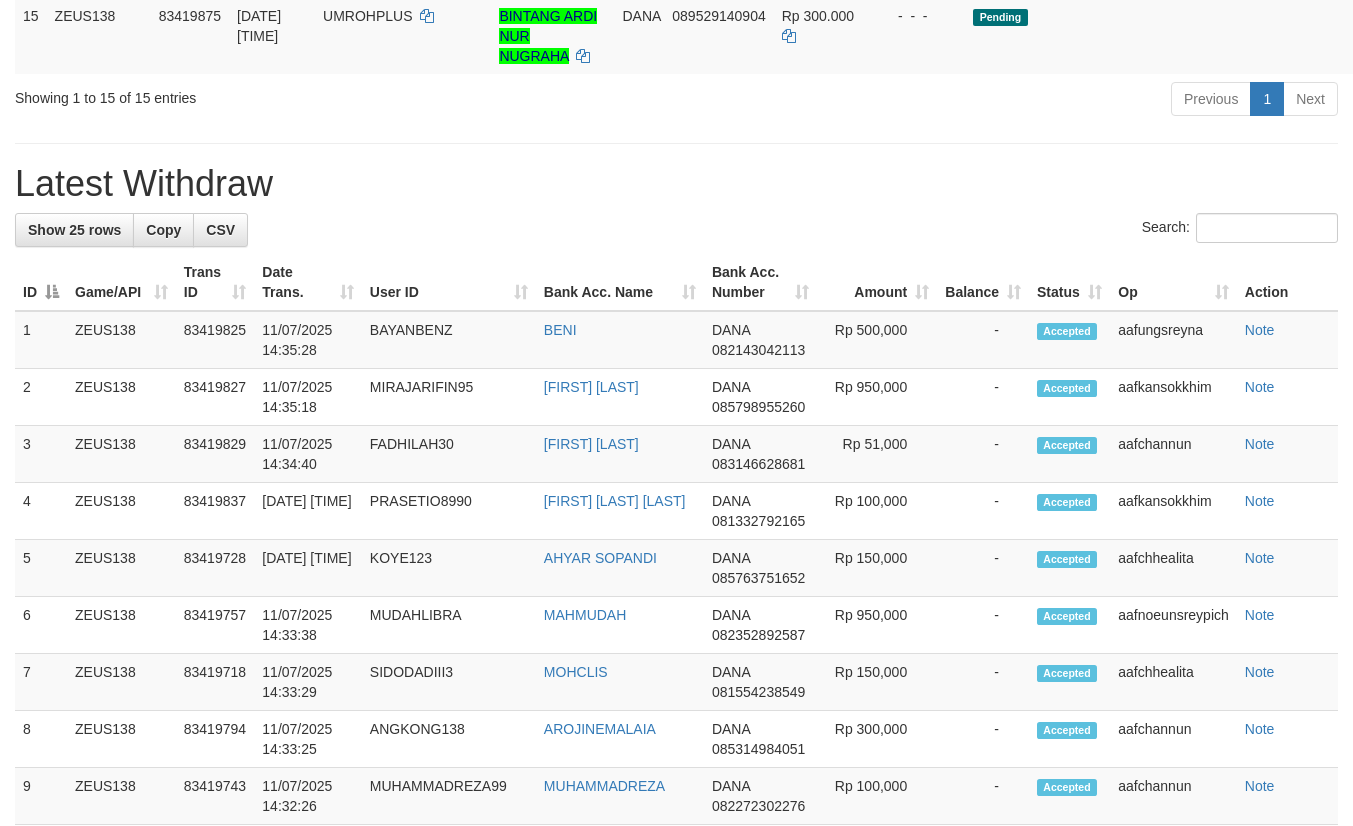 scroll, scrollTop: 1180, scrollLeft: 0, axis: vertical 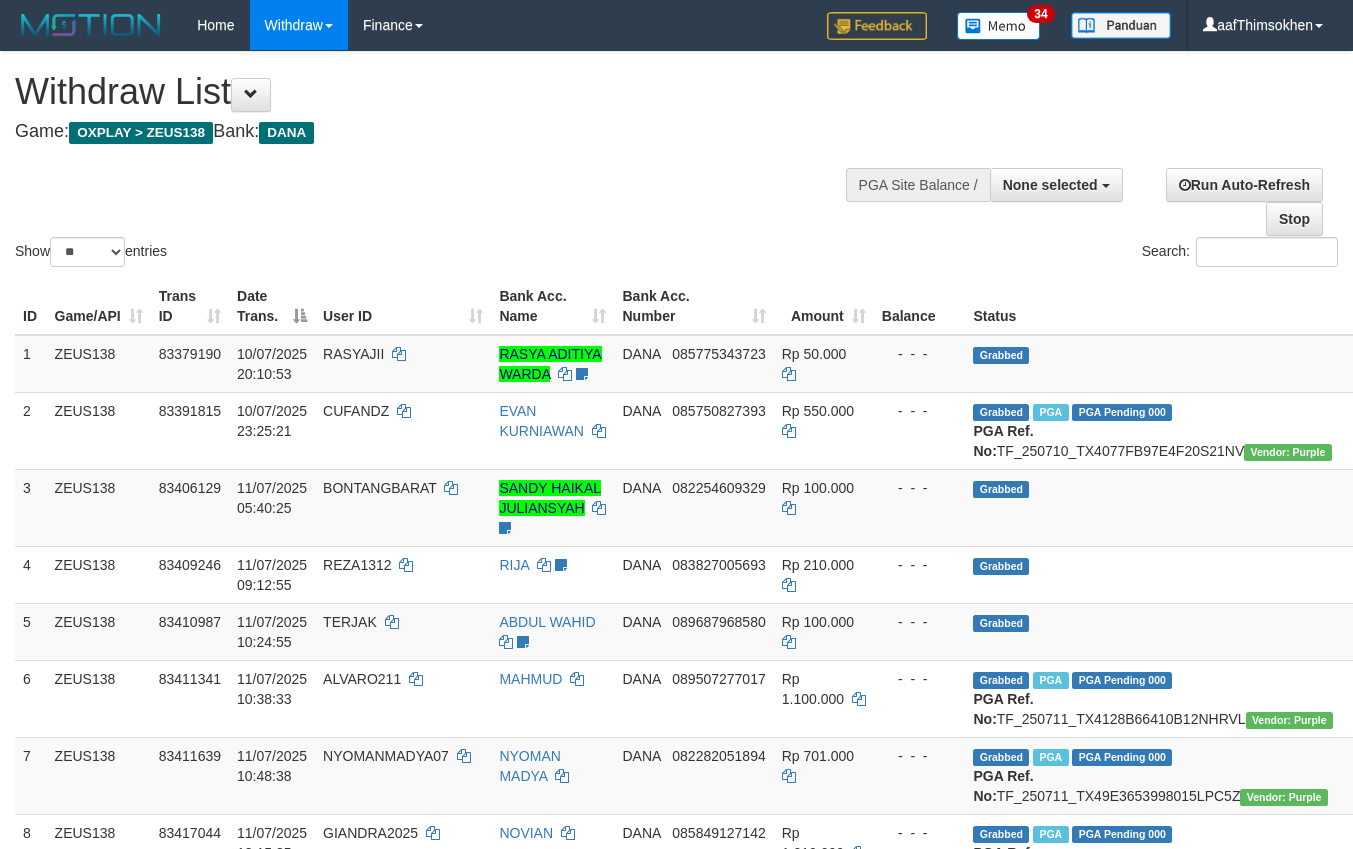 select 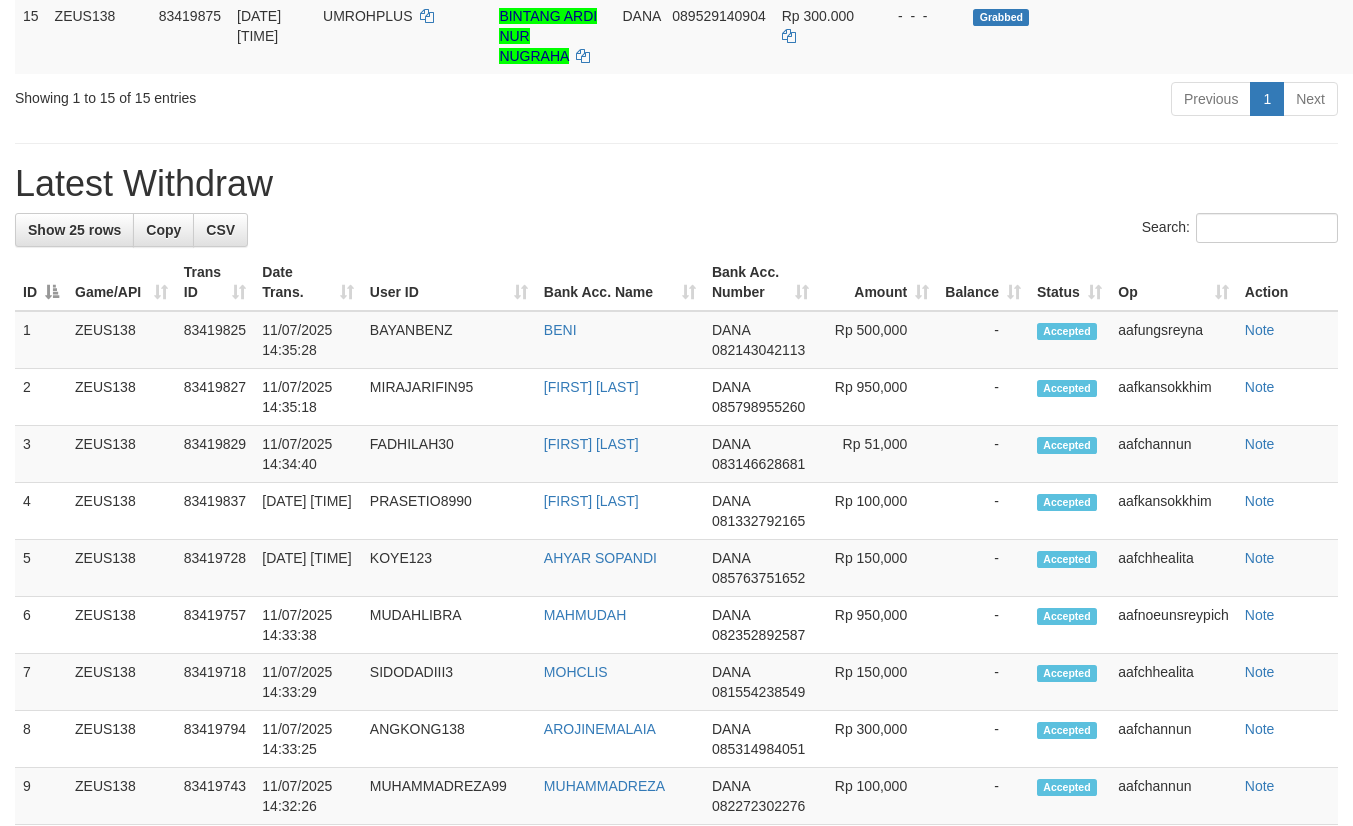 scroll, scrollTop: 1180, scrollLeft: 0, axis: vertical 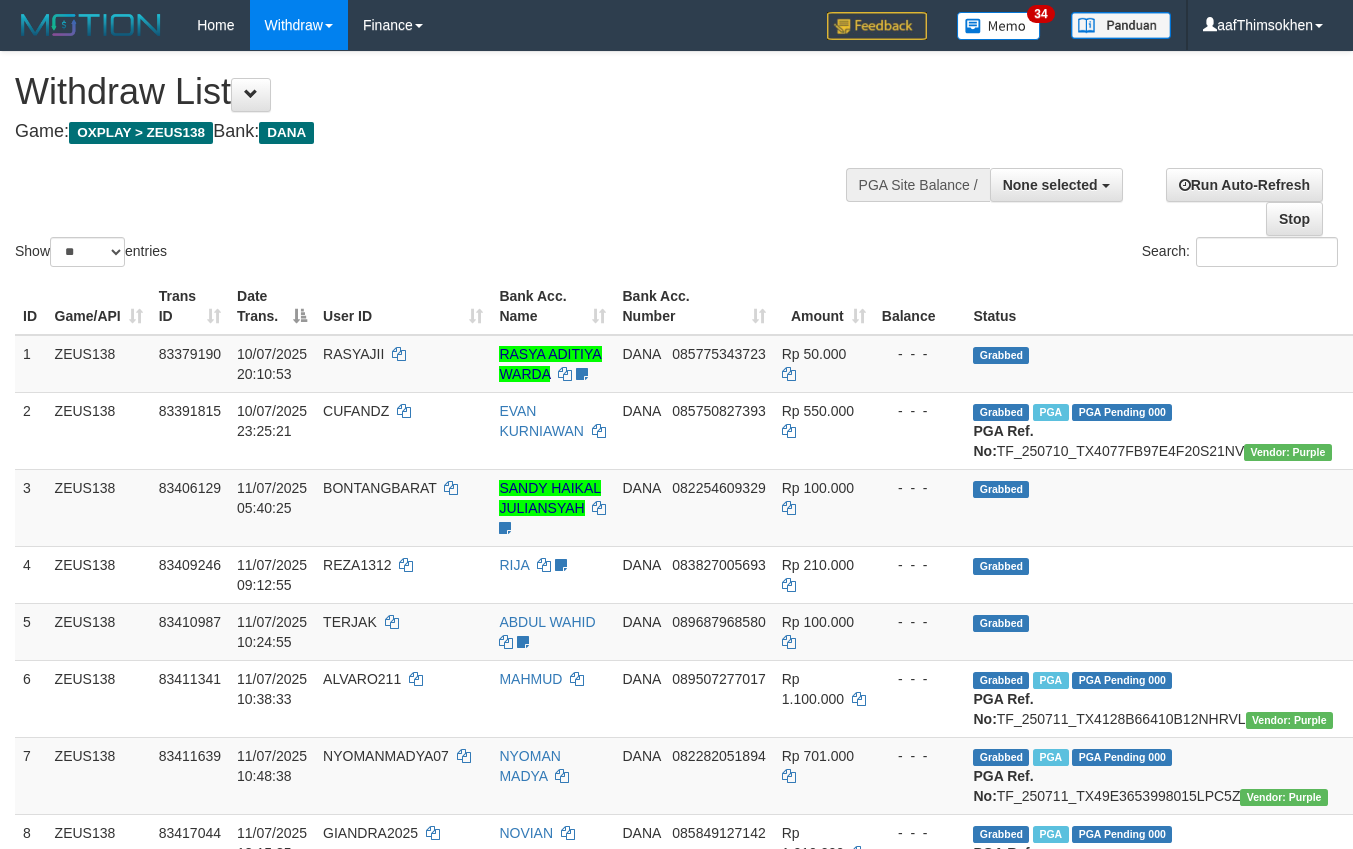 select 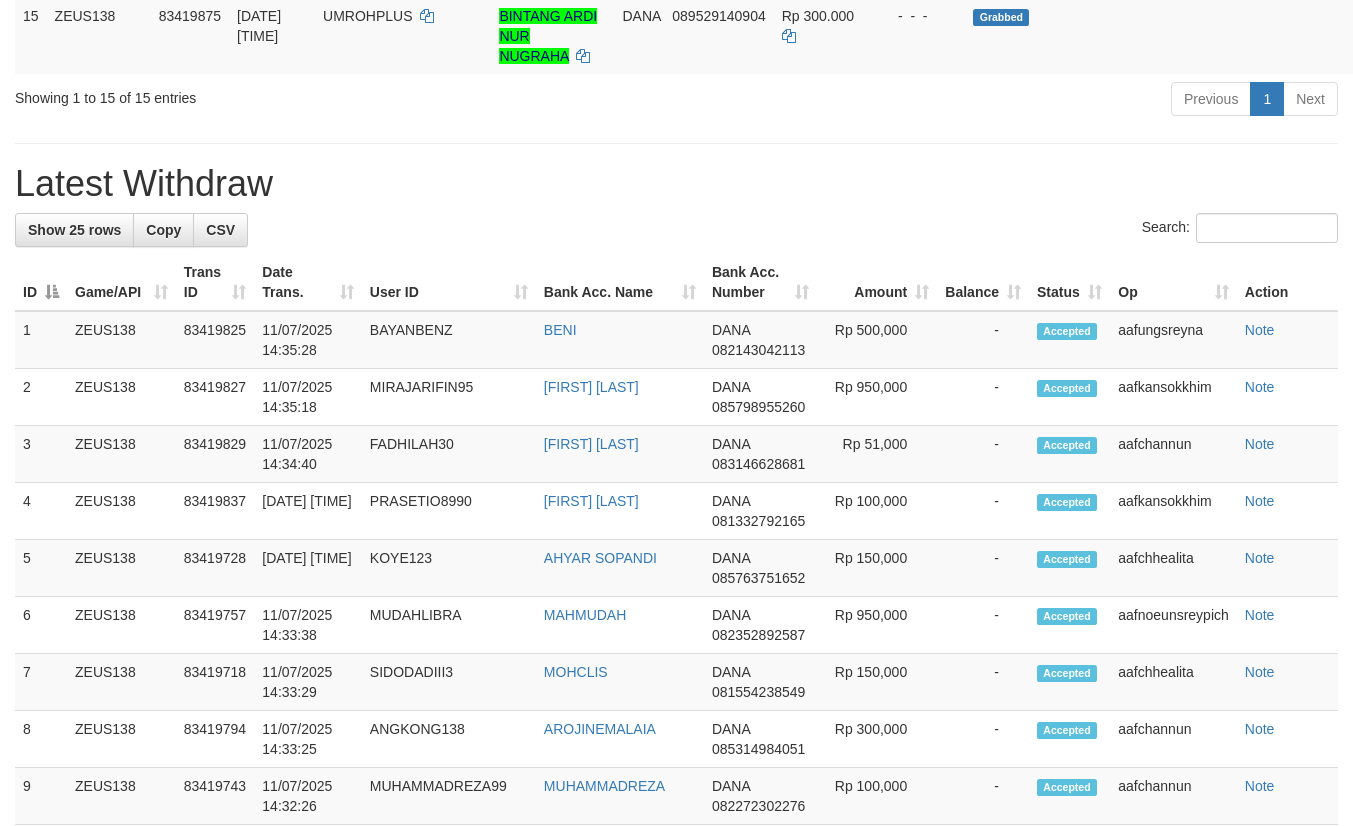 scroll, scrollTop: 1180, scrollLeft: 0, axis: vertical 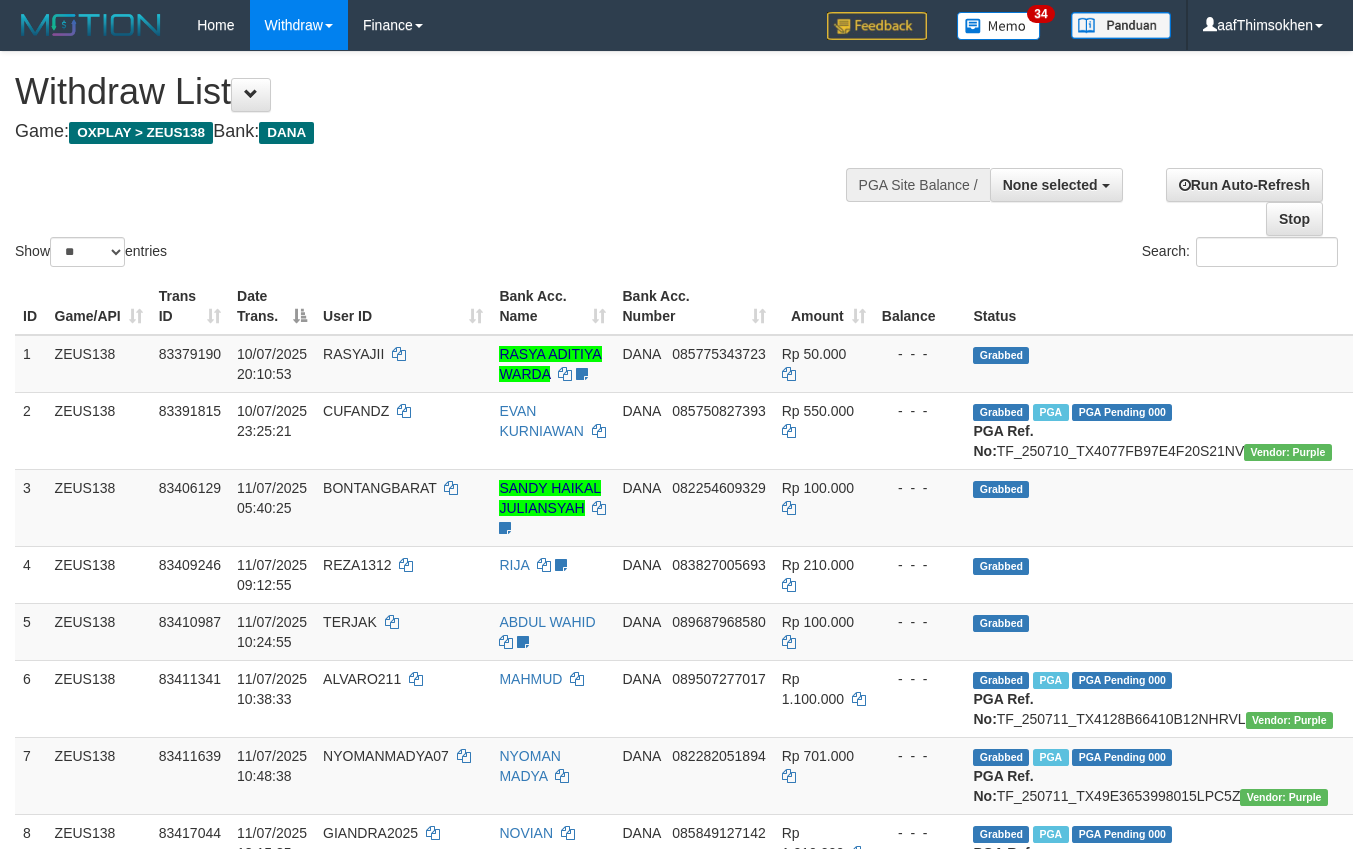 select 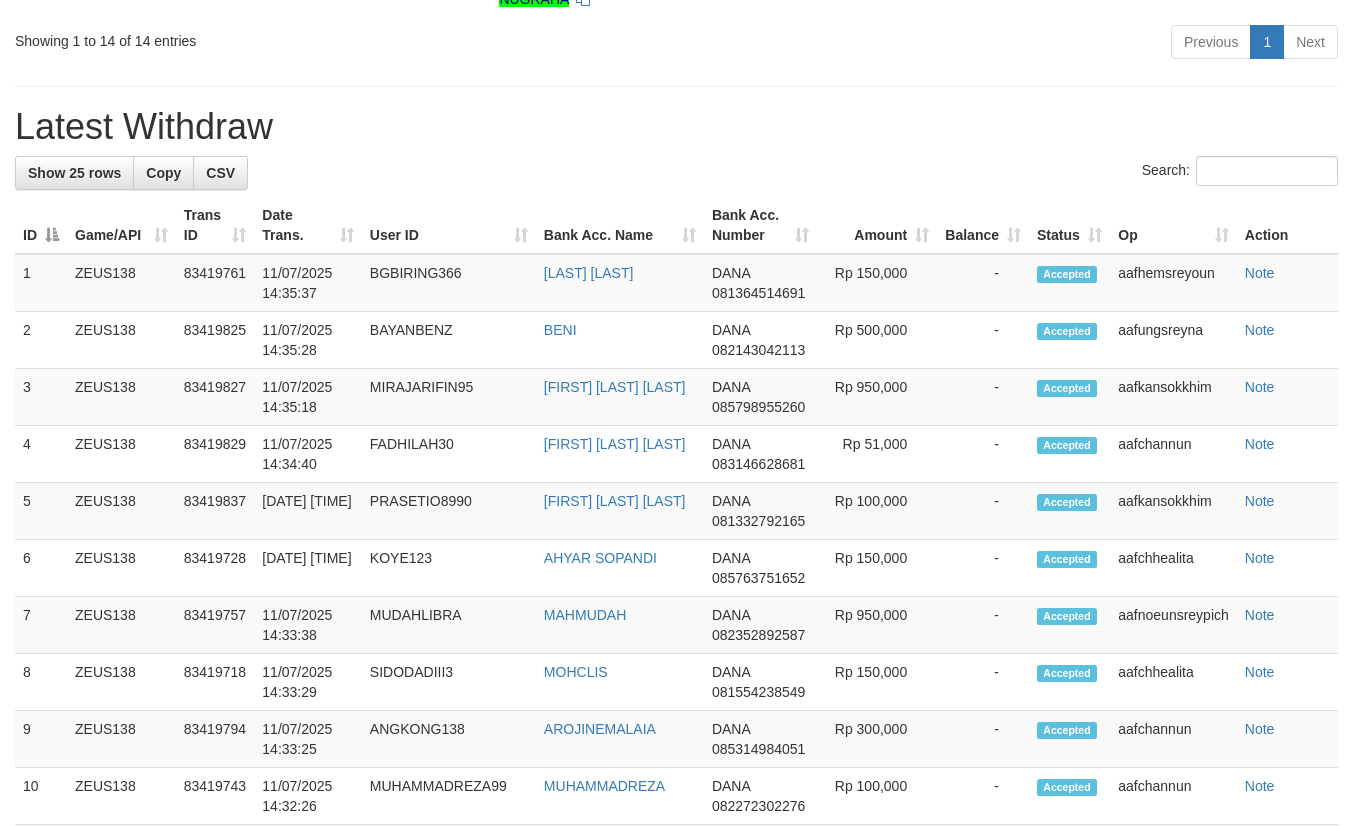 scroll, scrollTop: 1180, scrollLeft: 0, axis: vertical 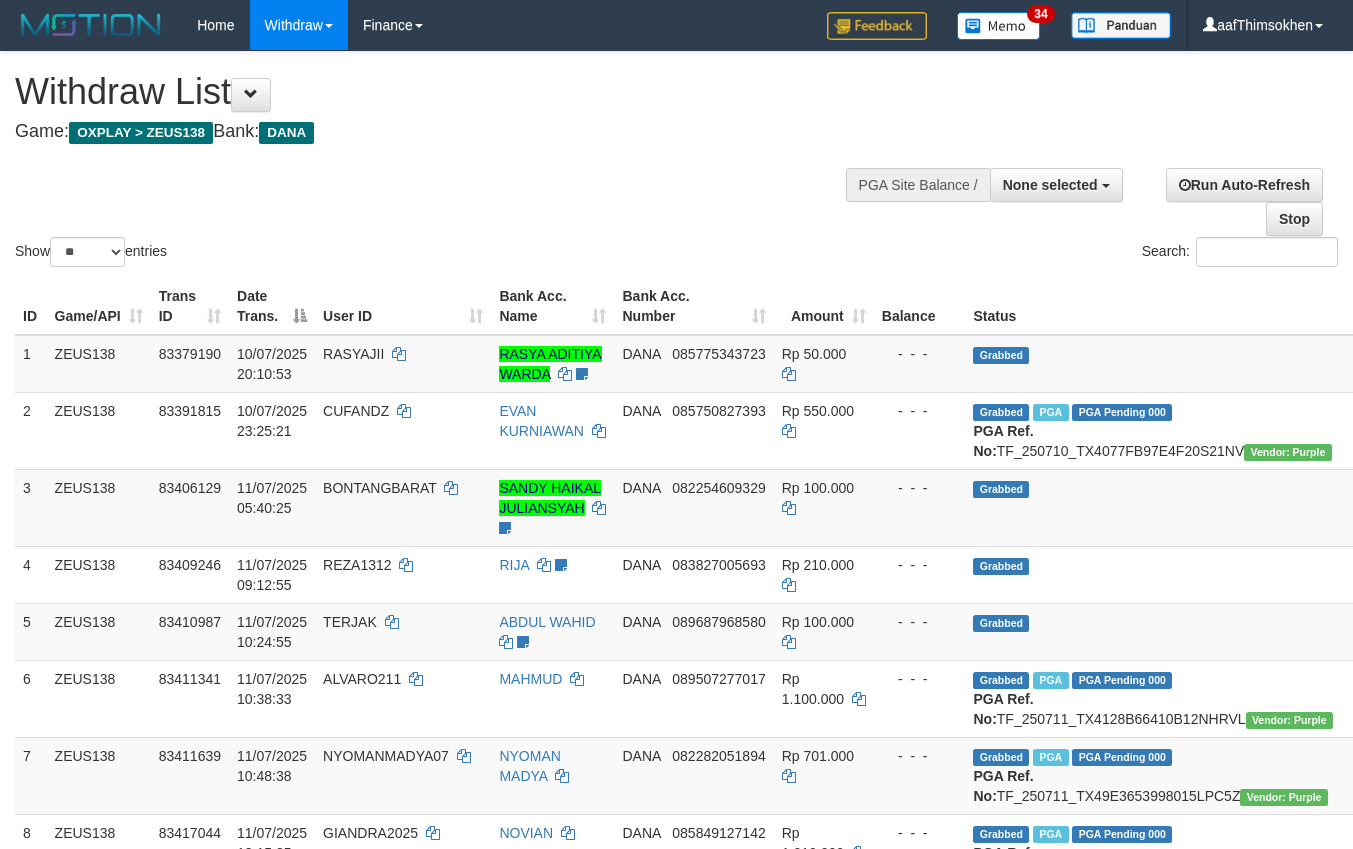 select 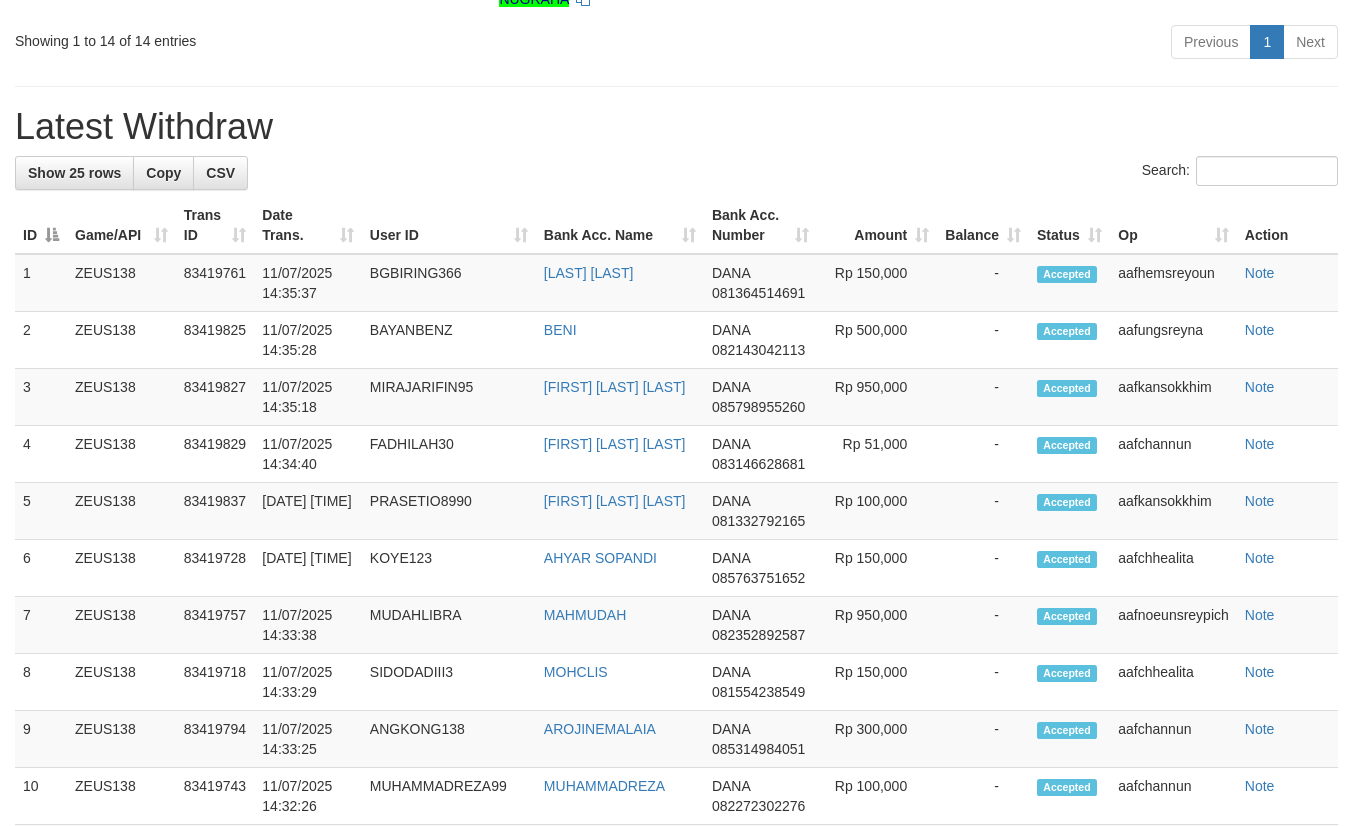 scroll, scrollTop: 1180, scrollLeft: 0, axis: vertical 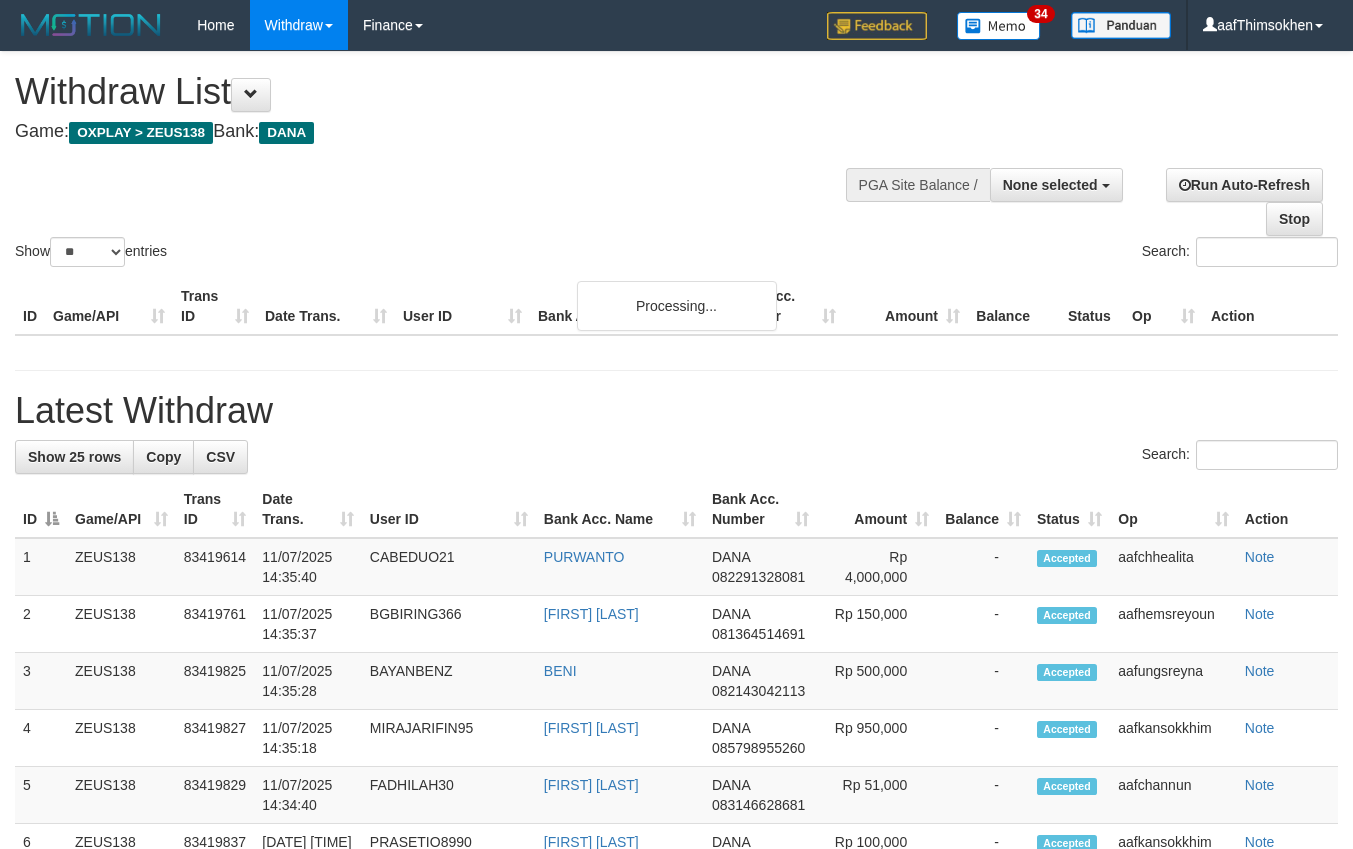 select 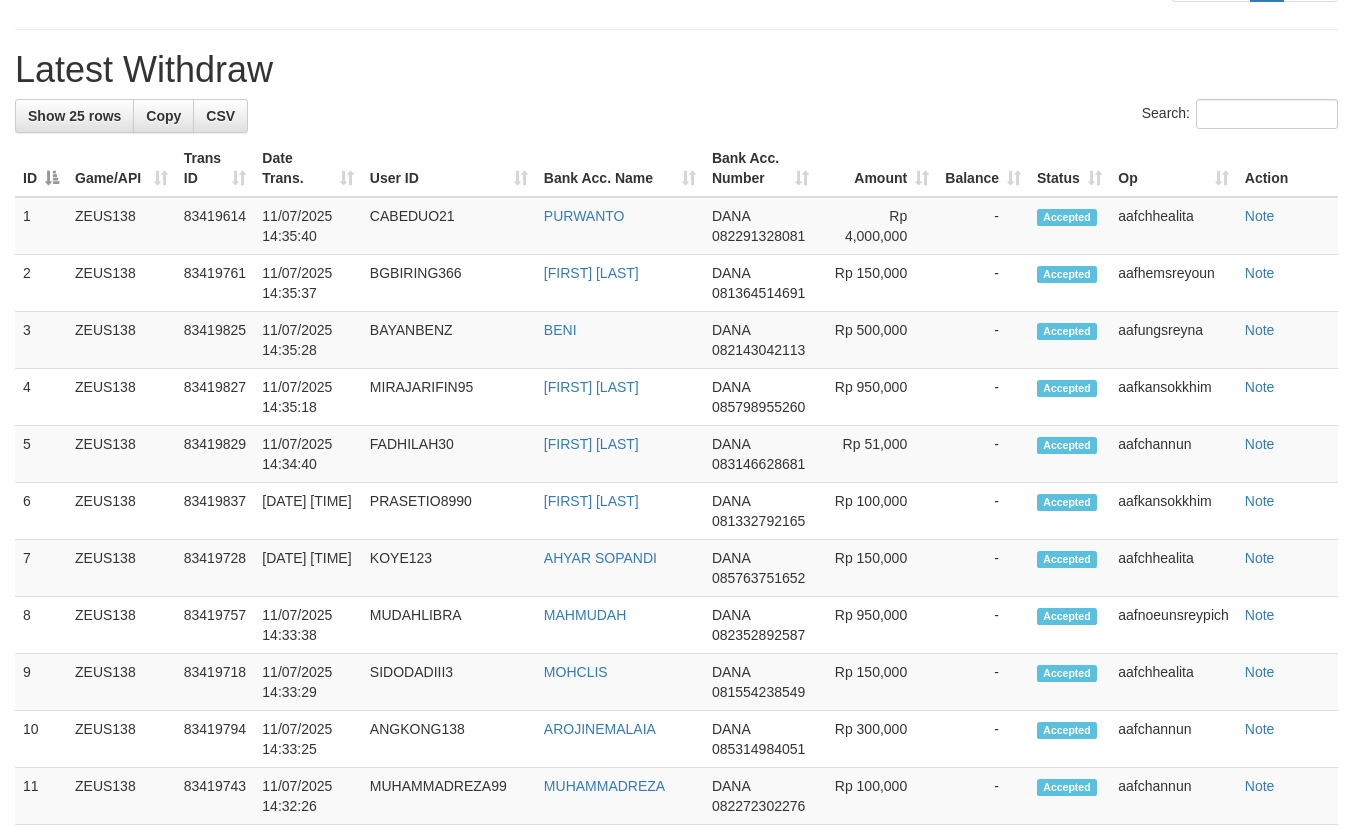 scroll, scrollTop: 1180, scrollLeft: 0, axis: vertical 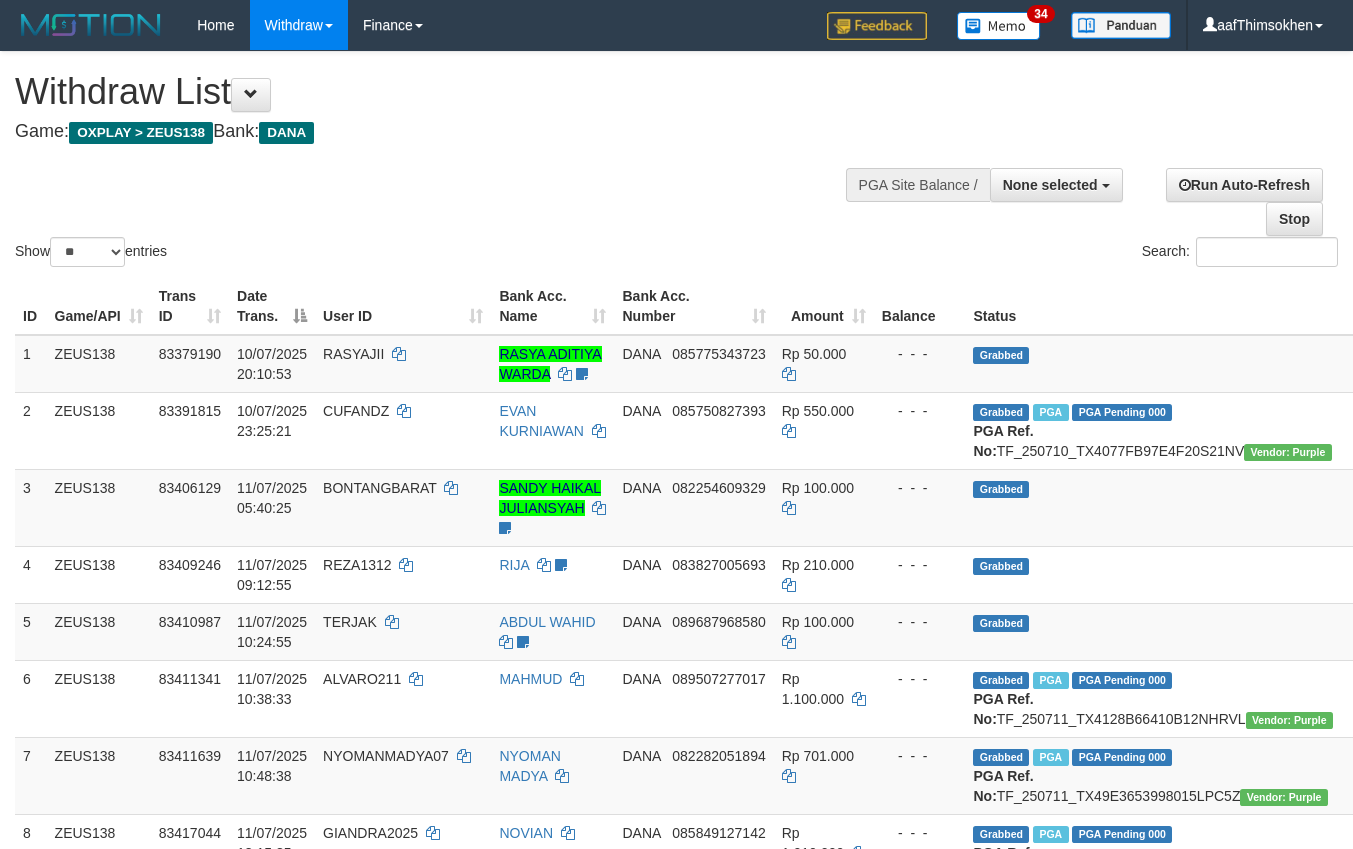 select 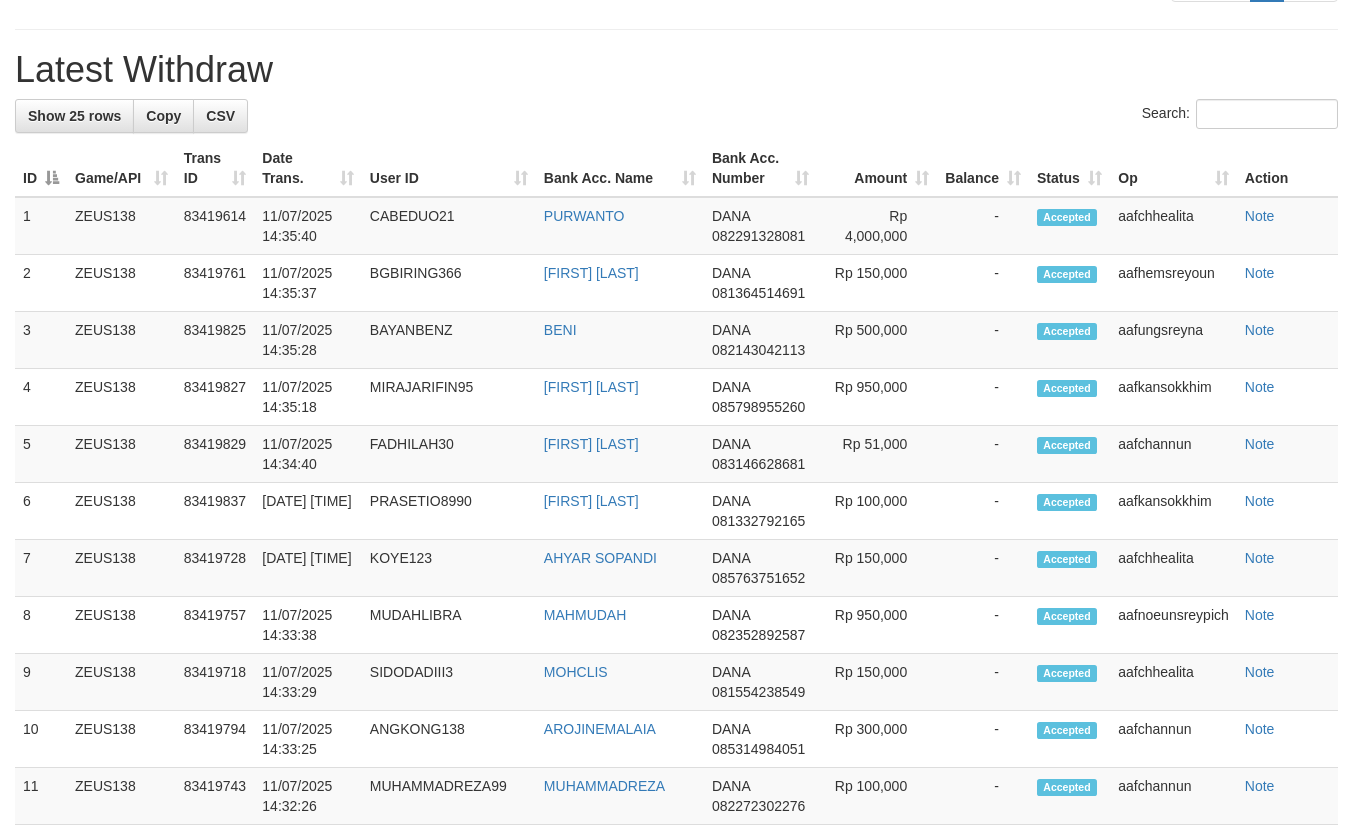 scroll, scrollTop: 1180, scrollLeft: 0, axis: vertical 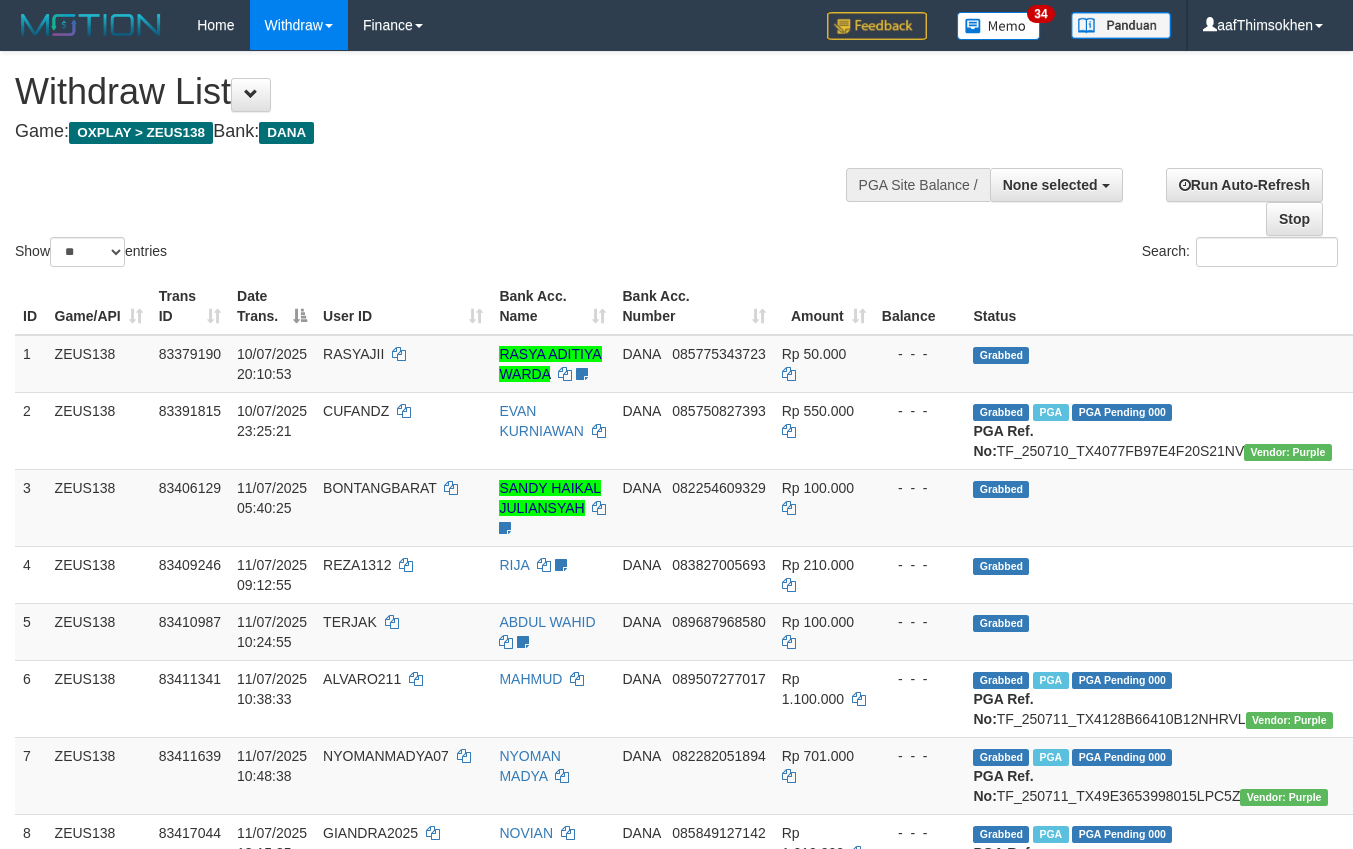 select 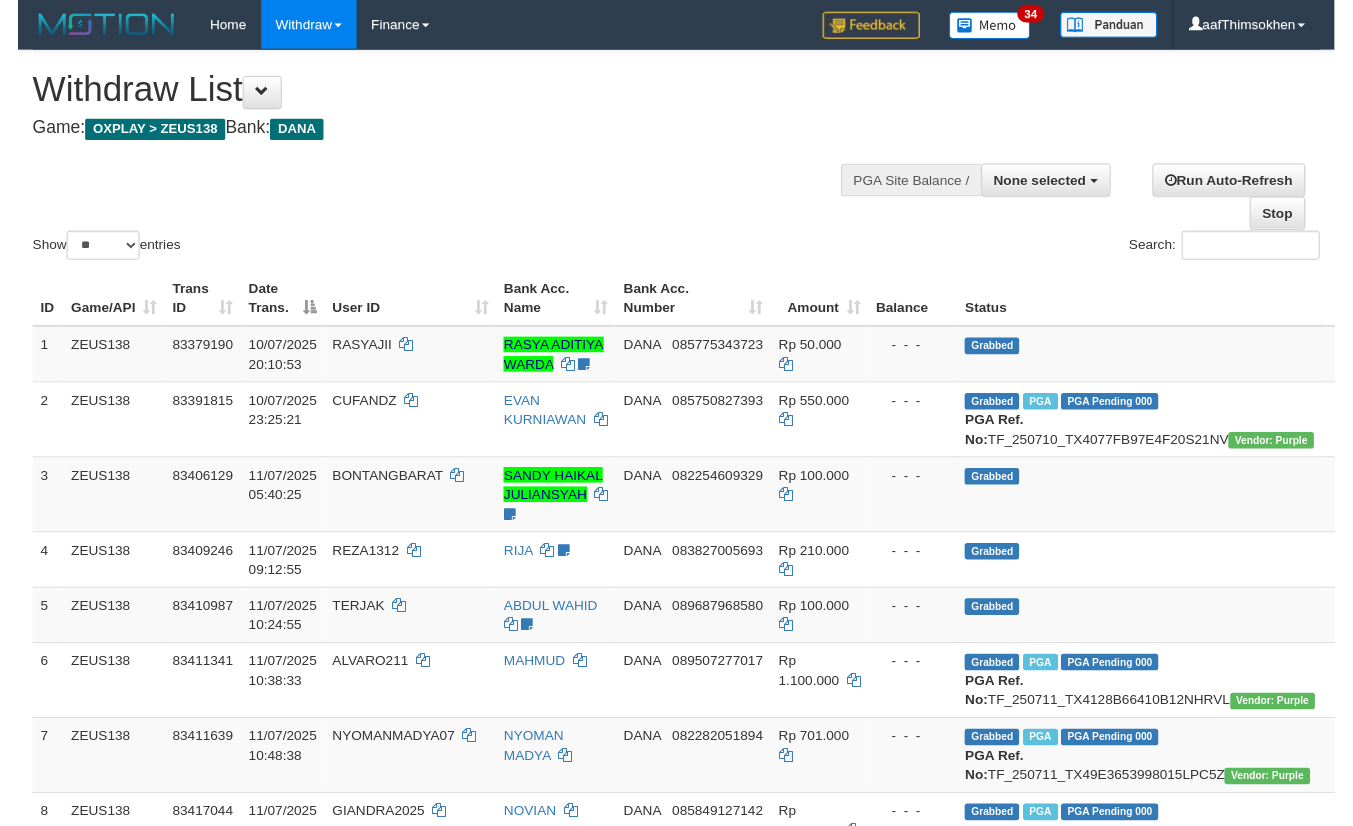 scroll, scrollTop: 1236, scrollLeft: 0, axis: vertical 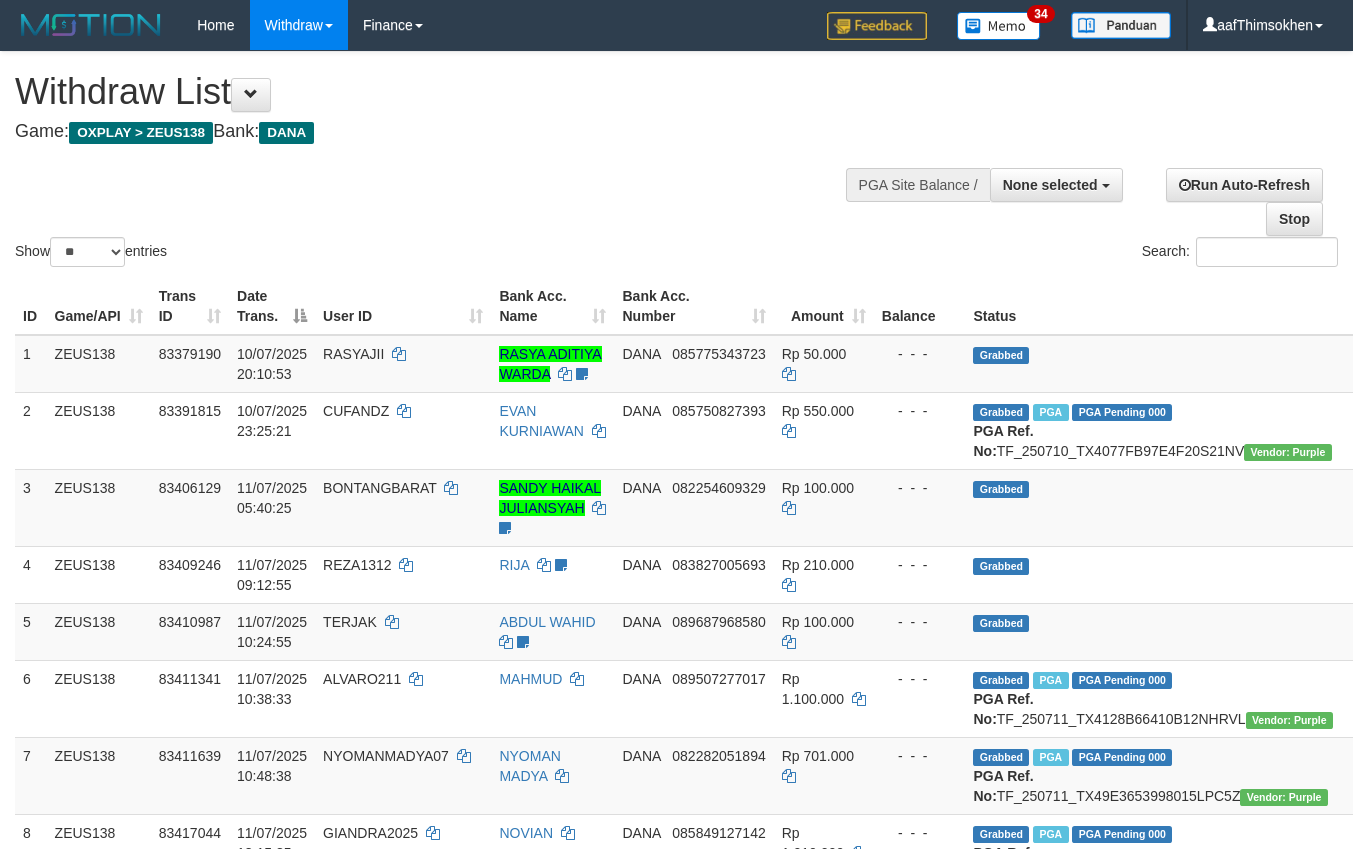 select 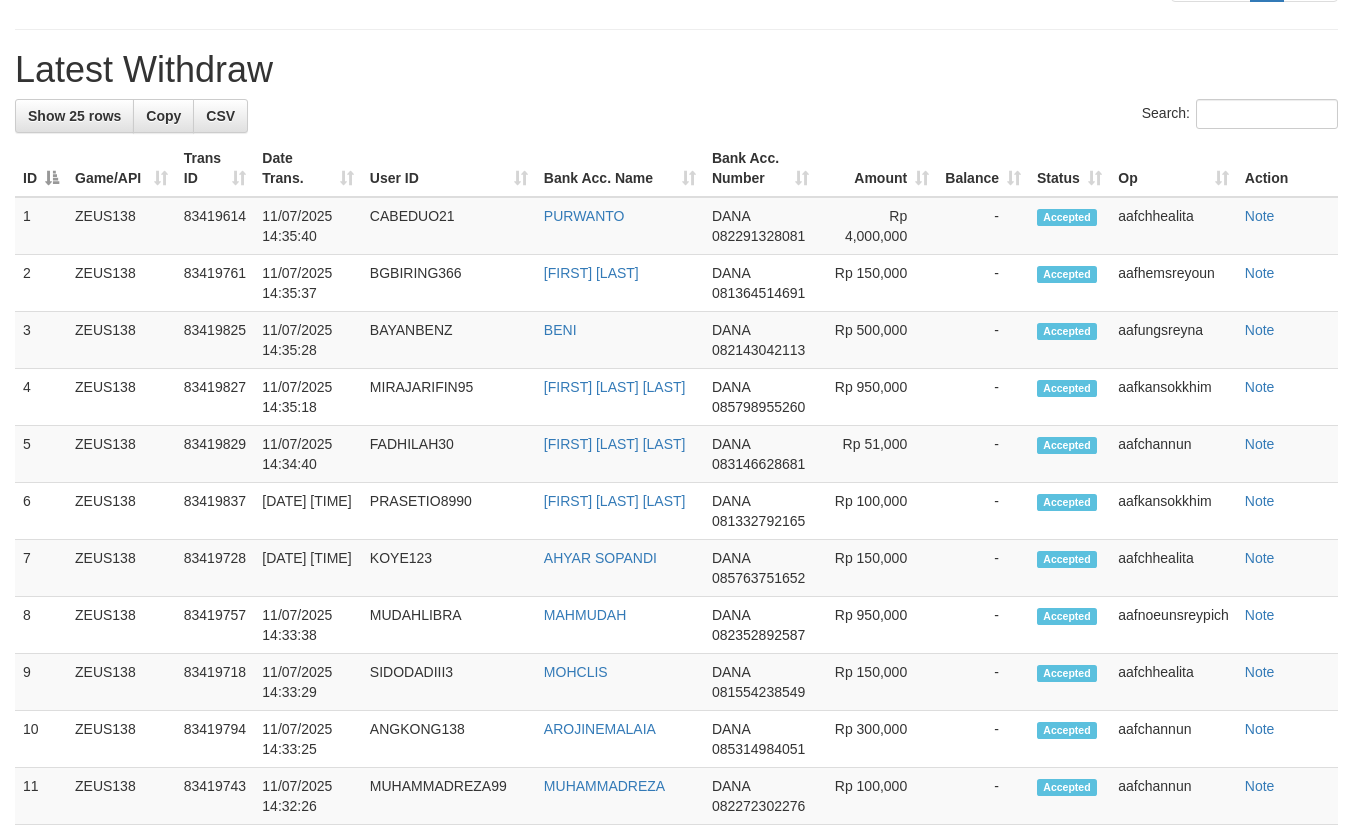 scroll, scrollTop: 1180, scrollLeft: 0, axis: vertical 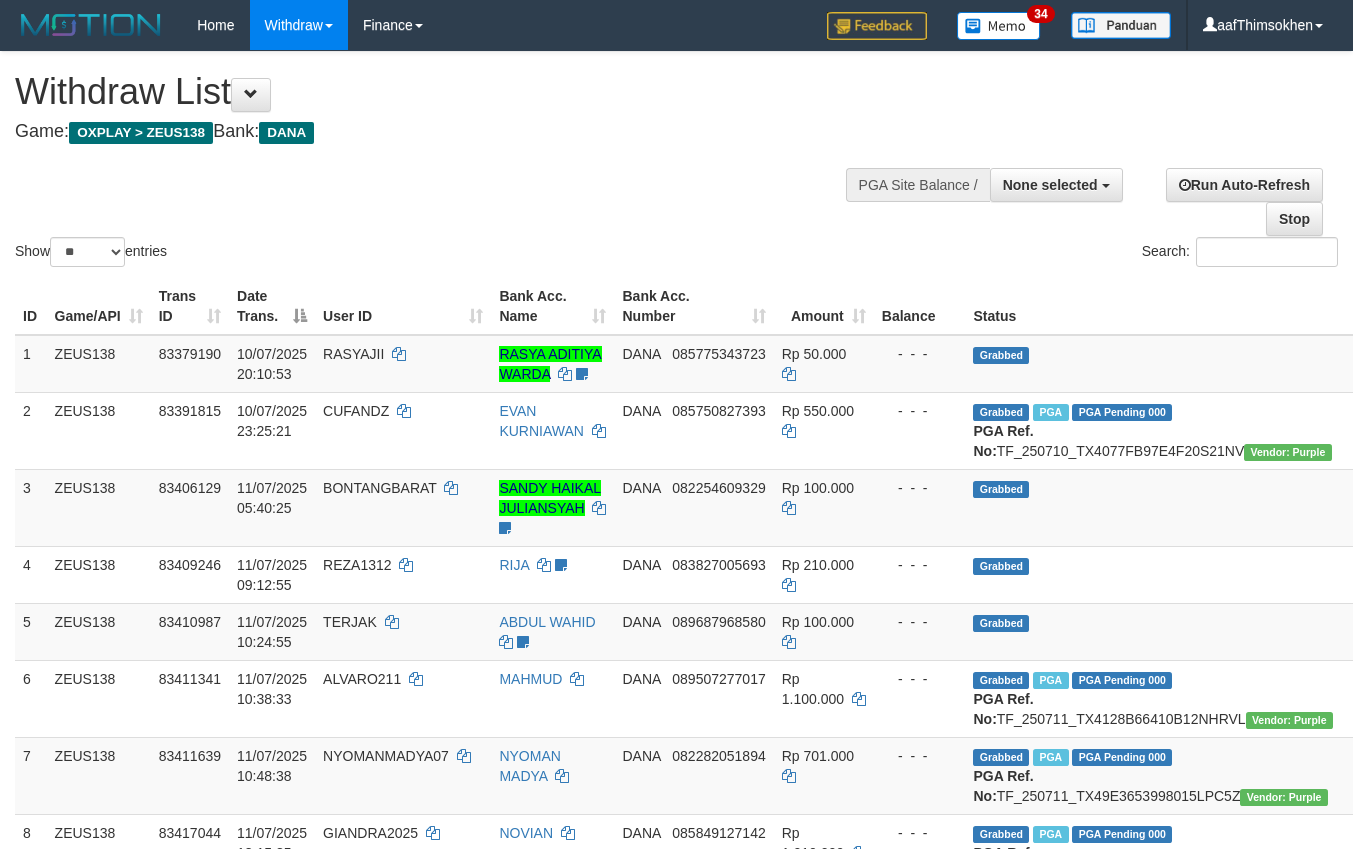 select 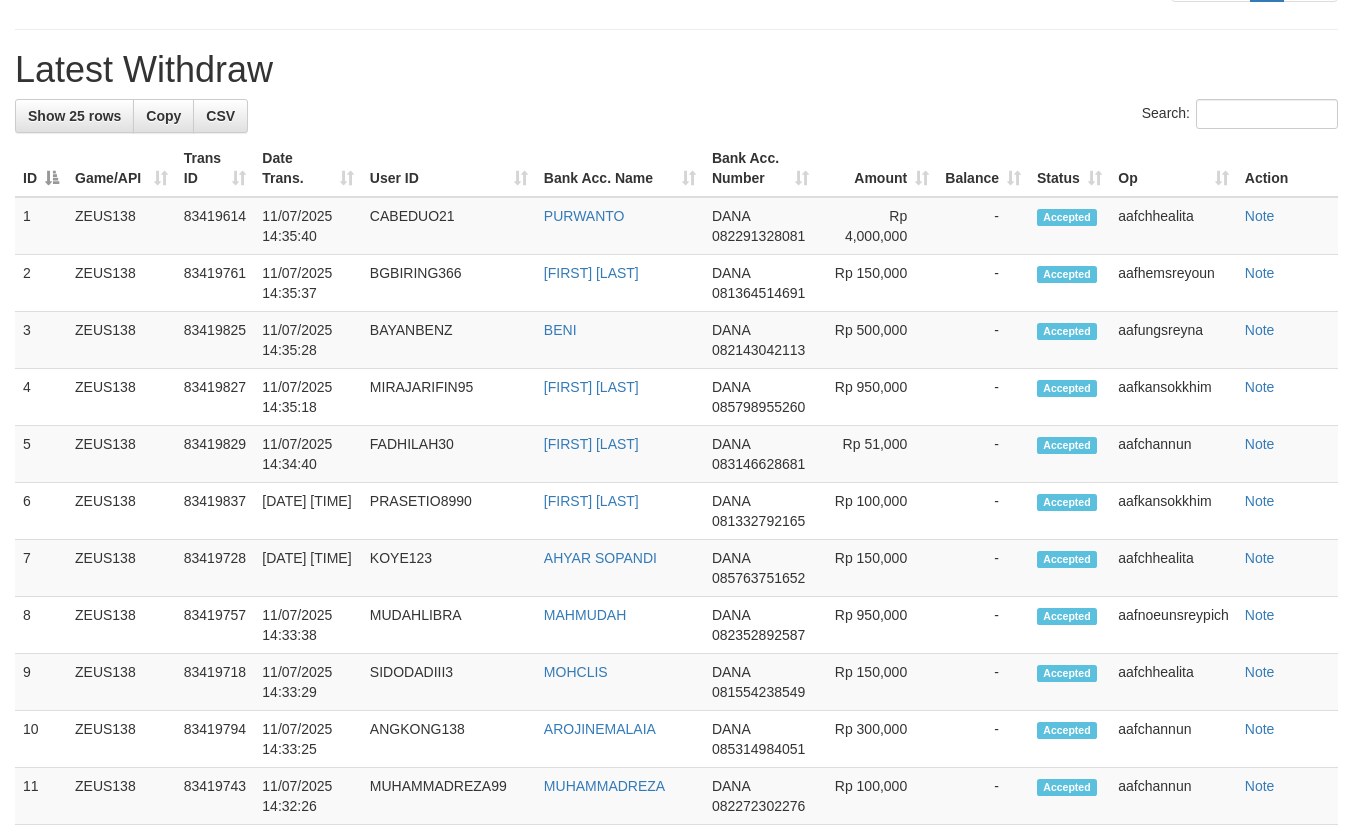 scroll, scrollTop: 1180, scrollLeft: 0, axis: vertical 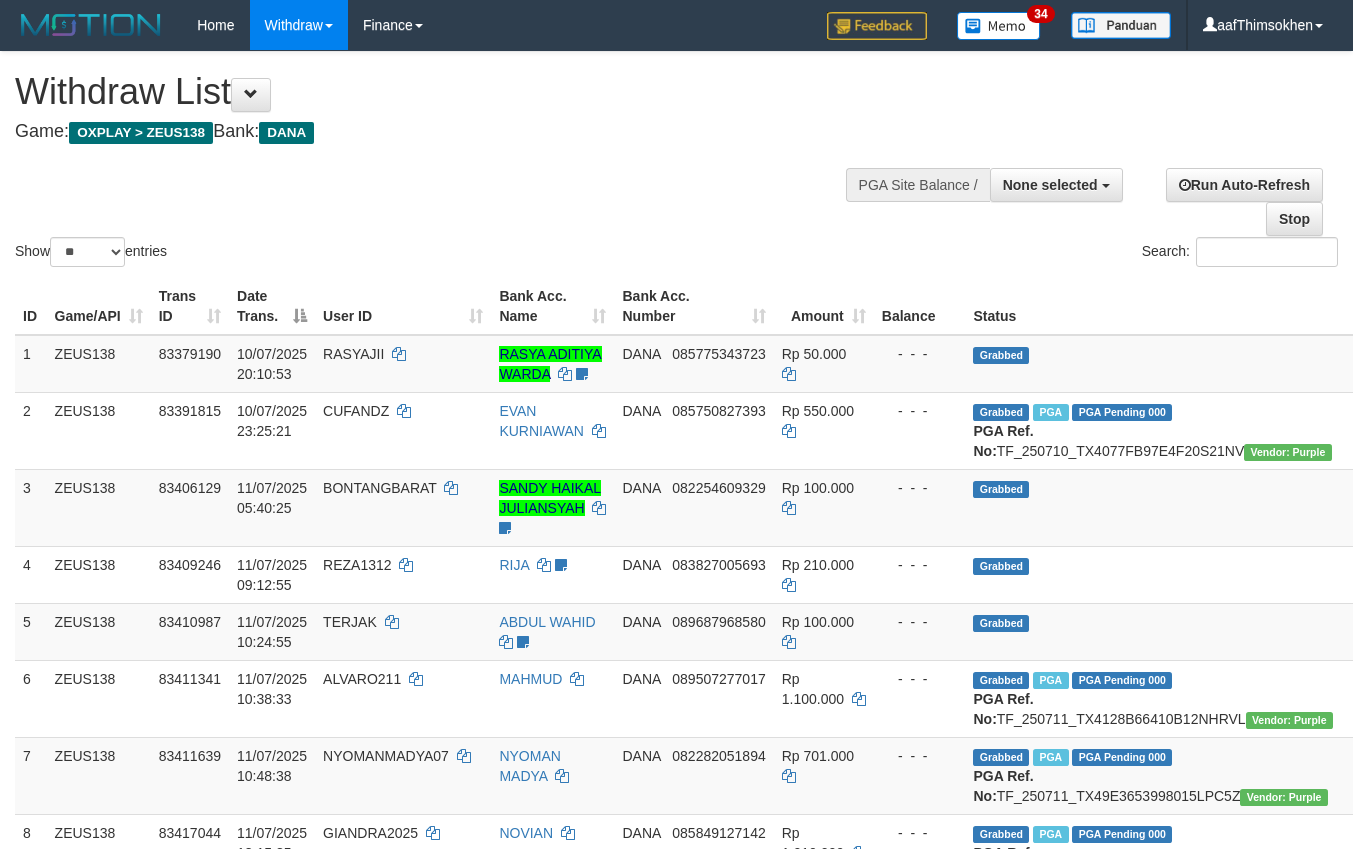 select 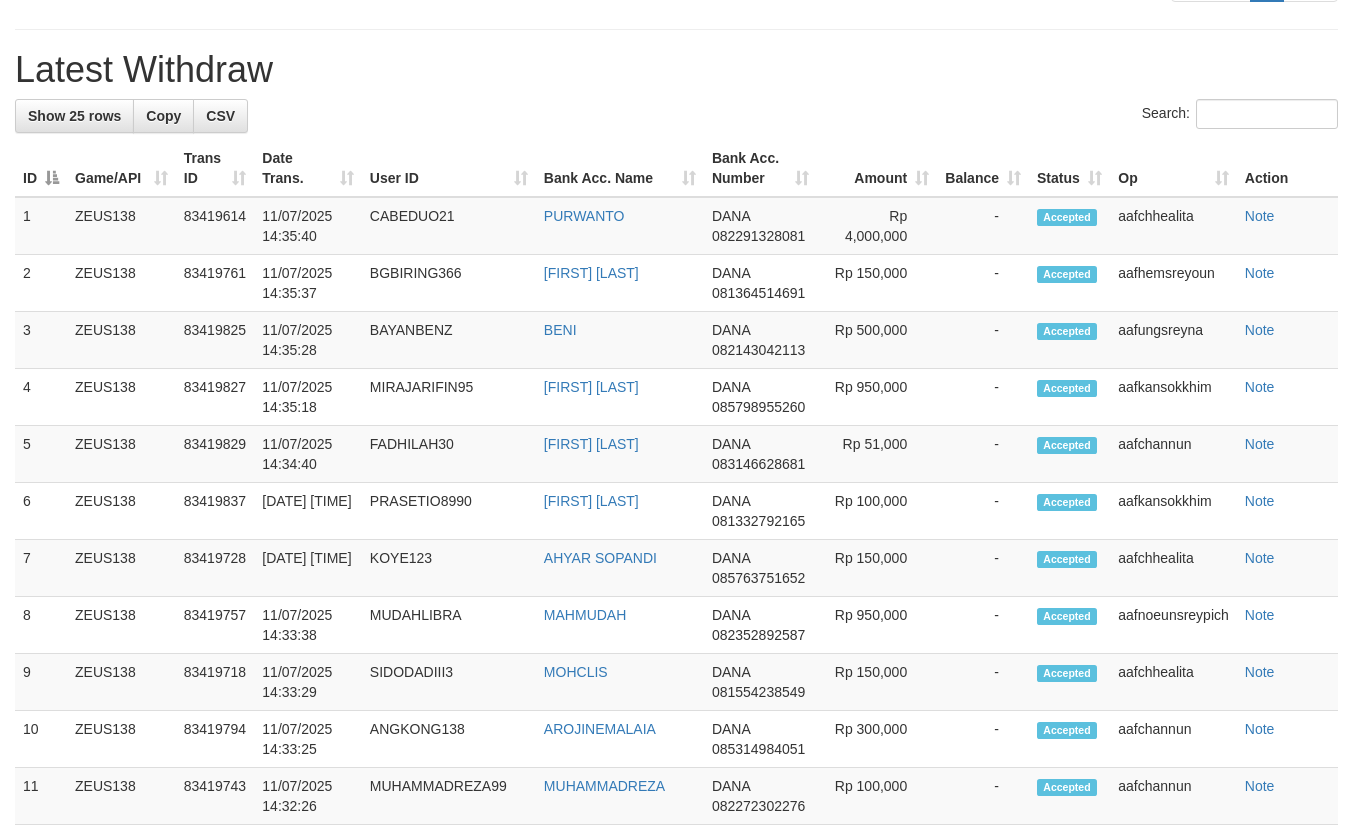 scroll, scrollTop: 1180, scrollLeft: 0, axis: vertical 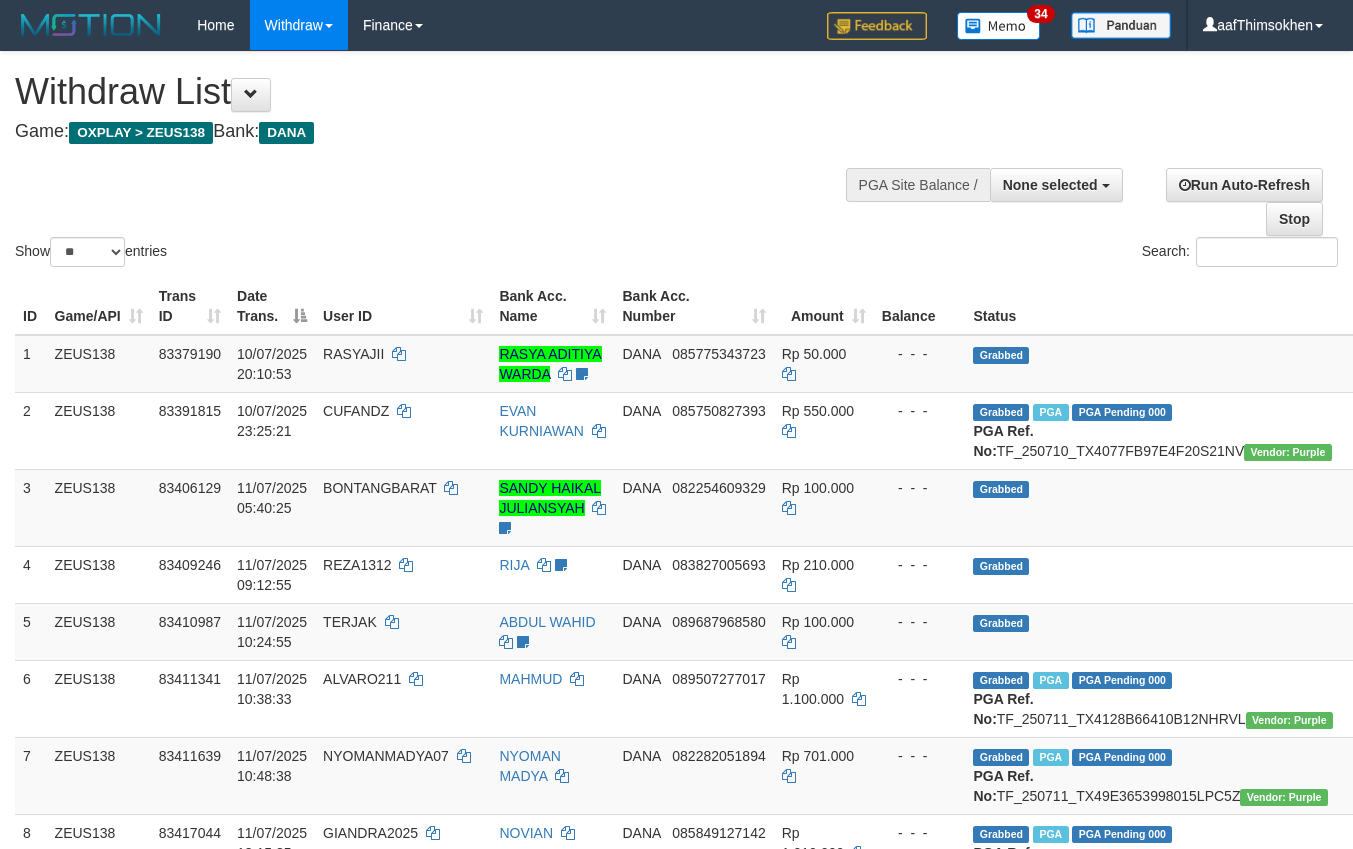 select 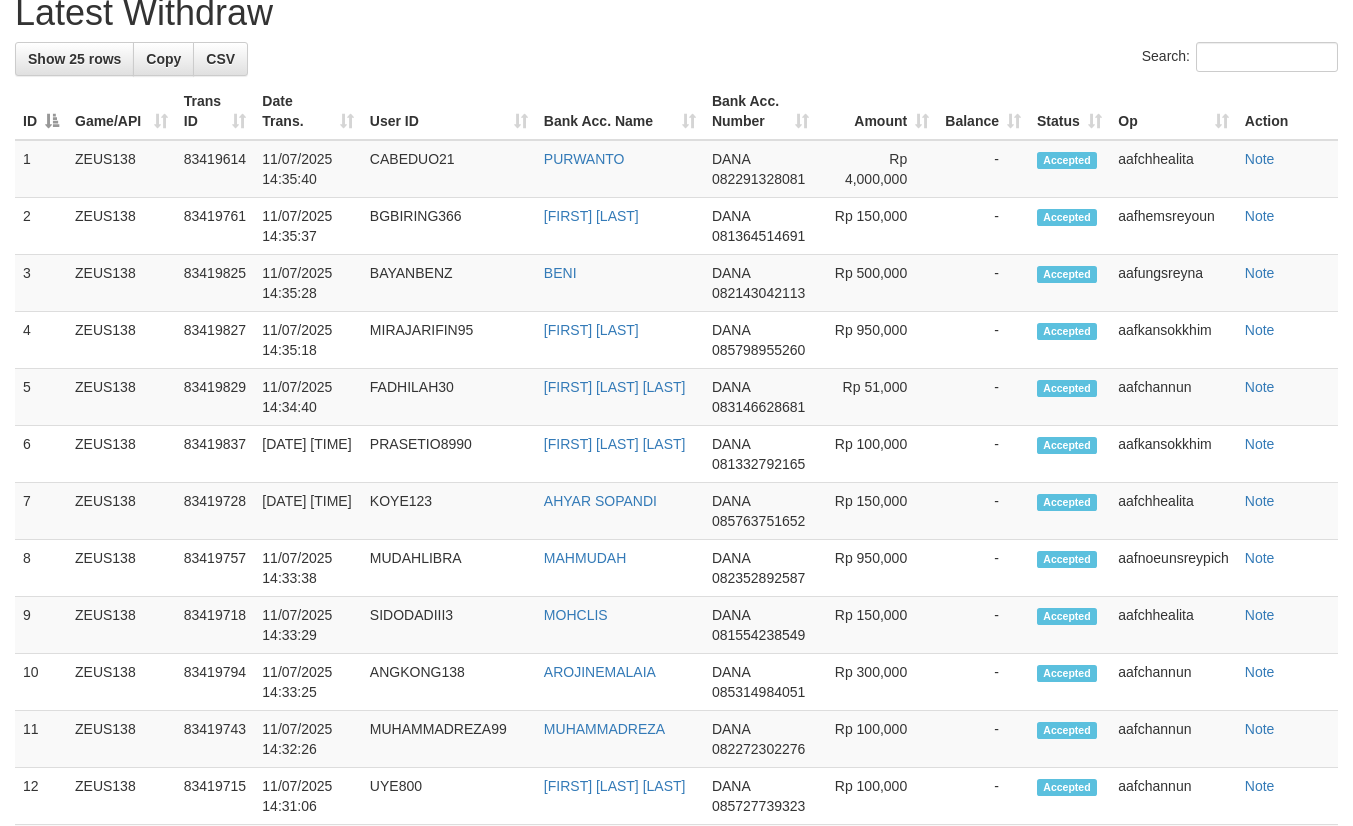 scroll, scrollTop: 1180, scrollLeft: 0, axis: vertical 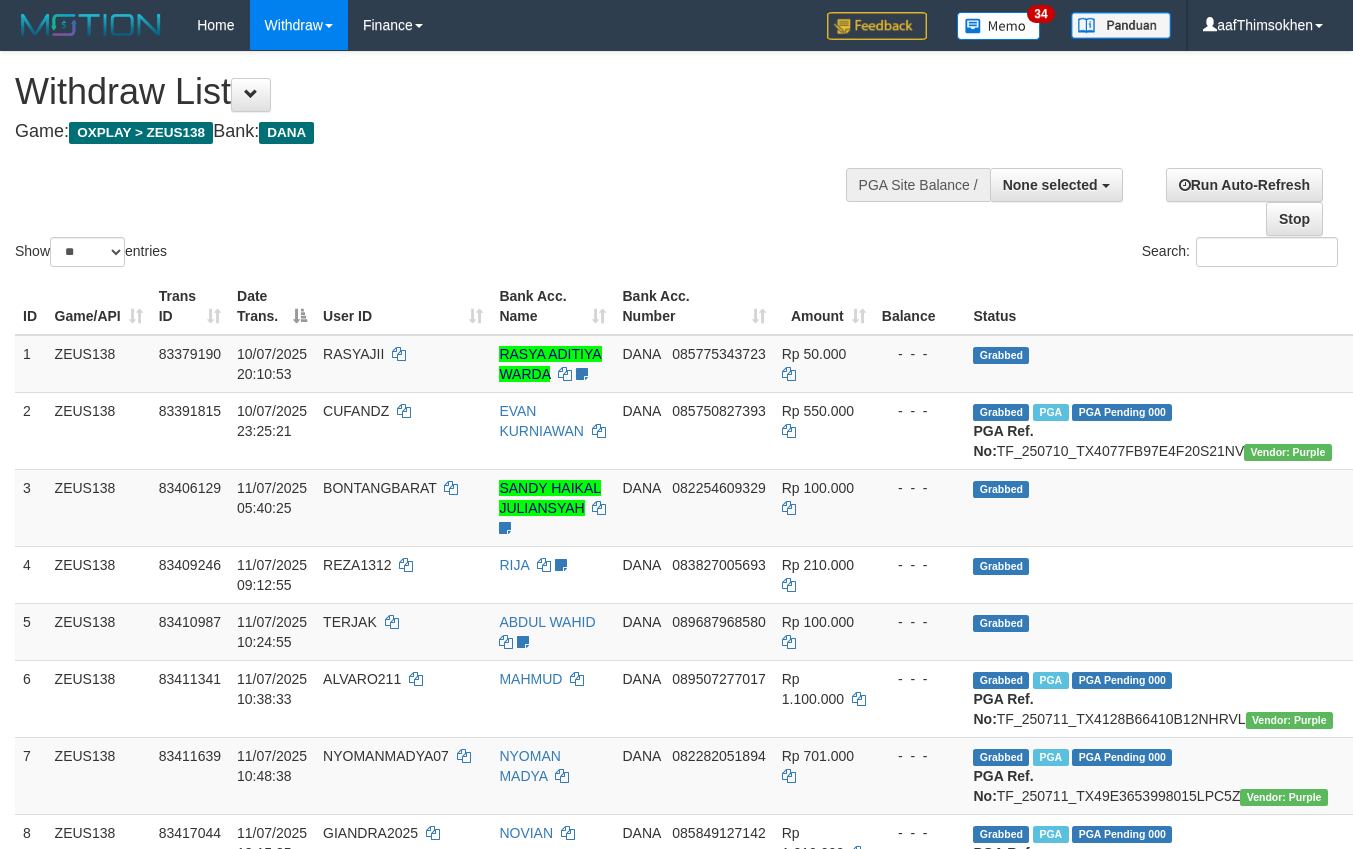 select 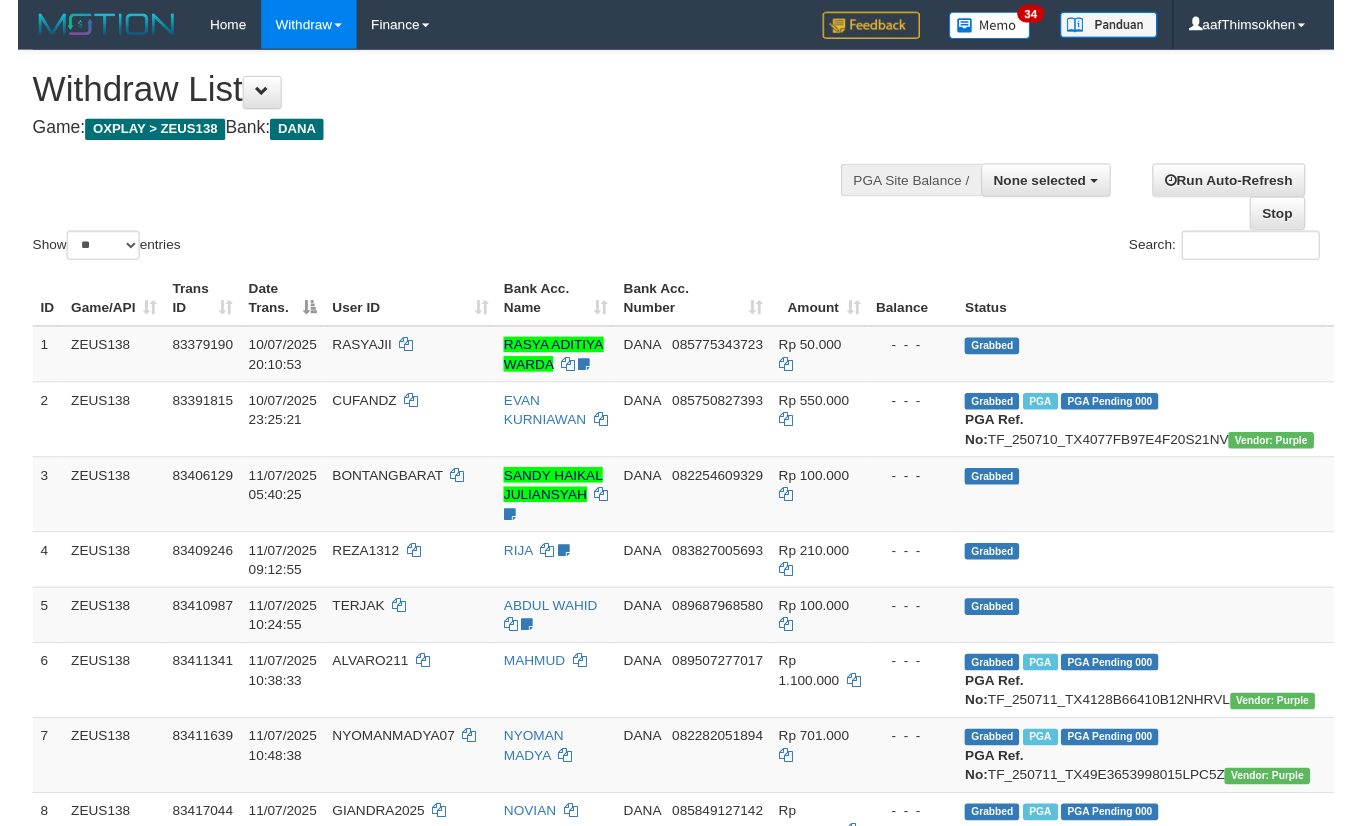 scroll, scrollTop: 1236, scrollLeft: 0, axis: vertical 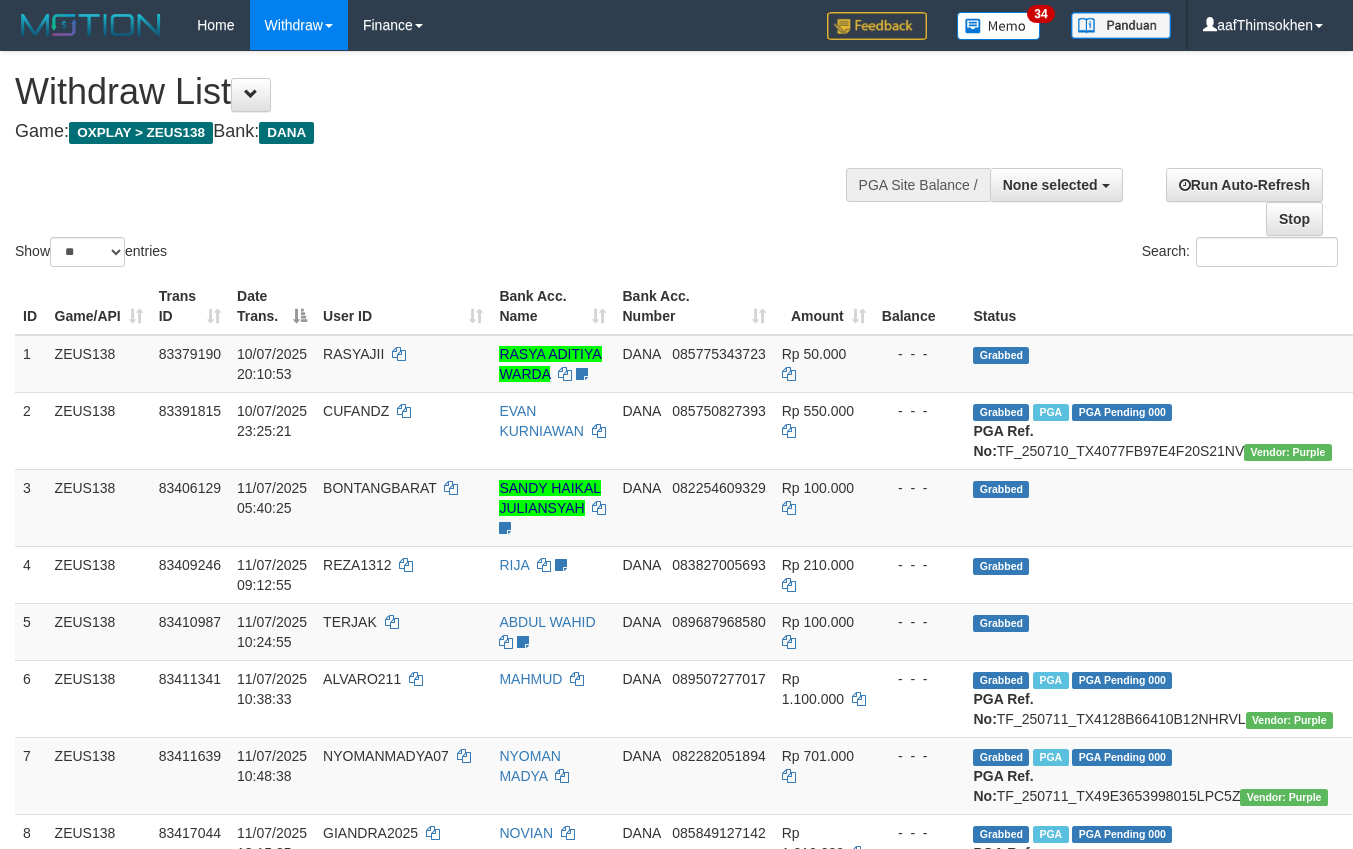 select 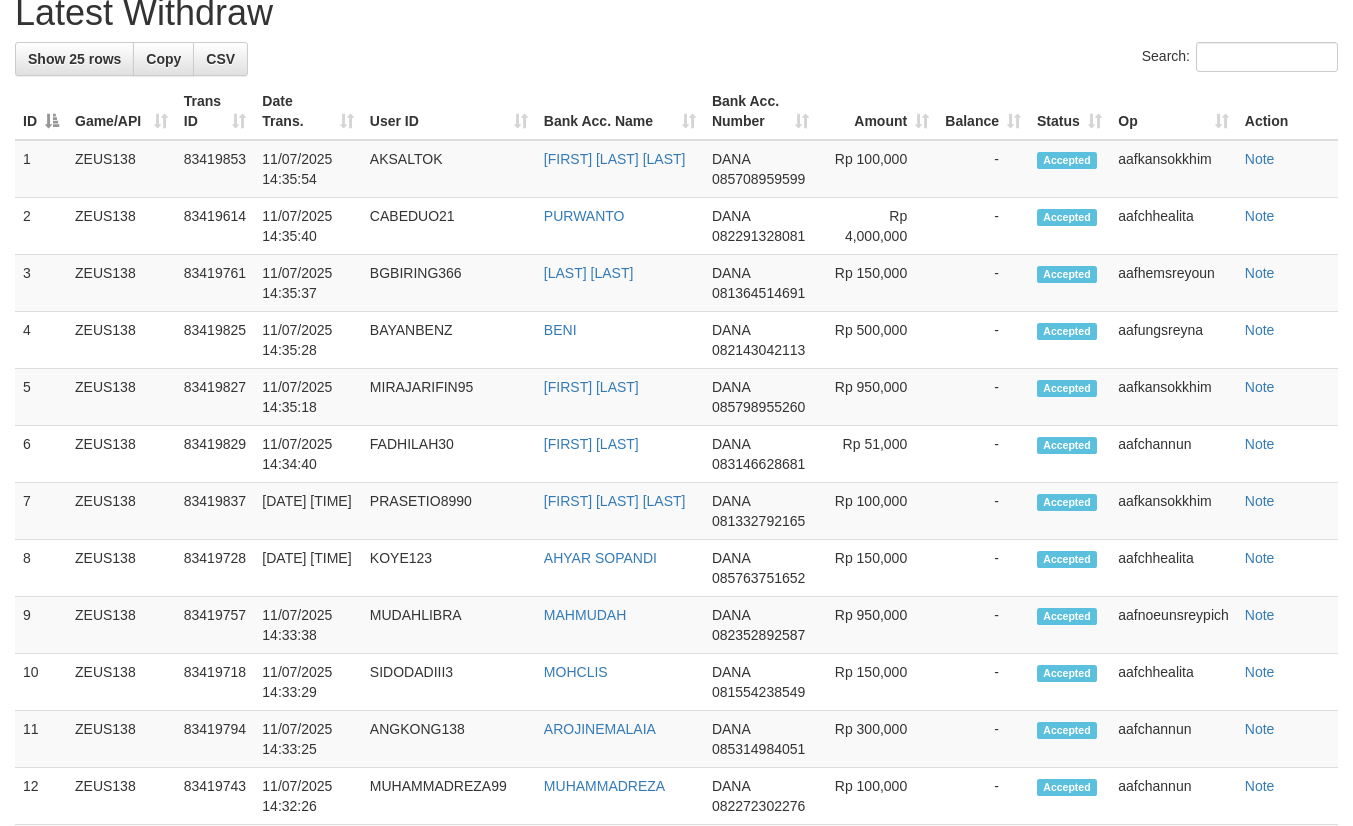 scroll, scrollTop: 1180, scrollLeft: 0, axis: vertical 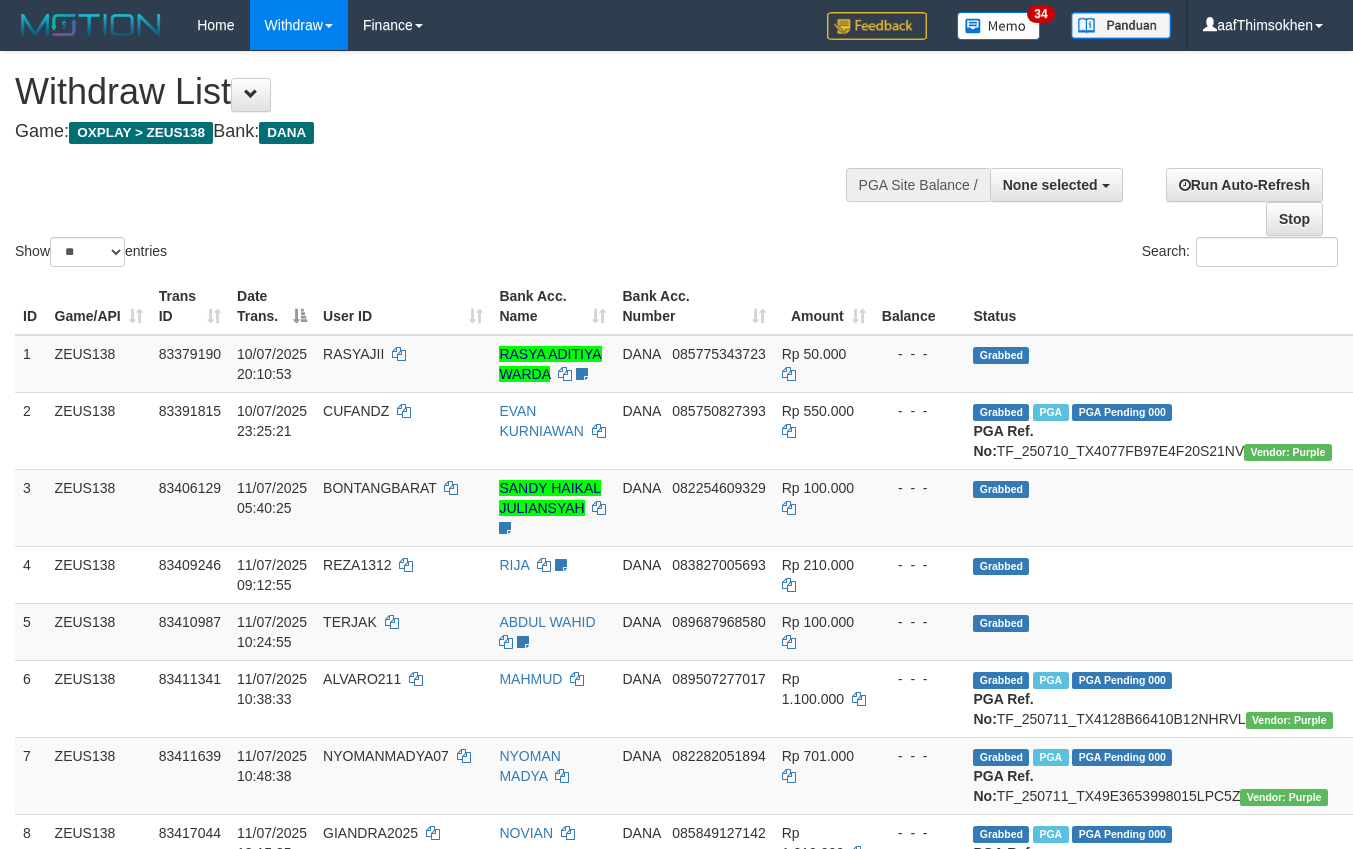select 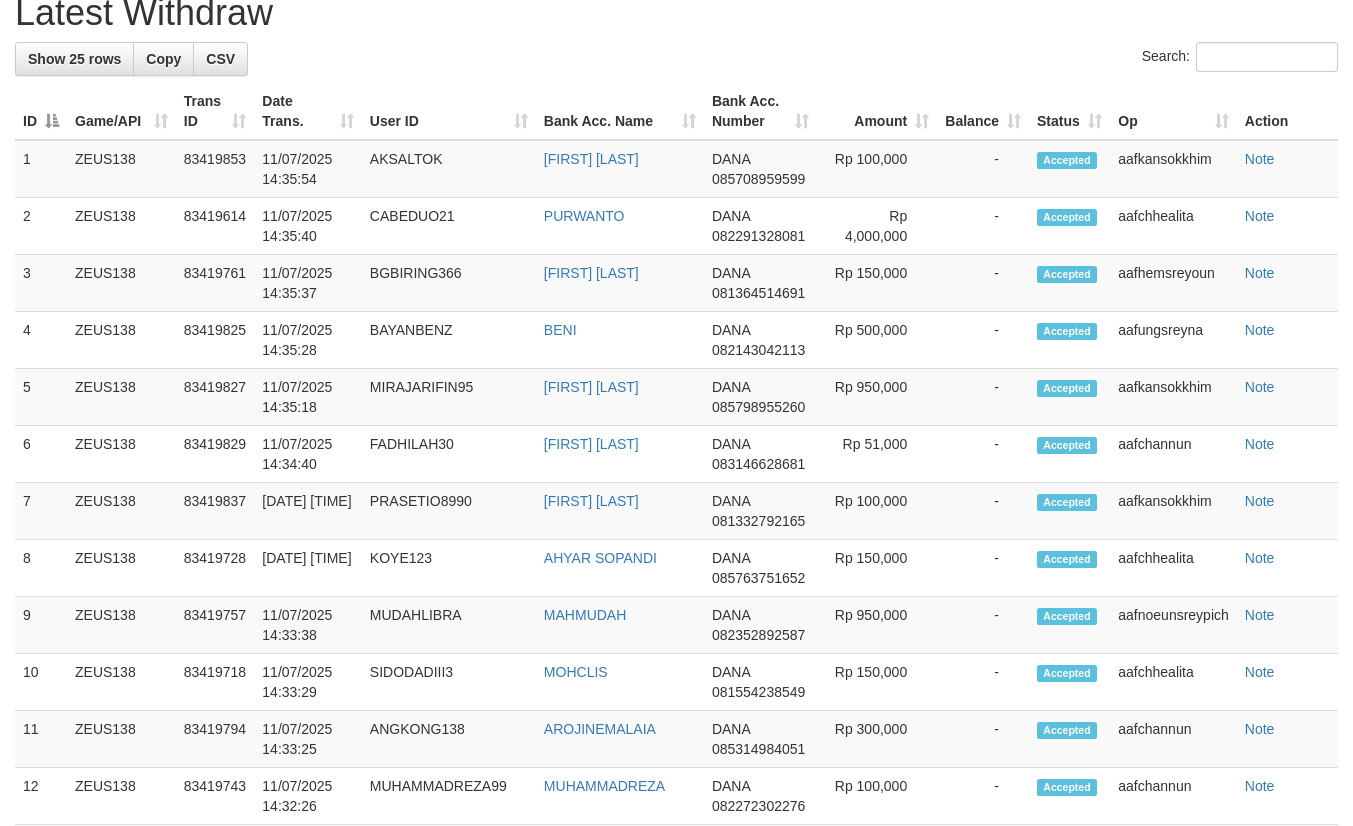 scroll, scrollTop: 1180, scrollLeft: 0, axis: vertical 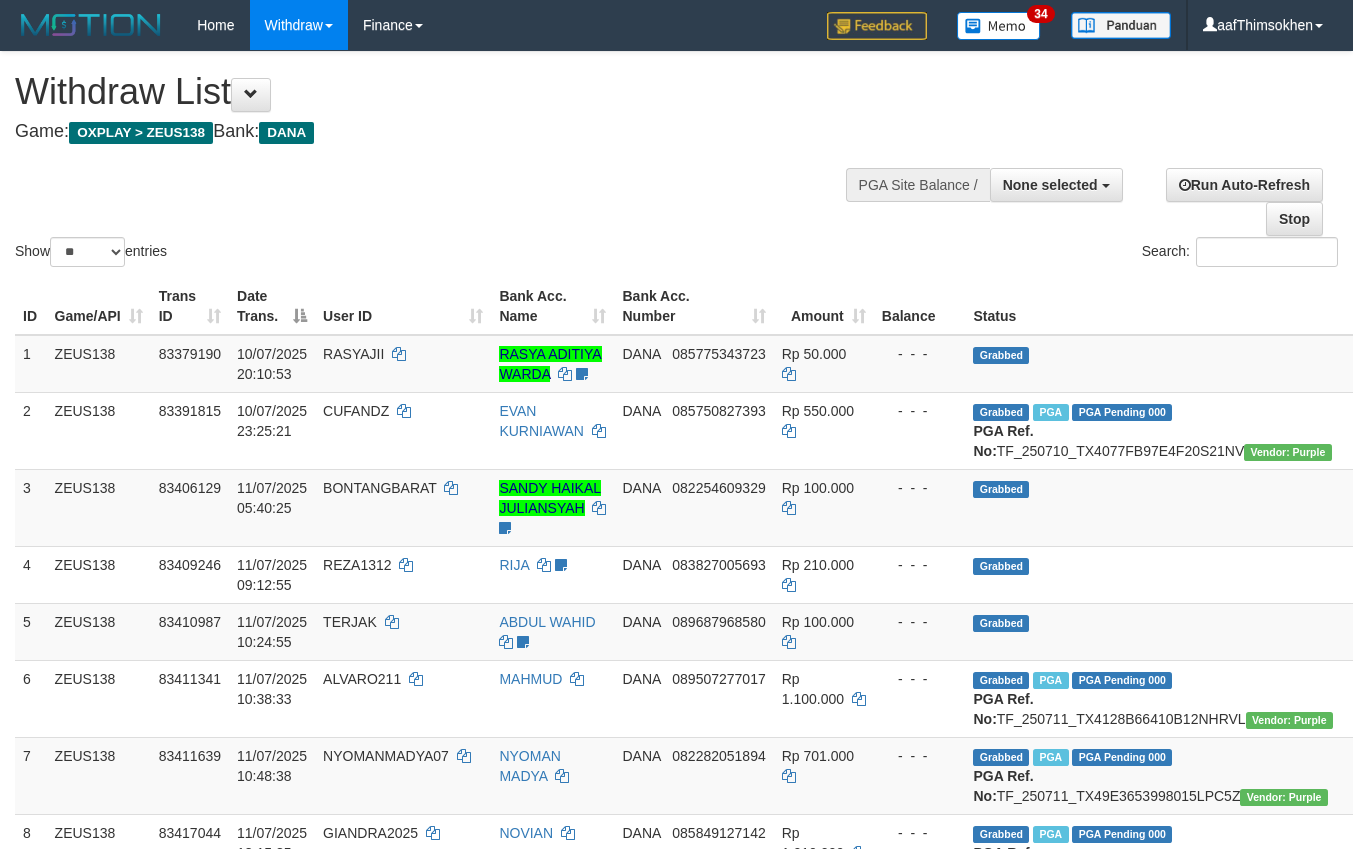 select 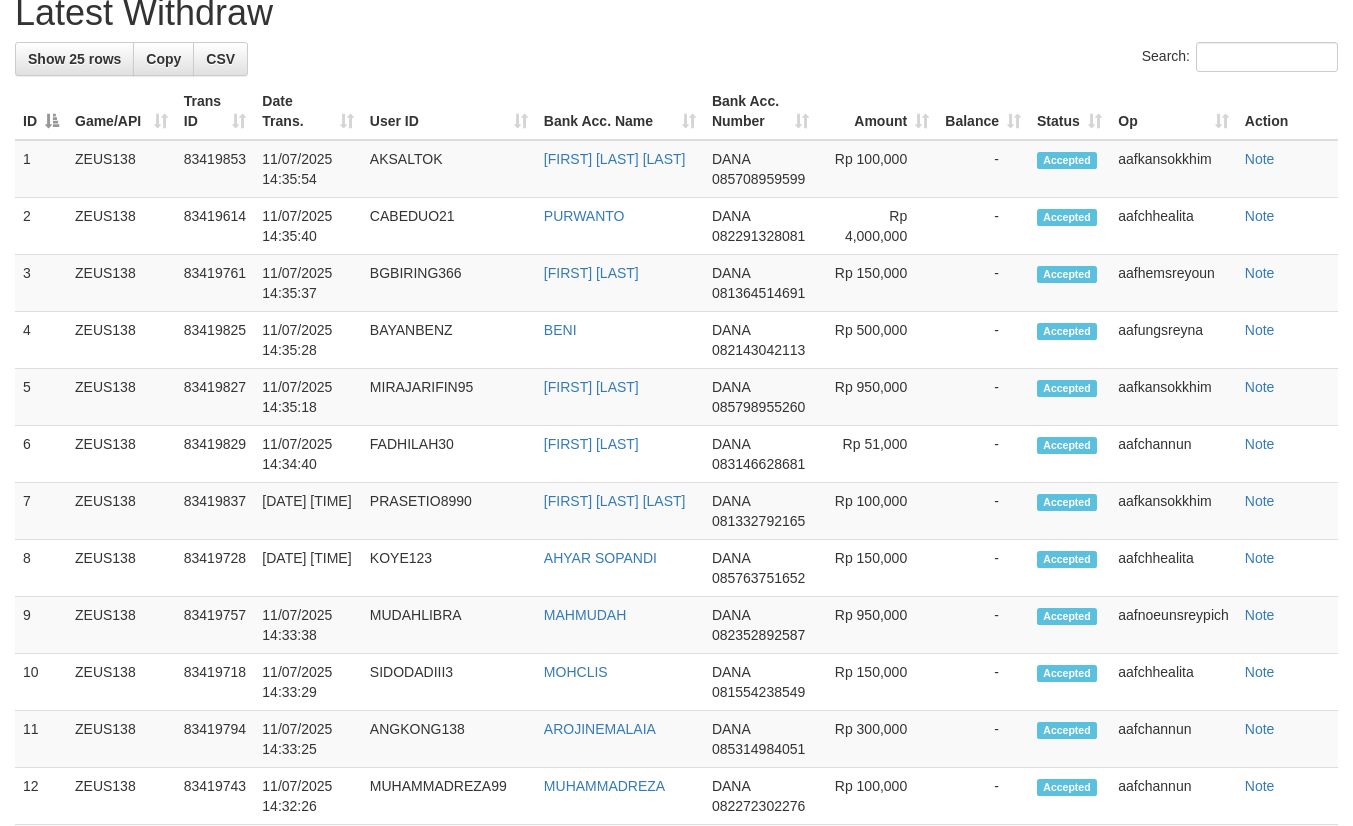scroll, scrollTop: 1180, scrollLeft: 0, axis: vertical 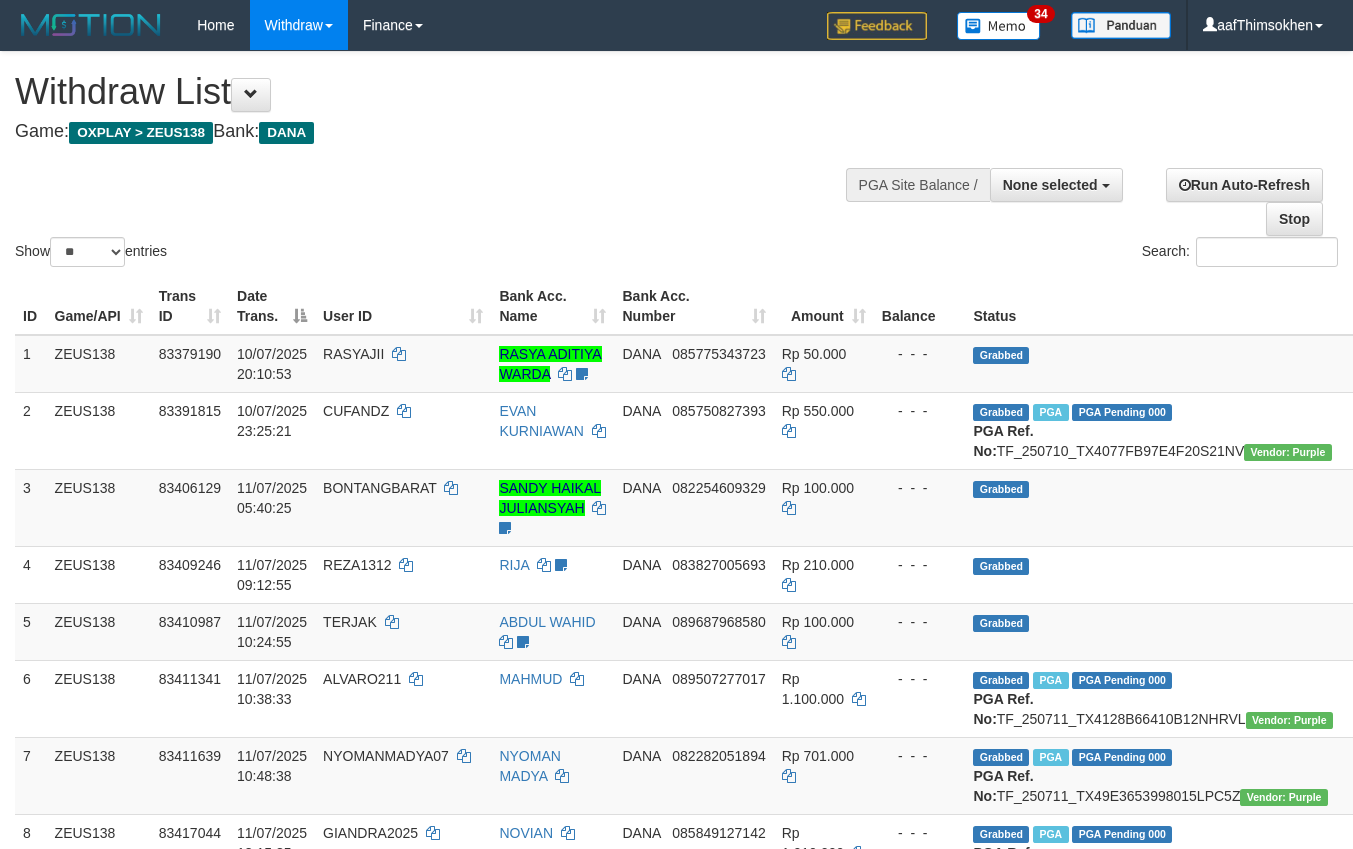 select 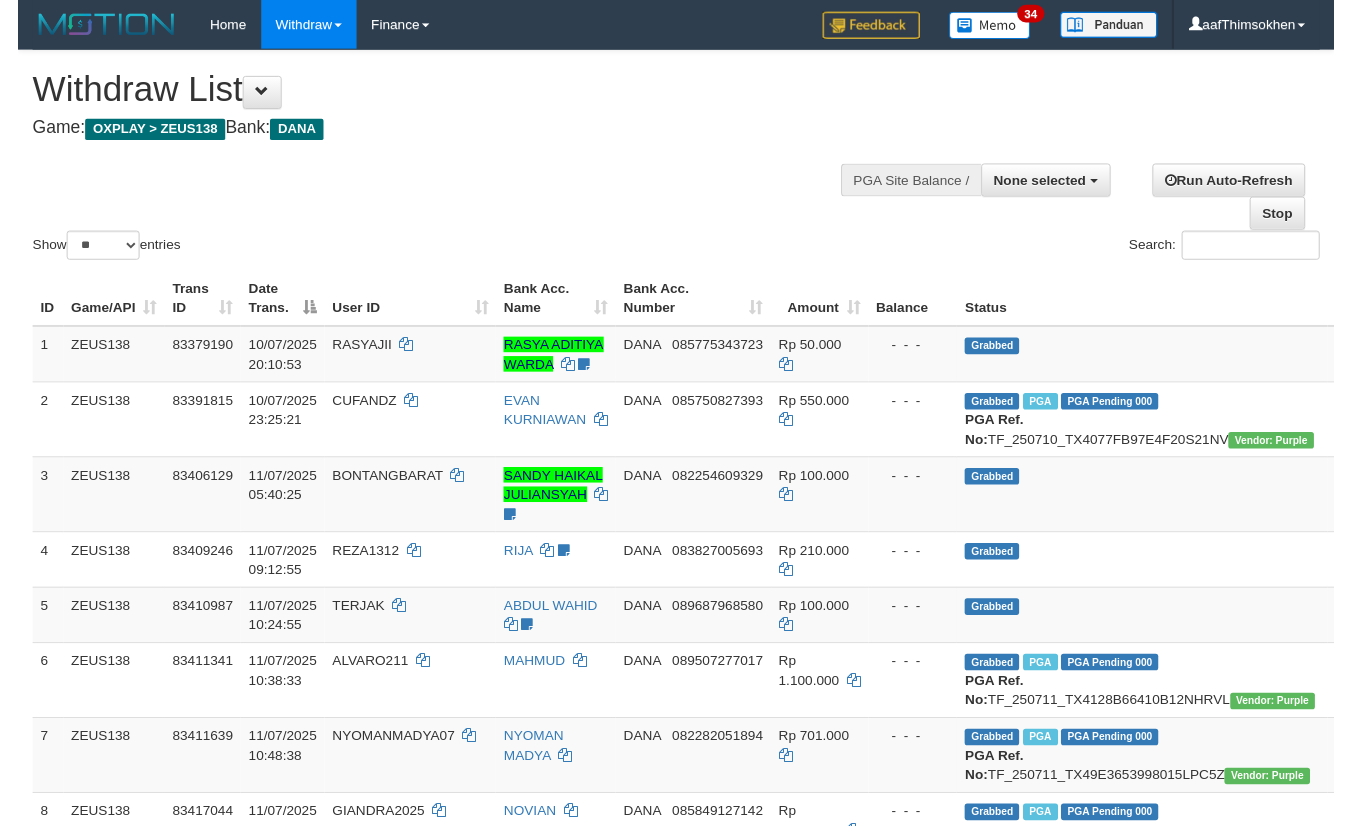 scroll, scrollTop: 1236, scrollLeft: 0, axis: vertical 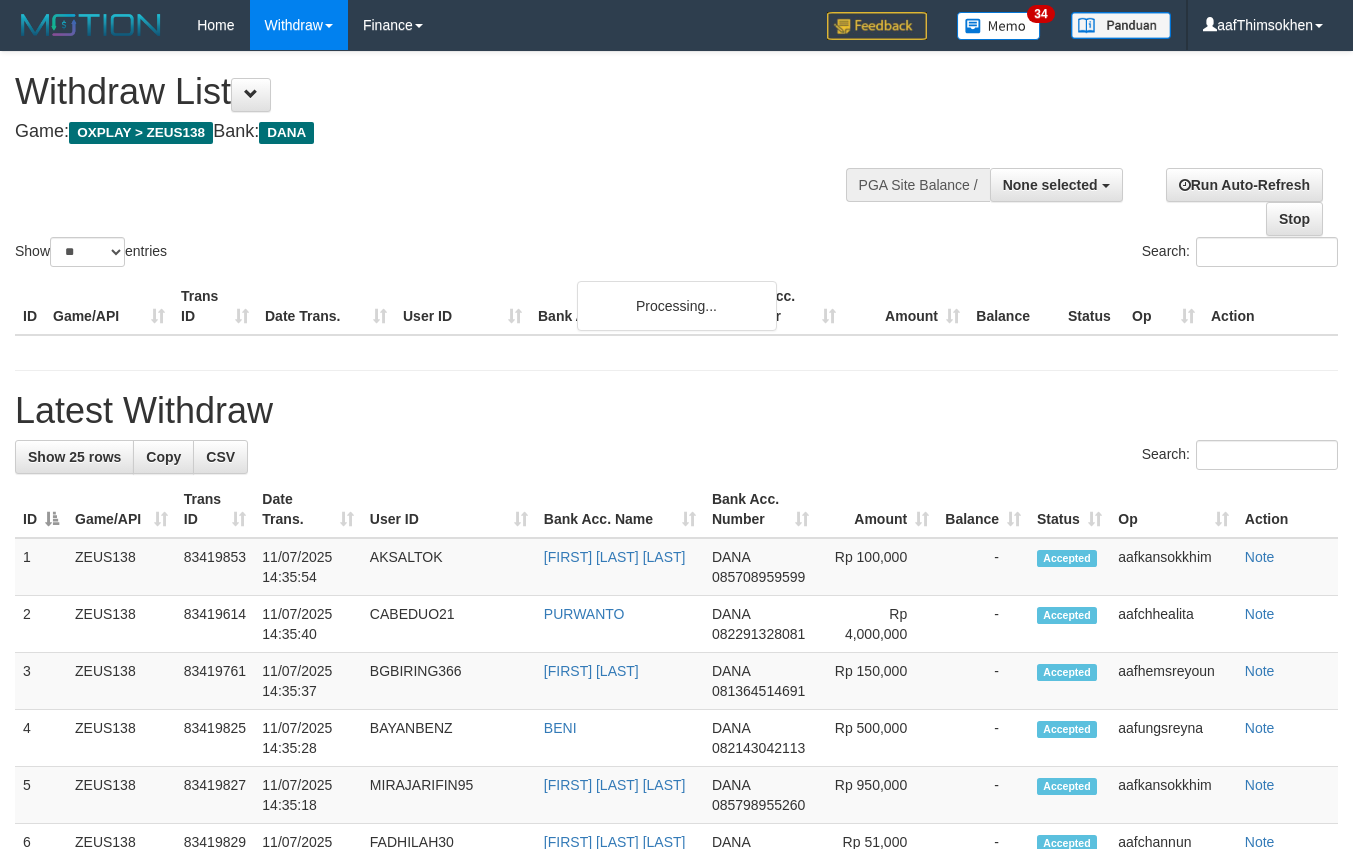 select 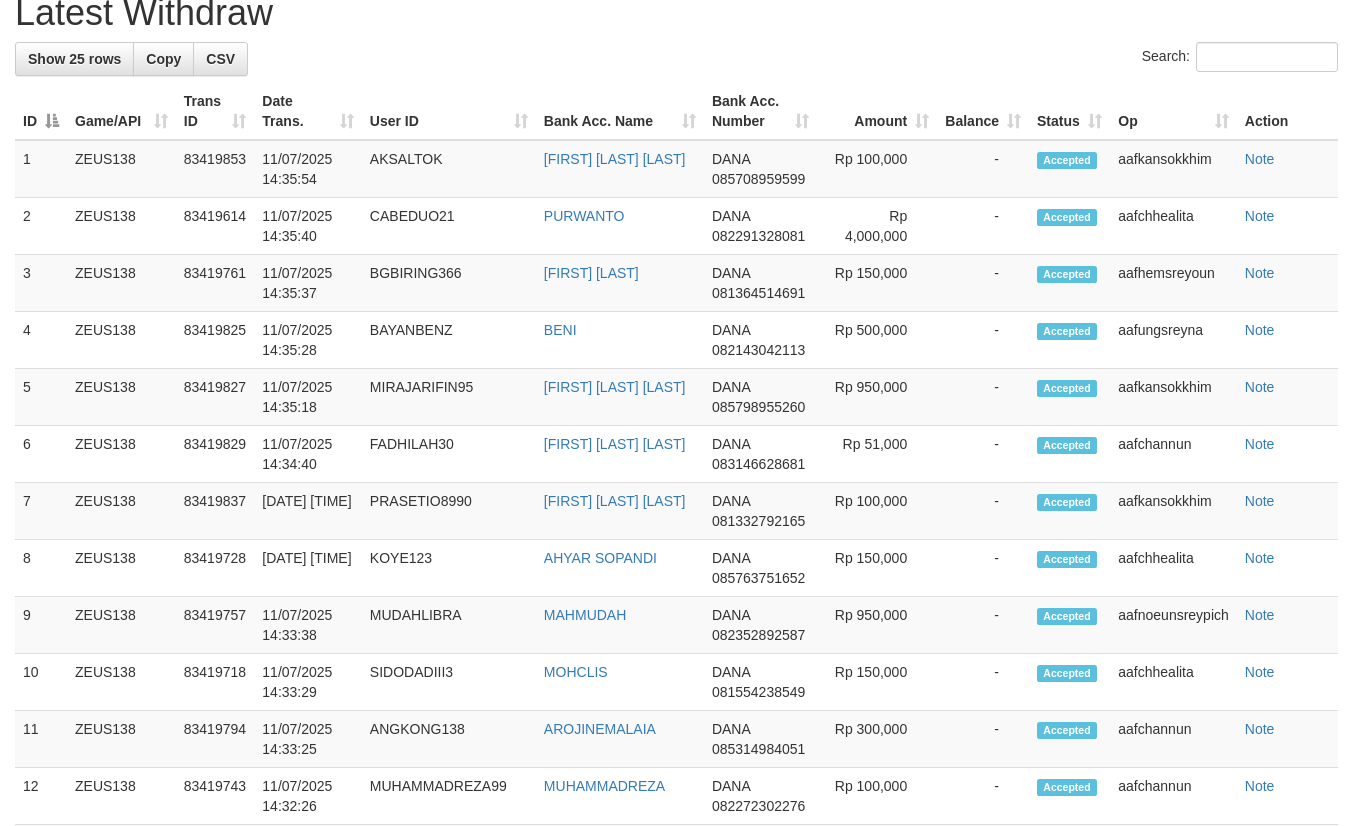 scroll, scrollTop: 1180, scrollLeft: 0, axis: vertical 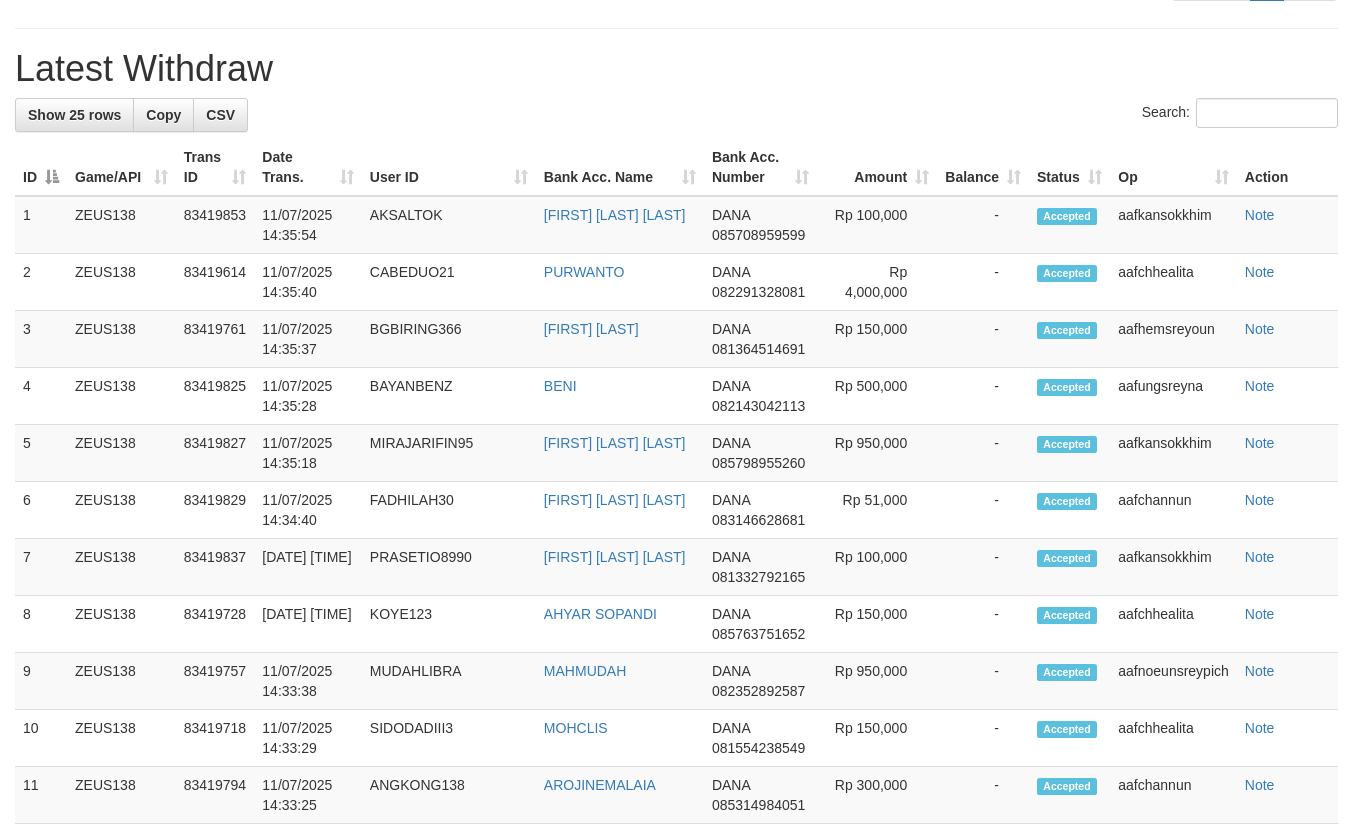 click on "Rp 300.000" at bounding box center [824, -80] 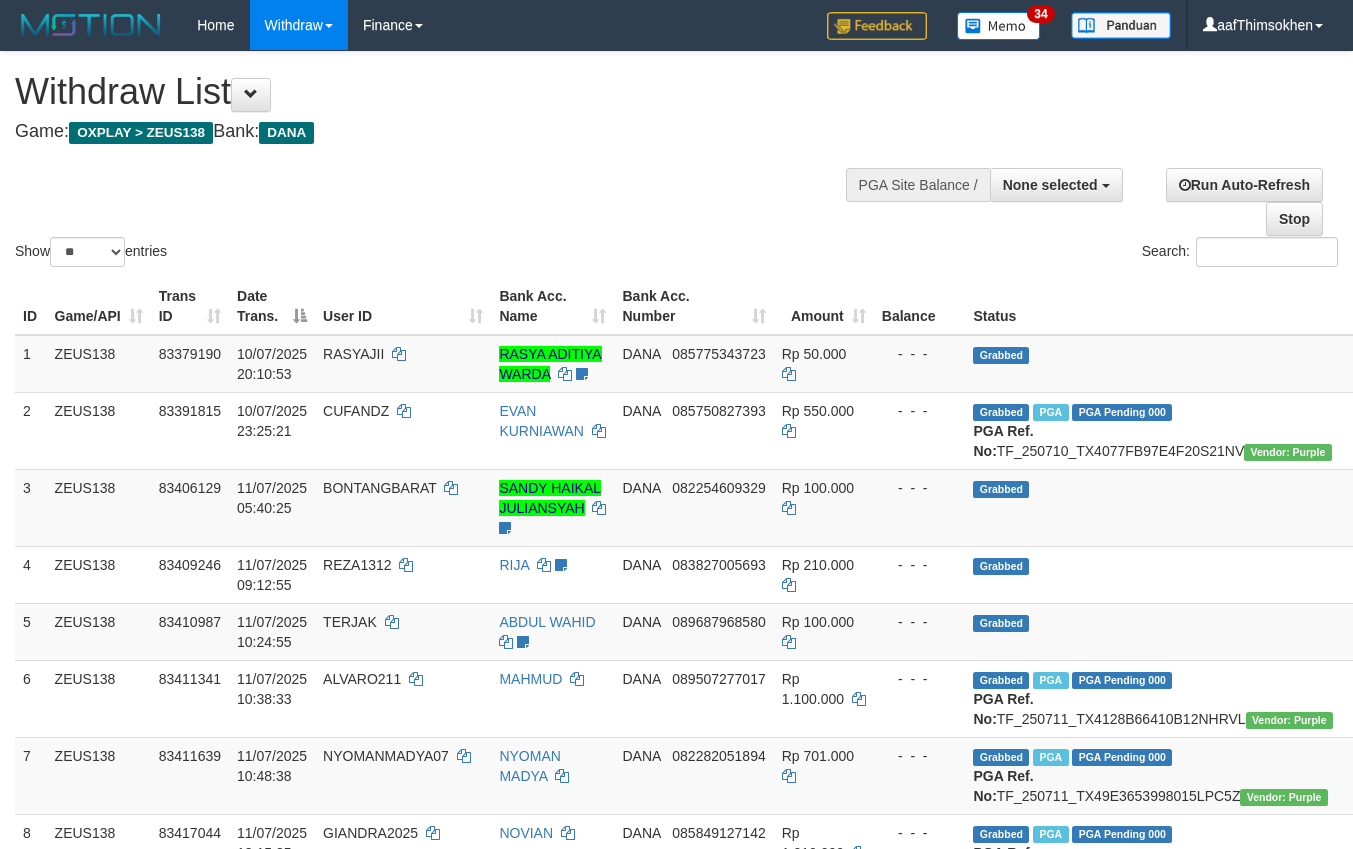 select 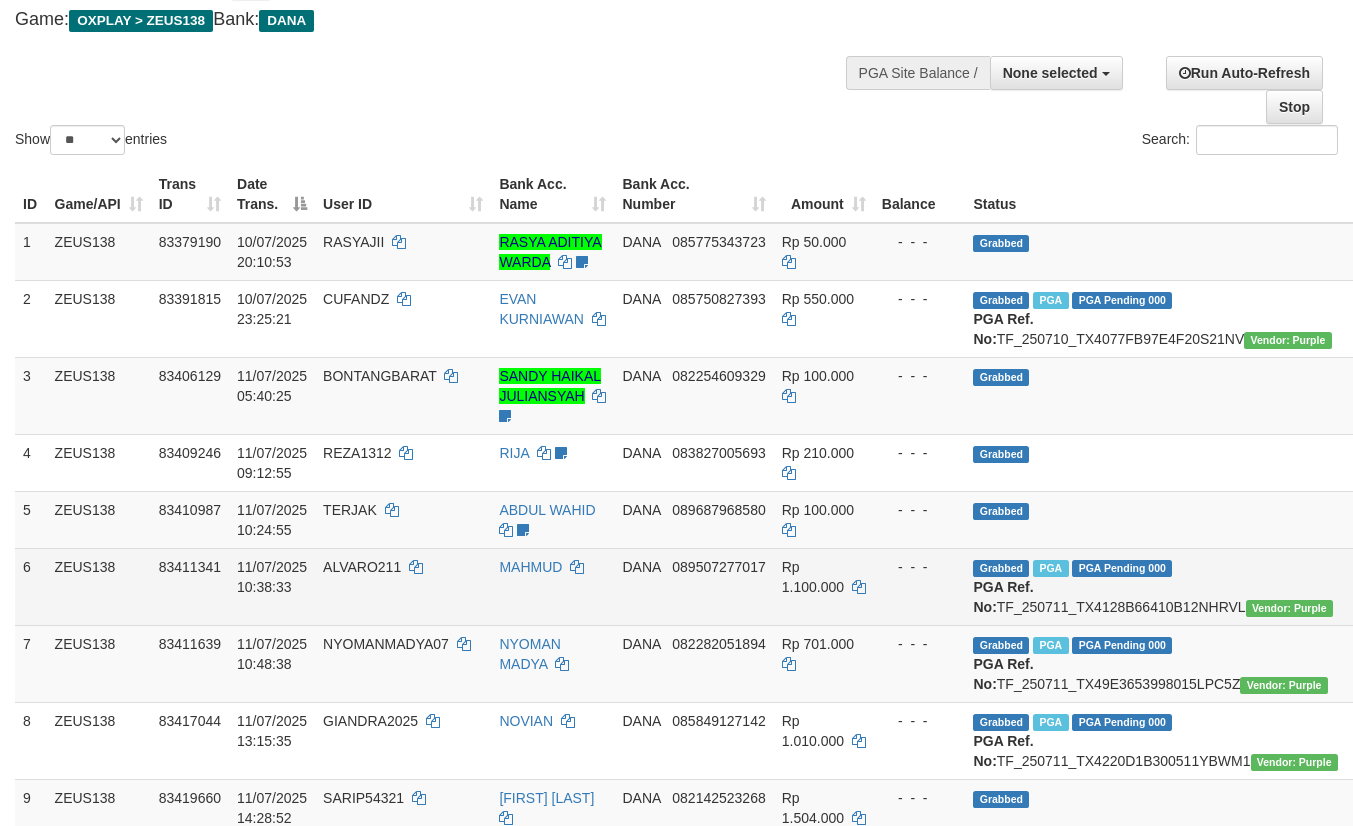 scroll, scrollTop: 0, scrollLeft: 0, axis: both 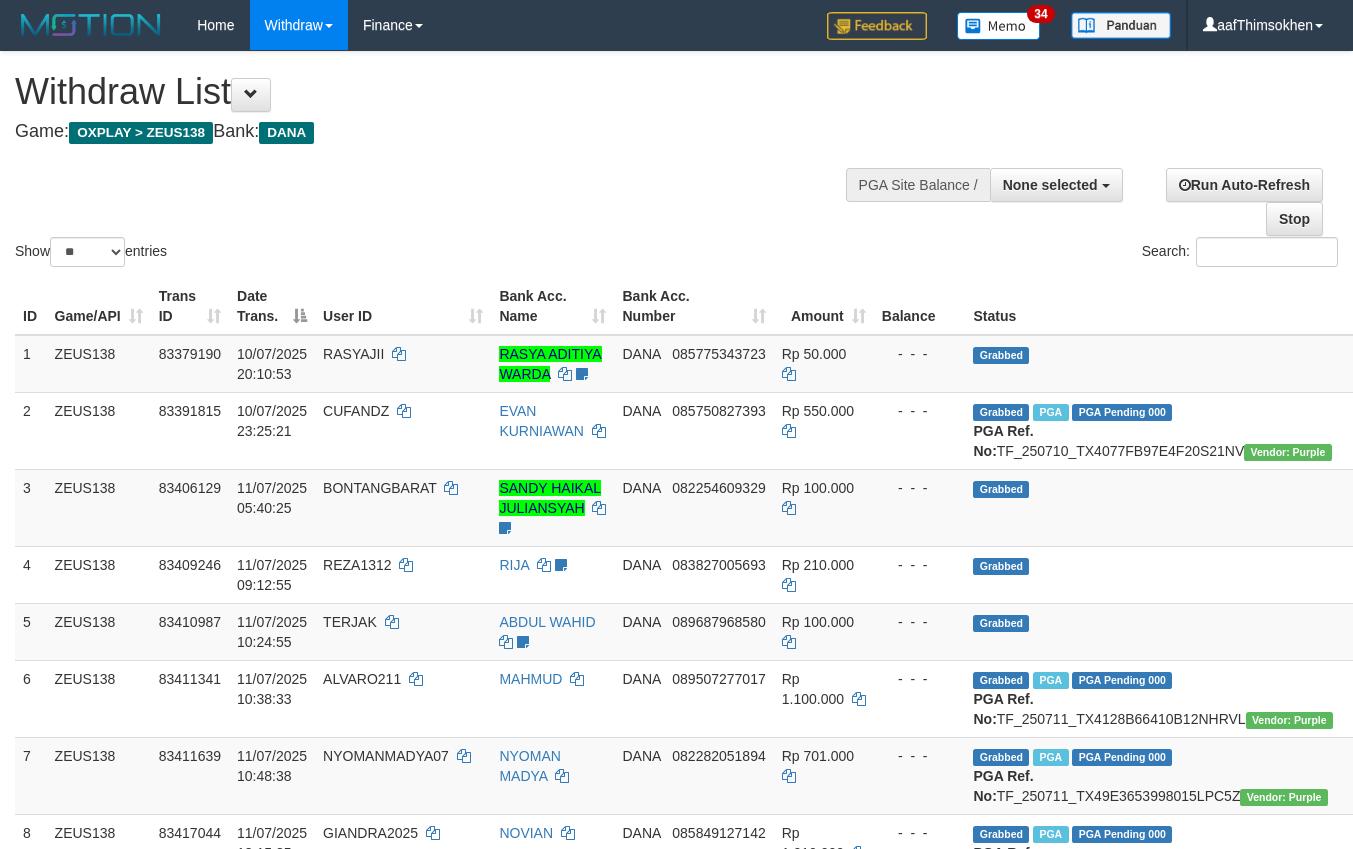 select 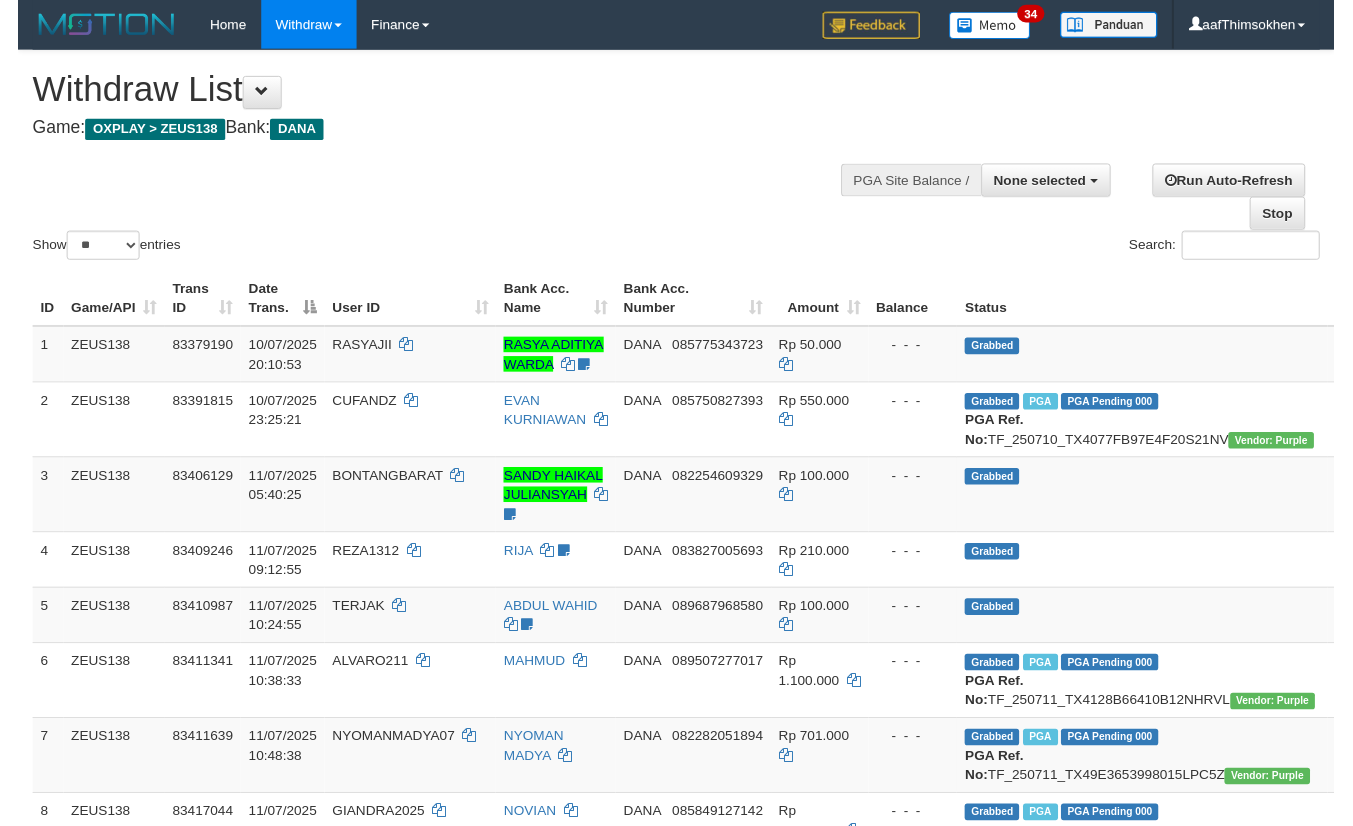 scroll, scrollTop: 0, scrollLeft: 0, axis: both 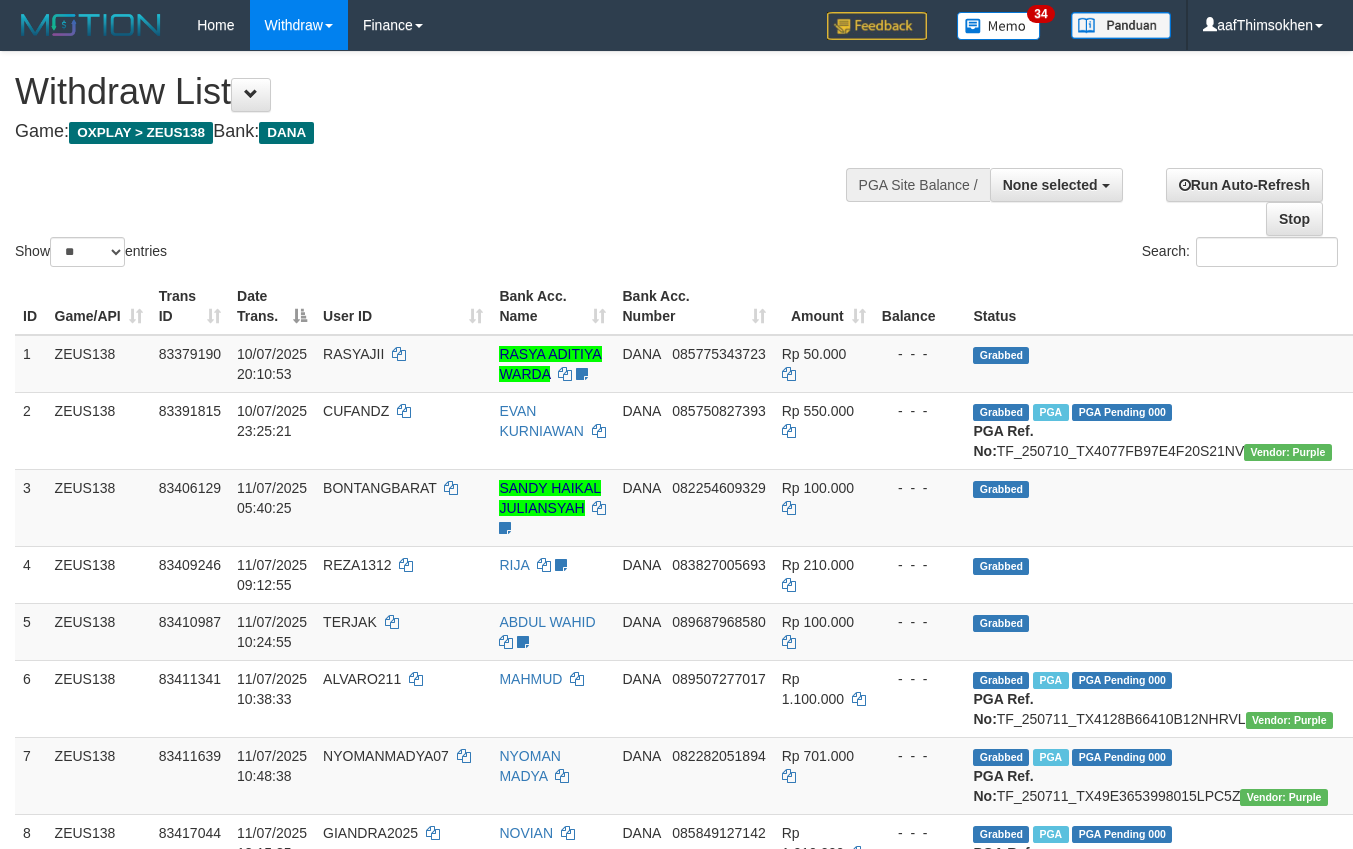 select 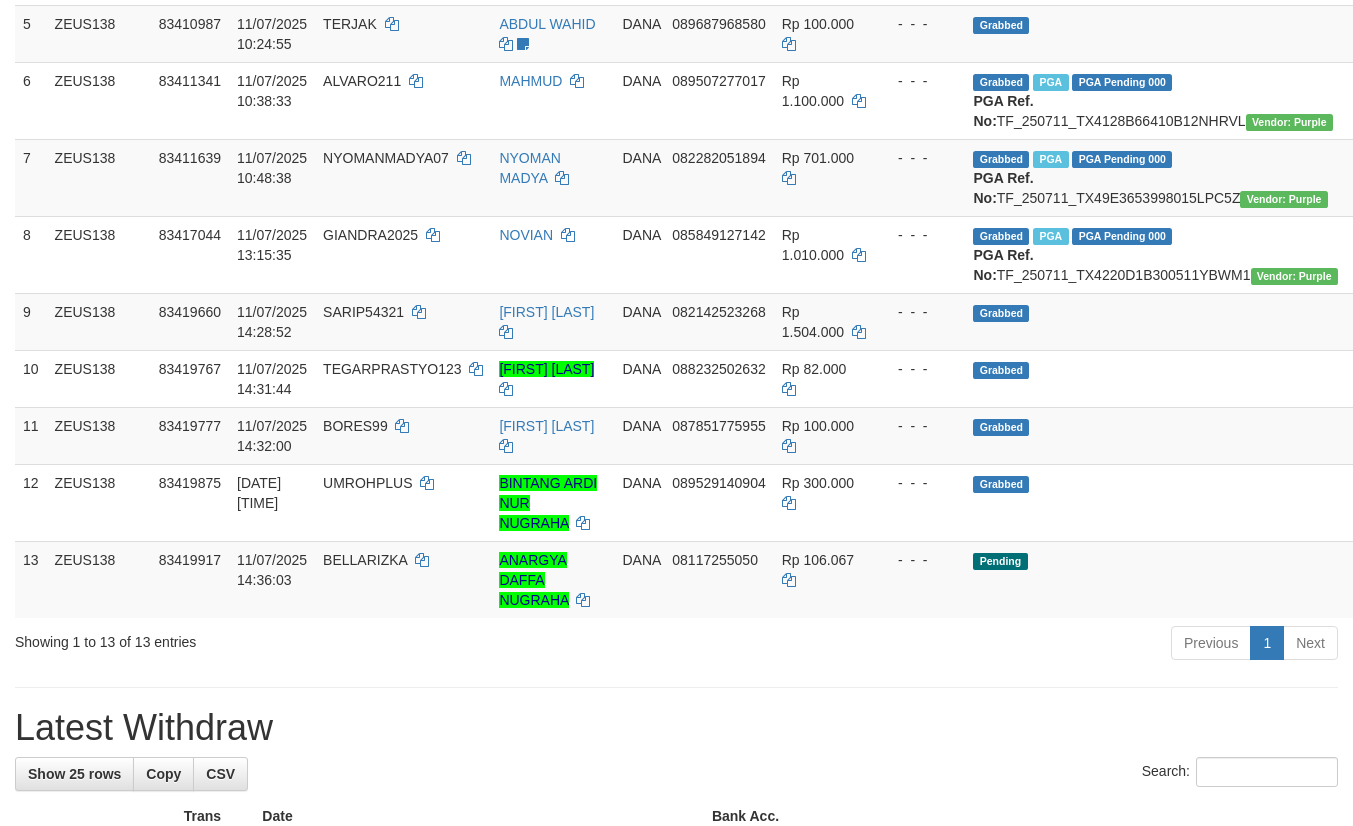 scroll, scrollTop: 600, scrollLeft: 0, axis: vertical 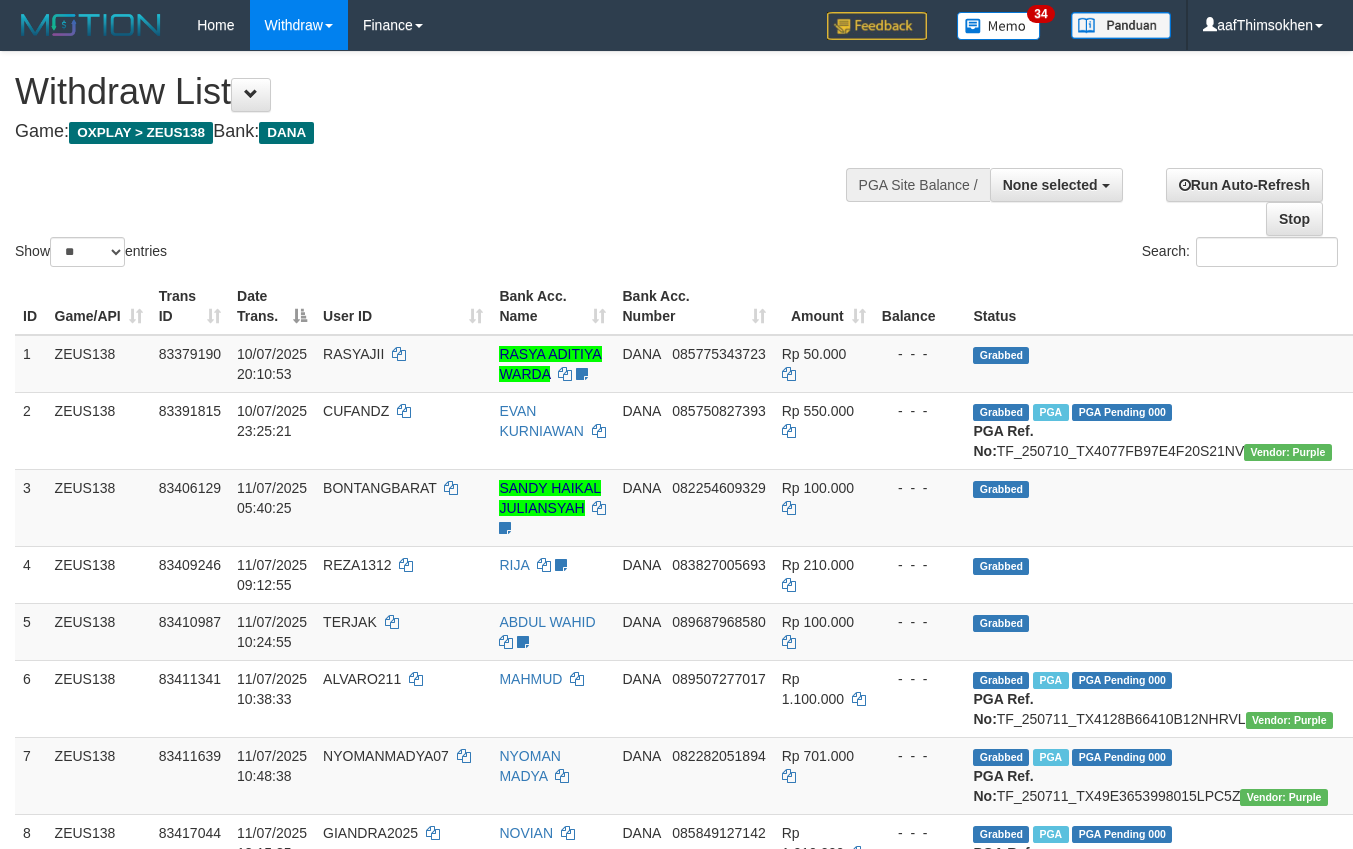 select 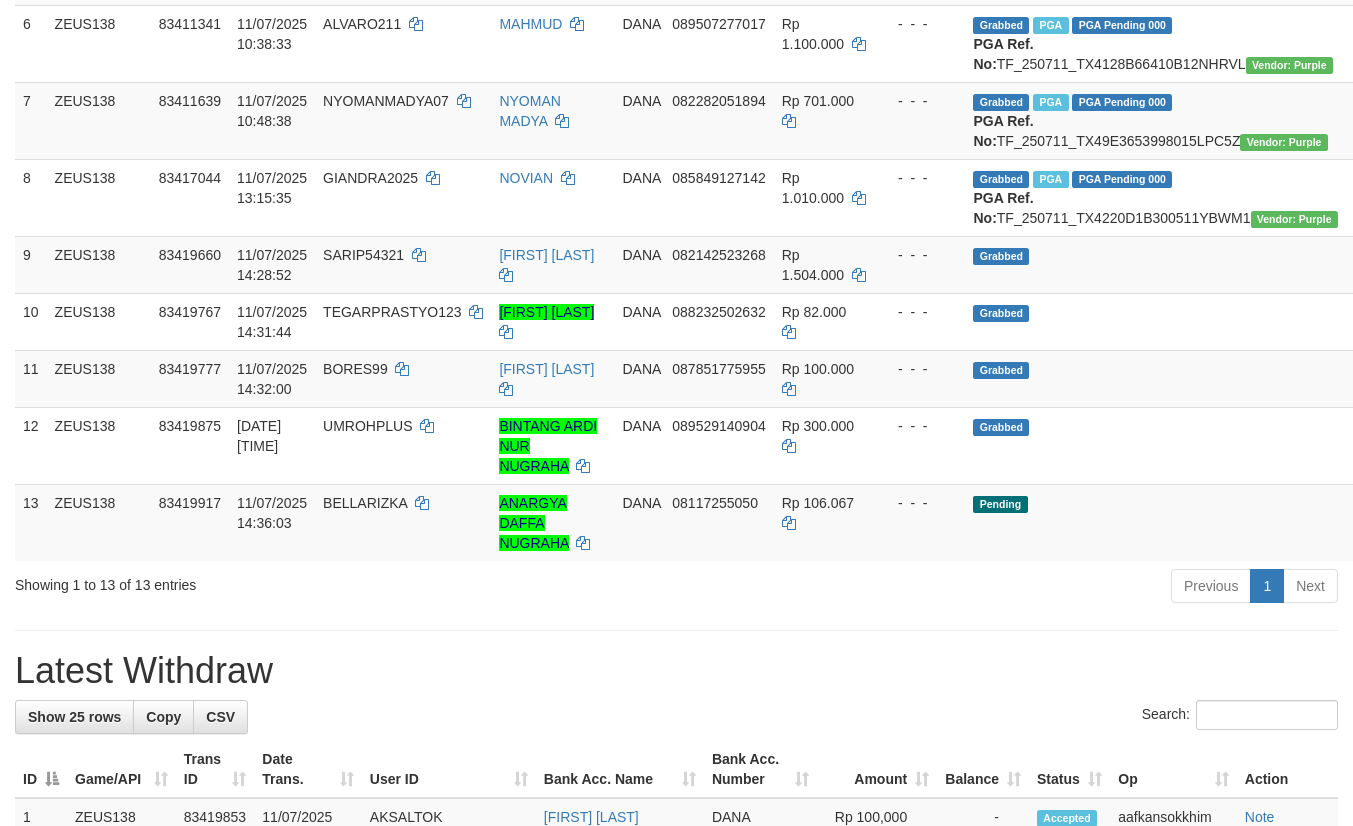 scroll, scrollTop: 600, scrollLeft: 0, axis: vertical 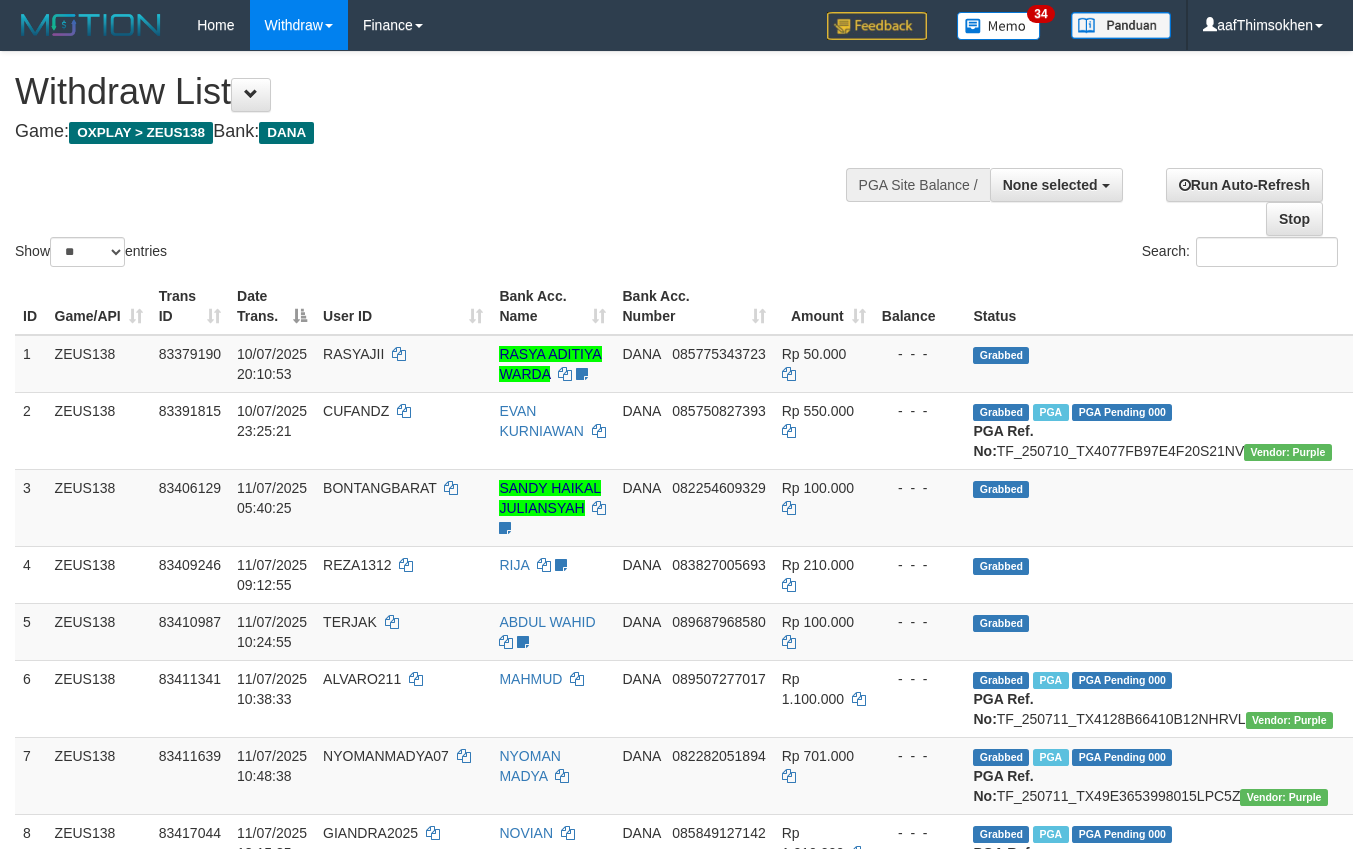 select 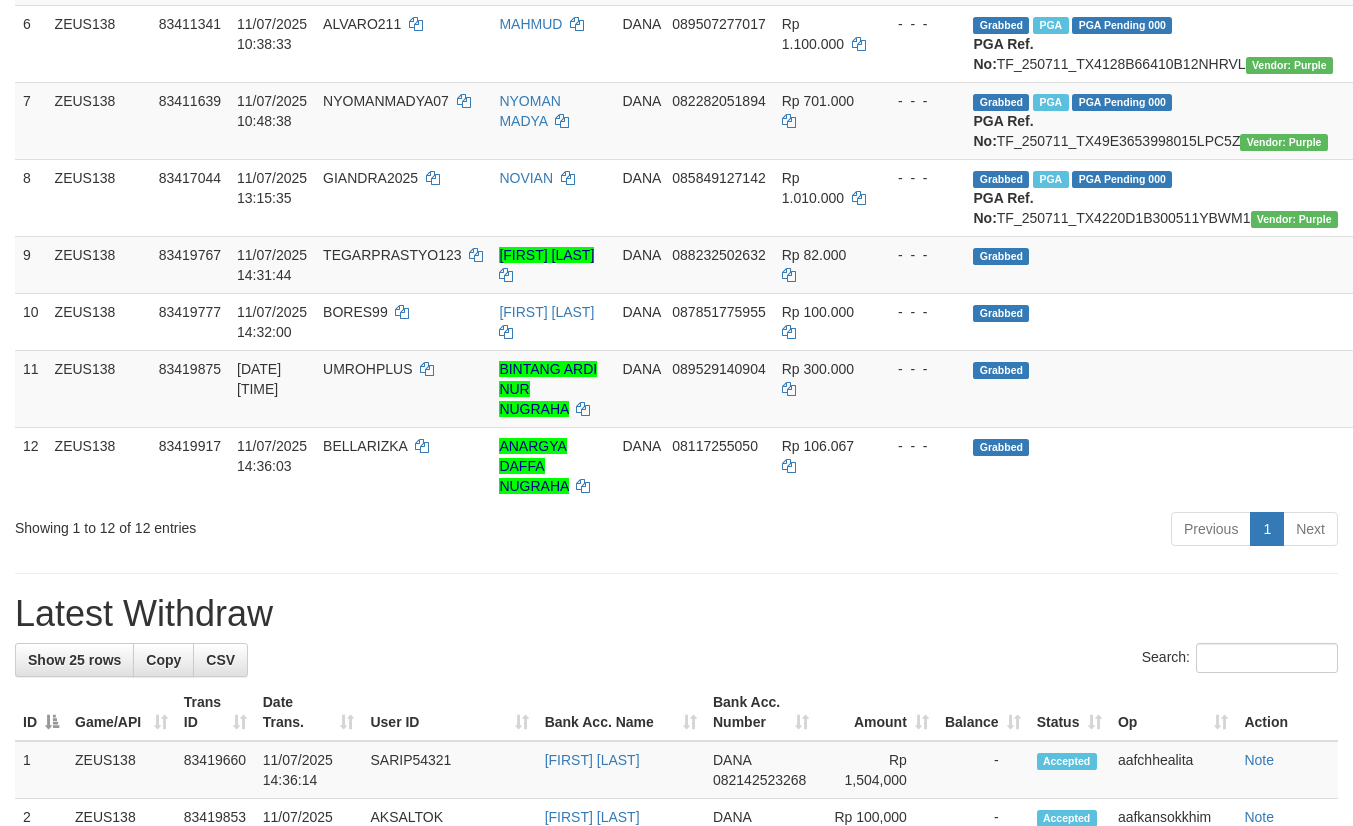 scroll, scrollTop: 600, scrollLeft: 0, axis: vertical 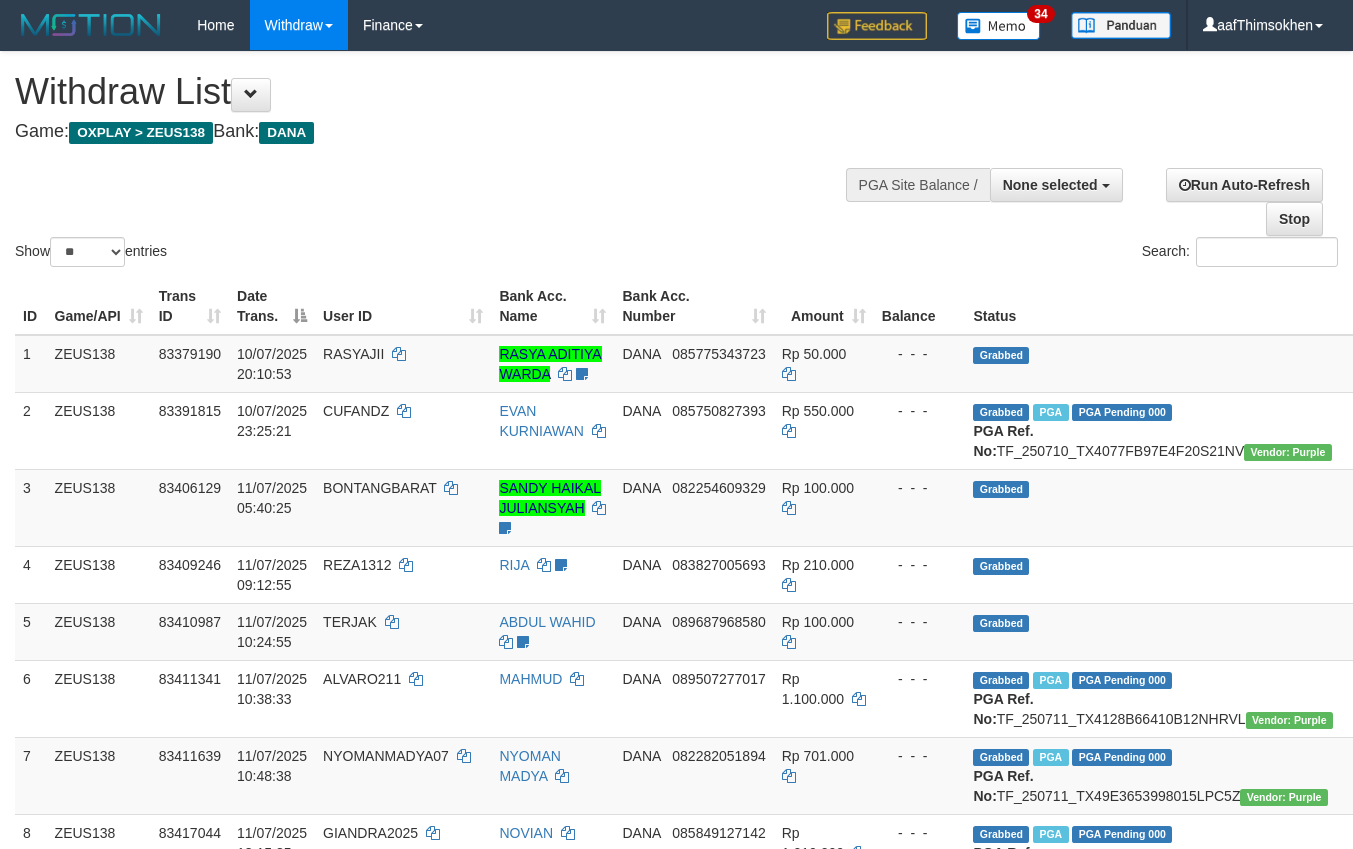 select 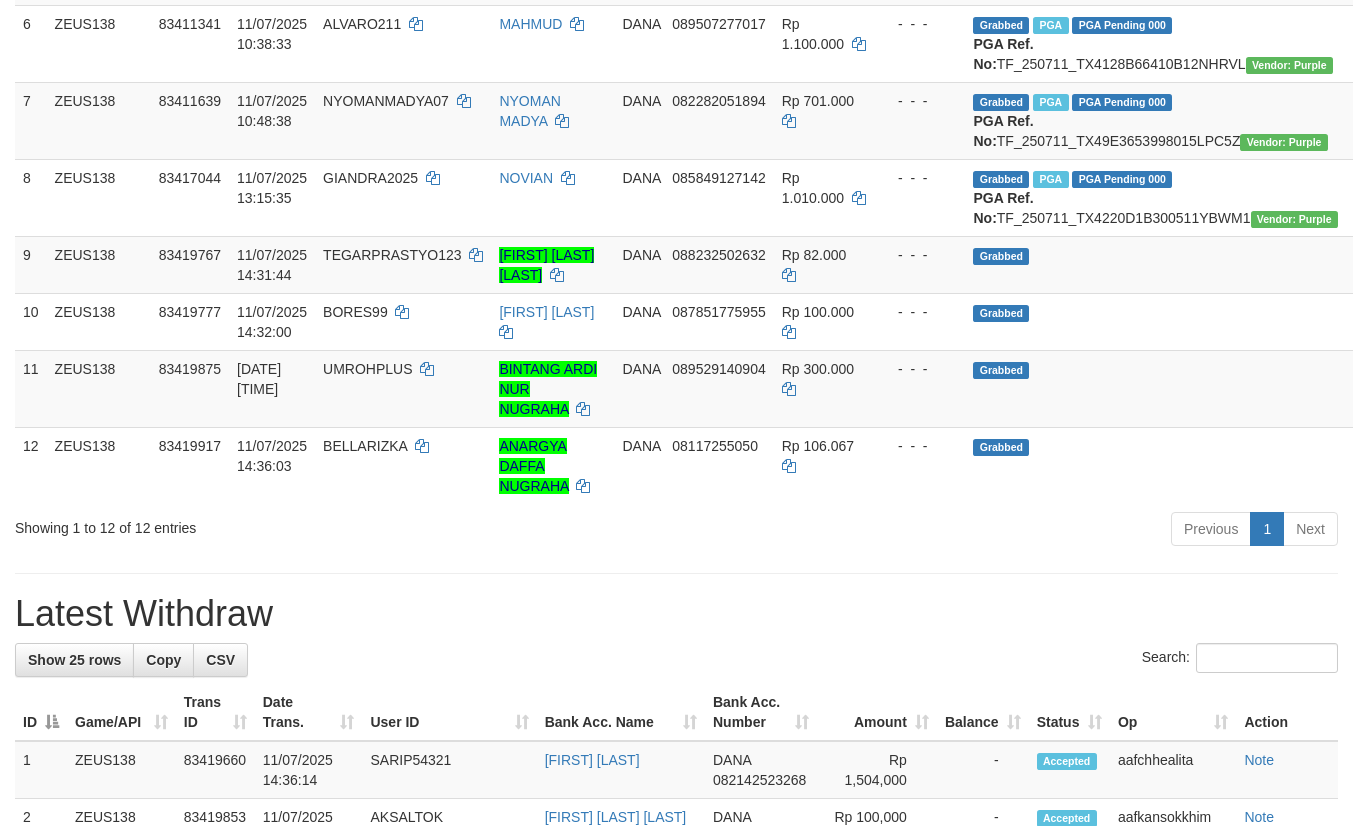 scroll, scrollTop: 600, scrollLeft: 0, axis: vertical 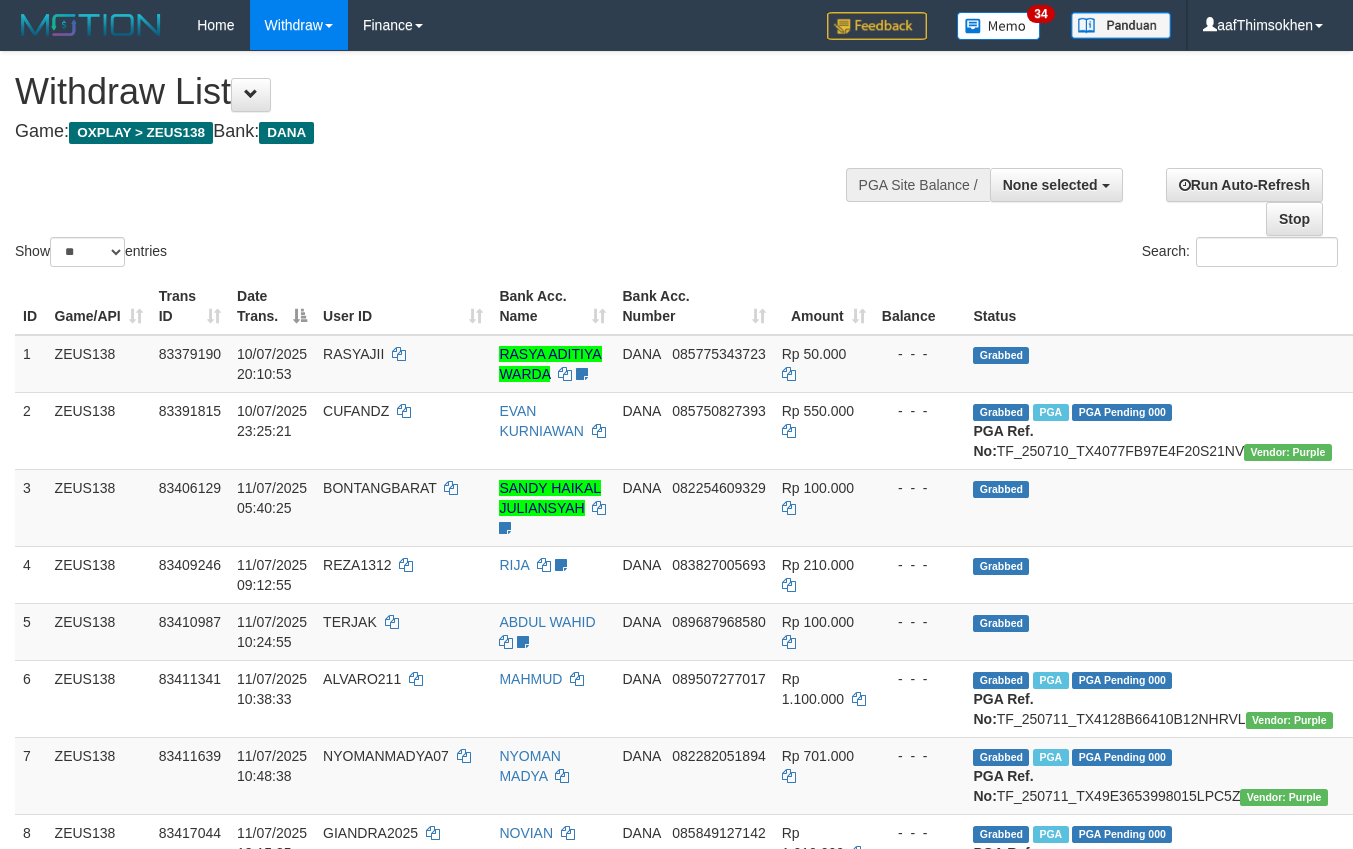select 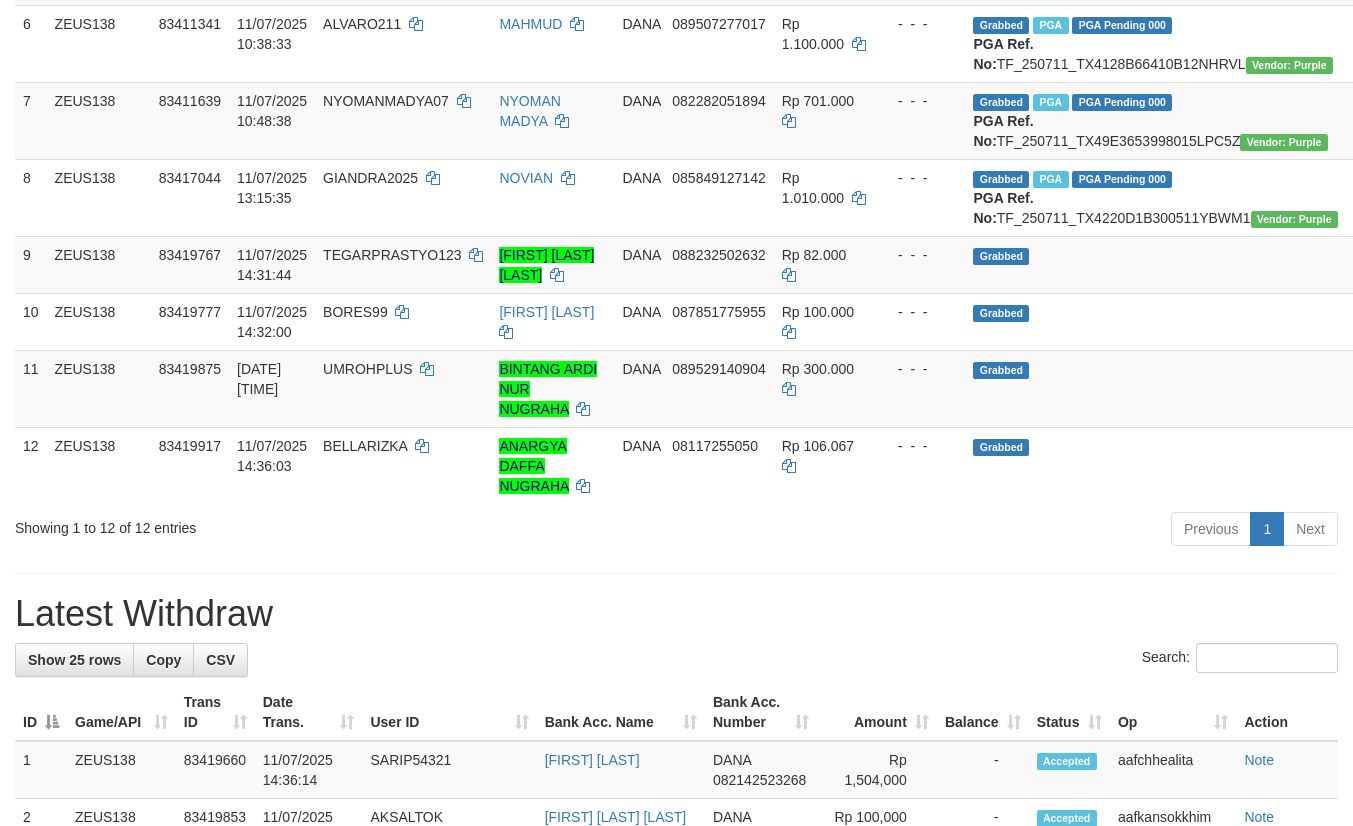 scroll, scrollTop: 600, scrollLeft: 0, axis: vertical 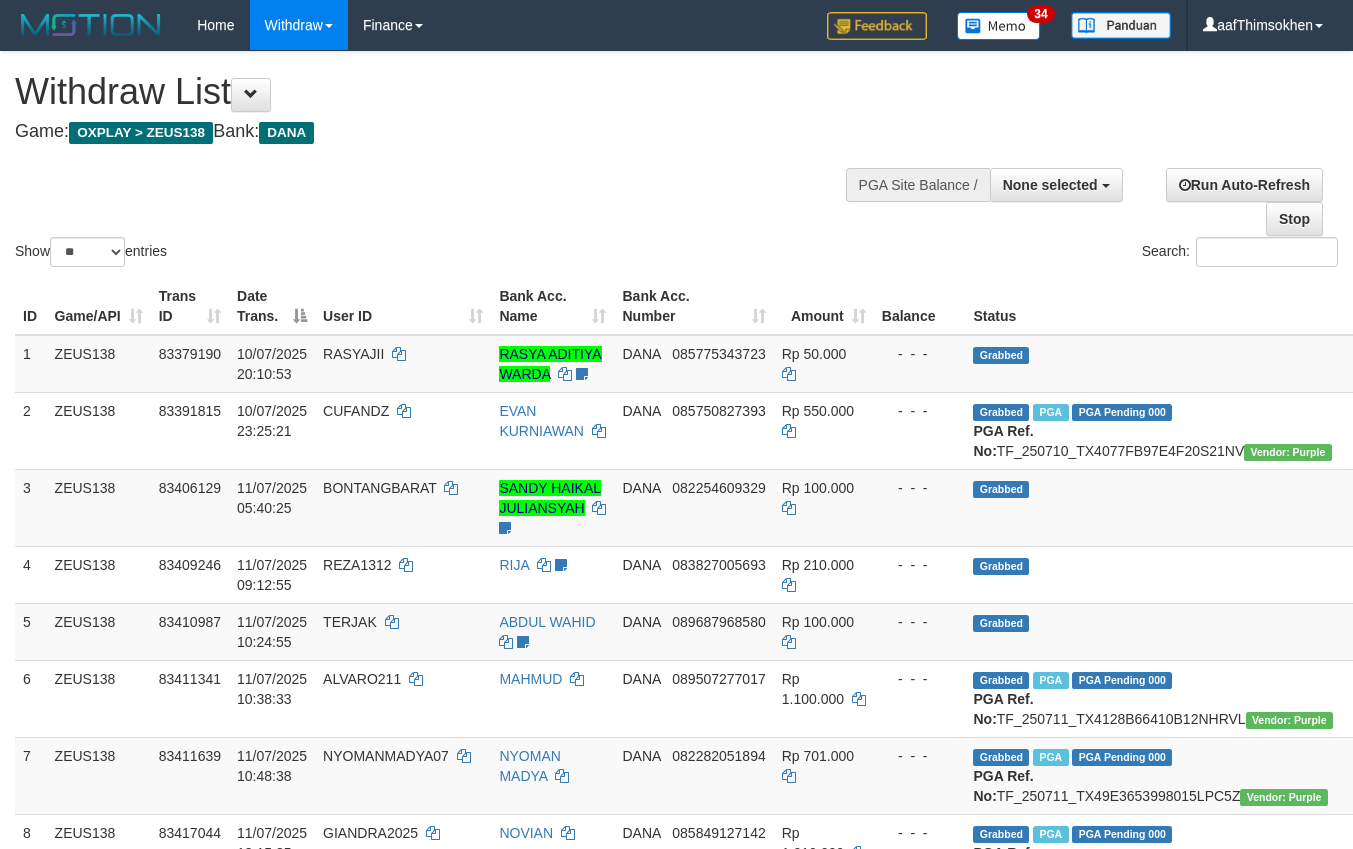 select 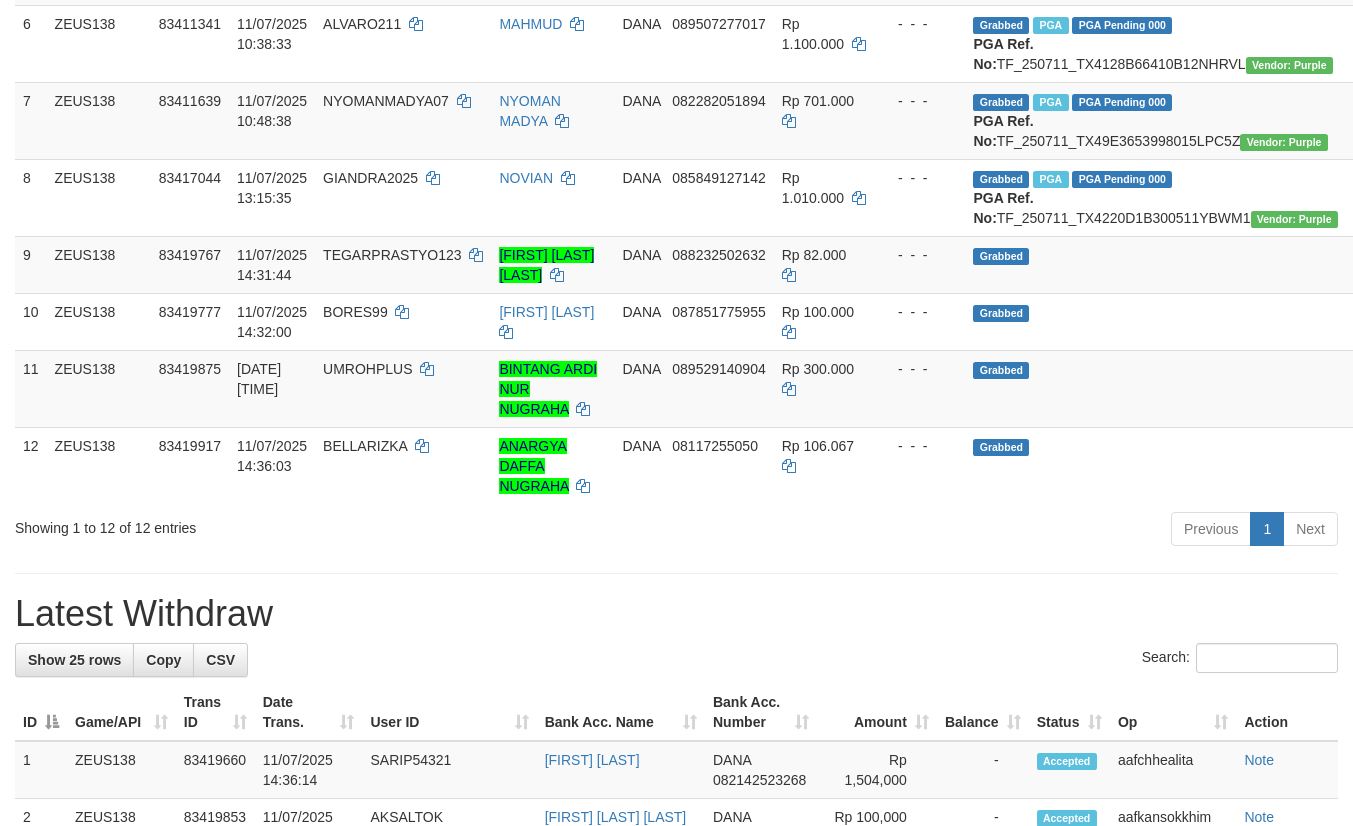 scroll, scrollTop: 600, scrollLeft: 0, axis: vertical 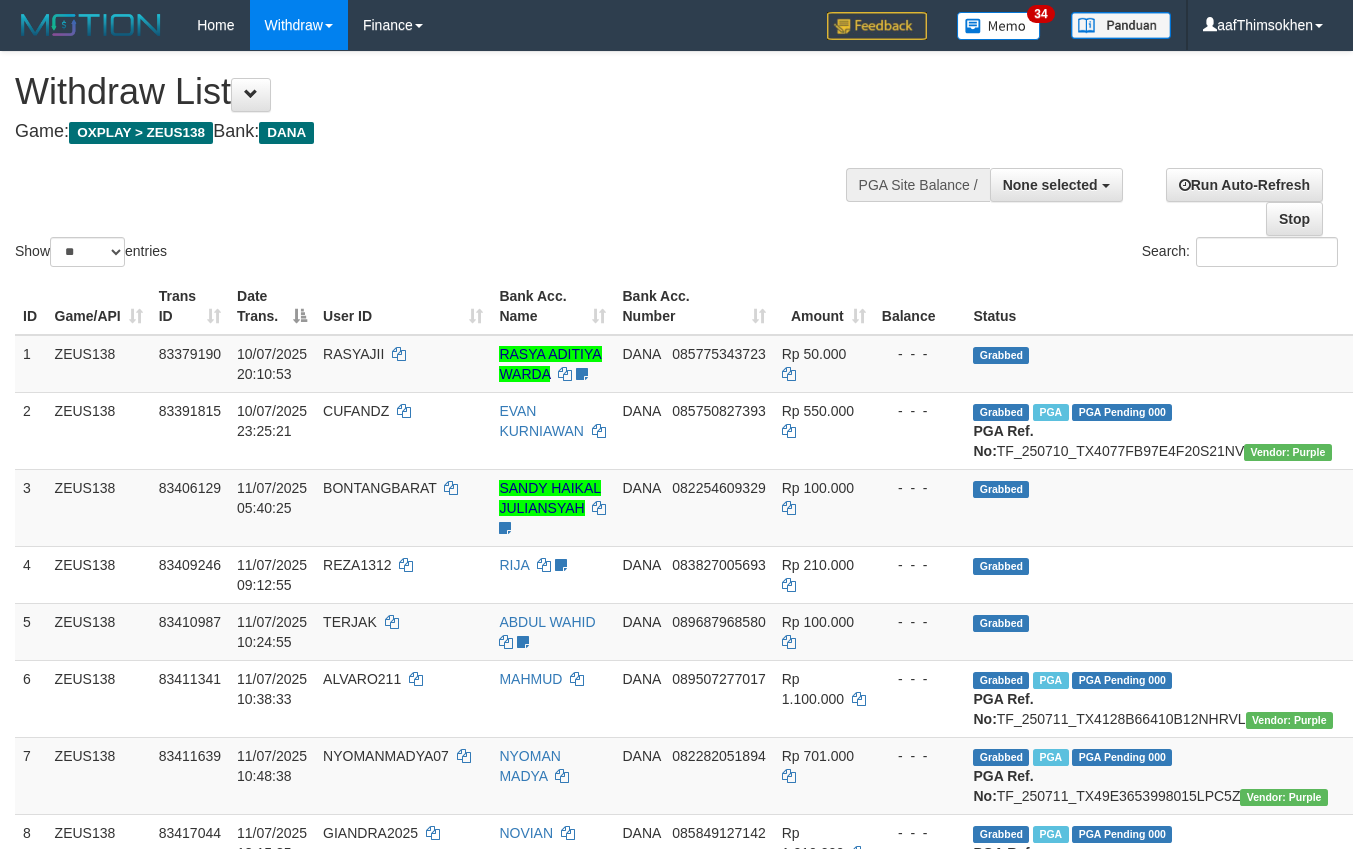select 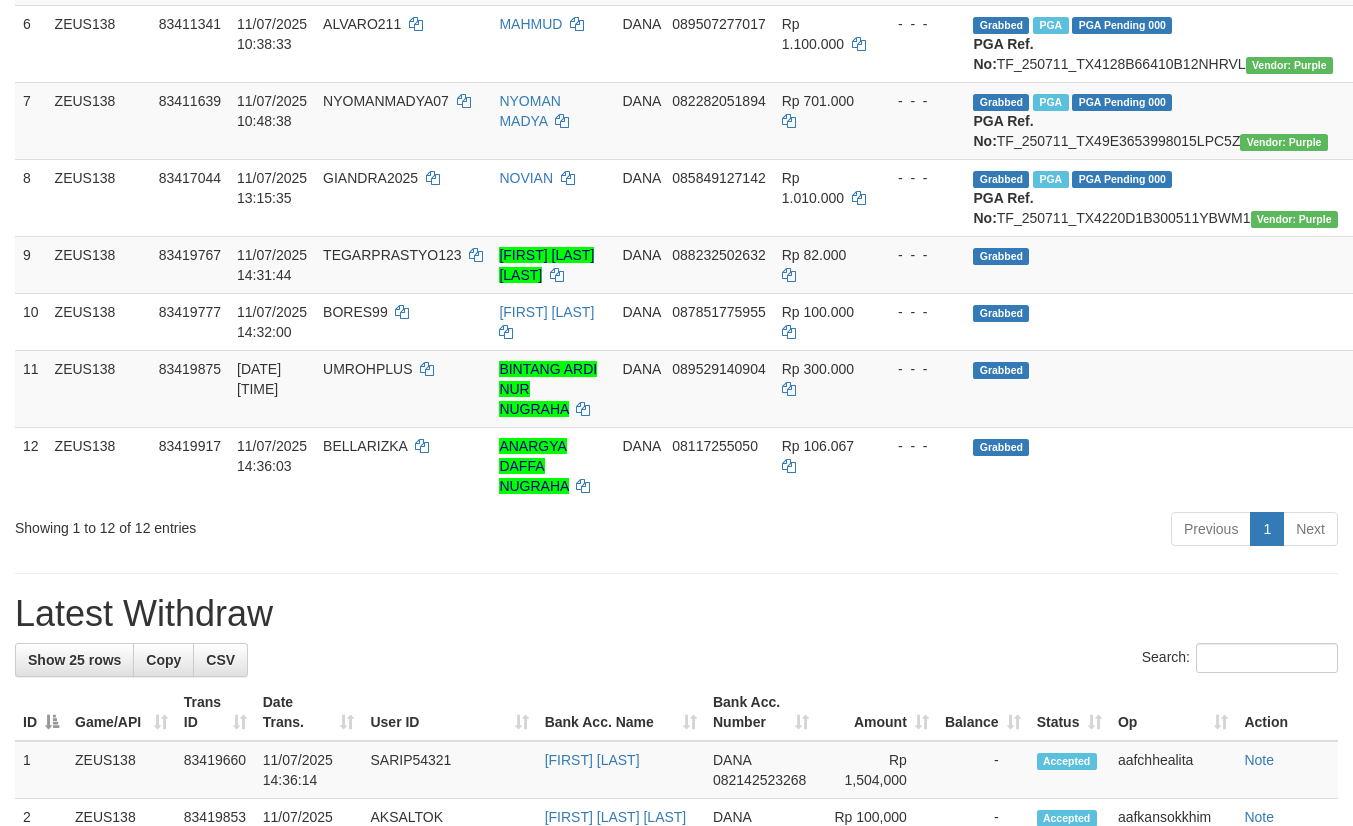 scroll, scrollTop: 600, scrollLeft: 0, axis: vertical 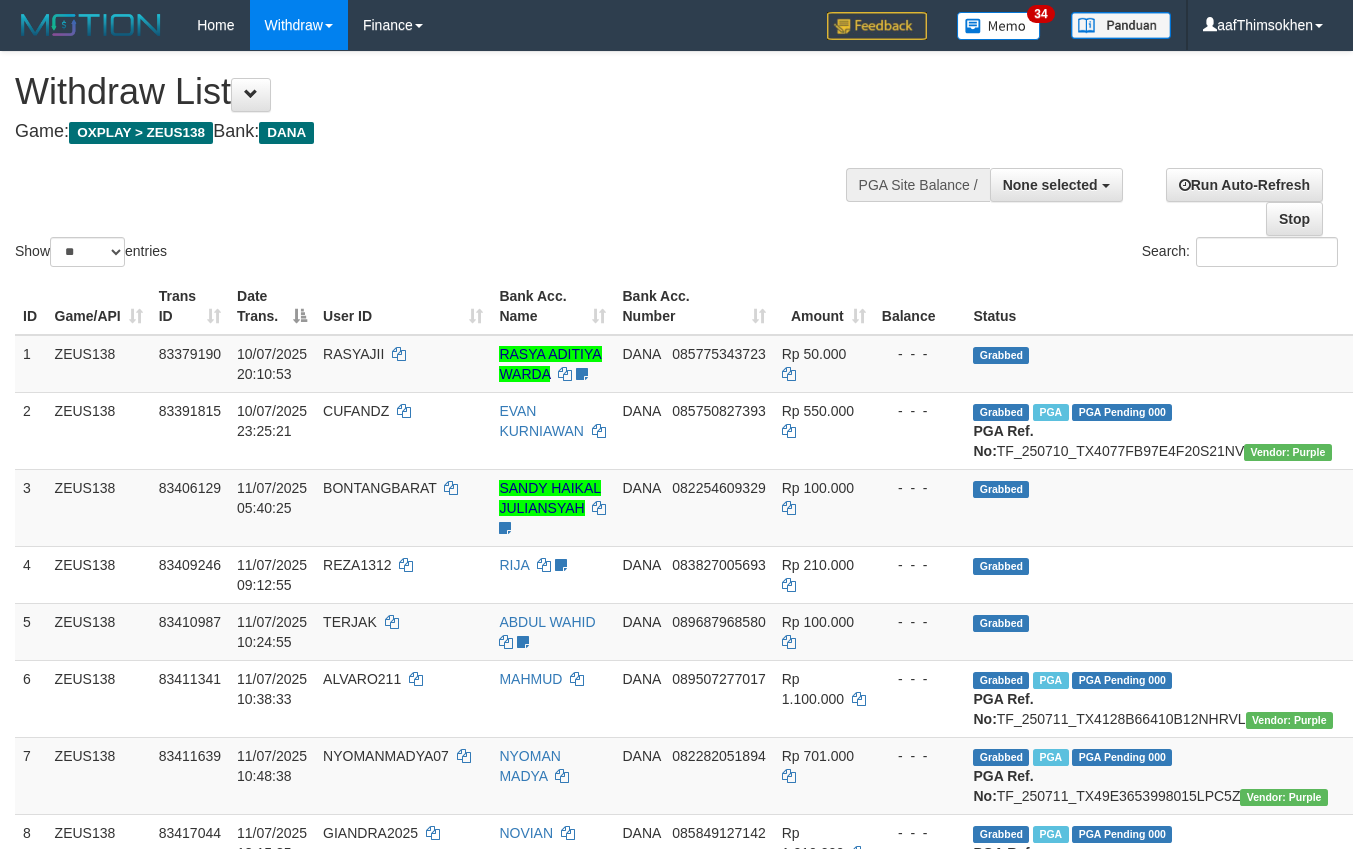 select 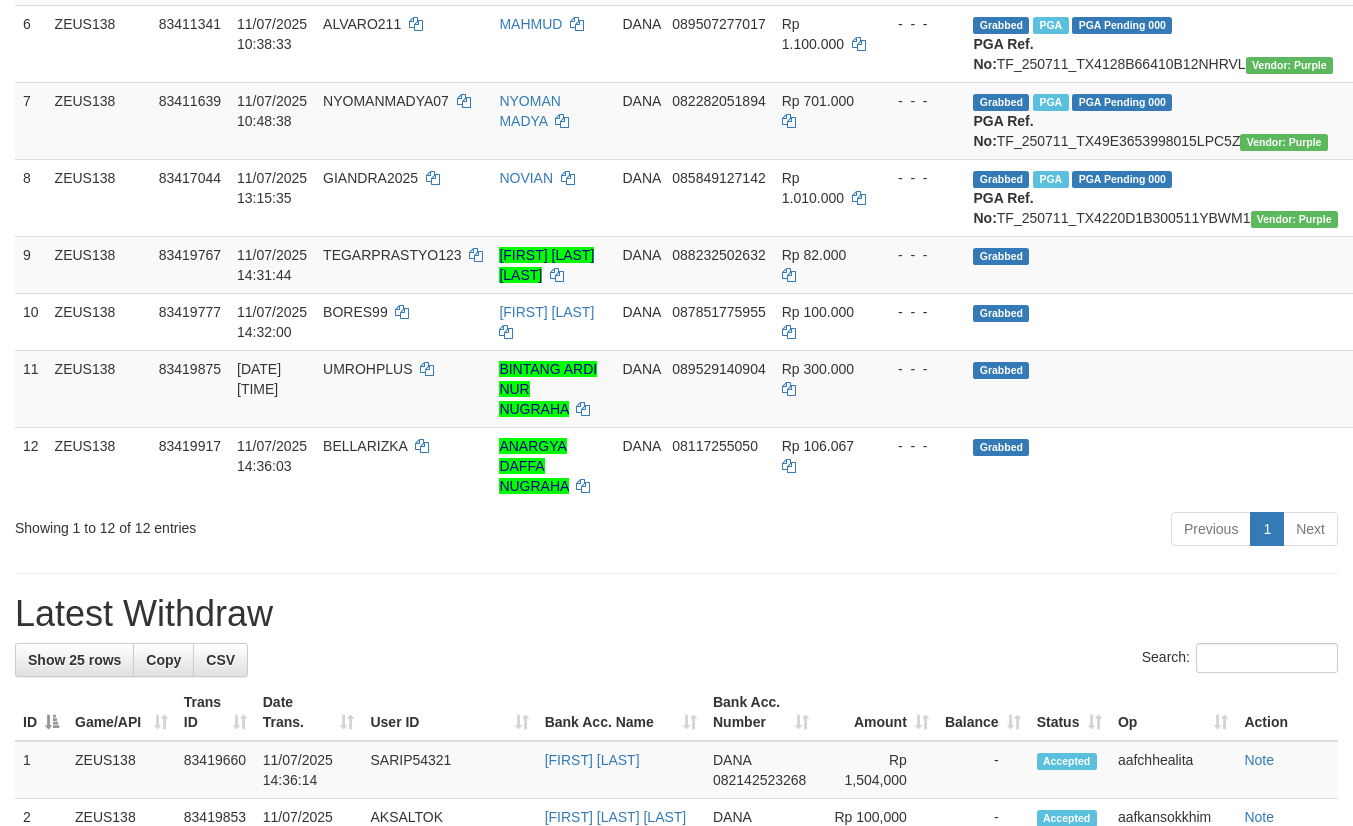 scroll, scrollTop: 600, scrollLeft: 0, axis: vertical 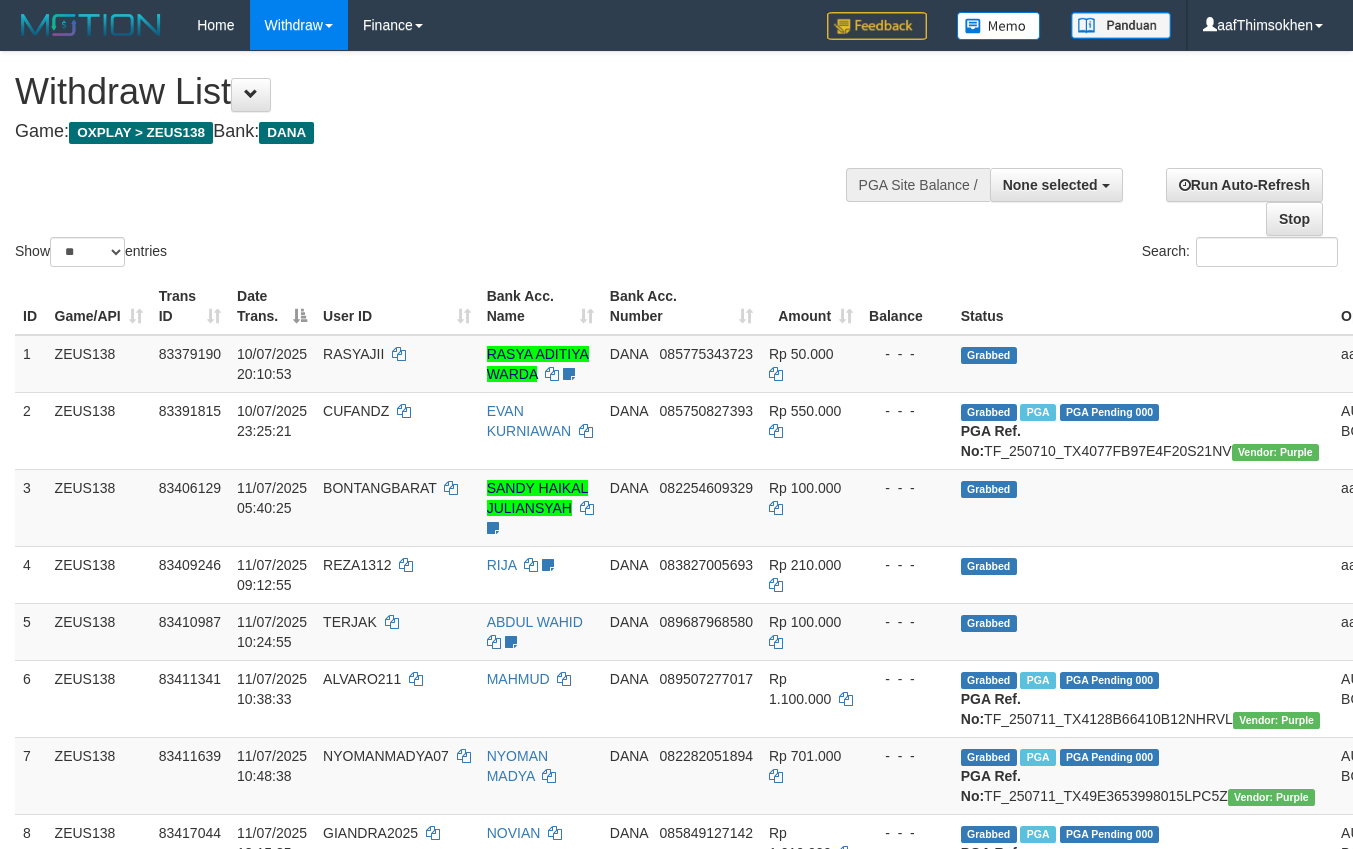 select 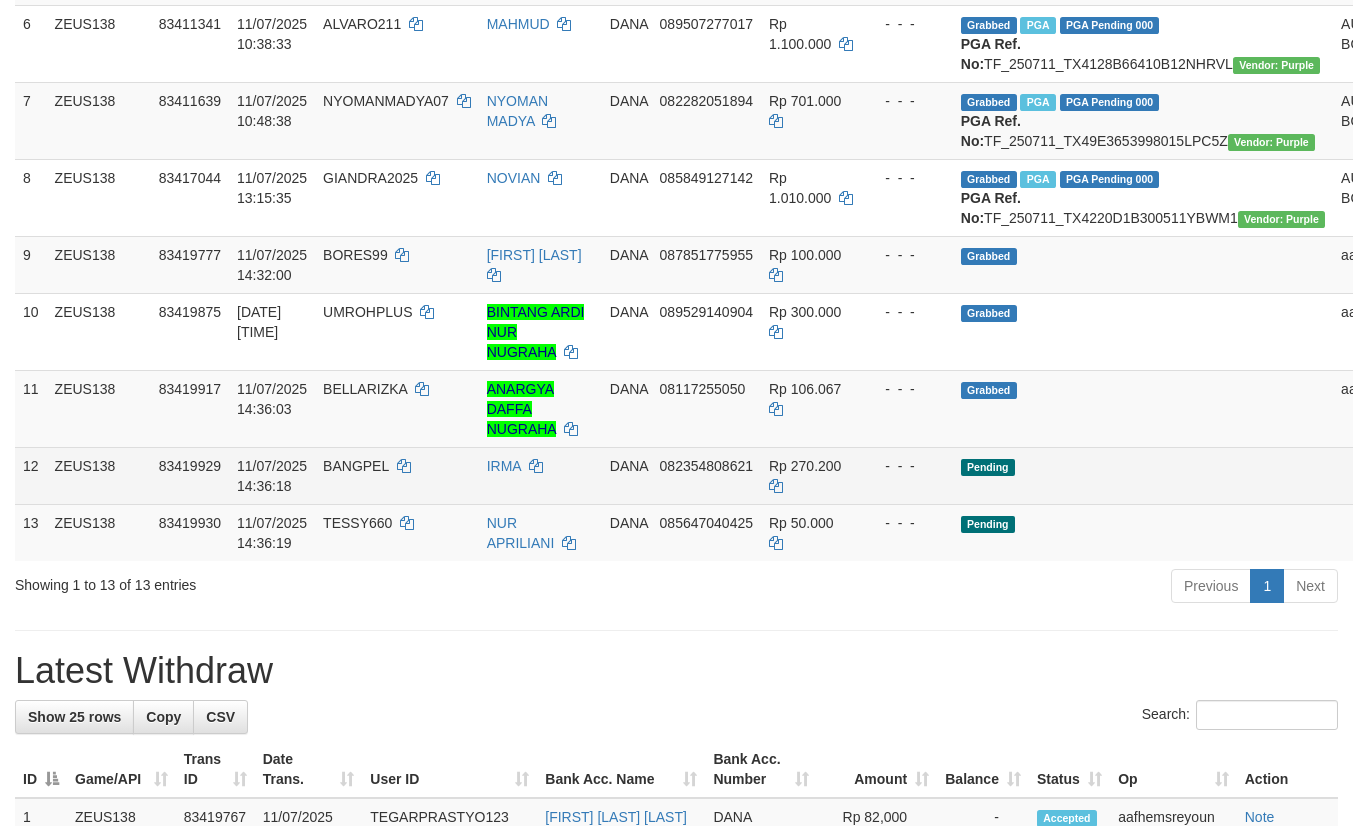 scroll, scrollTop: 600, scrollLeft: 0, axis: vertical 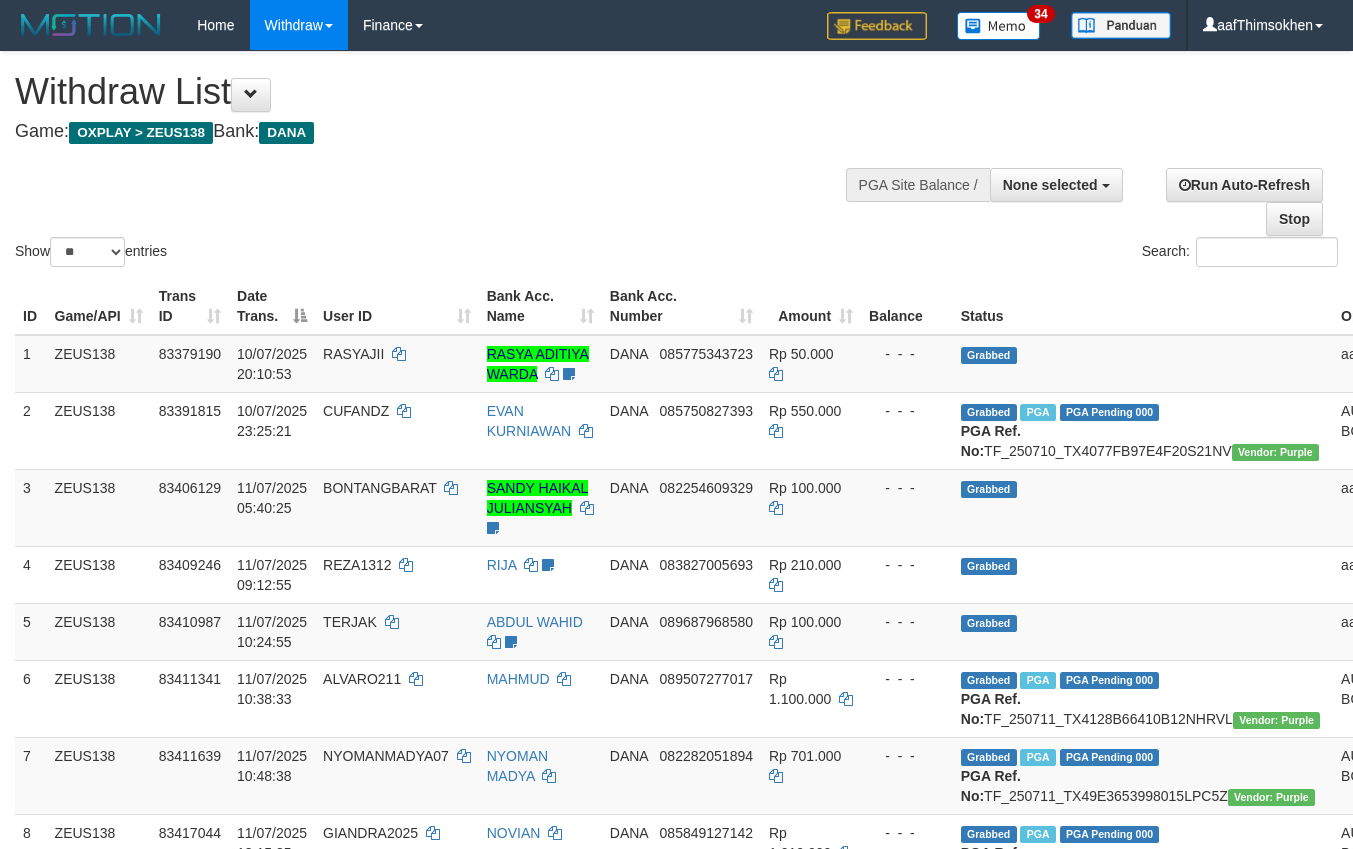 select 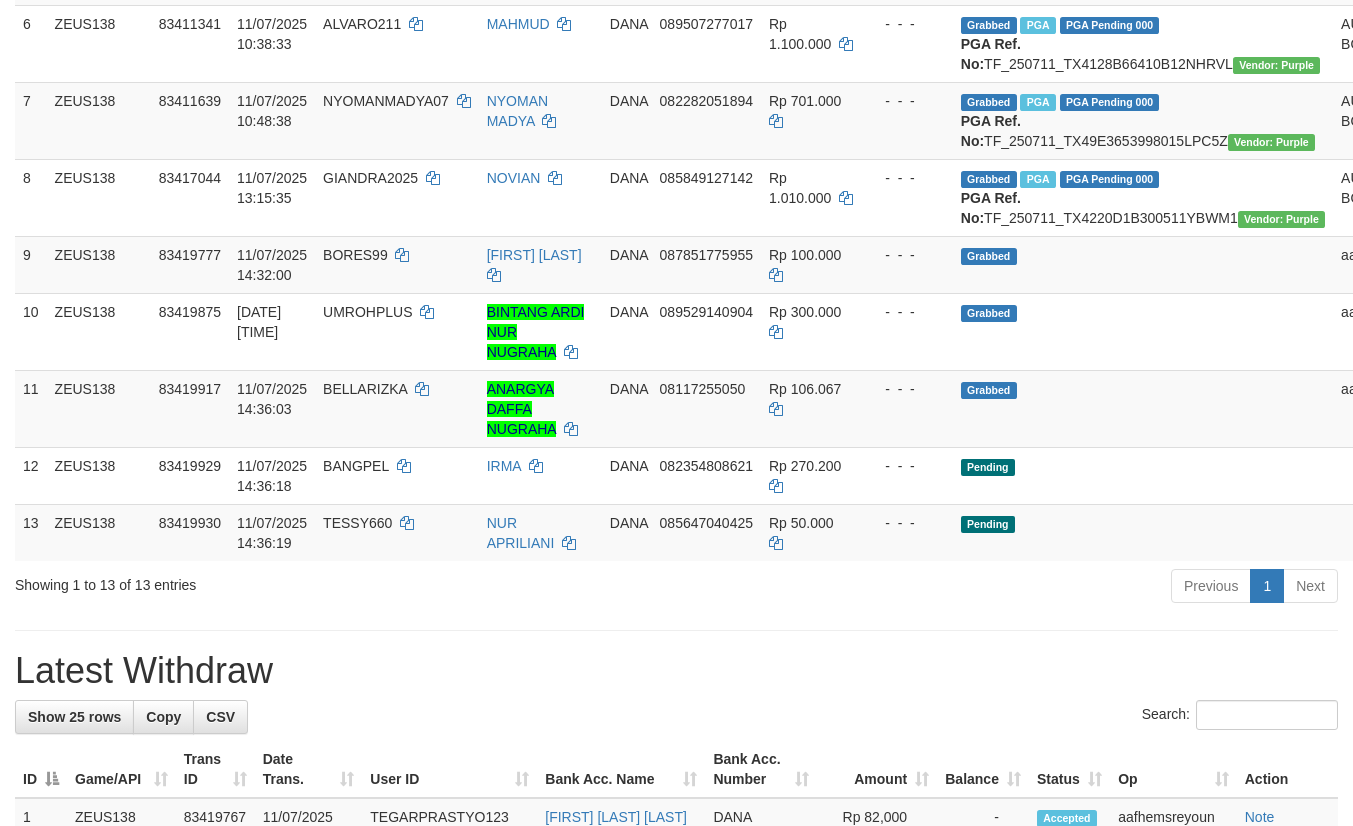 scroll, scrollTop: 600, scrollLeft: 0, axis: vertical 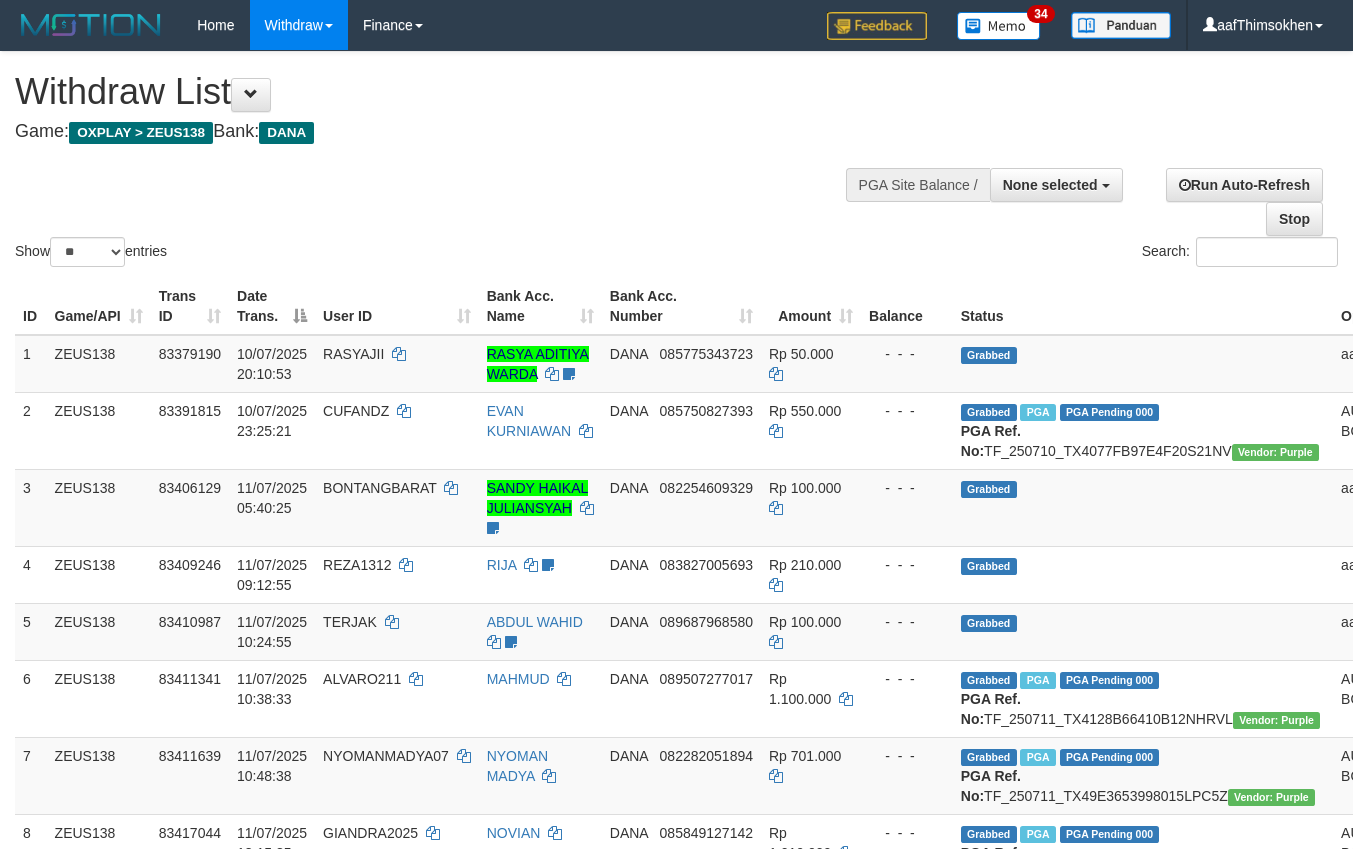 select 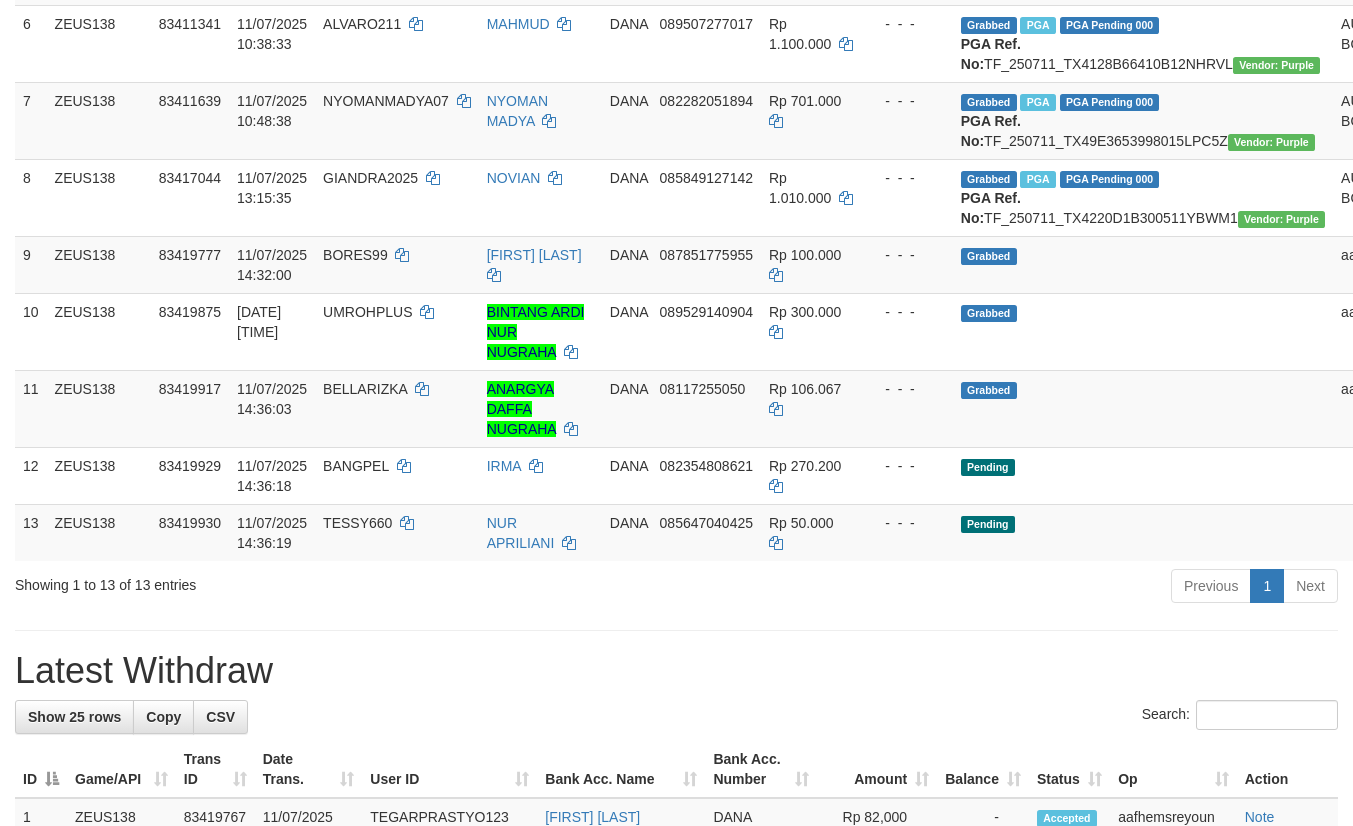 scroll, scrollTop: 600, scrollLeft: 0, axis: vertical 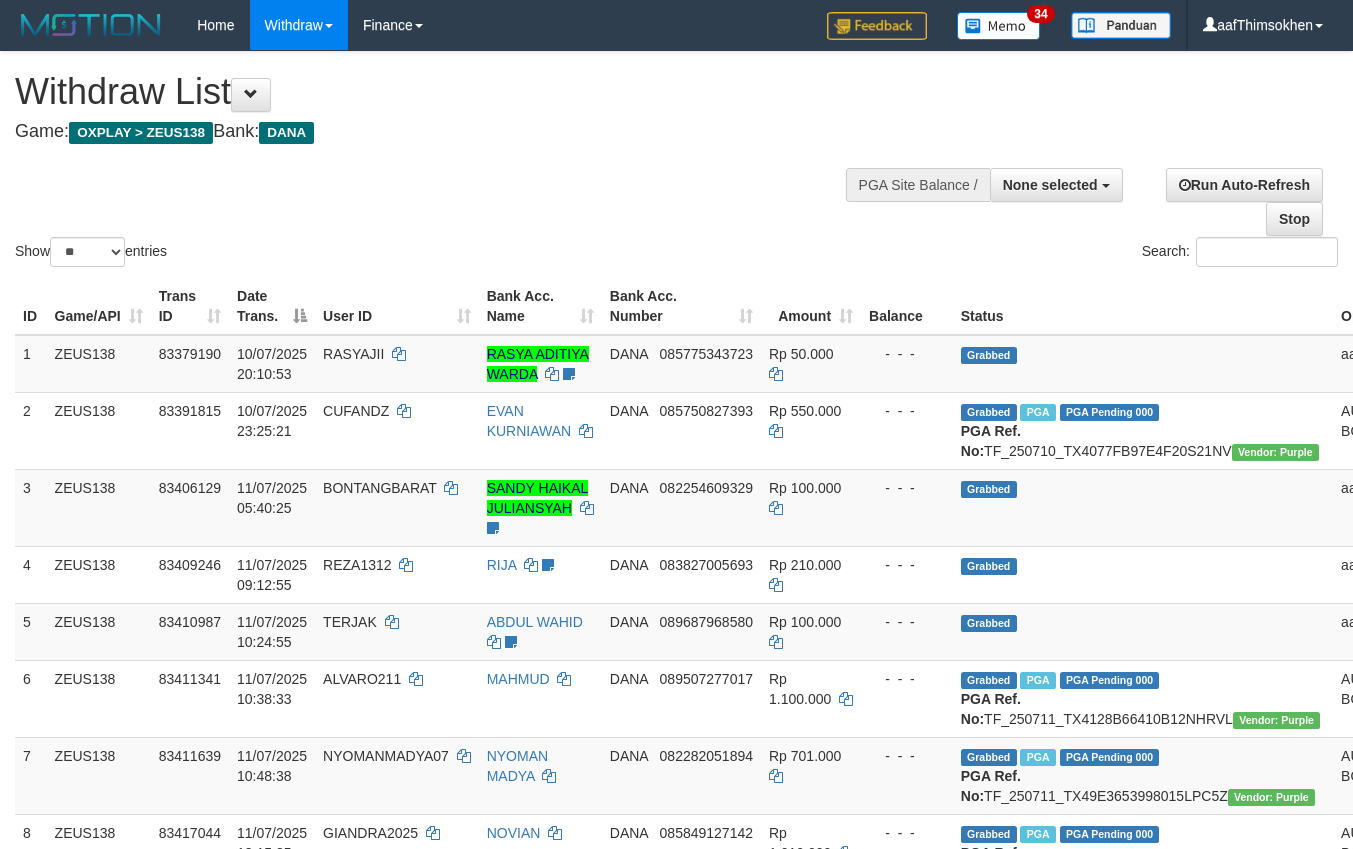 select 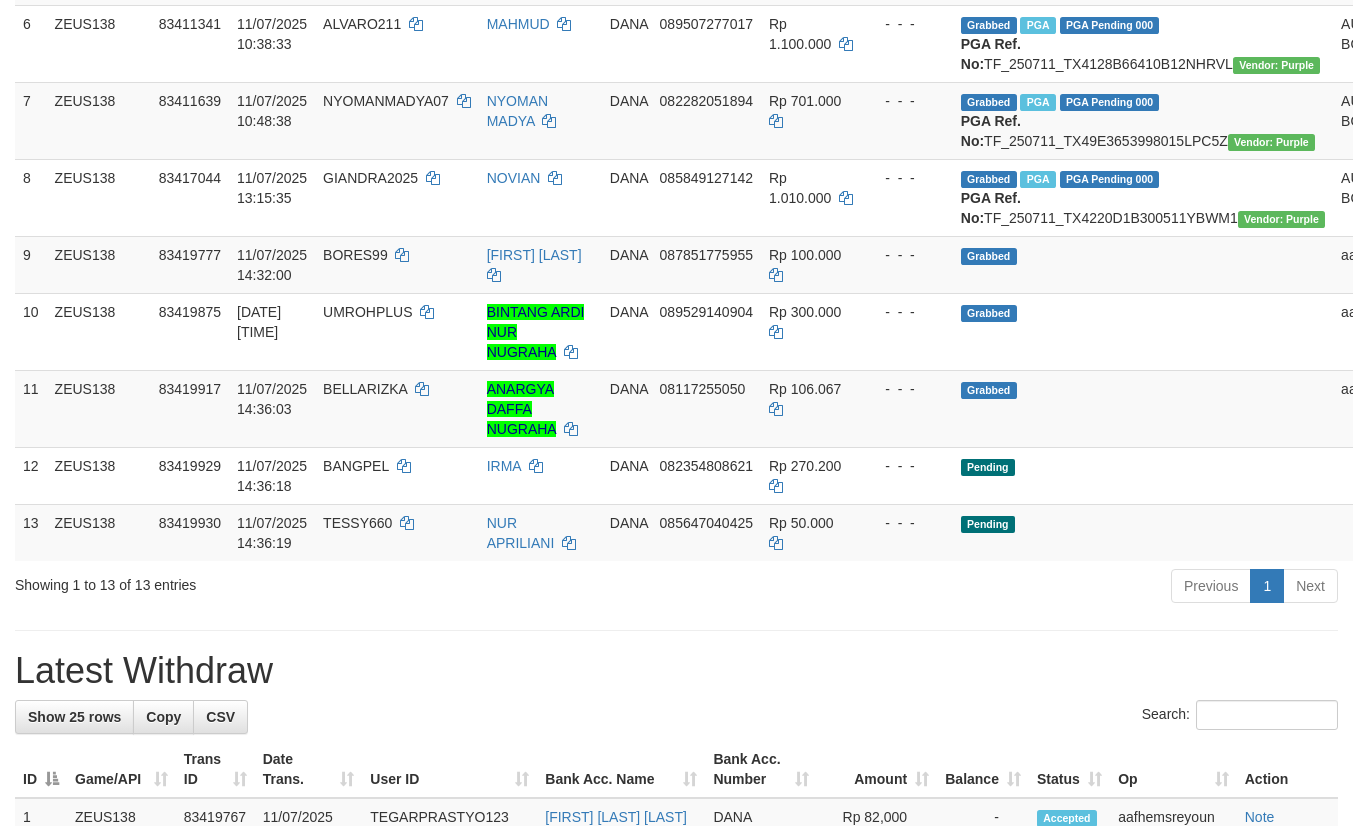 scroll, scrollTop: 600, scrollLeft: 0, axis: vertical 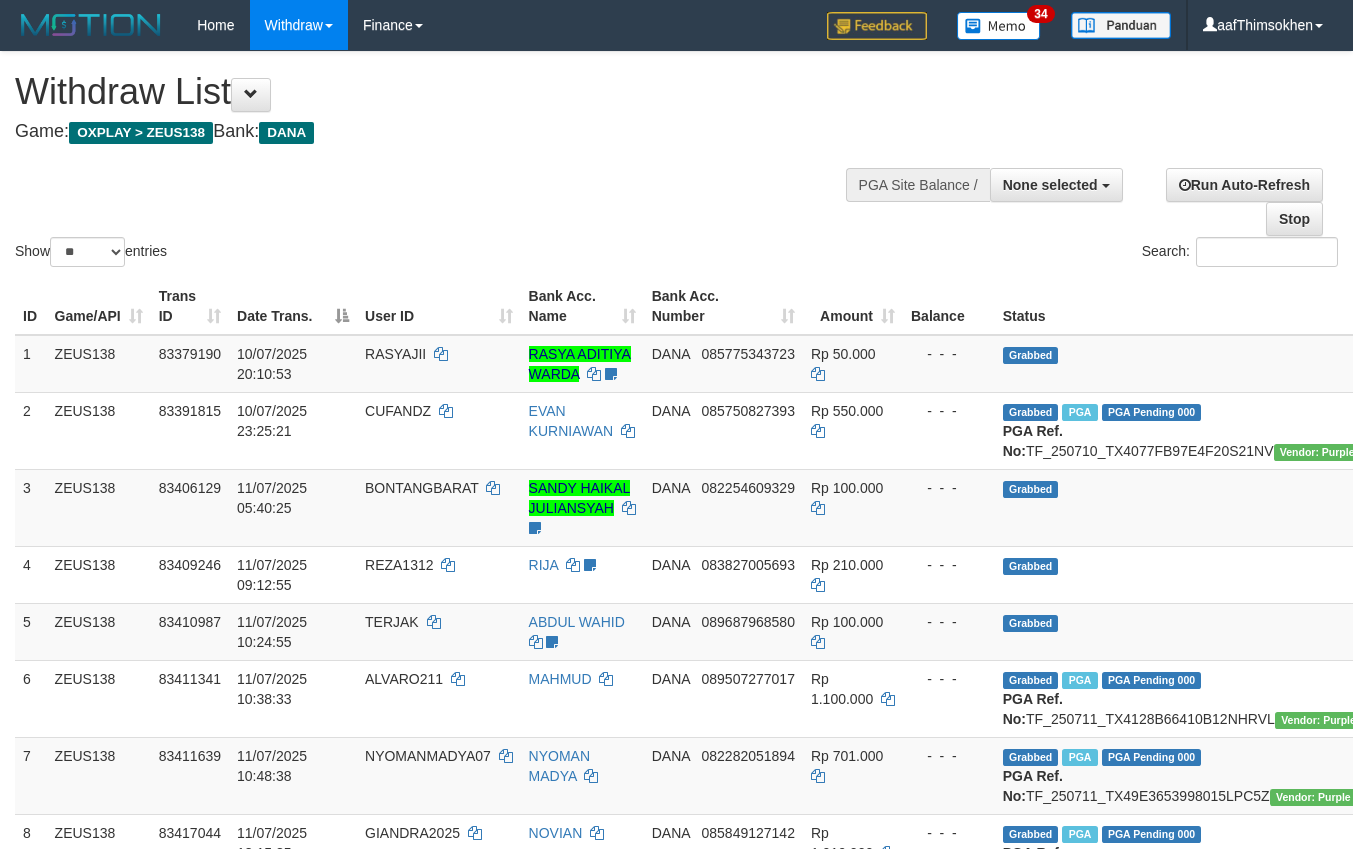 select 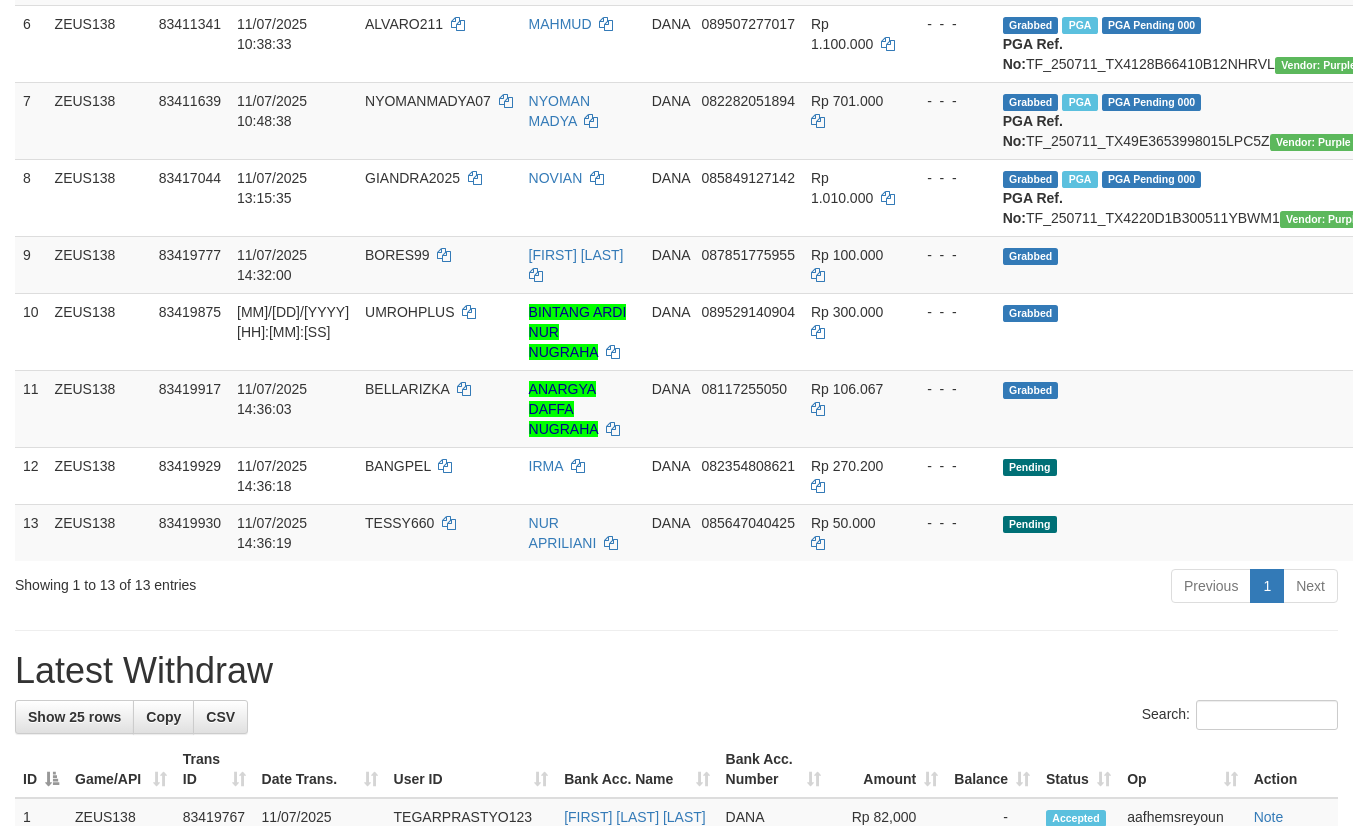 scroll, scrollTop: 600, scrollLeft: 0, axis: vertical 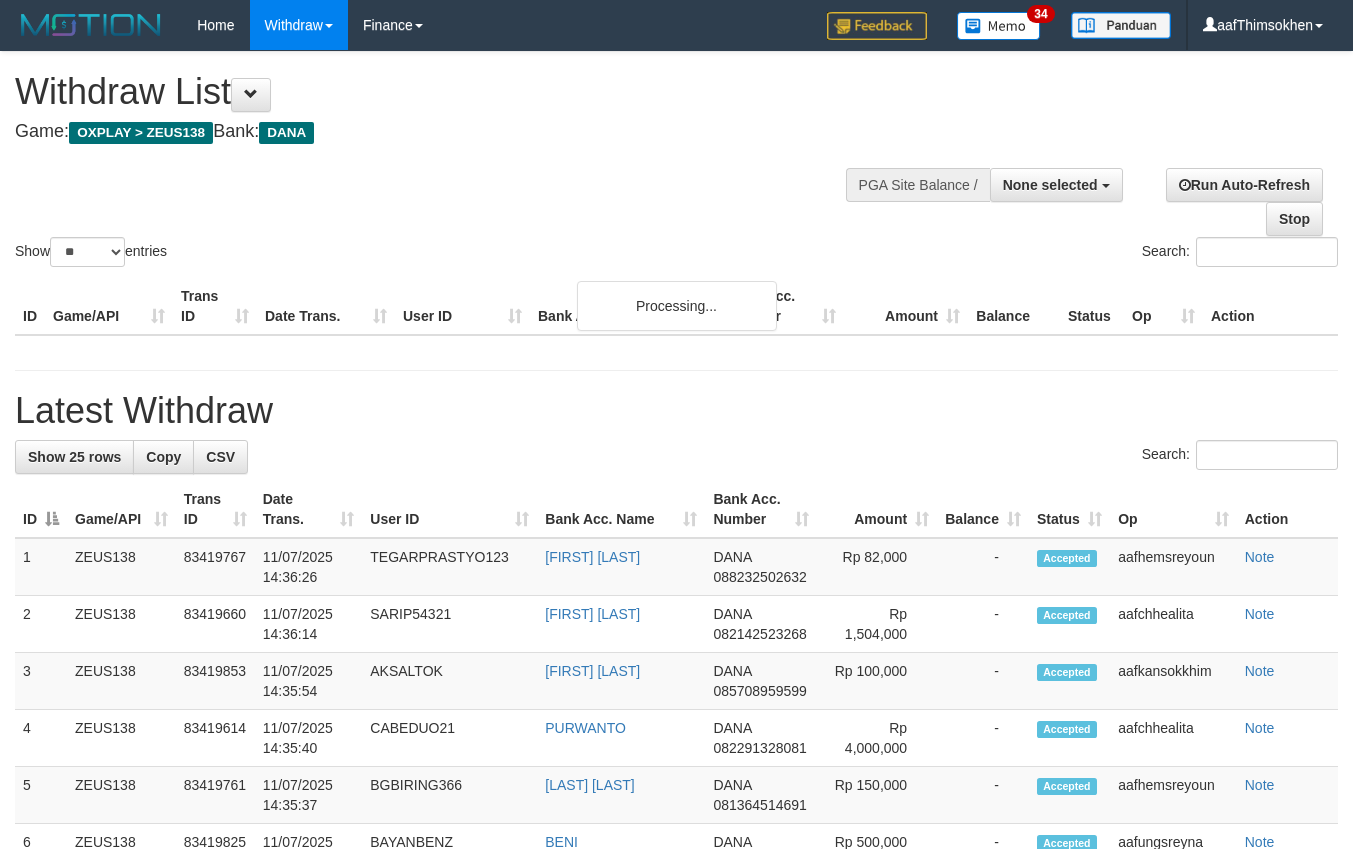 select 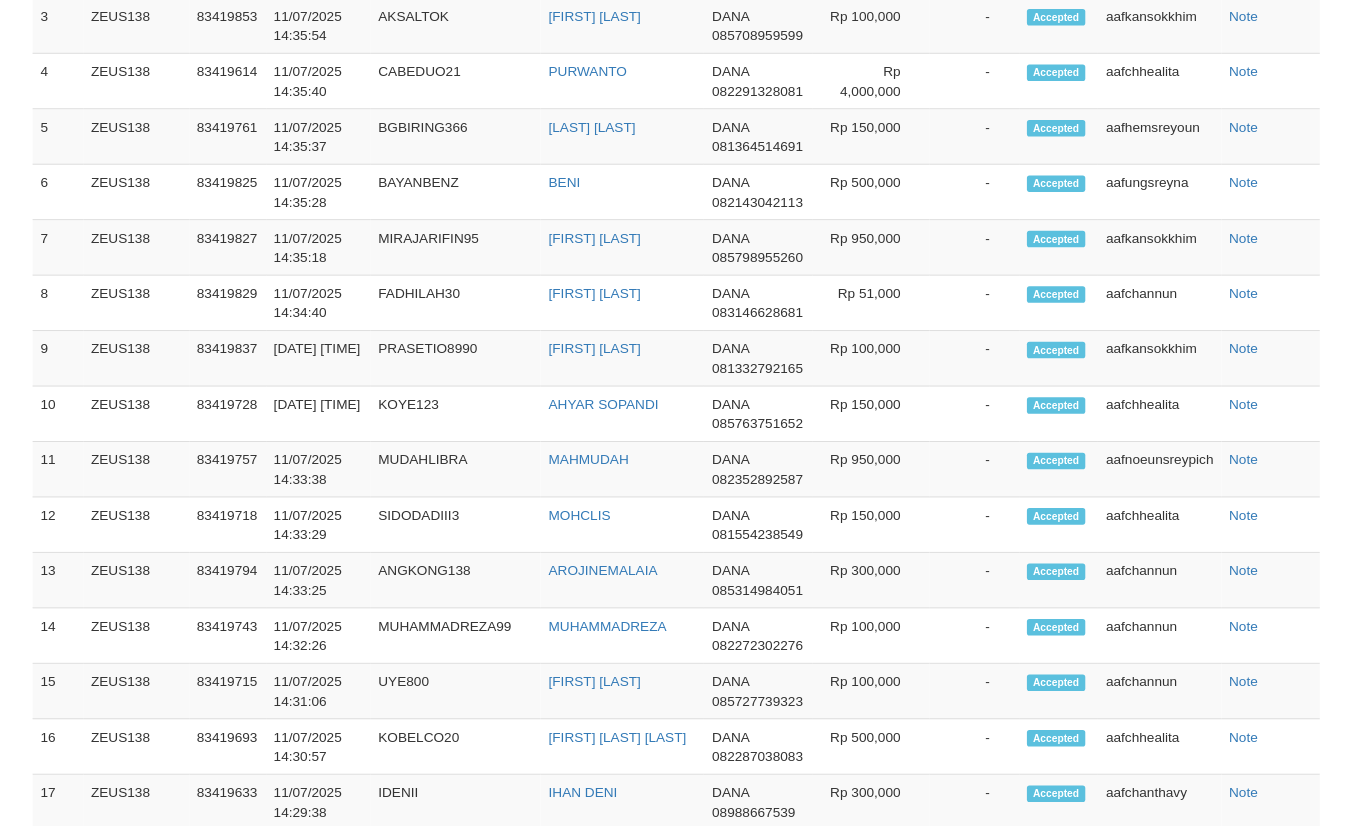 scroll, scrollTop: 1603, scrollLeft: 0, axis: vertical 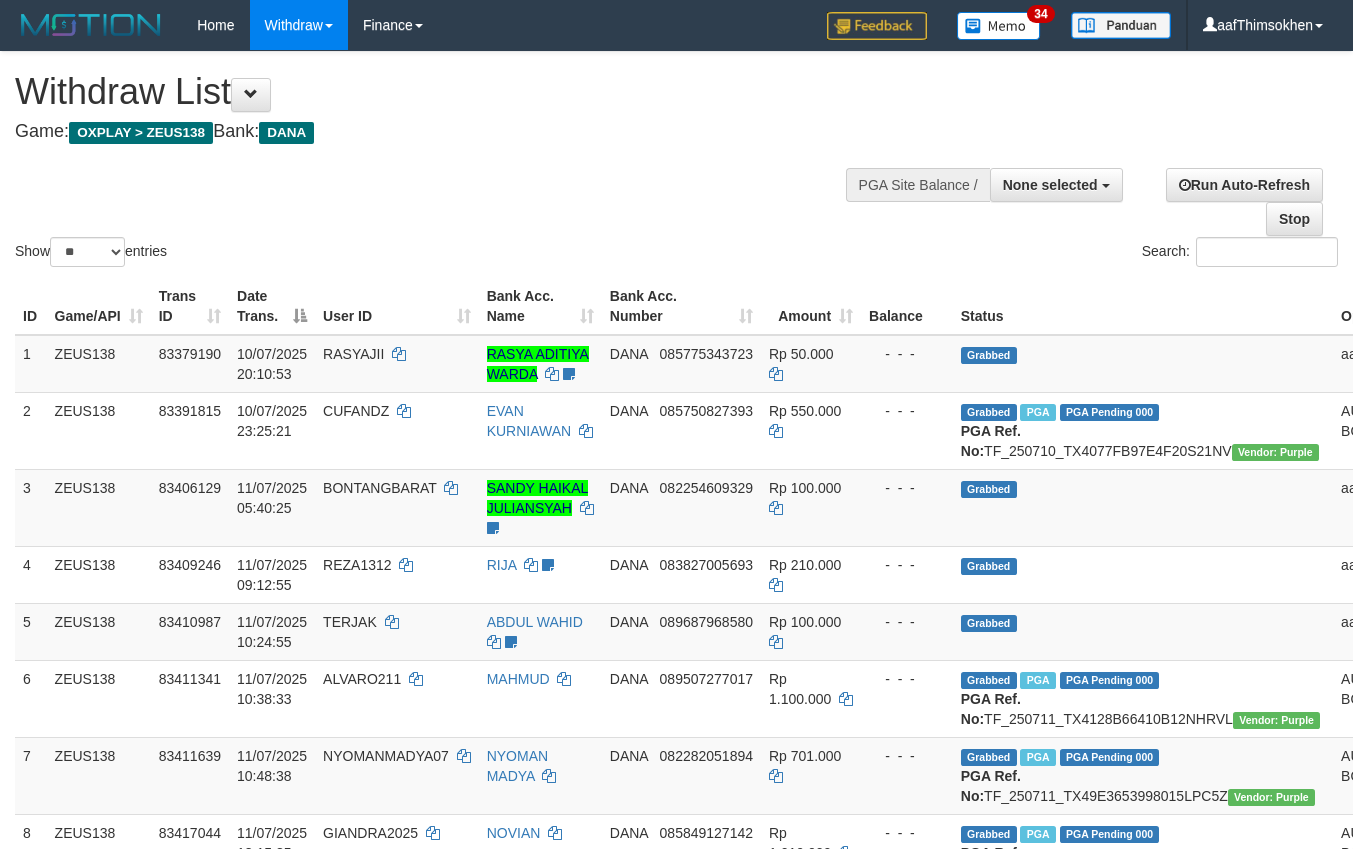 select 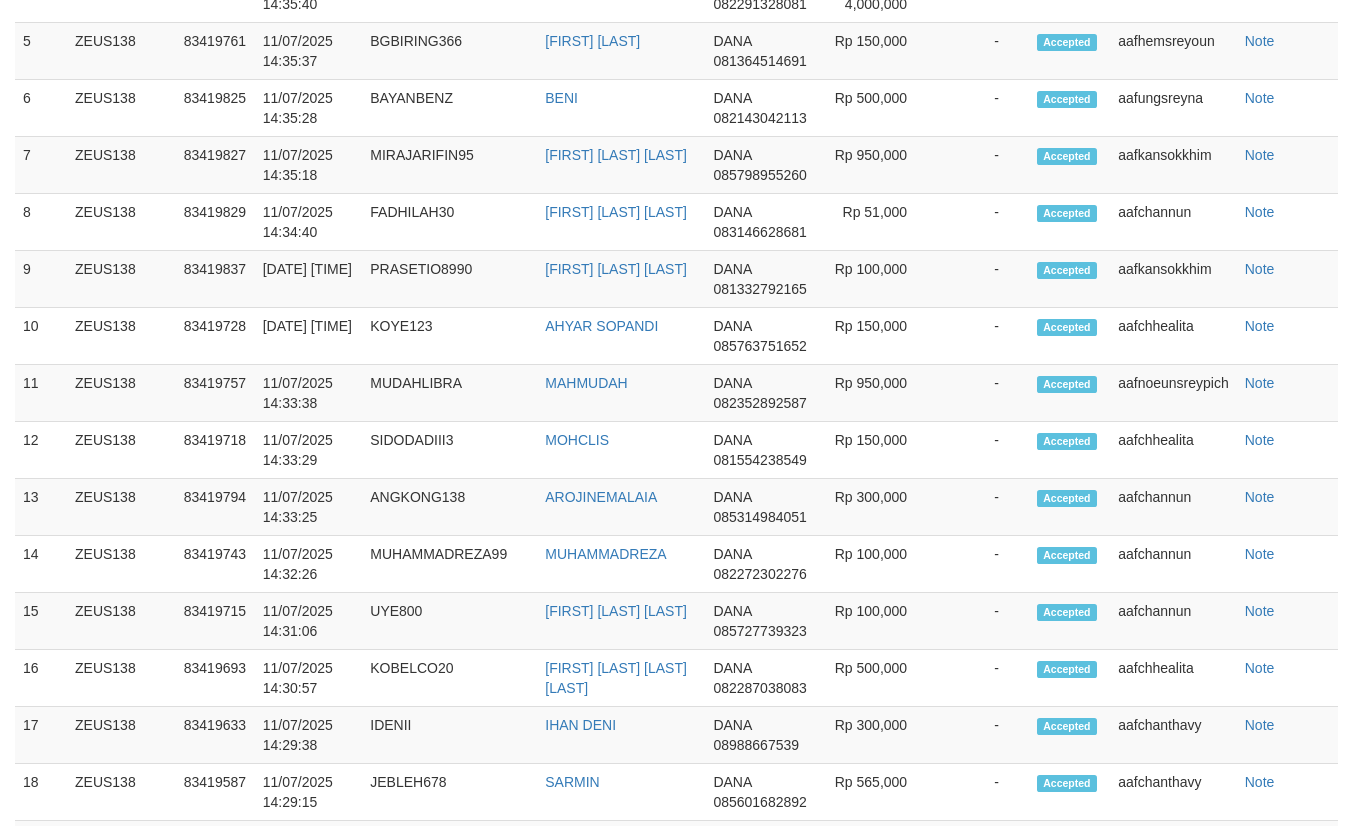 scroll, scrollTop: 1603, scrollLeft: 0, axis: vertical 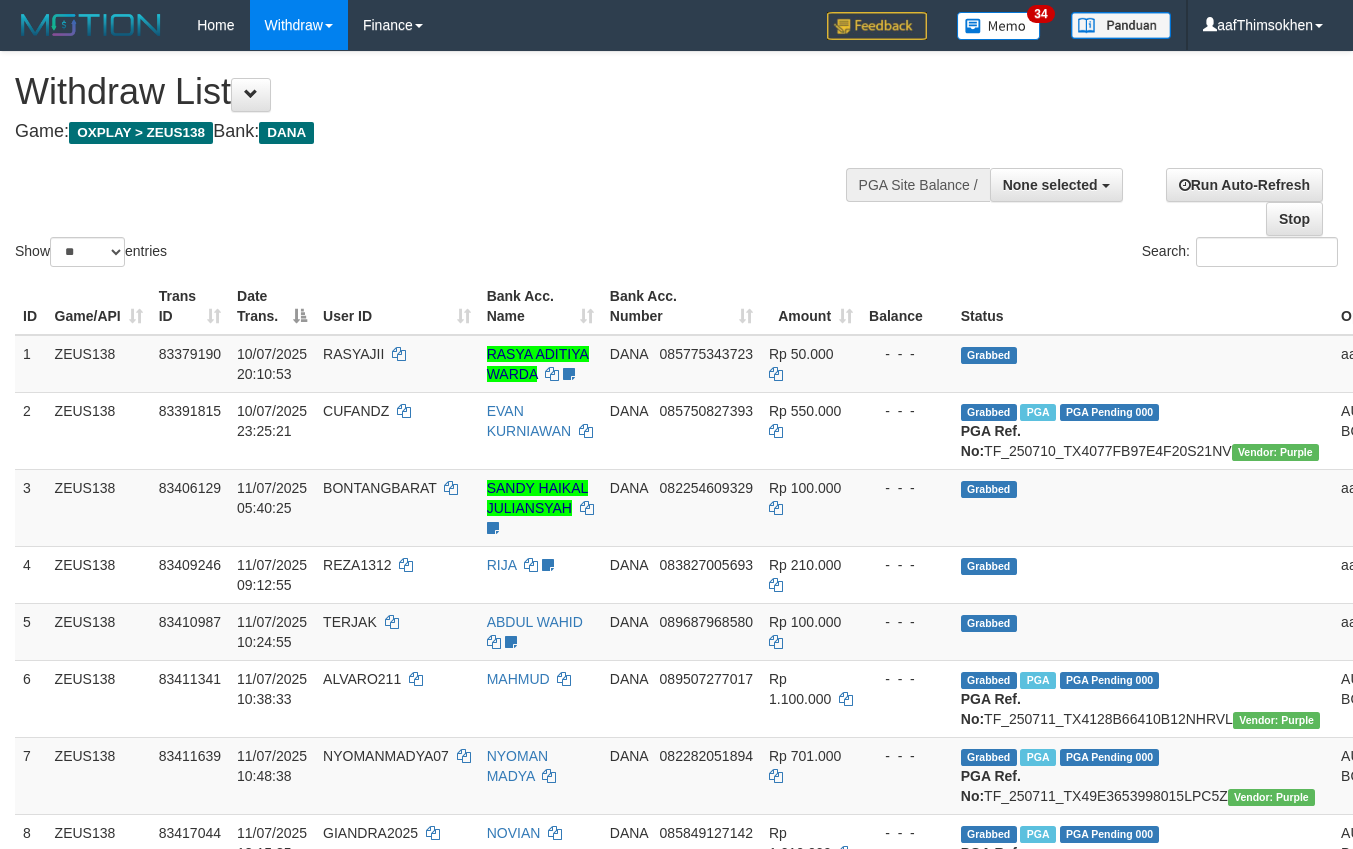 select 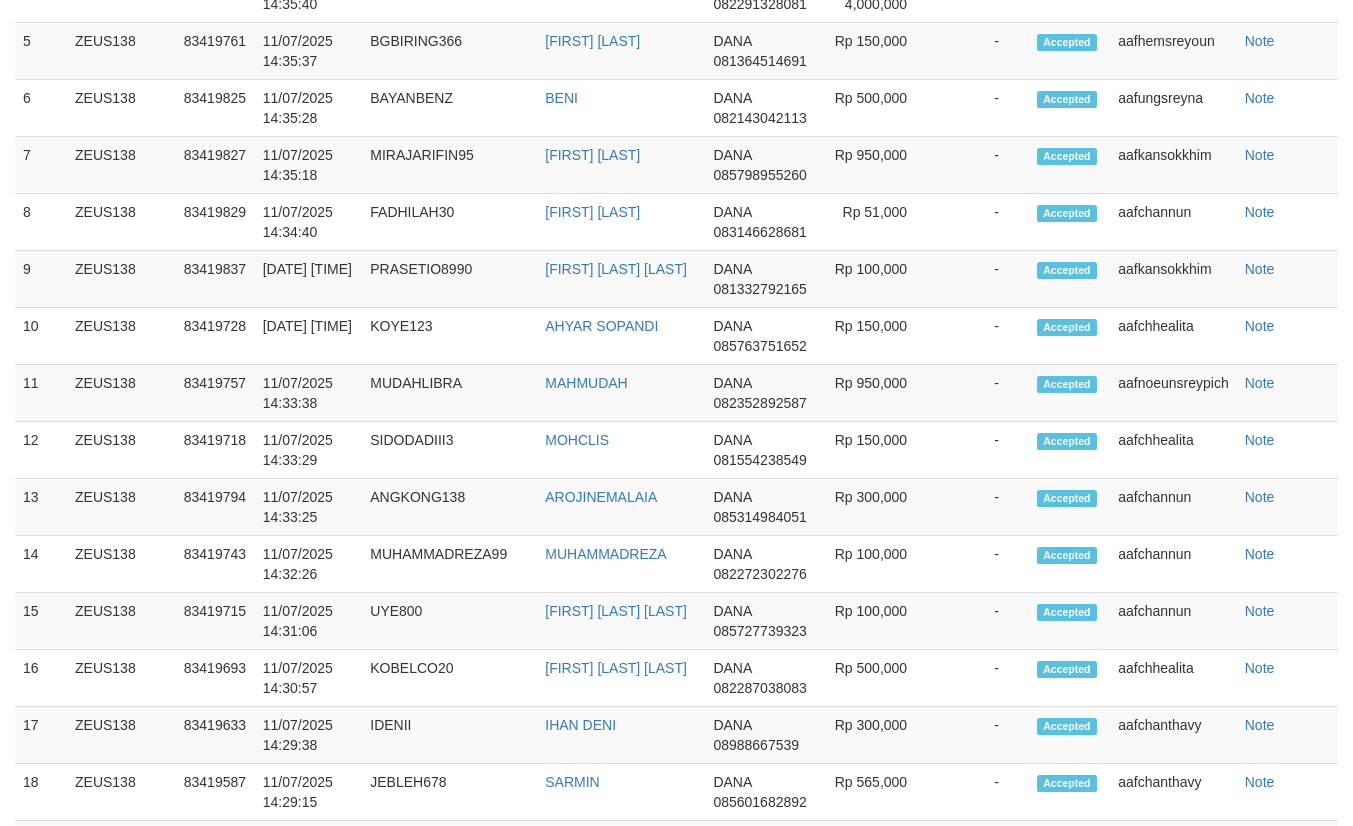 scroll, scrollTop: 1603, scrollLeft: 0, axis: vertical 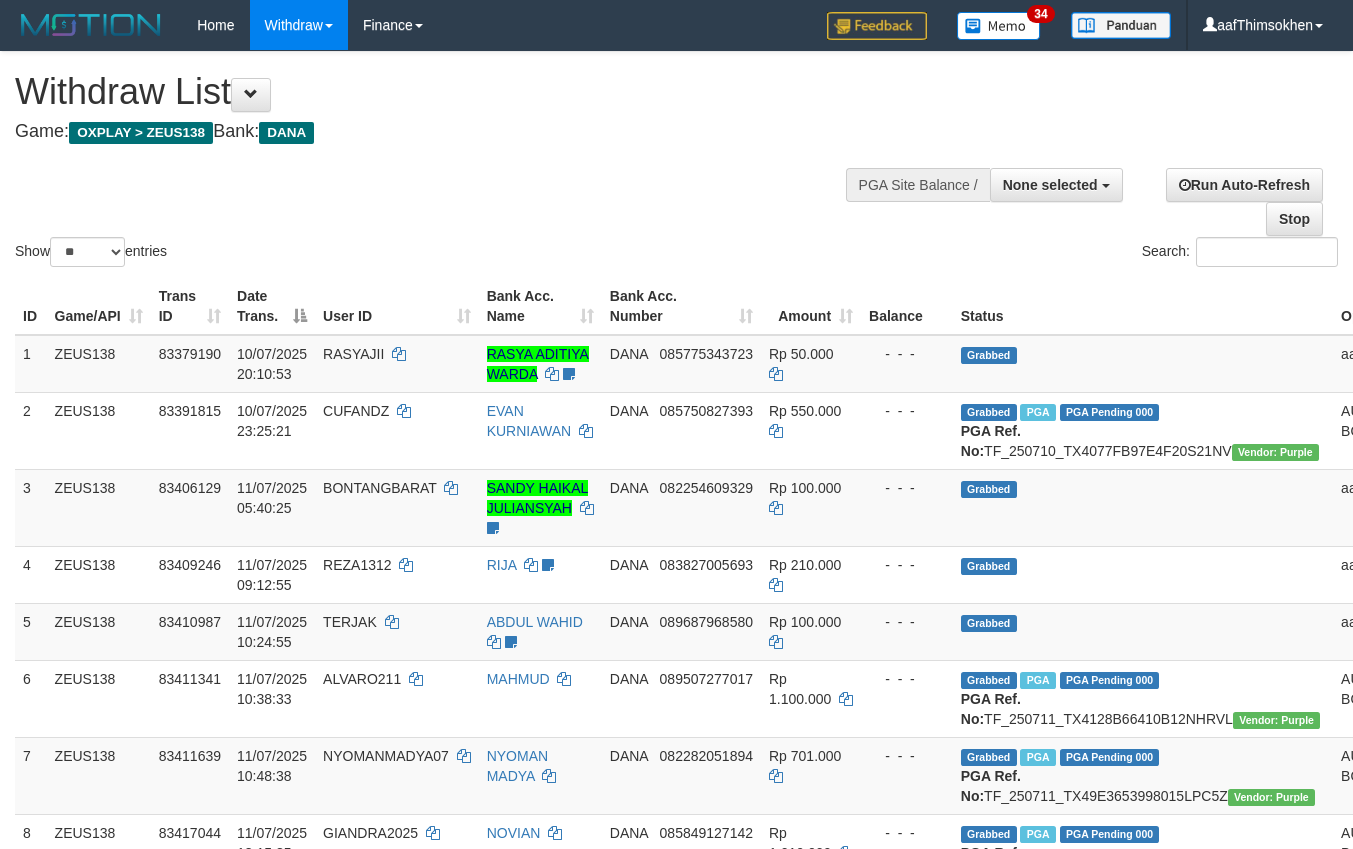 select 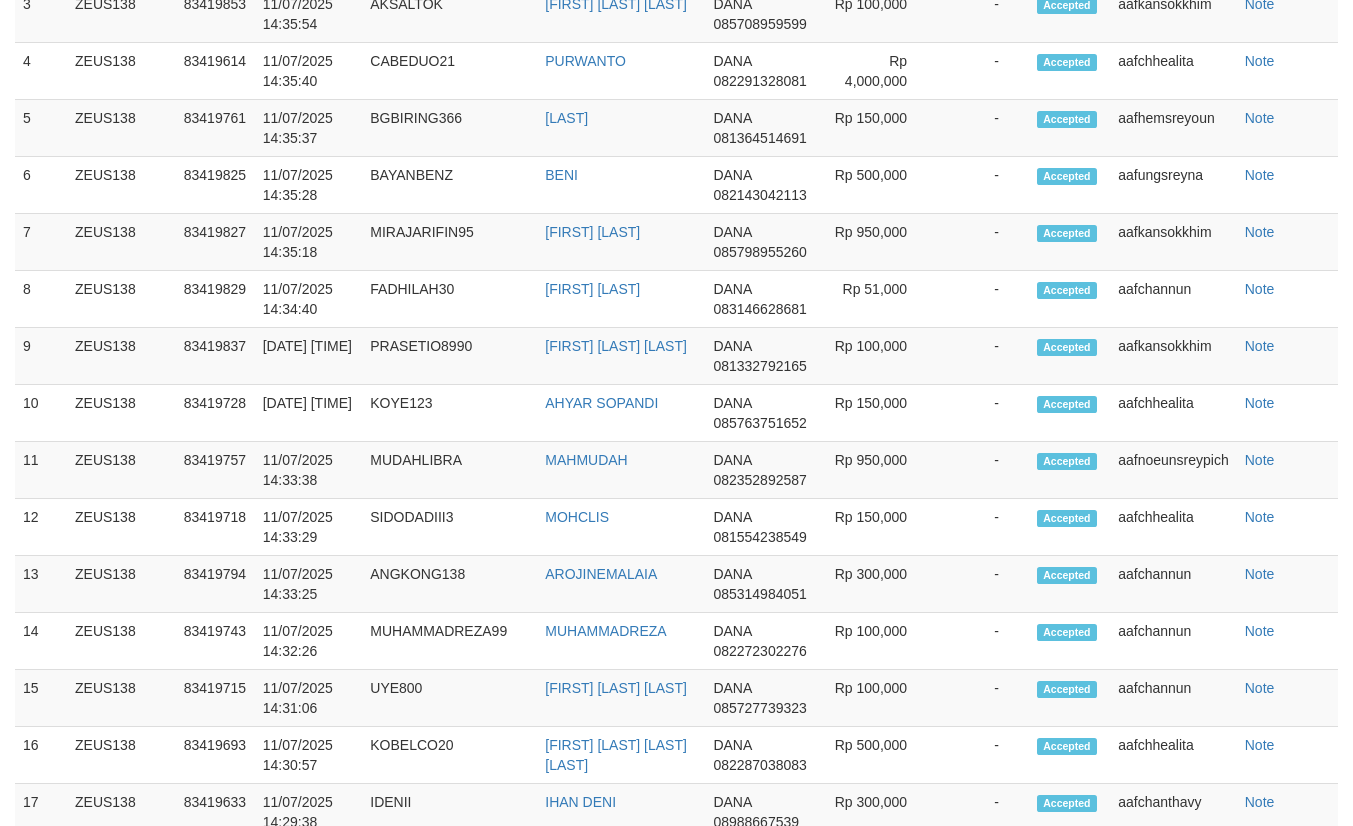 scroll, scrollTop: 1603, scrollLeft: 0, axis: vertical 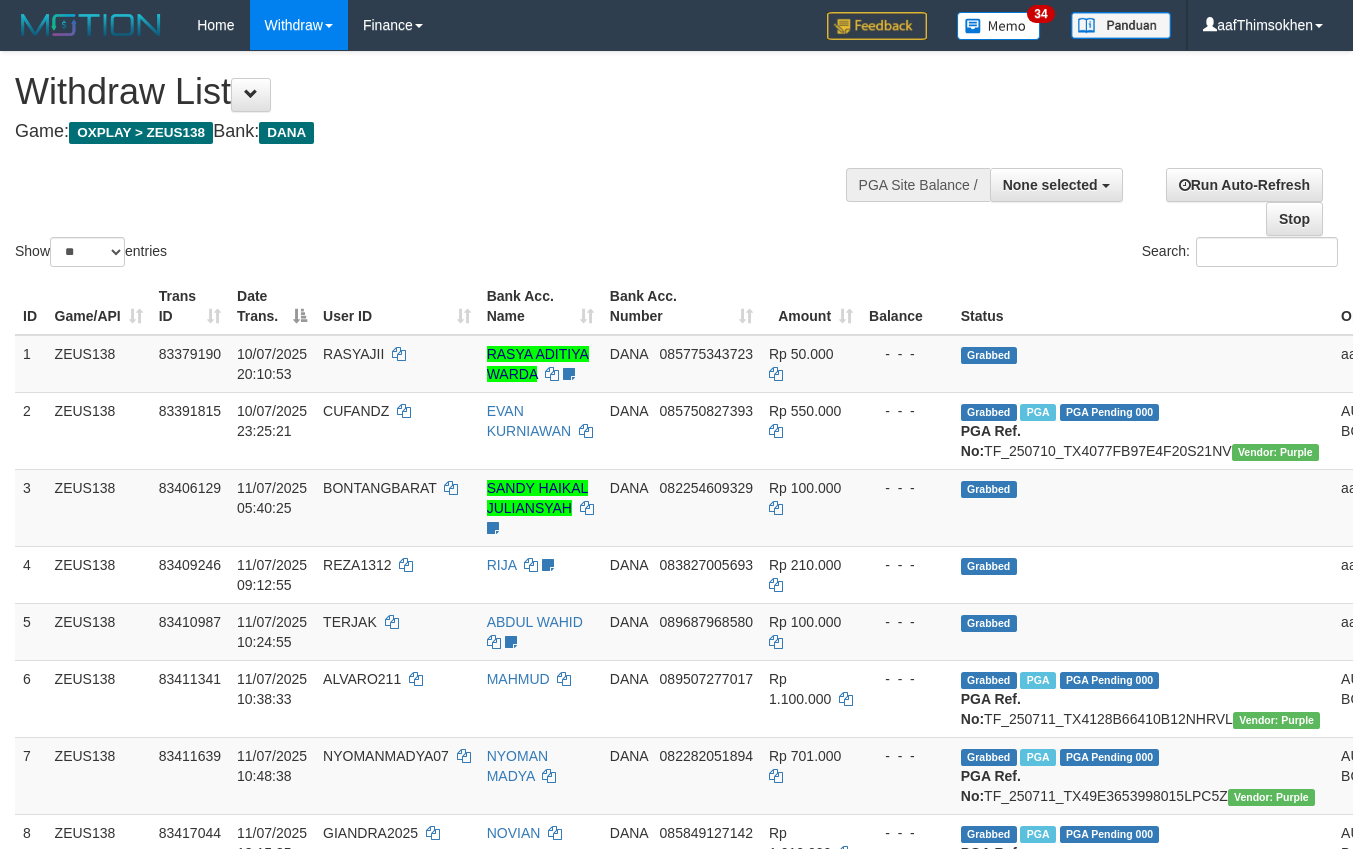 select 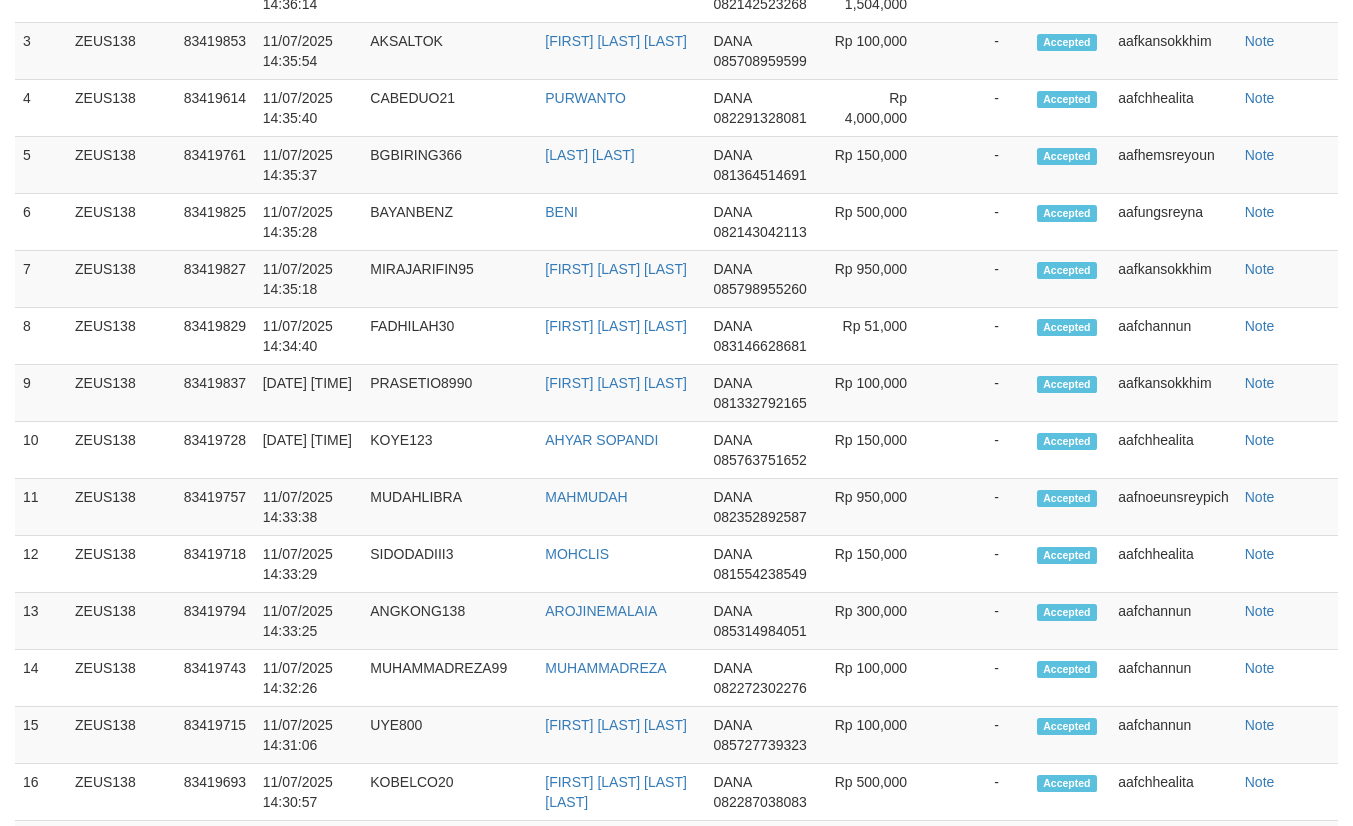 scroll, scrollTop: 1603, scrollLeft: 0, axis: vertical 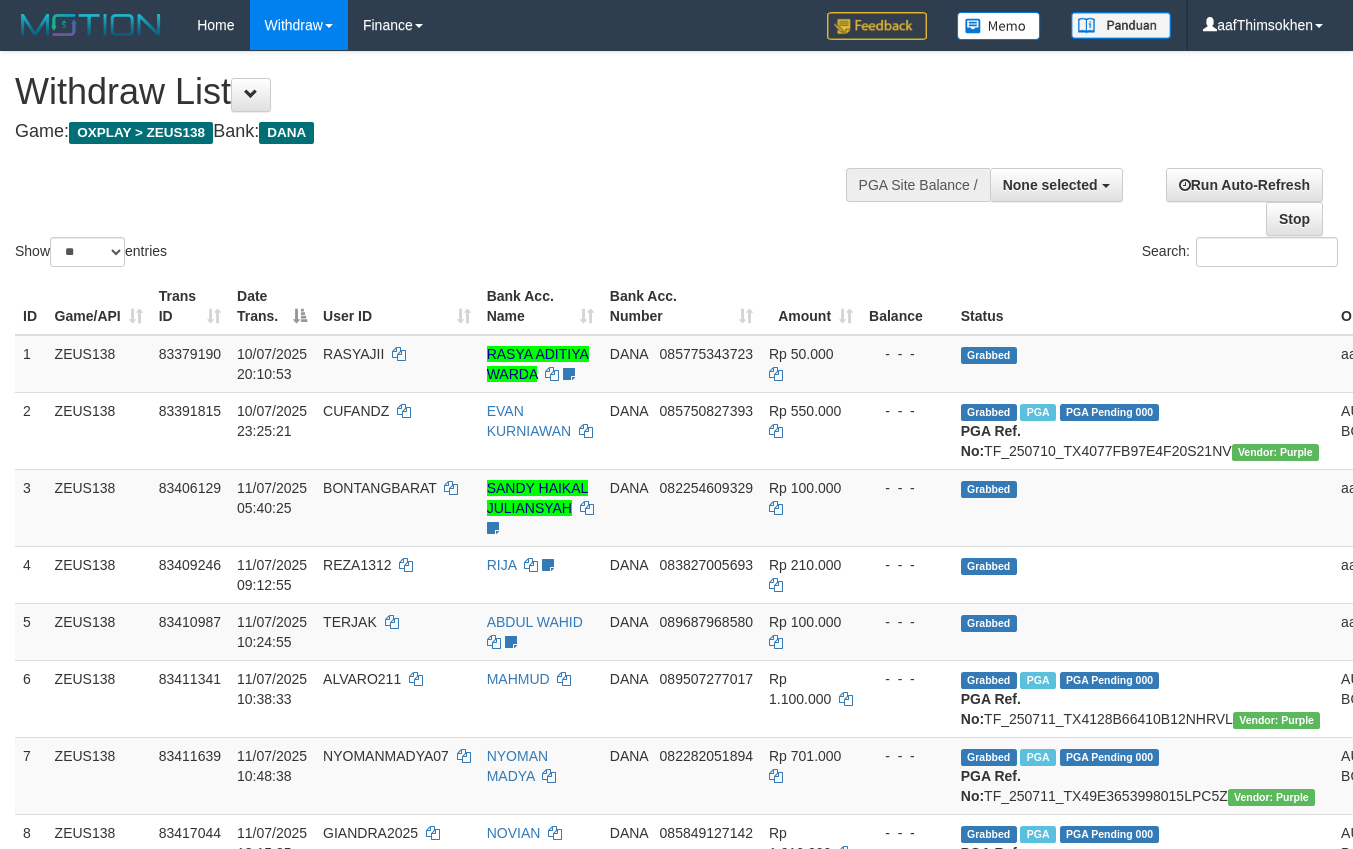 select 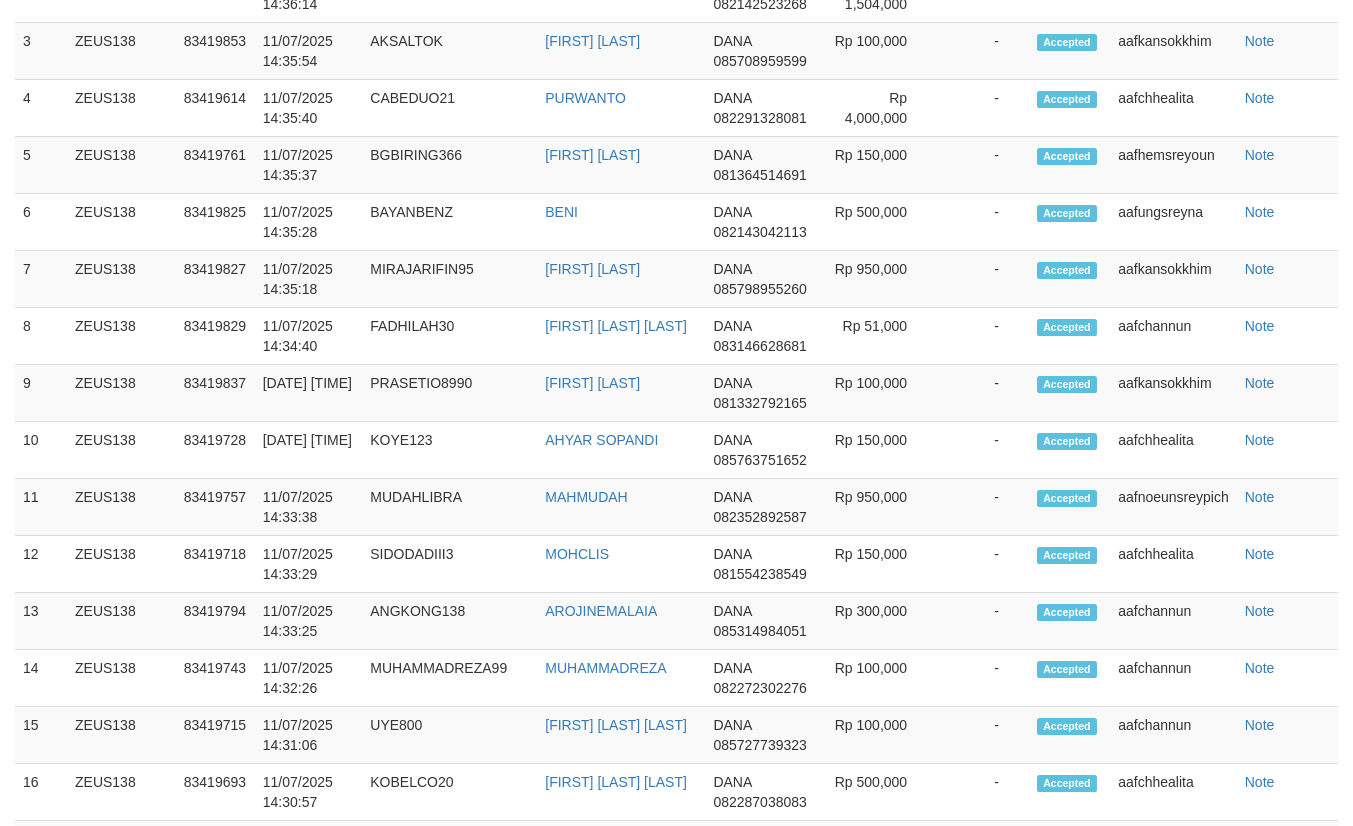 scroll, scrollTop: 1603, scrollLeft: 0, axis: vertical 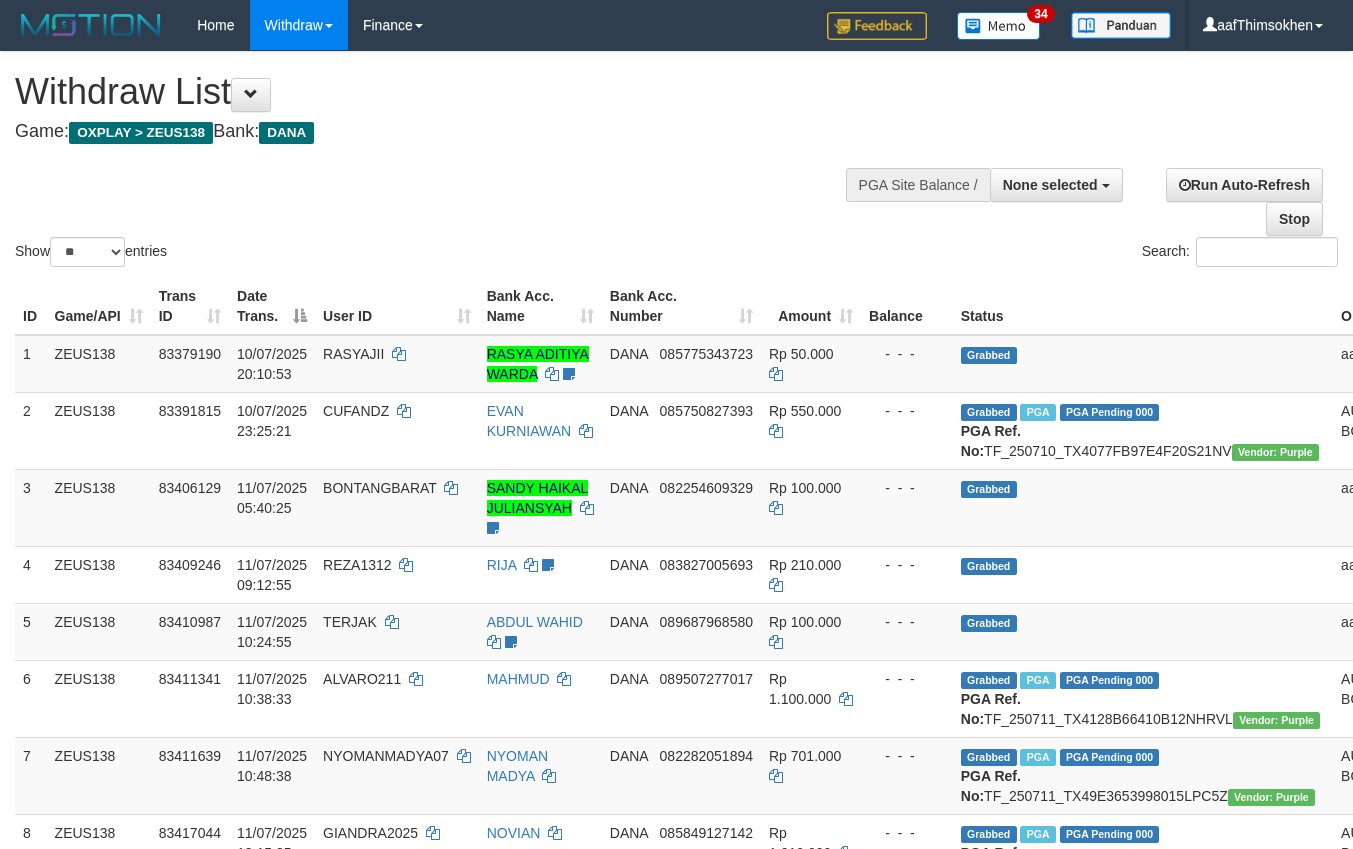 select 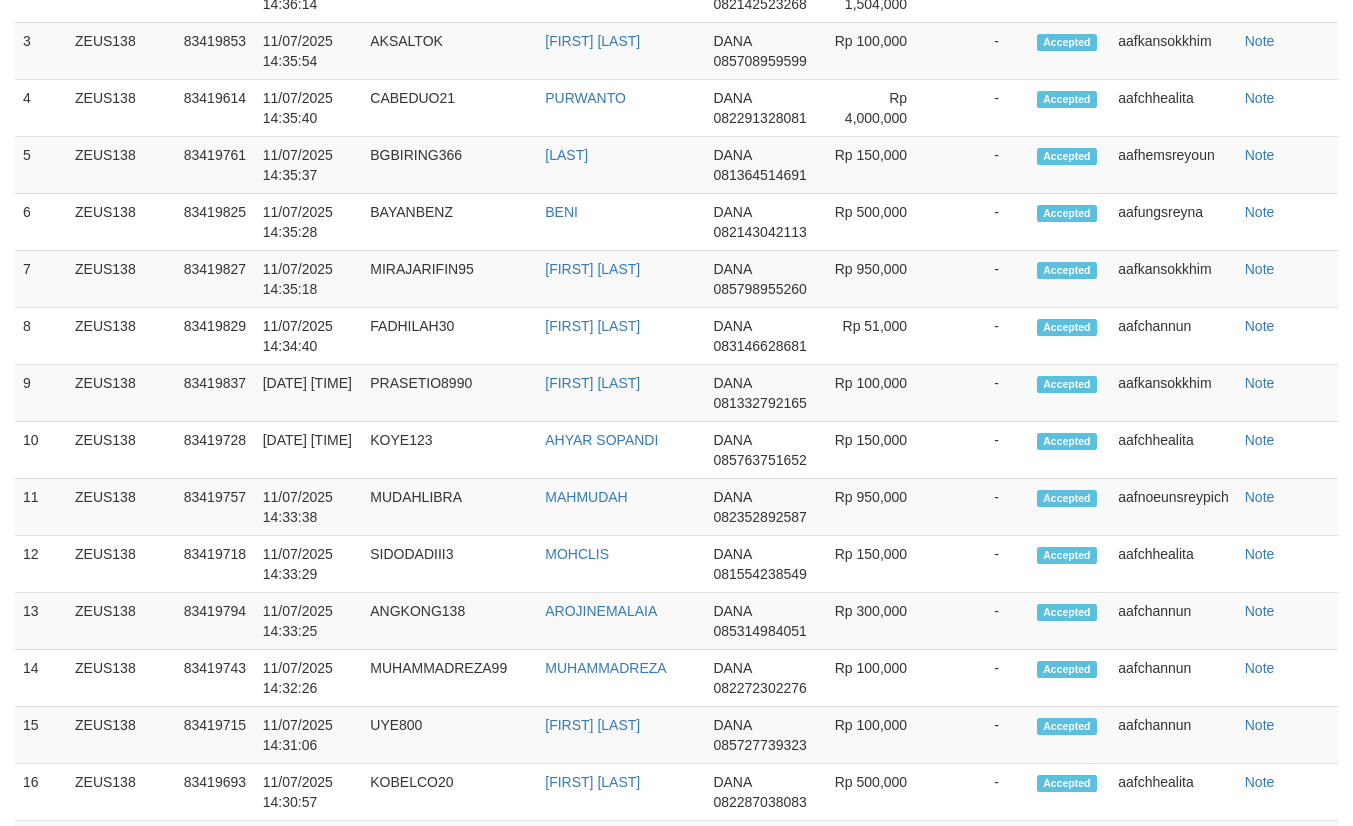 scroll, scrollTop: 1603, scrollLeft: 0, axis: vertical 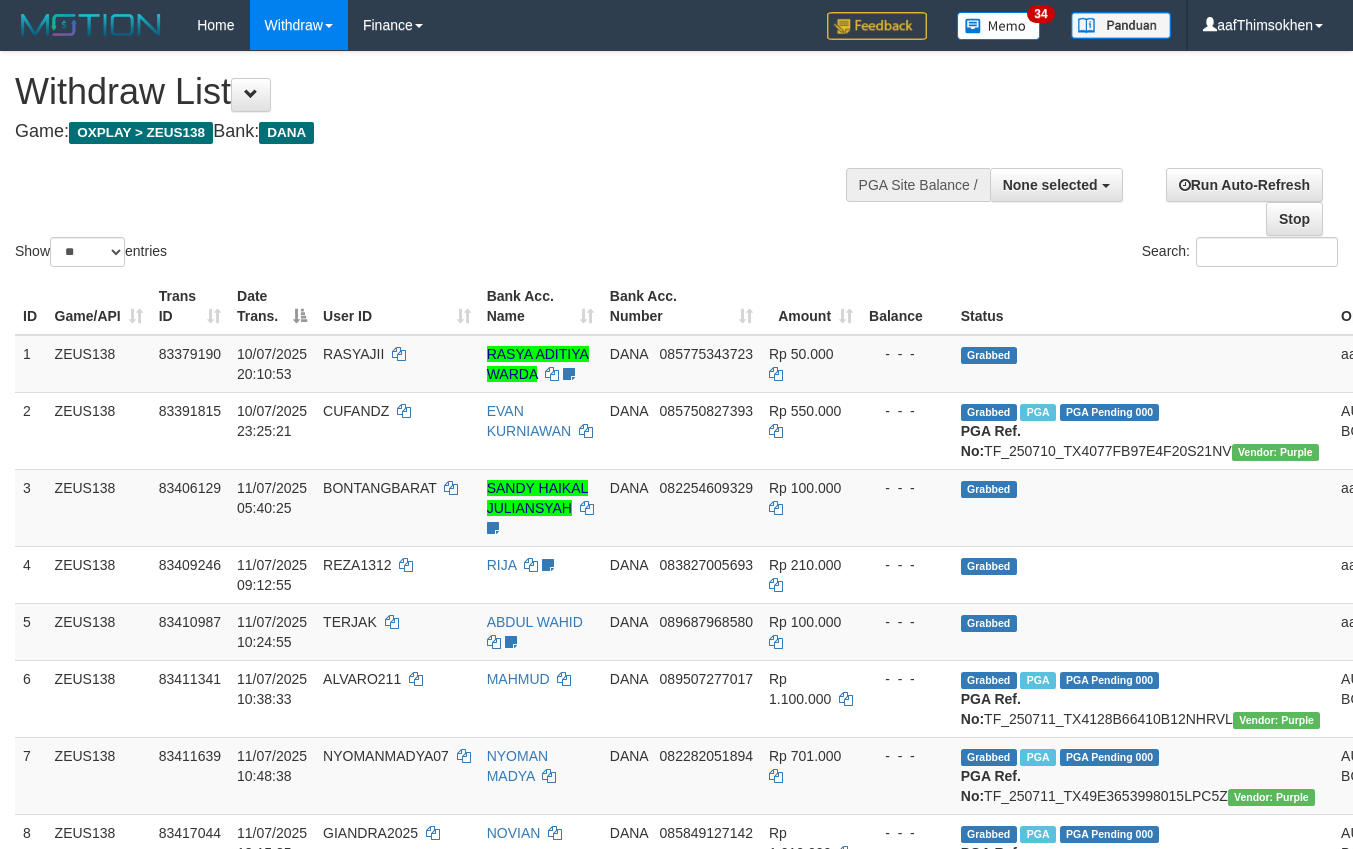 select 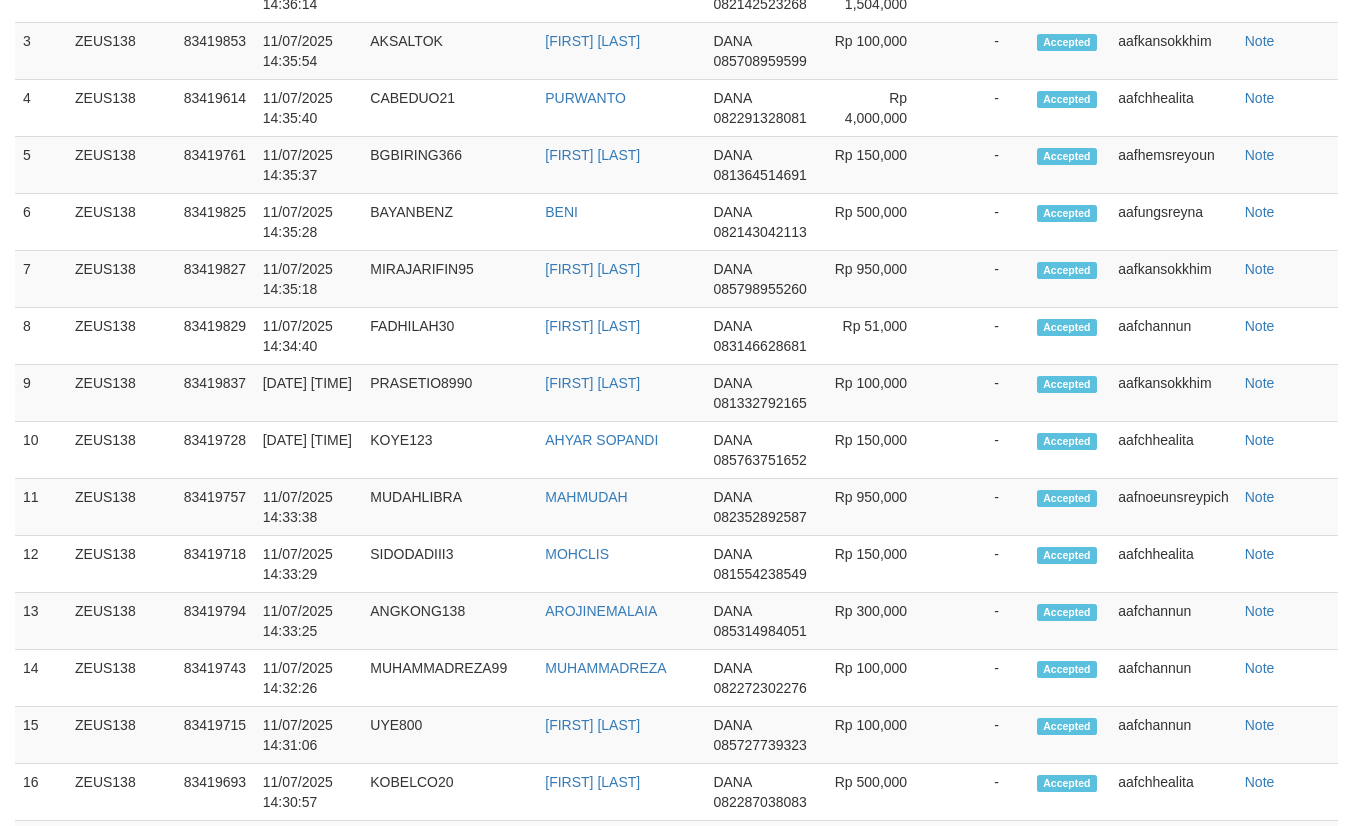 scroll, scrollTop: 1603, scrollLeft: 0, axis: vertical 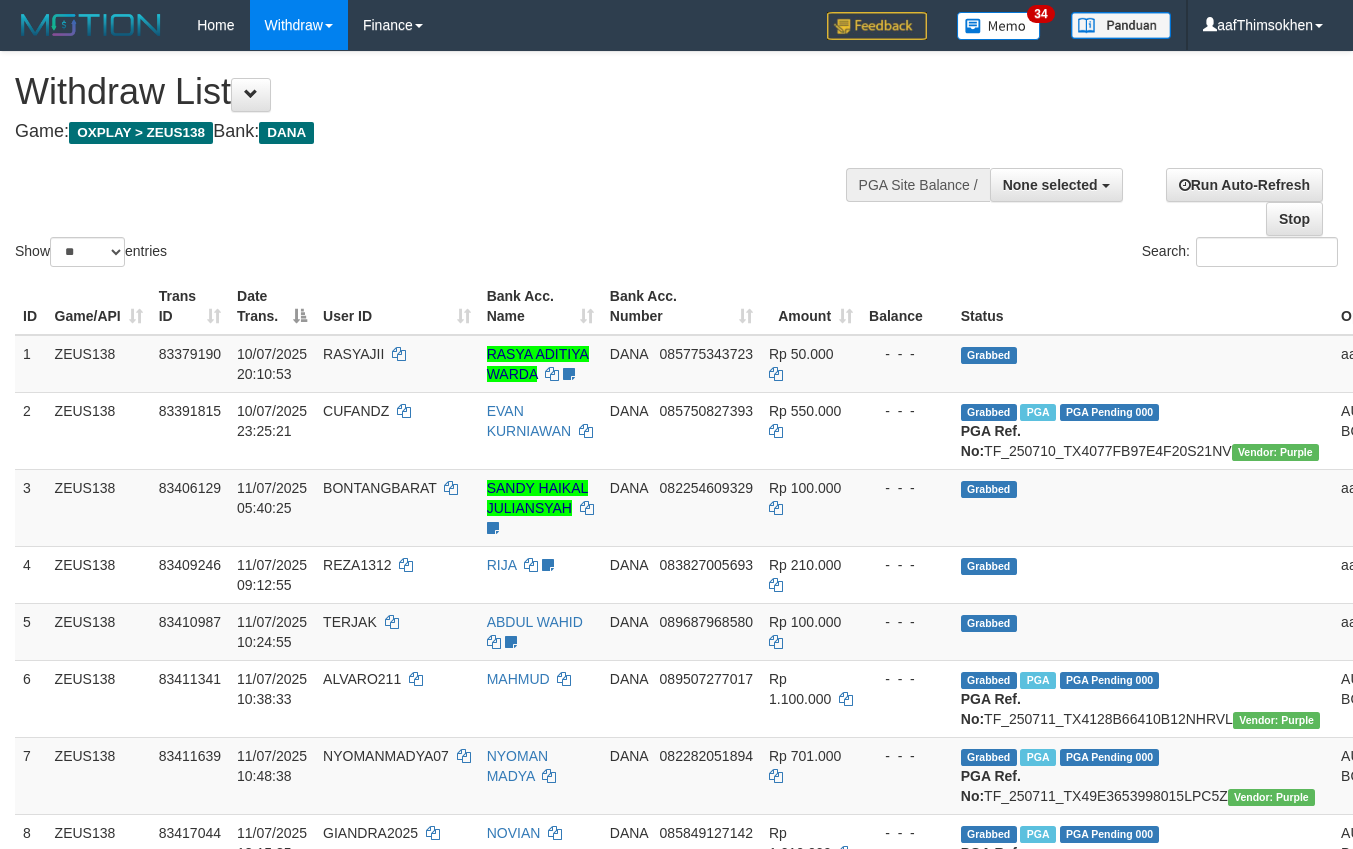 select 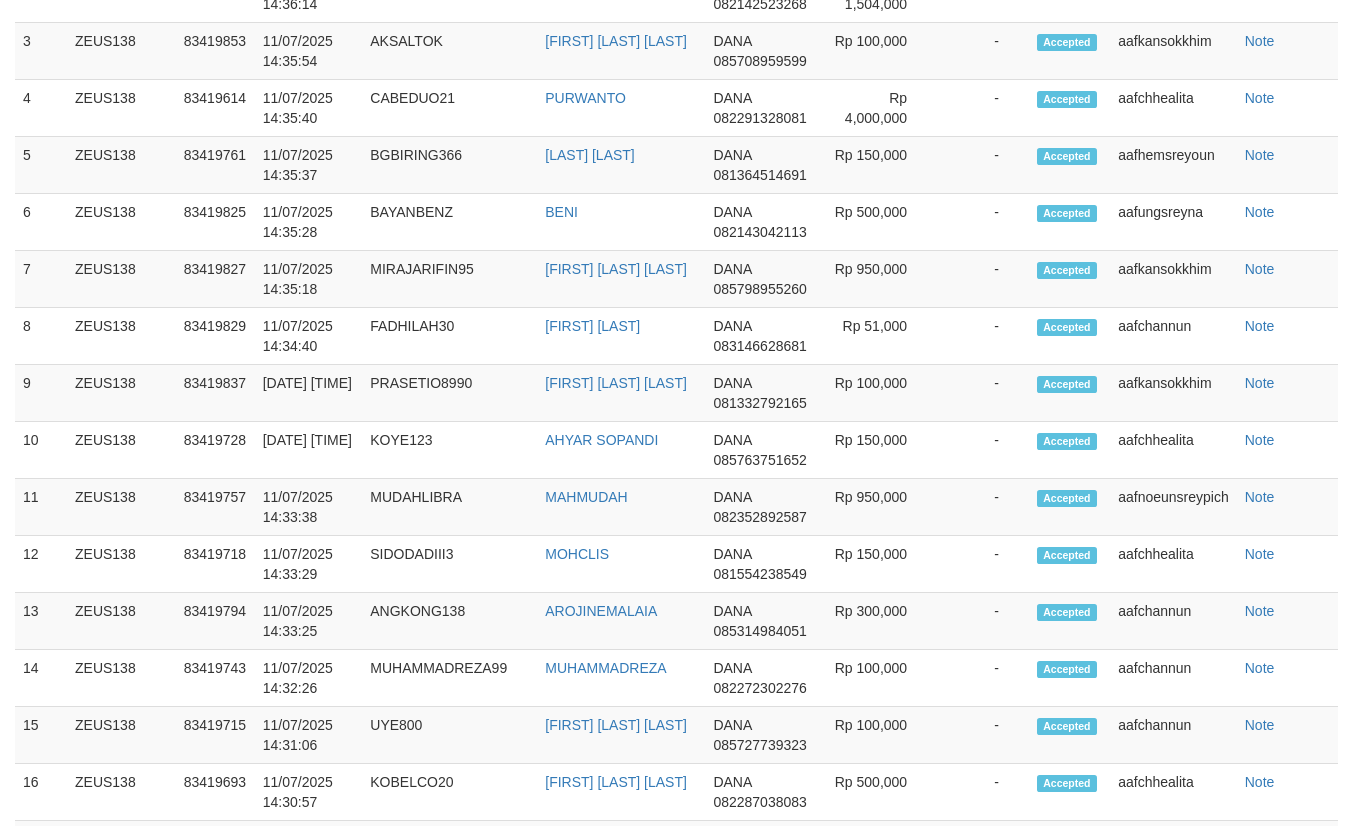 scroll, scrollTop: 1603, scrollLeft: 0, axis: vertical 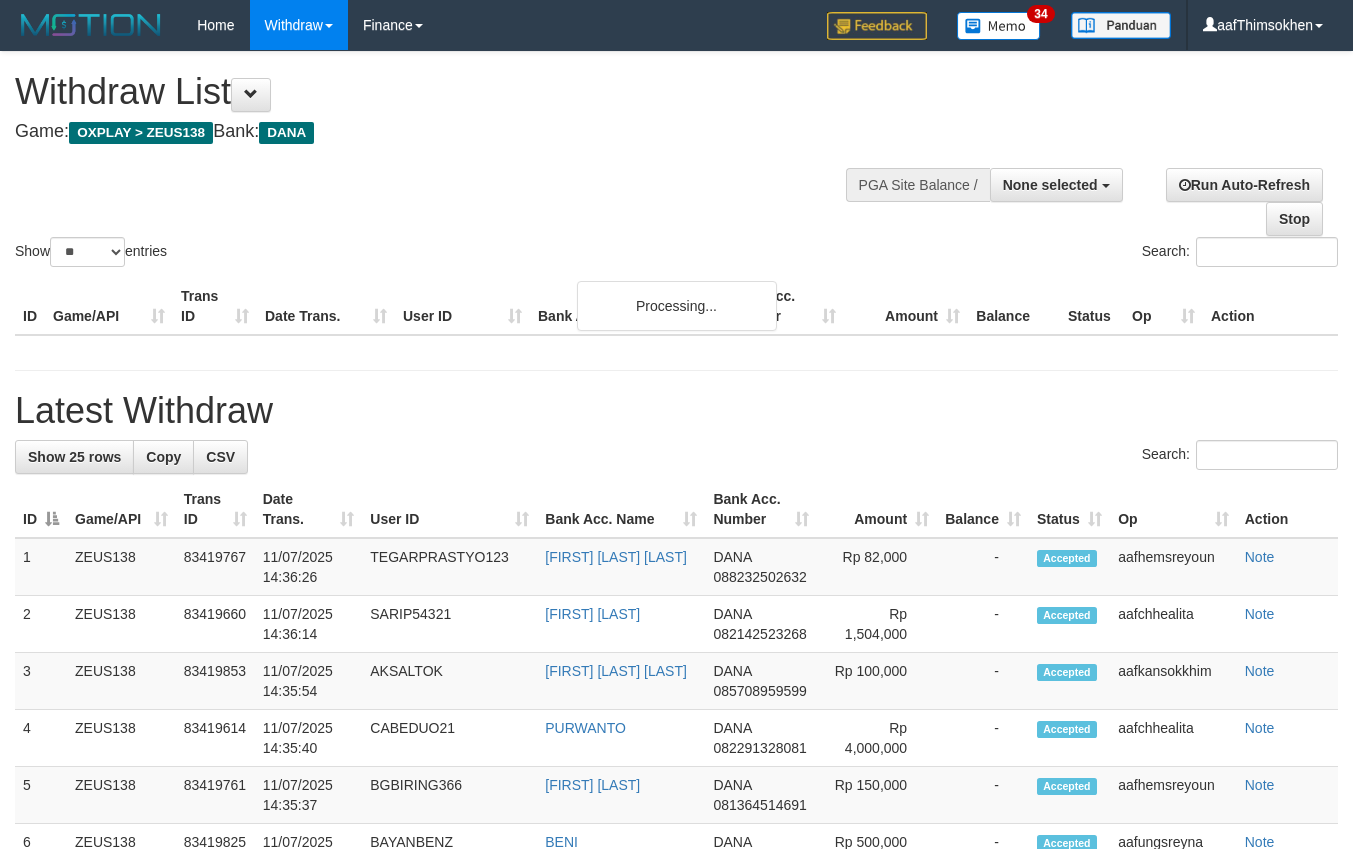 select 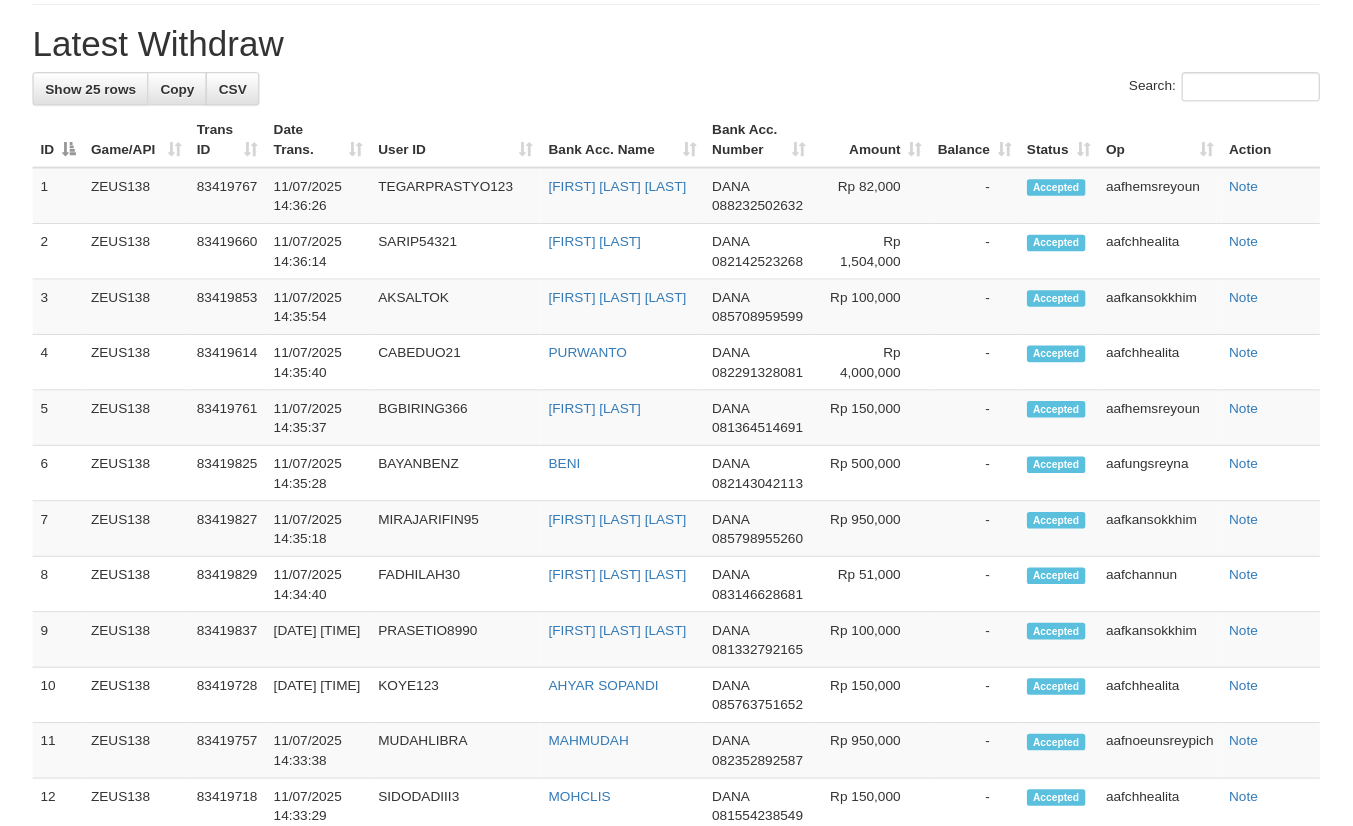 scroll, scrollTop: 1603, scrollLeft: 0, axis: vertical 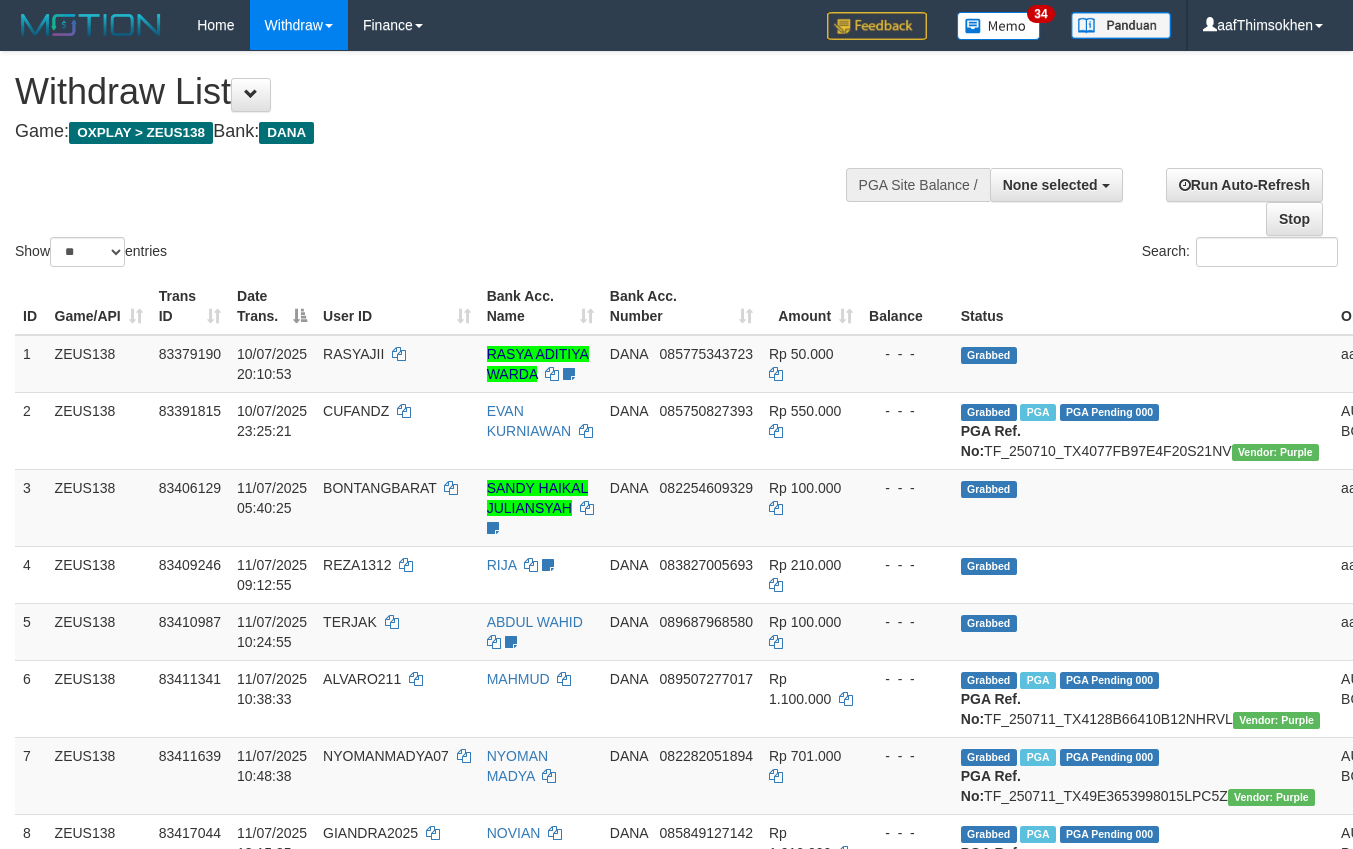select 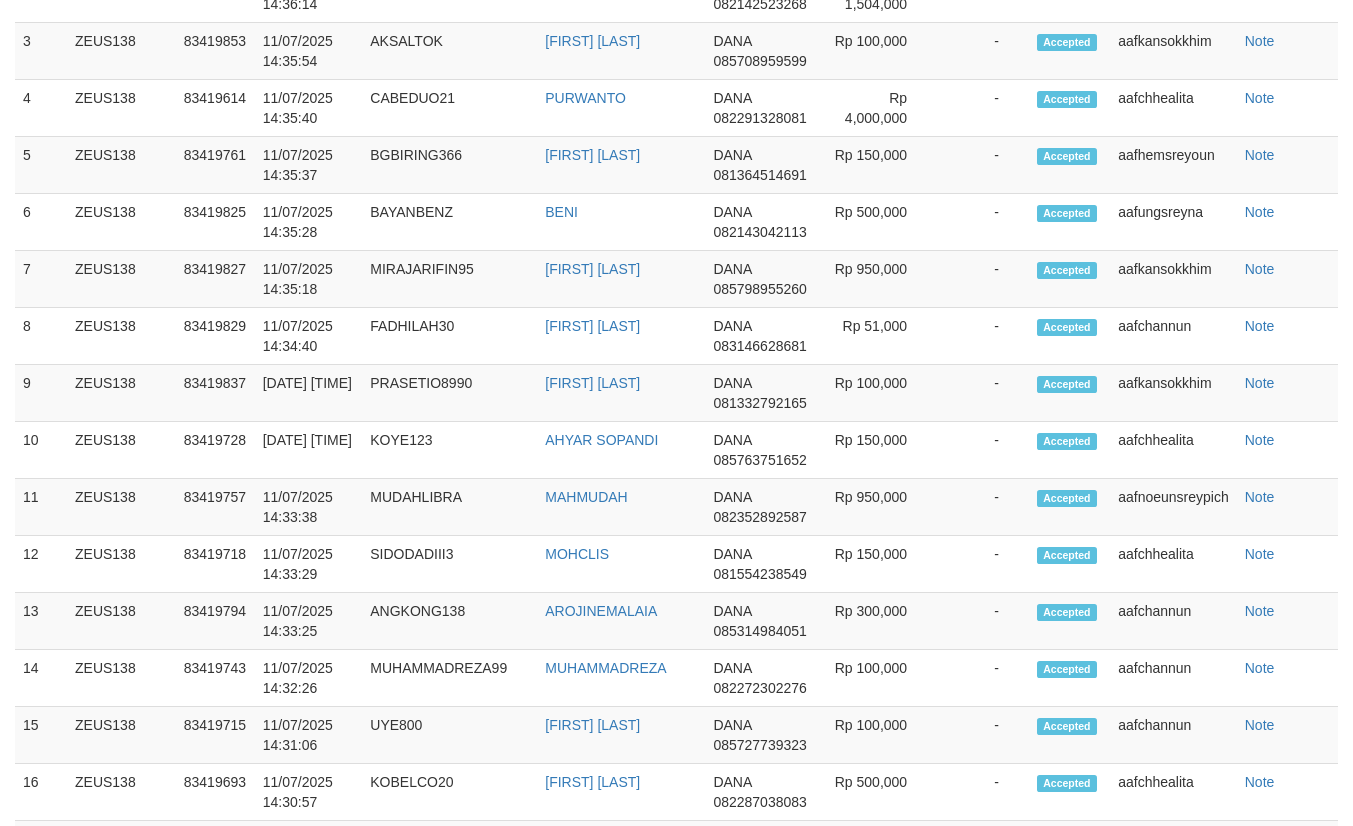 scroll, scrollTop: 1603, scrollLeft: 0, axis: vertical 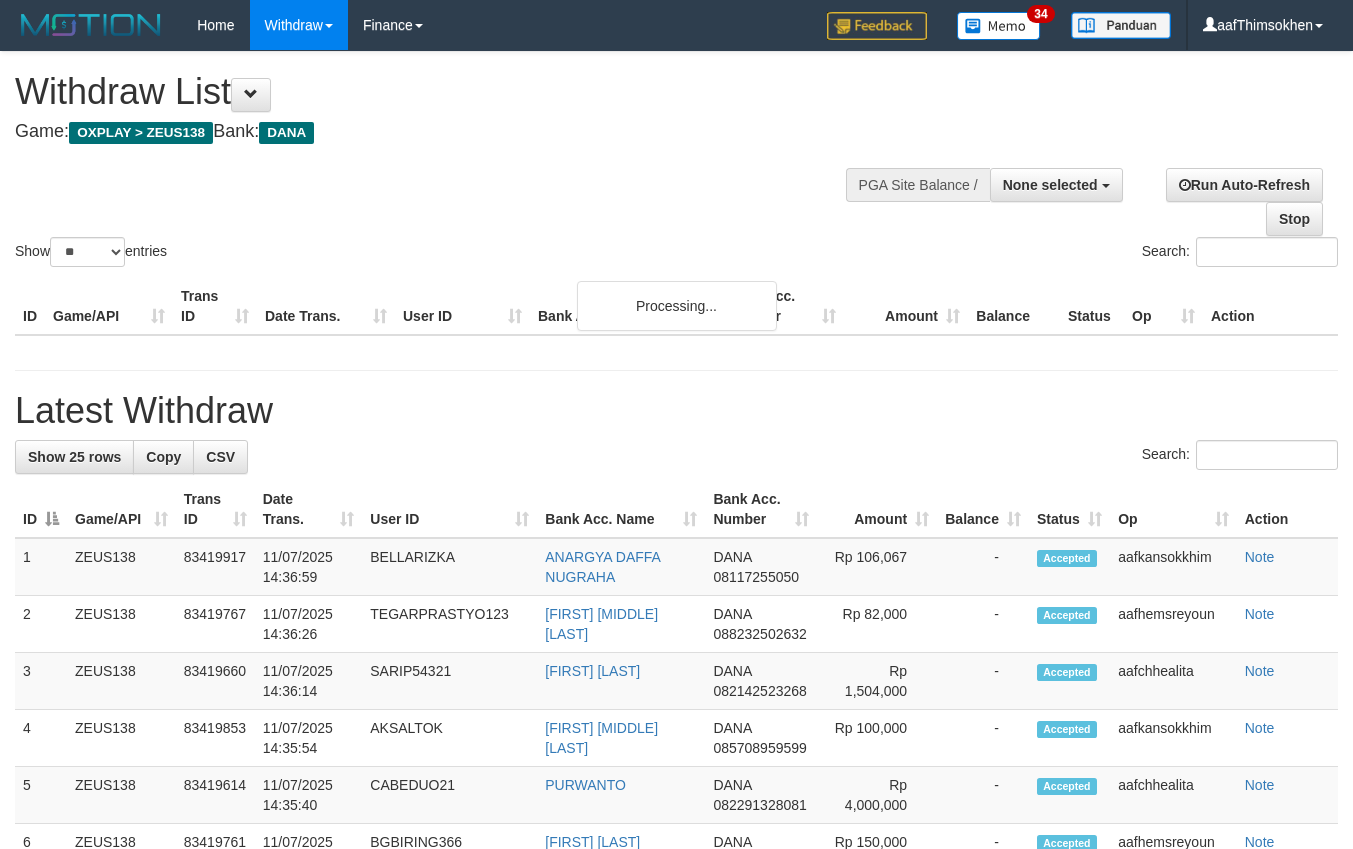 select 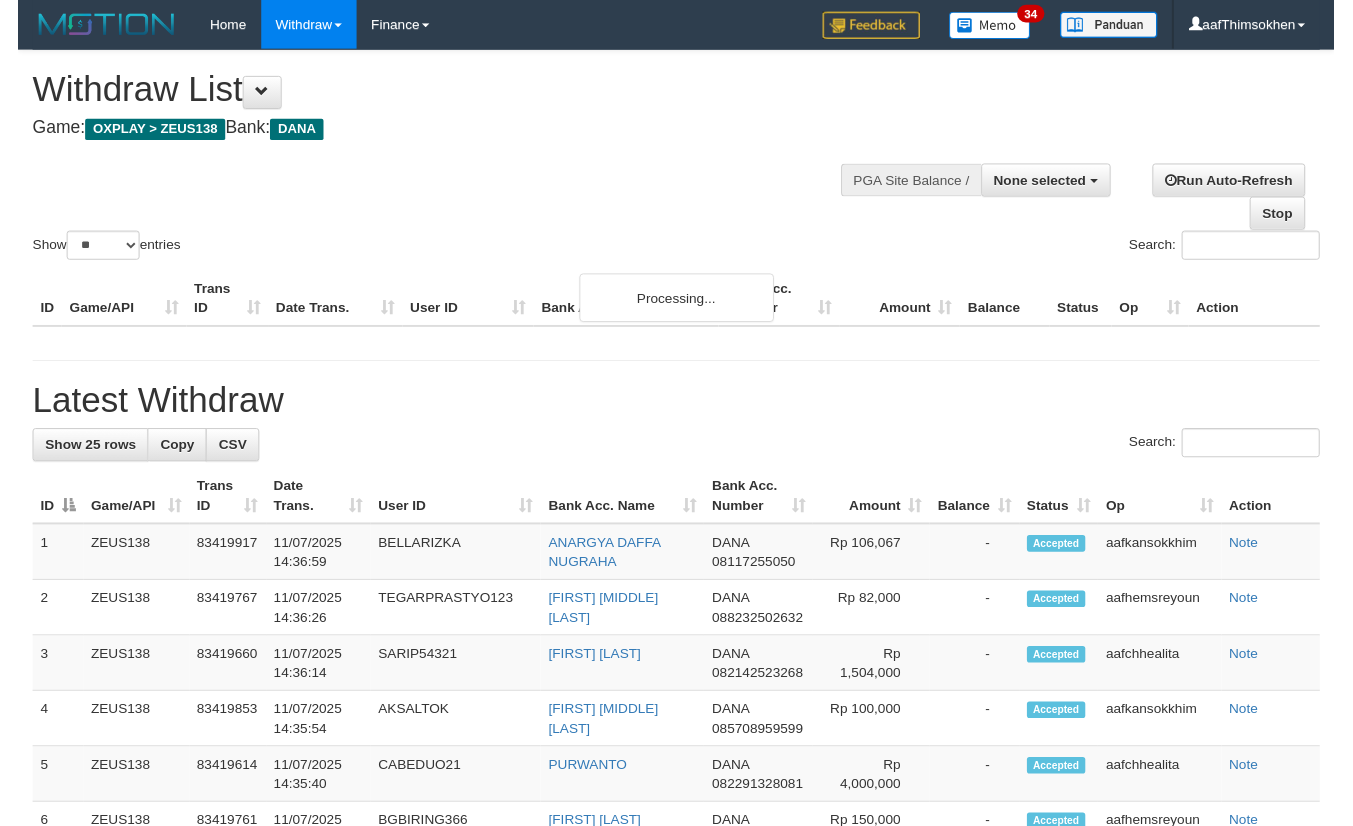 scroll, scrollTop: 1659, scrollLeft: 0, axis: vertical 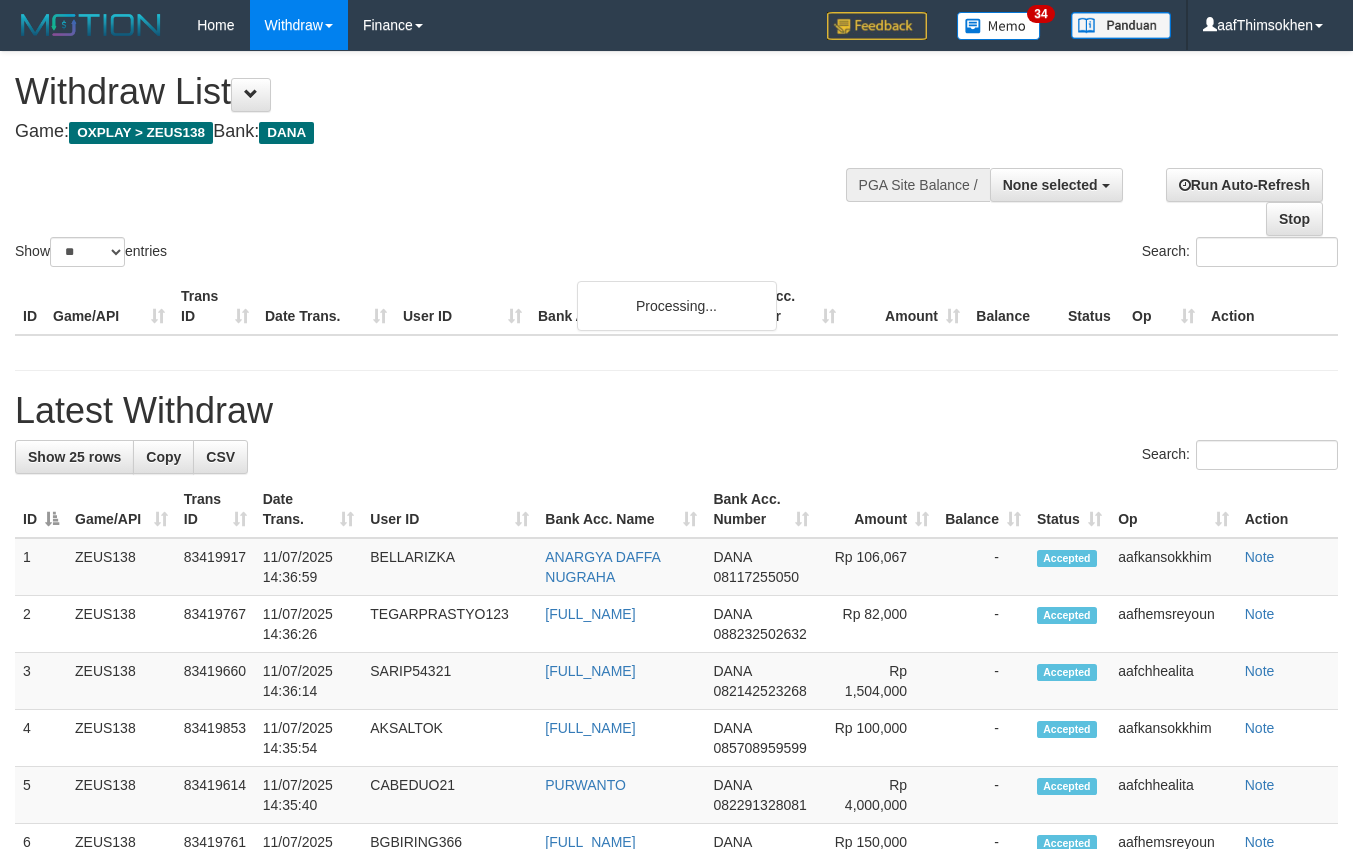 select 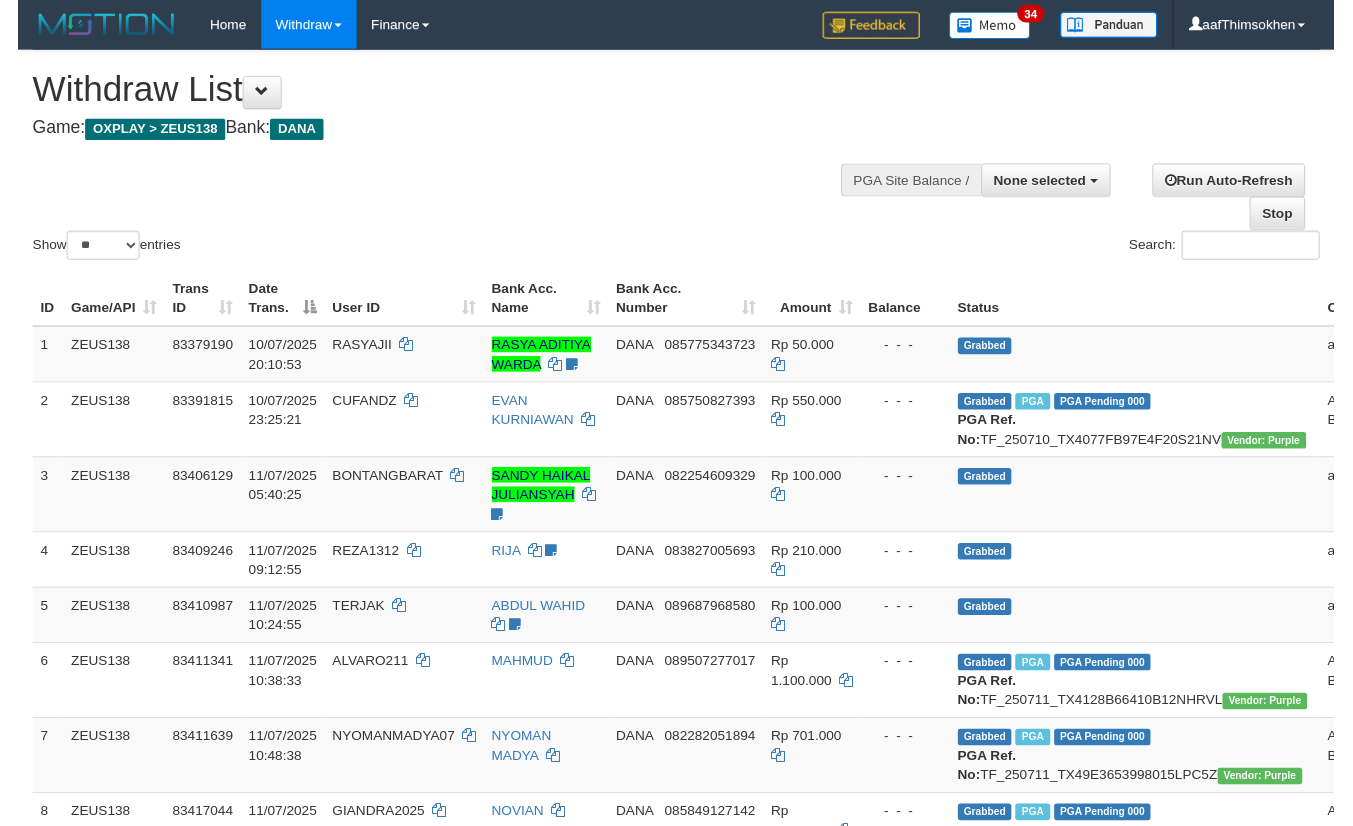 scroll, scrollTop: 1659, scrollLeft: 0, axis: vertical 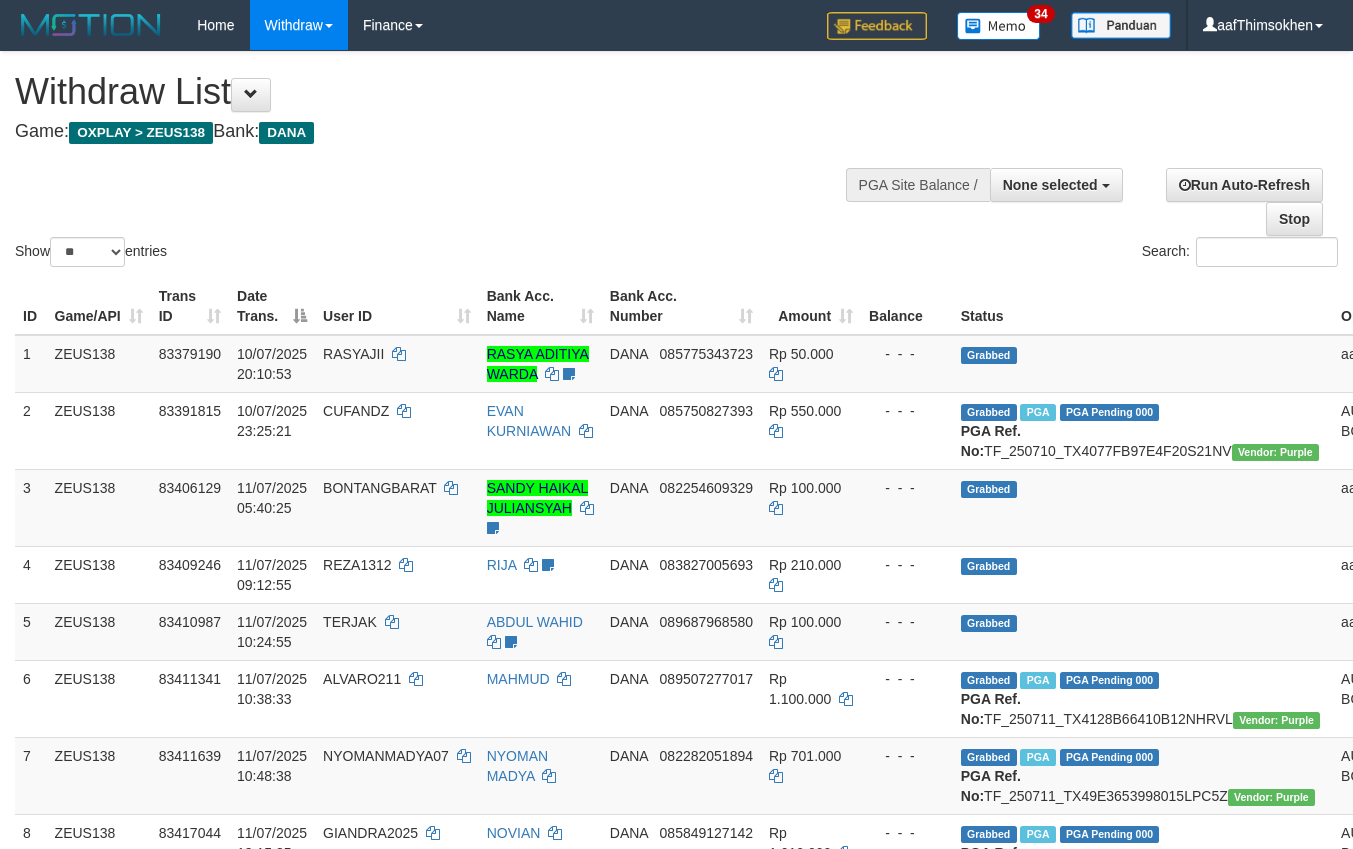 select 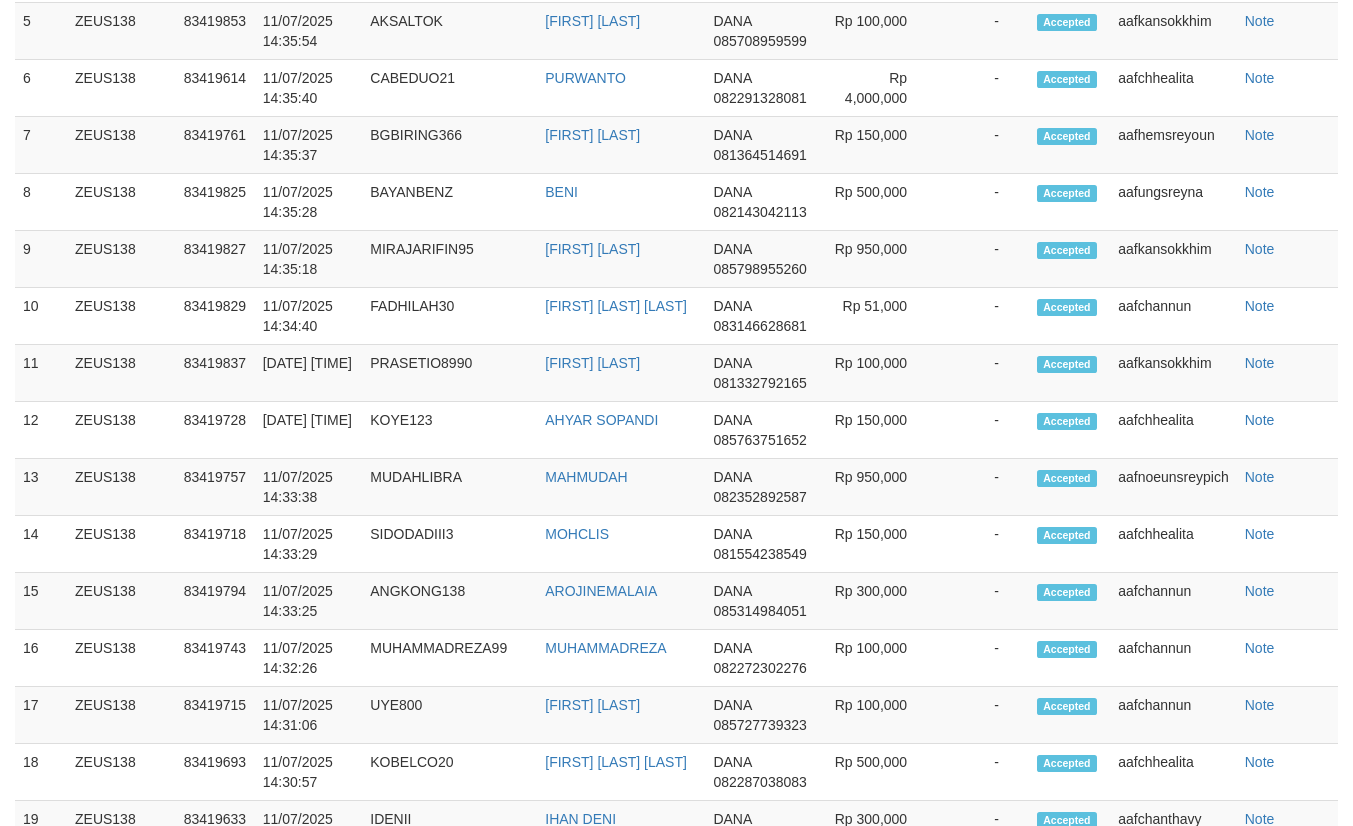 scroll, scrollTop: 1603, scrollLeft: 0, axis: vertical 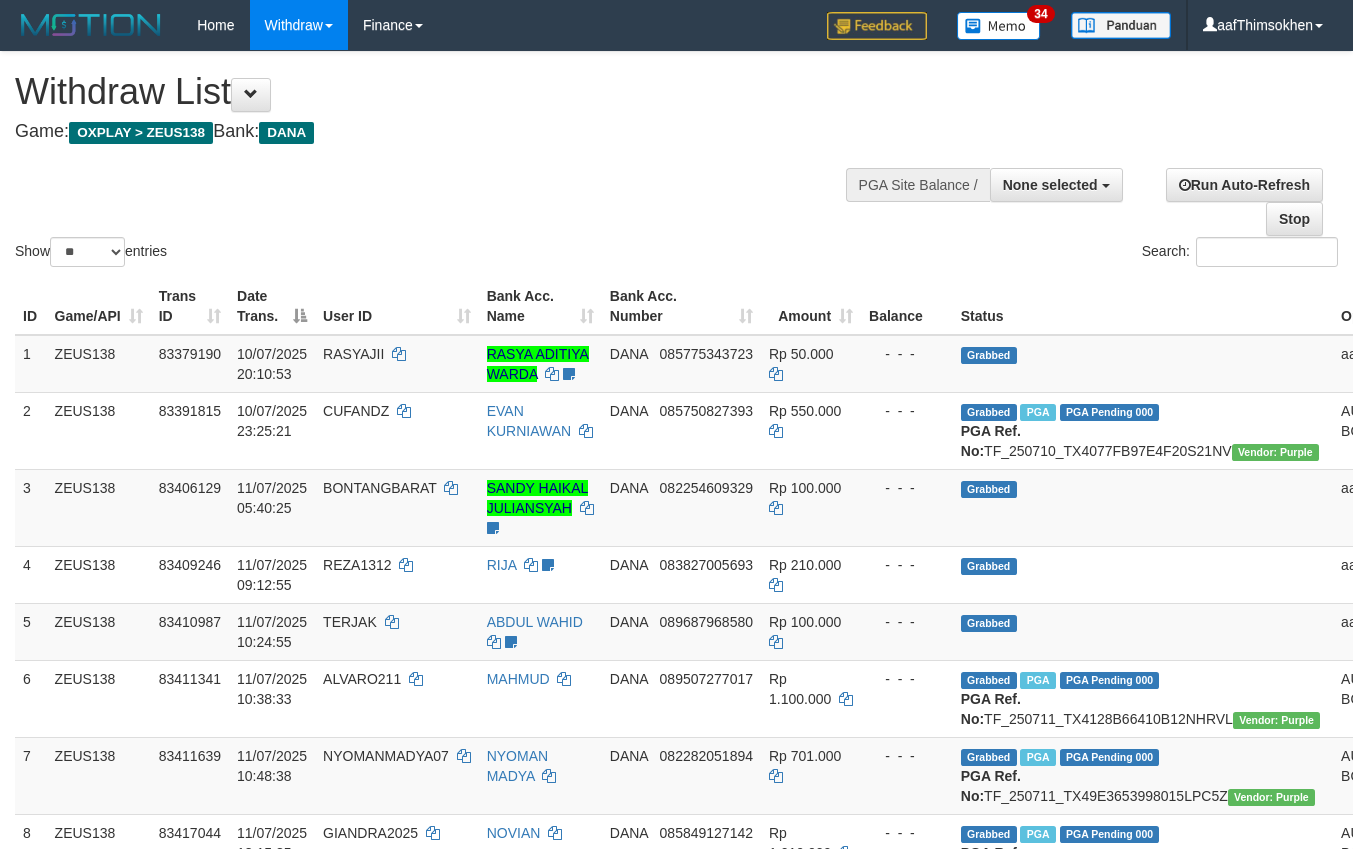 select 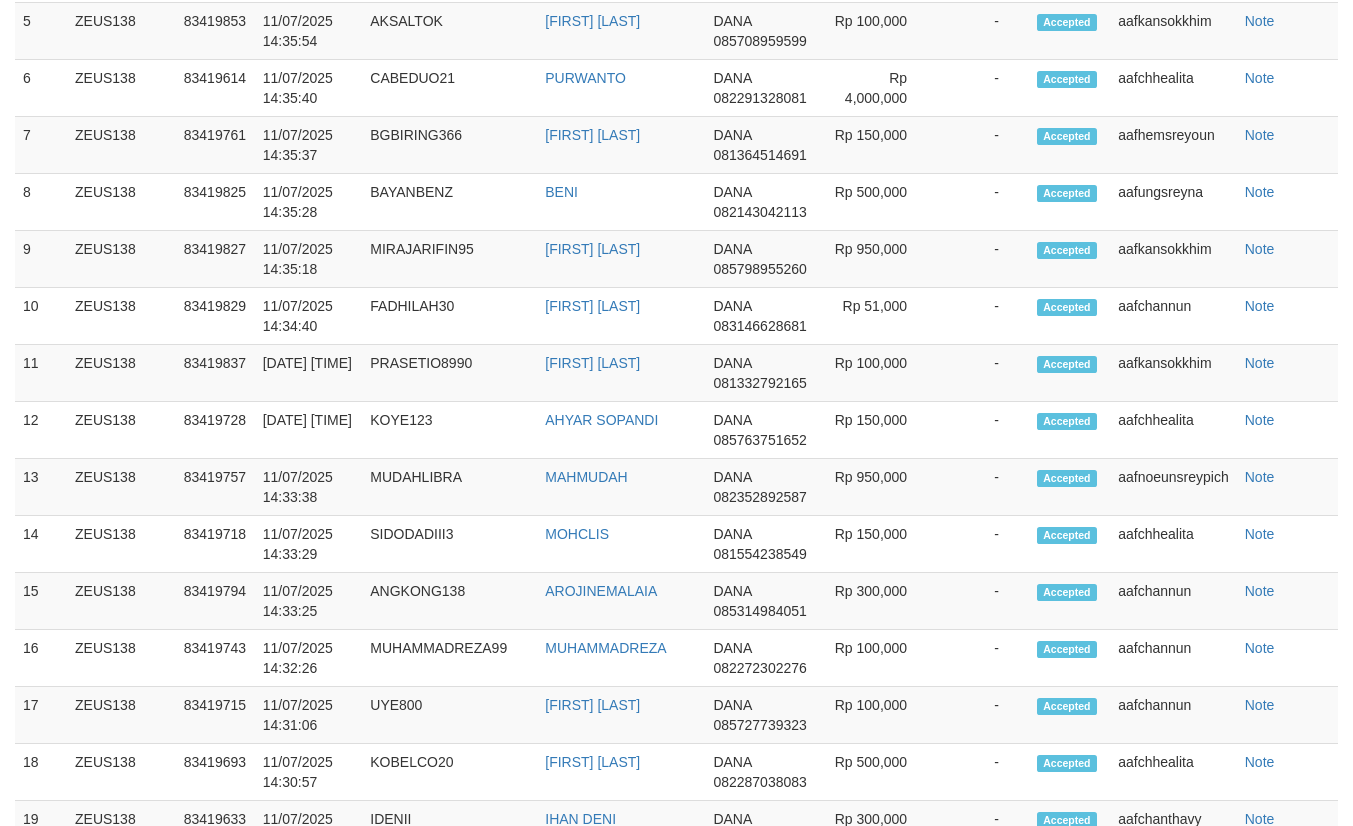 scroll, scrollTop: 1603, scrollLeft: 0, axis: vertical 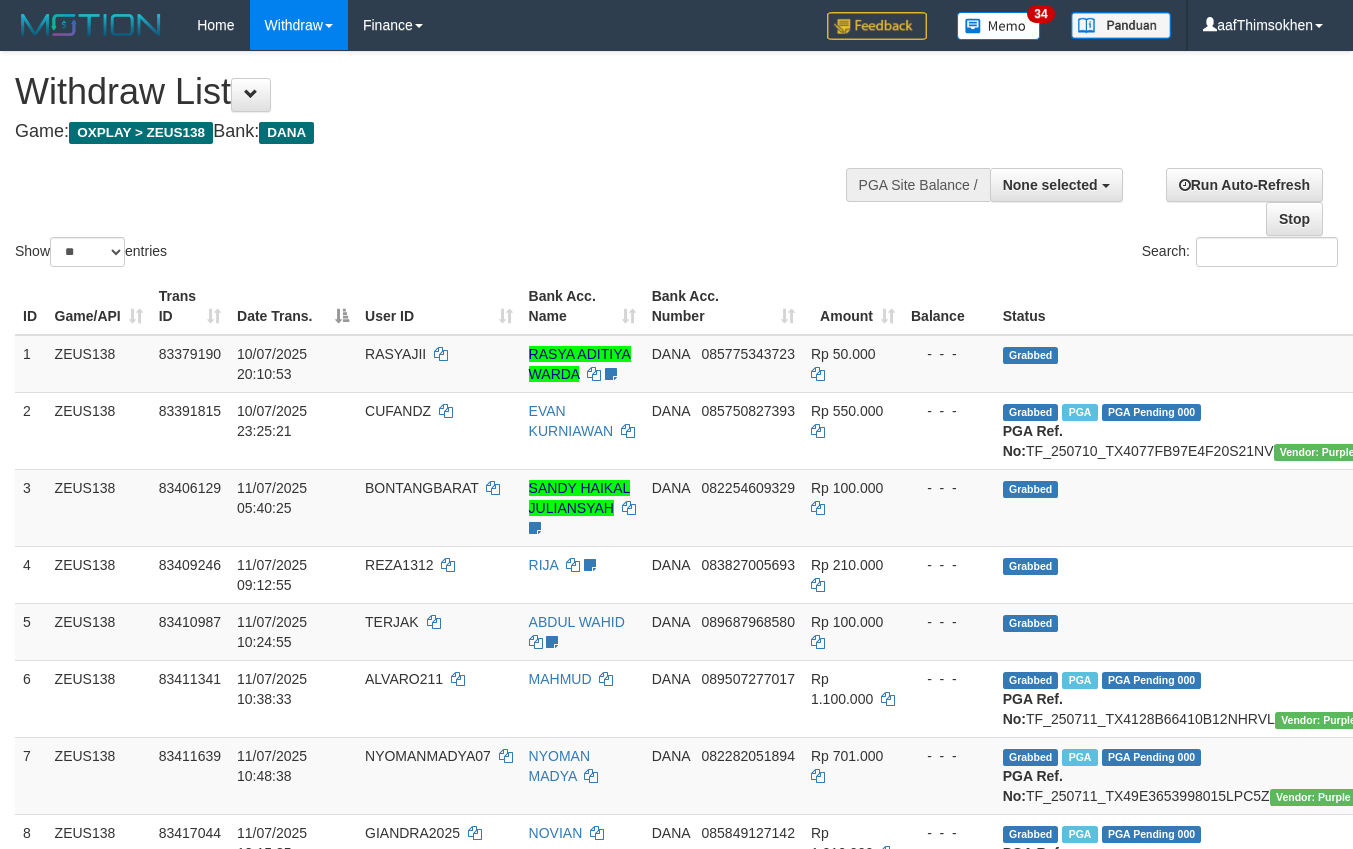 select 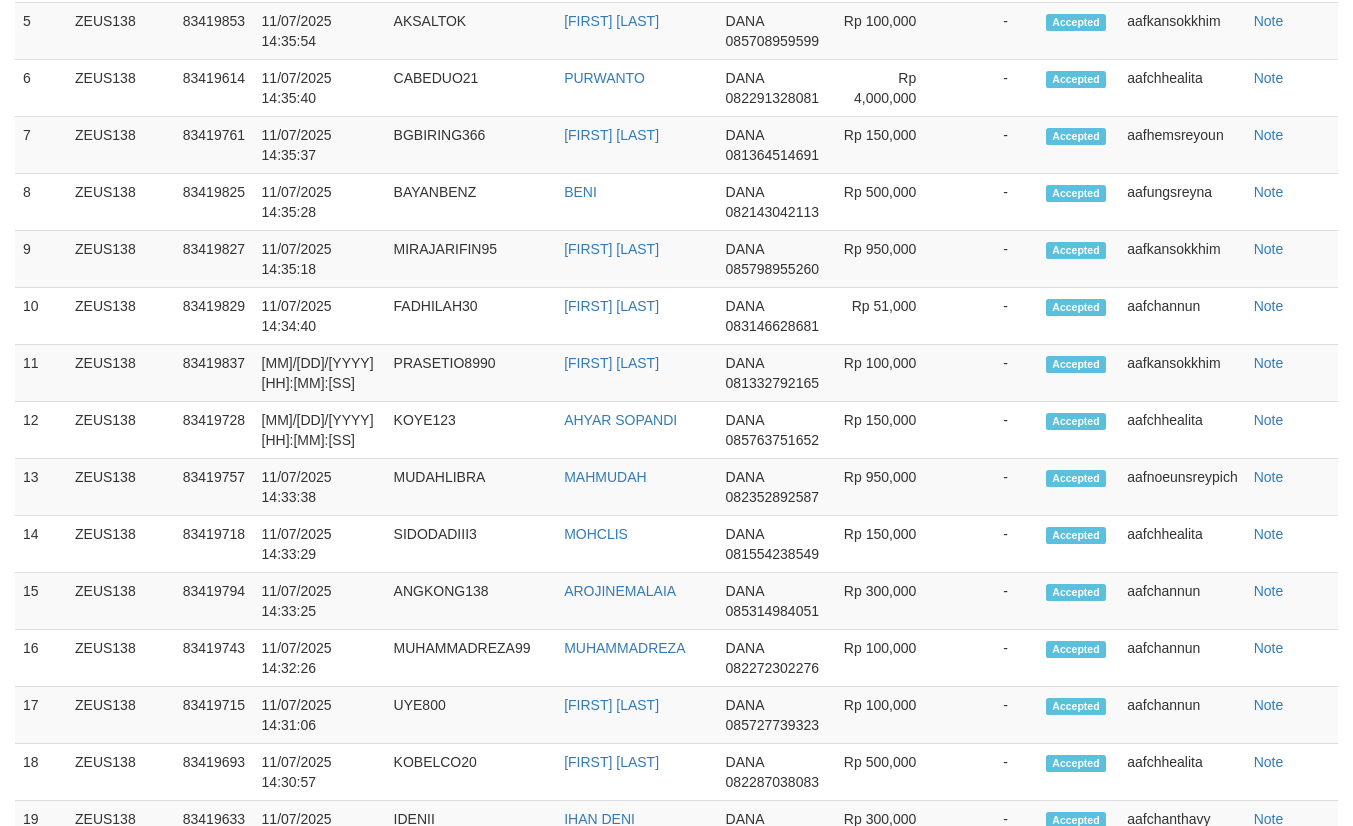 scroll, scrollTop: 1603, scrollLeft: 0, axis: vertical 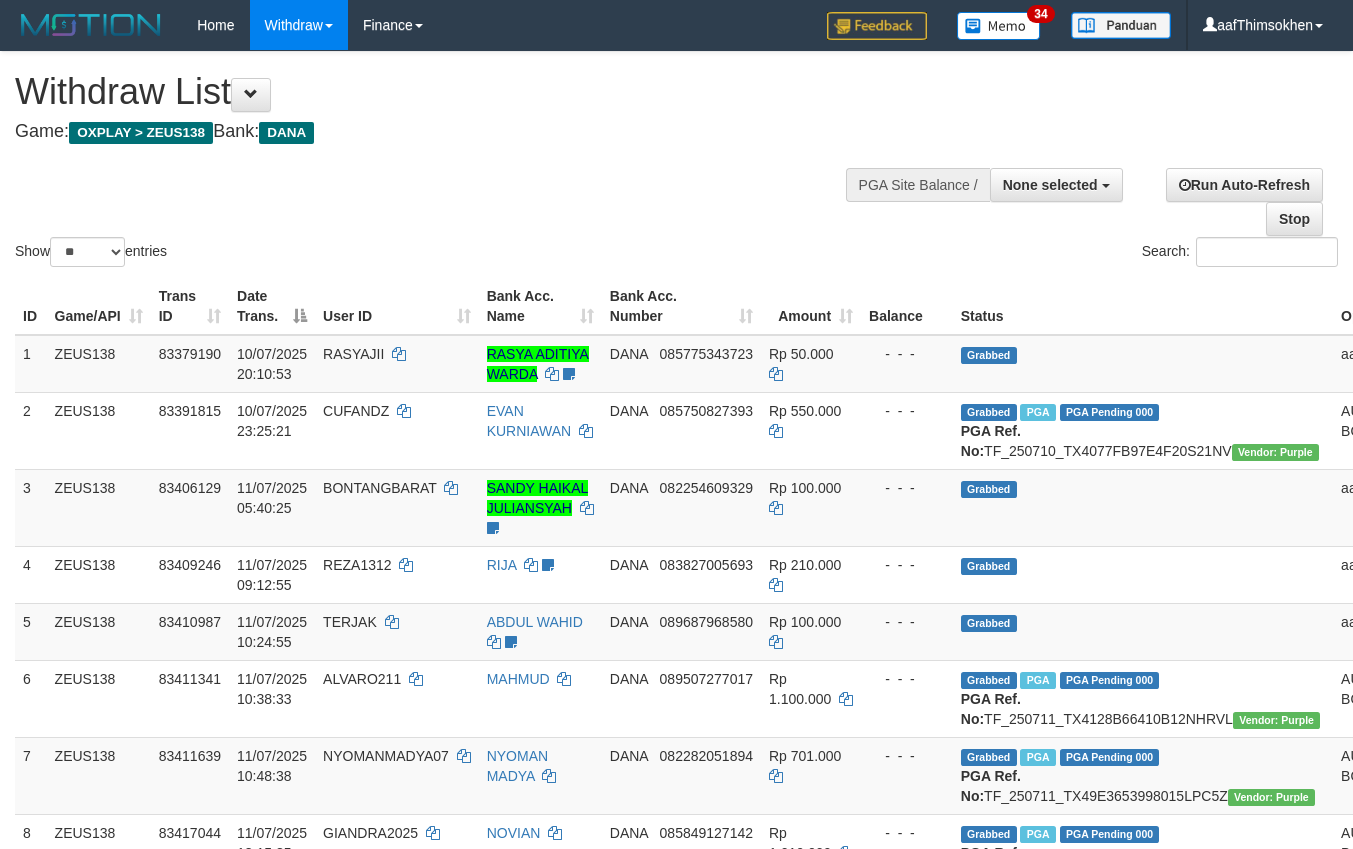 select 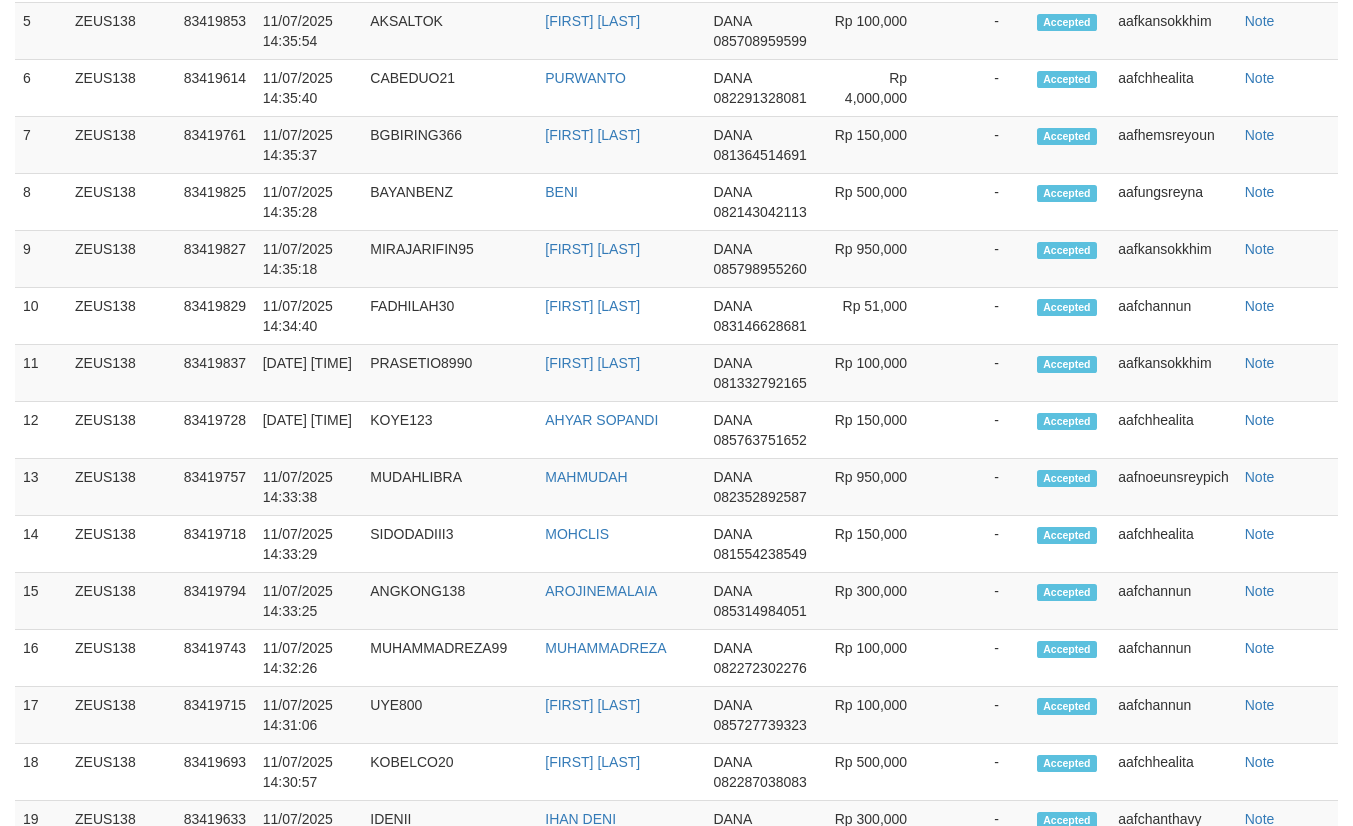 scroll, scrollTop: 1603, scrollLeft: 0, axis: vertical 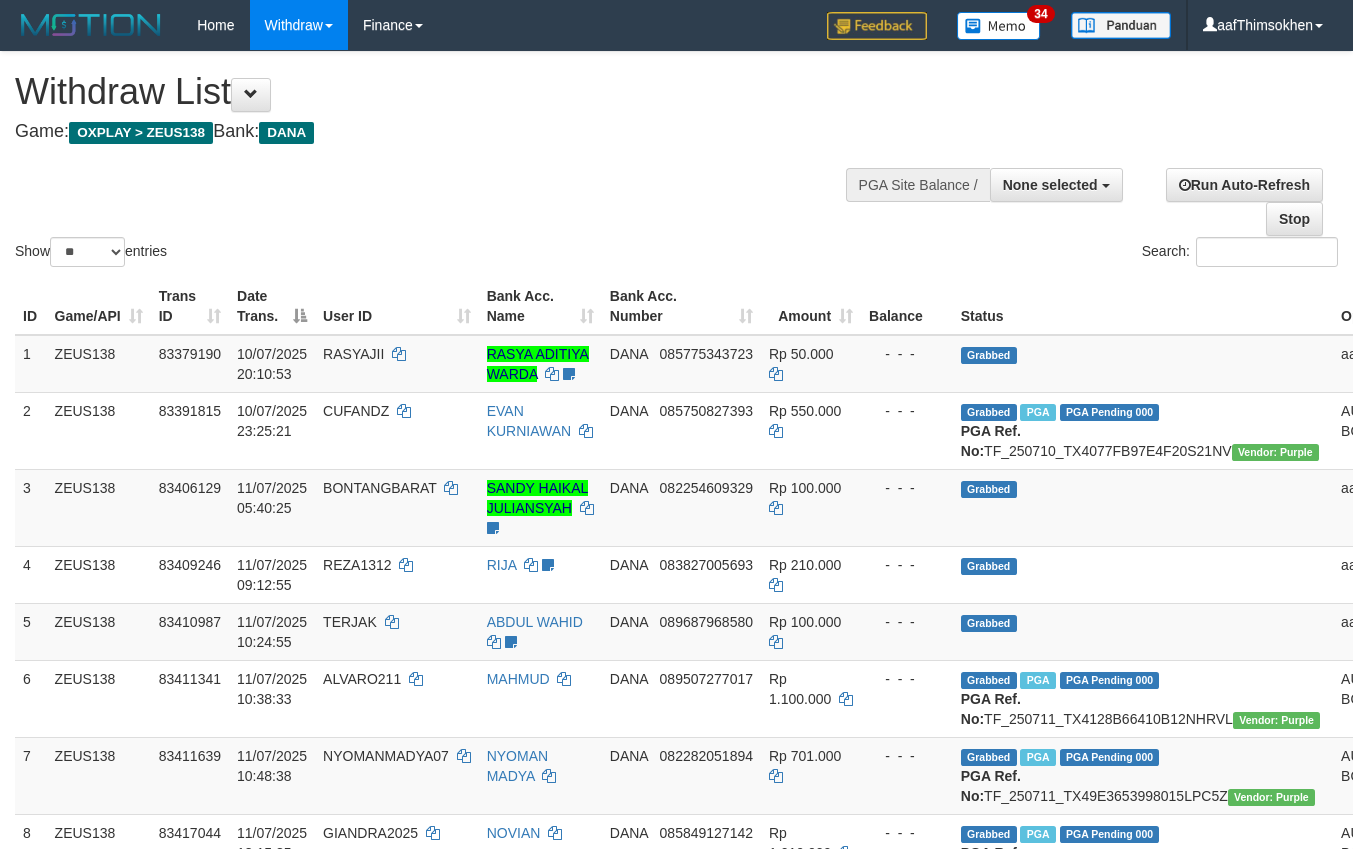 select 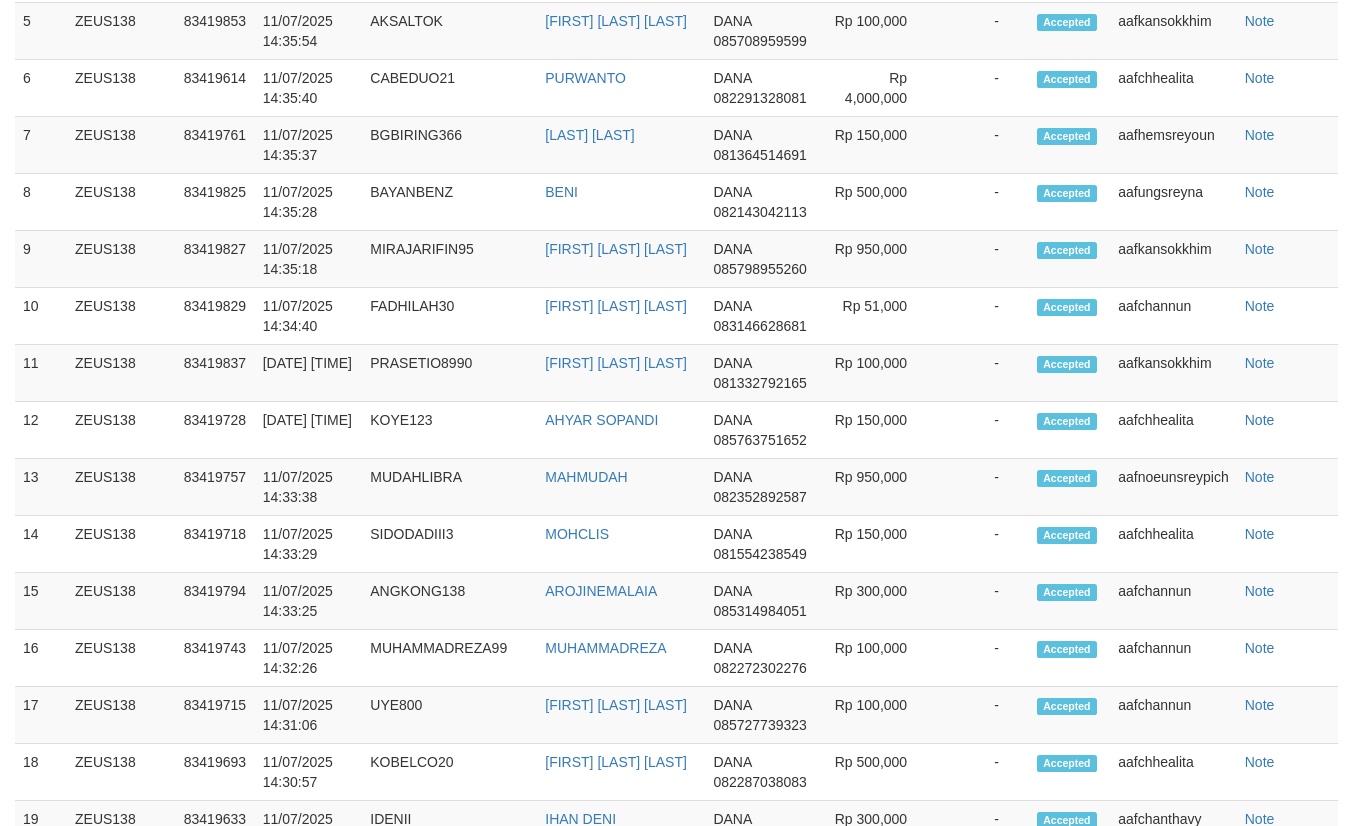 scroll, scrollTop: 1603, scrollLeft: 0, axis: vertical 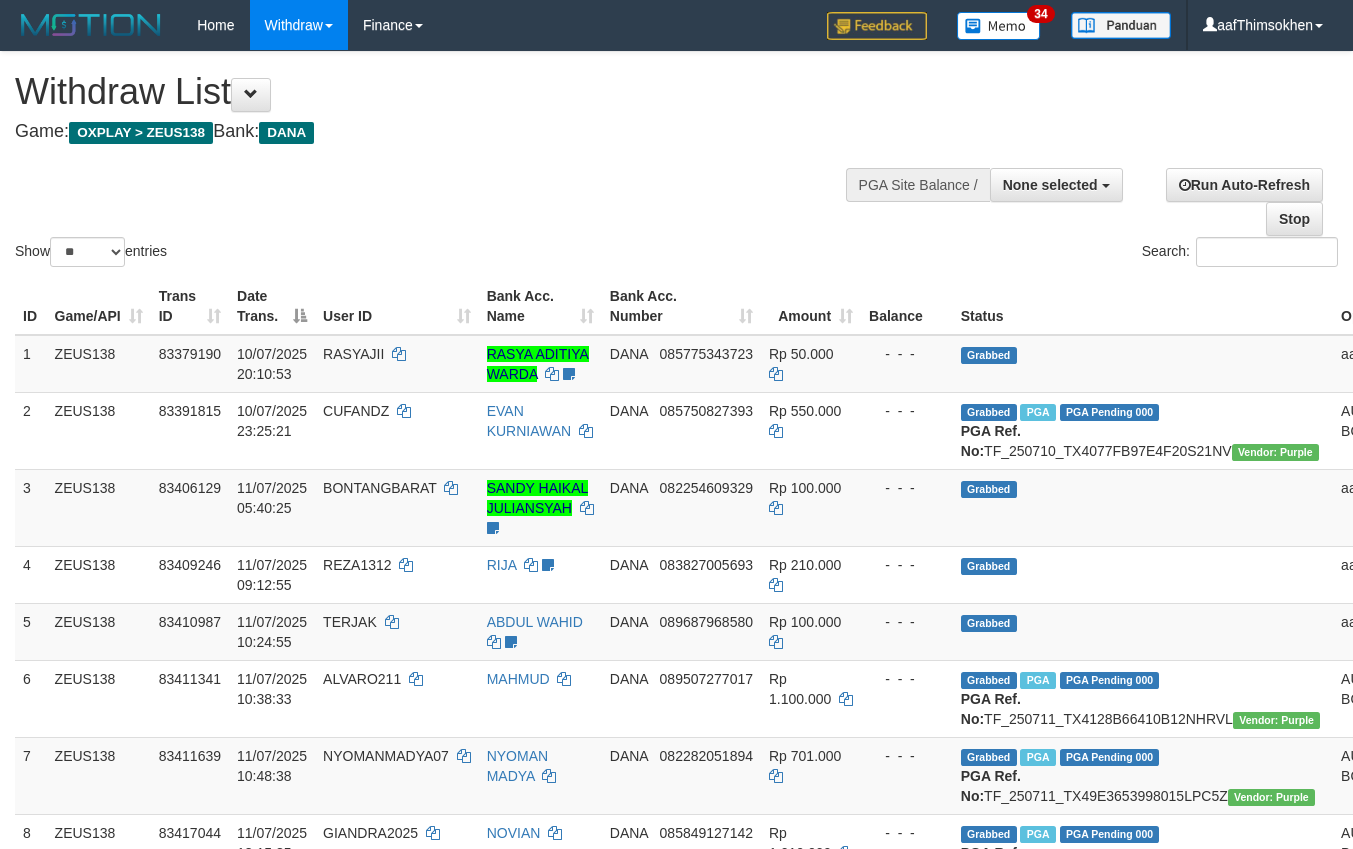 select 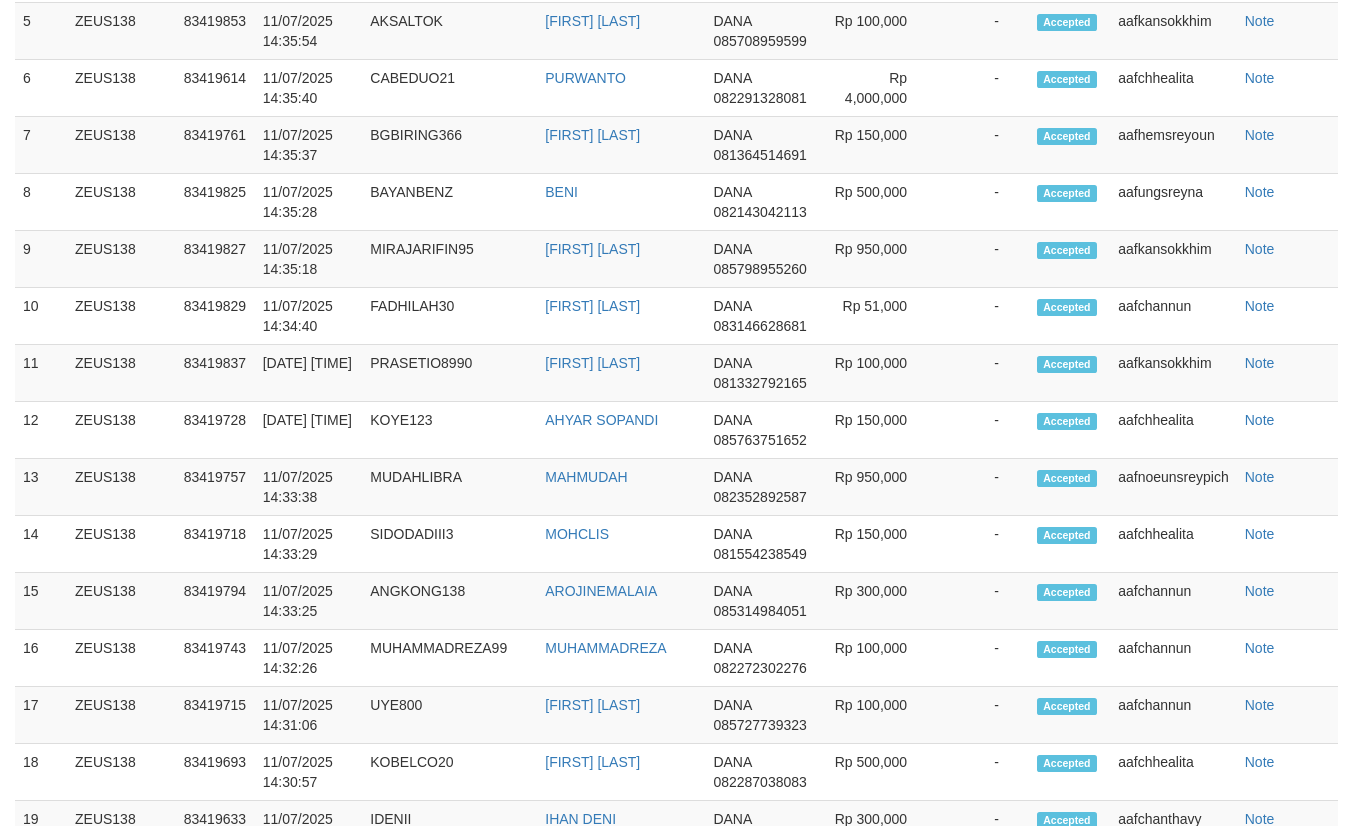 scroll, scrollTop: 1603, scrollLeft: 0, axis: vertical 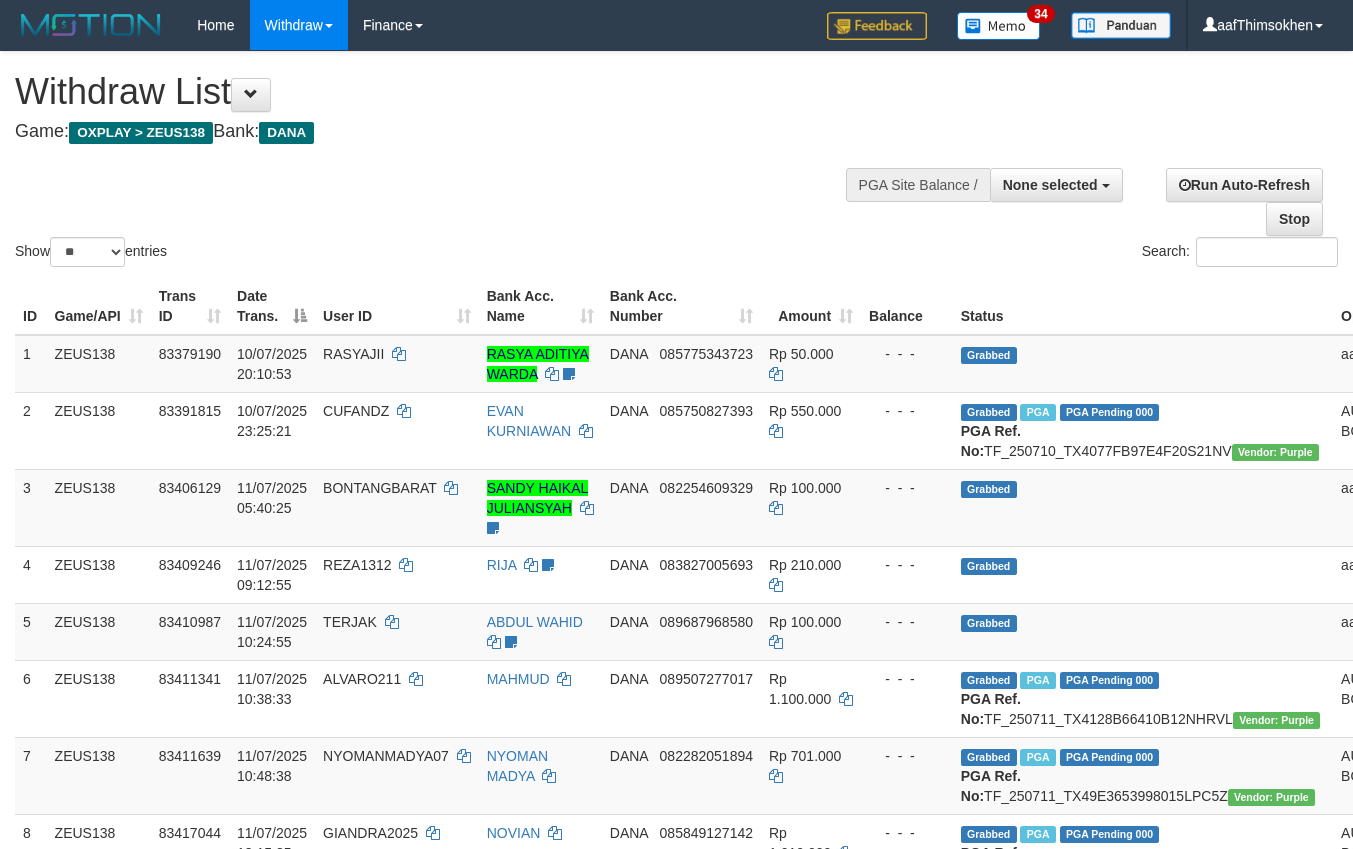 select 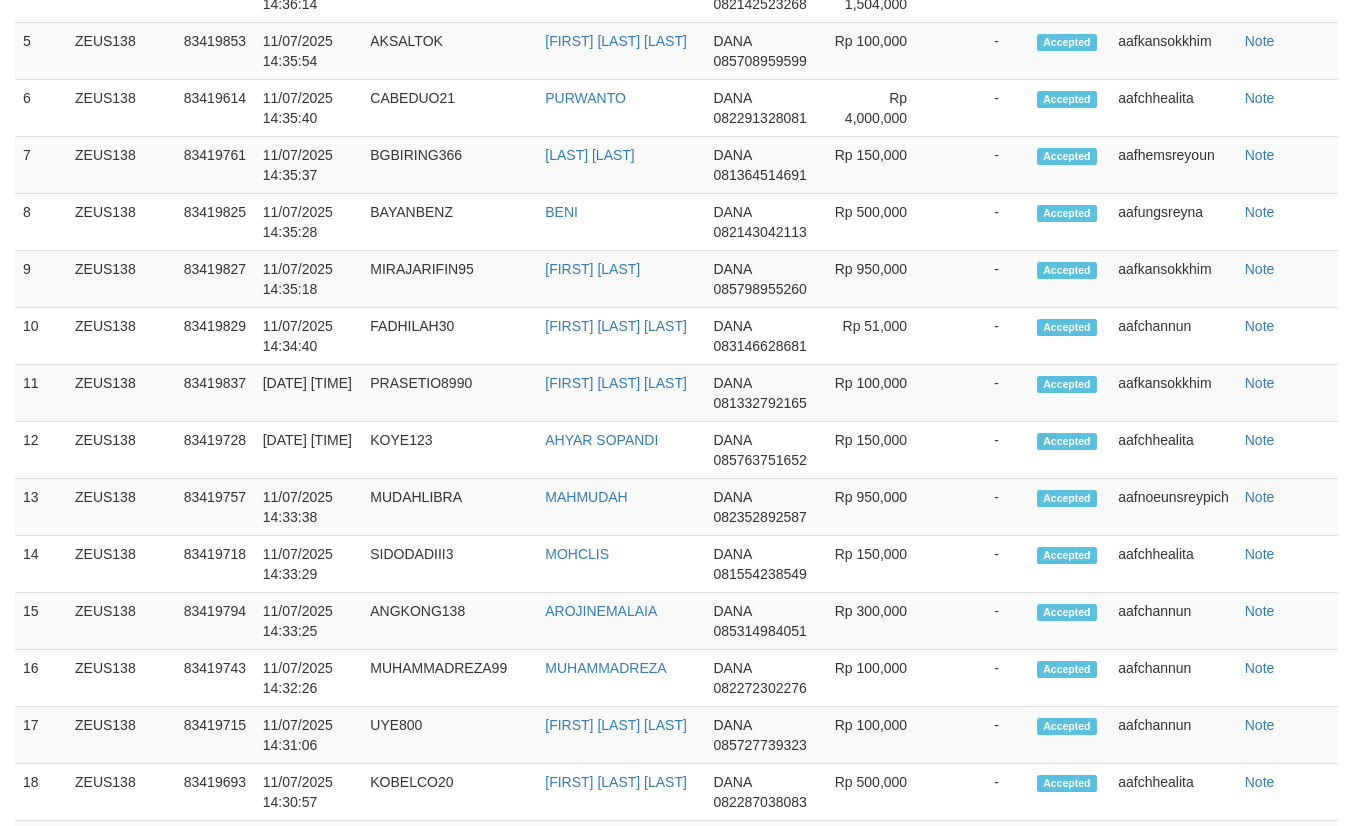 scroll, scrollTop: 1603, scrollLeft: 0, axis: vertical 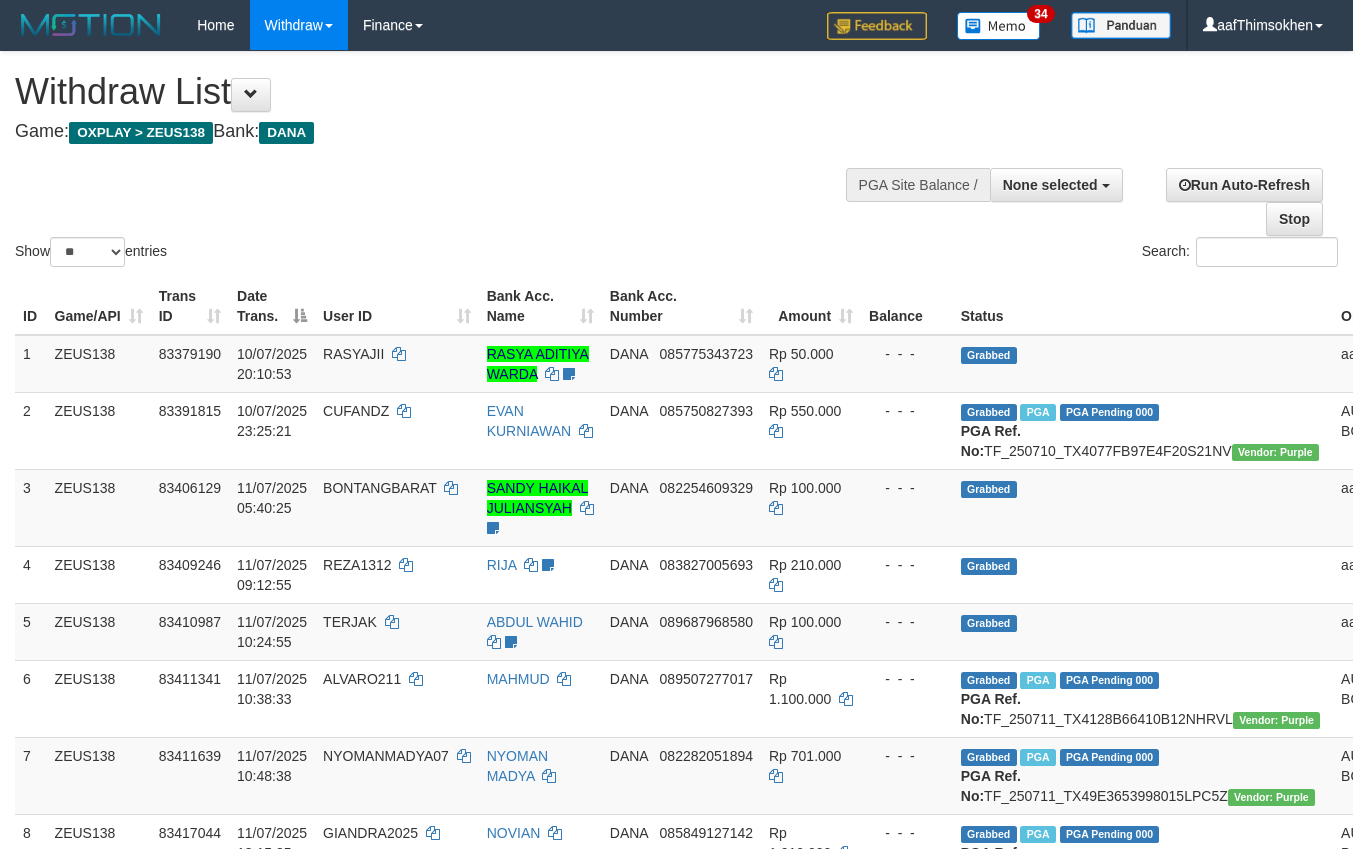 select 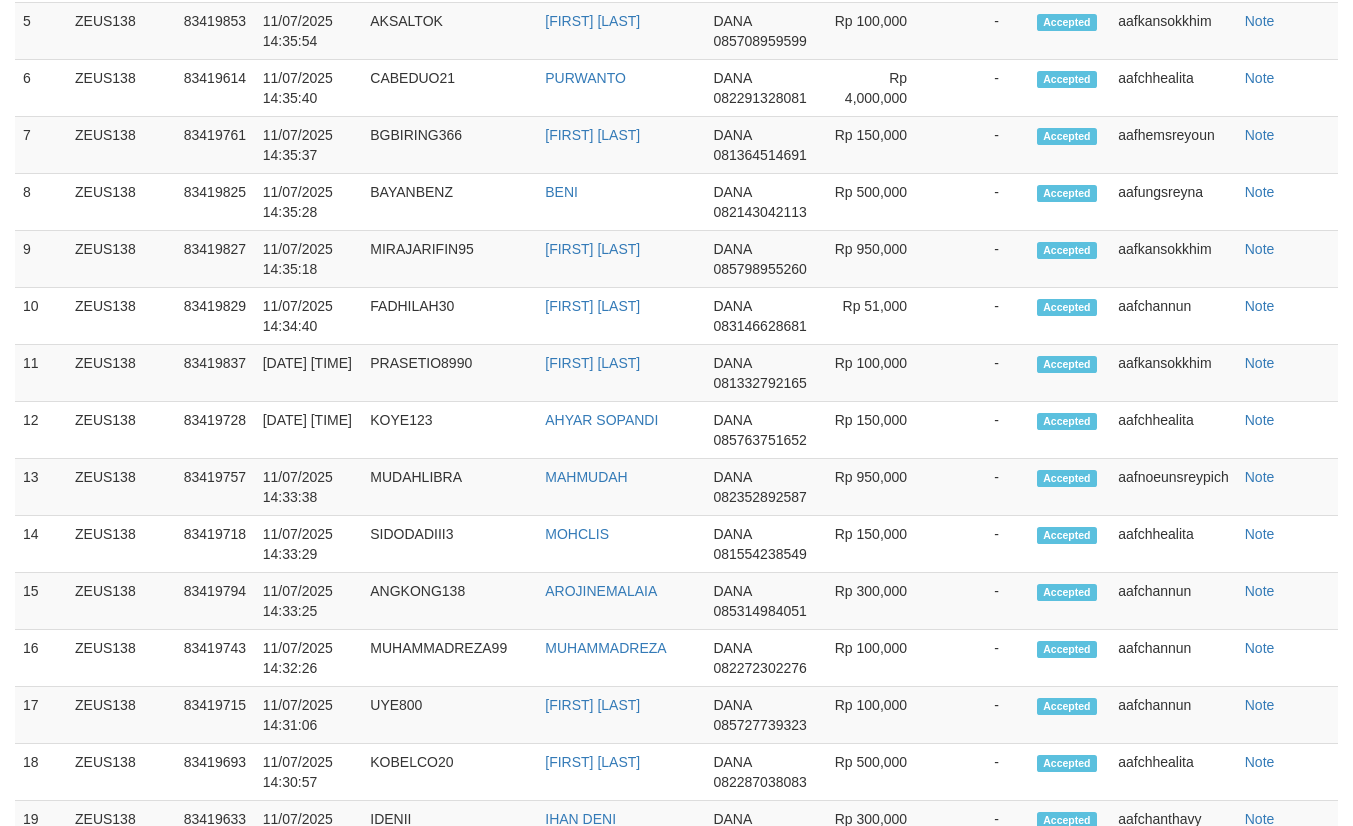 scroll, scrollTop: 1603, scrollLeft: 0, axis: vertical 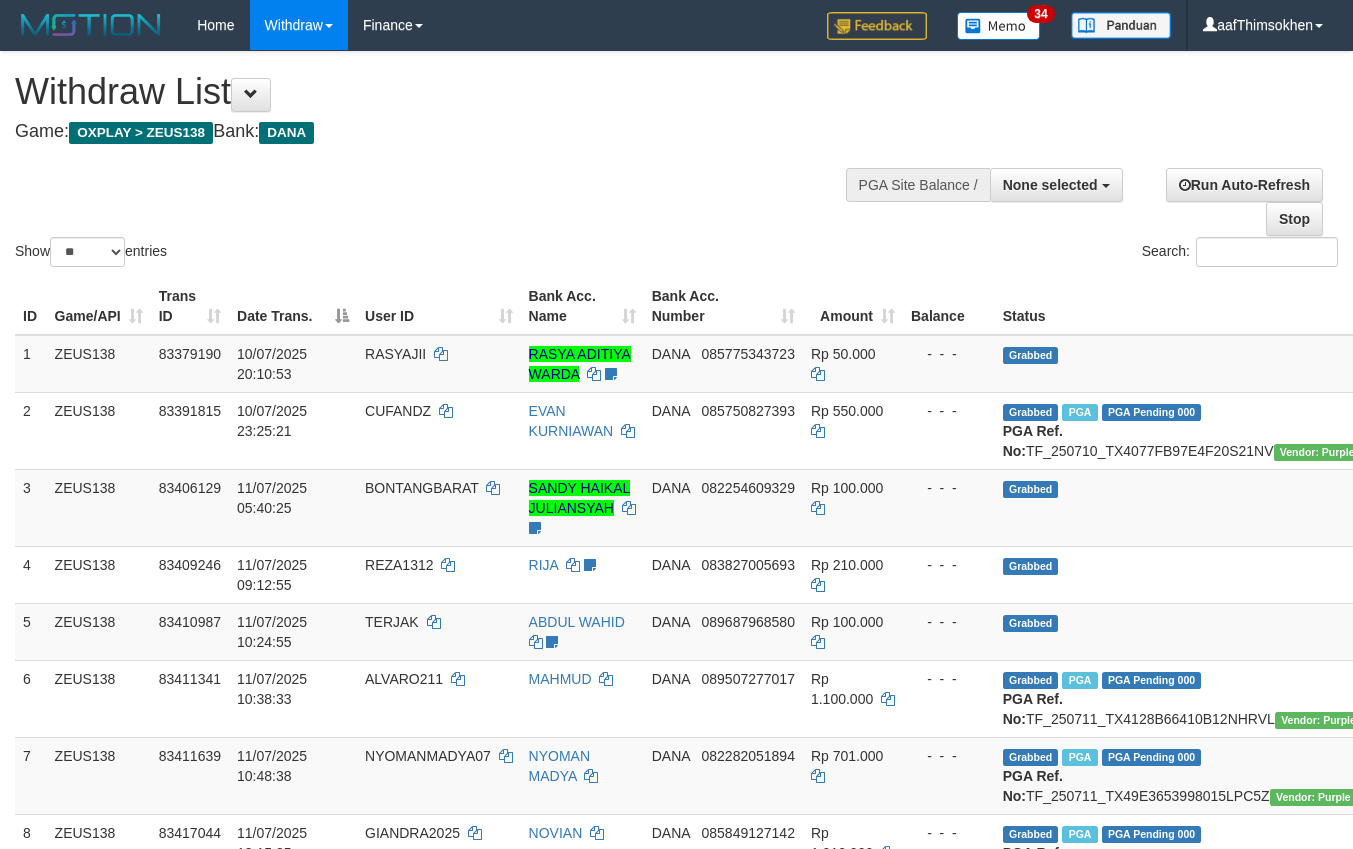select 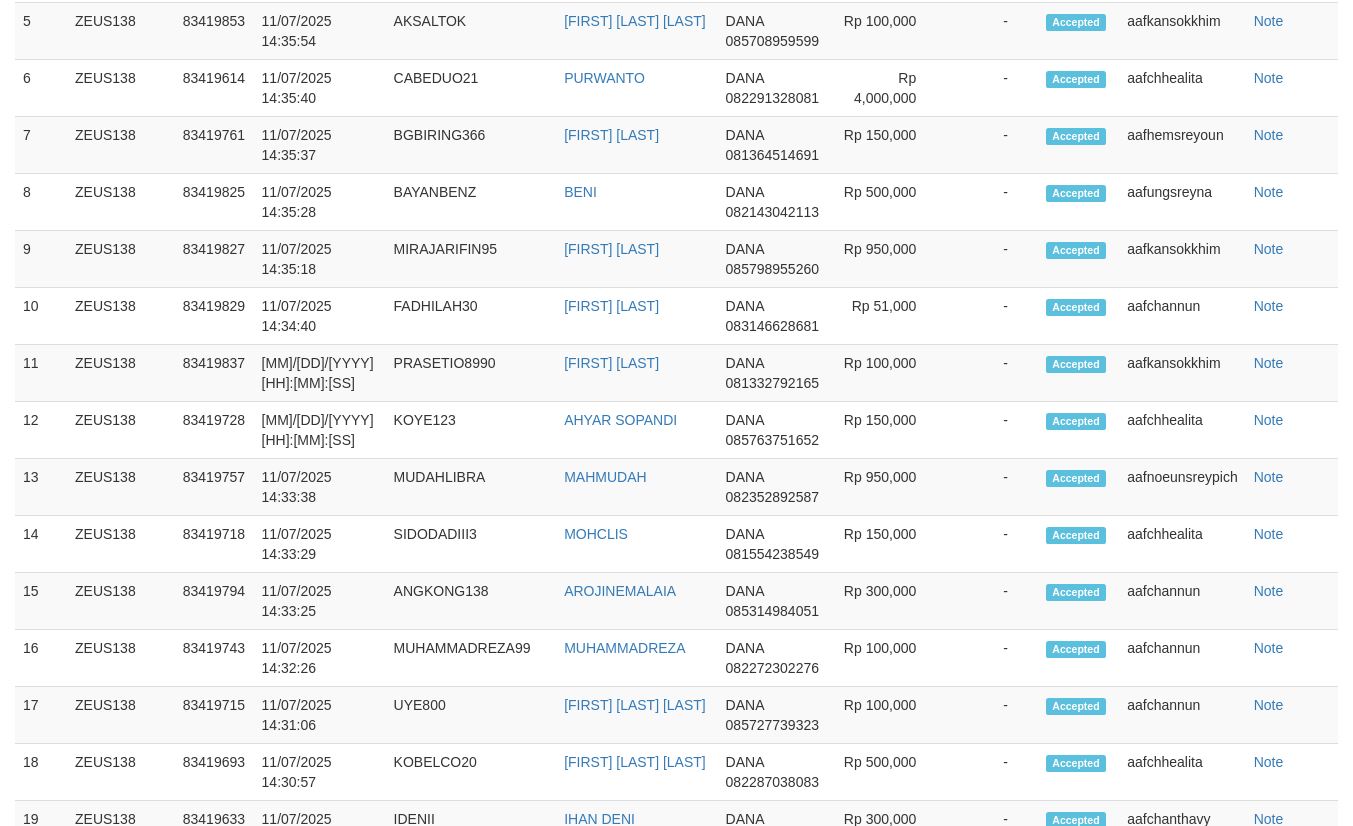 scroll, scrollTop: 1603, scrollLeft: 0, axis: vertical 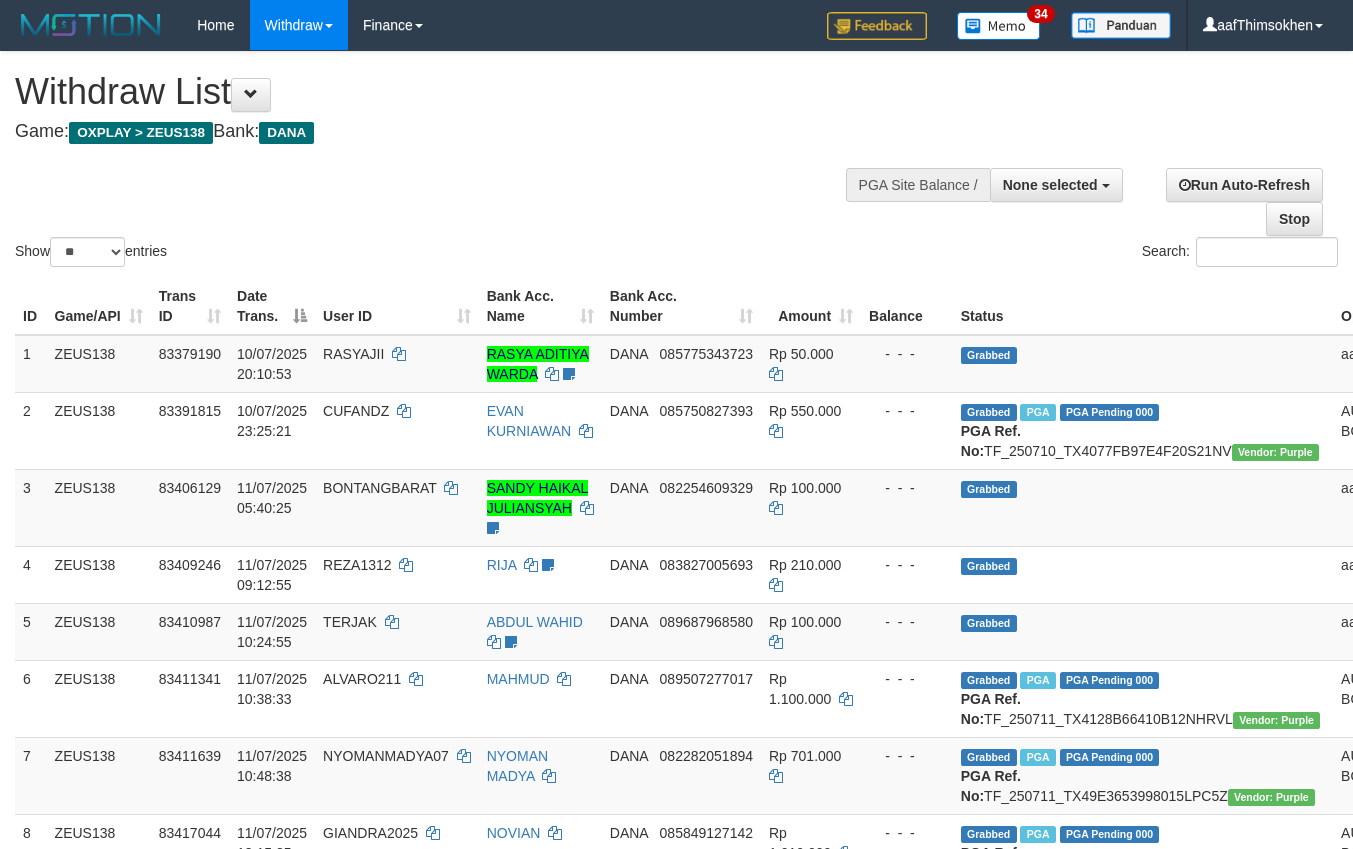 select 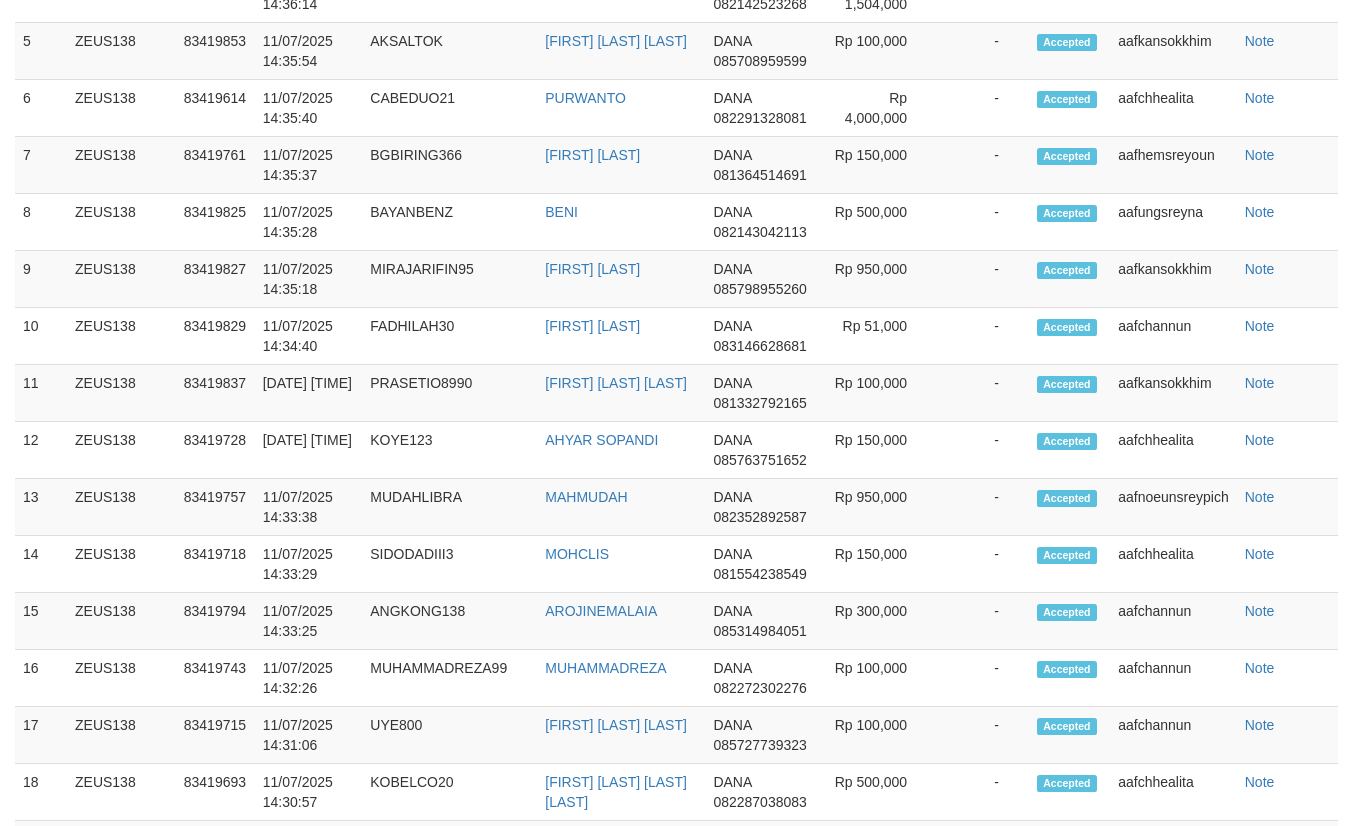 scroll, scrollTop: 1603, scrollLeft: 0, axis: vertical 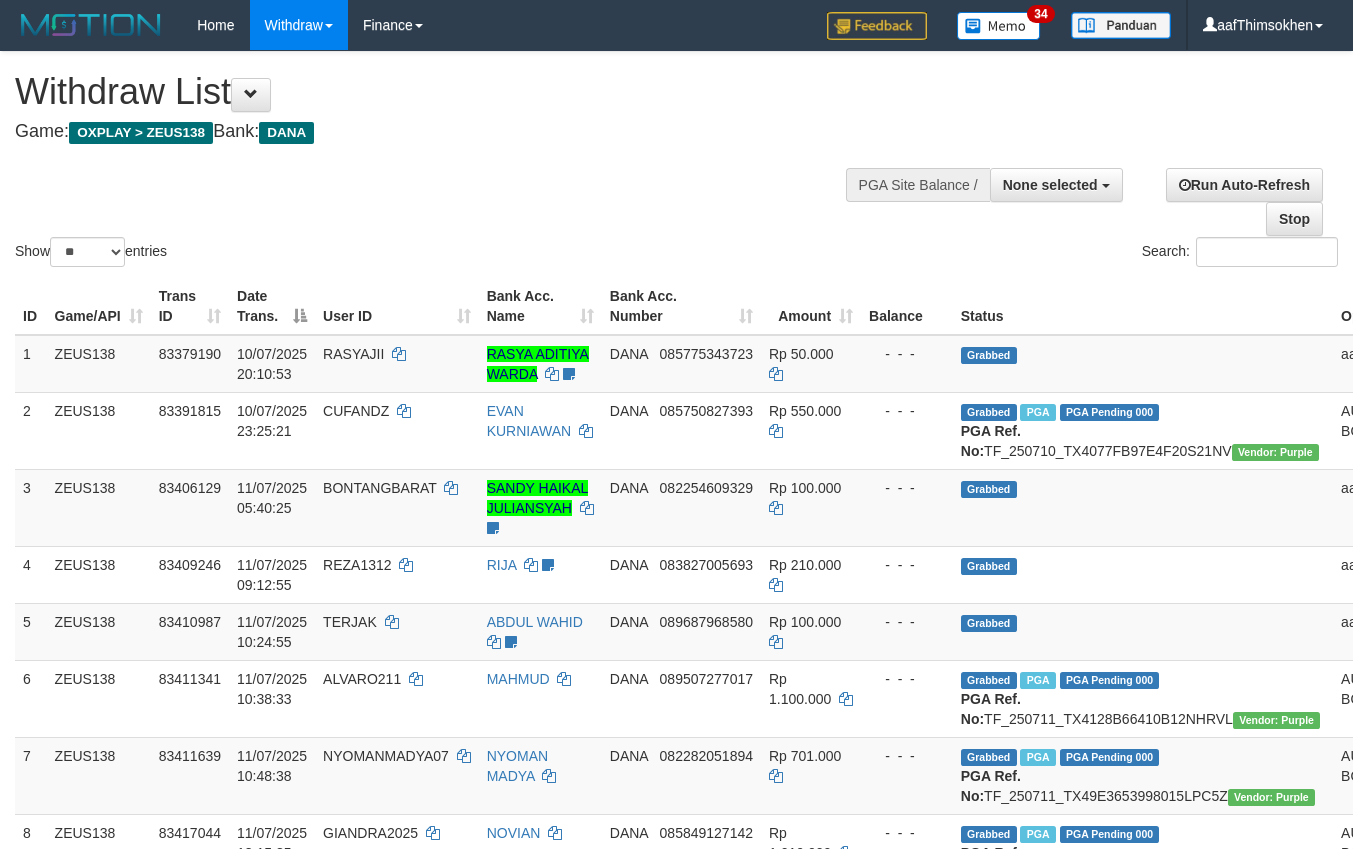 select 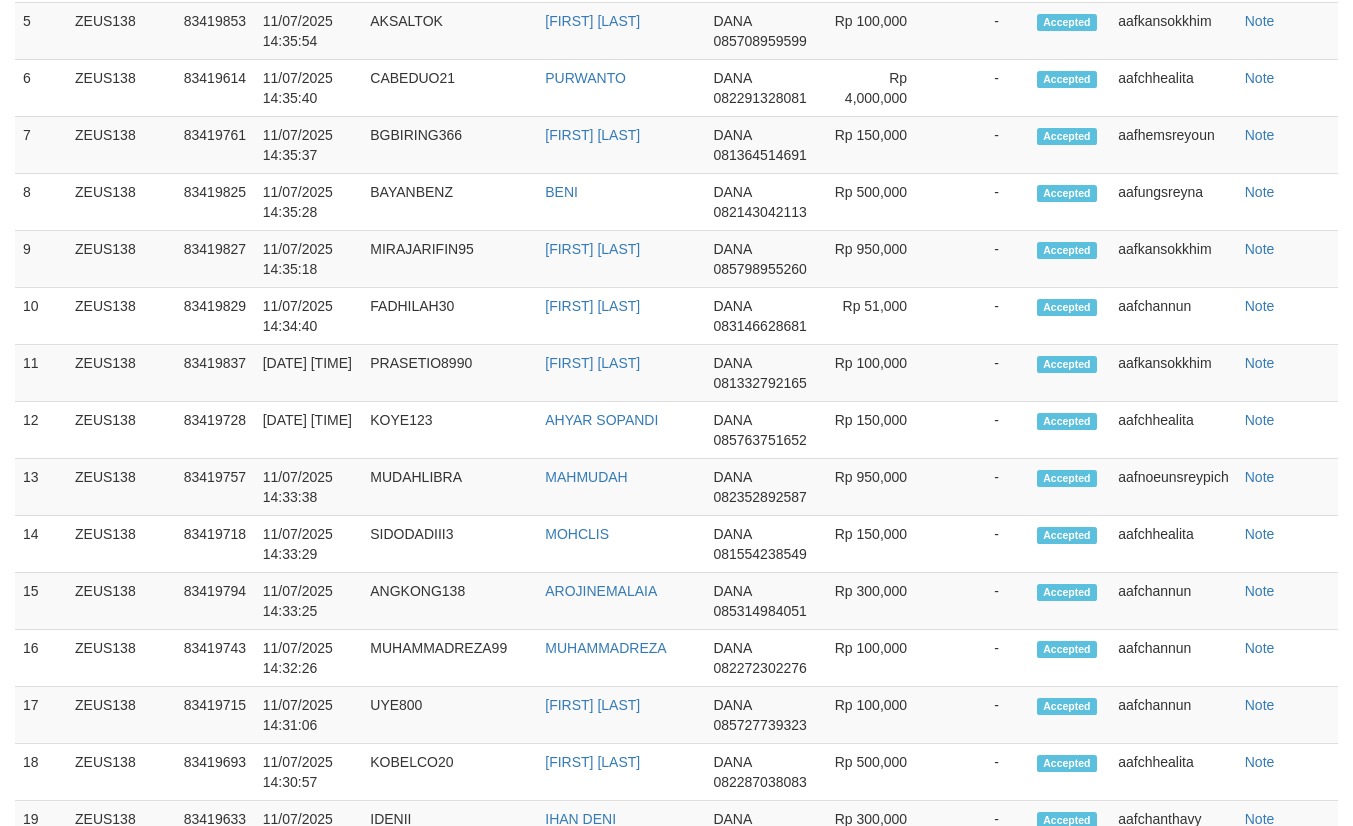 scroll, scrollTop: 1603, scrollLeft: 0, axis: vertical 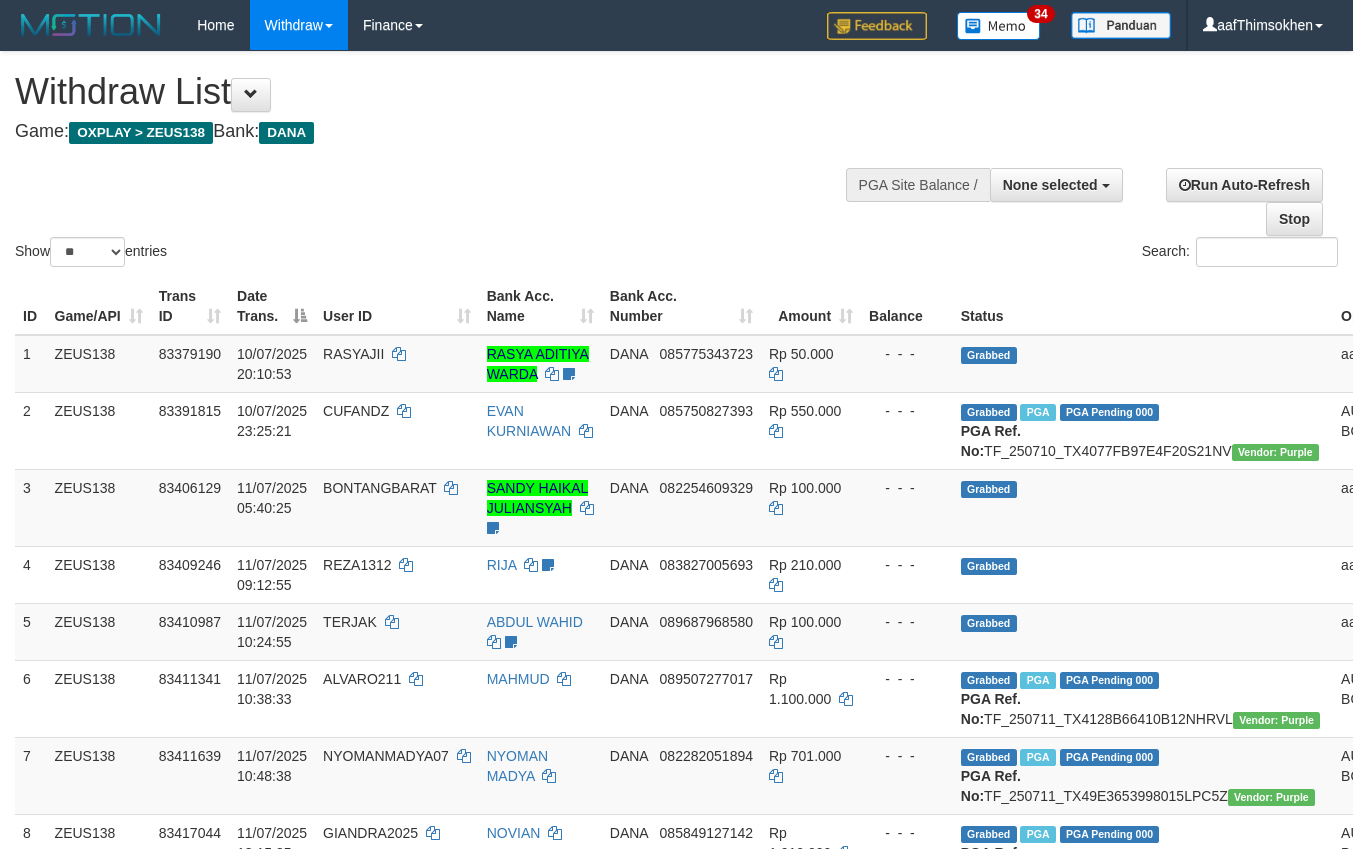 select 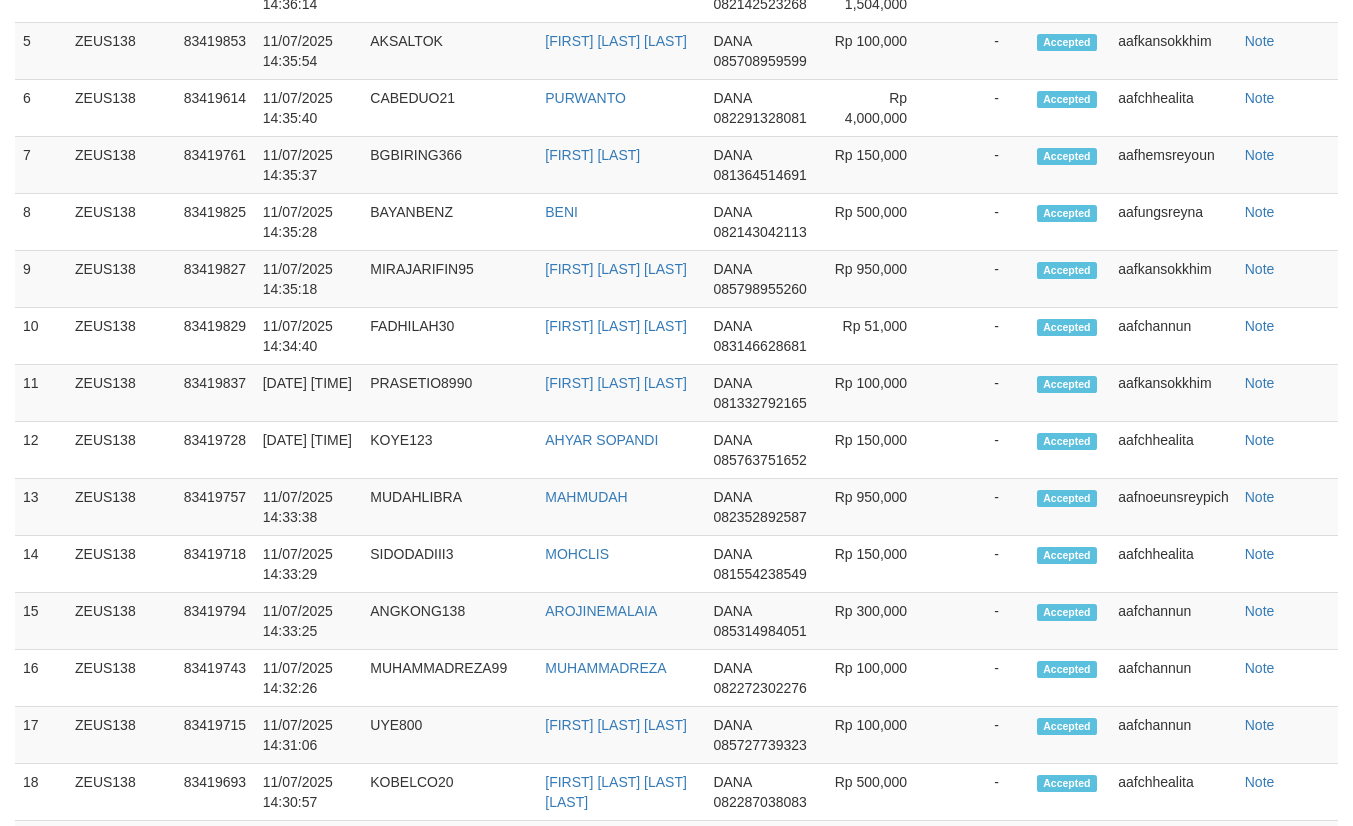 scroll, scrollTop: 1603, scrollLeft: 0, axis: vertical 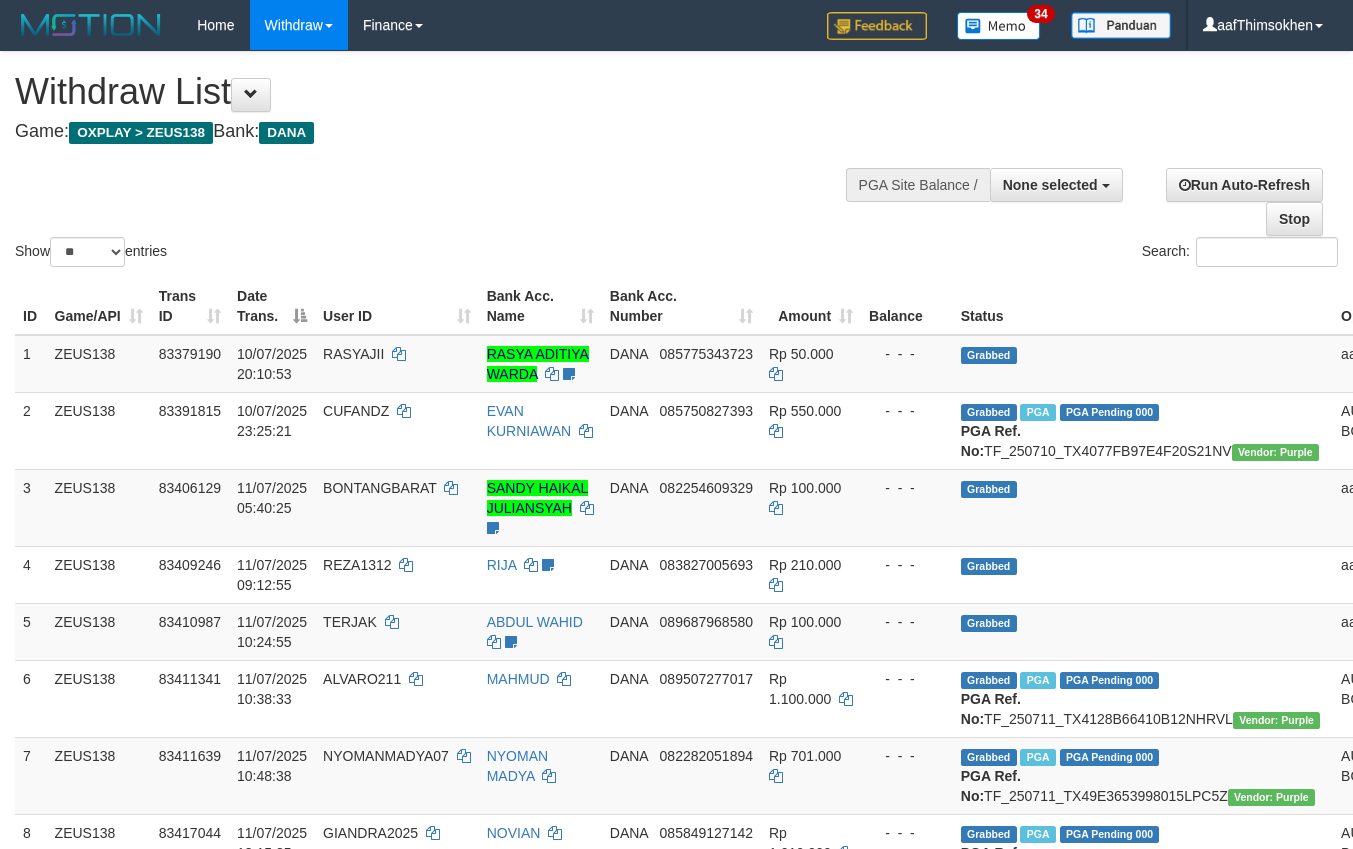 select 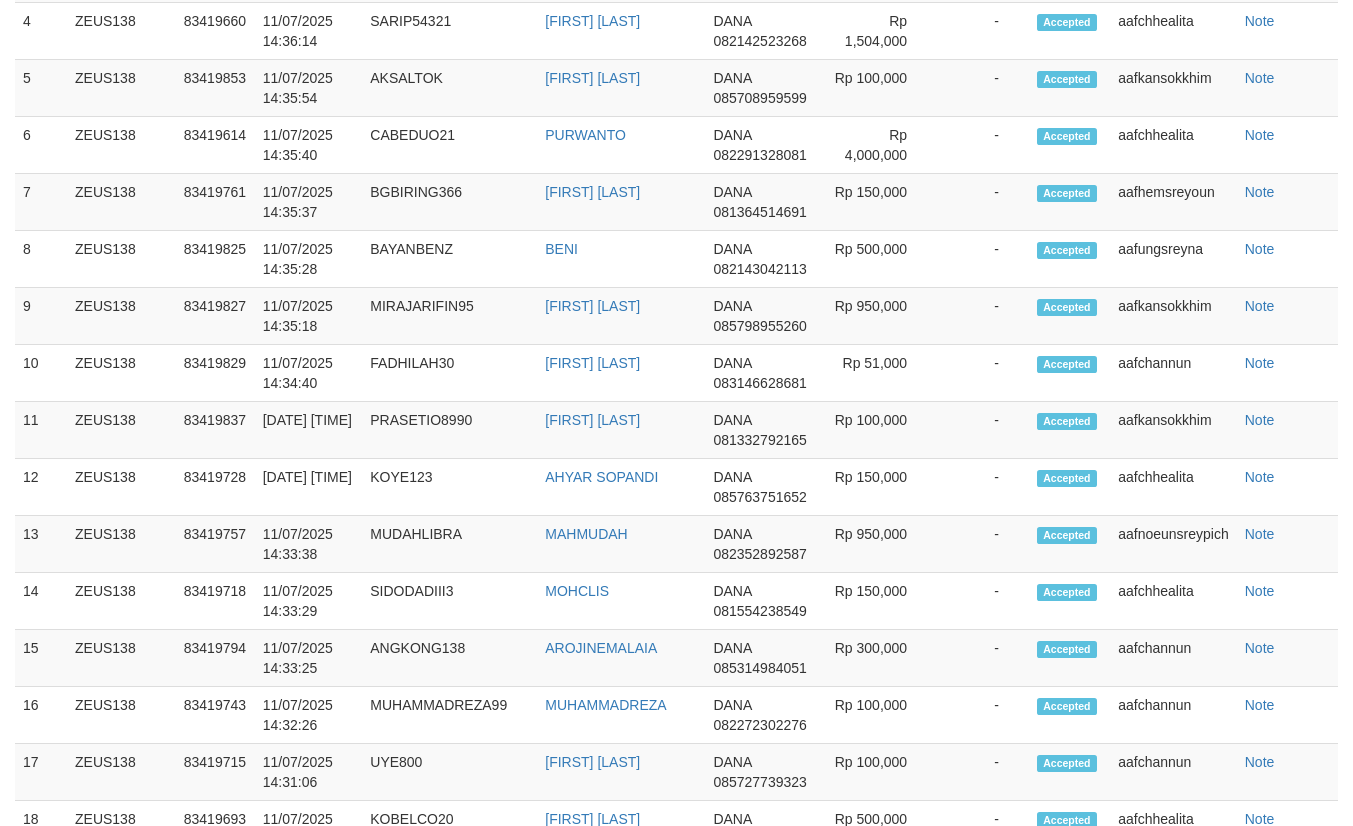 scroll, scrollTop: 1603, scrollLeft: 0, axis: vertical 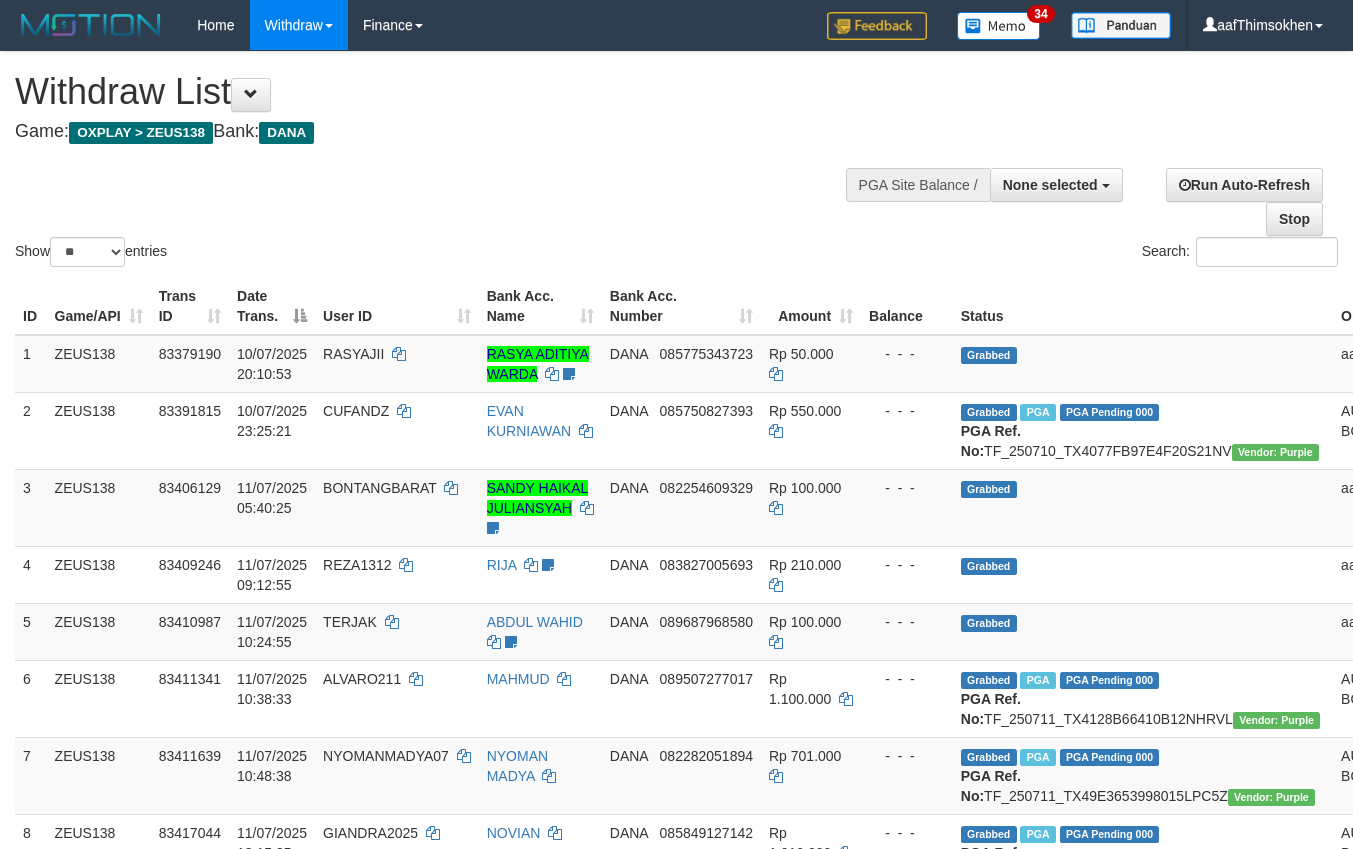select 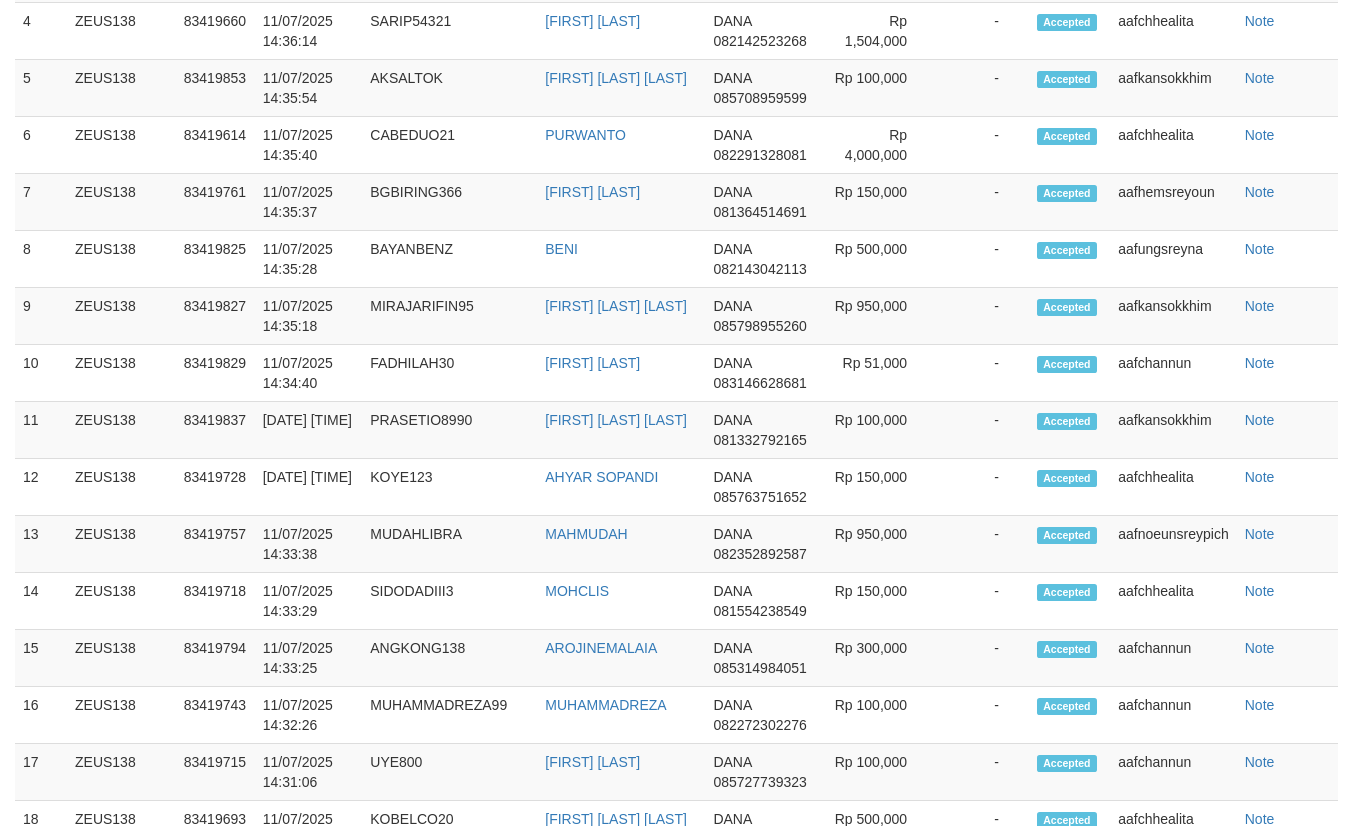 scroll, scrollTop: 1603, scrollLeft: 0, axis: vertical 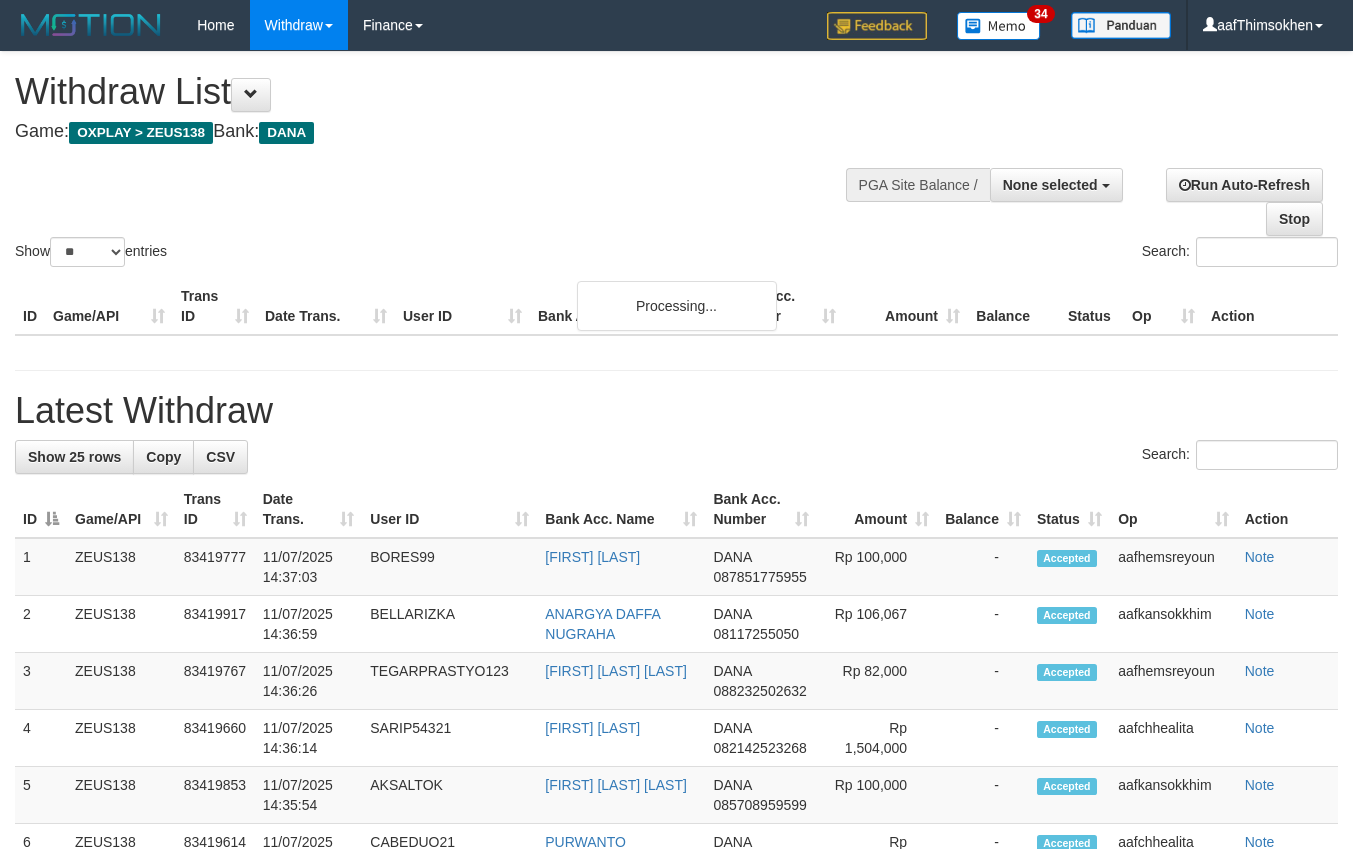 select 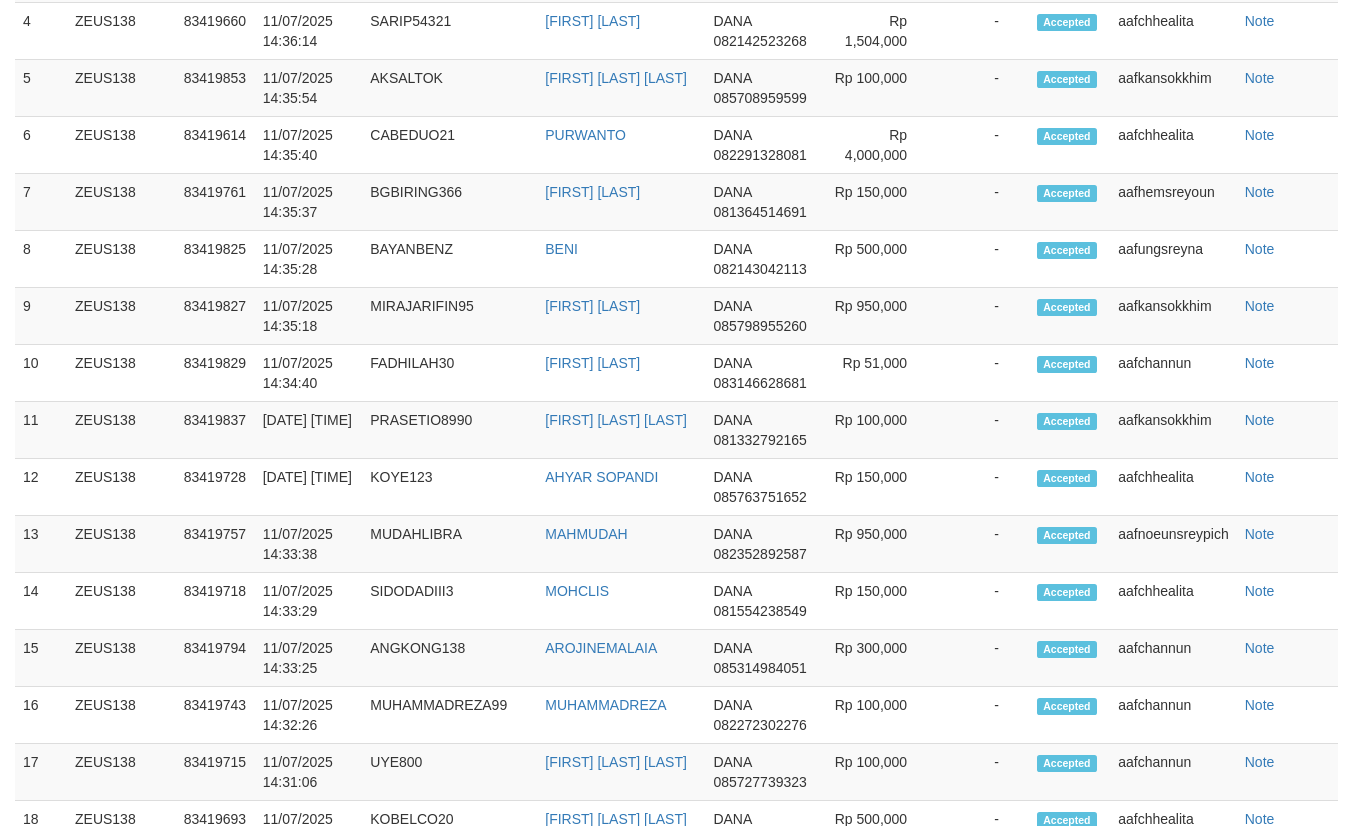 scroll, scrollTop: 1603, scrollLeft: 0, axis: vertical 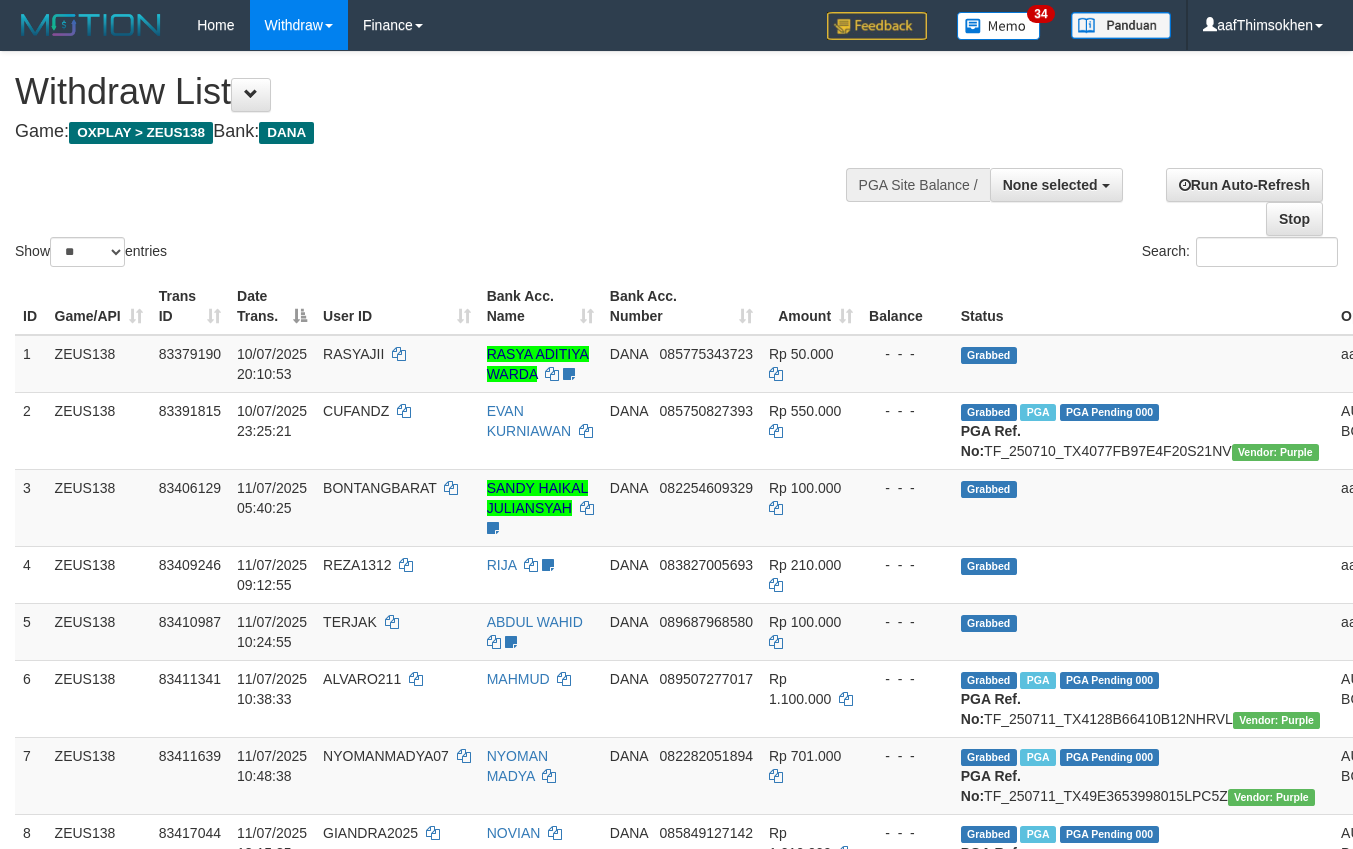 select 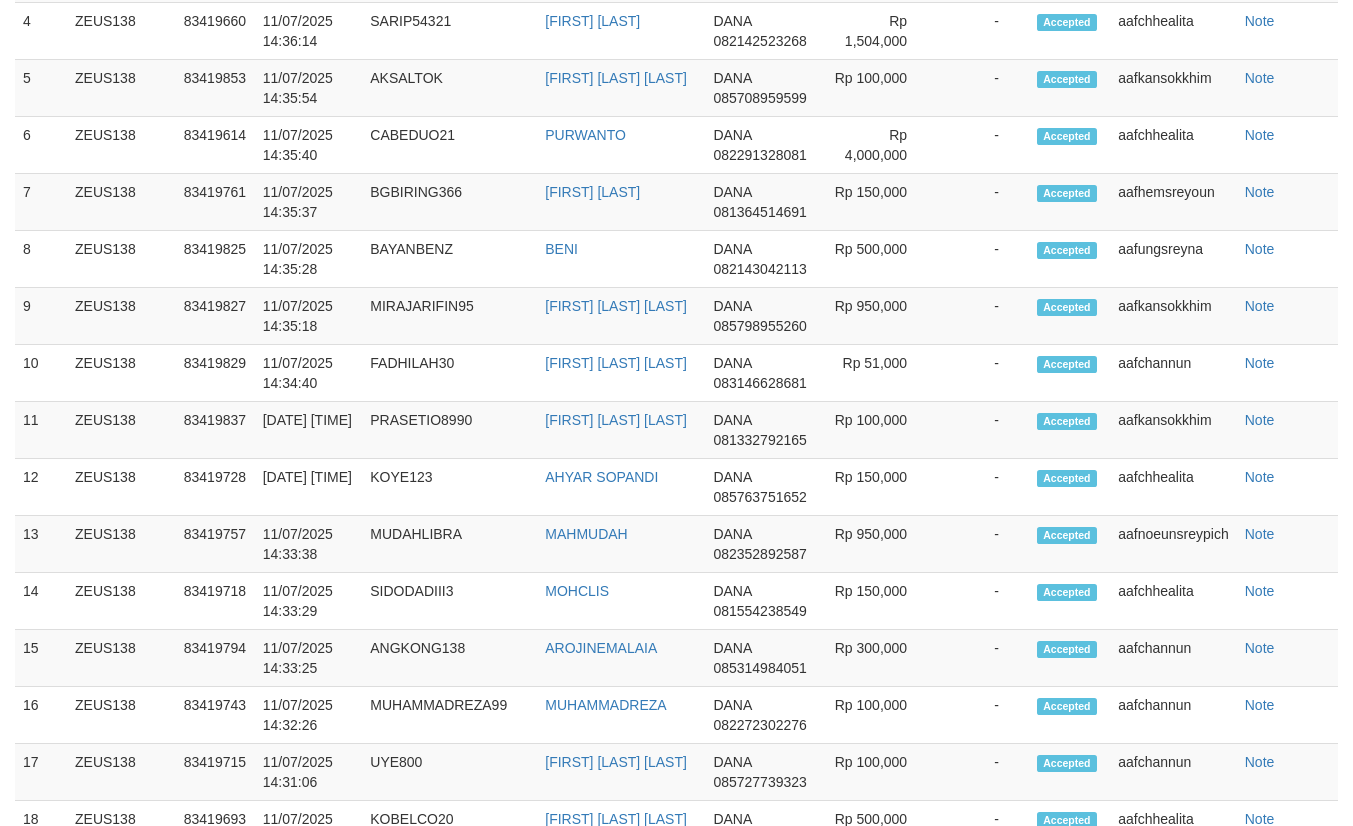 scroll, scrollTop: 1603, scrollLeft: 0, axis: vertical 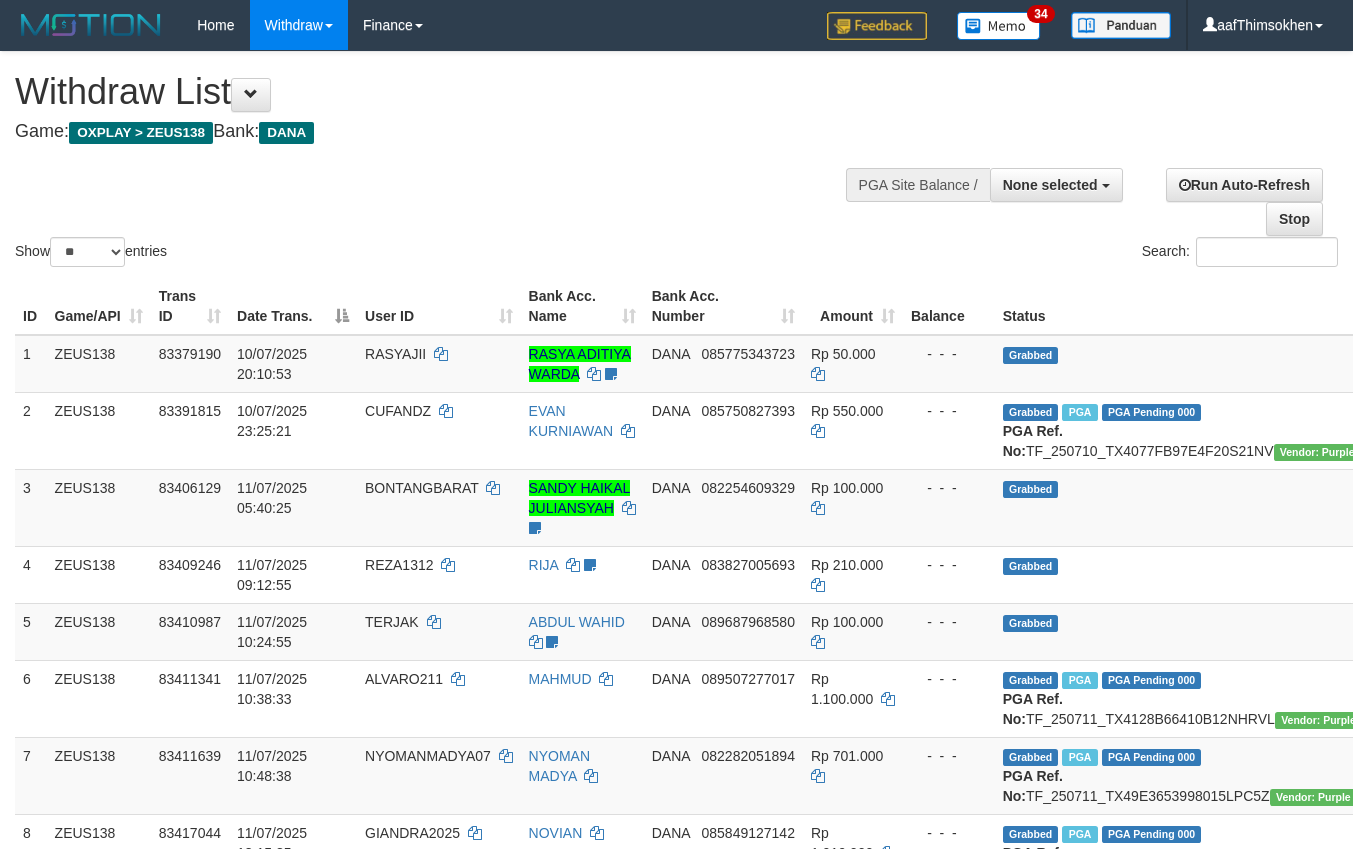 select 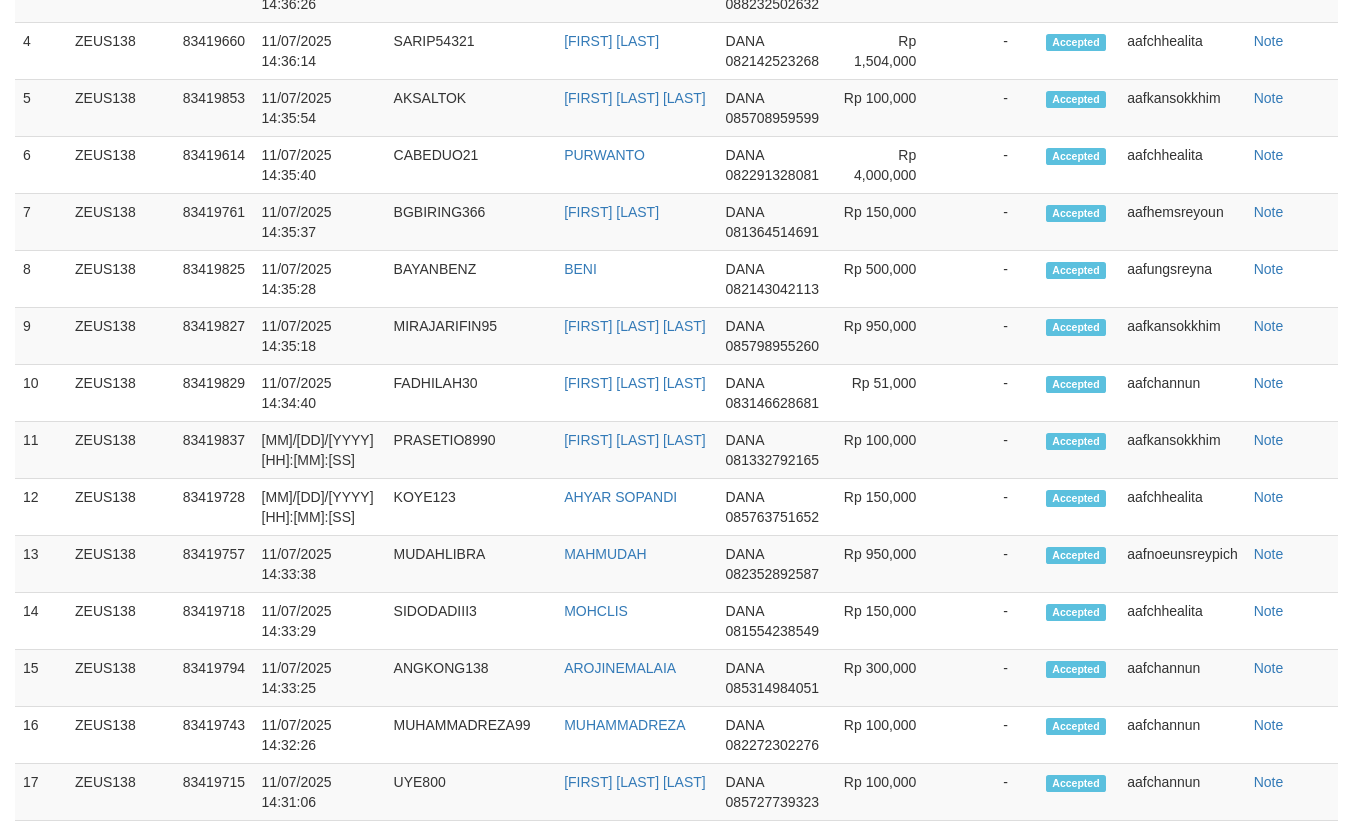 scroll, scrollTop: 1603, scrollLeft: 0, axis: vertical 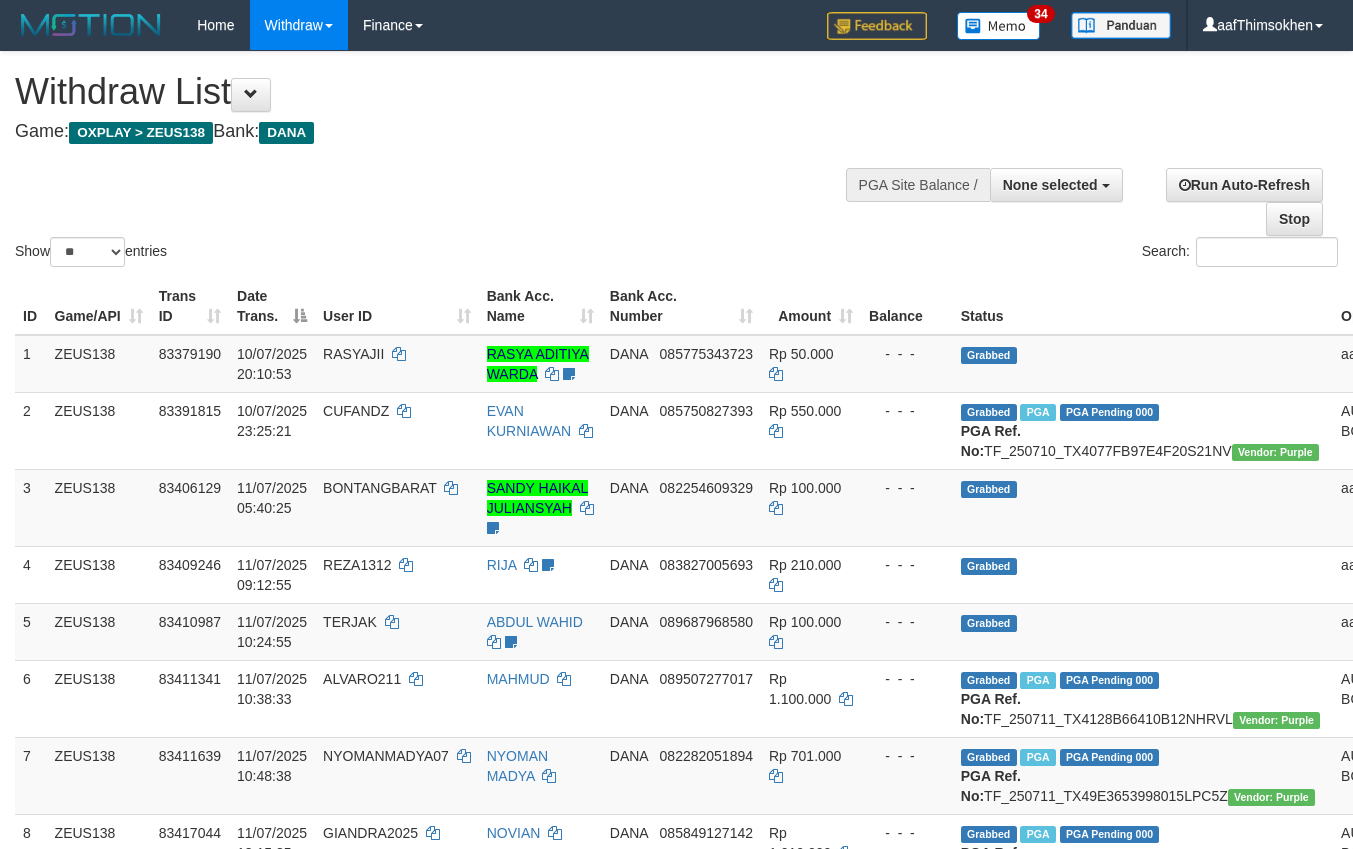 select 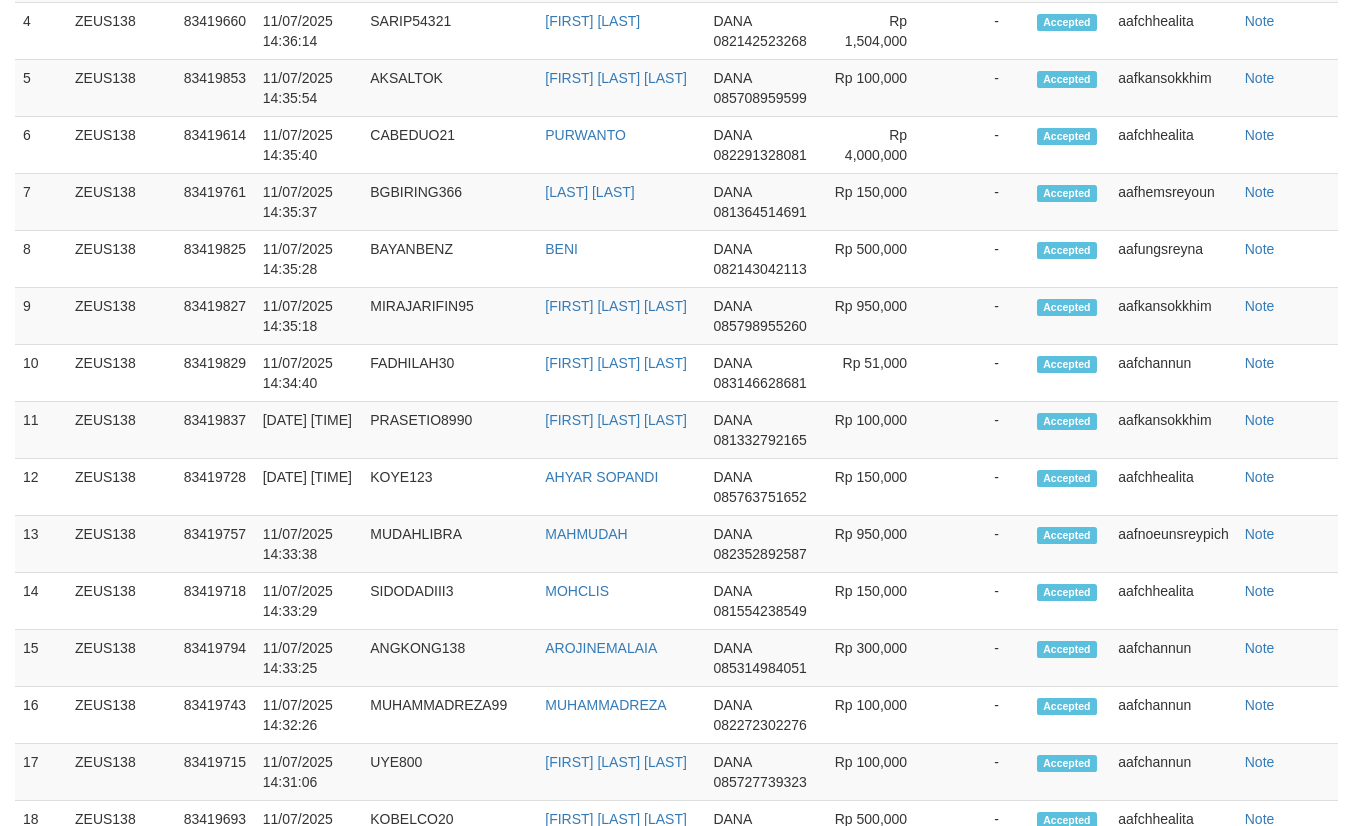 scroll, scrollTop: 1603, scrollLeft: 0, axis: vertical 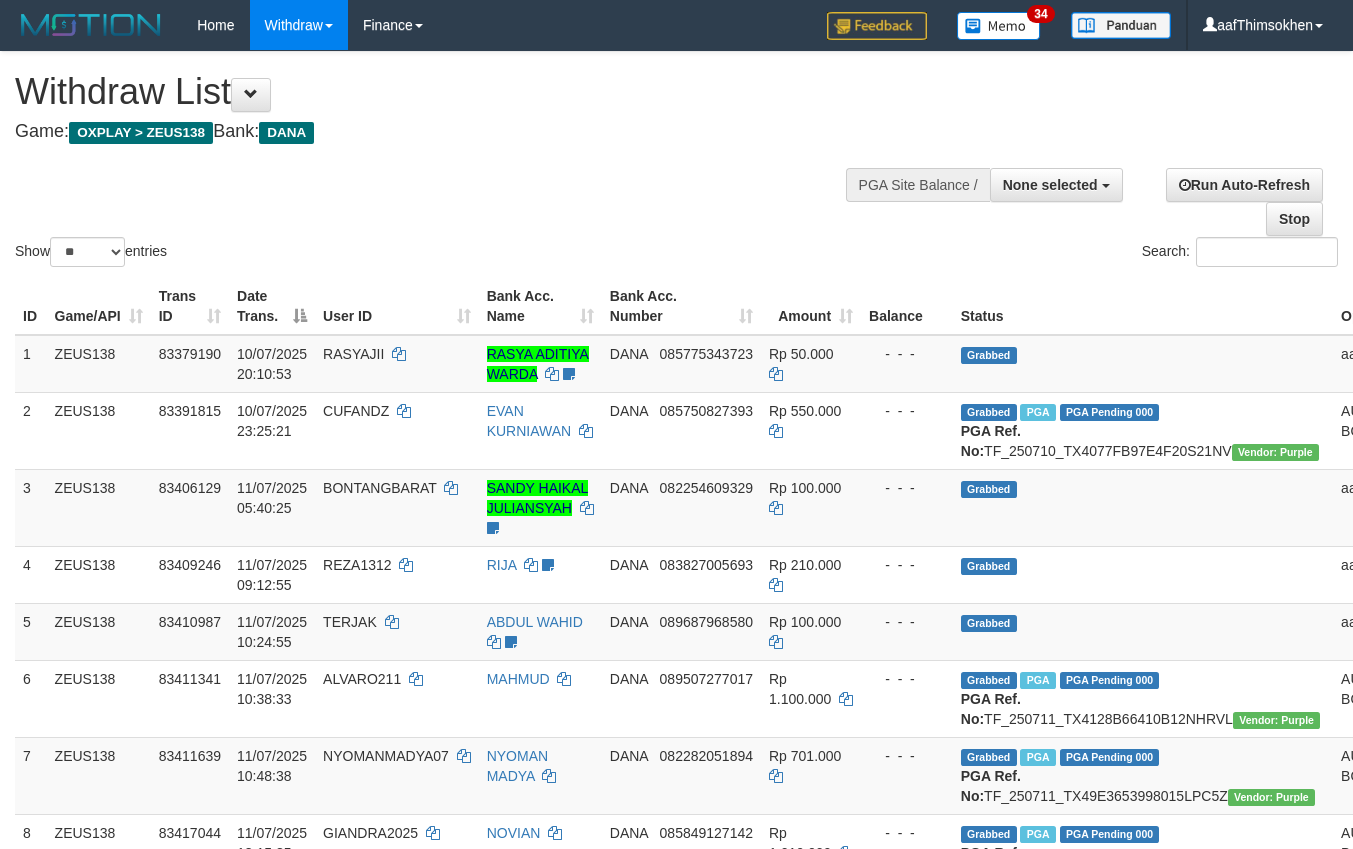 select 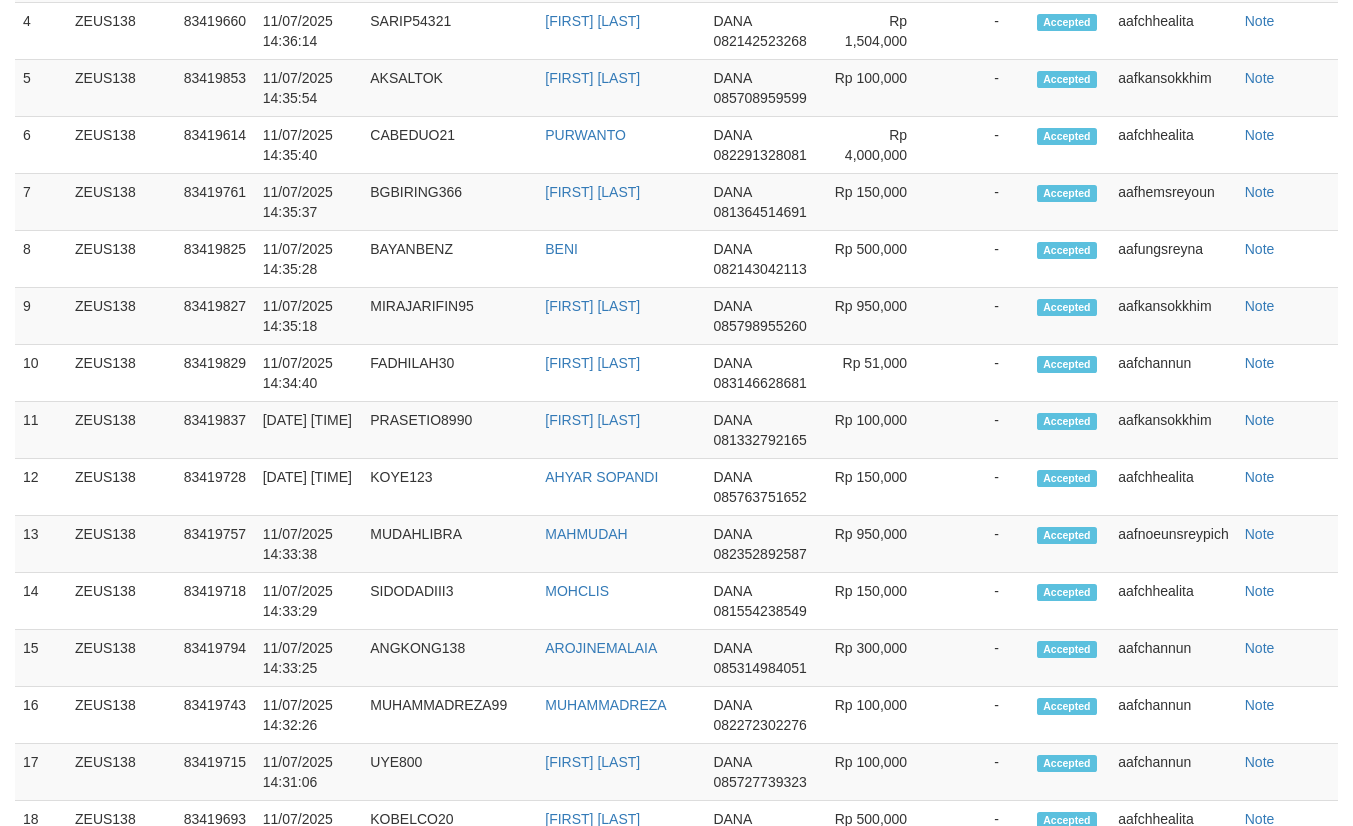 scroll, scrollTop: 1603, scrollLeft: 0, axis: vertical 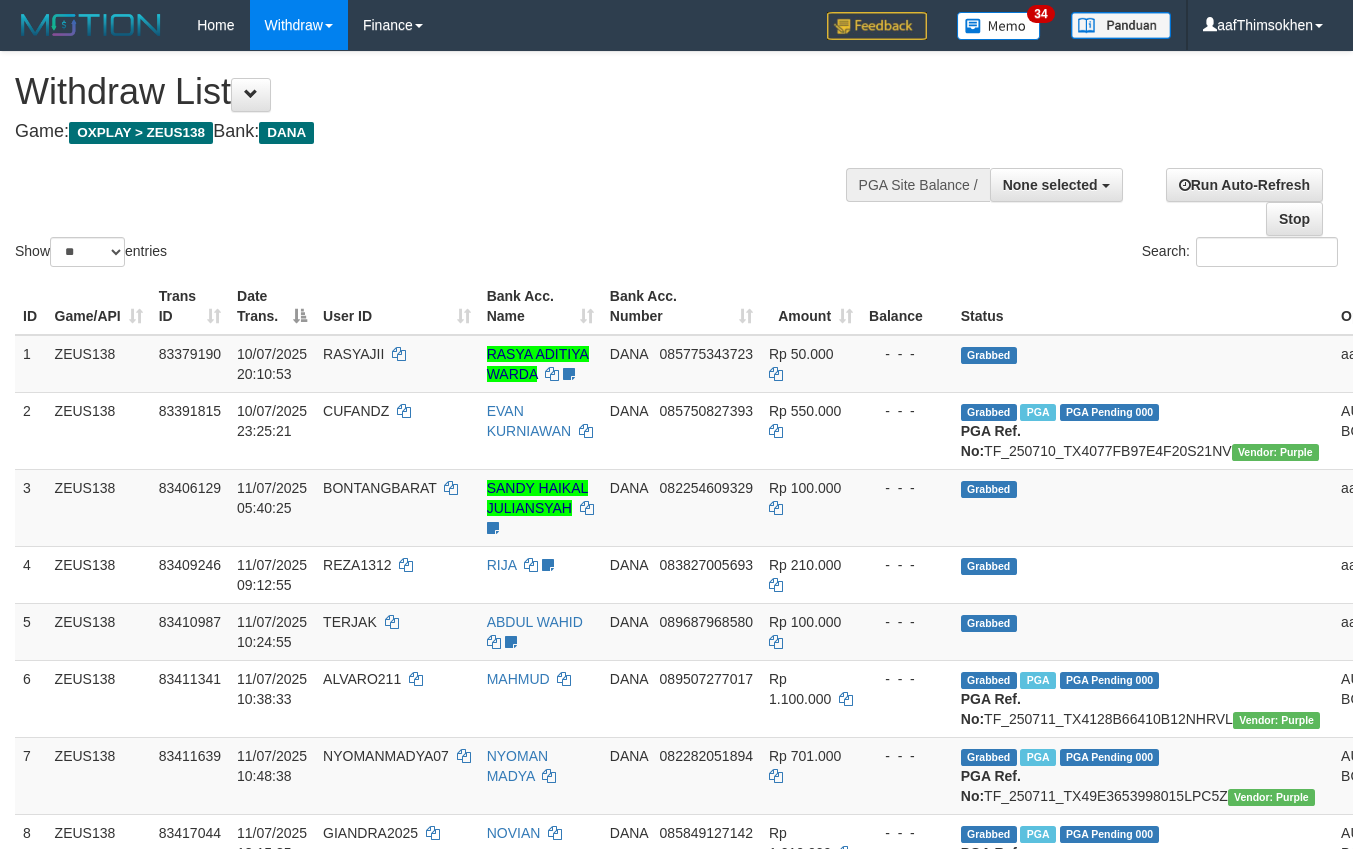 select 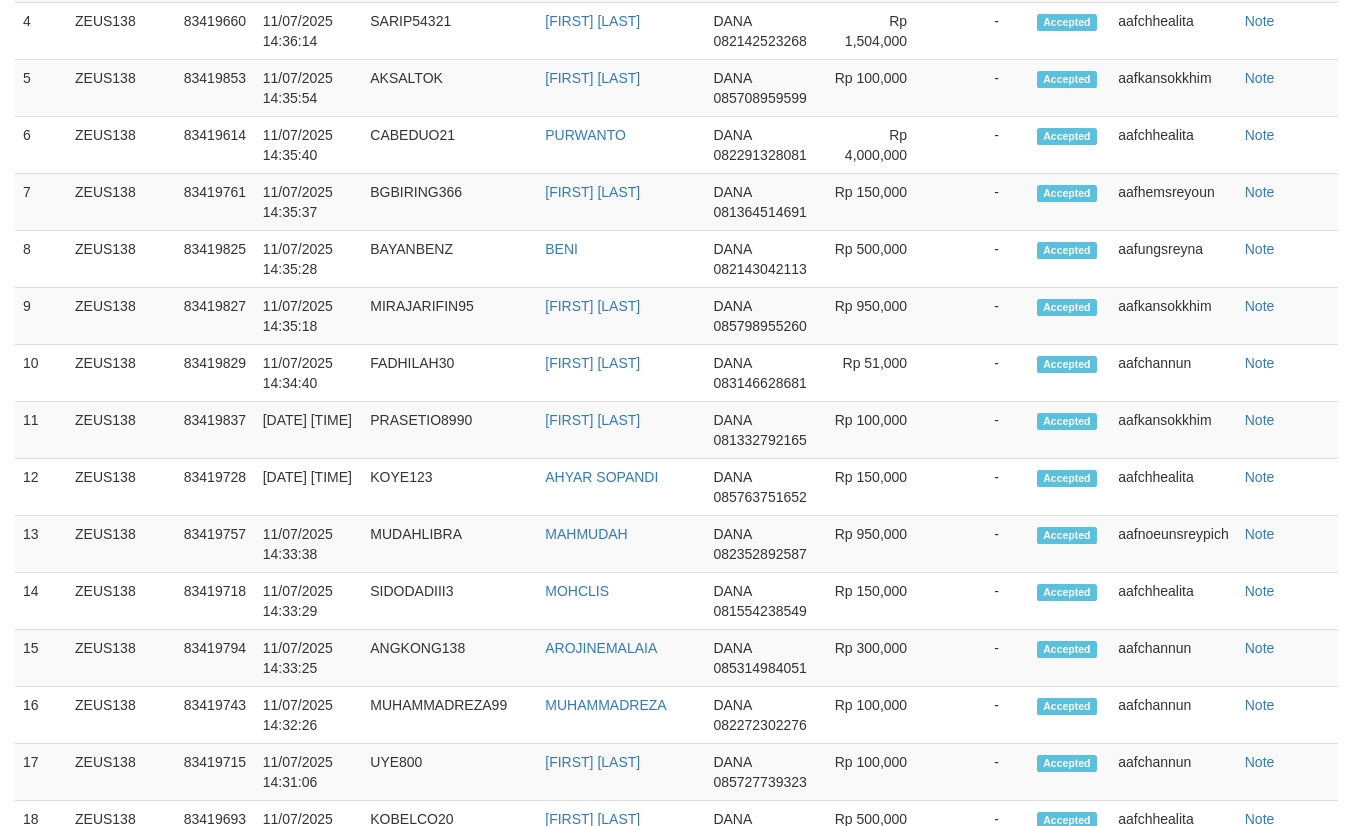 scroll, scrollTop: 1603, scrollLeft: 0, axis: vertical 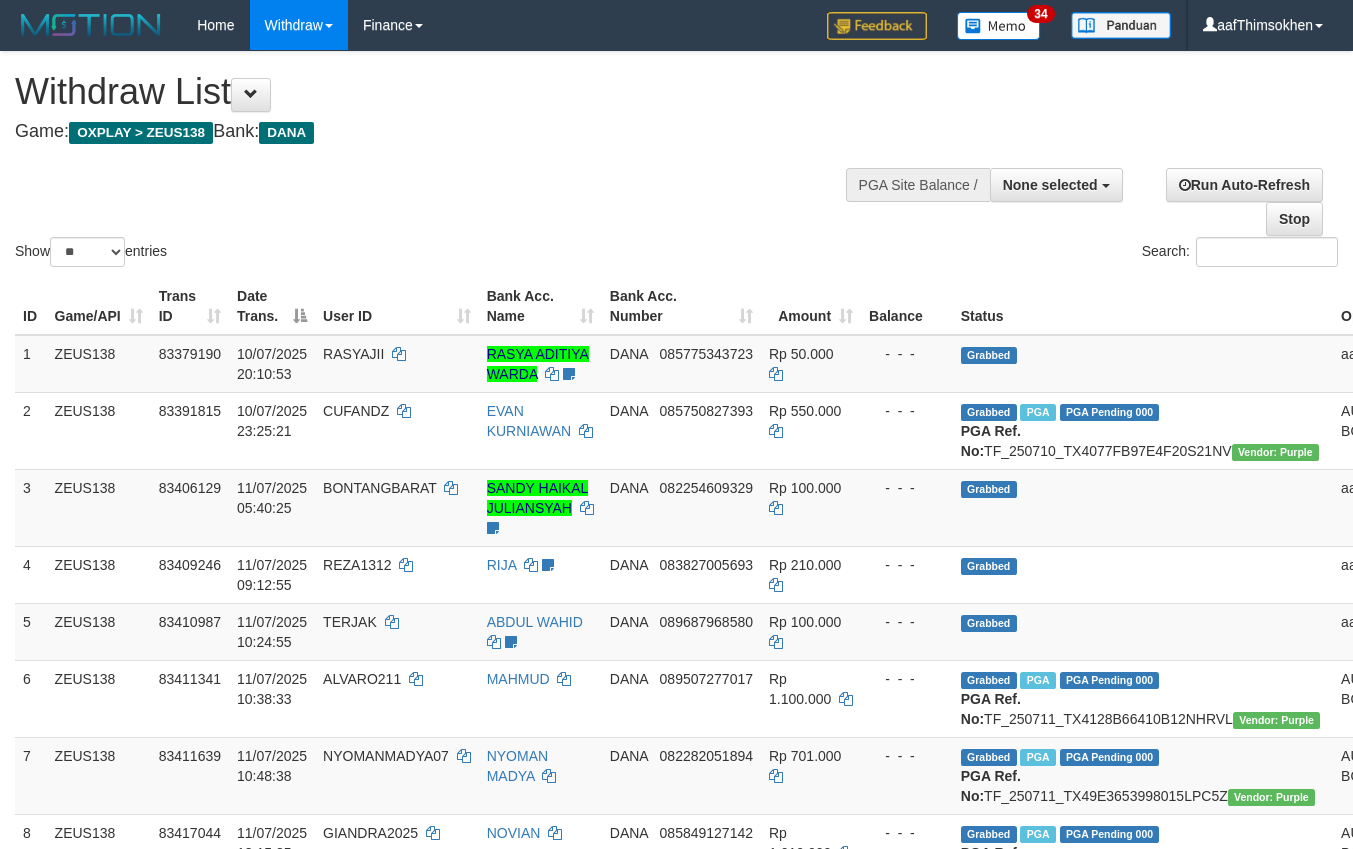 select 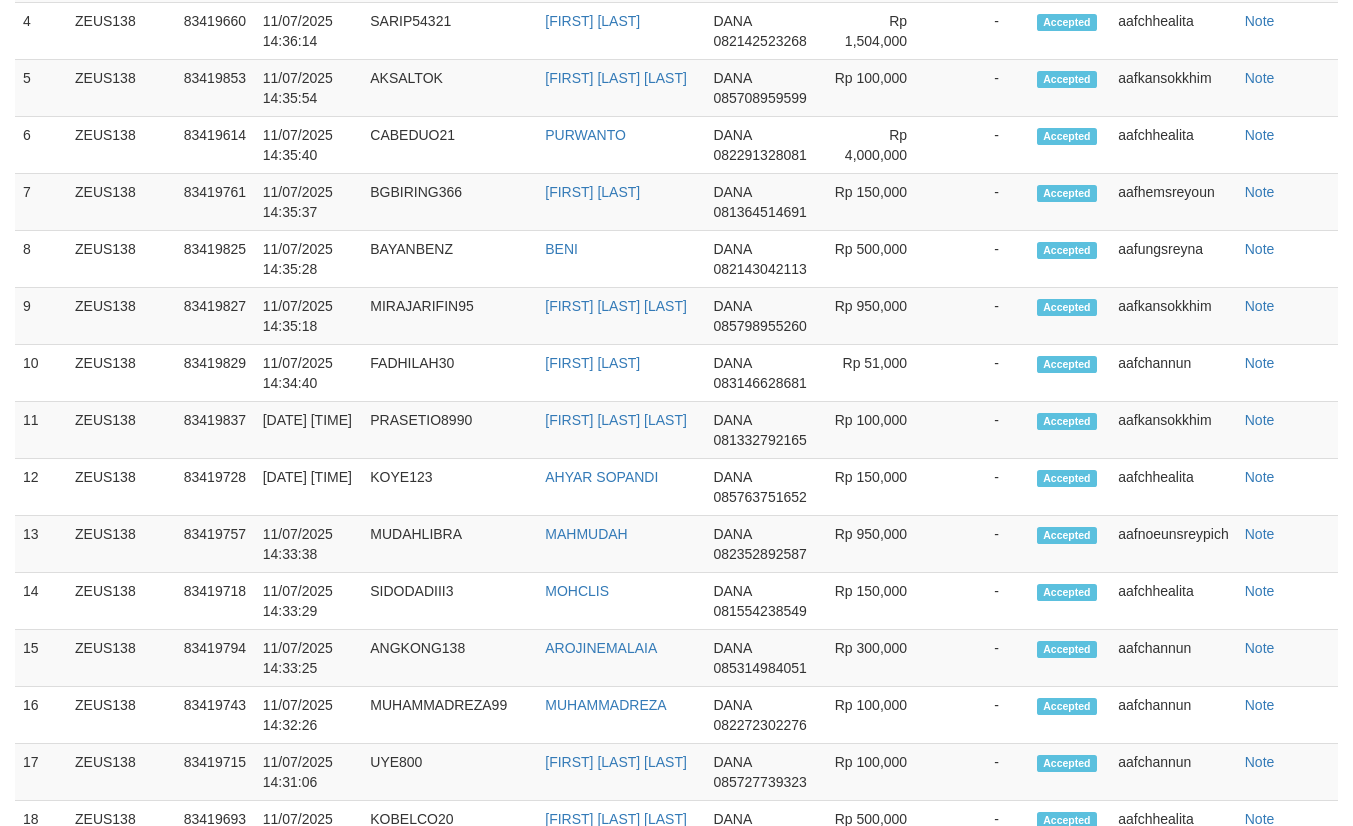 scroll, scrollTop: 1603, scrollLeft: 0, axis: vertical 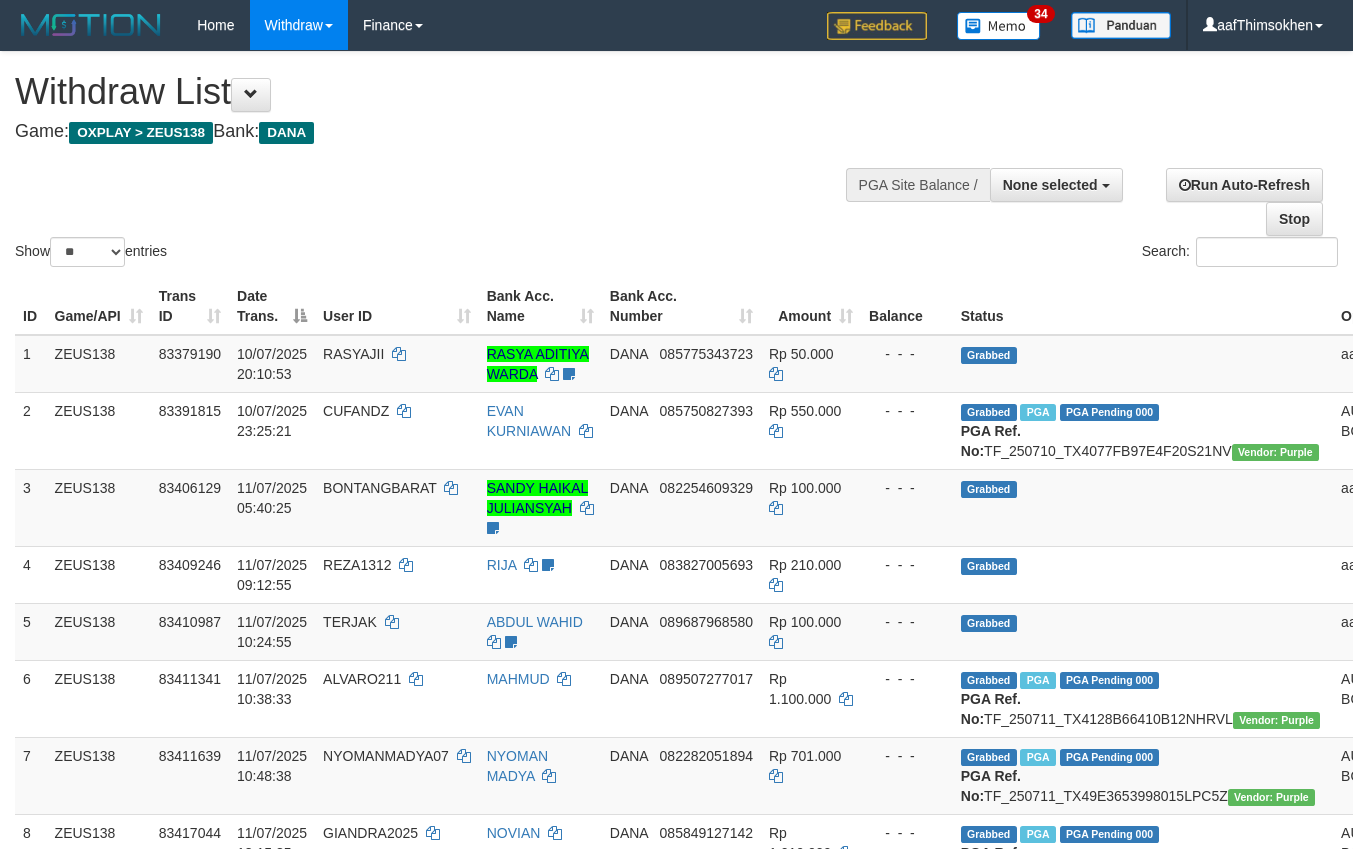 select 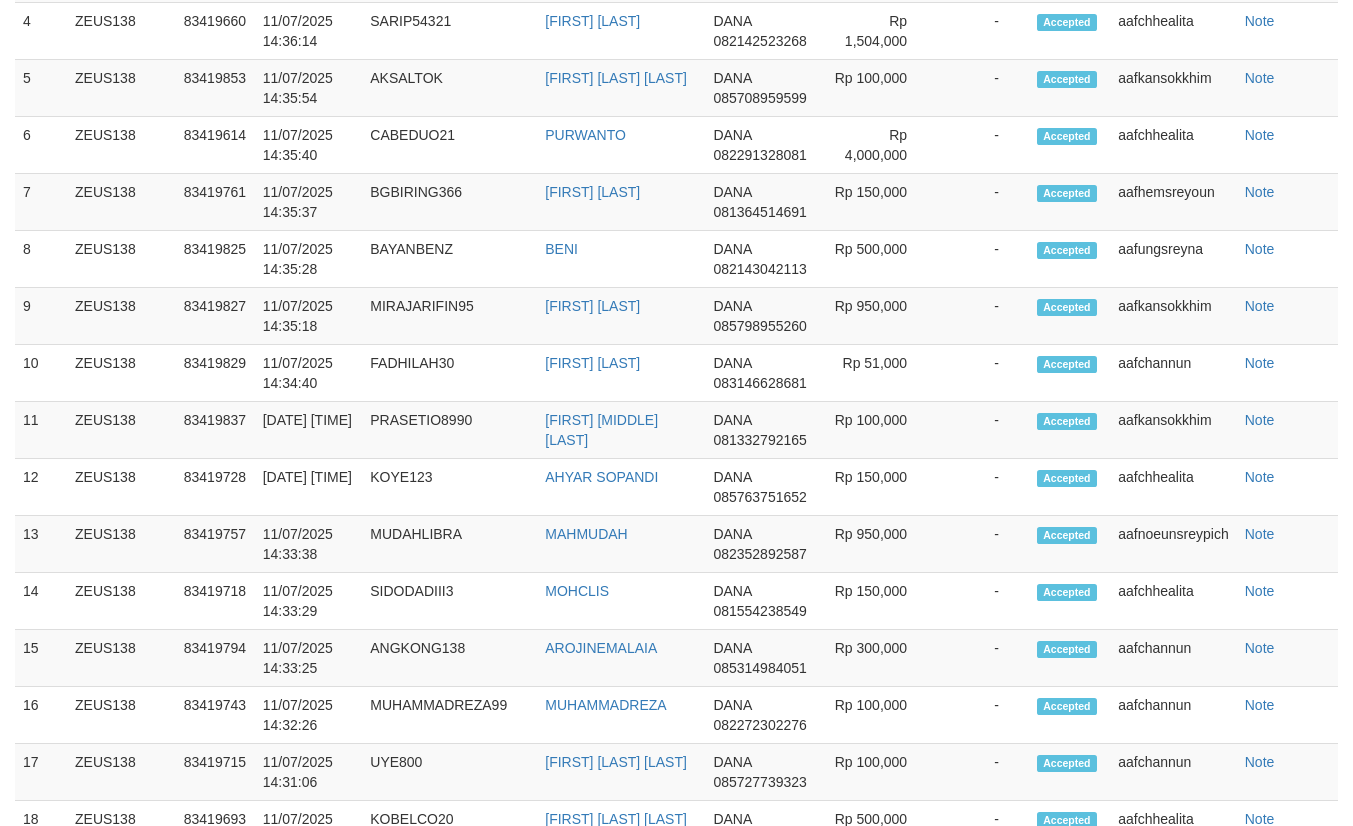scroll, scrollTop: 1603, scrollLeft: 0, axis: vertical 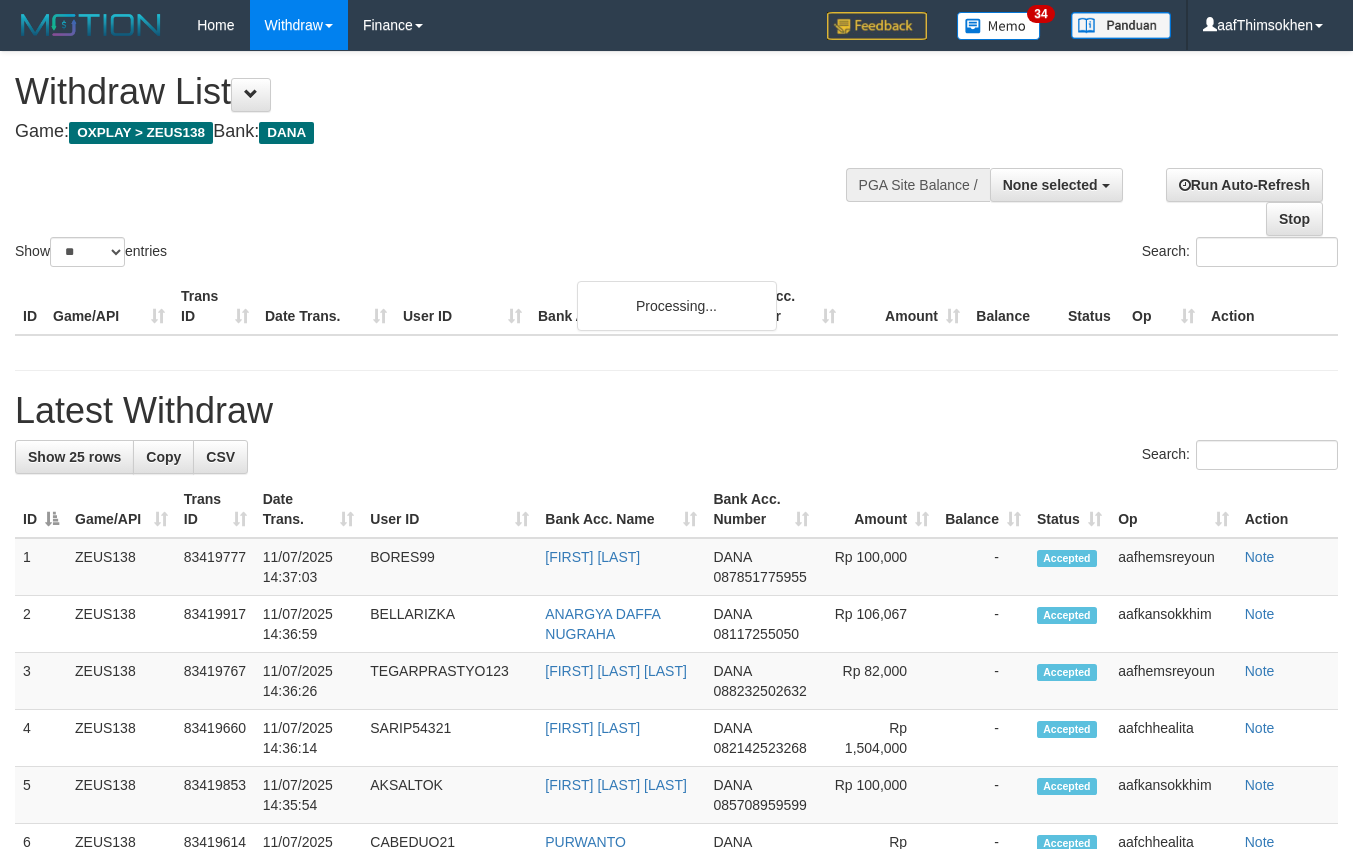 select 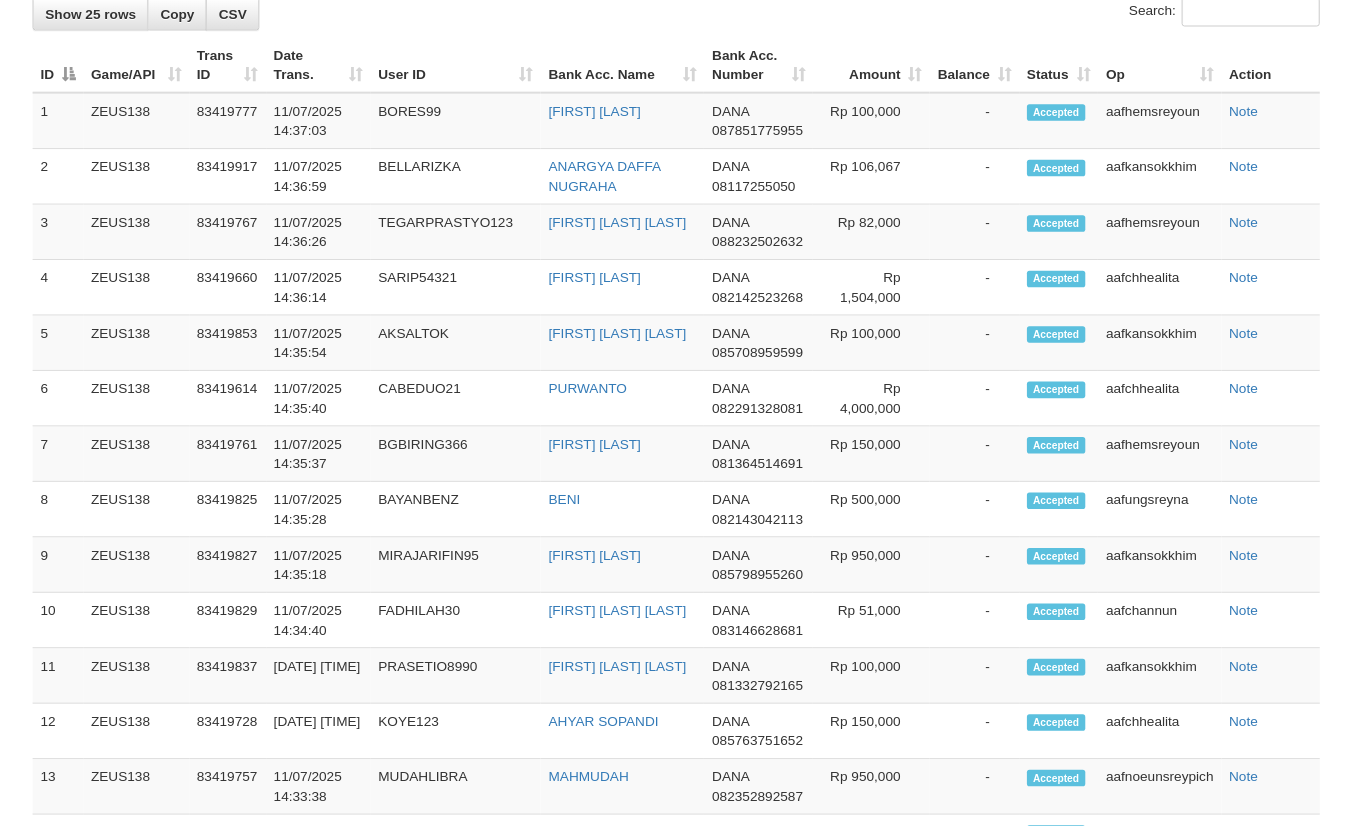 scroll, scrollTop: 1603, scrollLeft: 0, axis: vertical 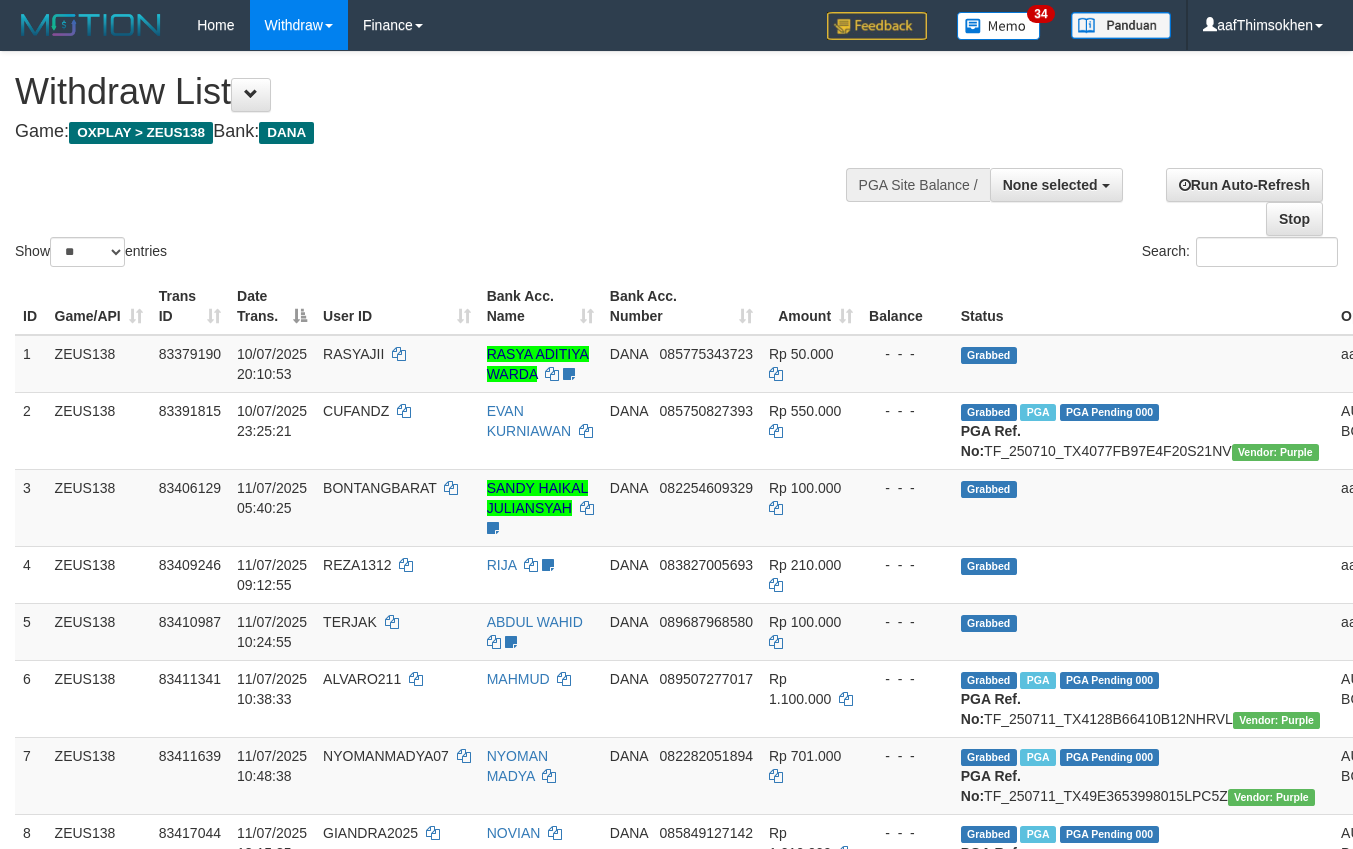 select 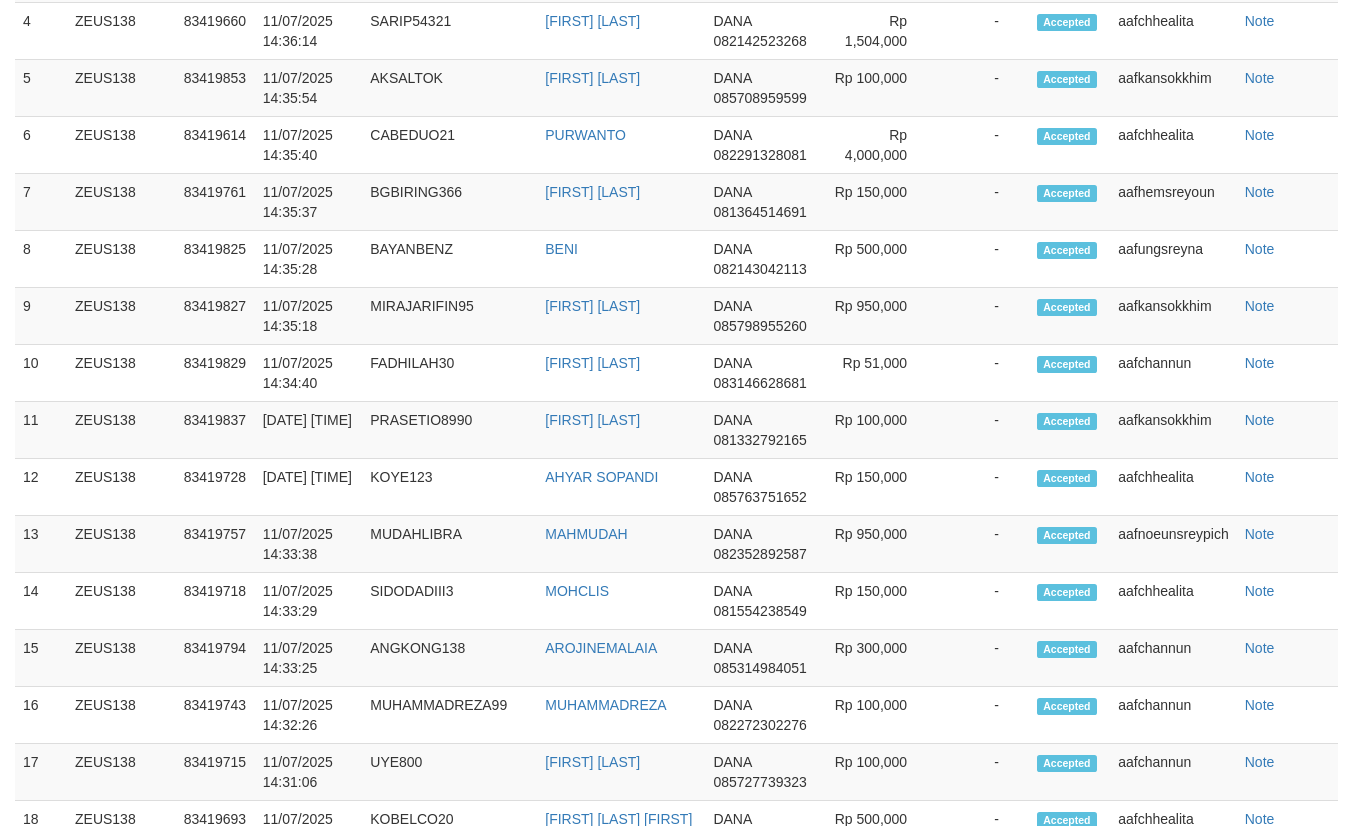 scroll, scrollTop: 1603, scrollLeft: 0, axis: vertical 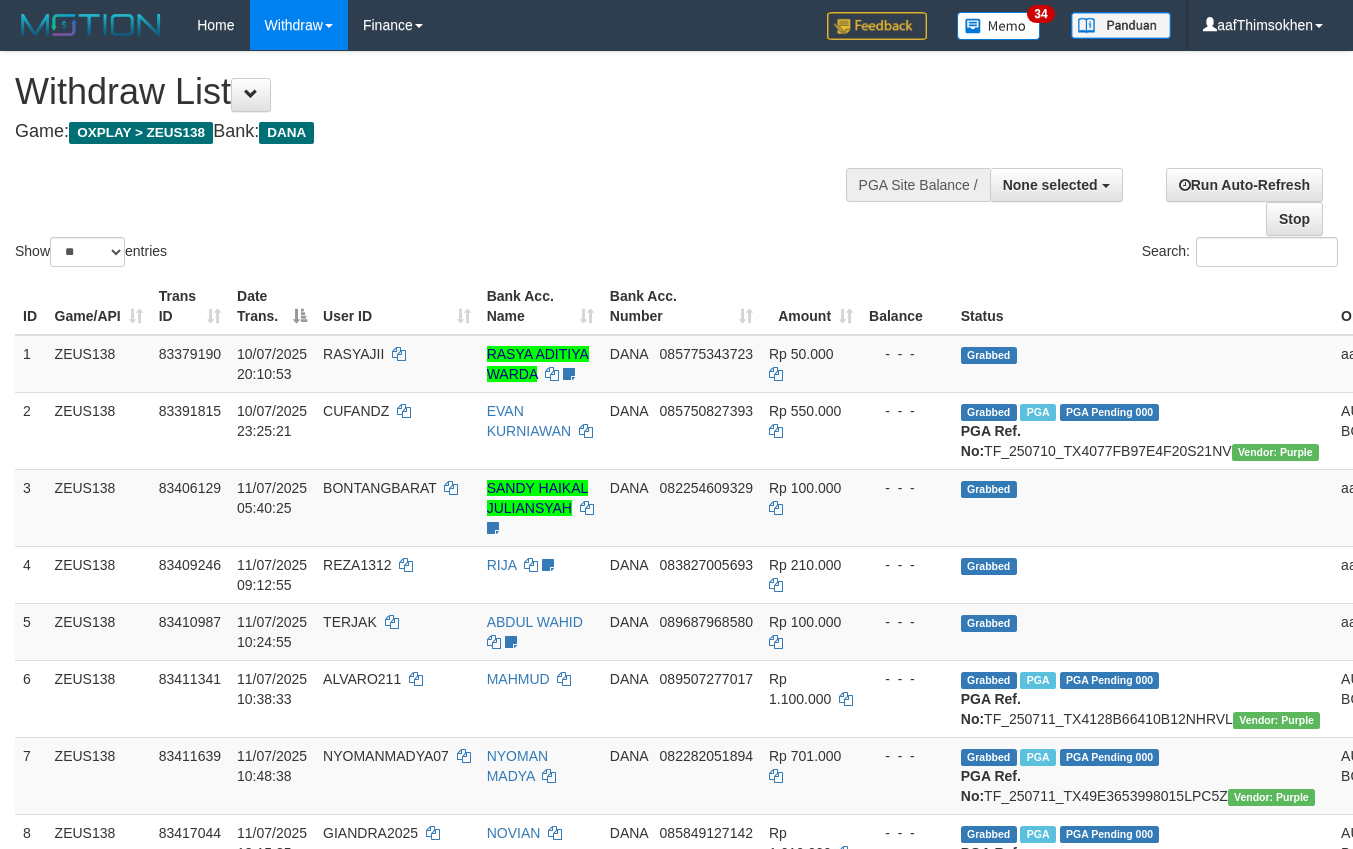 select 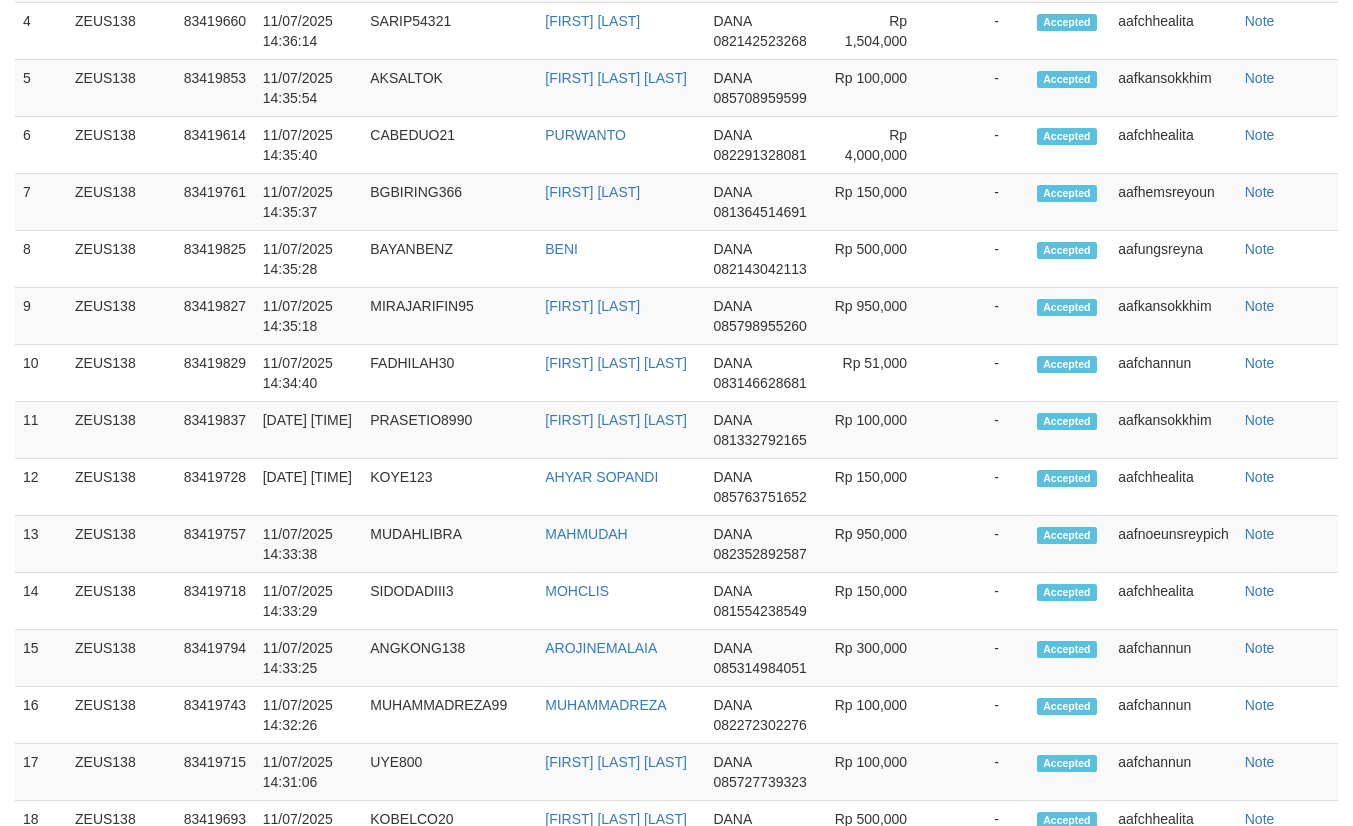 scroll, scrollTop: 1603, scrollLeft: 0, axis: vertical 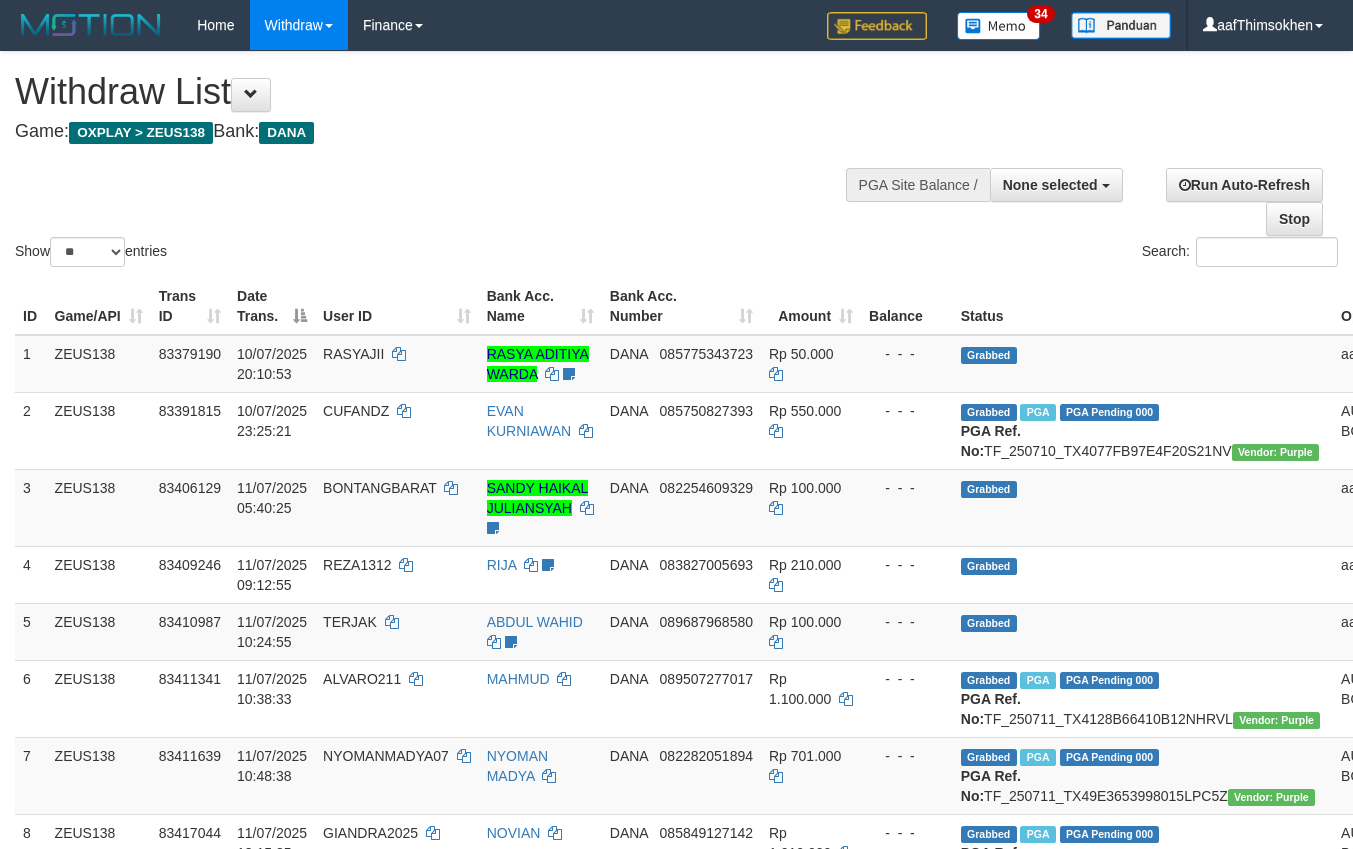 select 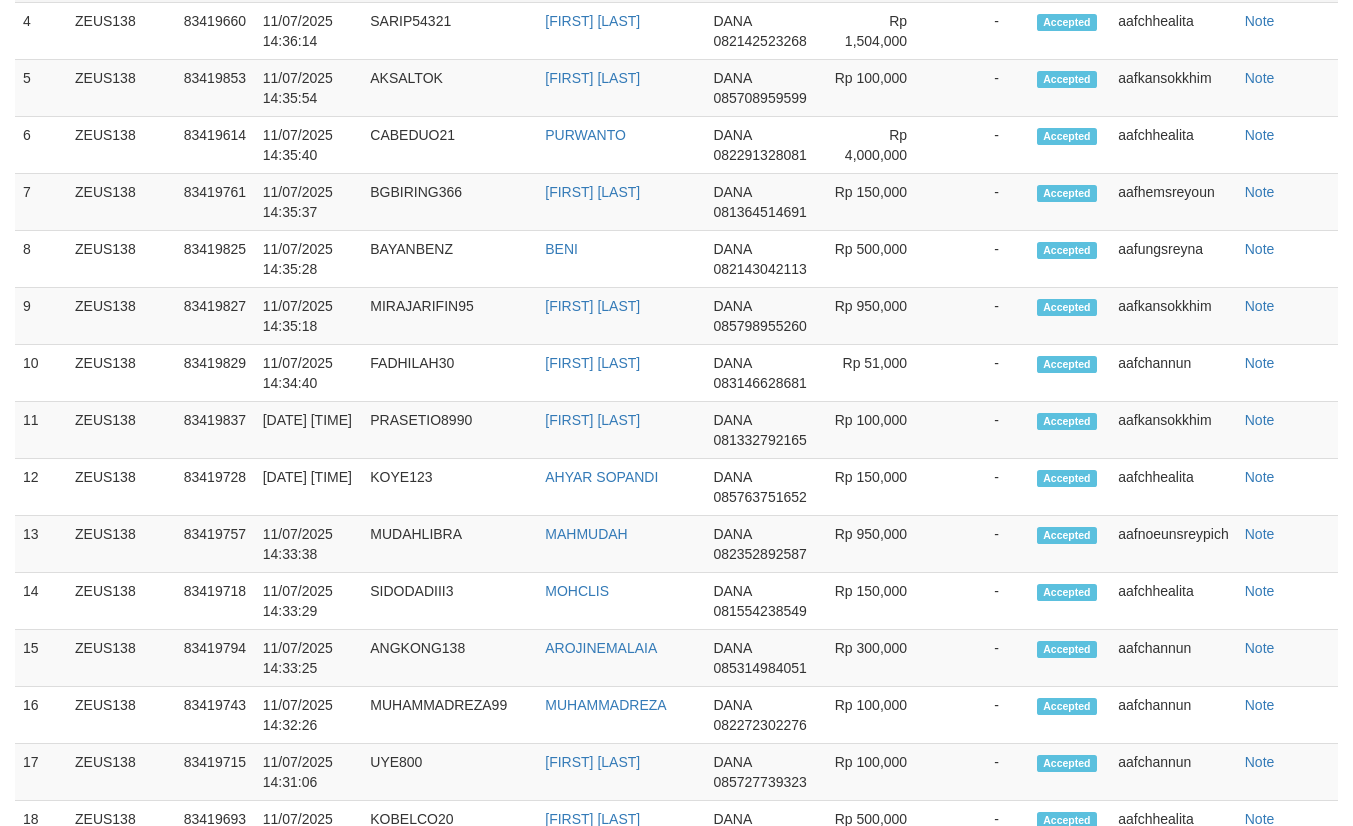 scroll, scrollTop: 1603, scrollLeft: 0, axis: vertical 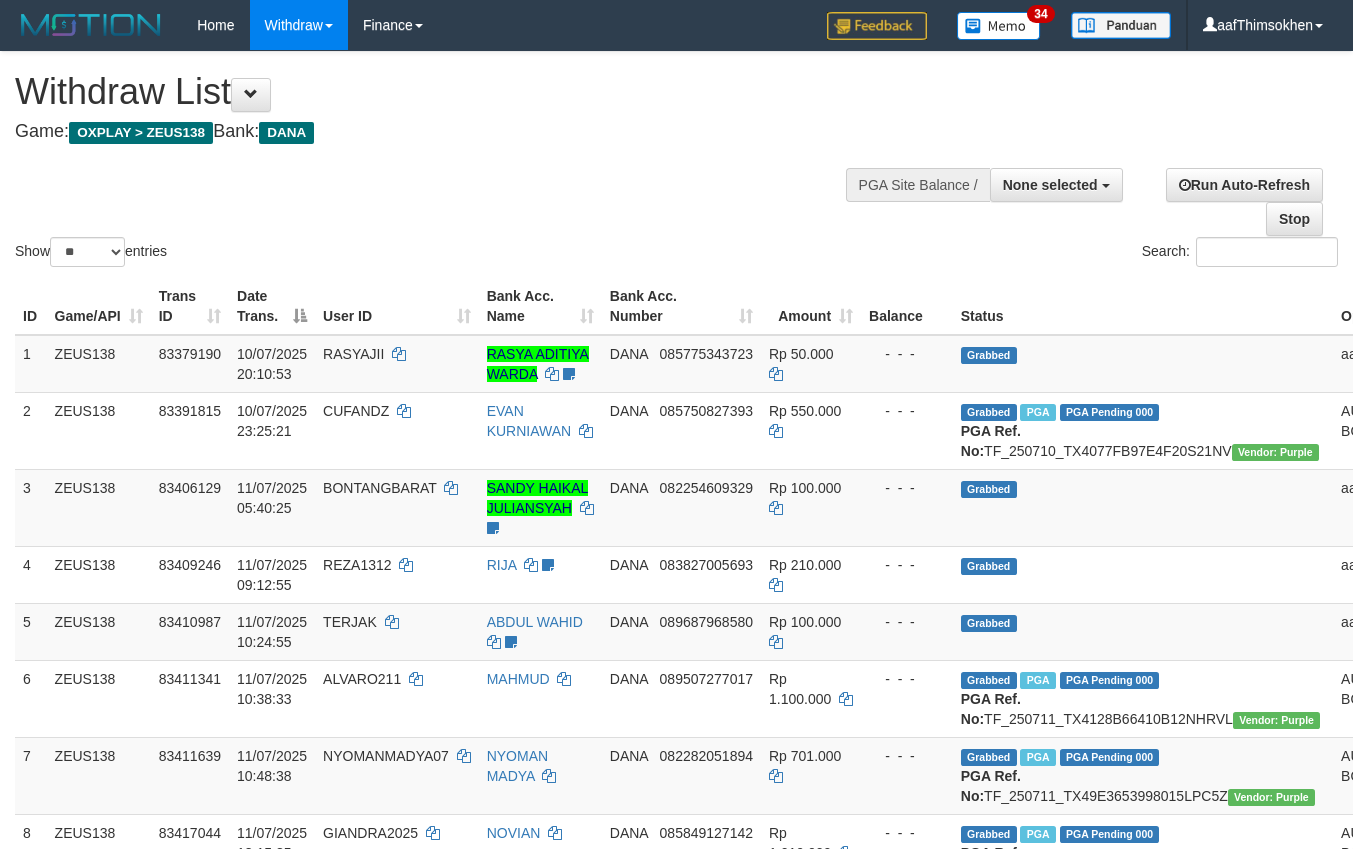 select 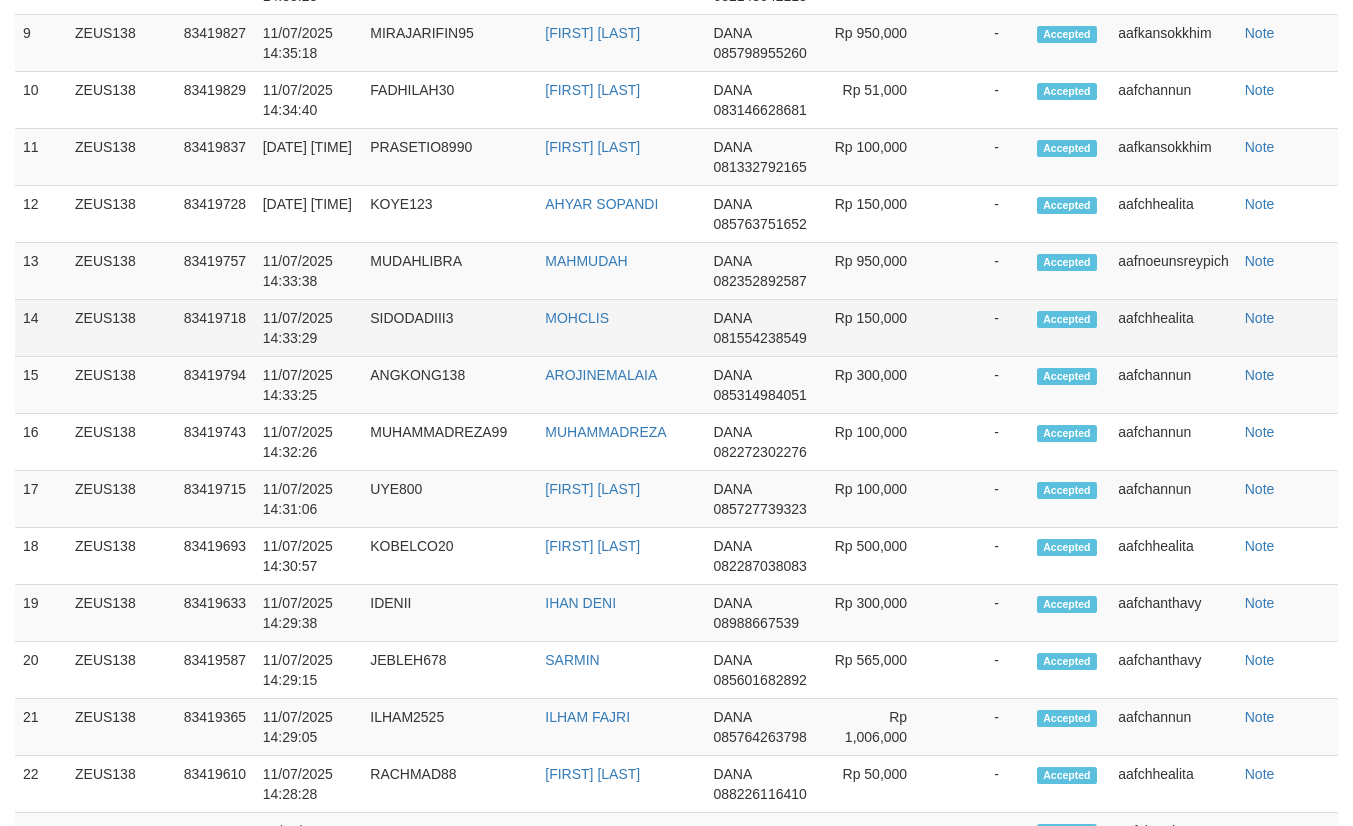 scroll, scrollTop: 1840, scrollLeft: 0, axis: vertical 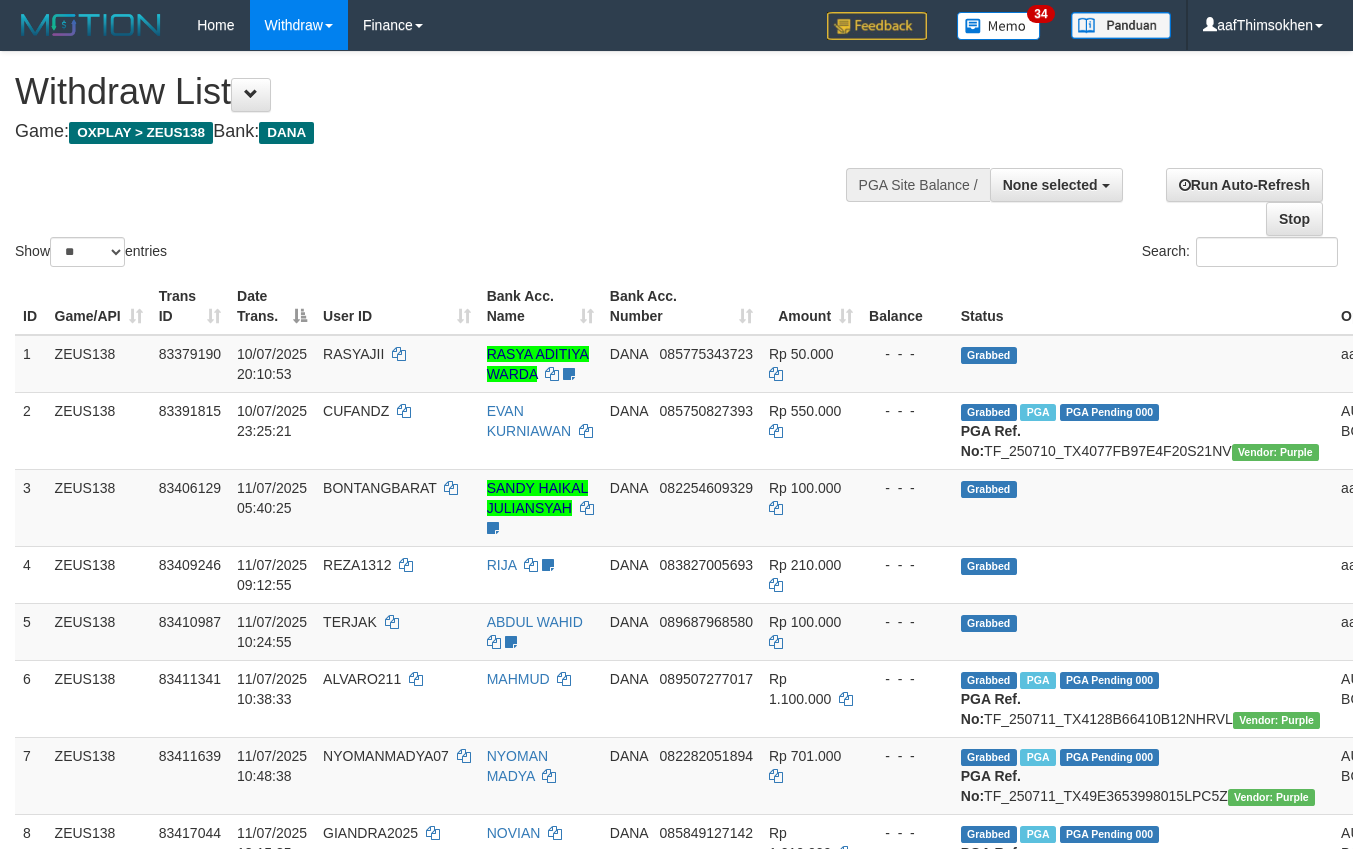 select 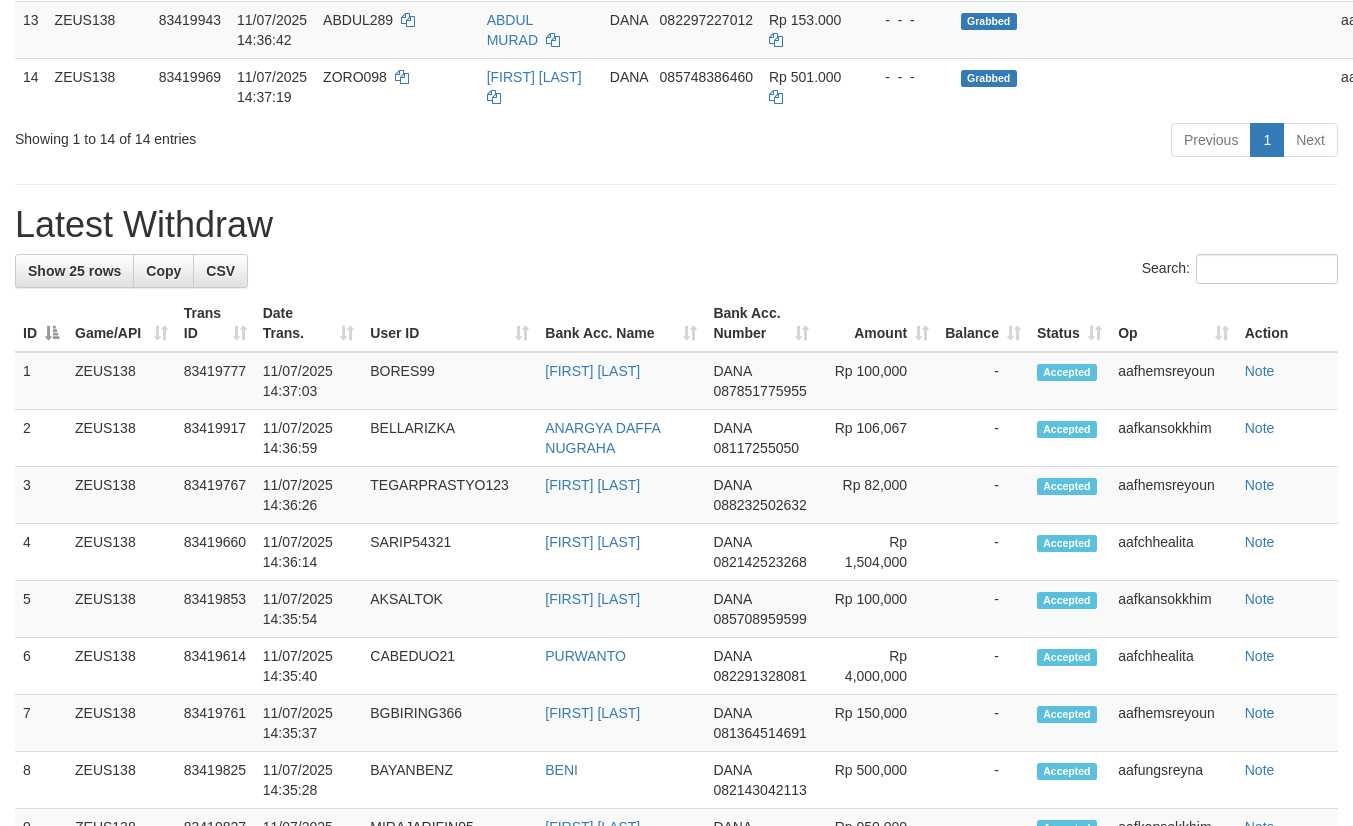 scroll, scrollTop: 525, scrollLeft: 0, axis: vertical 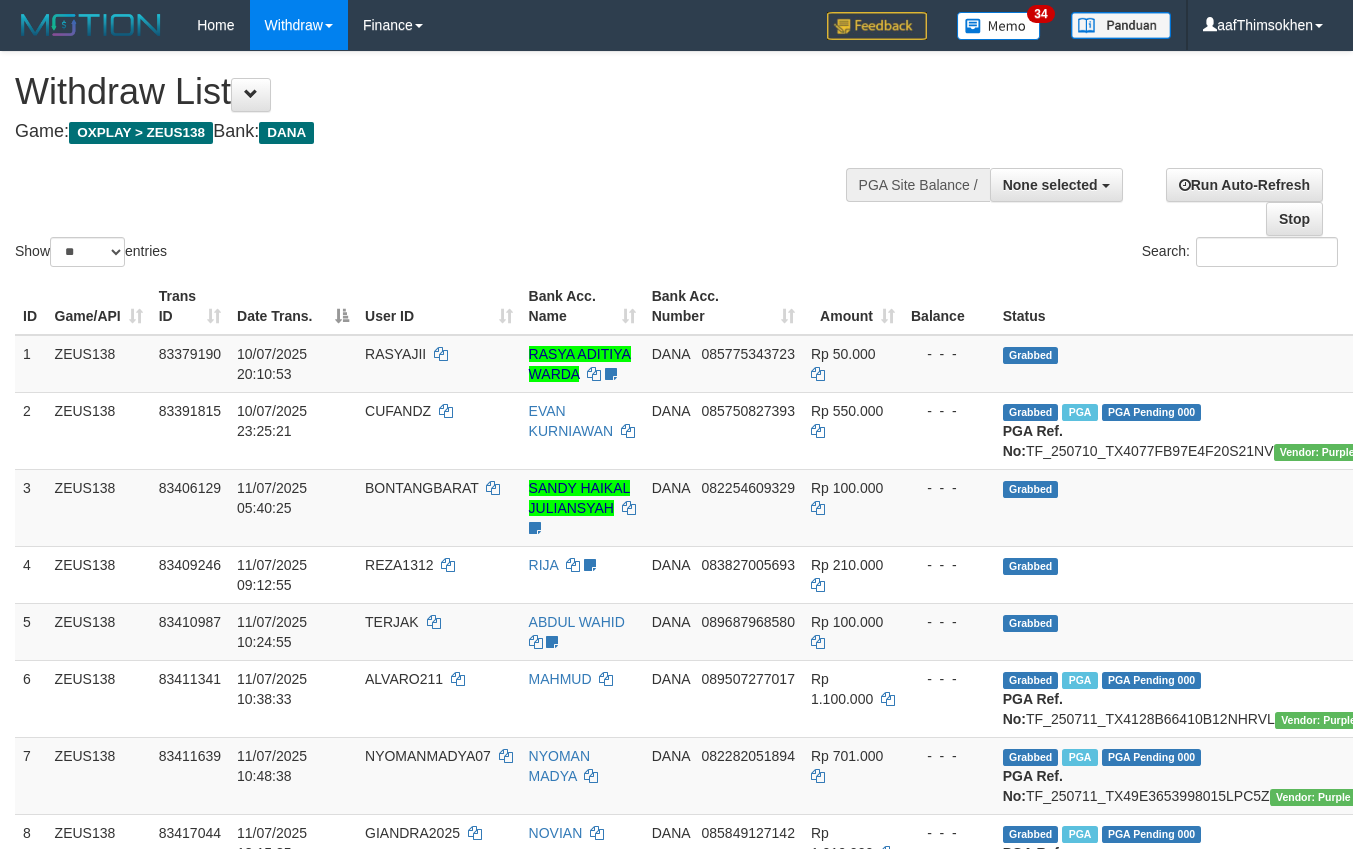 select 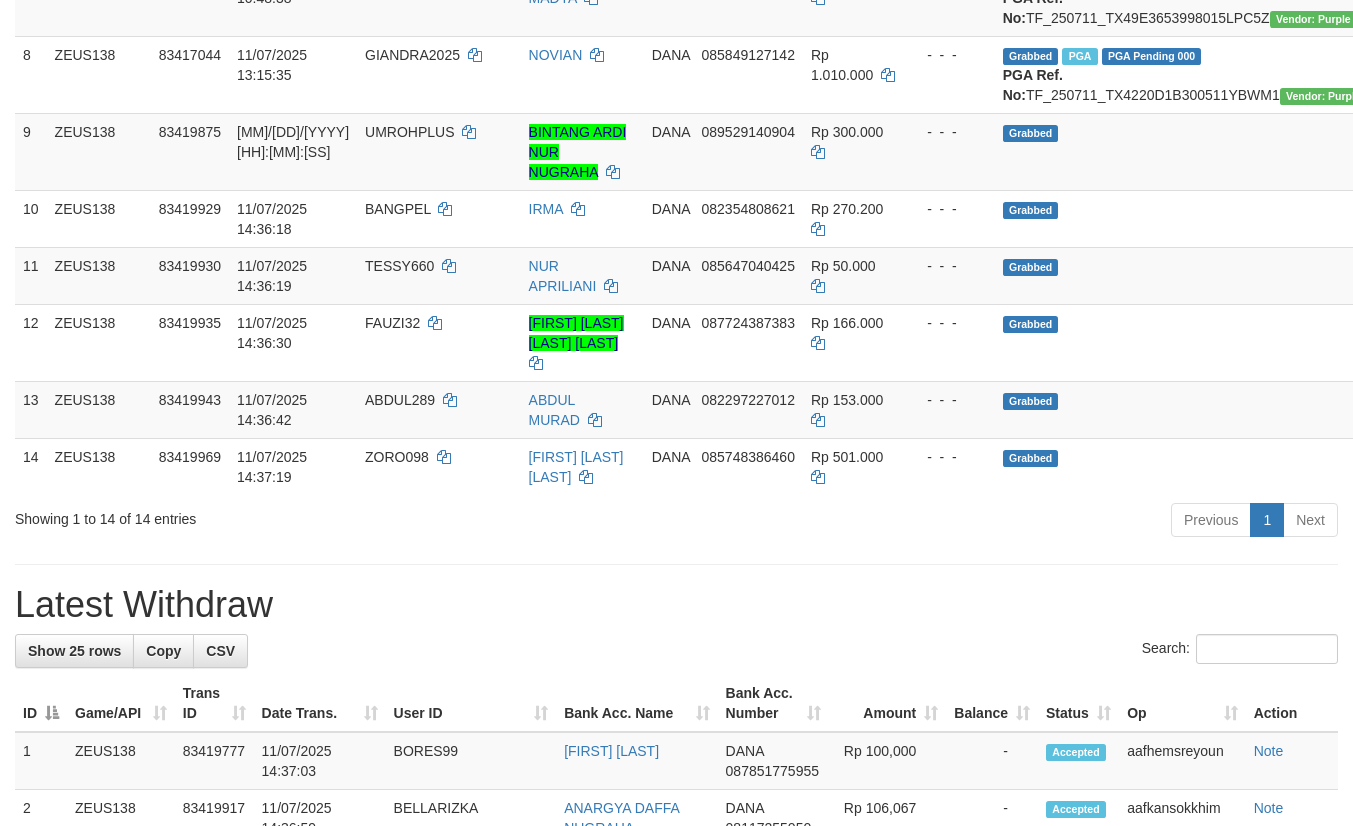 scroll, scrollTop: 879, scrollLeft: 0, axis: vertical 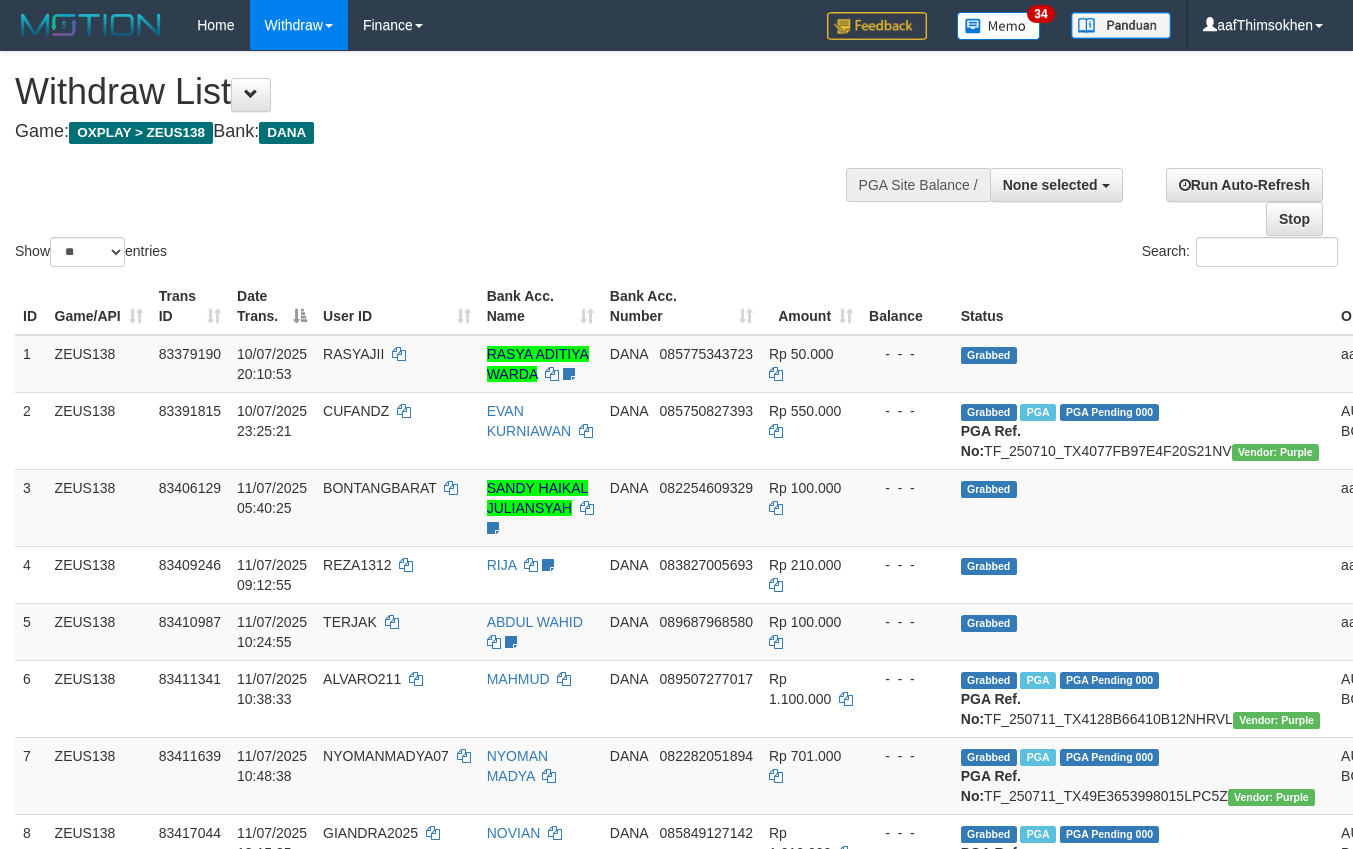 select 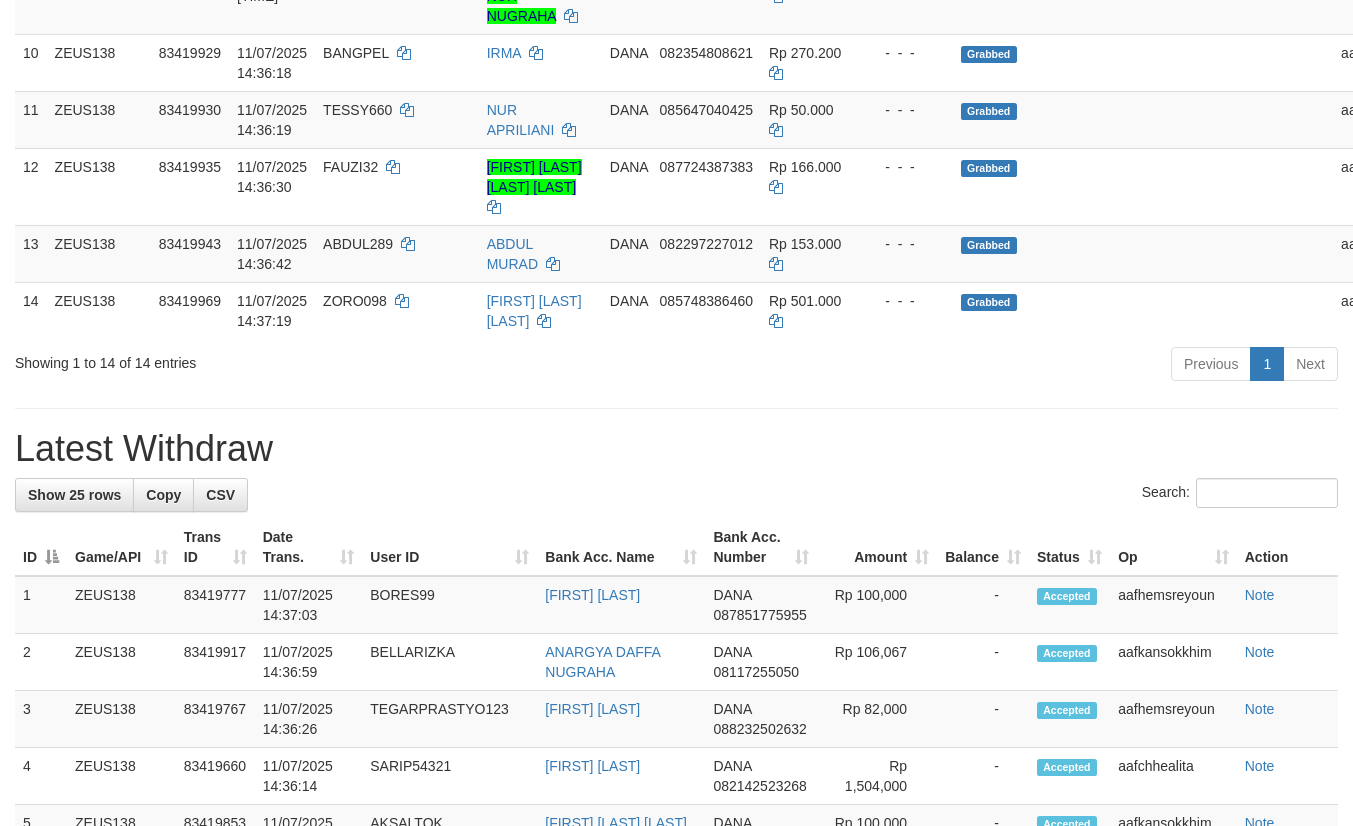 scroll, scrollTop: 879, scrollLeft: 0, axis: vertical 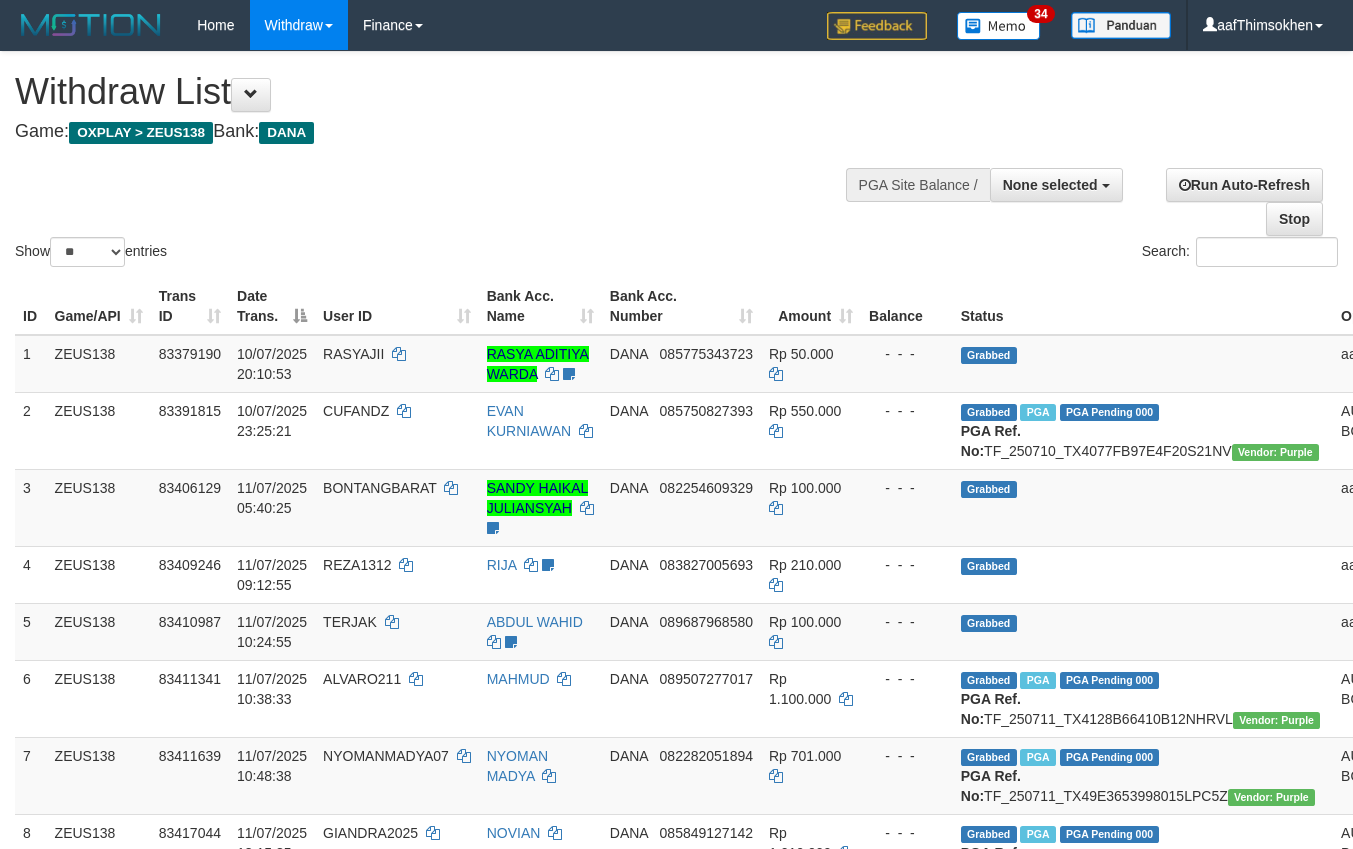 select 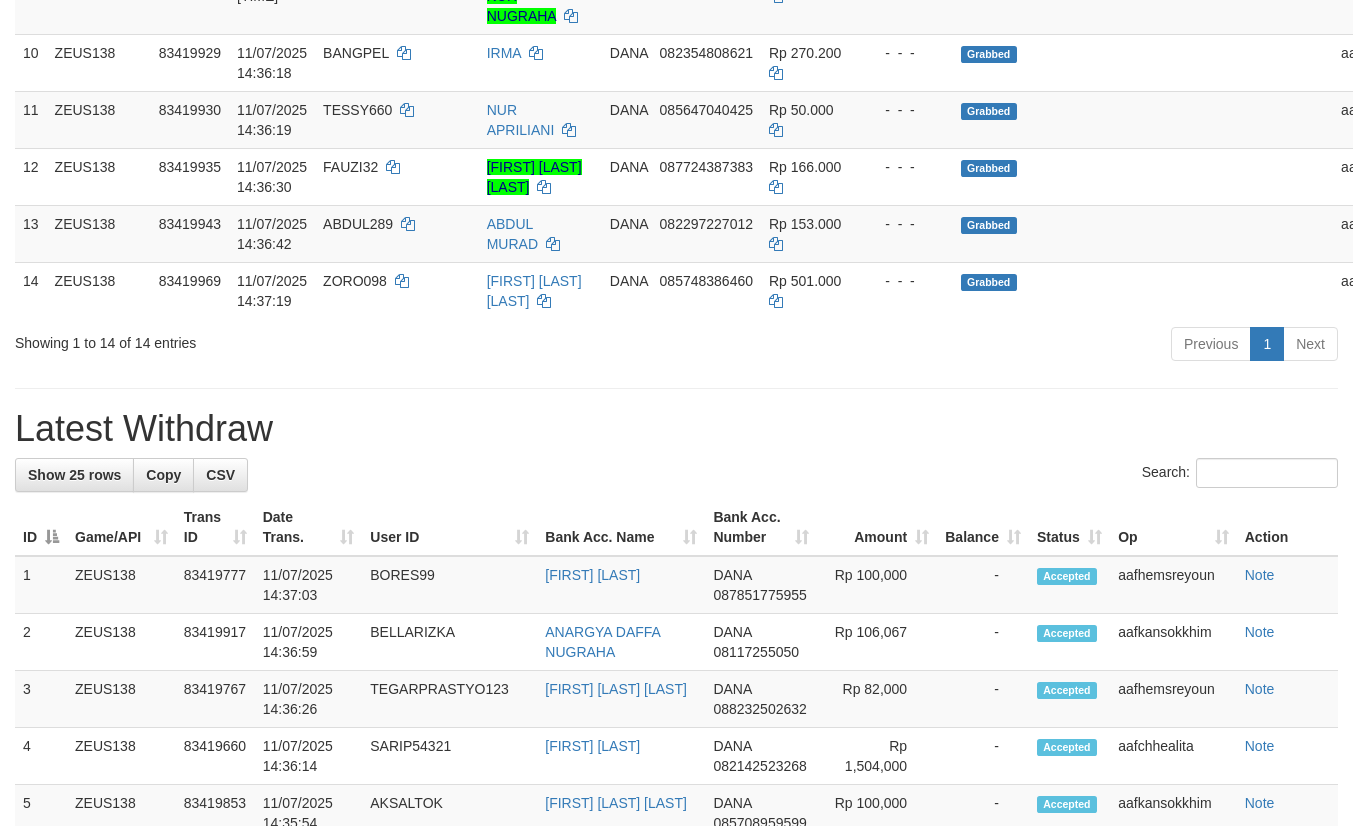 scroll, scrollTop: 879, scrollLeft: 0, axis: vertical 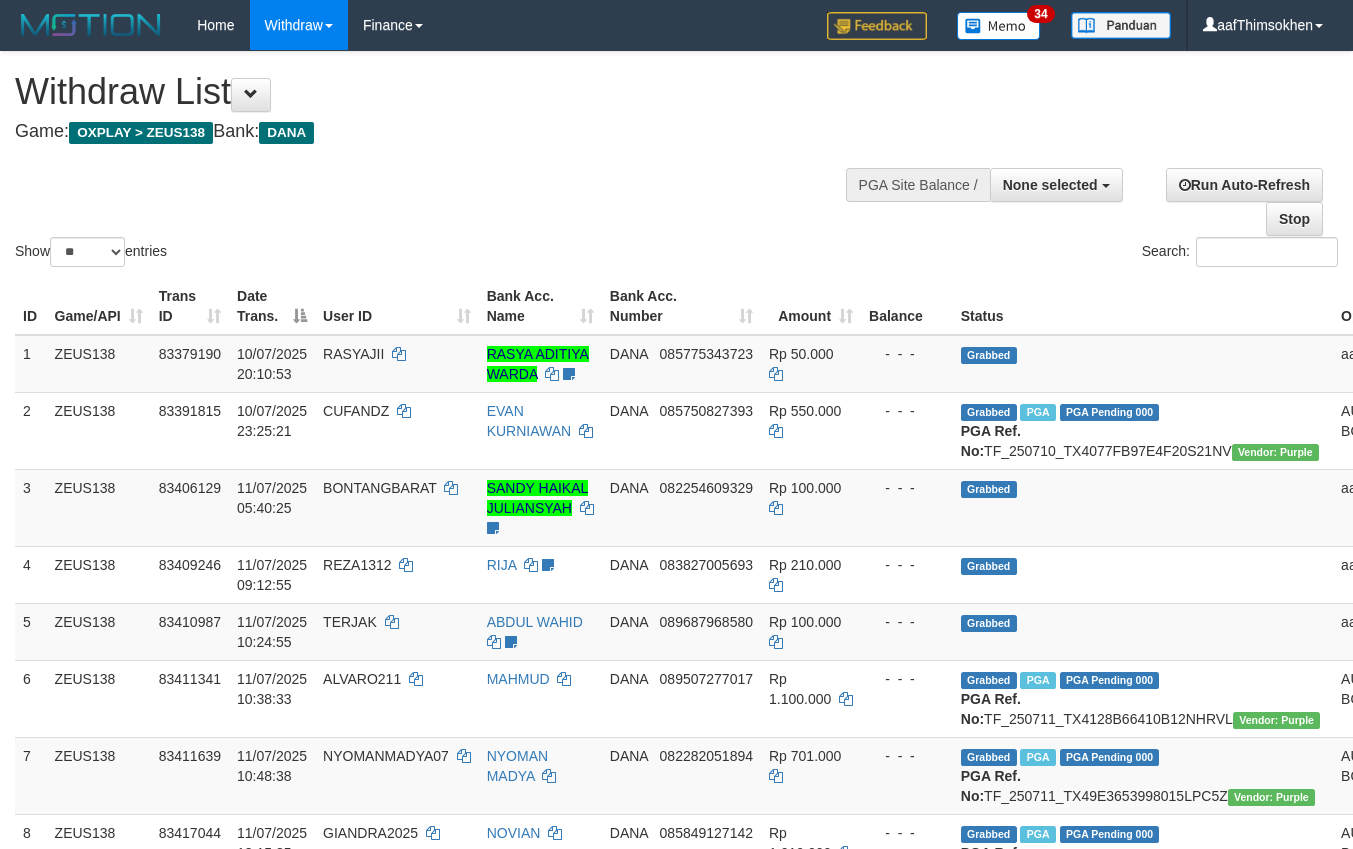select 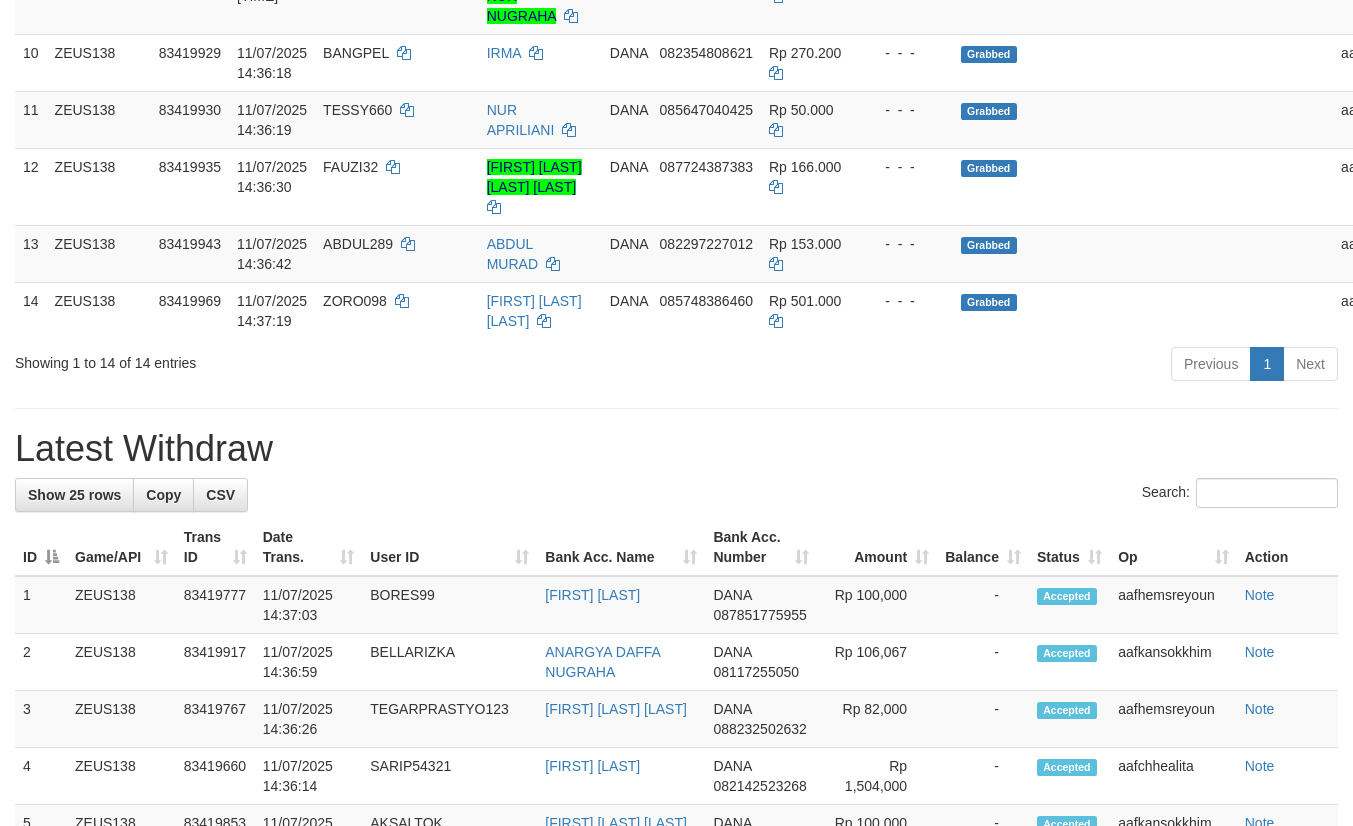 scroll, scrollTop: 879, scrollLeft: 0, axis: vertical 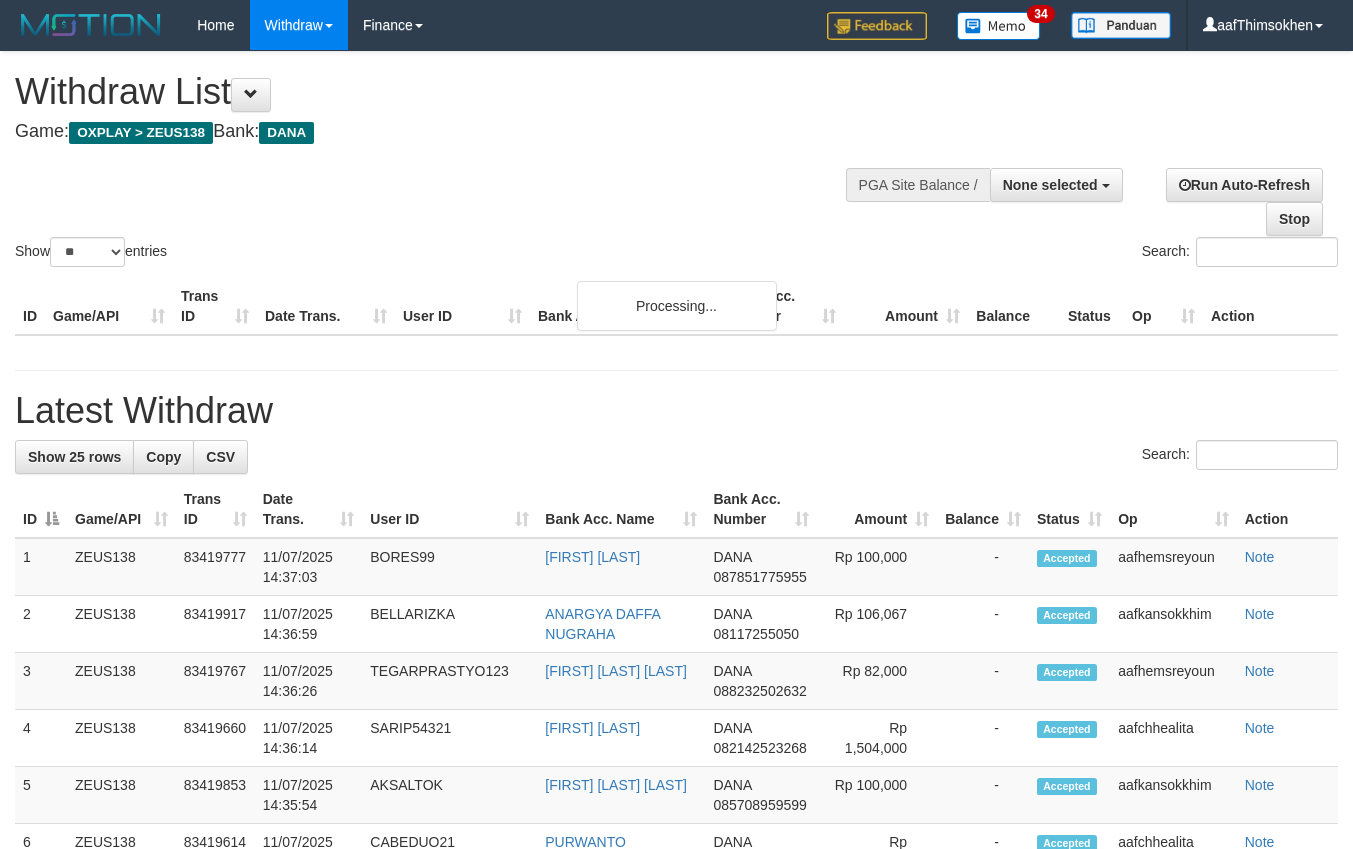 select 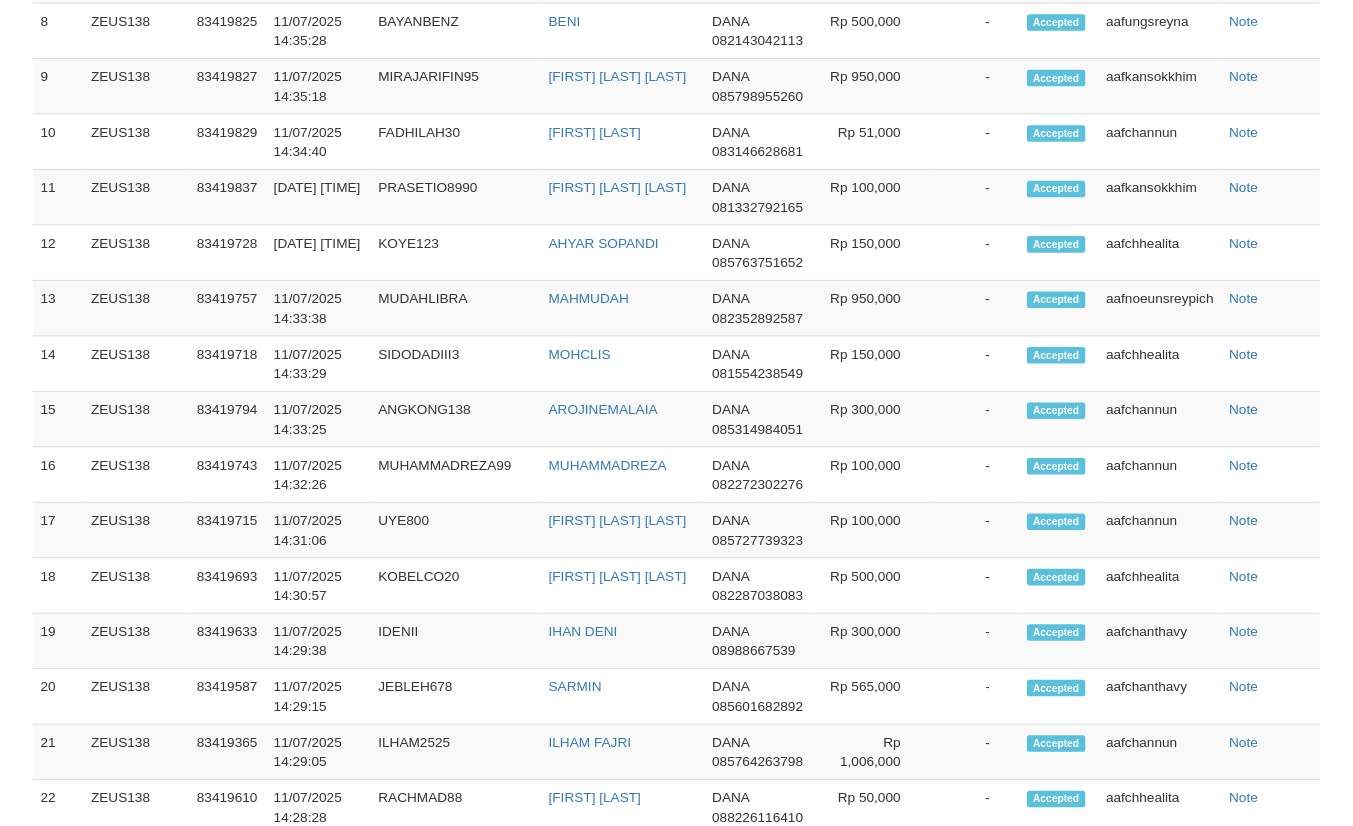 scroll, scrollTop: 1996, scrollLeft: 0, axis: vertical 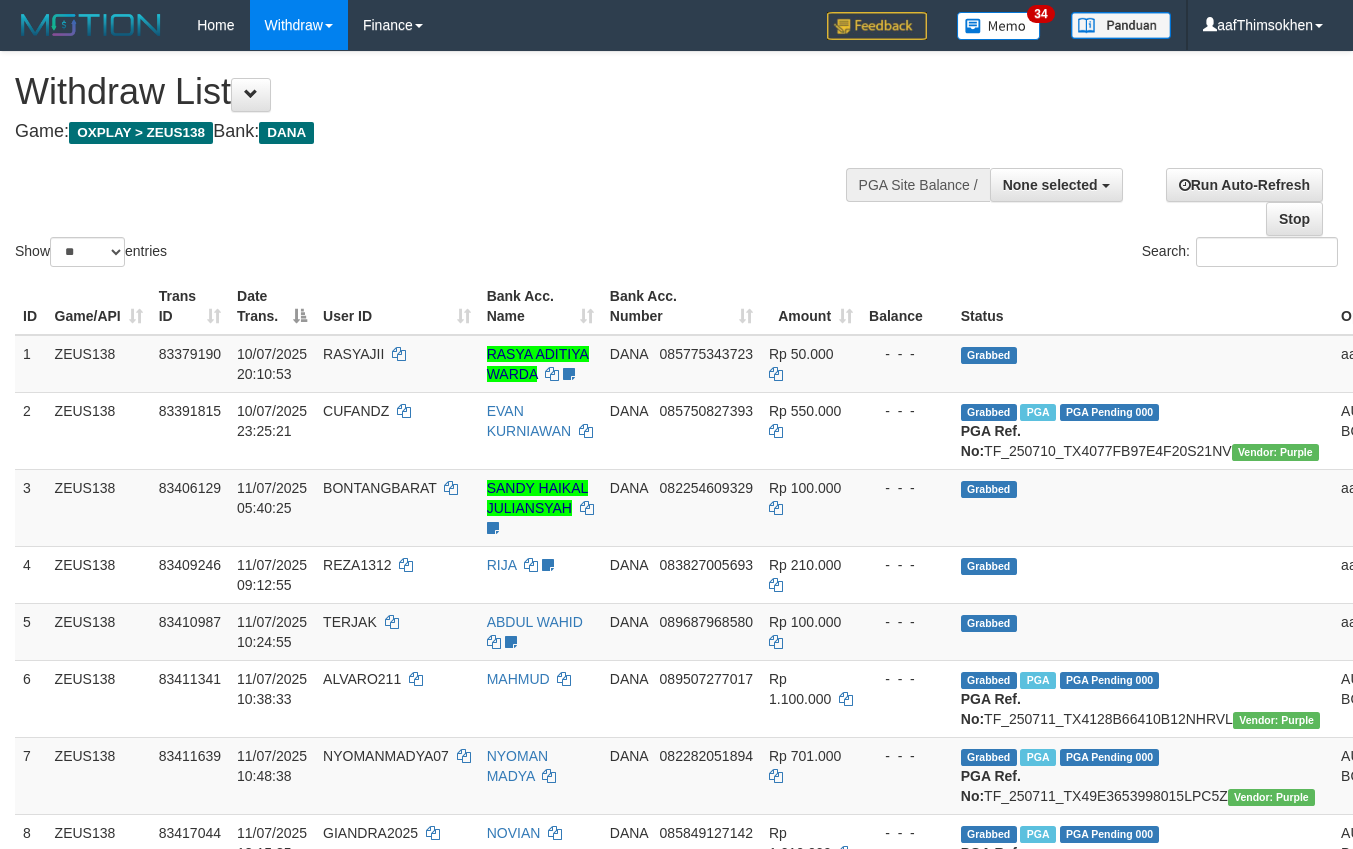 select 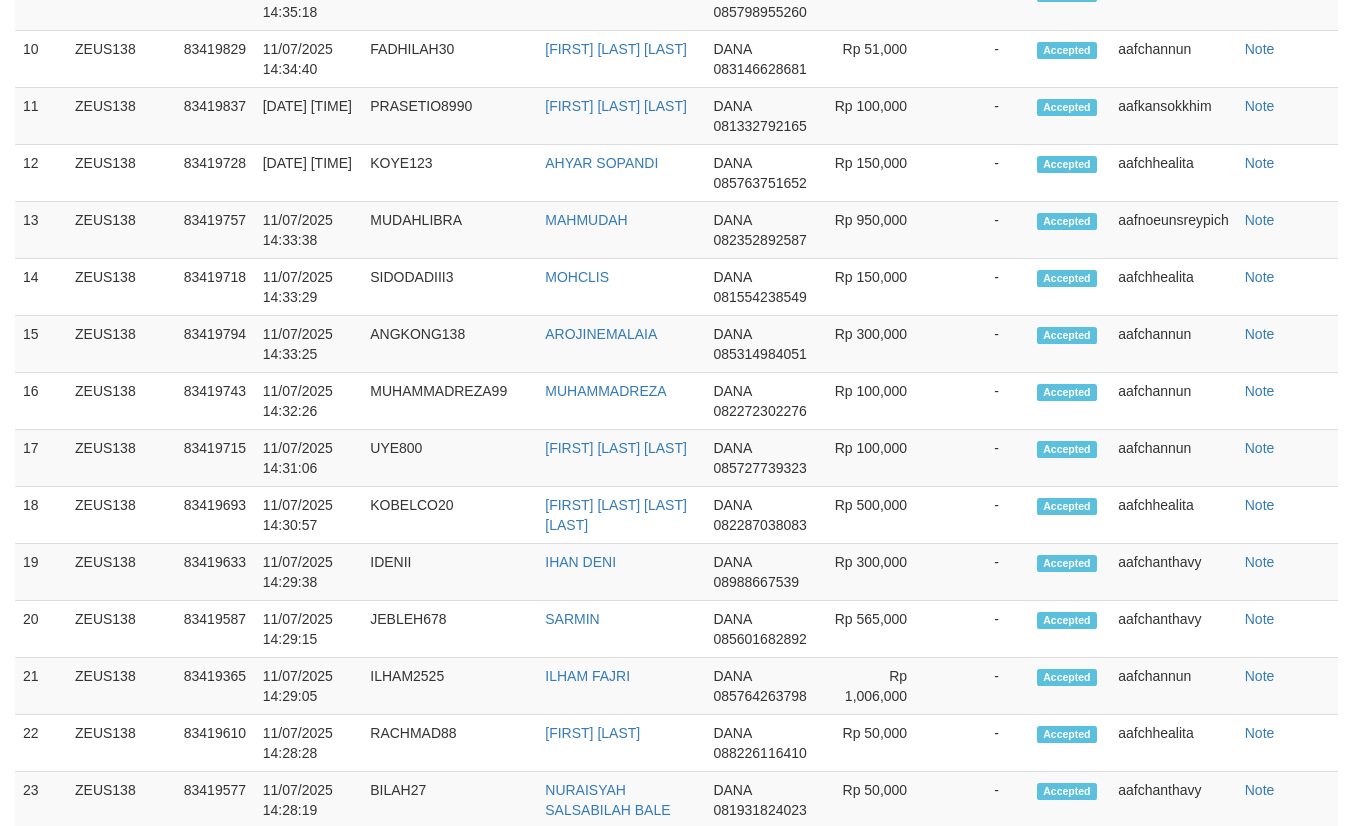 scroll, scrollTop: 1996, scrollLeft: 0, axis: vertical 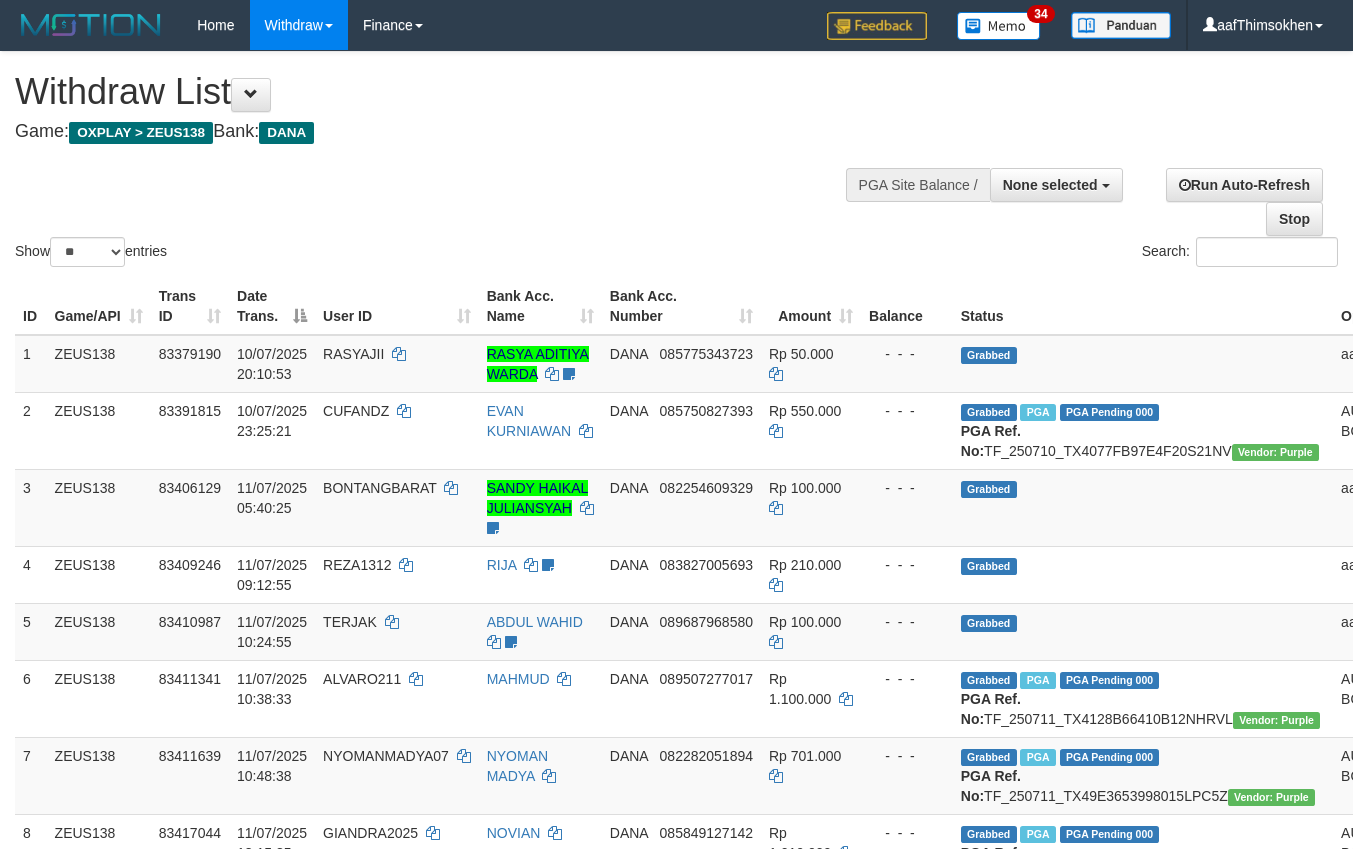 select 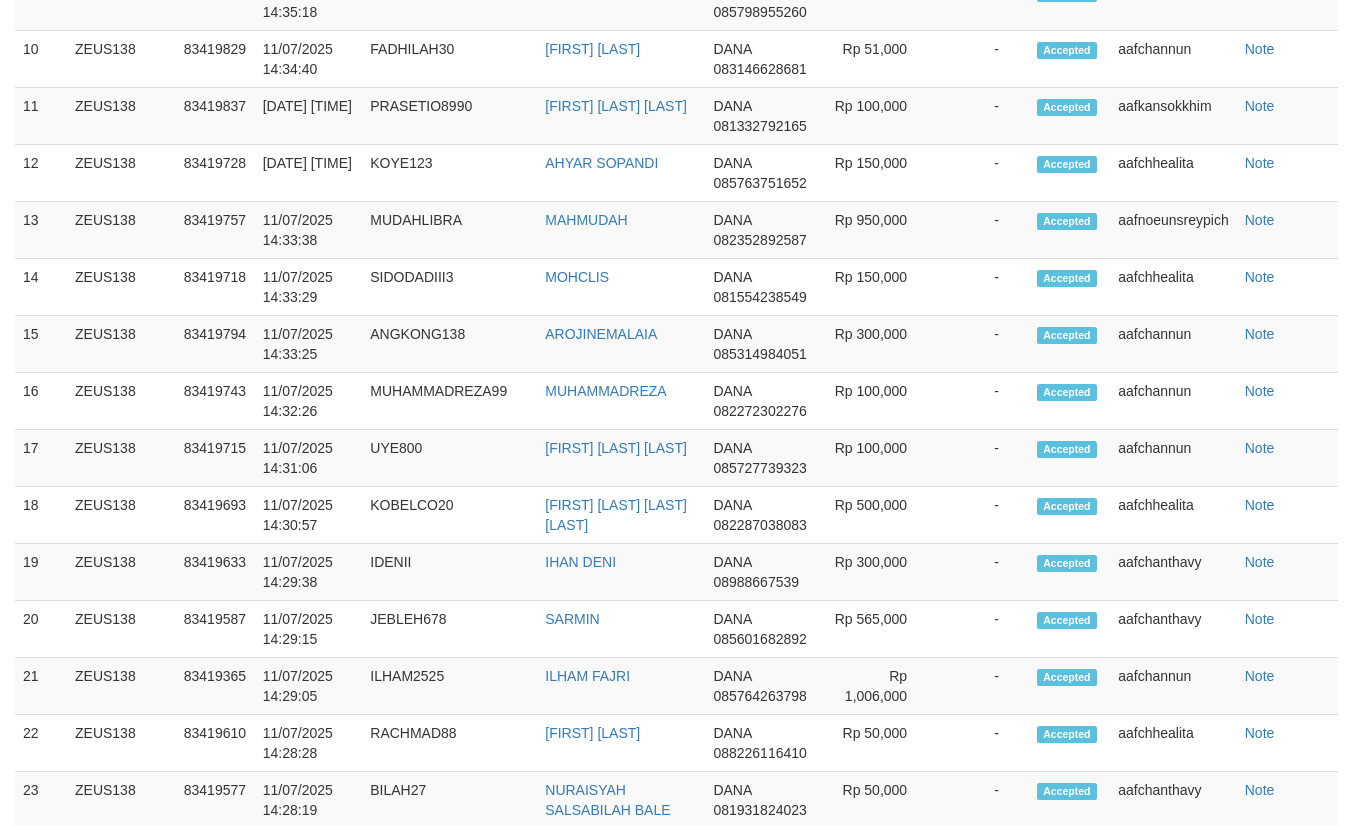 scroll, scrollTop: 1996, scrollLeft: 0, axis: vertical 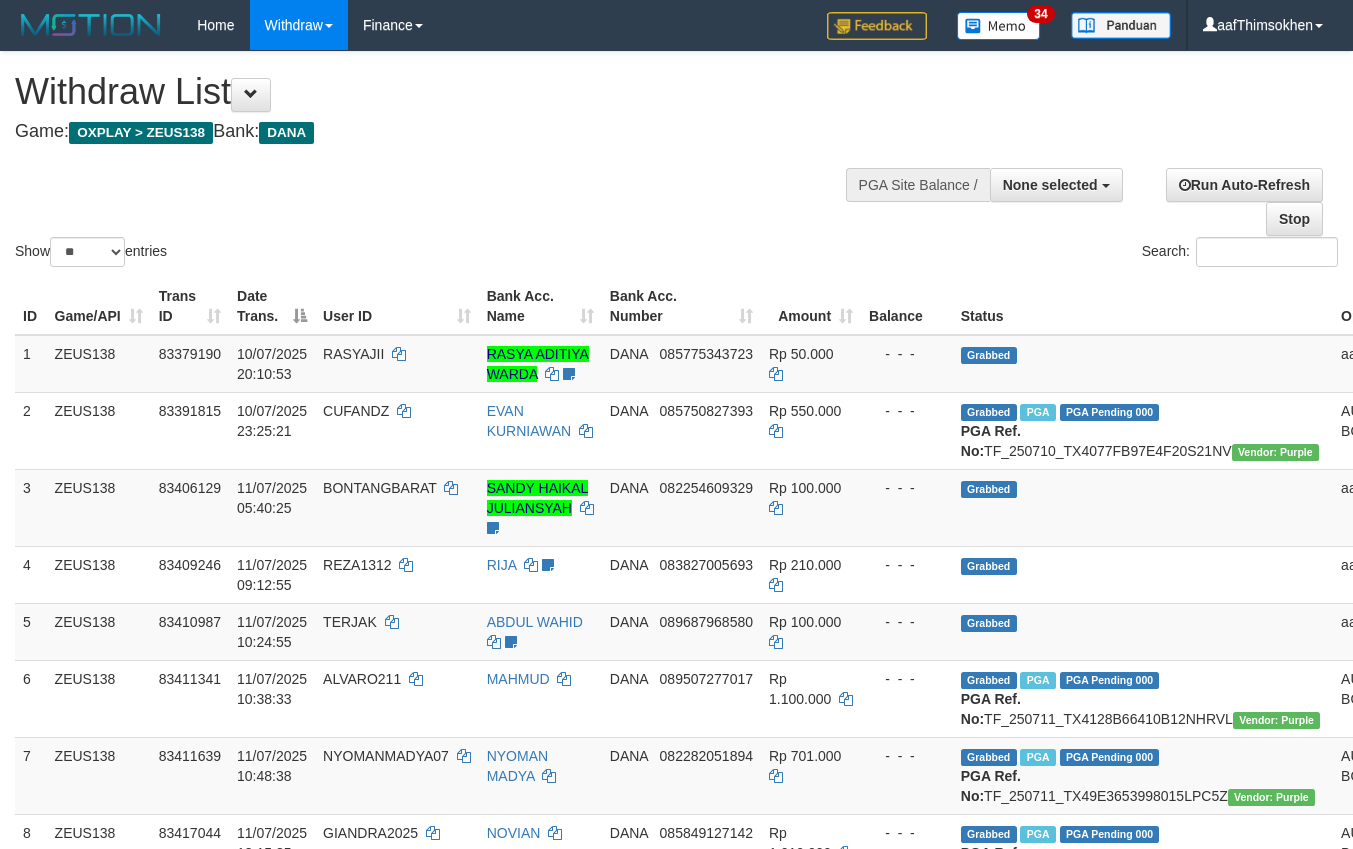 select 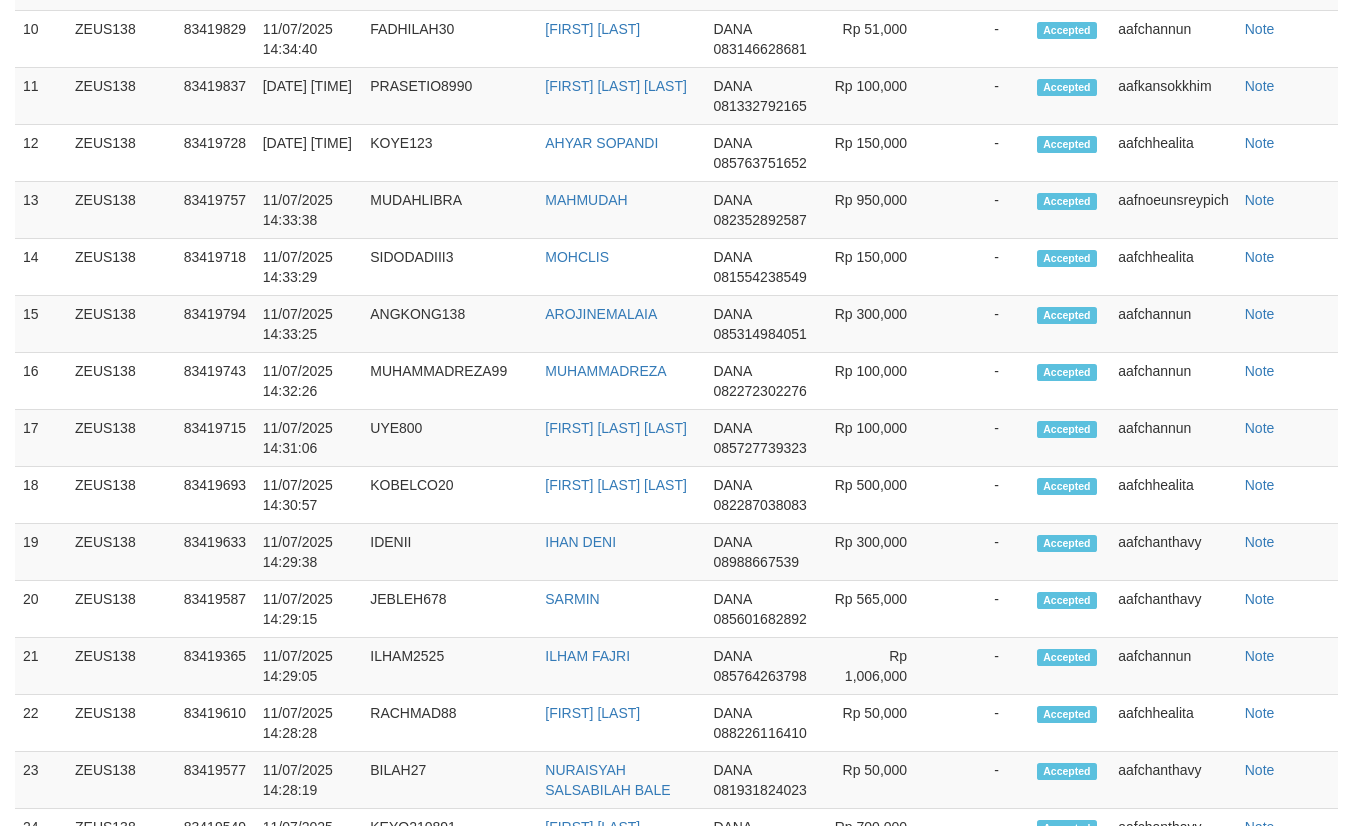 scroll, scrollTop: 1996, scrollLeft: 0, axis: vertical 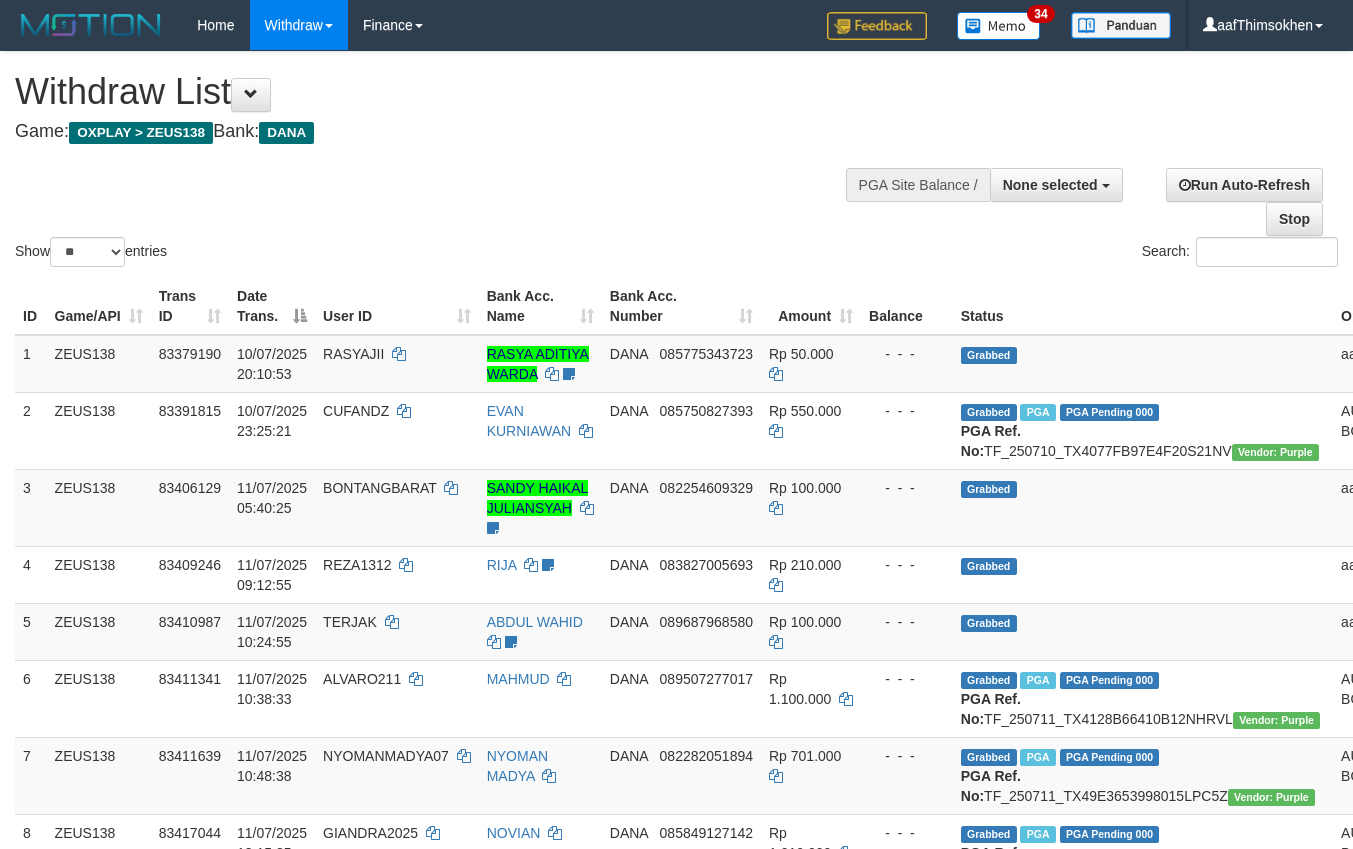 select 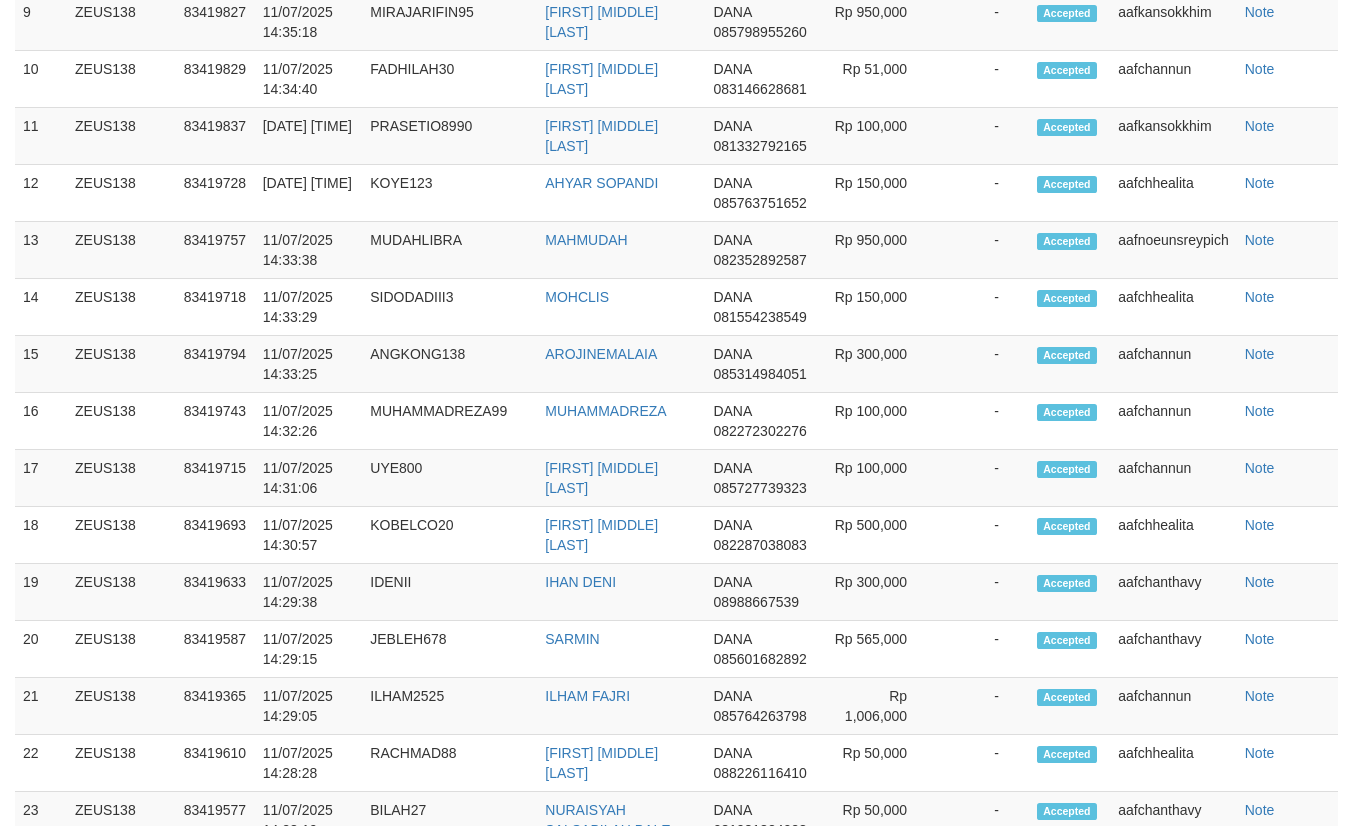 scroll, scrollTop: 1996, scrollLeft: 0, axis: vertical 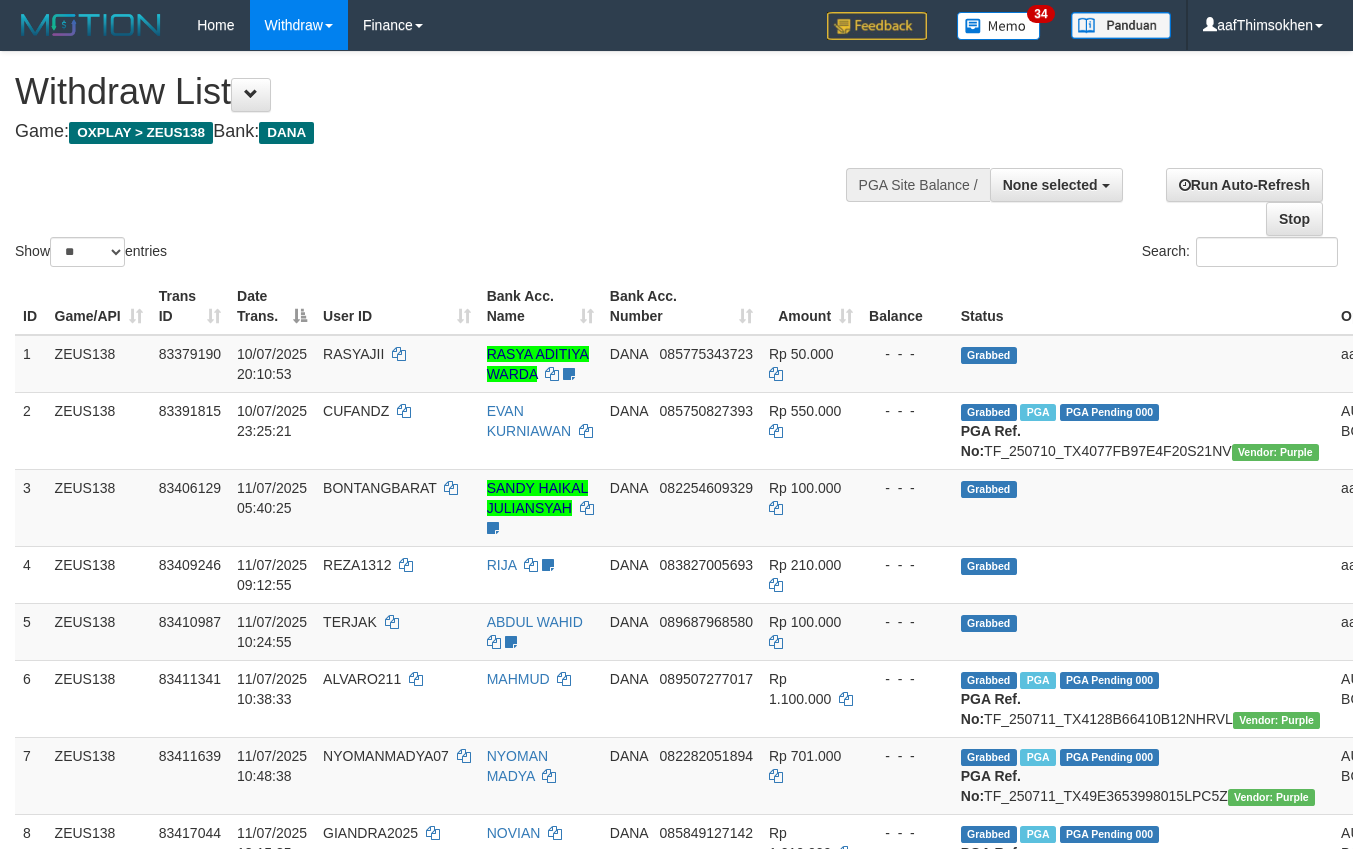 select 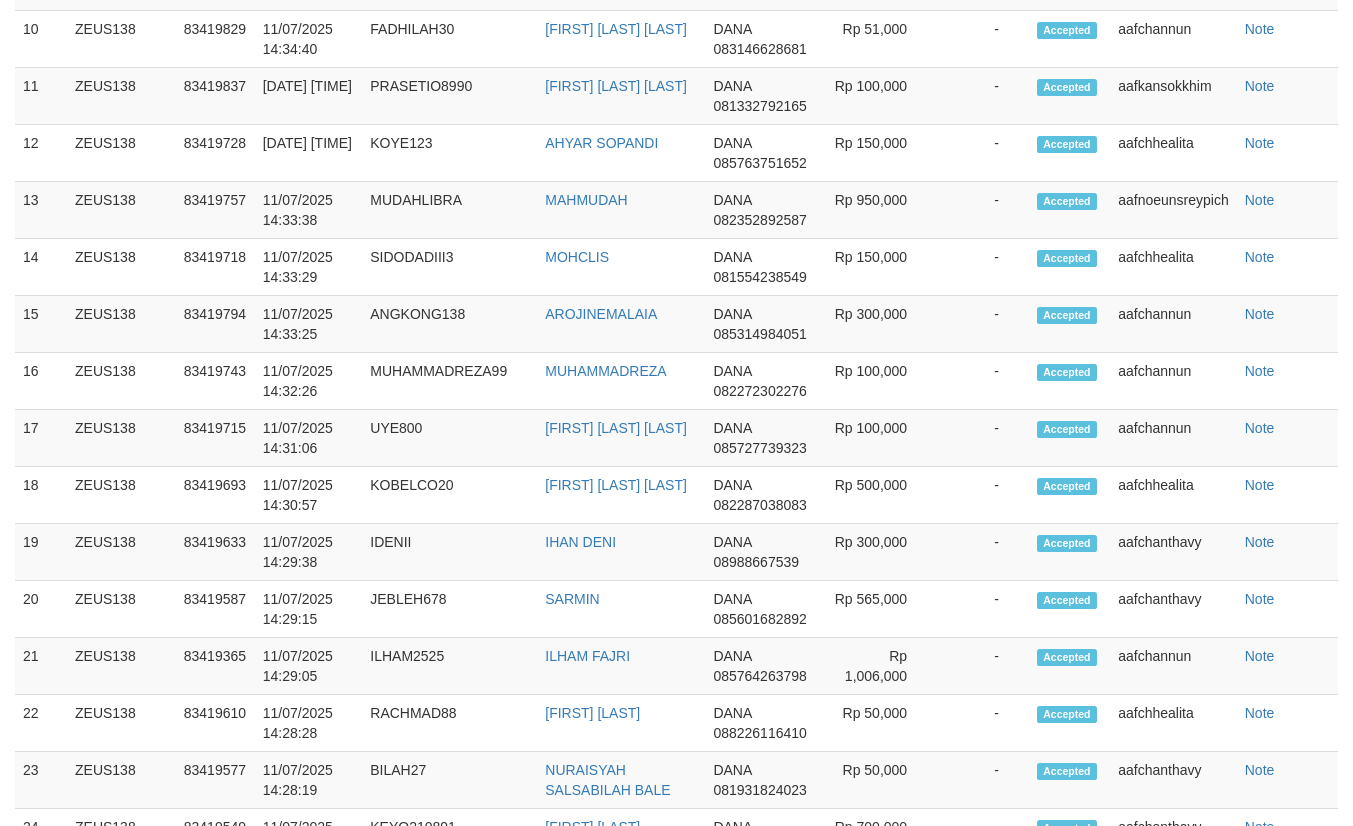 scroll, scrollTop: 1996, scrollLeft: 0, axis: vertical 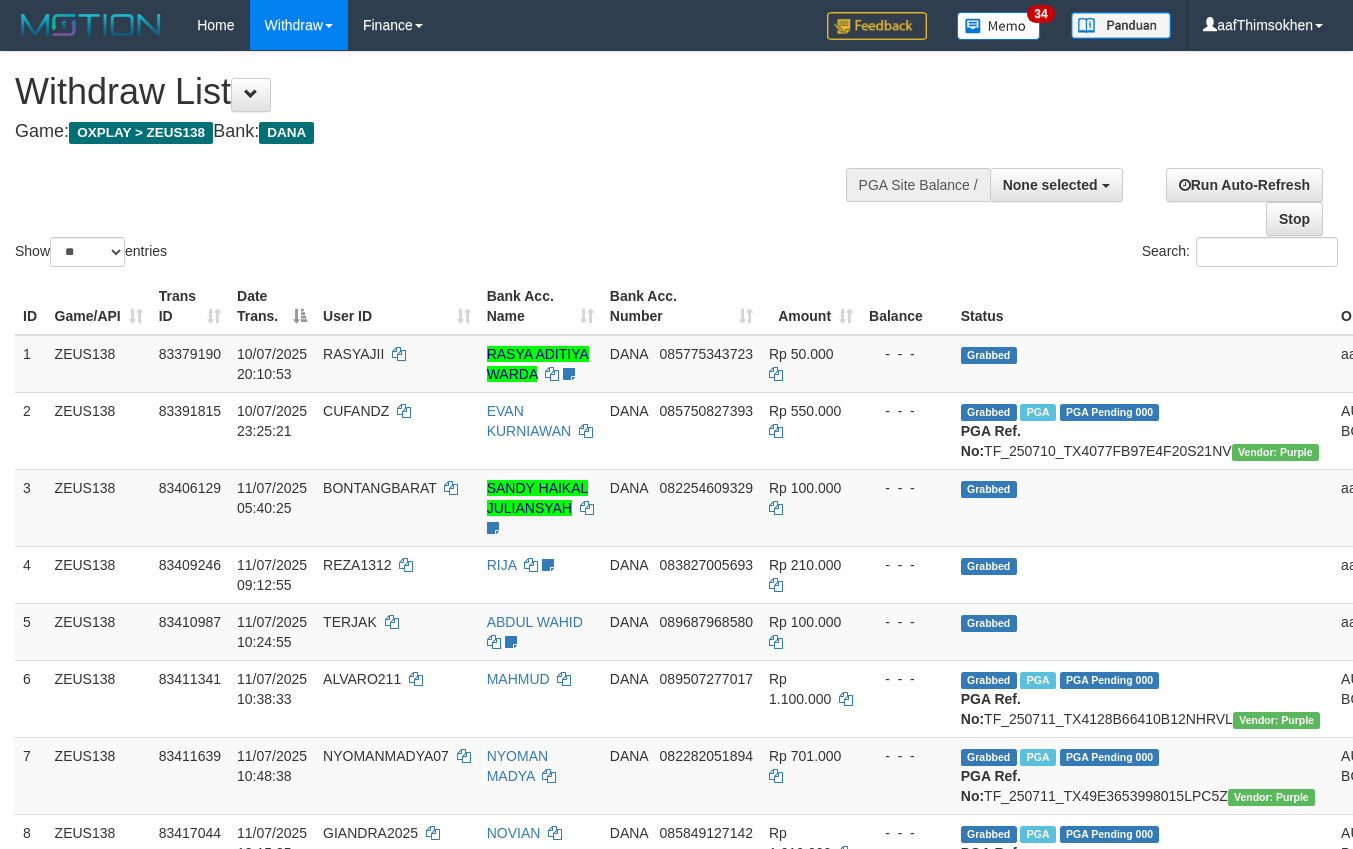 select 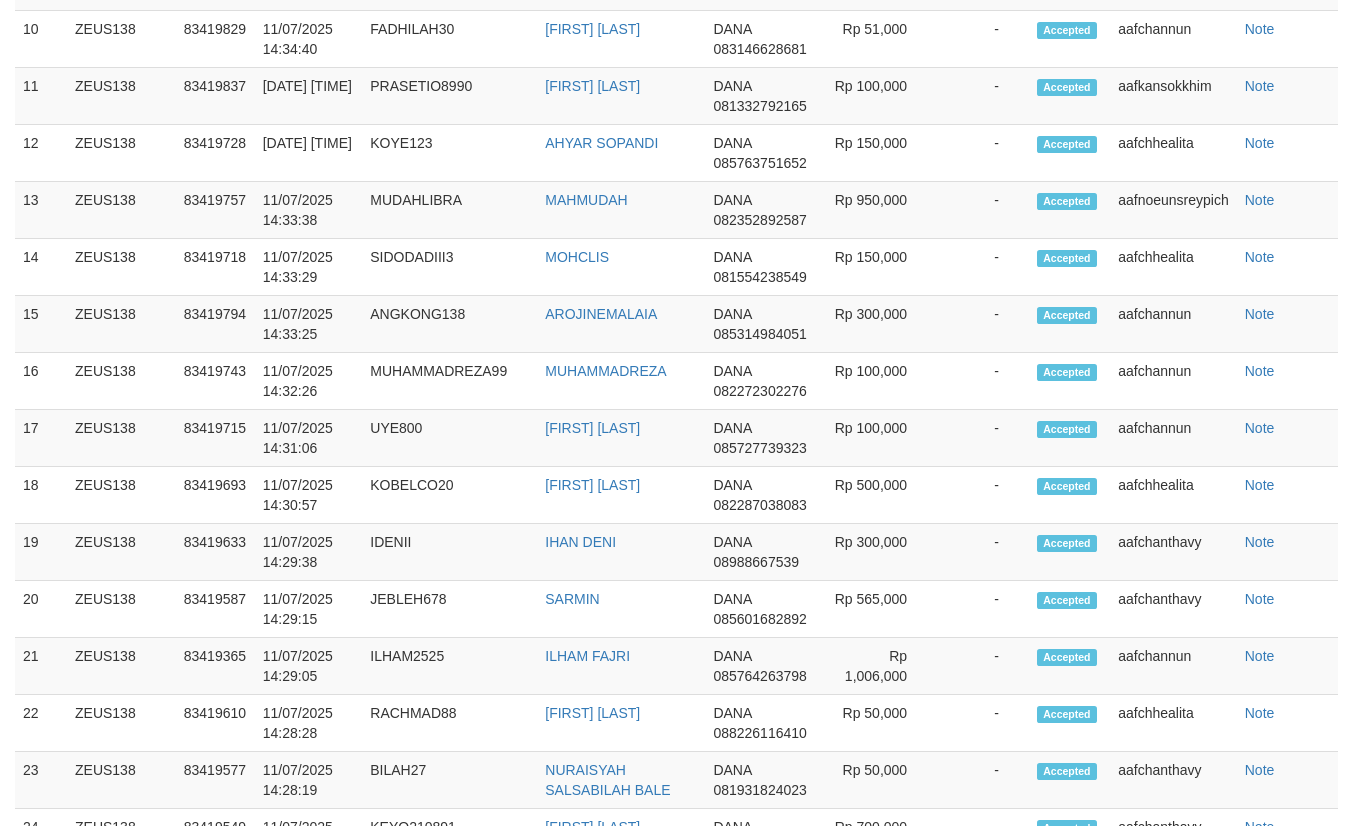 scroll, scrollTop: 1996, scrollLeft: 0, axis: vertical 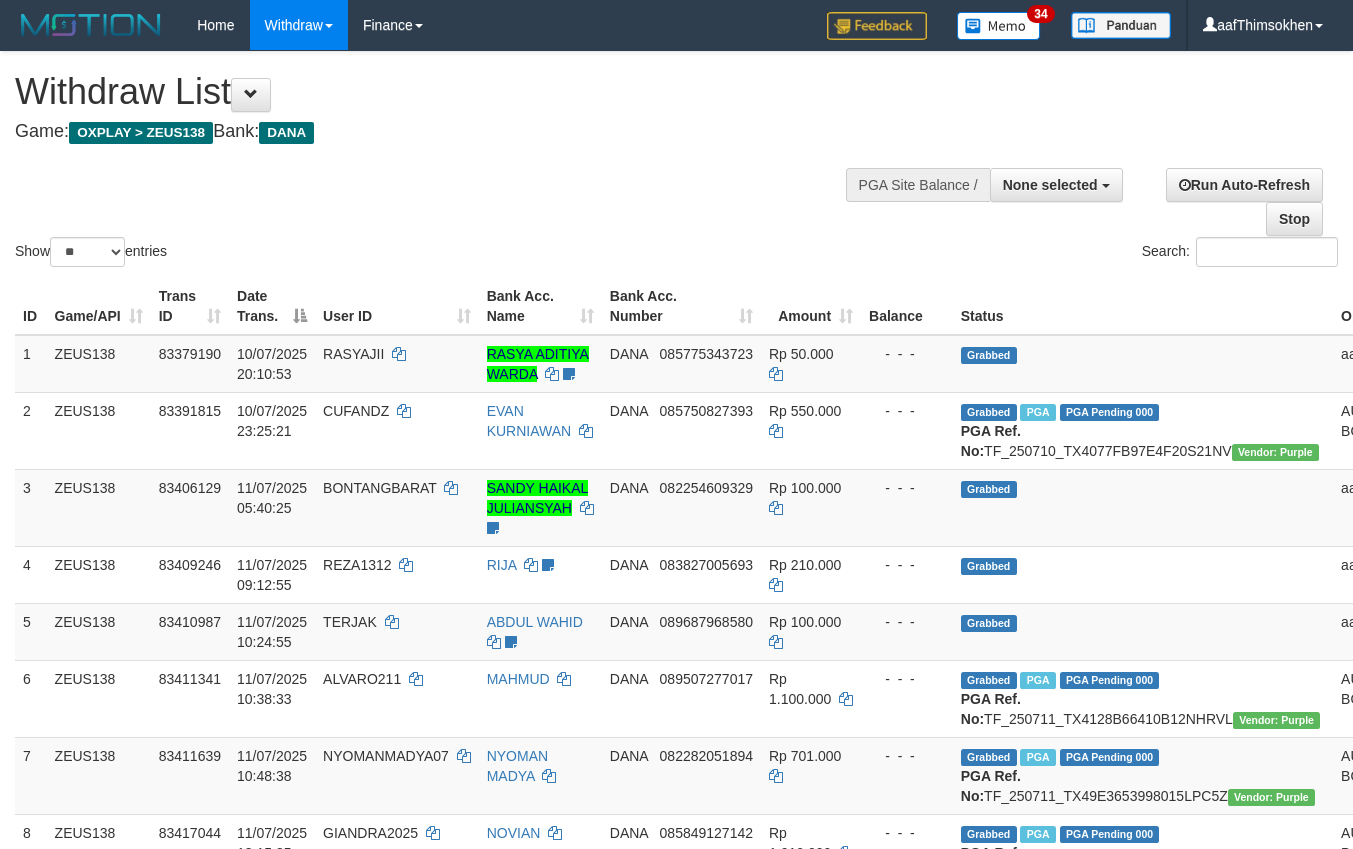 select 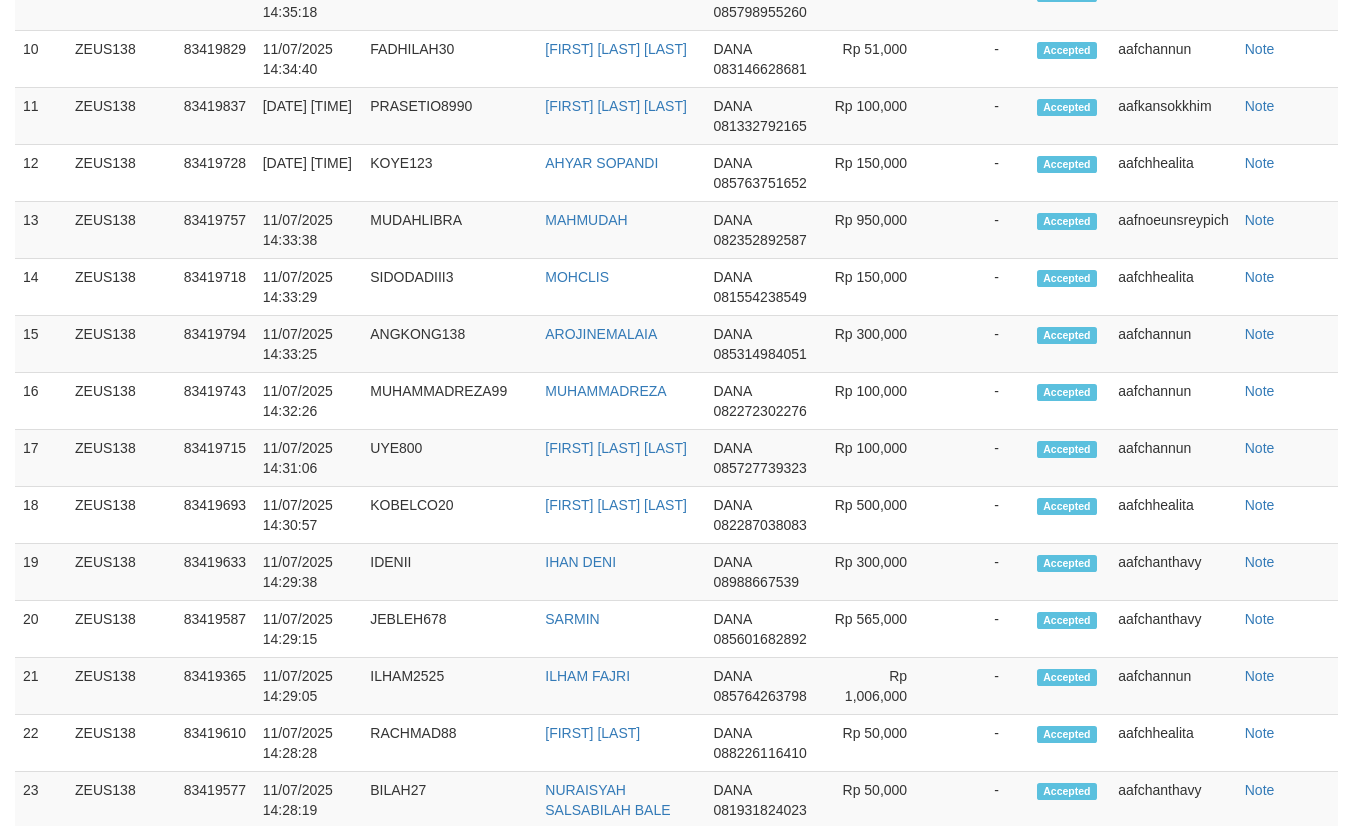 scroll, scrollTop: 1450, scrollLeft: 0, axis: vertical 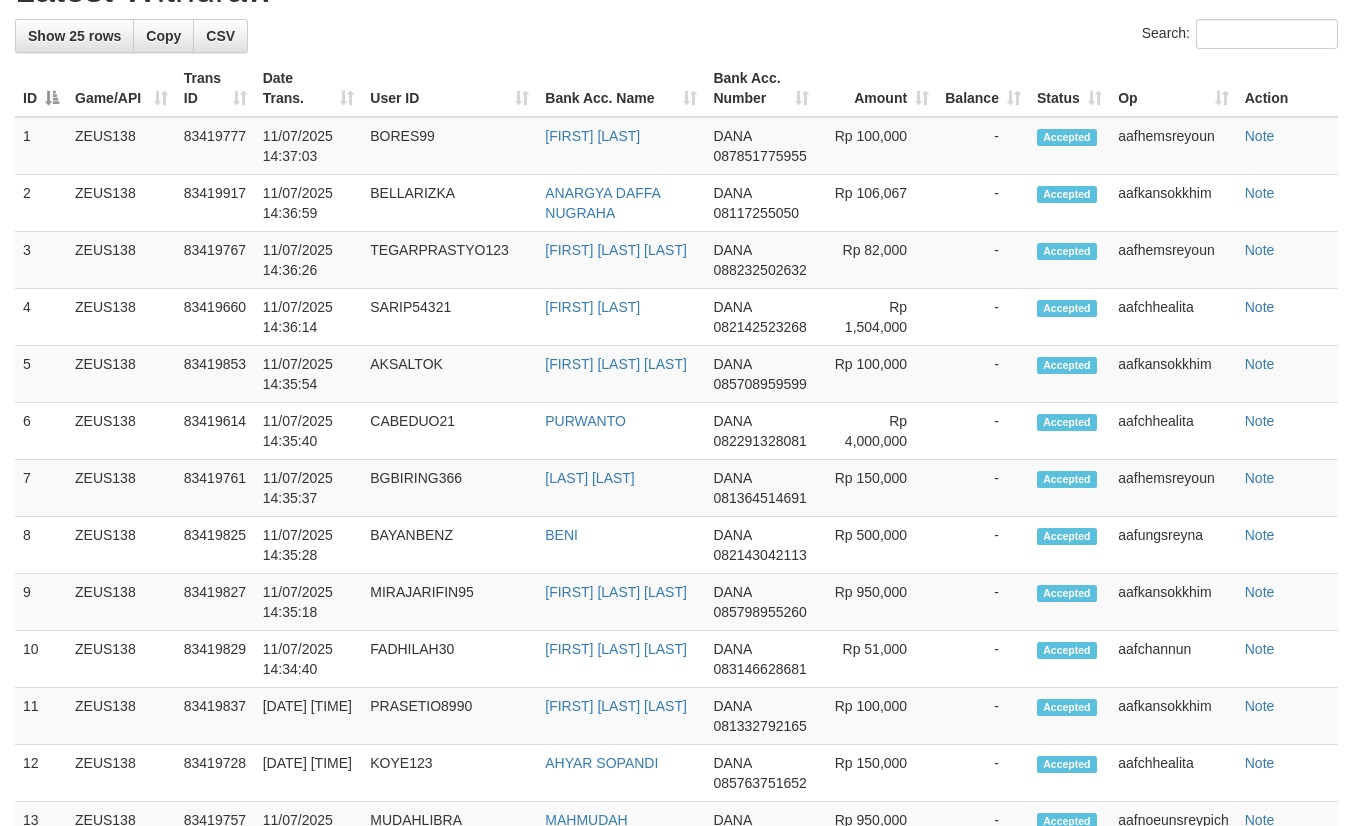 click on "Search:" at bounding box center (676, 36) 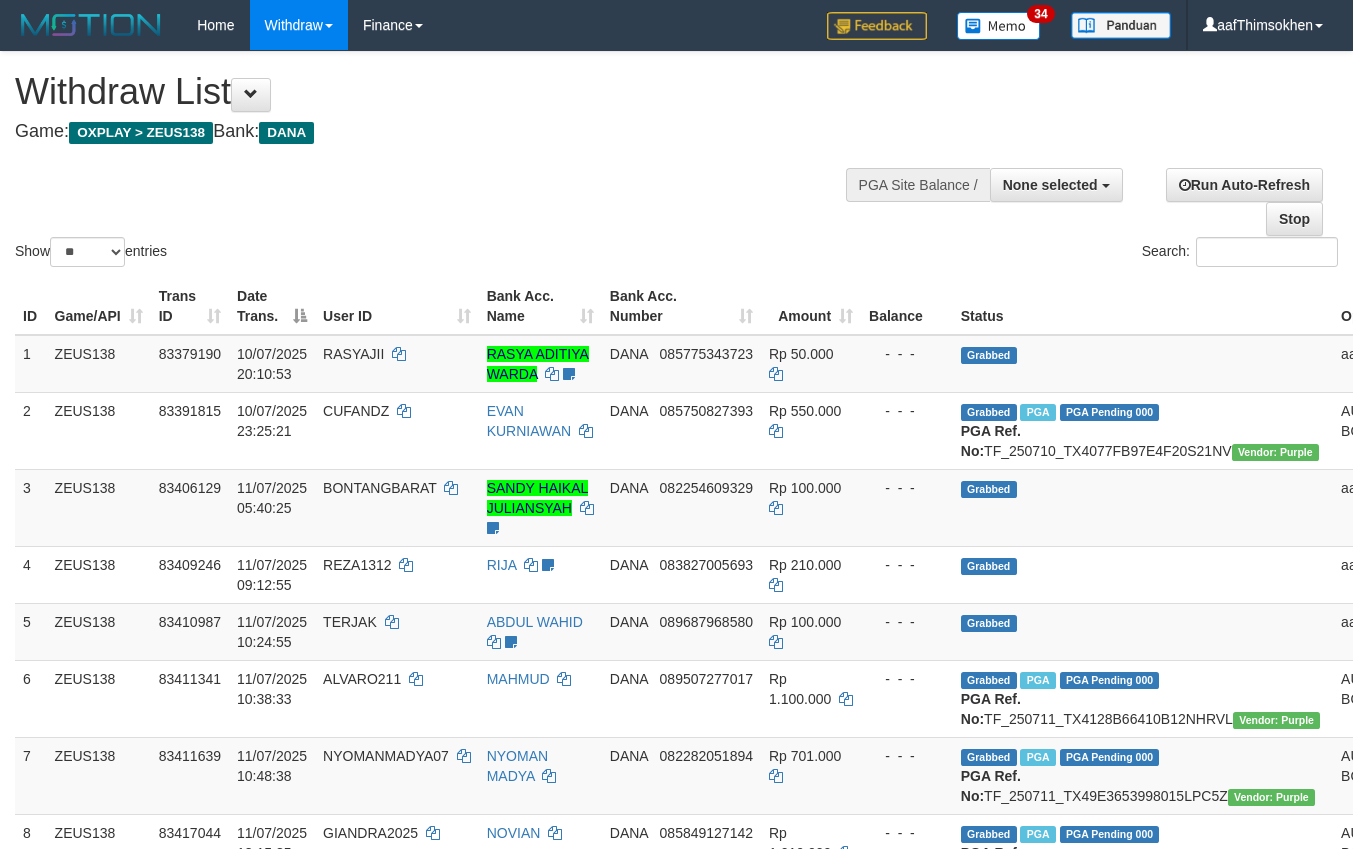 select 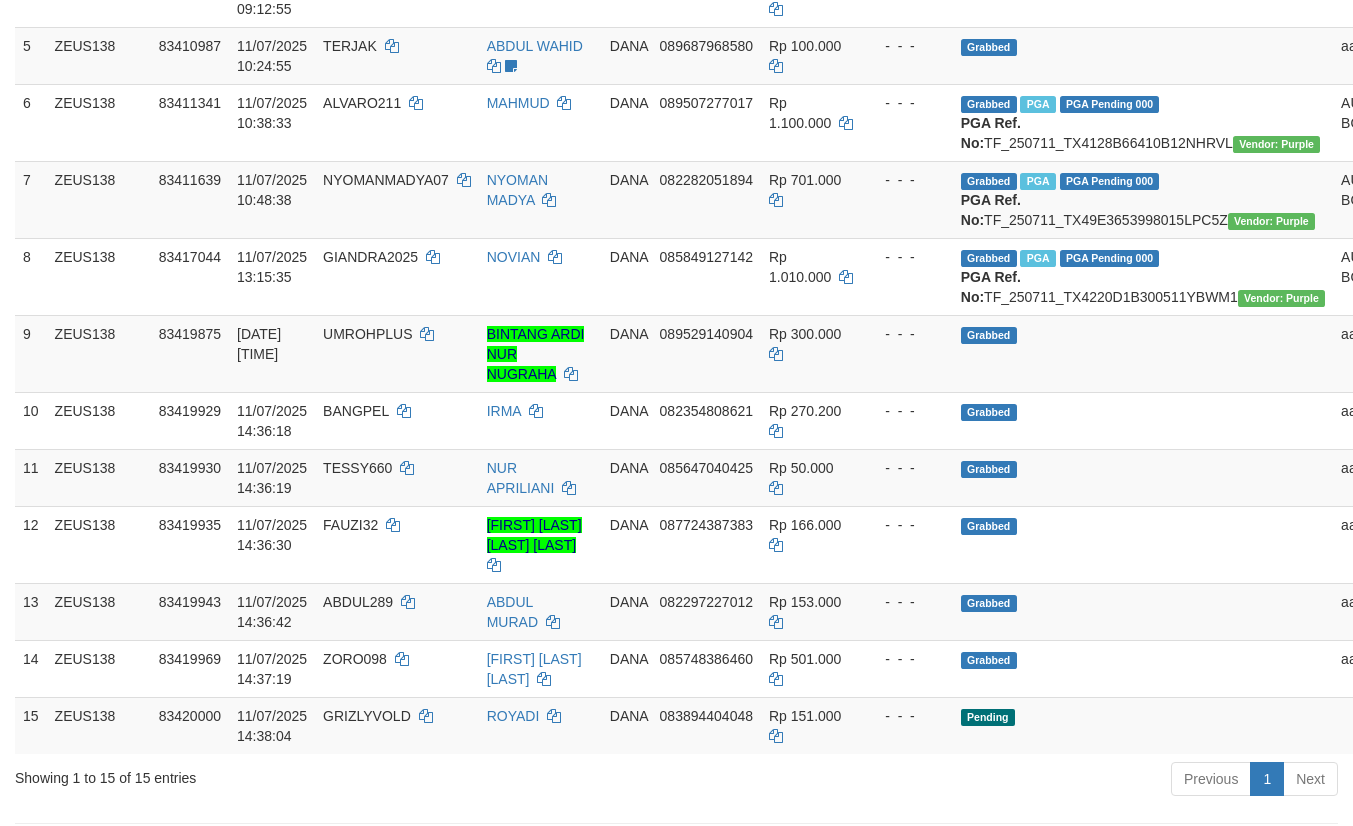 scroll, scrollTop: 600, scrollLeft: 0, axis: vertical 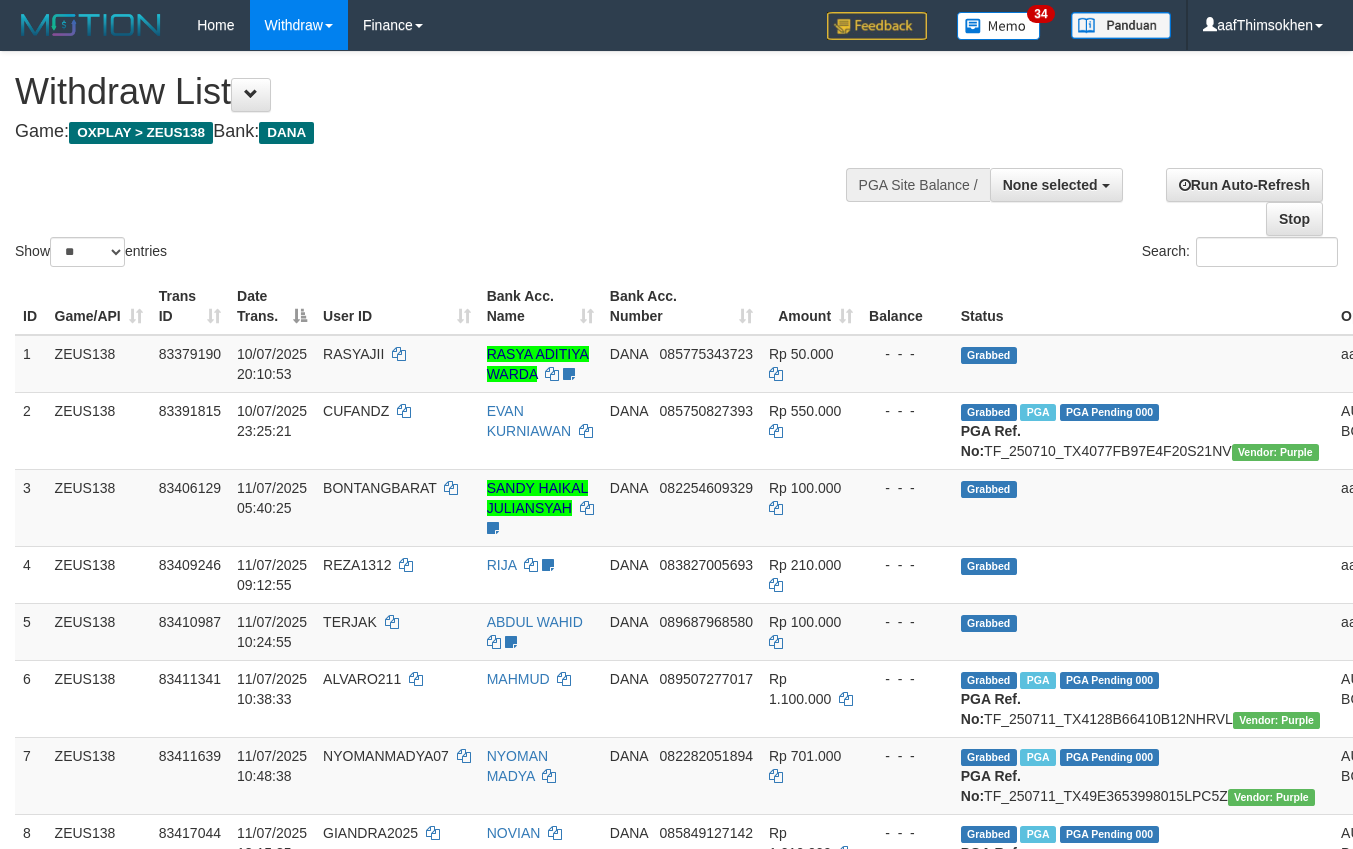 select 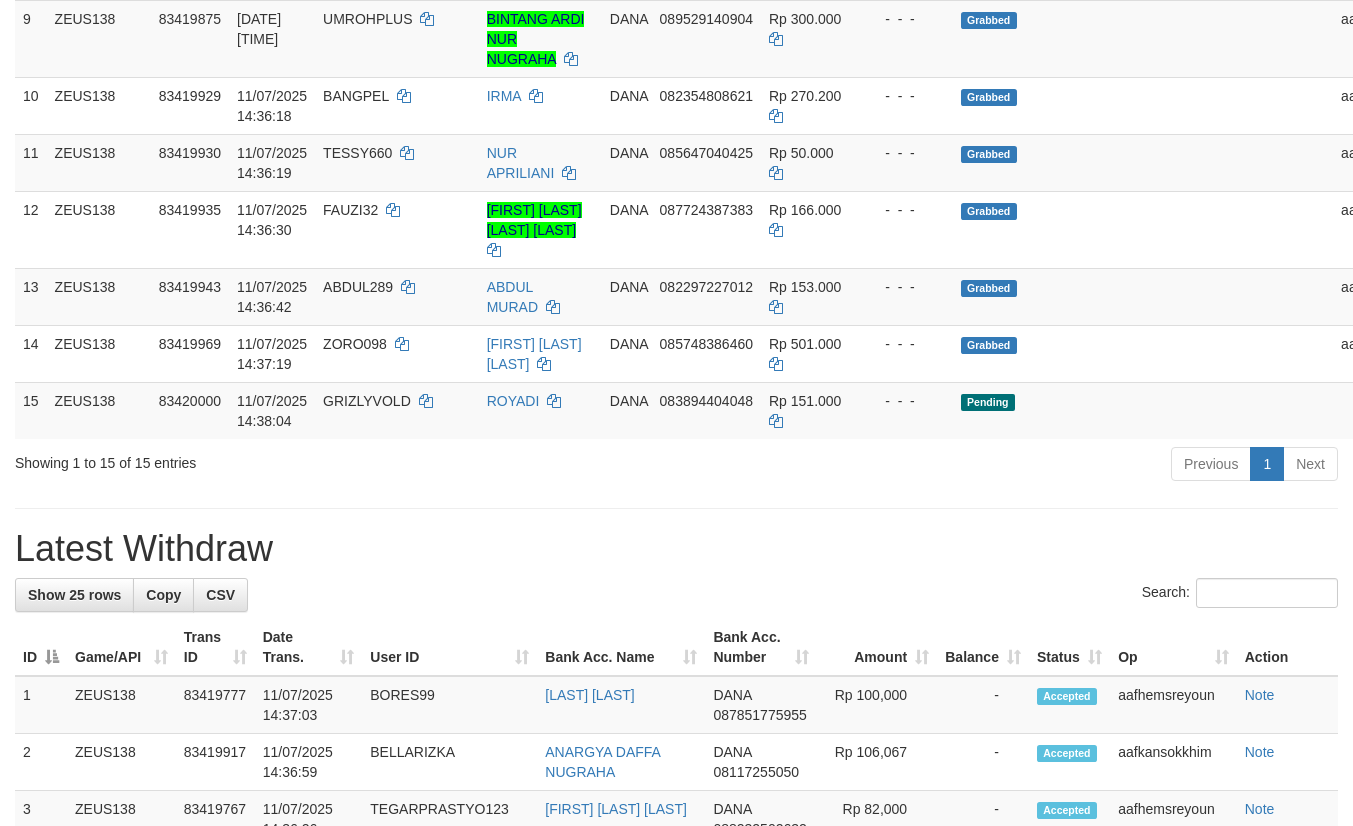 scroll, scrollTop: 955, scrollLeft: 0, axis: vertical 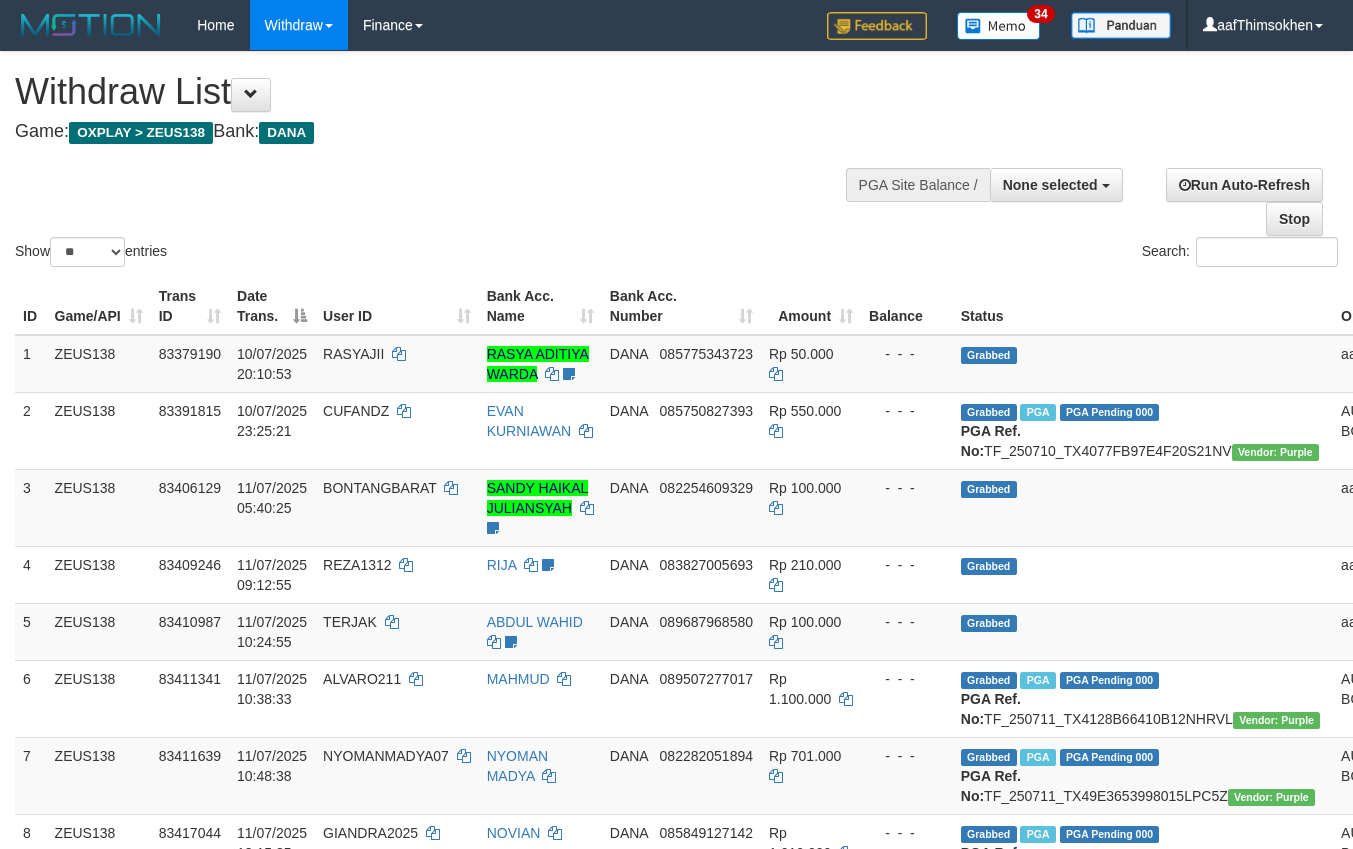 select 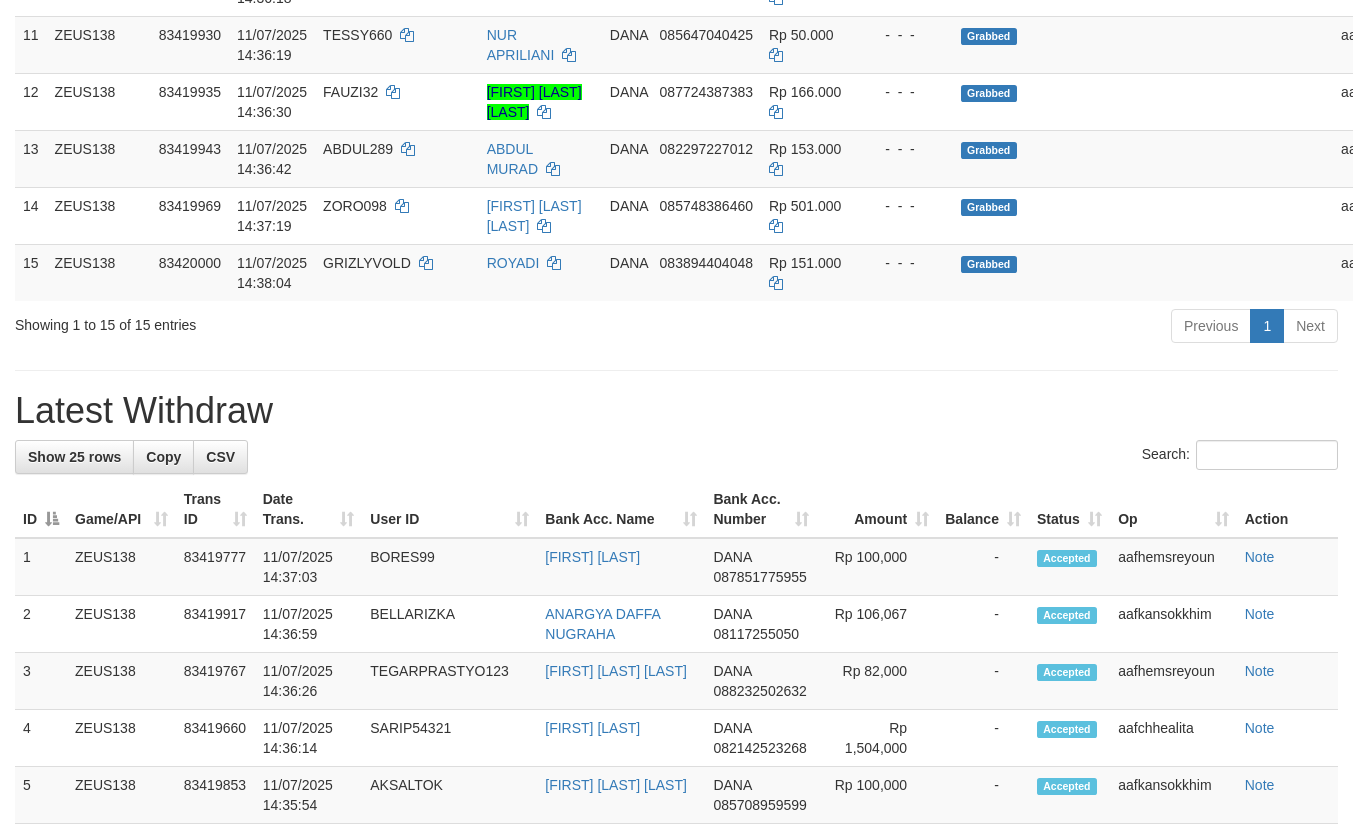 scroll, scrollTop: 955, scrollLeft: 0, axis: vertical 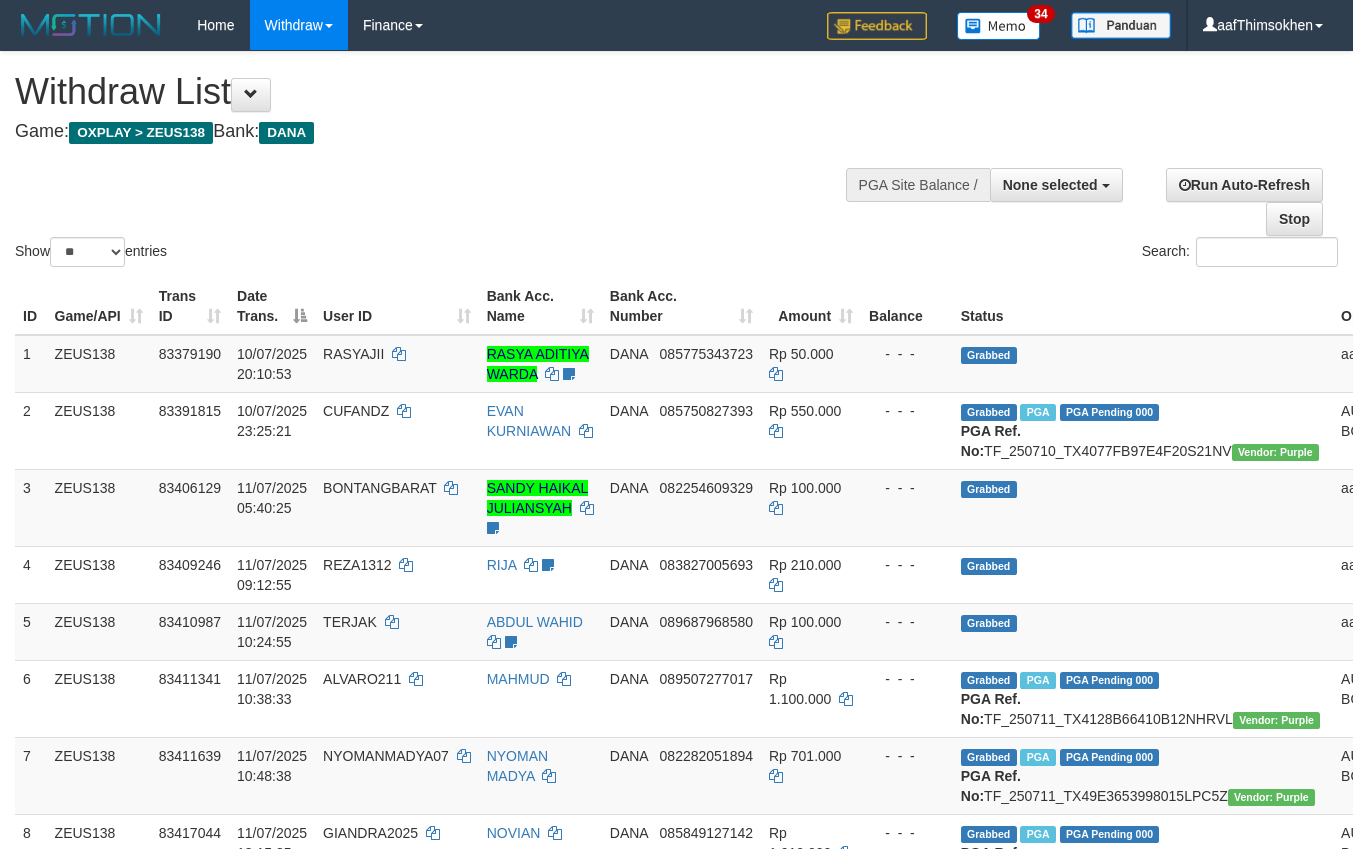 select 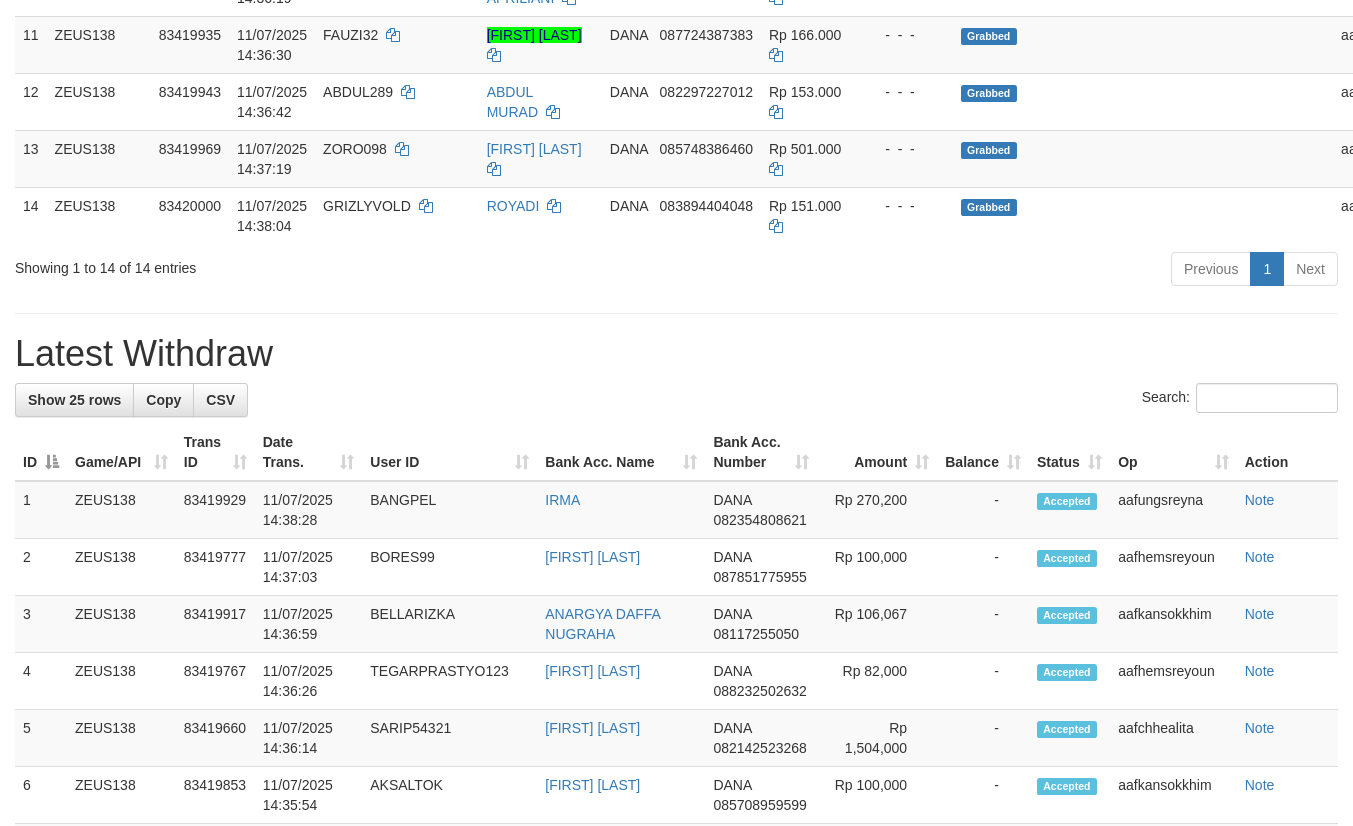 scroll, scrollTop: 955, scrollLeft: 0, axis: vertical 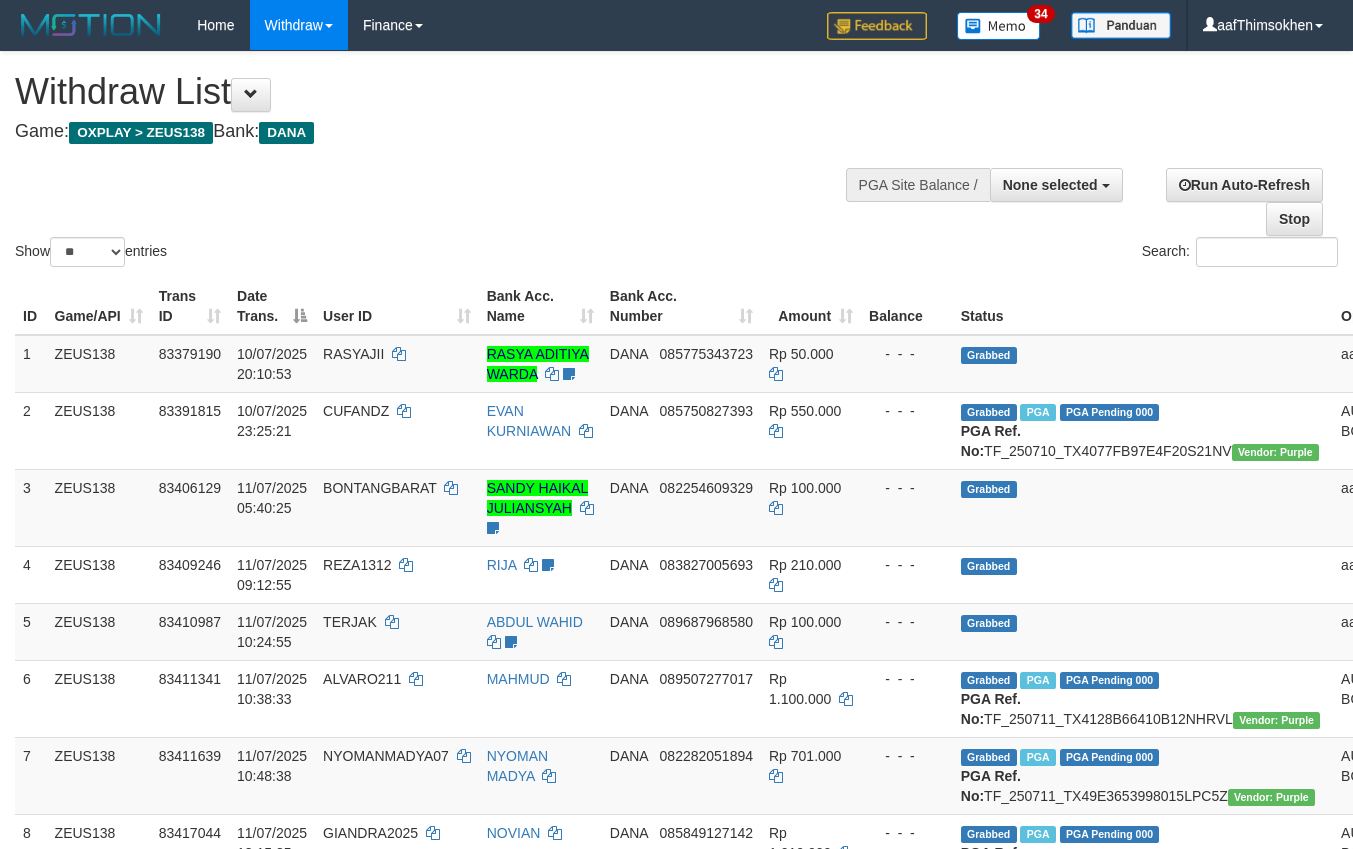 select 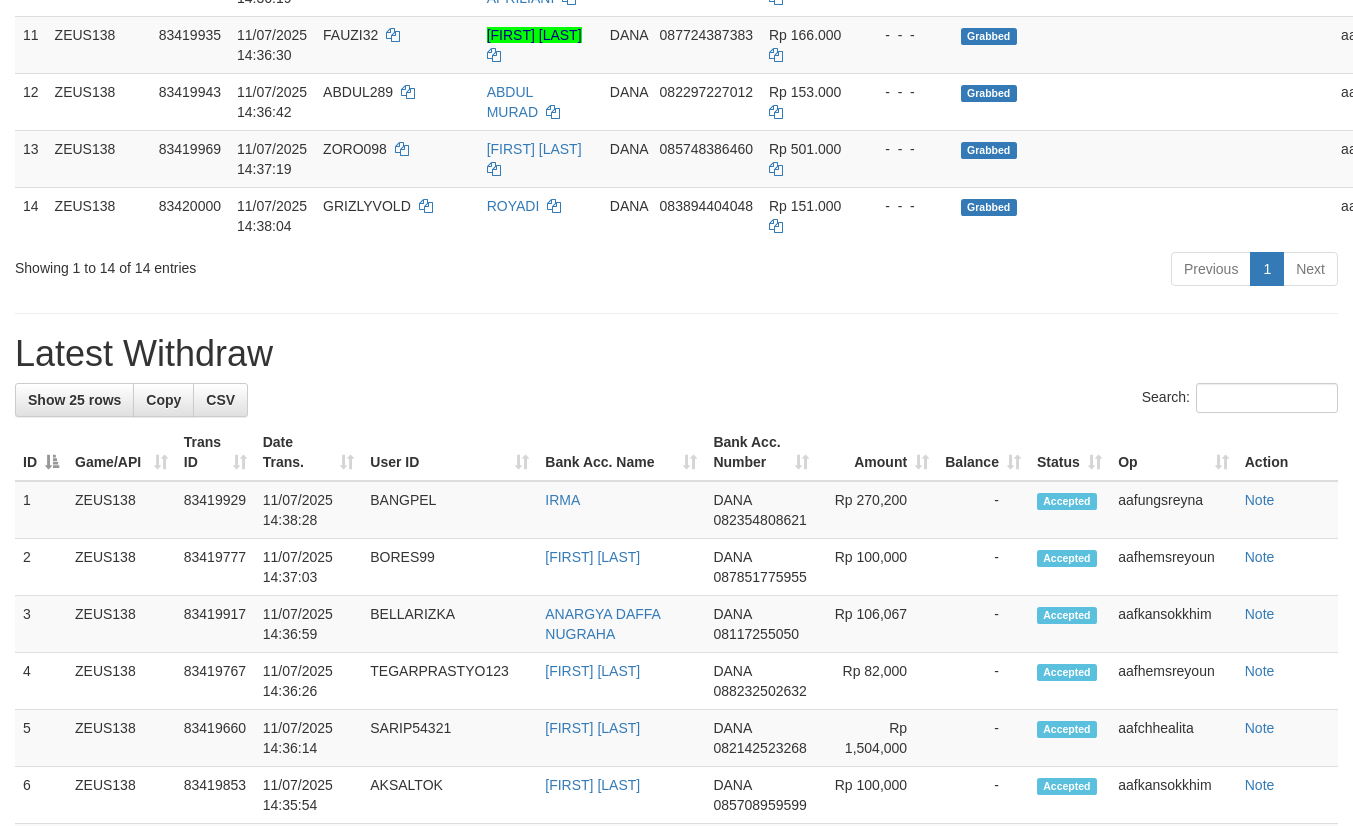 scroll, scrollTop: 955, scrollLeft: 0, axis: vertical 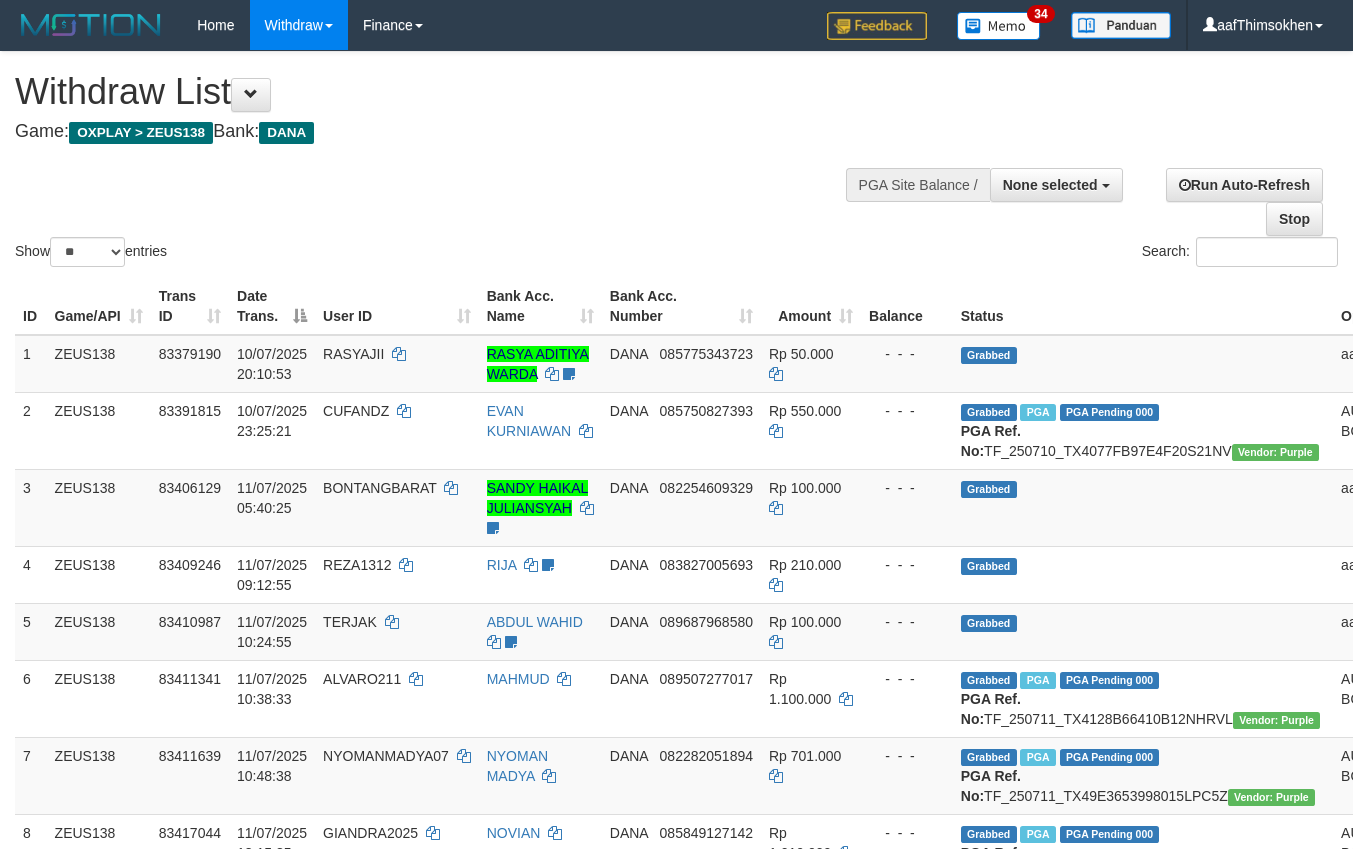 select 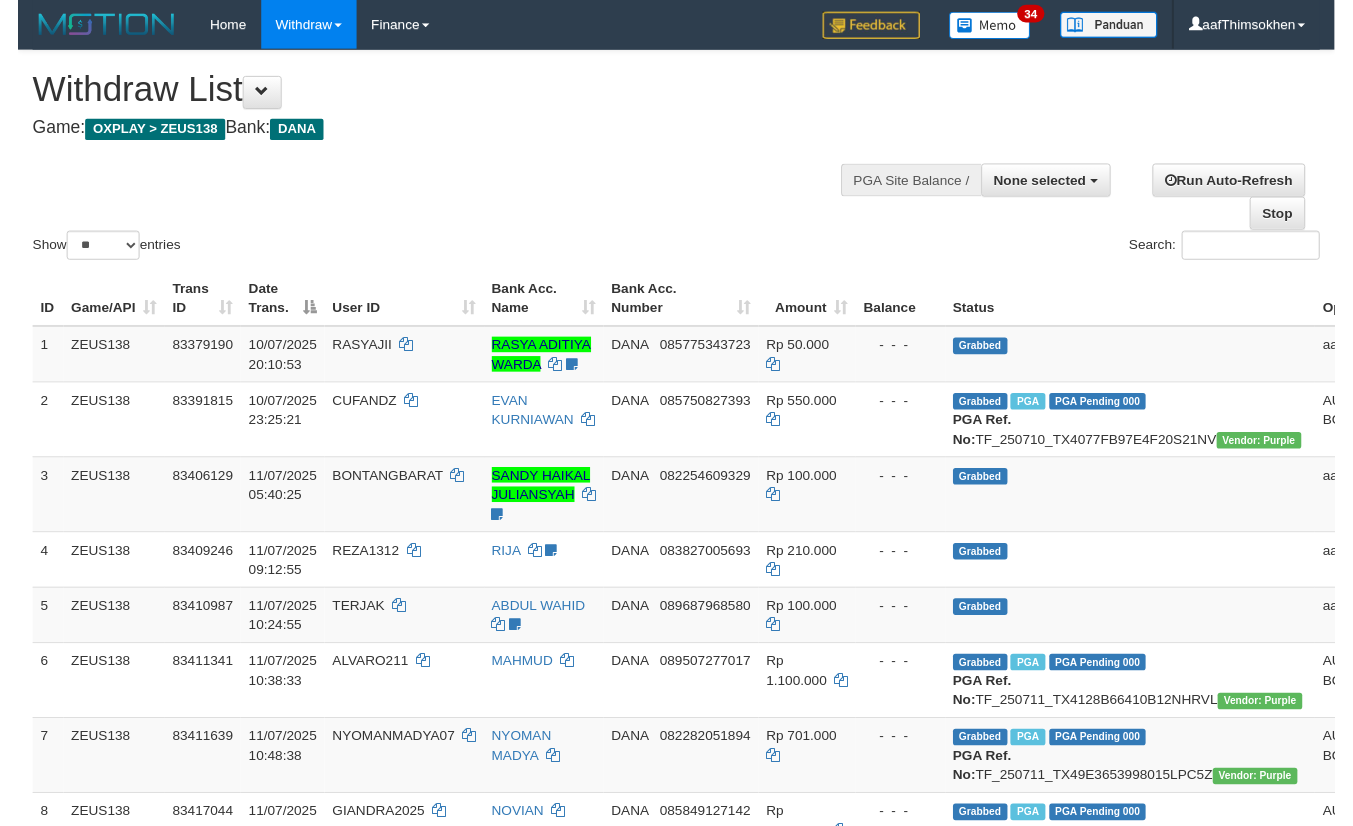 scroll, scrollTop: 1009, scrollLeft: 0, axis: vertical 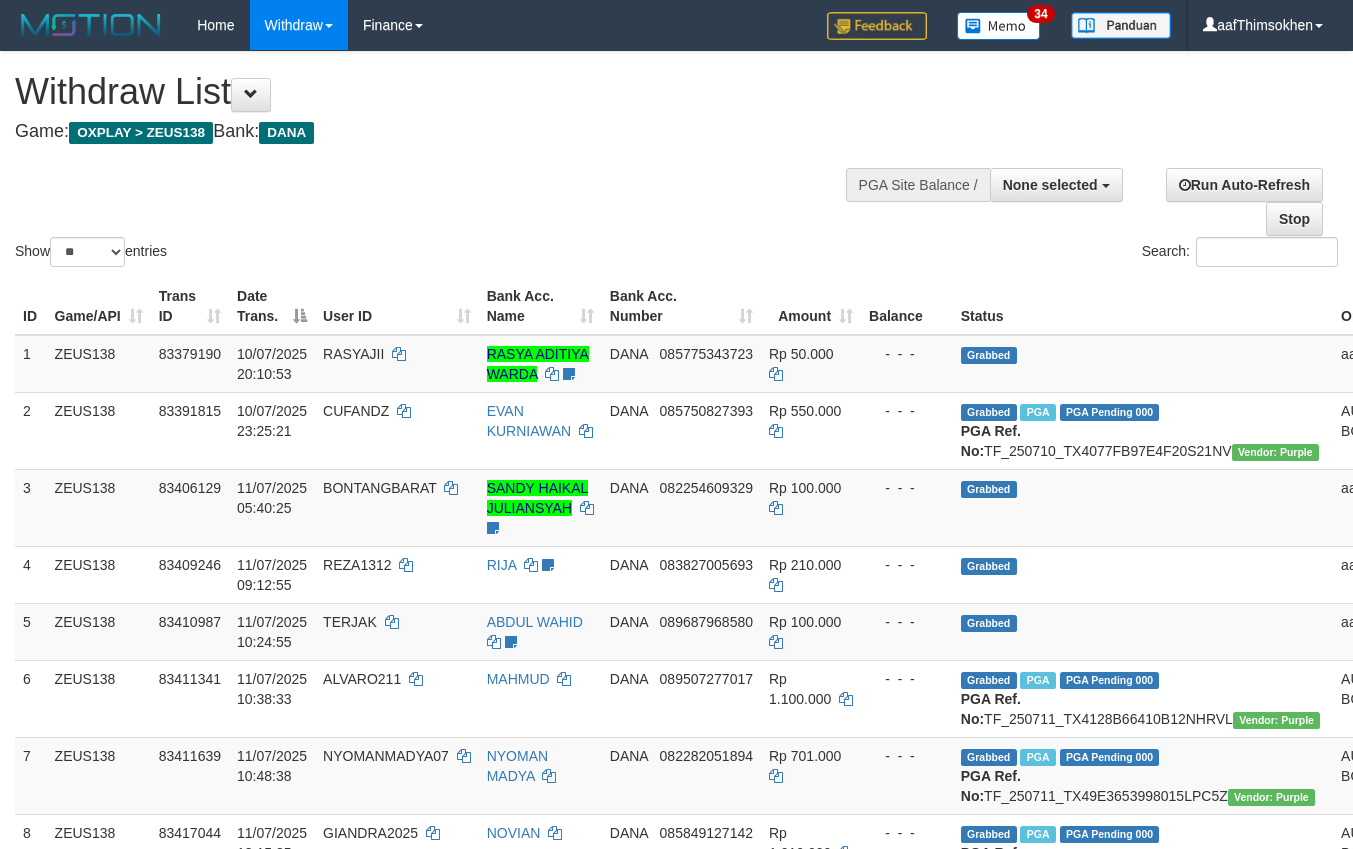 select 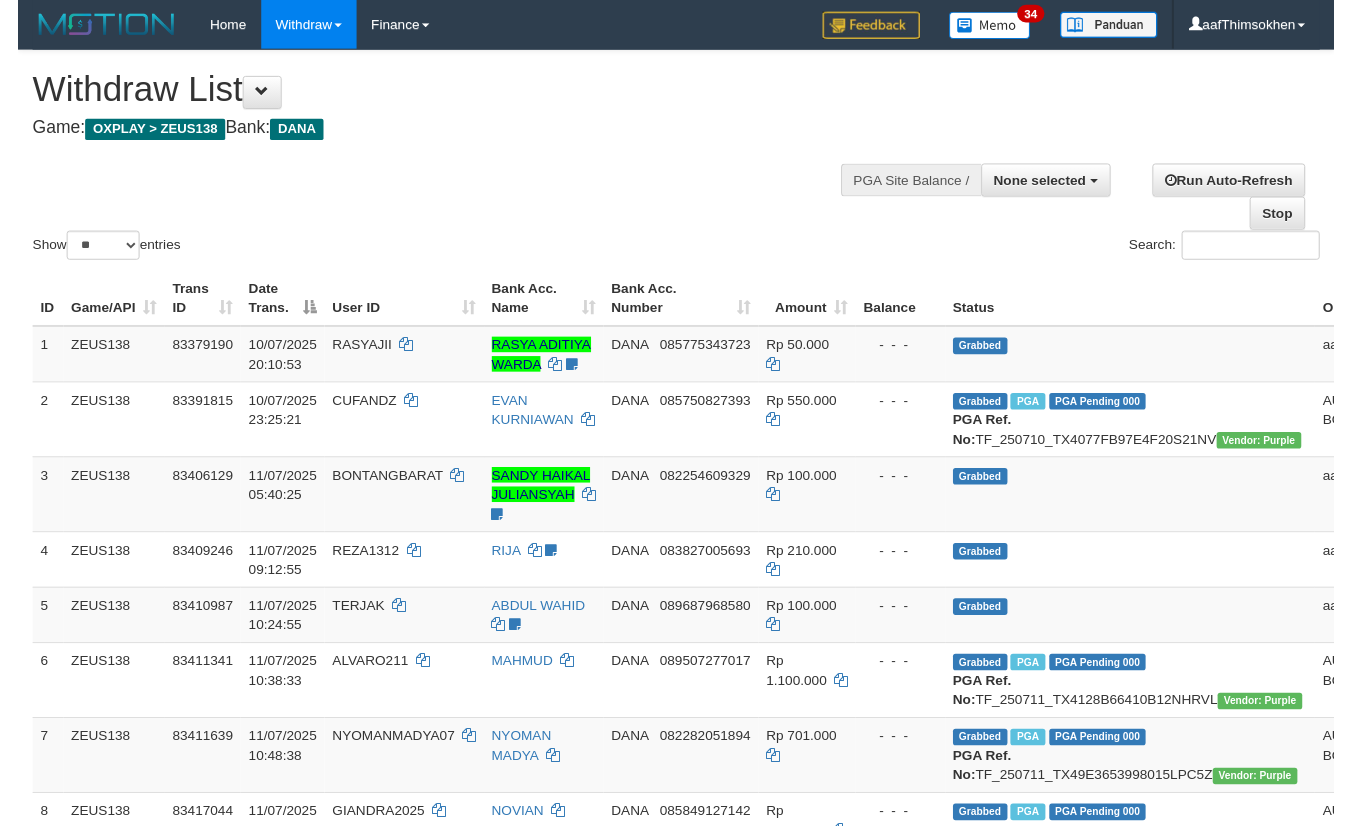 scroll, scrollTop: 1009, scrollLeft: 0, axis: vertical 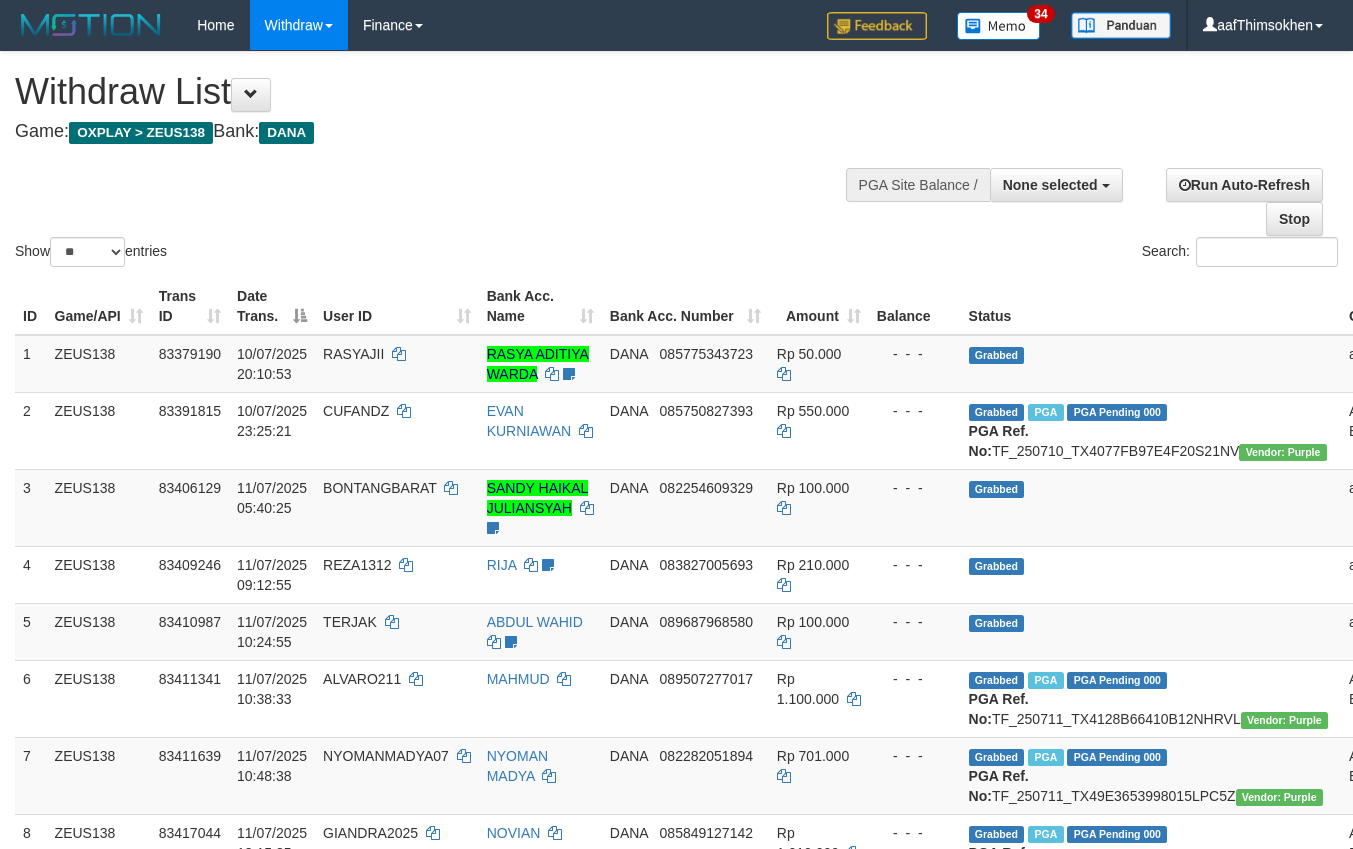 select 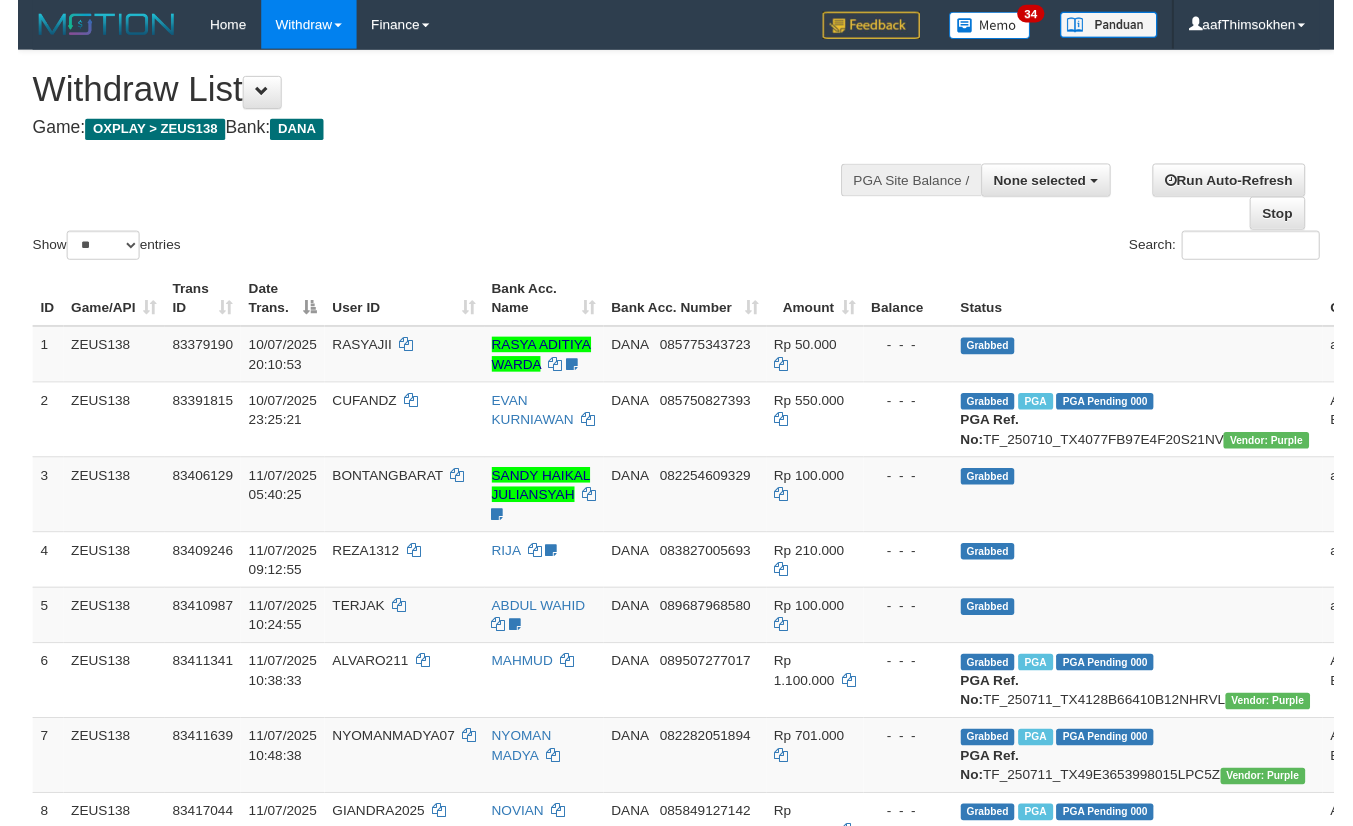 scroll, scrollTop: 1009, scrollLeft: 0, axis: vertical 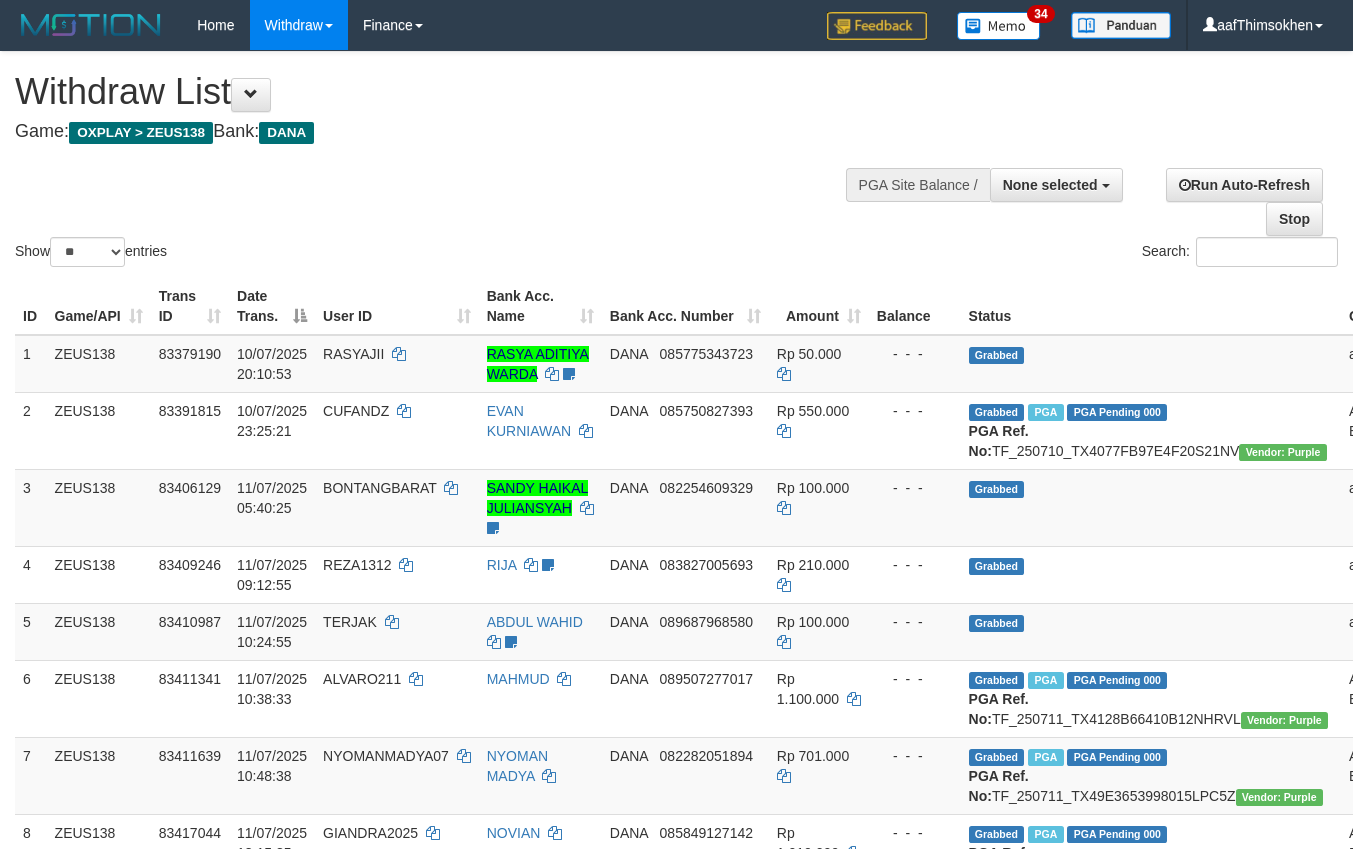 select 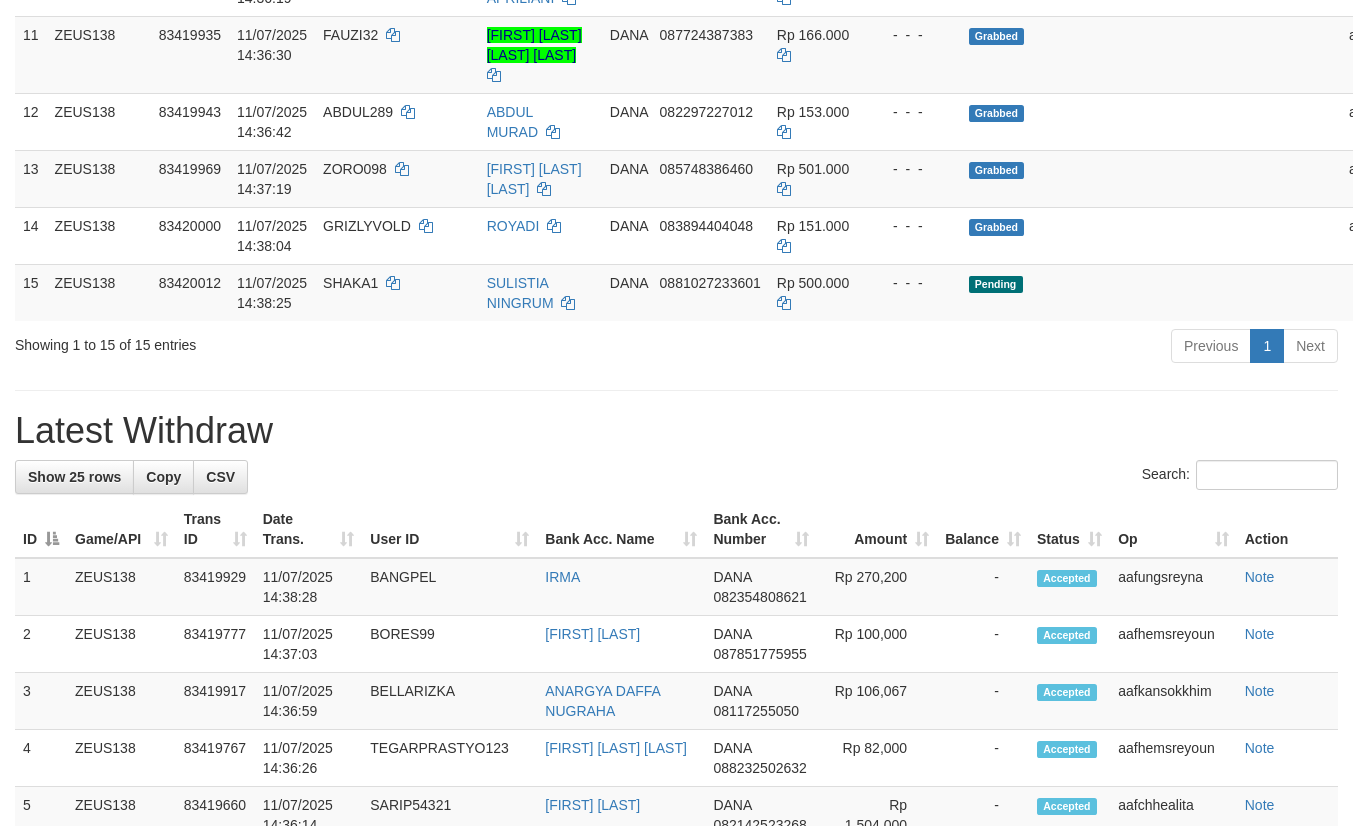 scroll, scrollTop: 955, scrollLeft: 0, axis: vertical 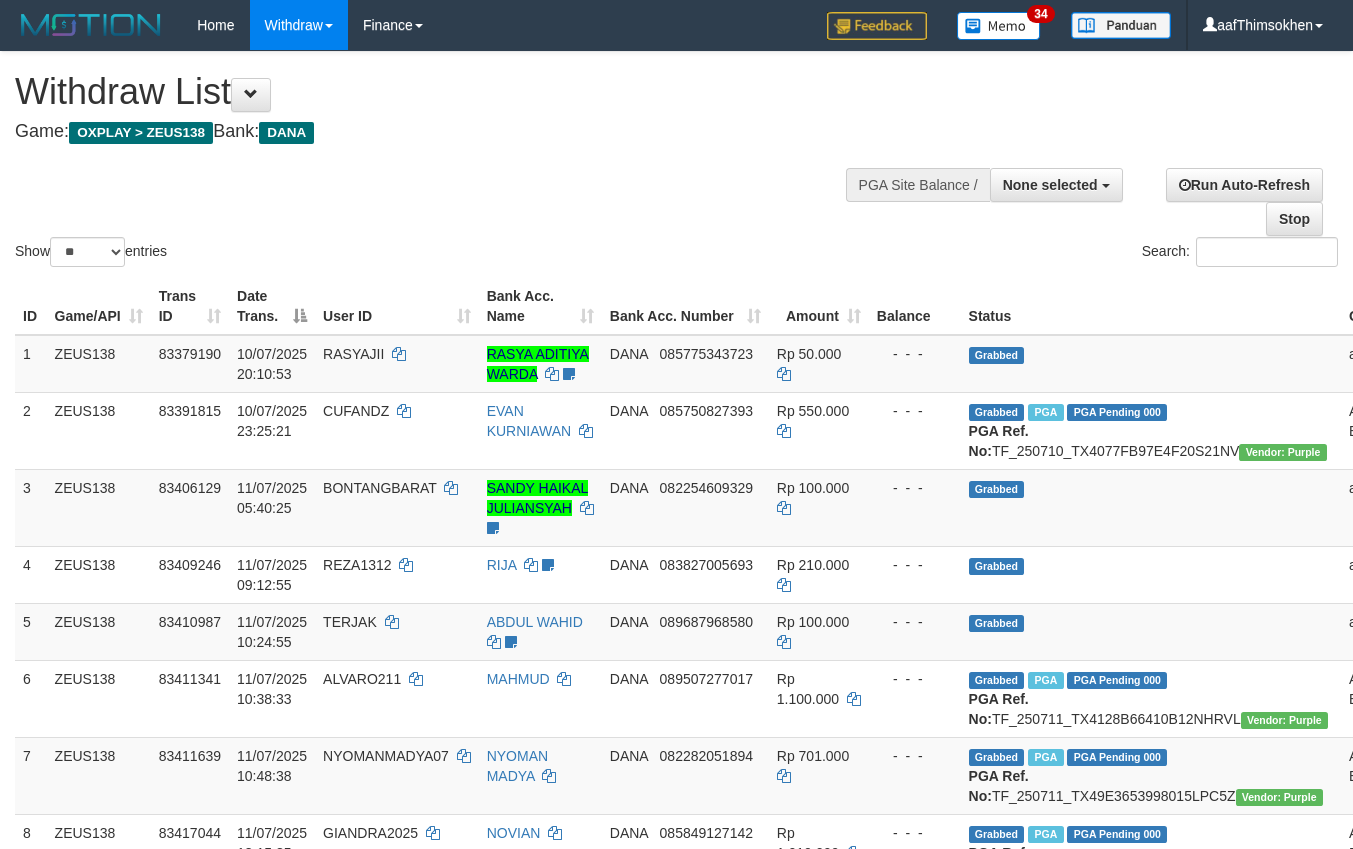 select 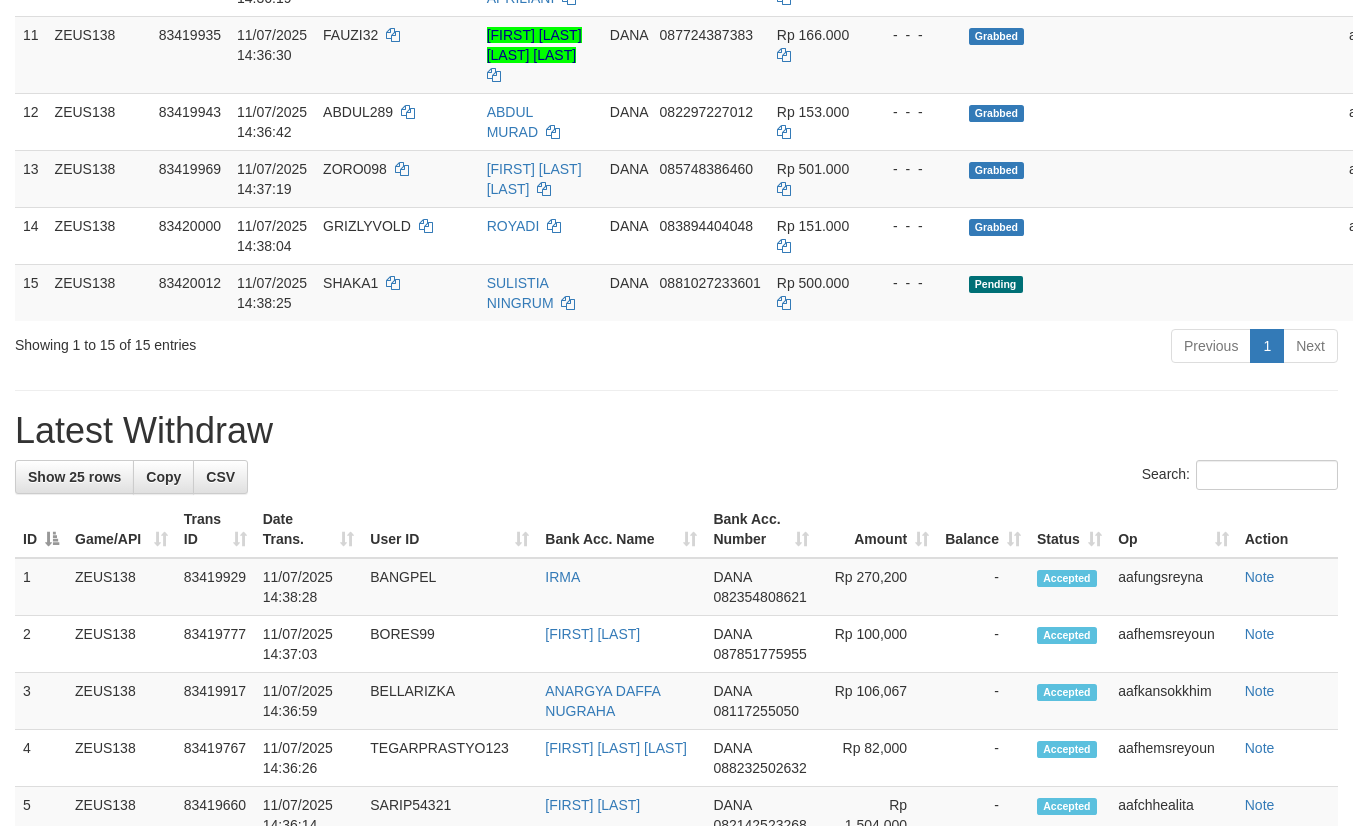 scroll, scrollTop: 955, scrollLeft: 0, axis: vertical 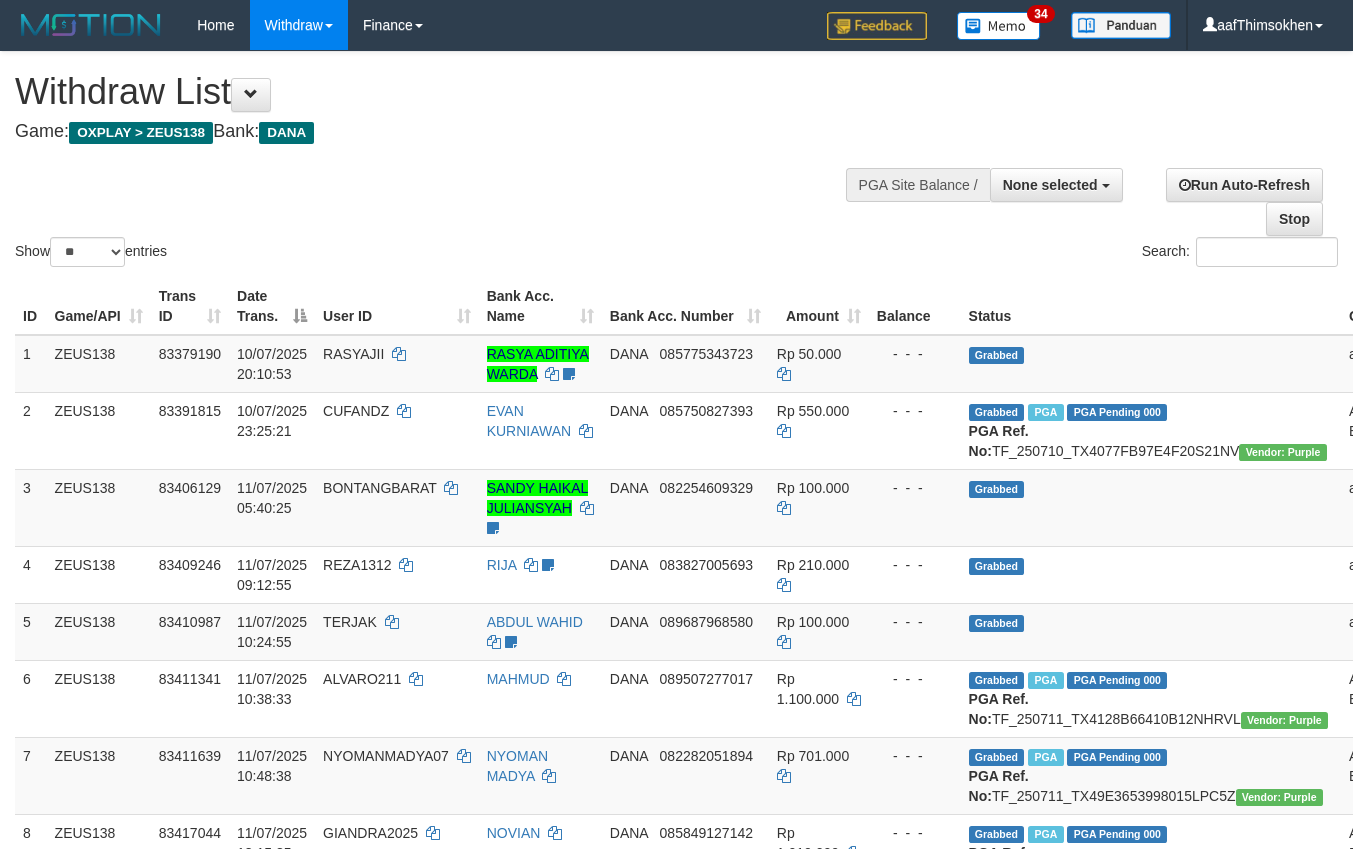 select 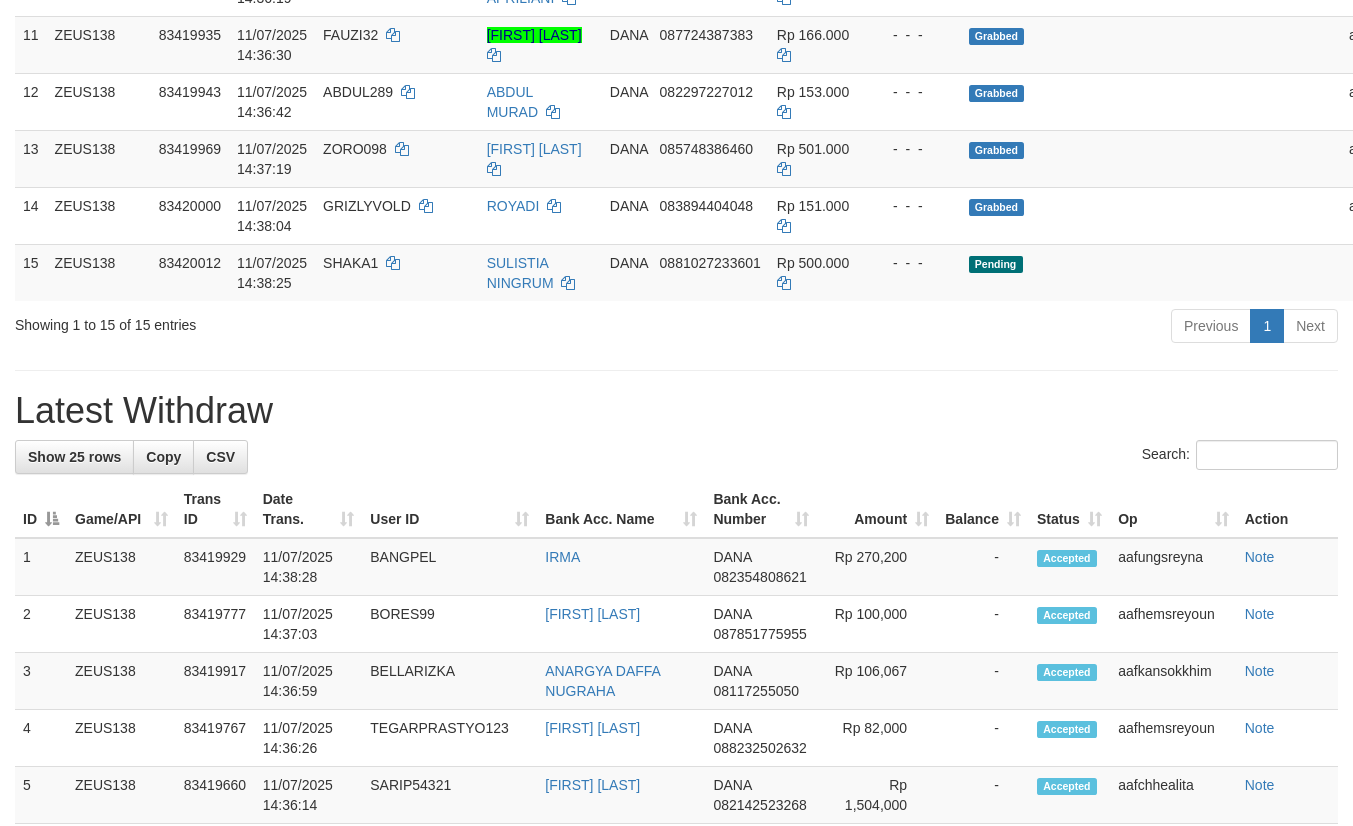 scroll, scrollTop: 955, scrollLeft: 0, axis: vertical 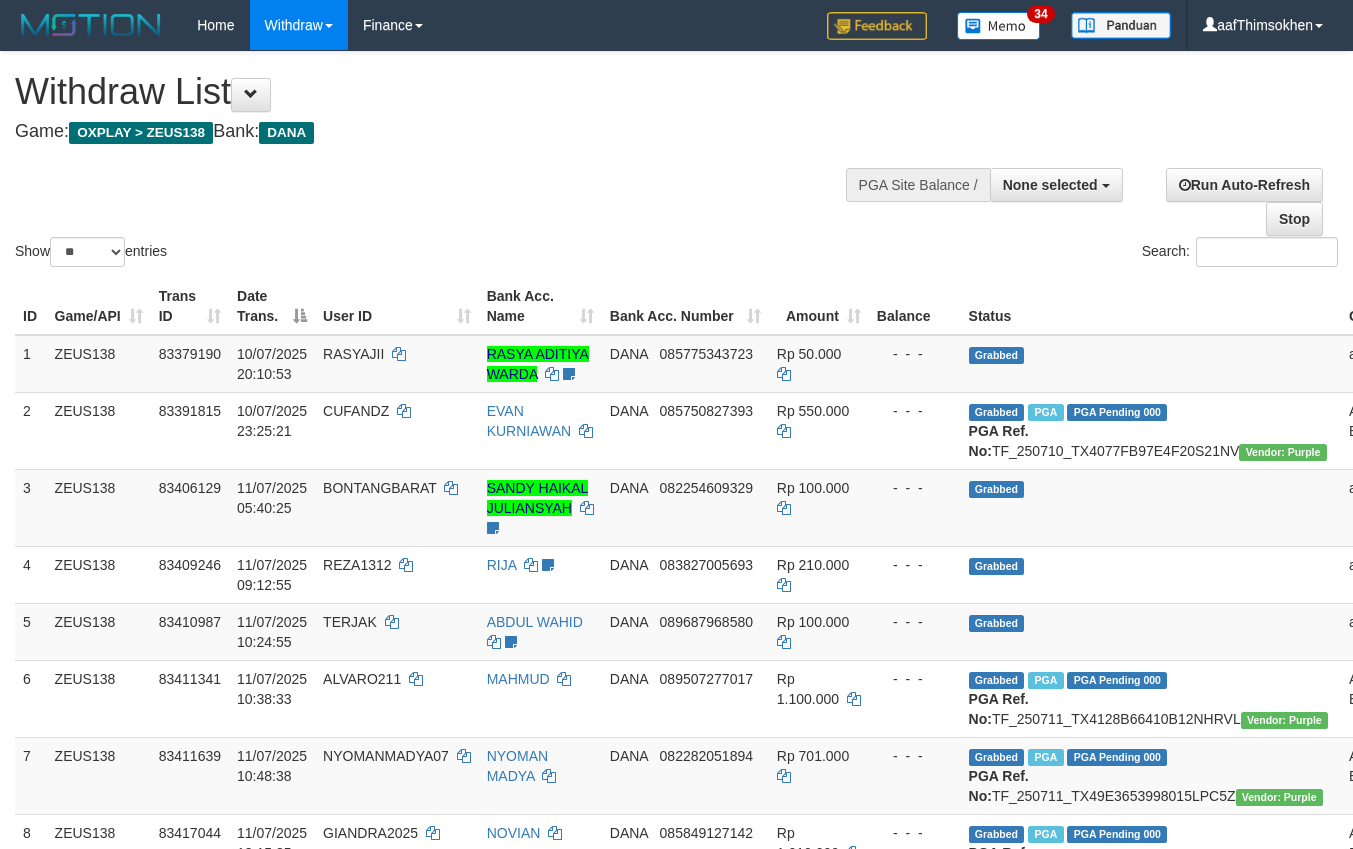 select 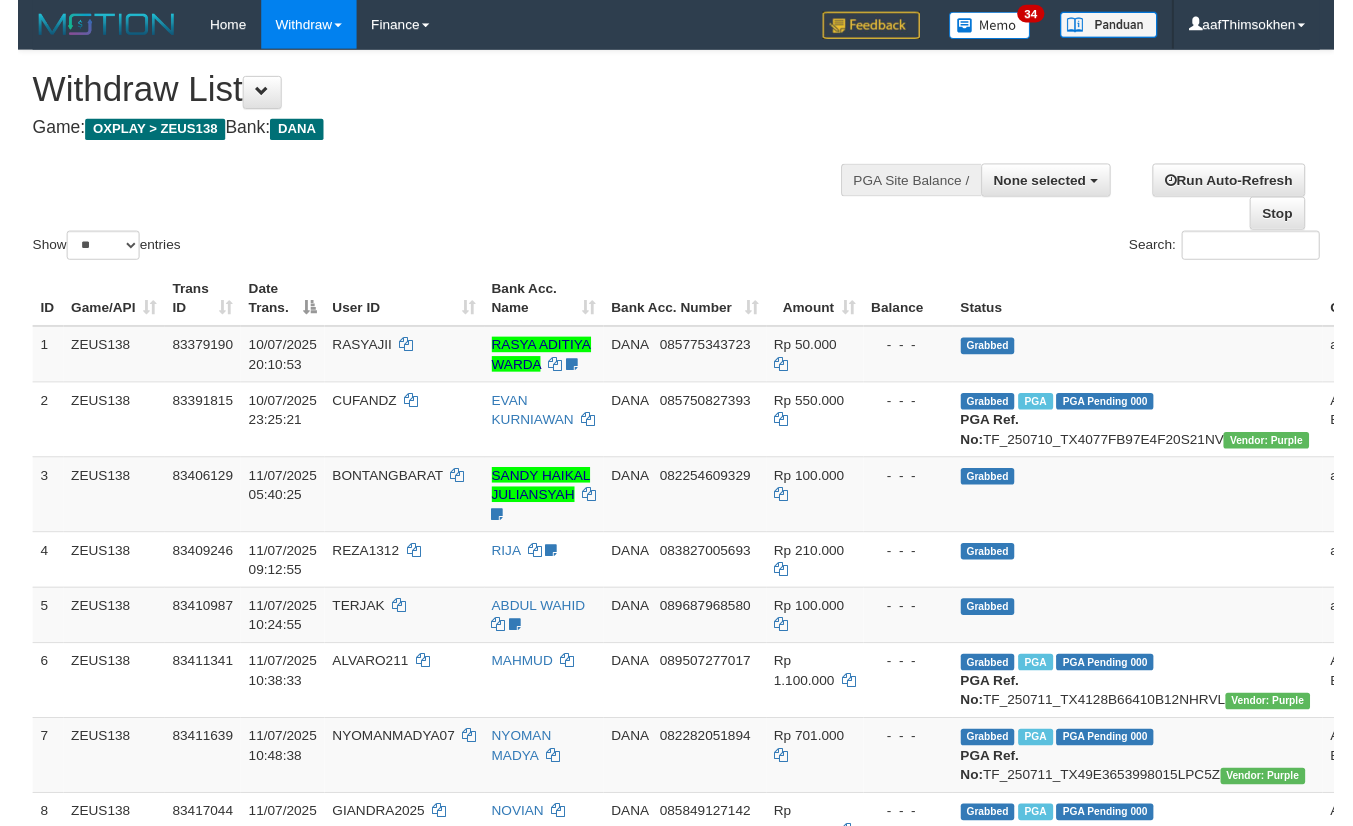 scroll, scrollTop: 1009, scrollLeft: 0, axis: vertical 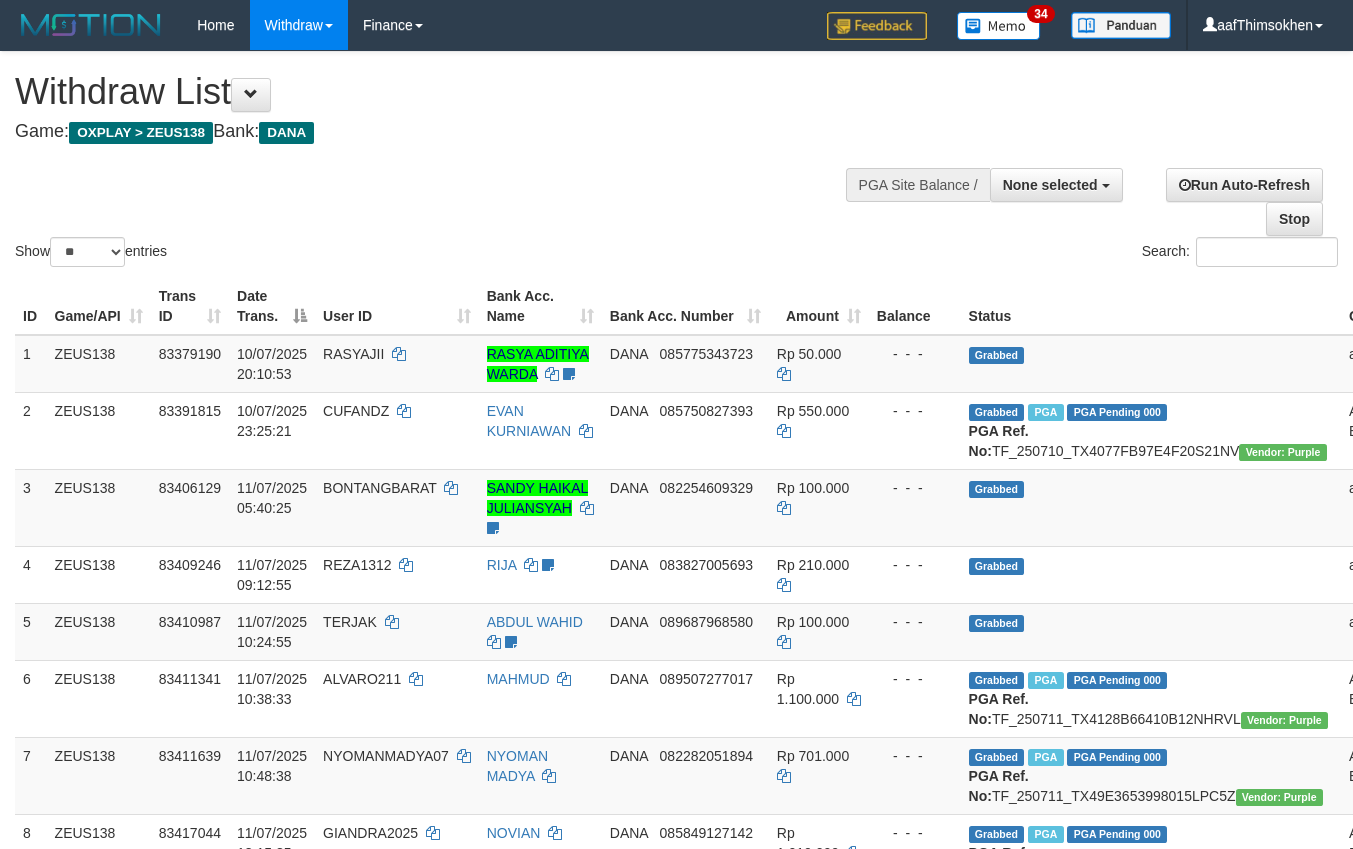 select 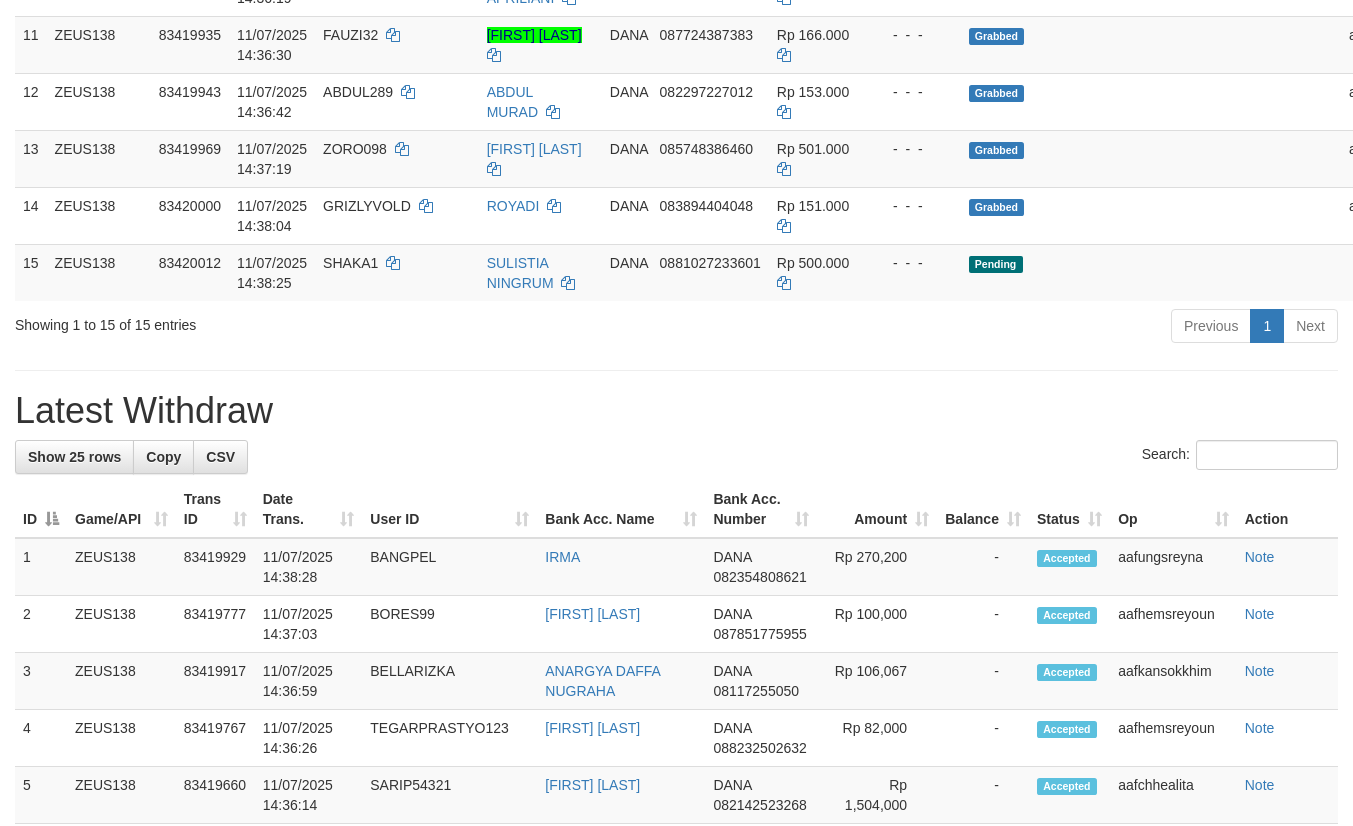 scroll, scrollTop: 955, scrollLeft: 0, axis: vertical 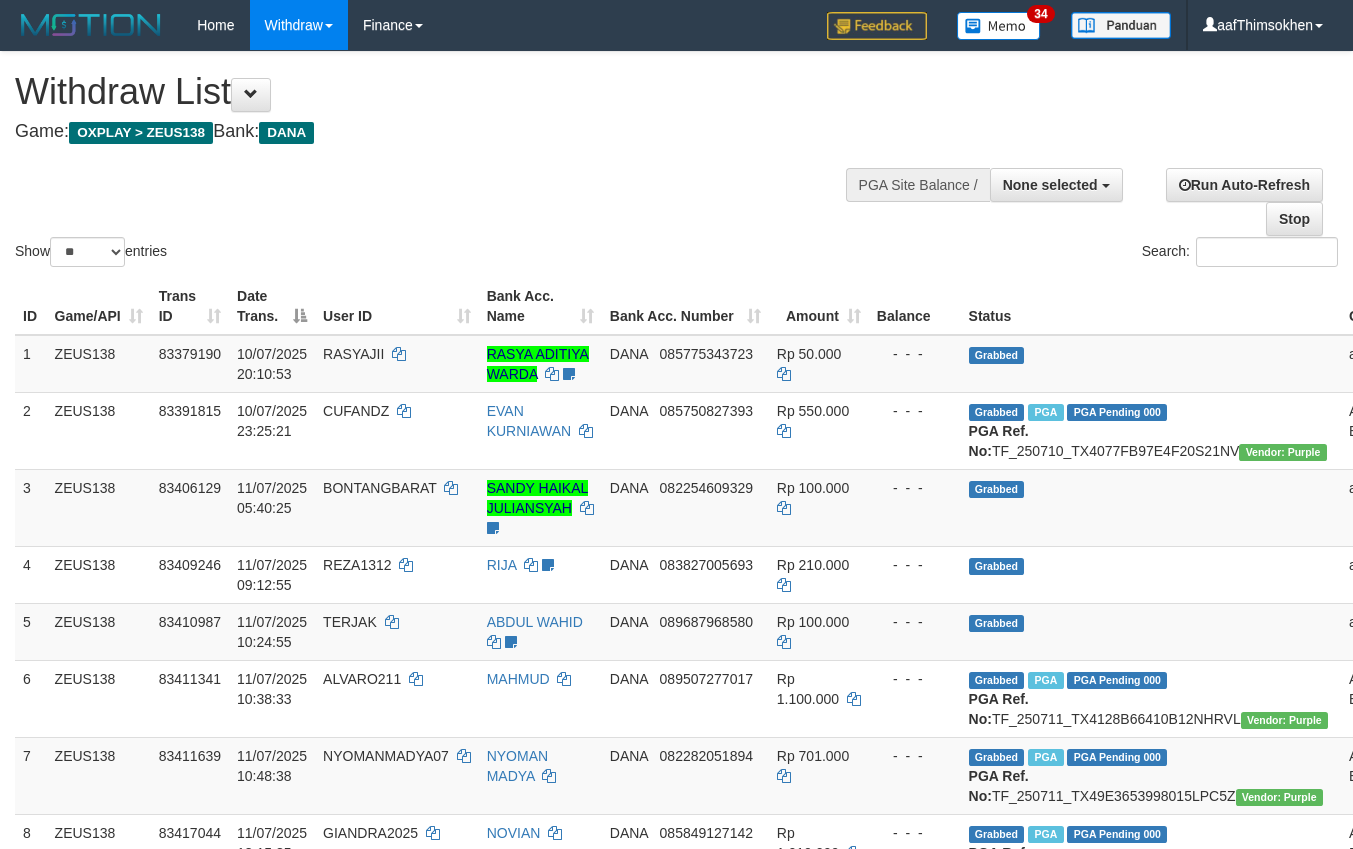 select 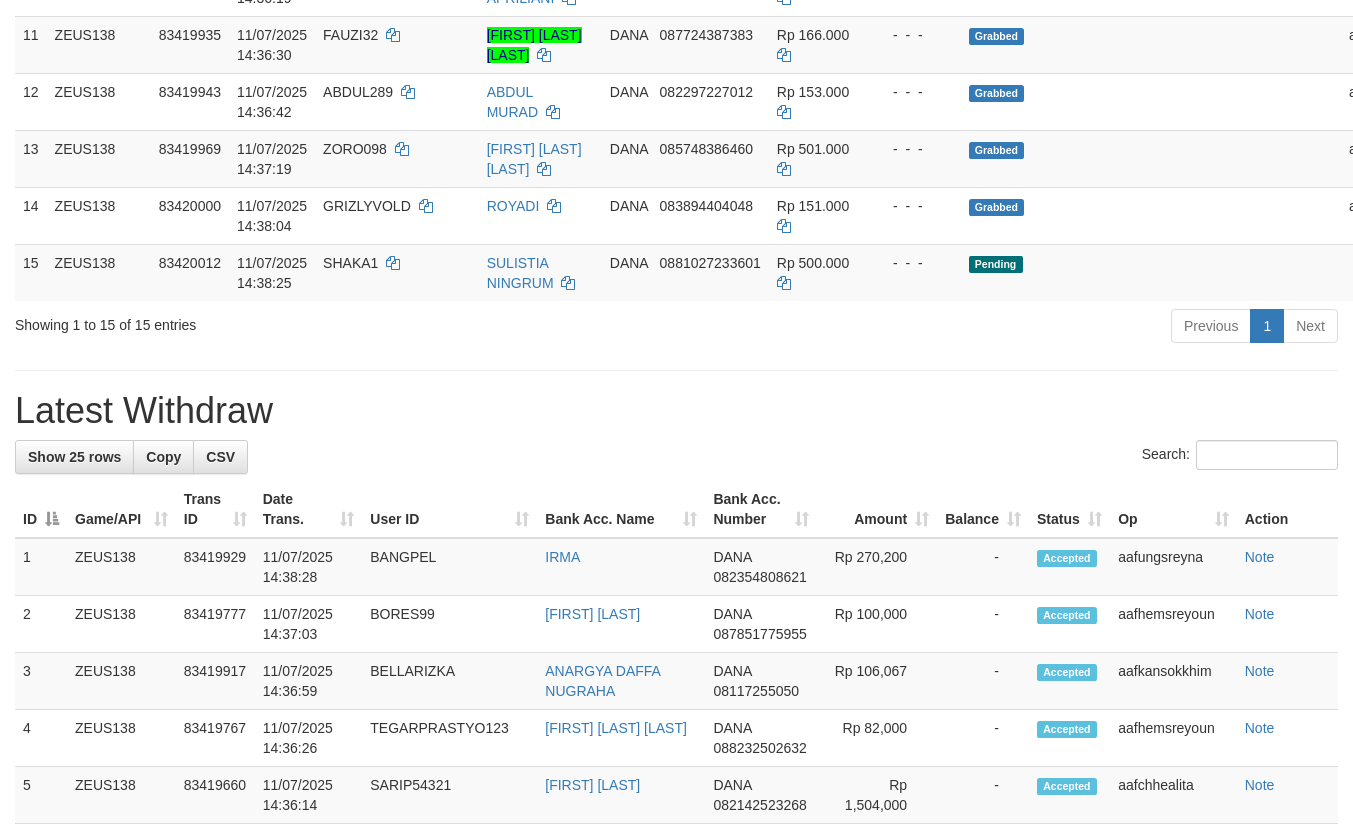 scroll, scrollTop: 955, scrollLeft: 0, axis: vertical 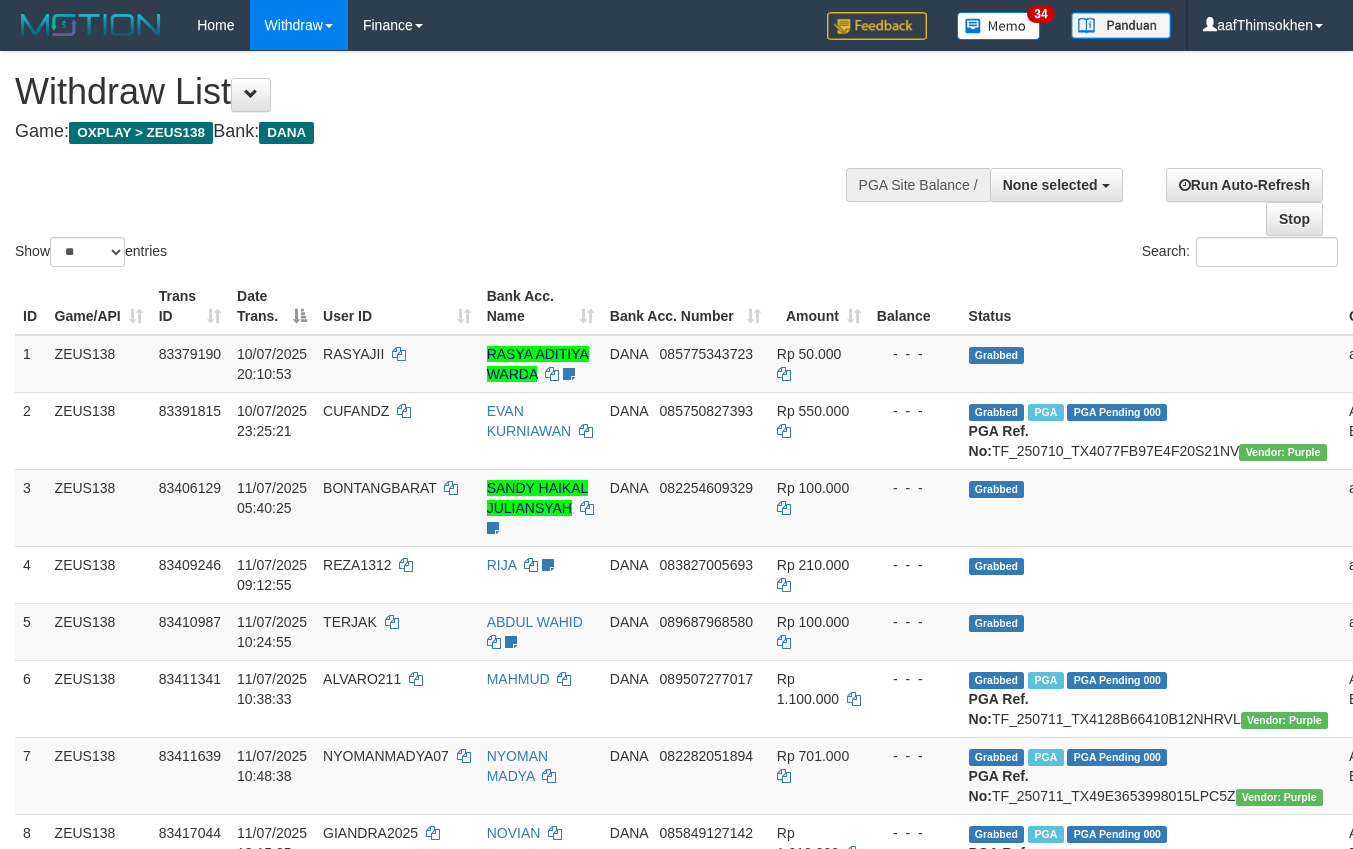select 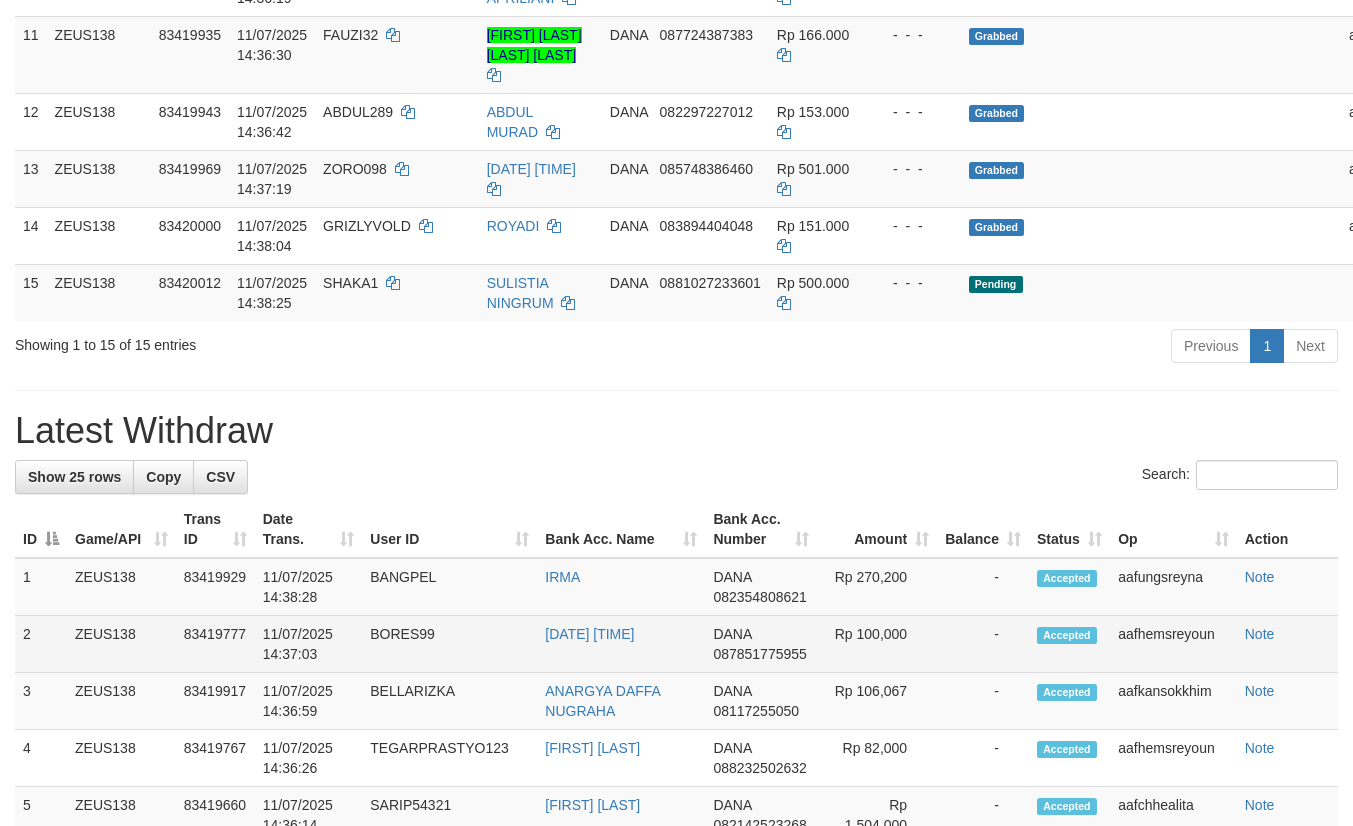 scroll, scrollTop: 955, scrollLeft: 0, axis: vertical 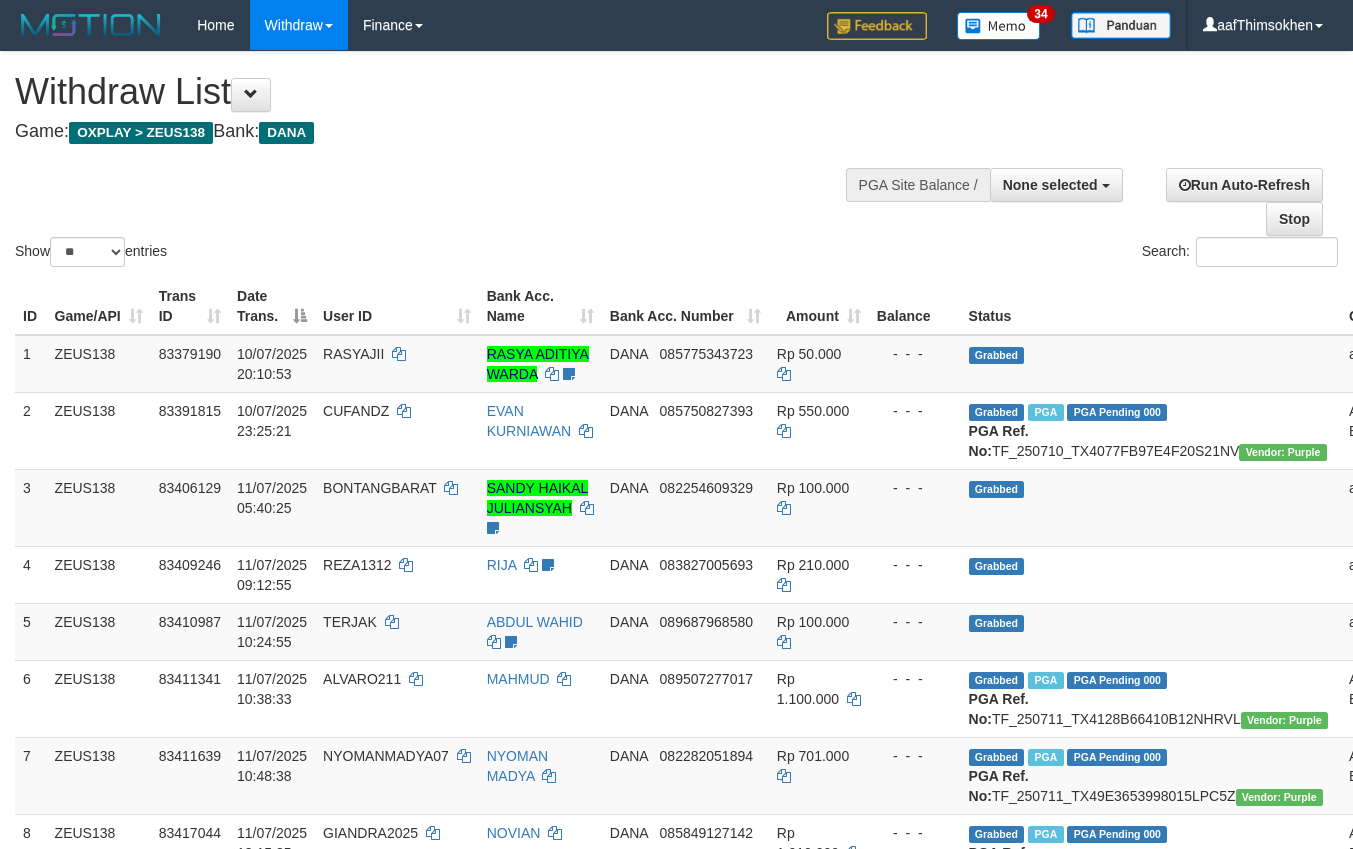 select 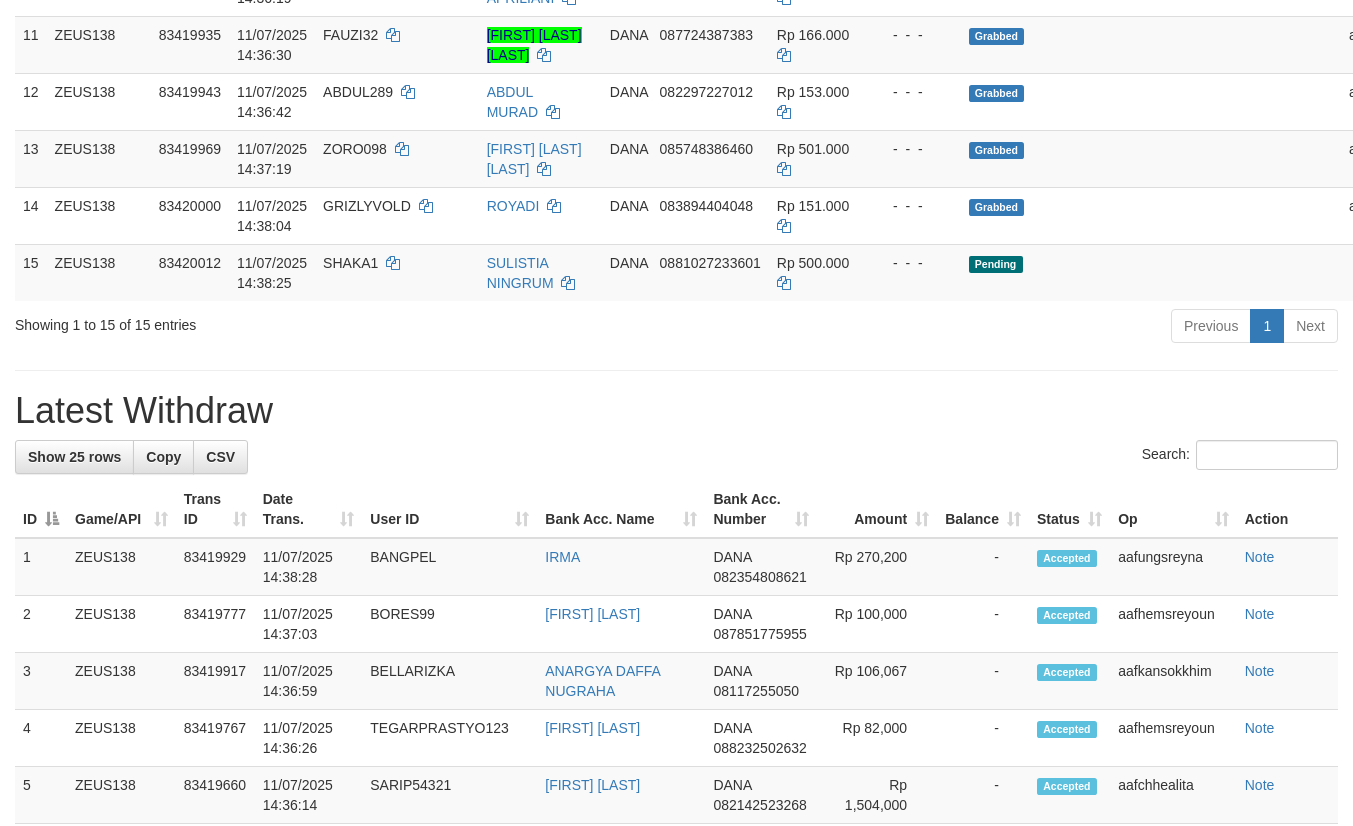 scroll, scrollTop: 955, scrollLeft: 0, axis: vertical 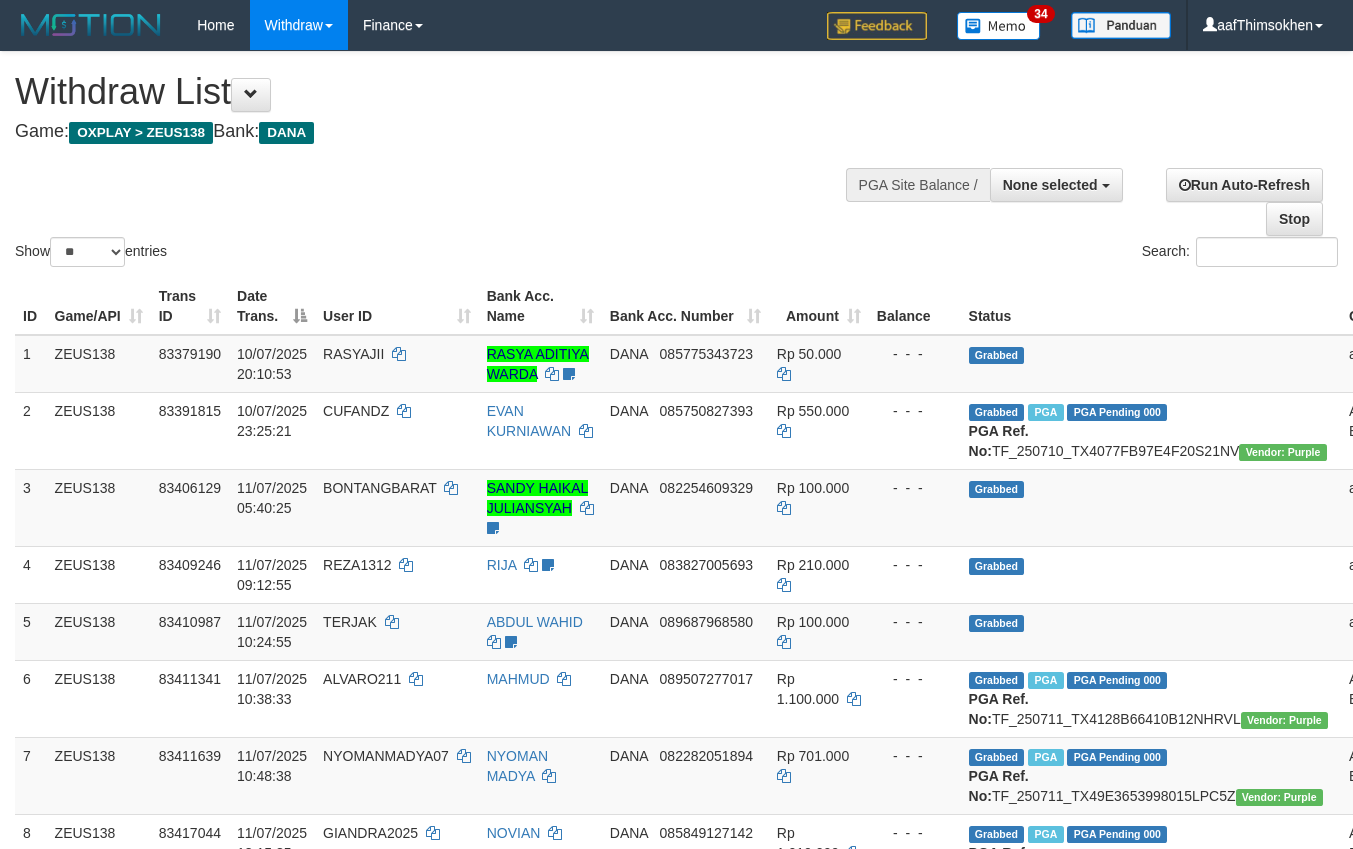select 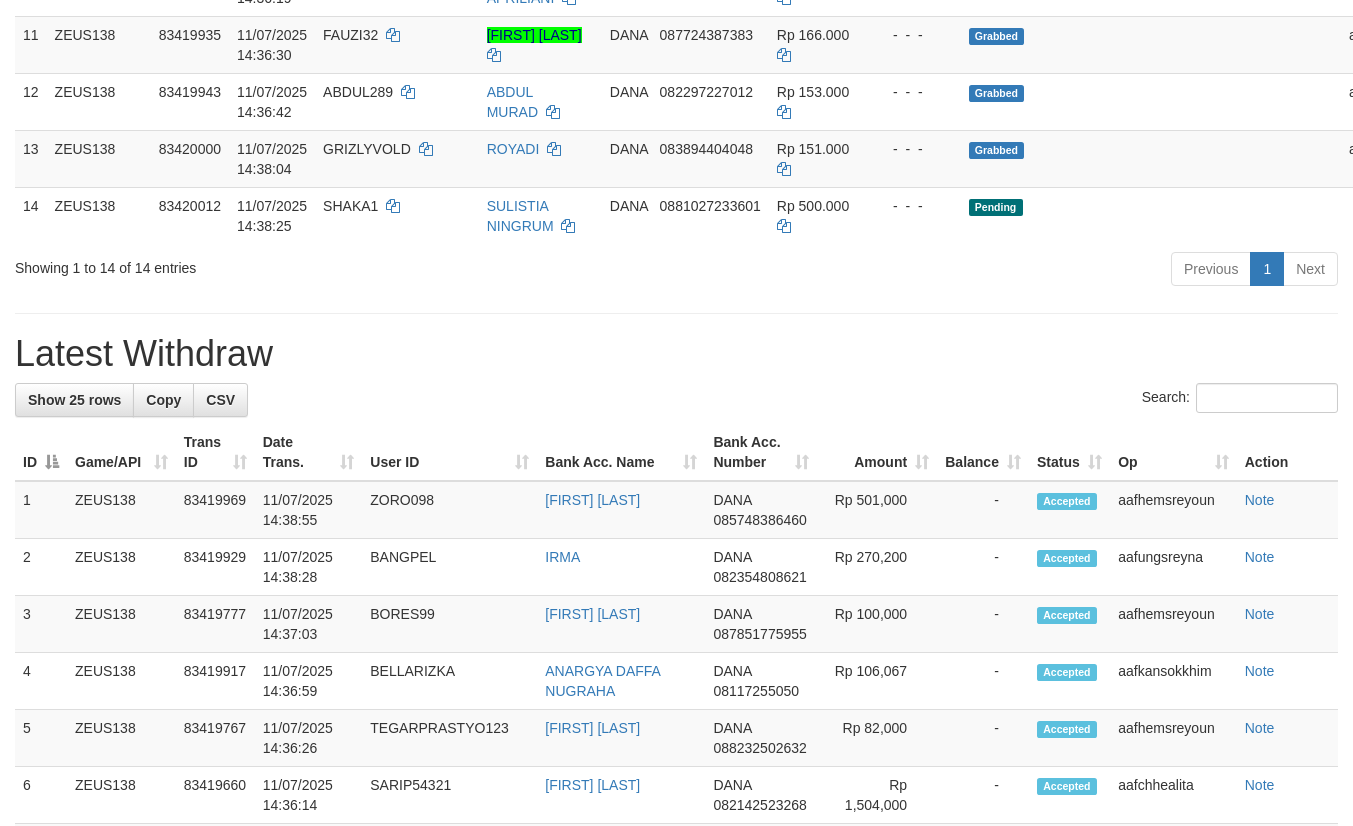 scroll, scrollTop: 955, scrollLeft: 0, axis: vertical 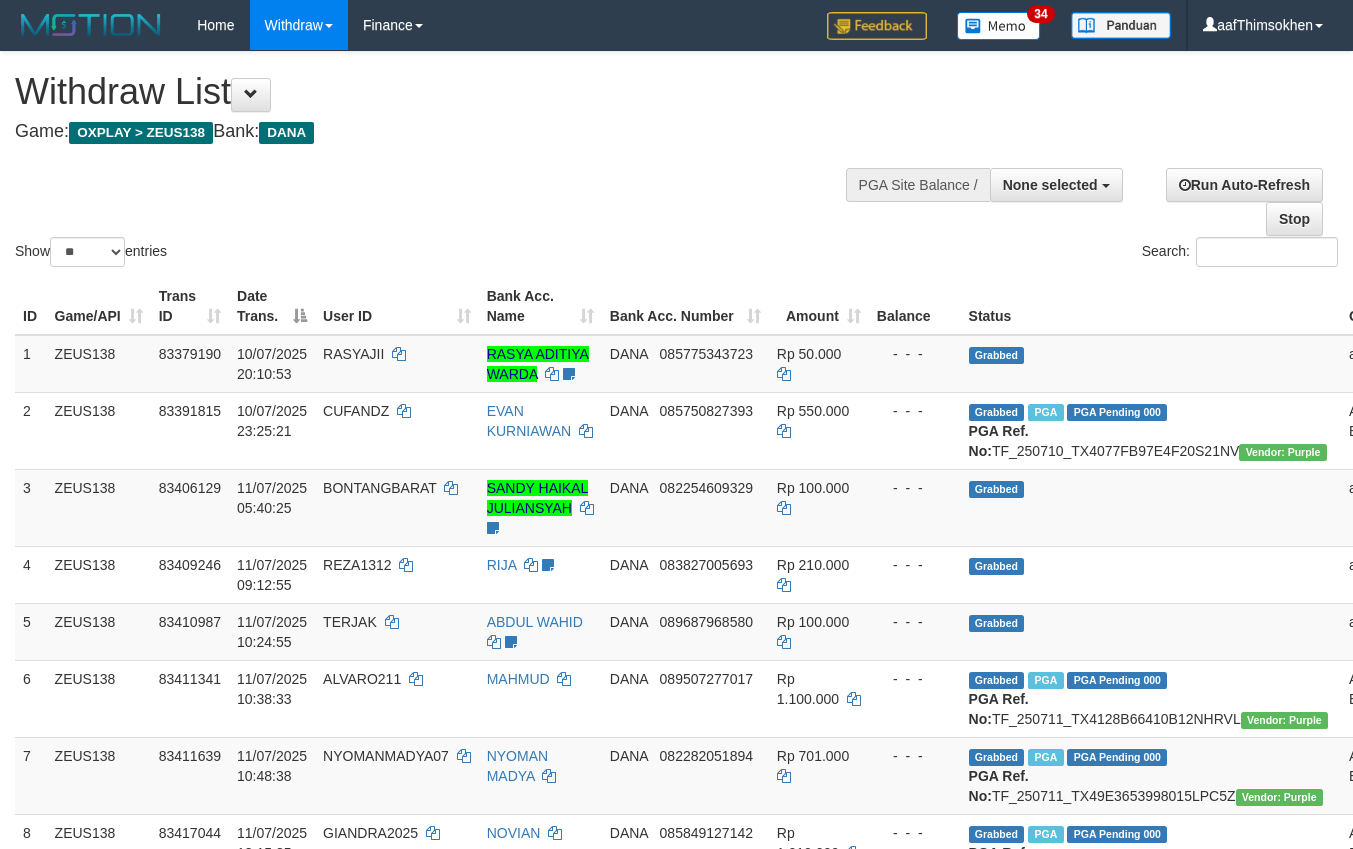 select 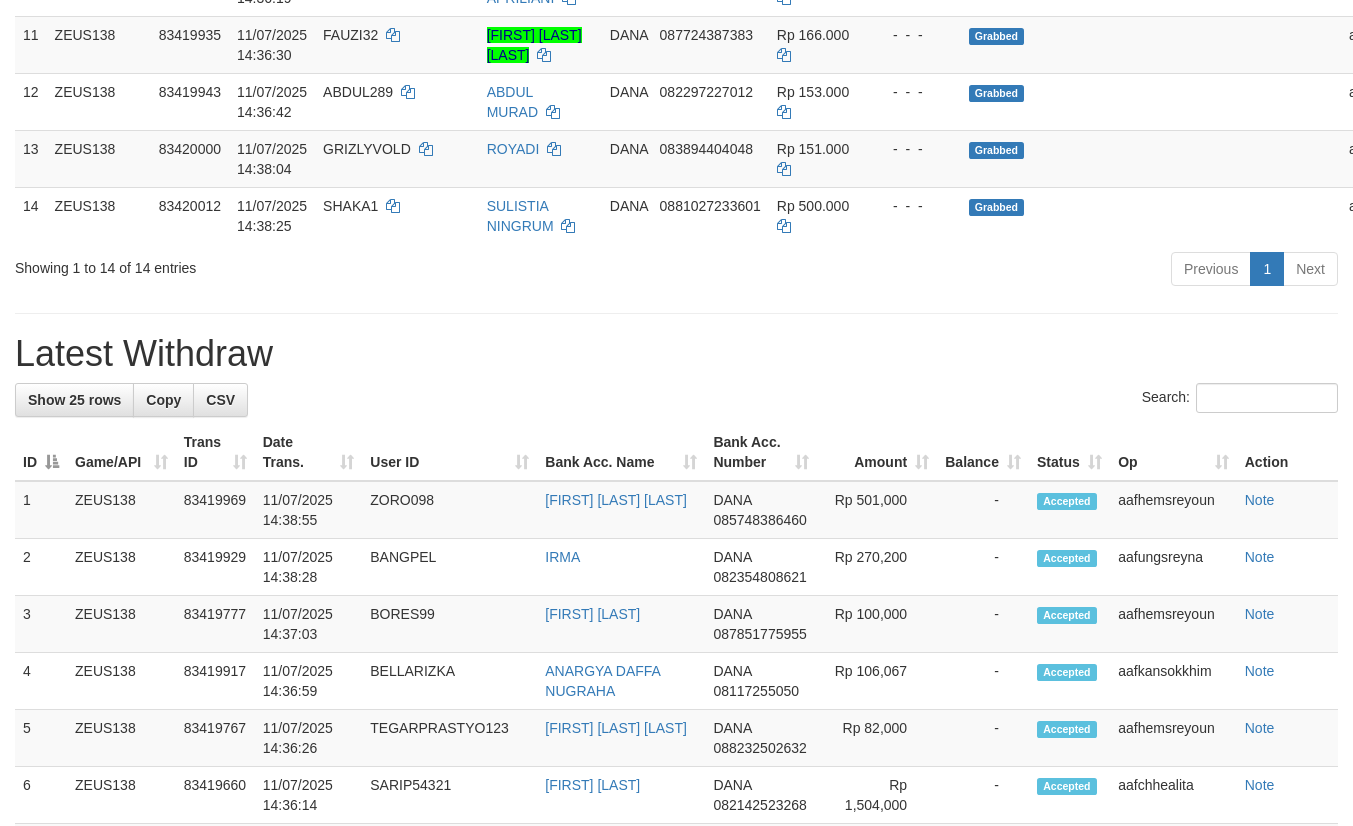 scroll, scrollTop: 955, scrollLeft: 0, axis: vertical 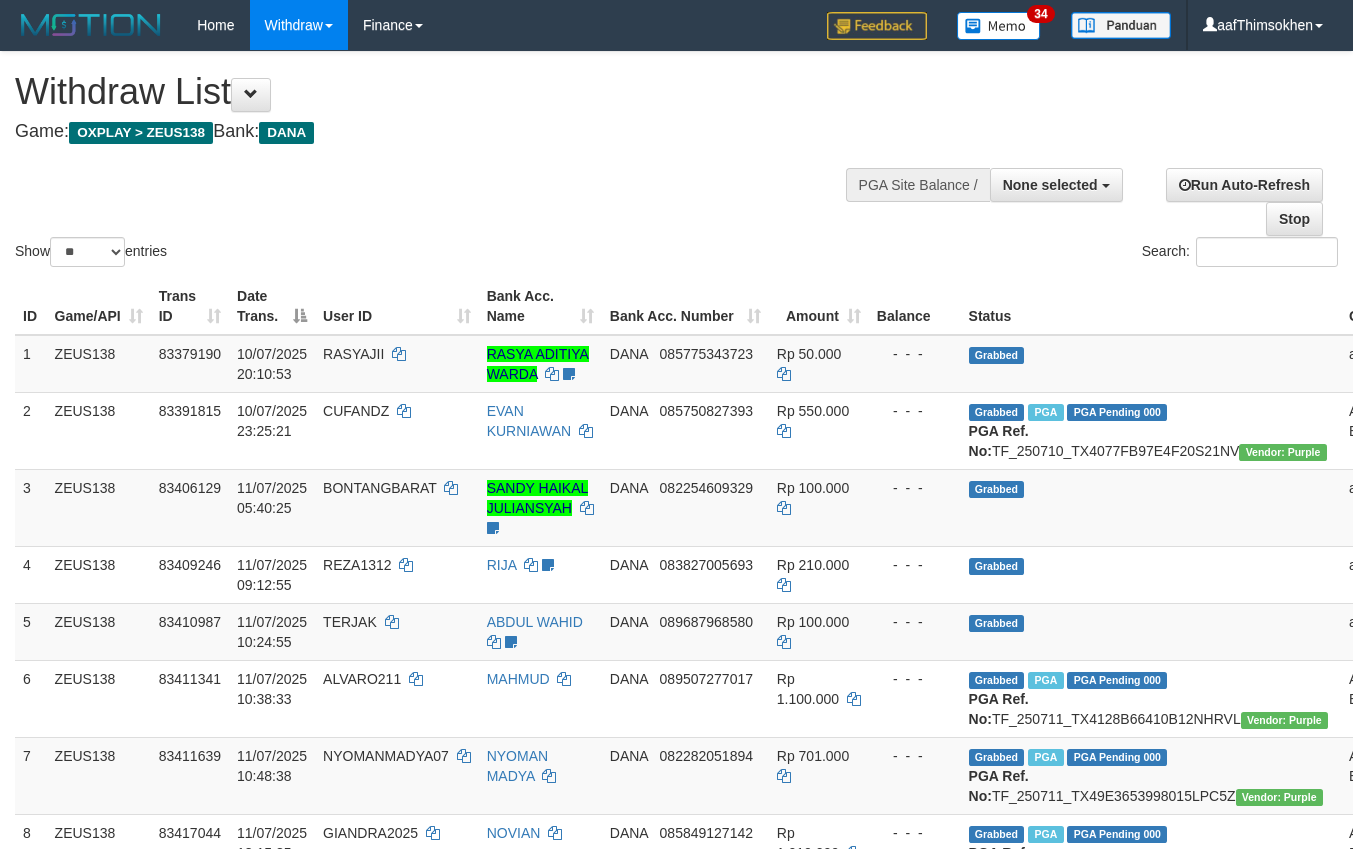 select 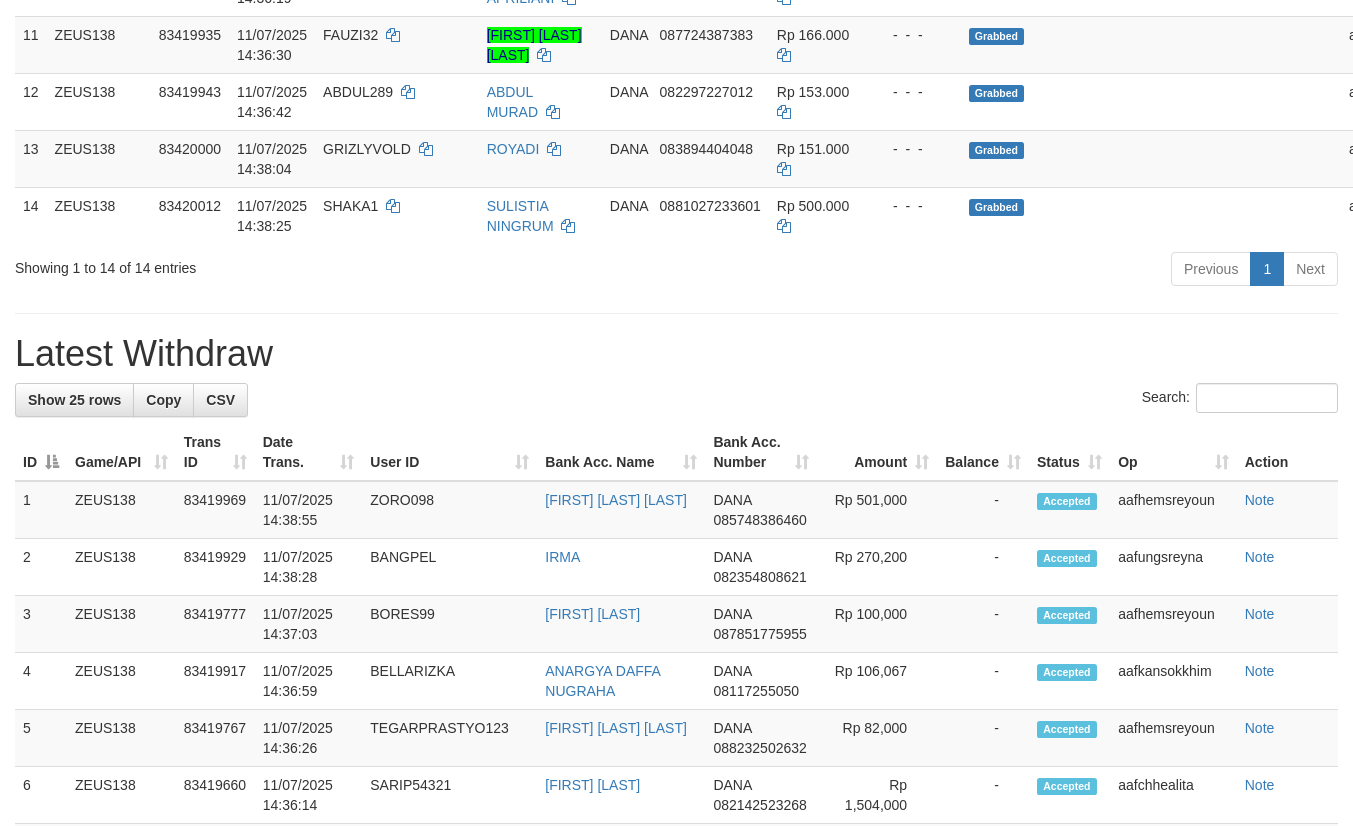 scroll, scrollTop: 955, scrollLeft: 0, axis: vertical 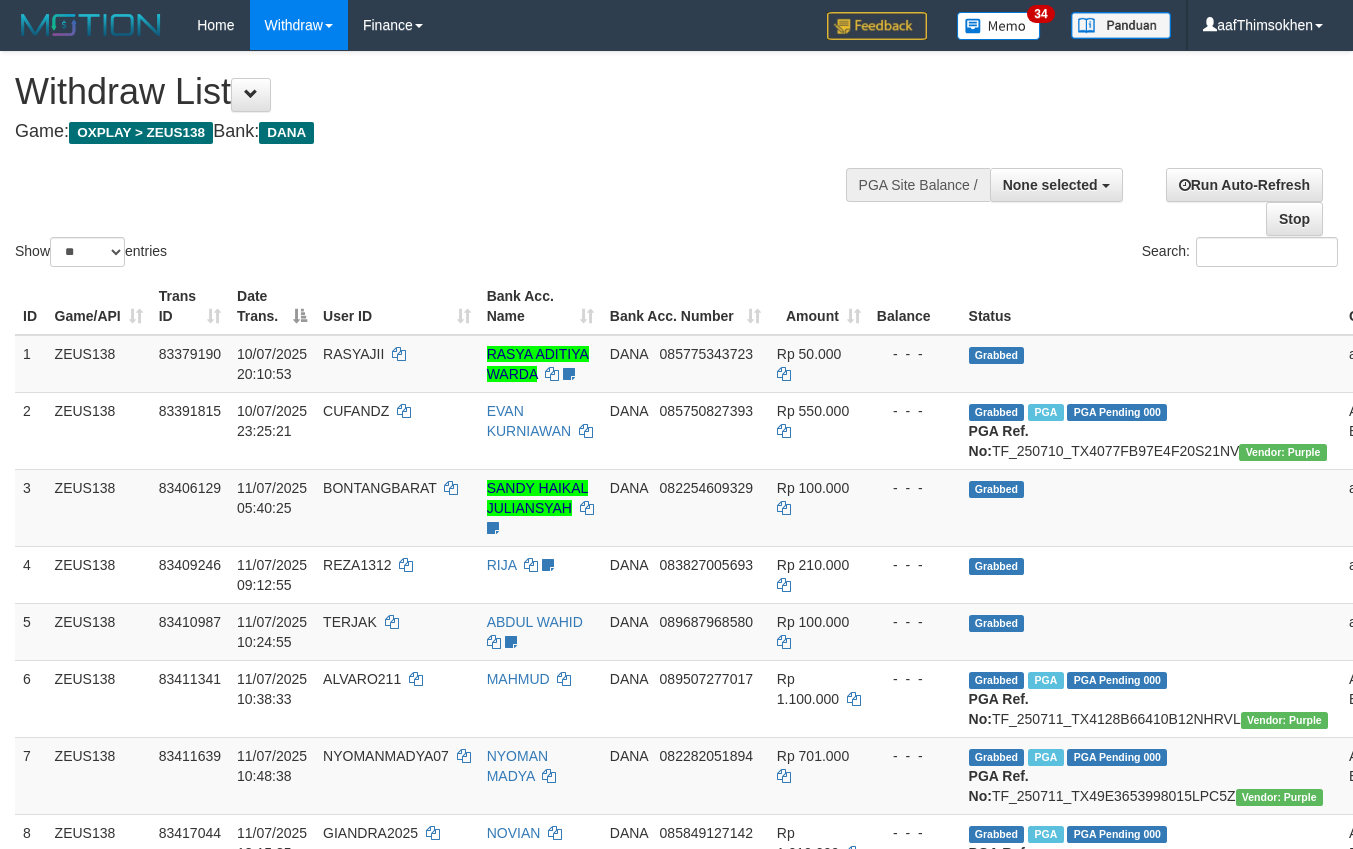 select 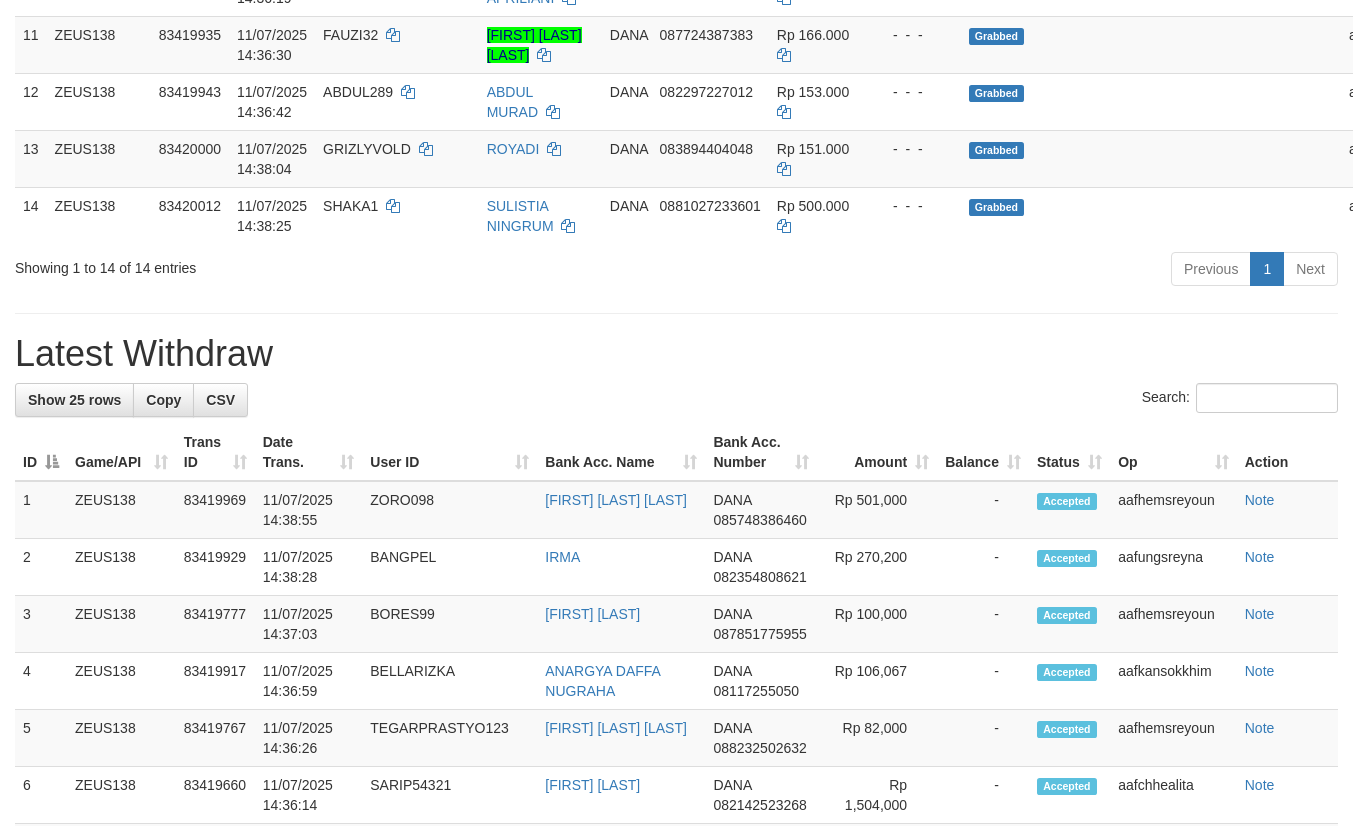 scroll, scrollTop: 955, scrollLeft: 0, axis: vertical 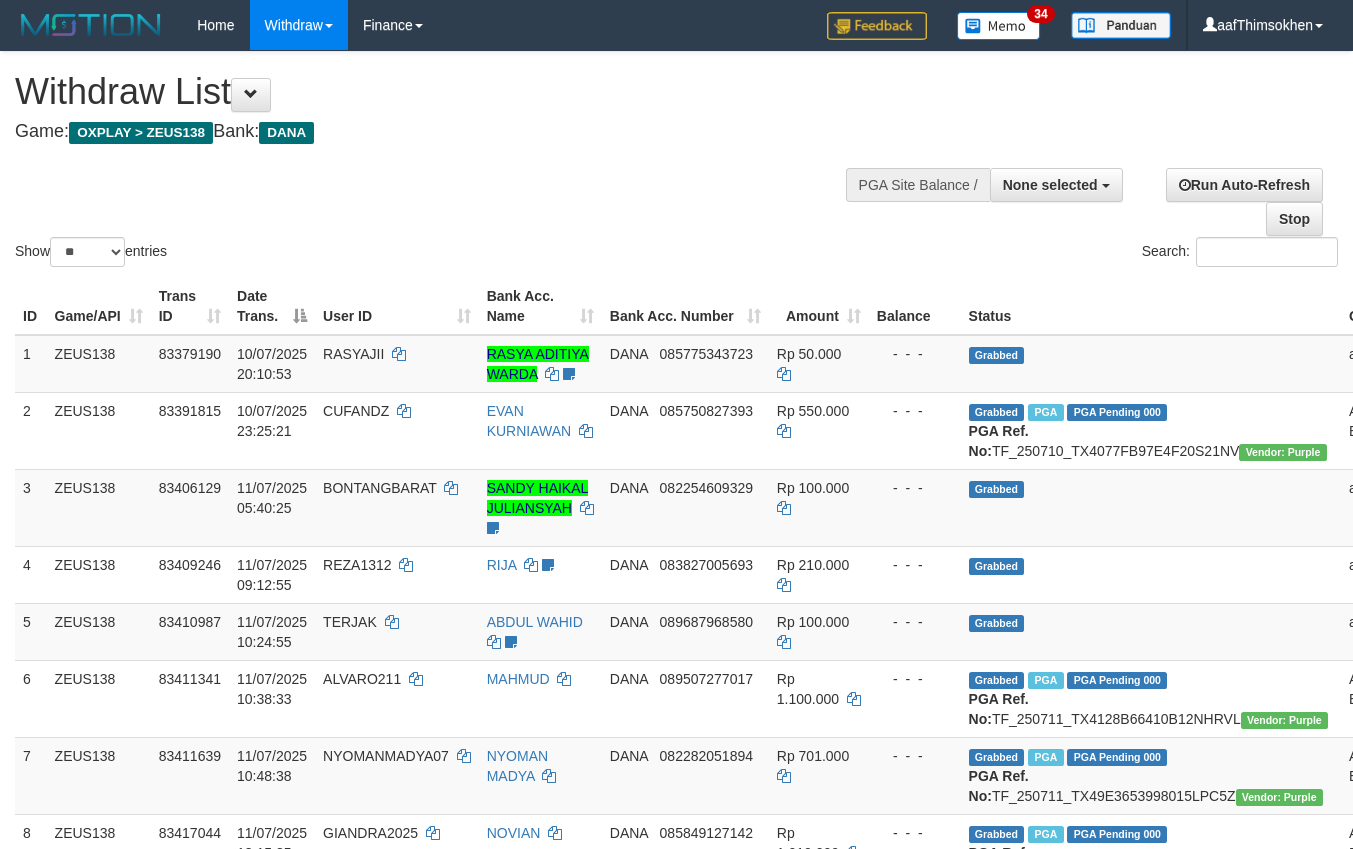 select 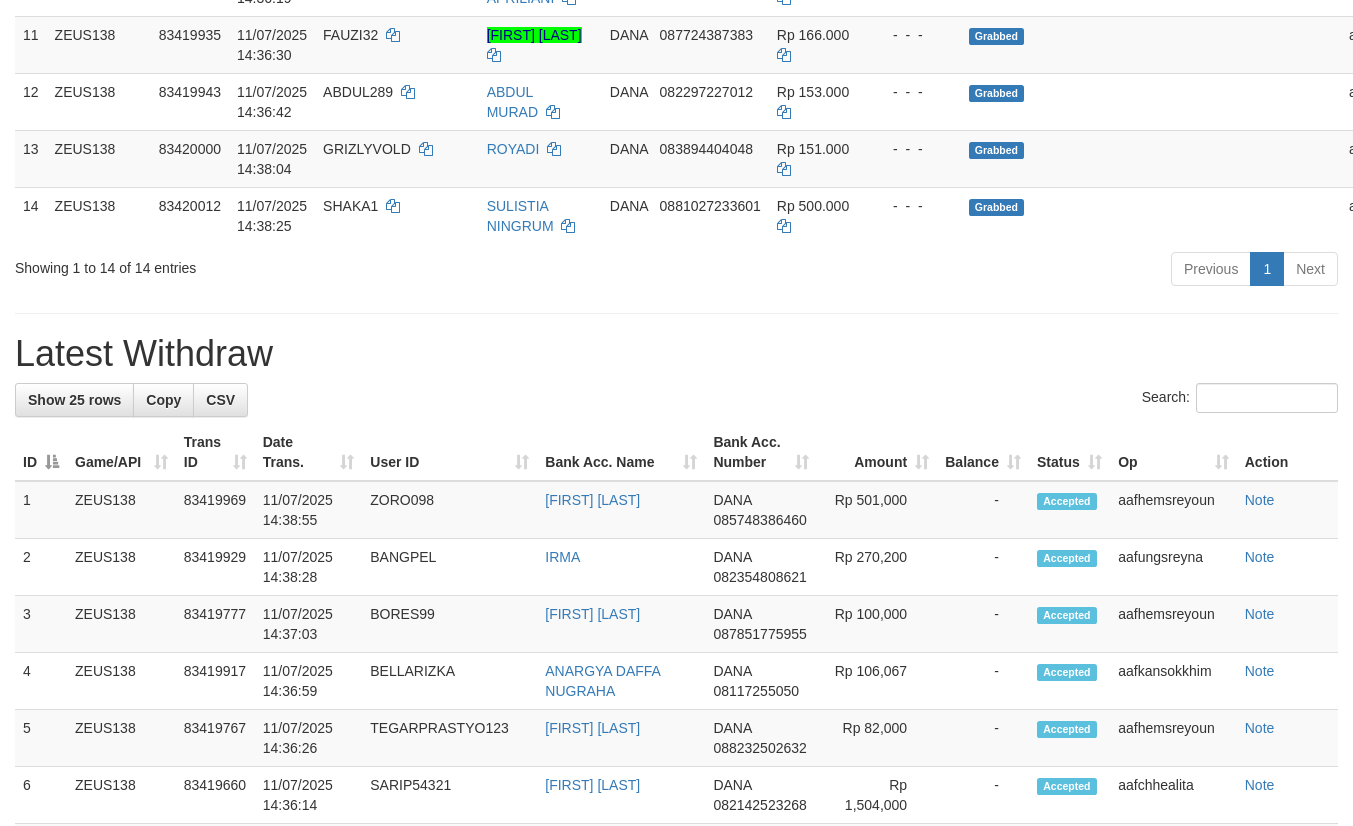 scroll, scrollTop: 955, scrollLeft: 0, axis: vertical 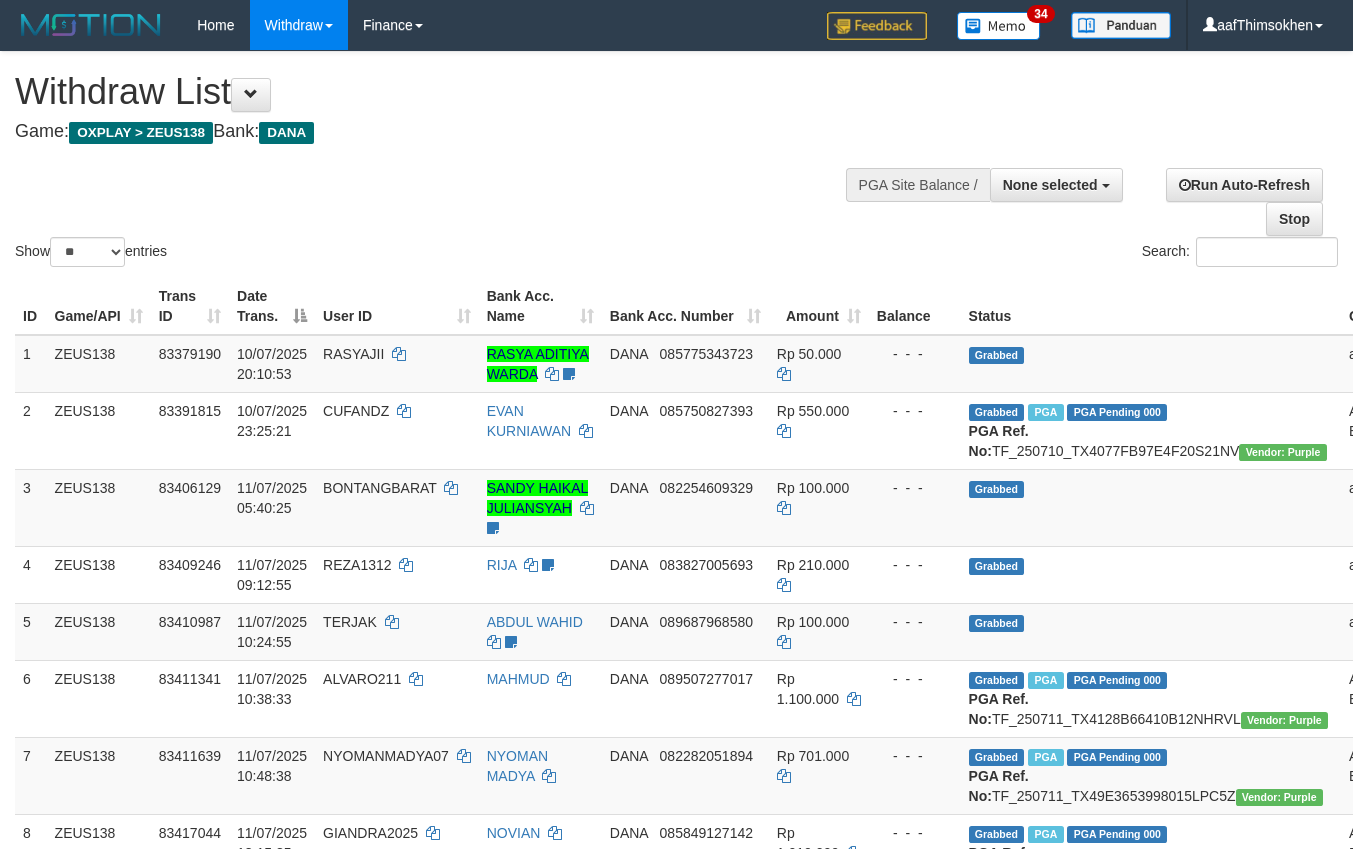 select 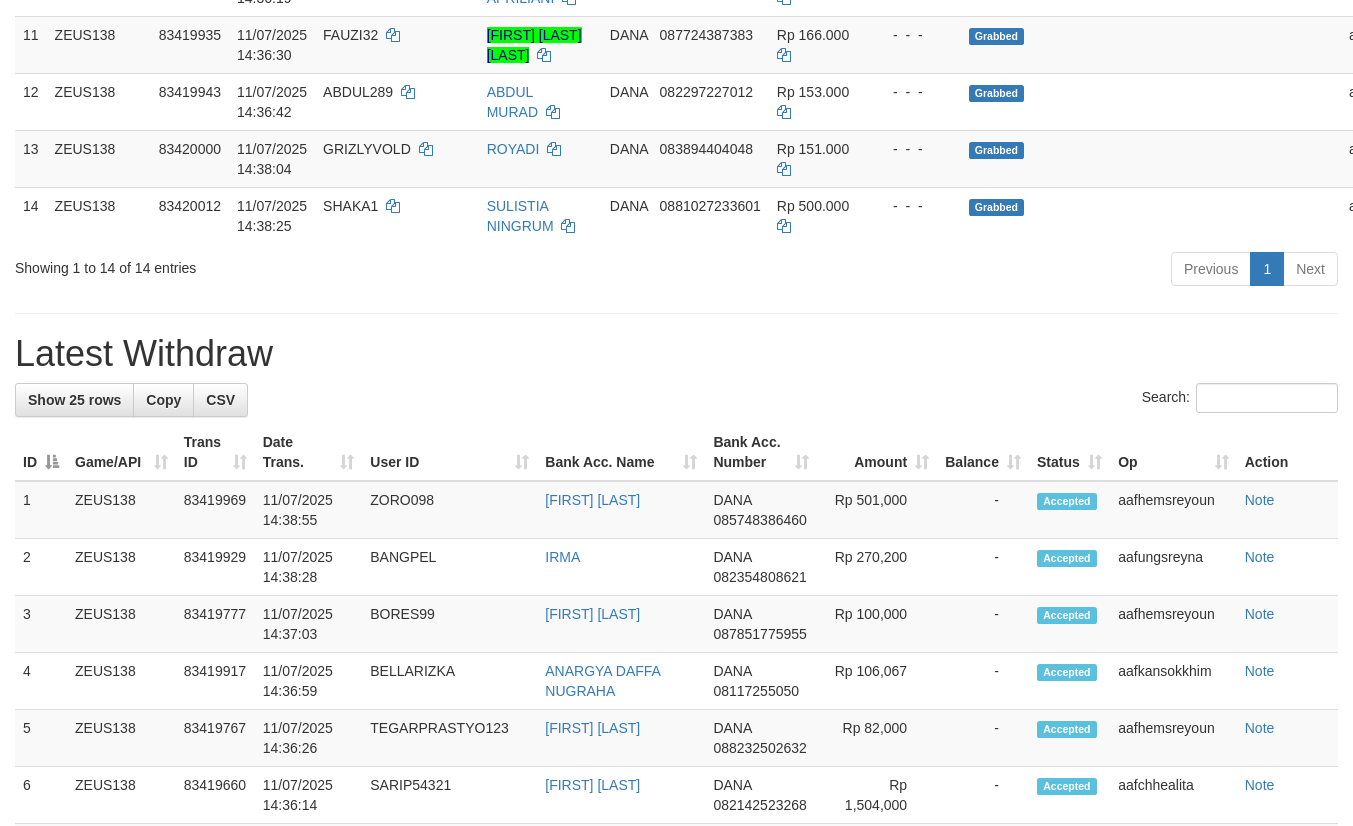 scroll, scrollTop: 955, scrollLeft: 0, axis: vertical 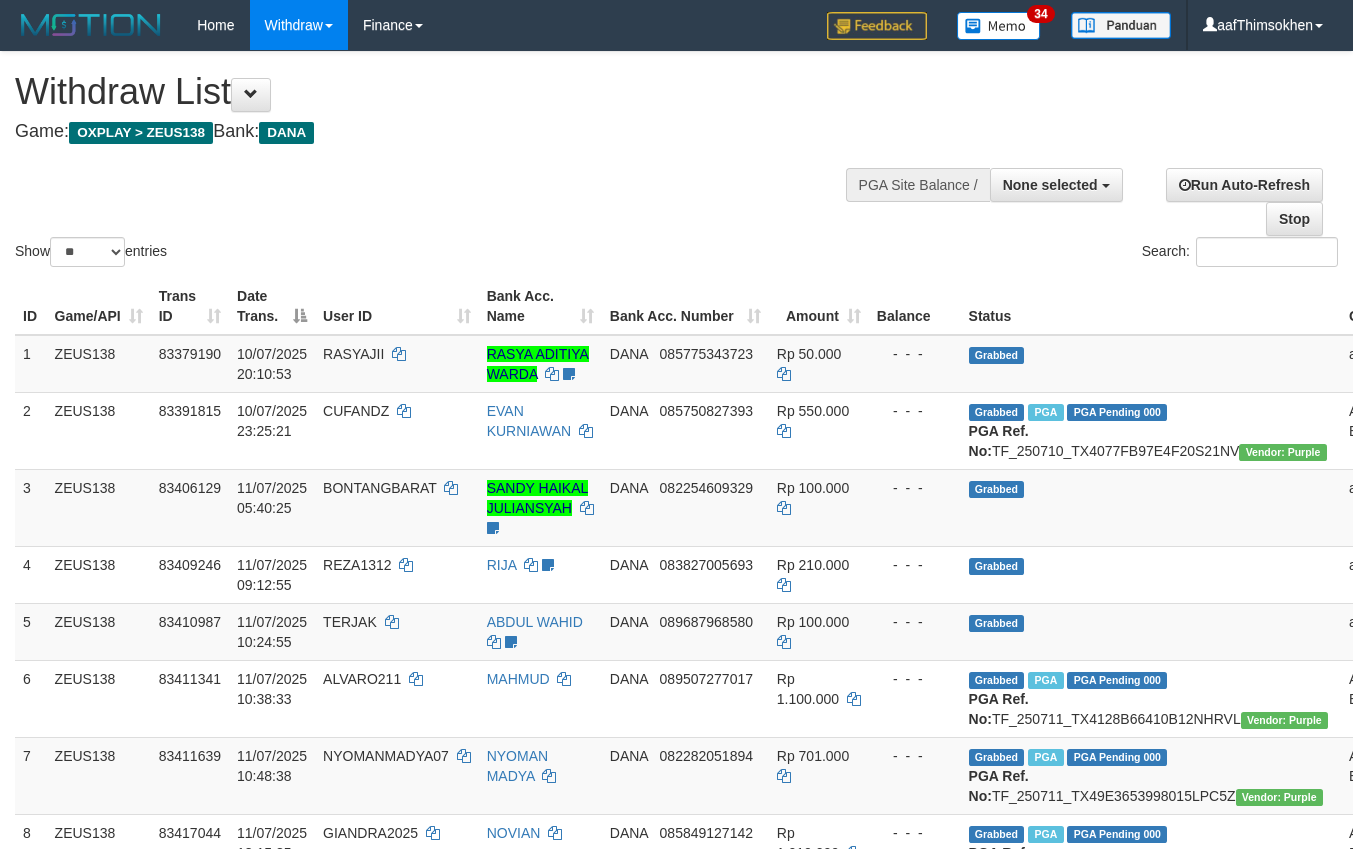 select 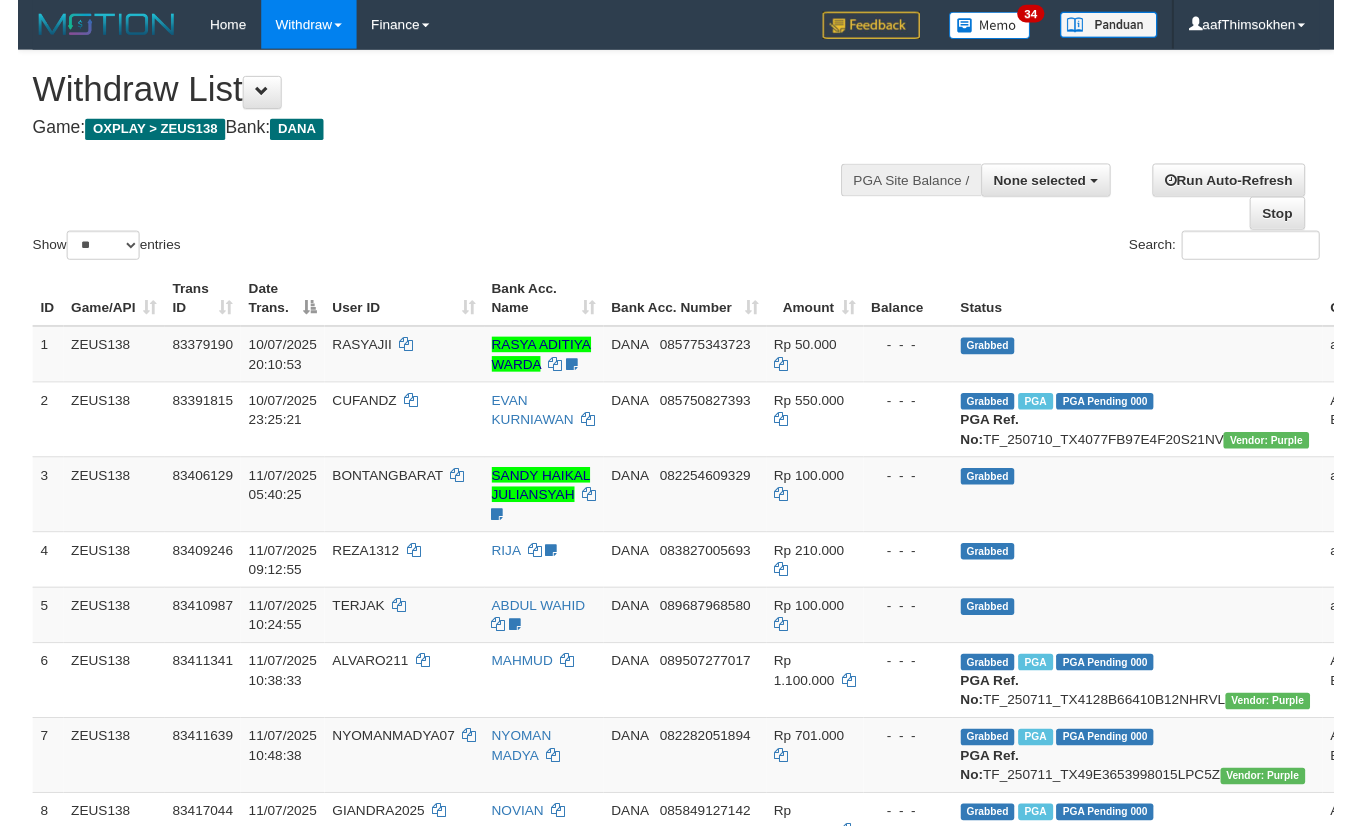 scroll, scrollTop: 1009, scrollLeft: 0, axis: vertical 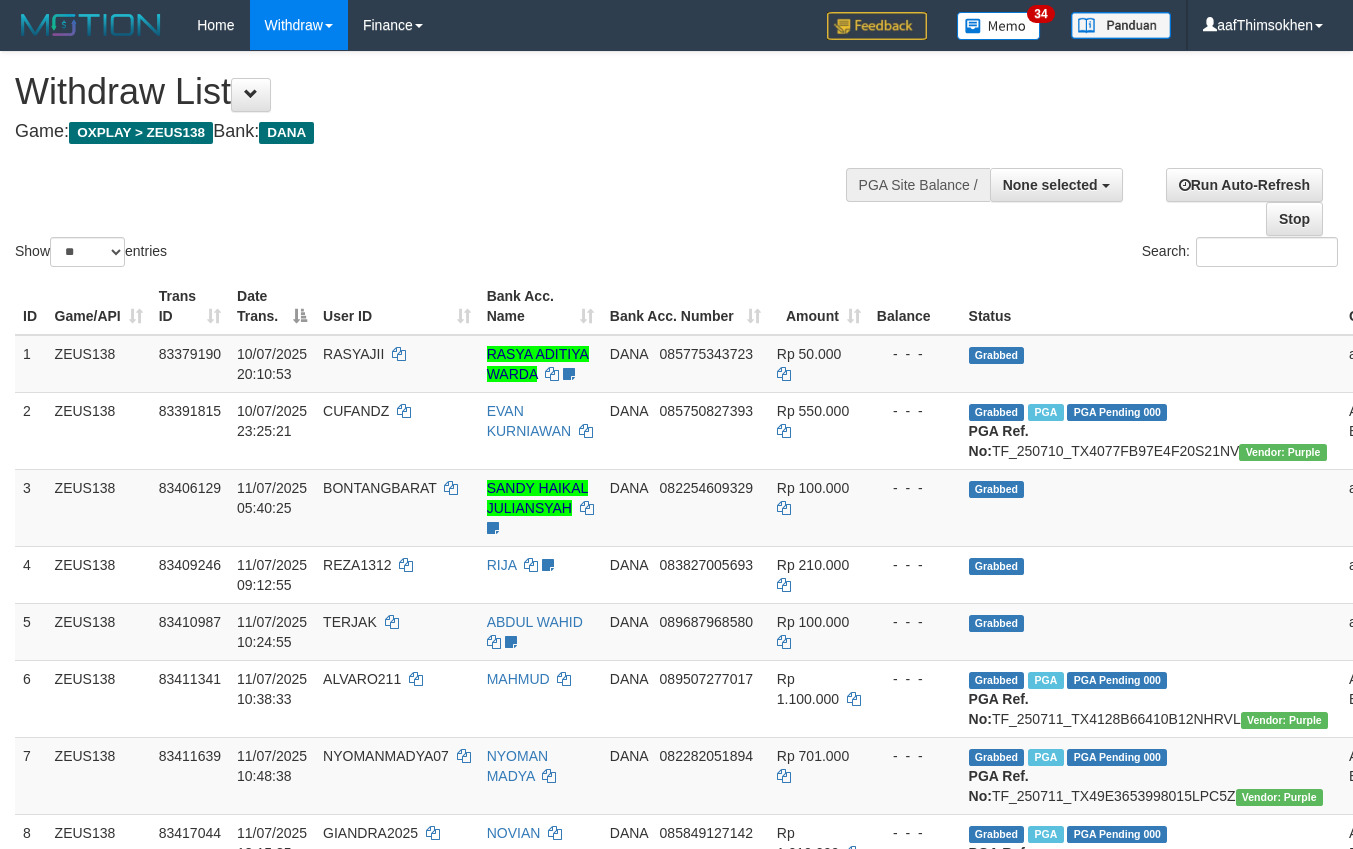 select 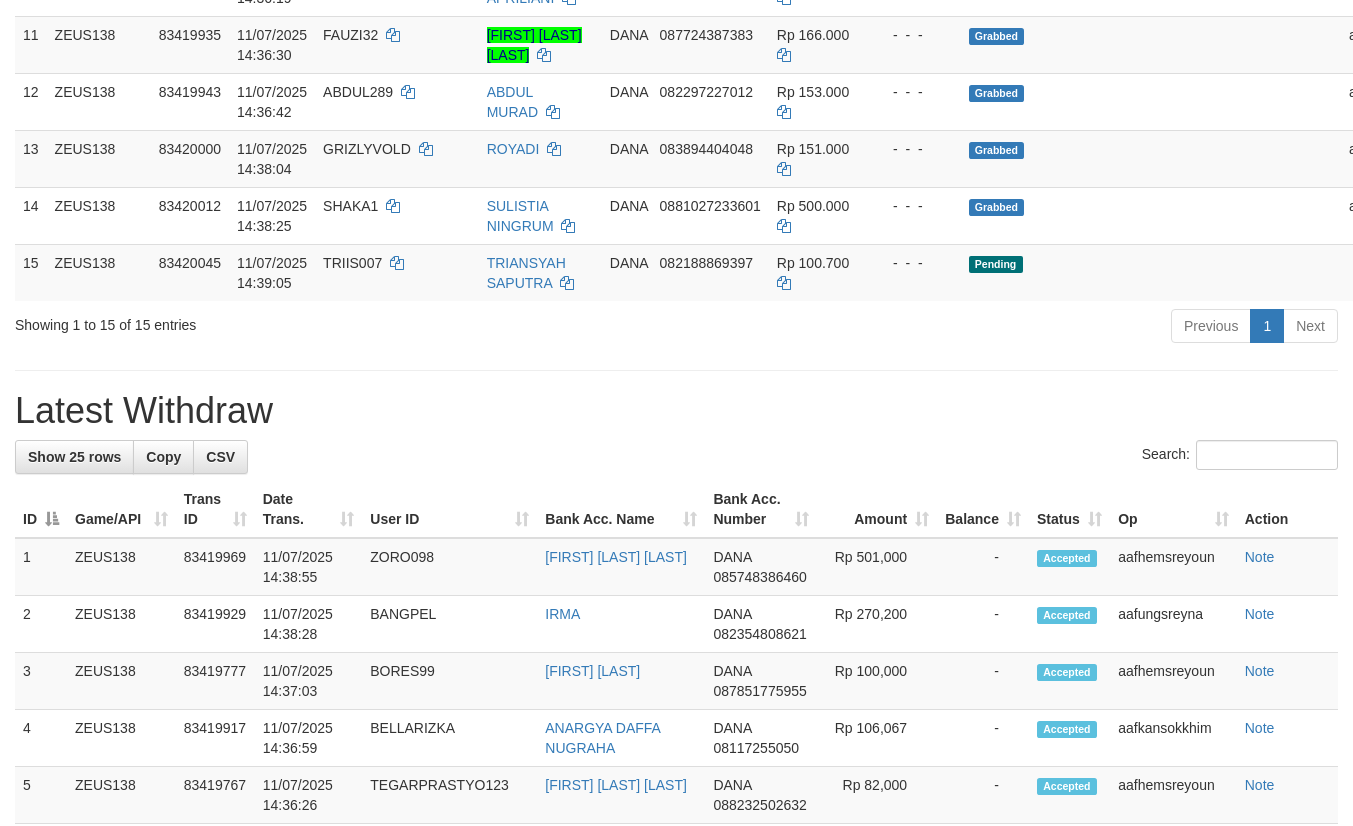 scroll, scrollTop: 955, scrollLeft: 0, axis: vertical 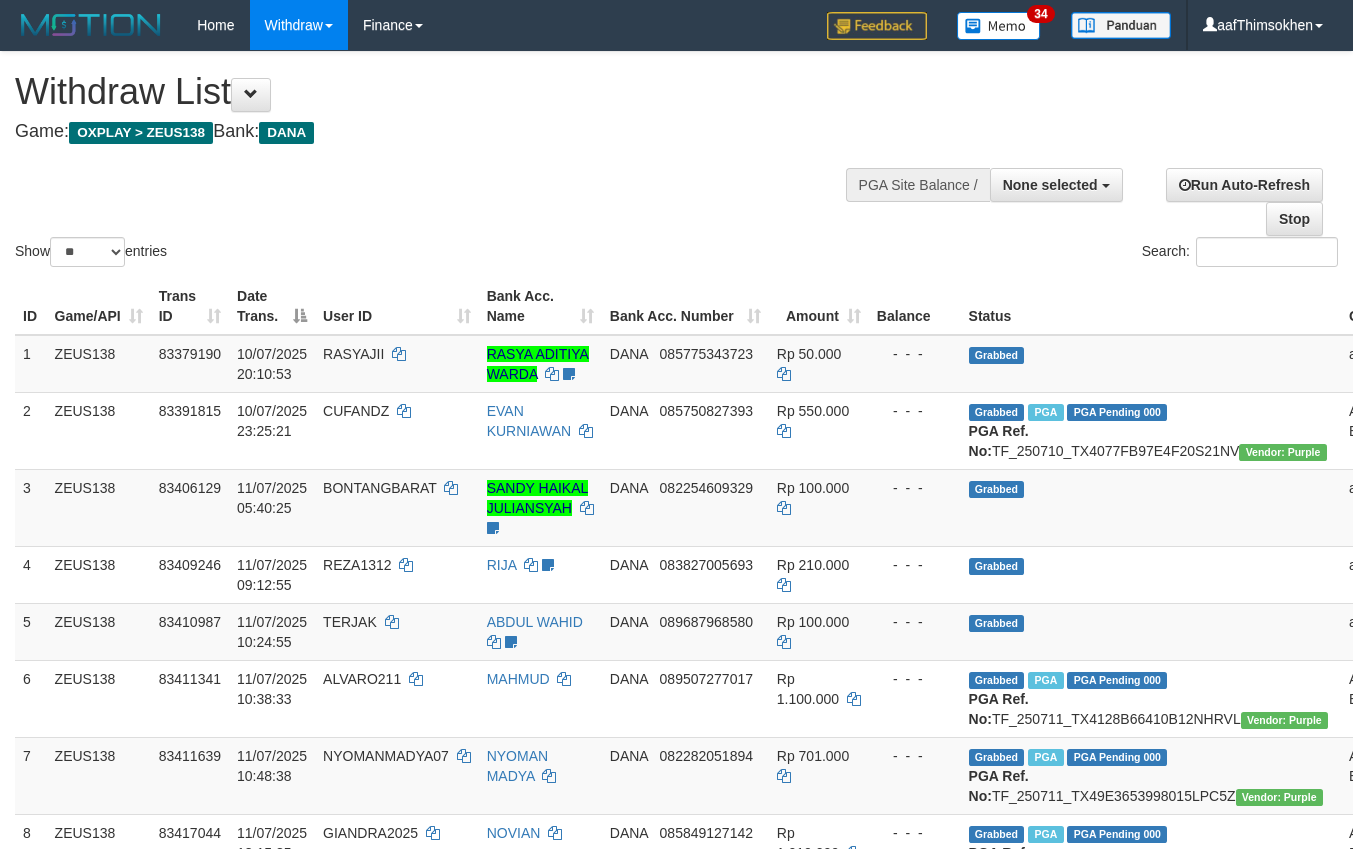 select 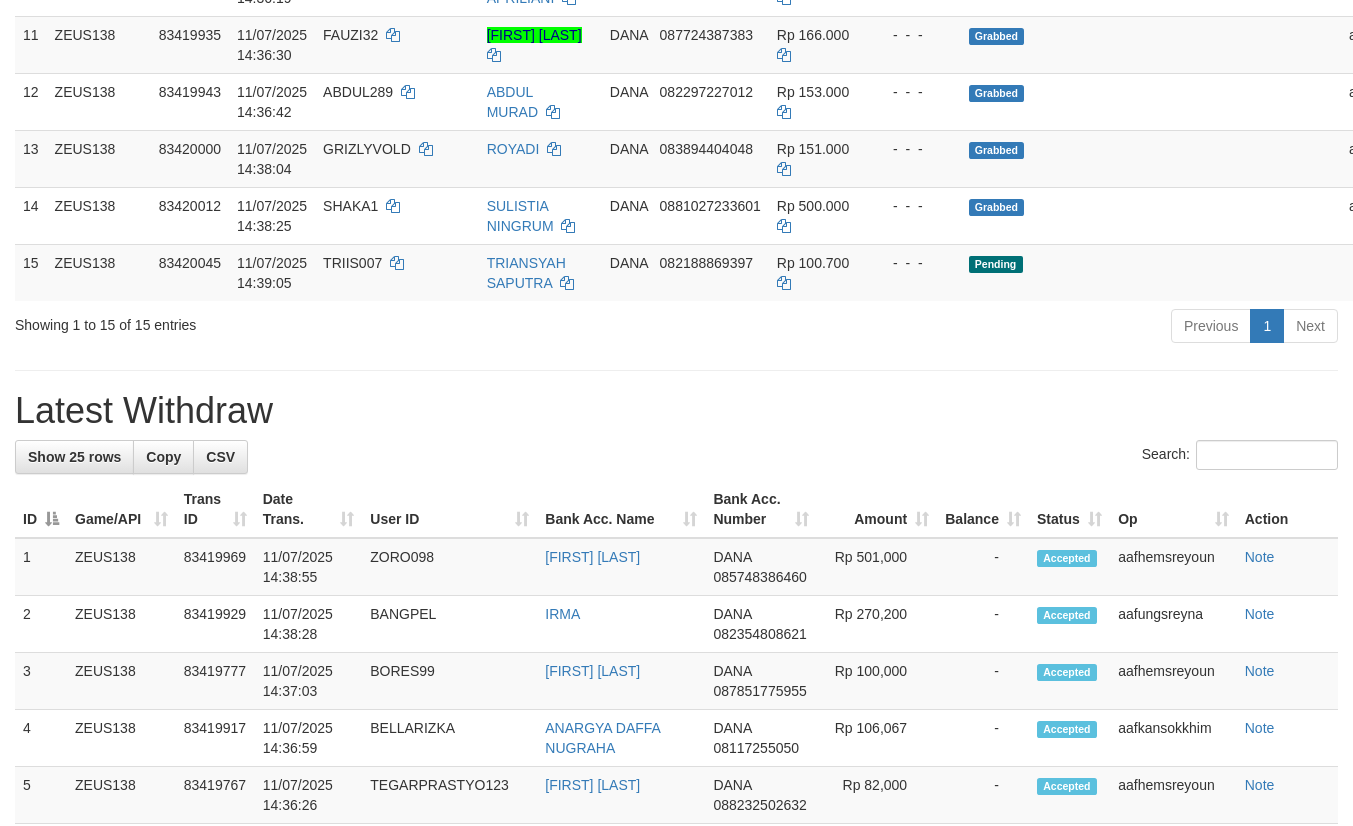 scroll, scrollTop: 955, scrollLeft: 0, axis: vertical 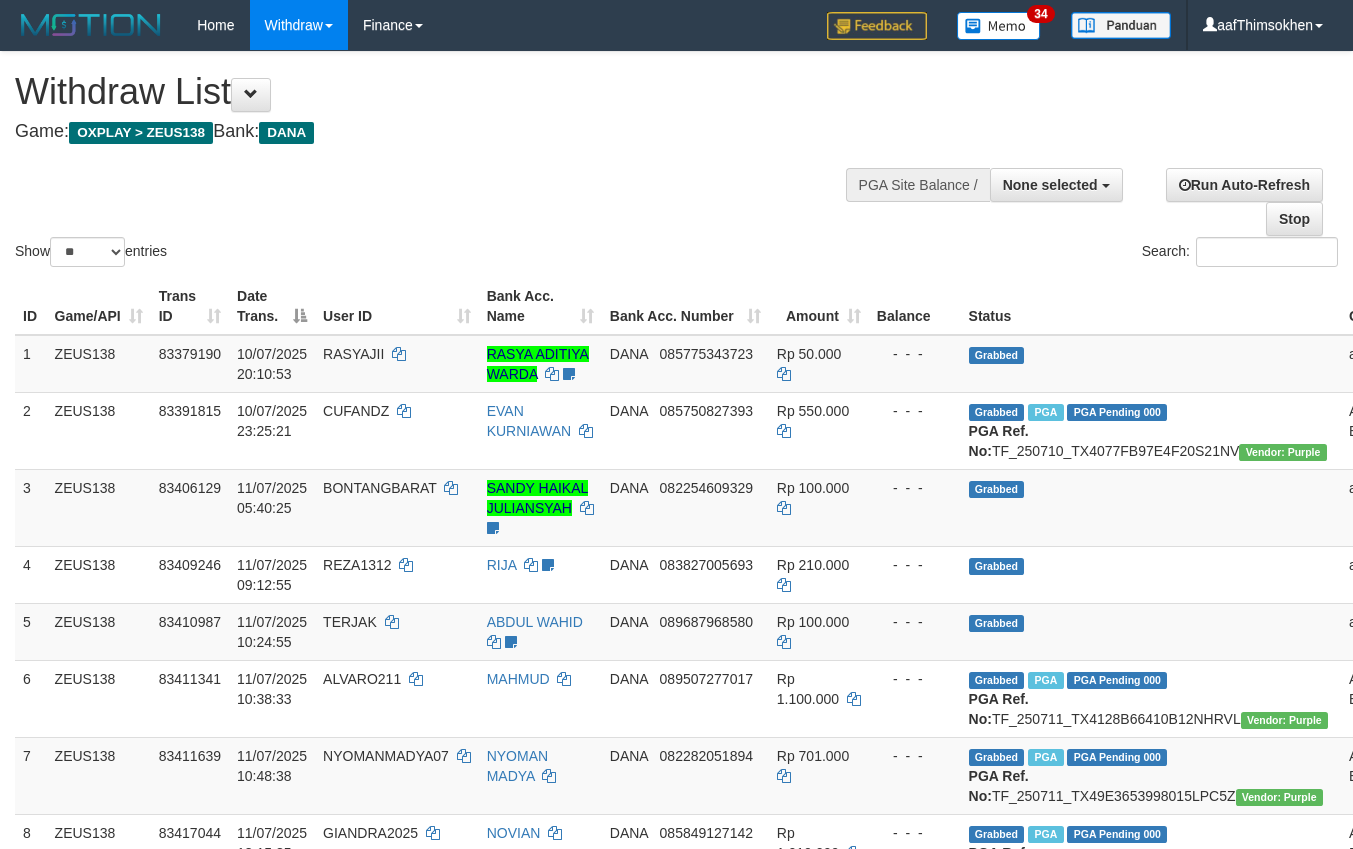 select 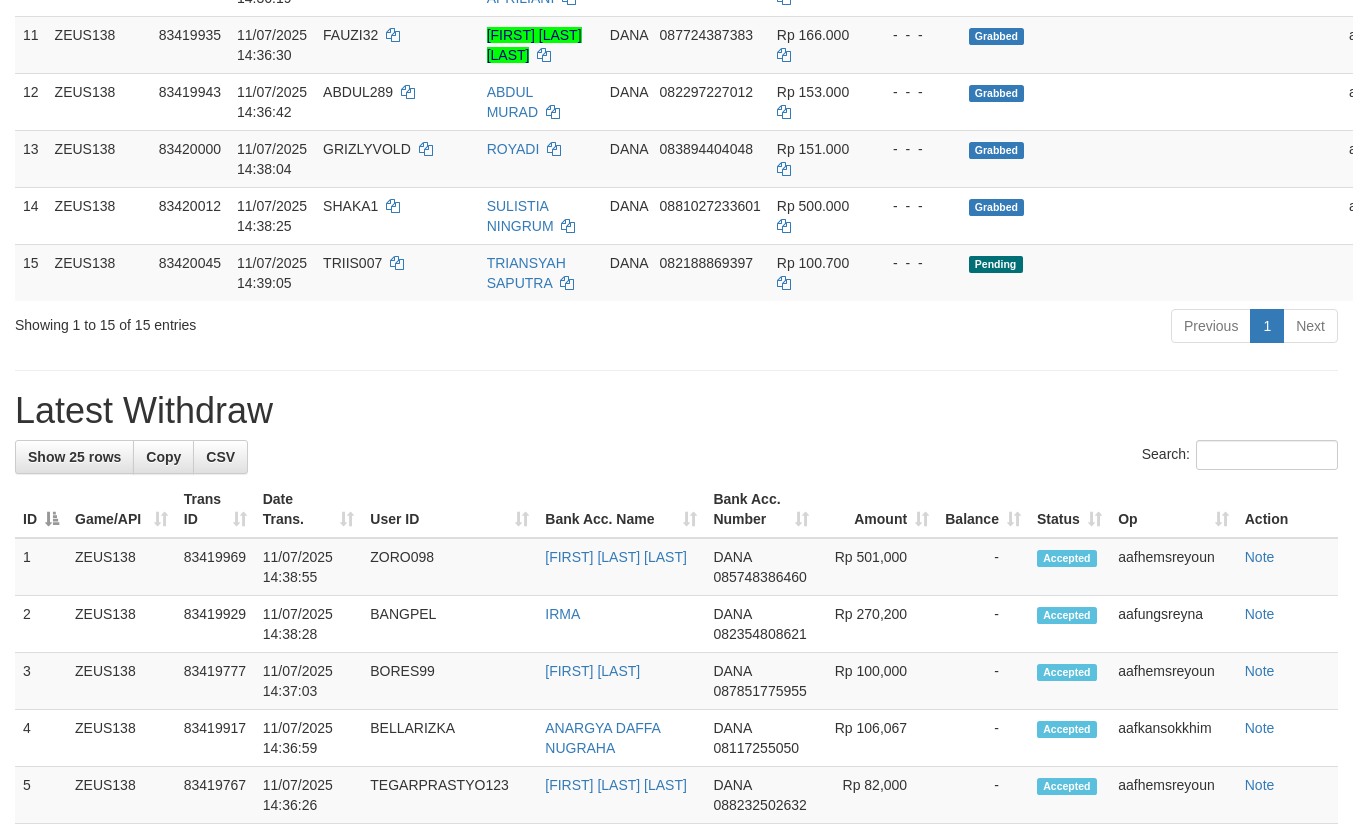 scroll, scrollTop: 955, scrollLeft: 0, axis: vertical 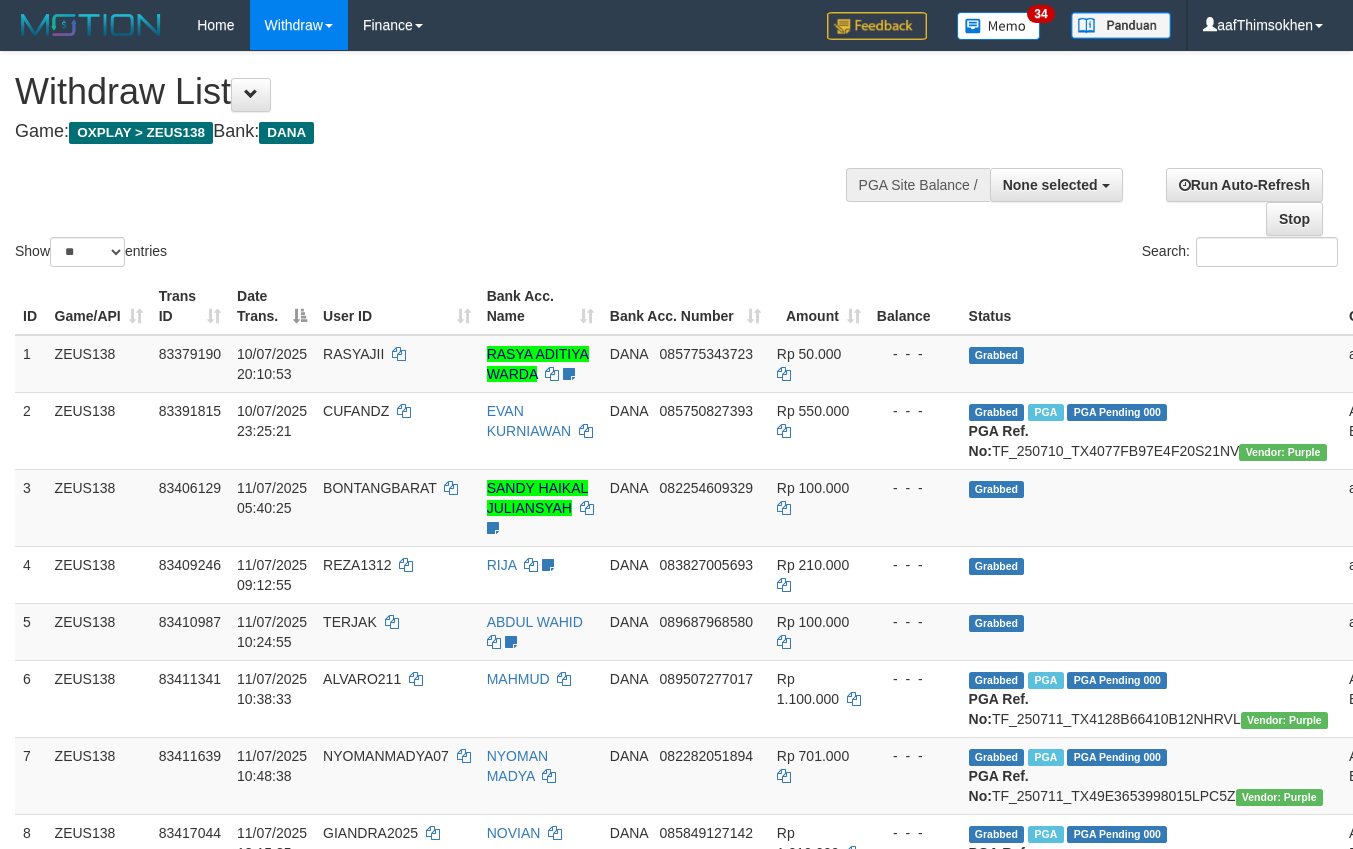 select 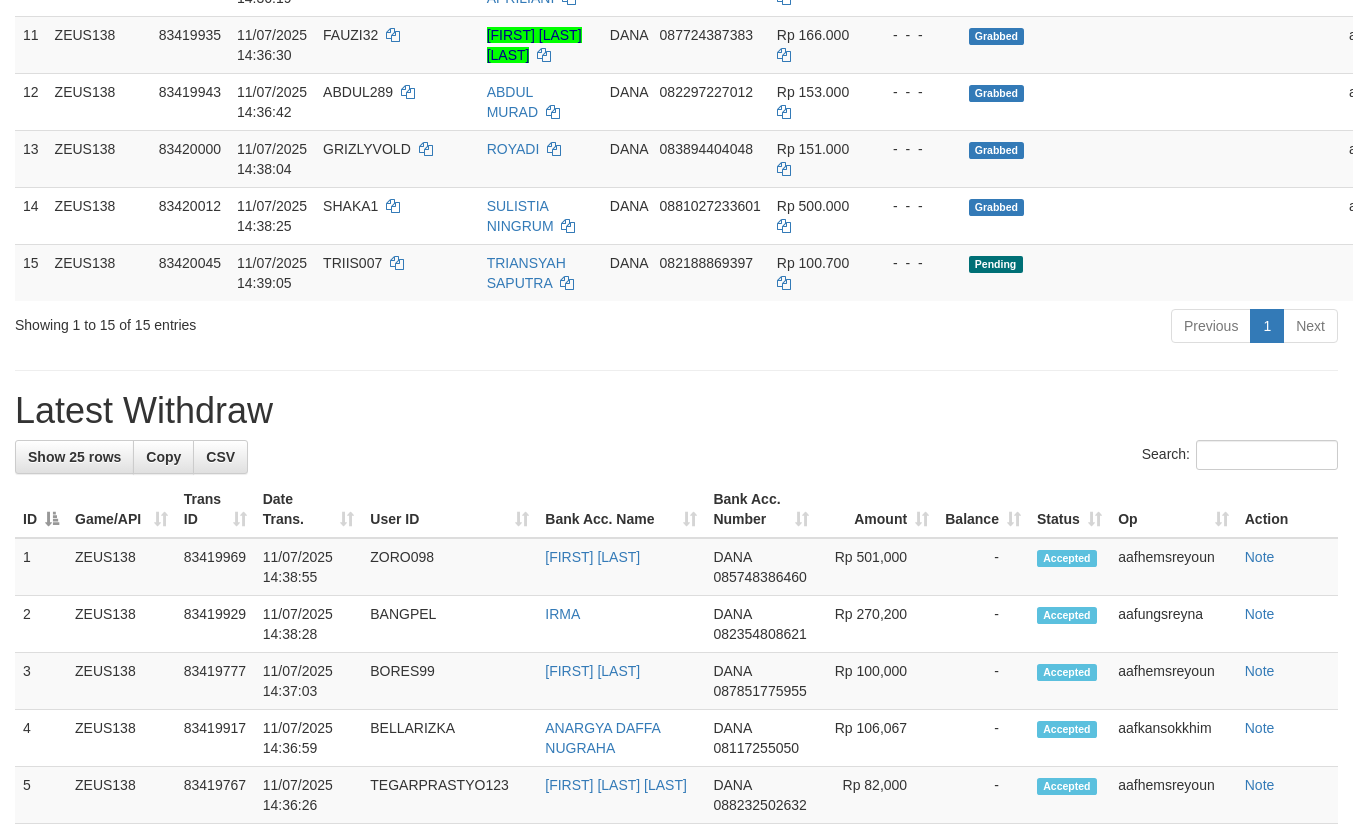 scroll, scrollTop: 955, scrollLeft: 0, axis: vertical 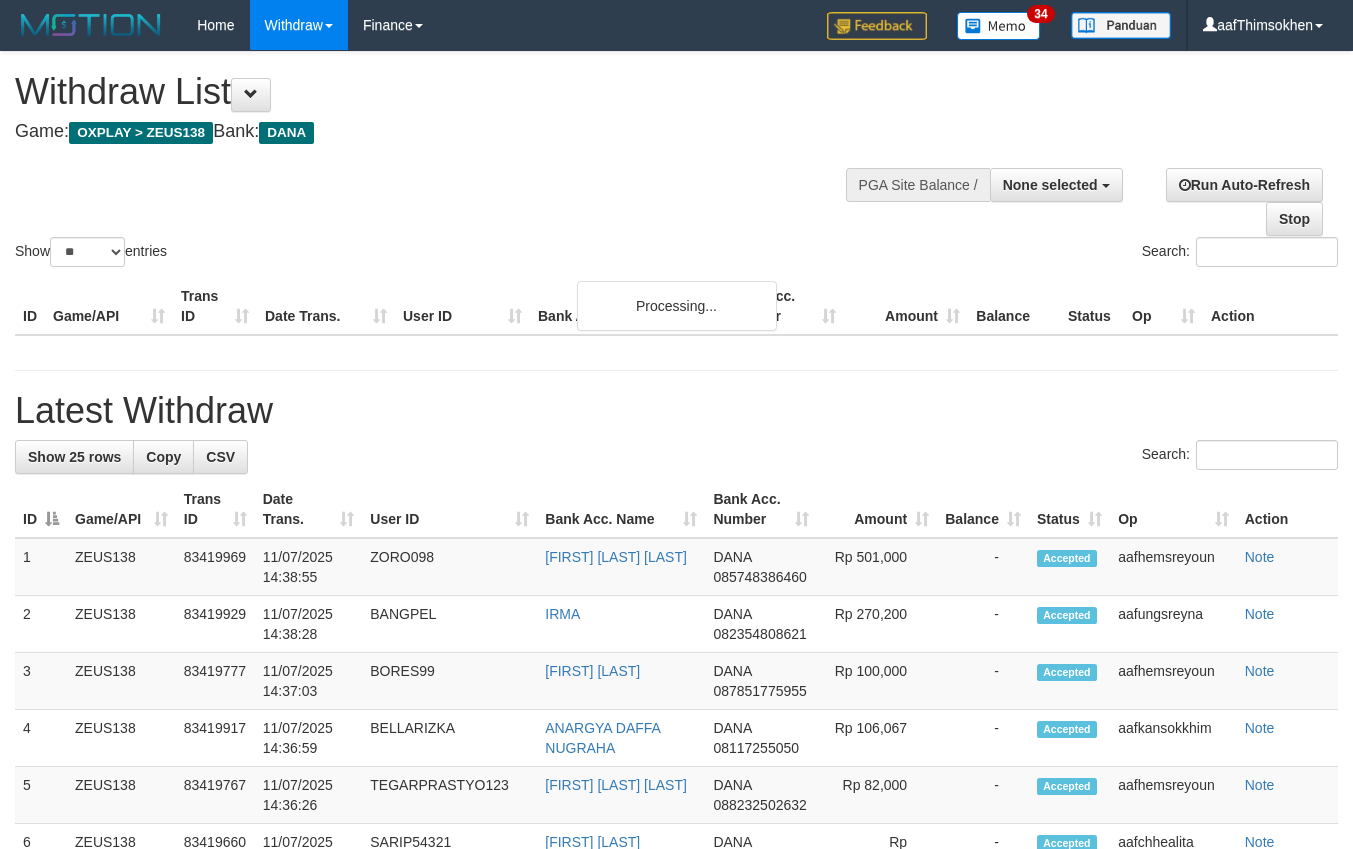 select 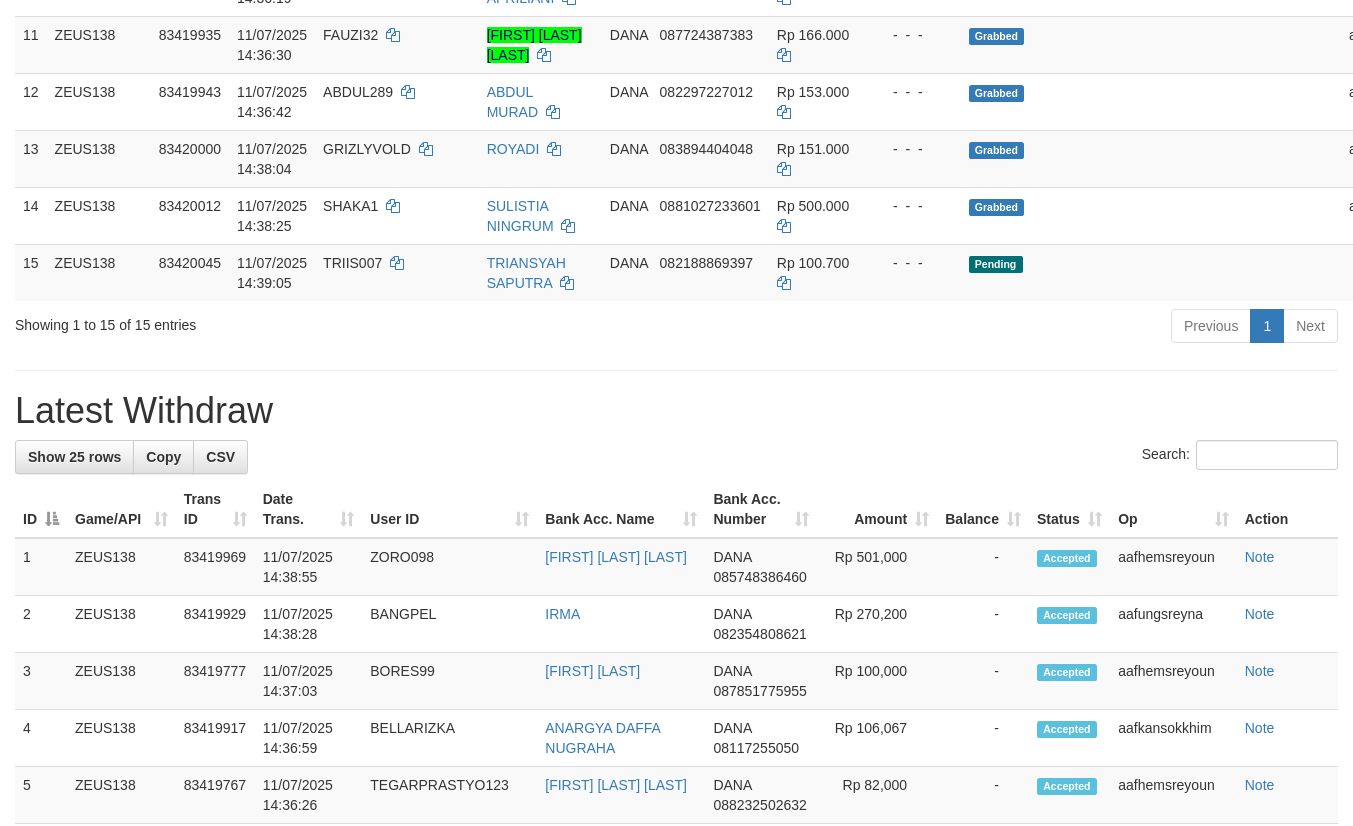 scroll, scrollTop: 955, scrollLeft: 0, axis: vertical 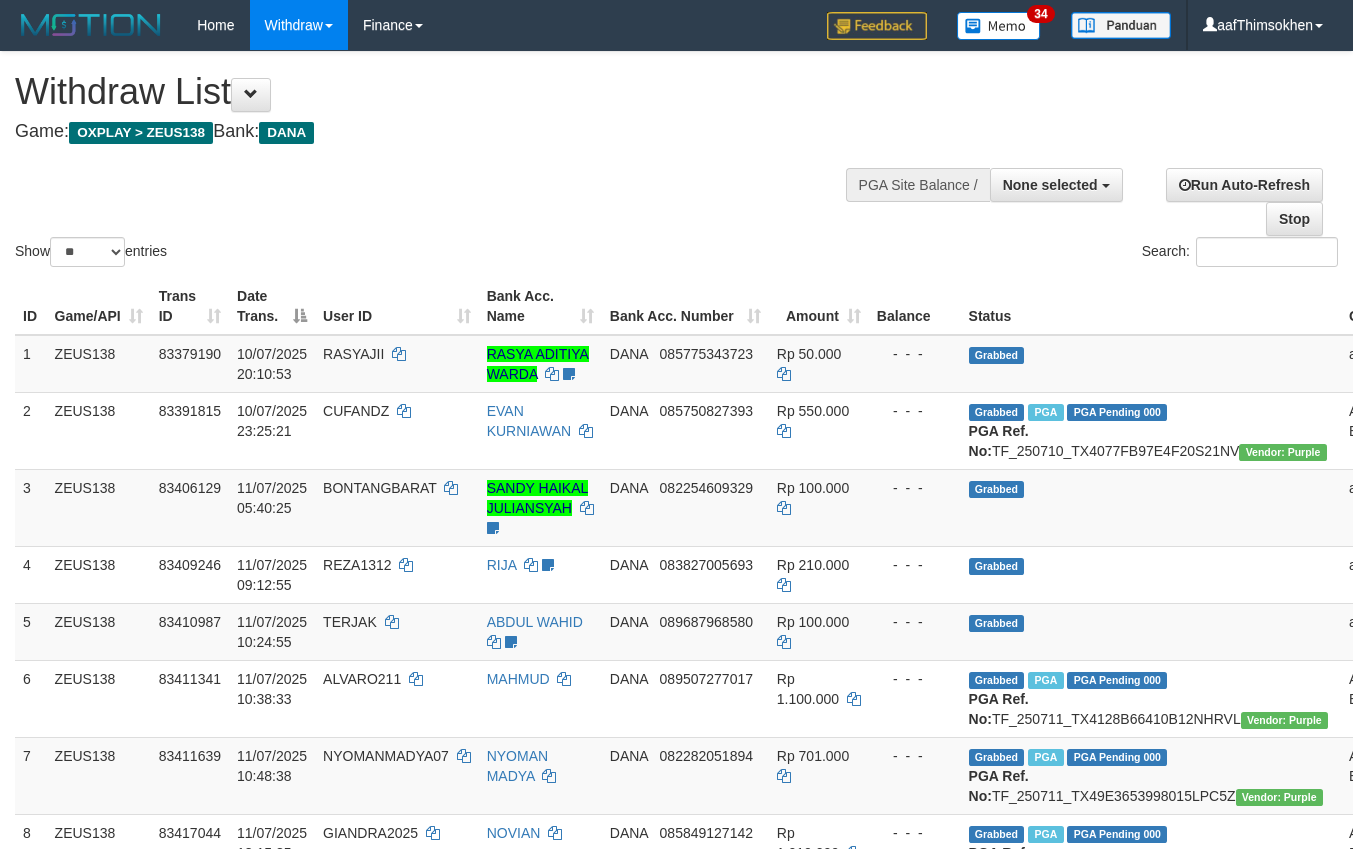 select 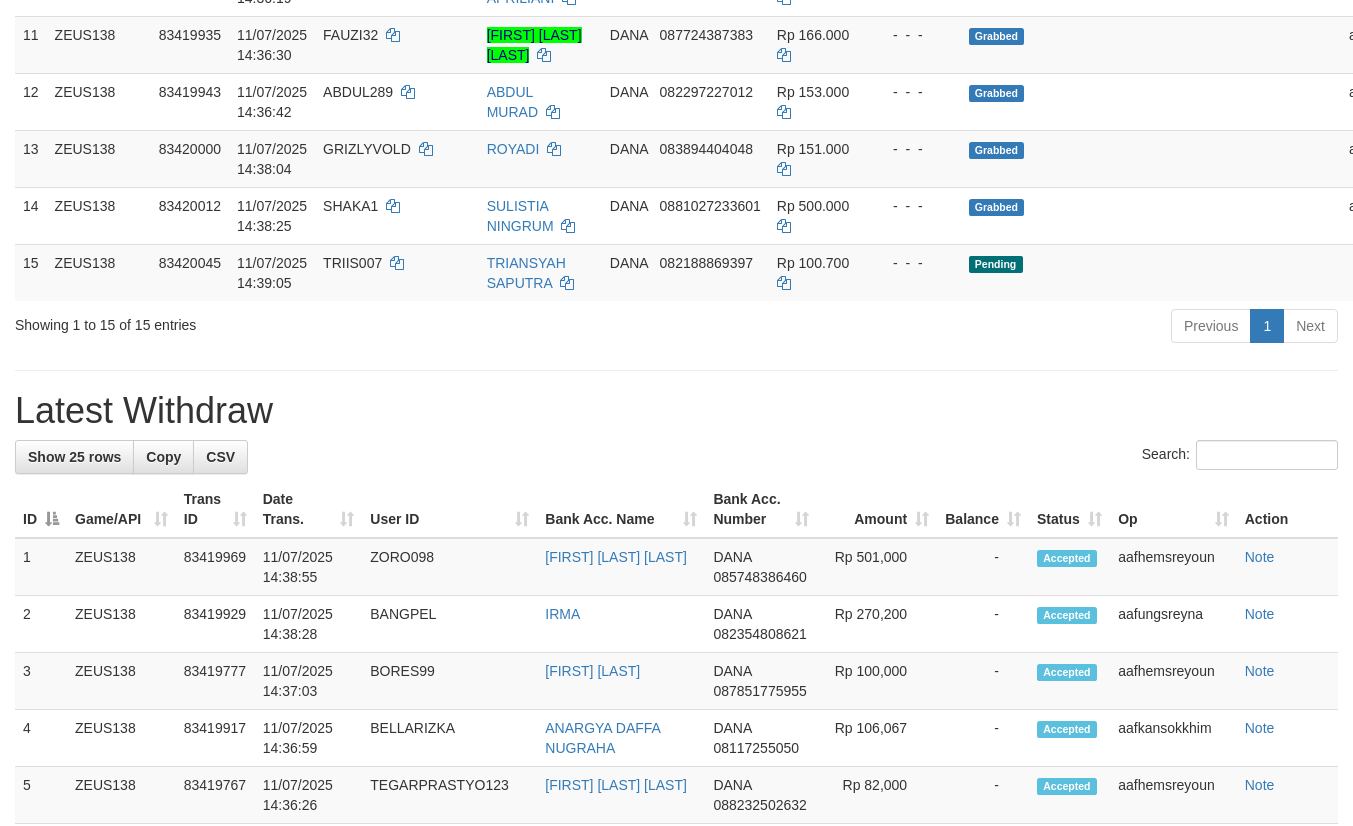 scroll, scrollTop: 955, scrollLeft: 0, axis: vertical 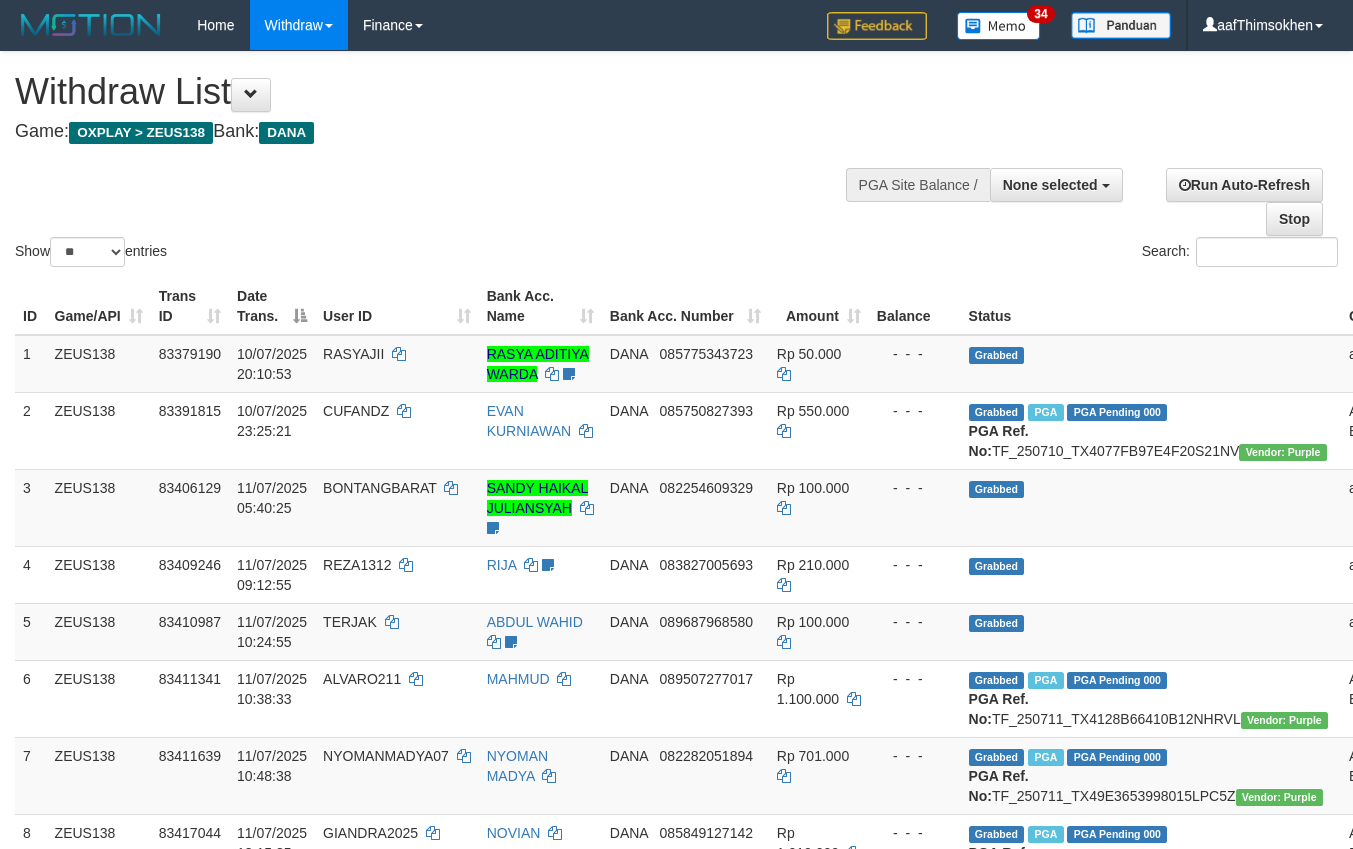 select 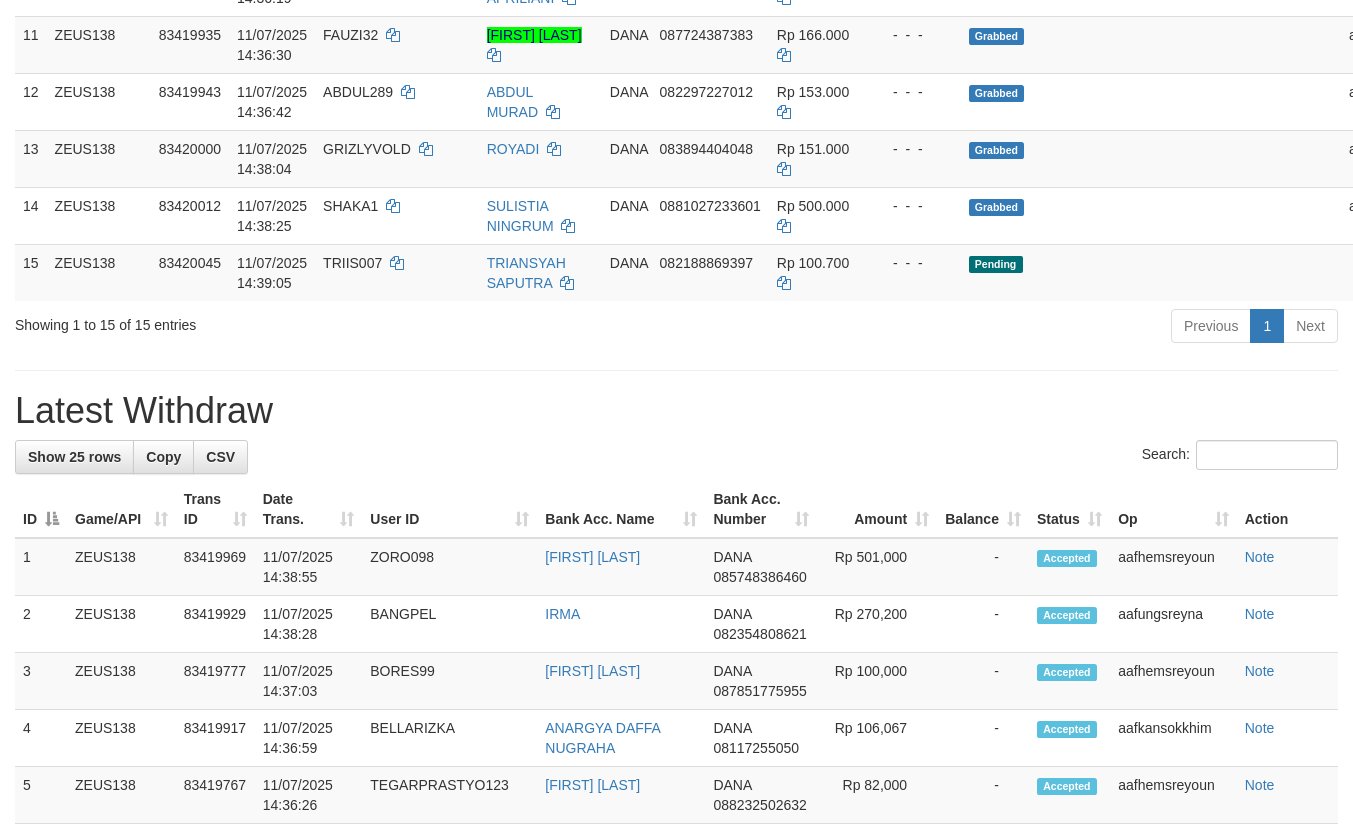 scroll, scrollTop: 955, scrollLeft: 0, axis: vertical 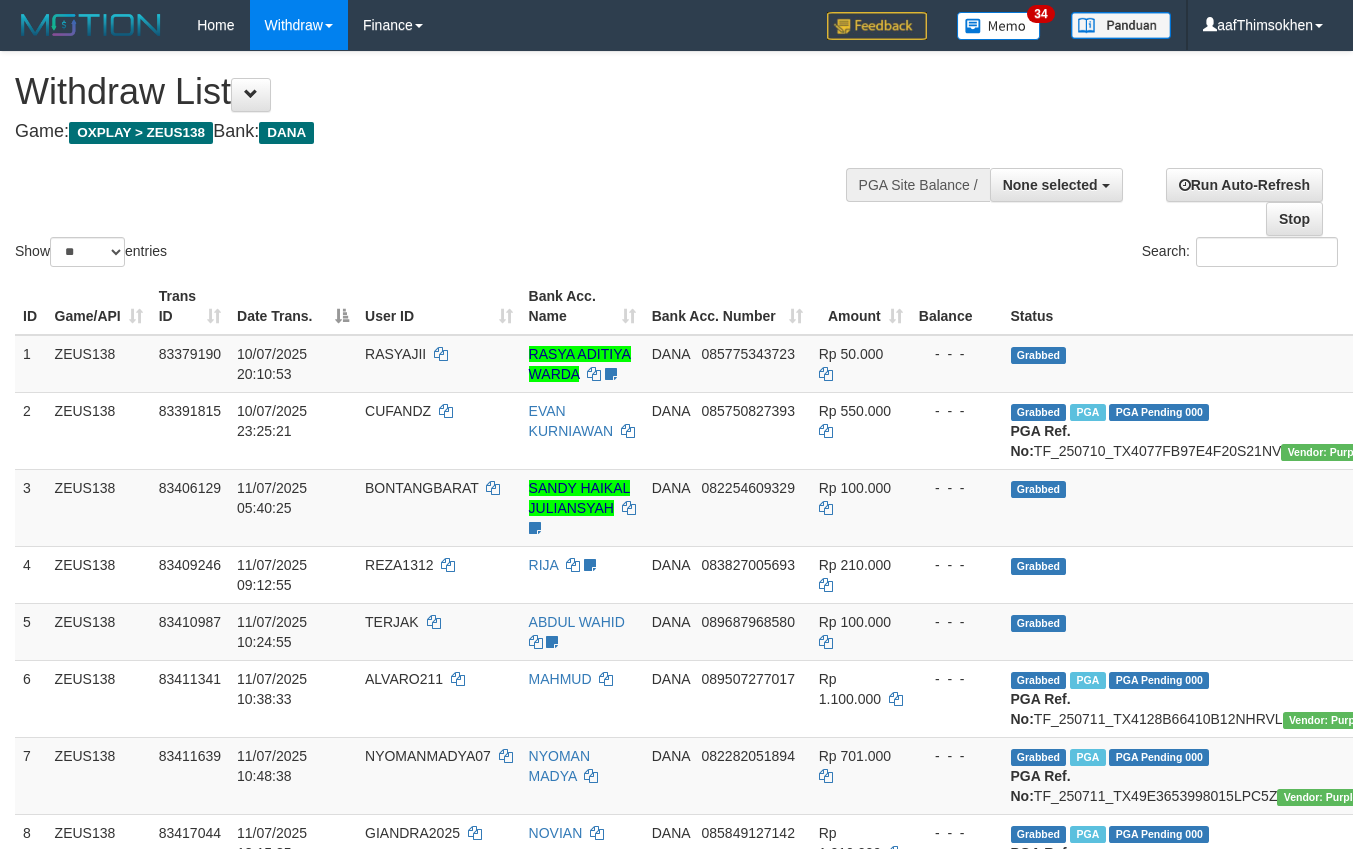 select 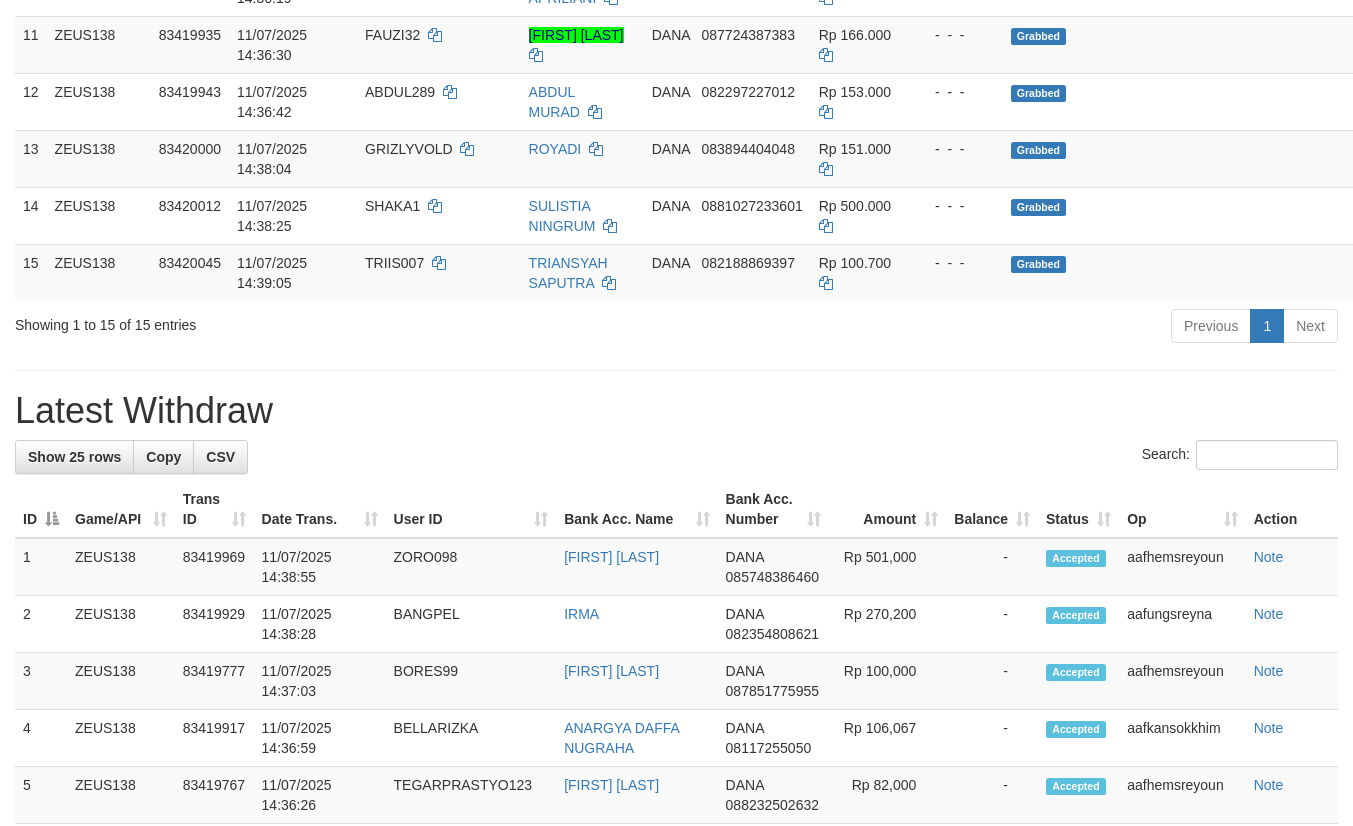 scroll, scrollTop: 955, scrollLeft: 0, axis: vertical 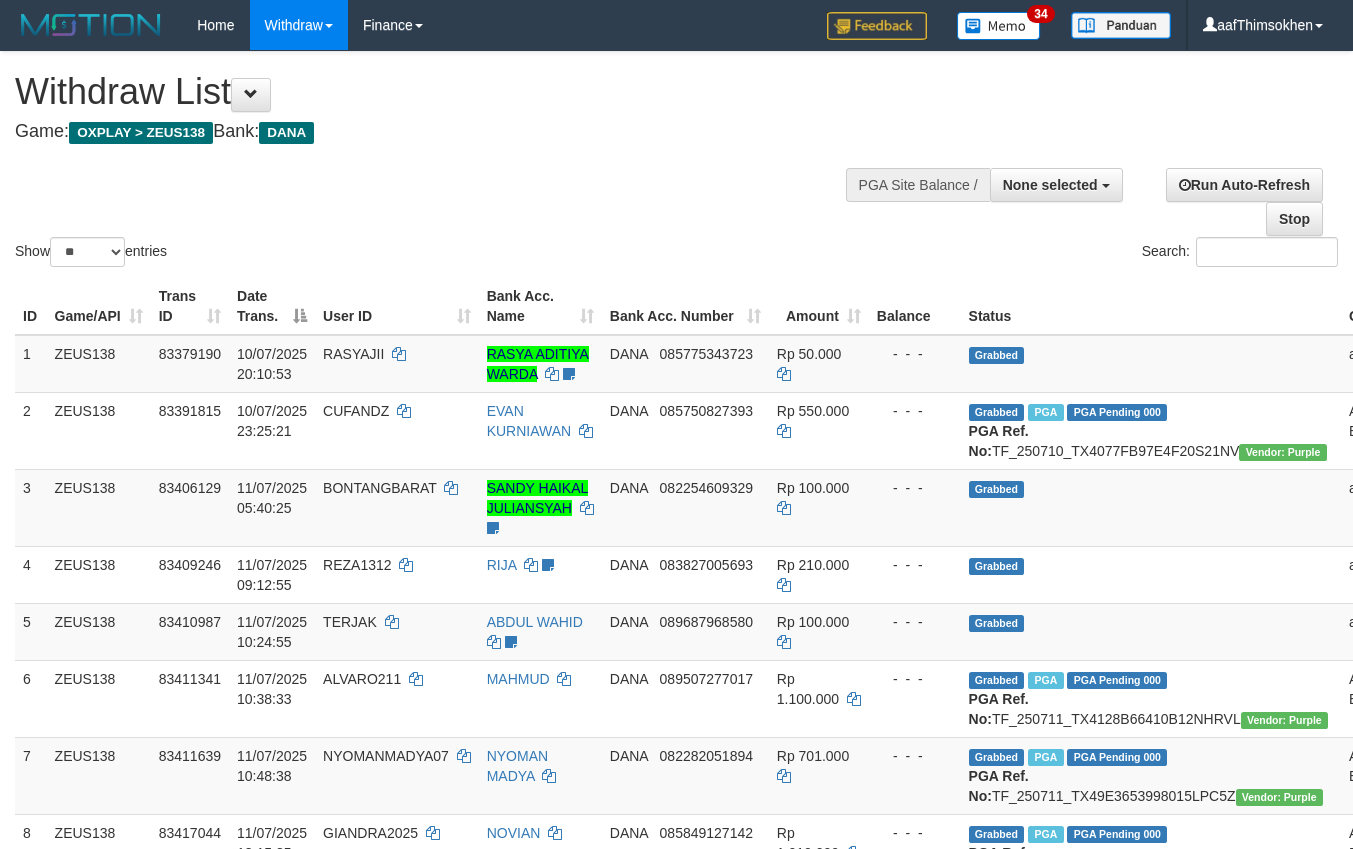 select 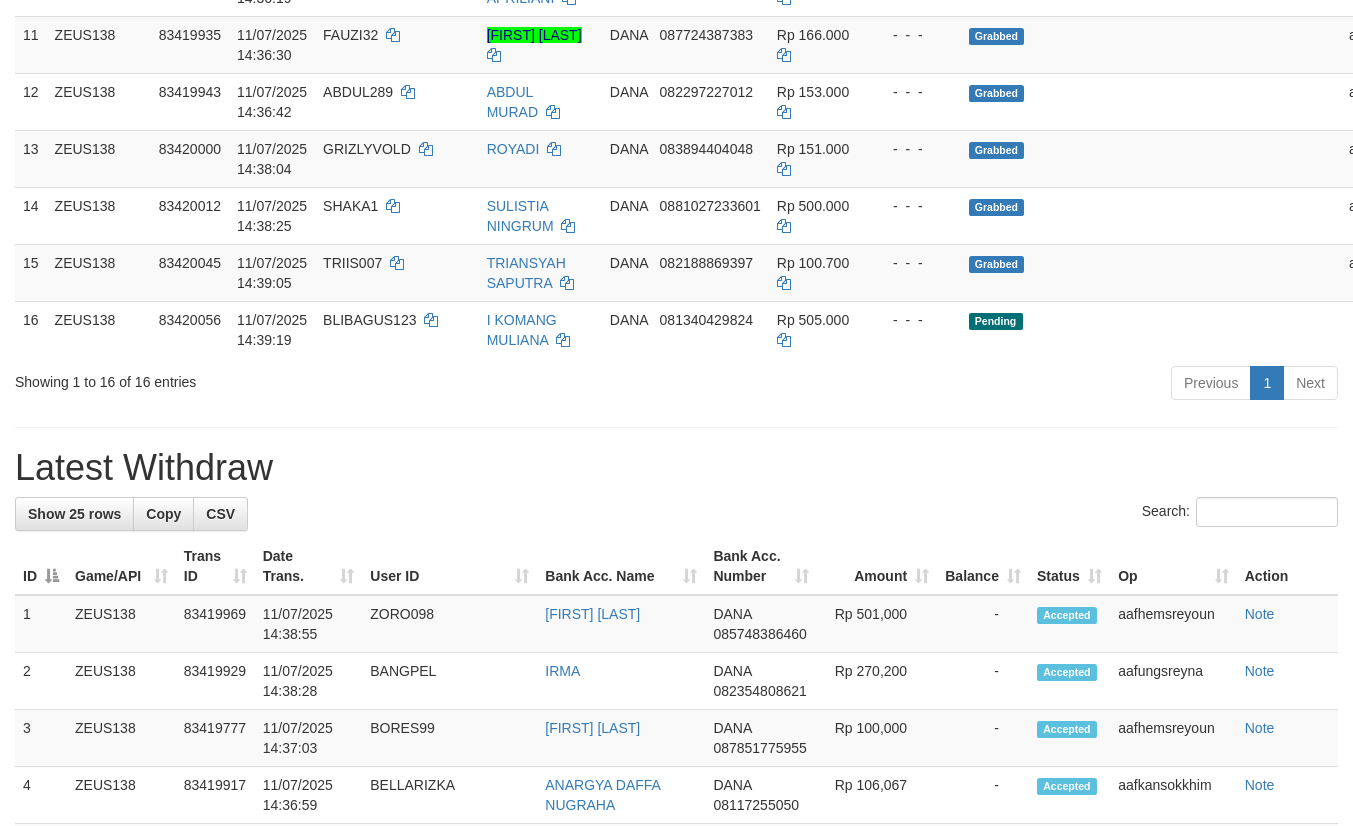 scroll, scrollTop: 955, scrollLeft: 0, axis: vertical 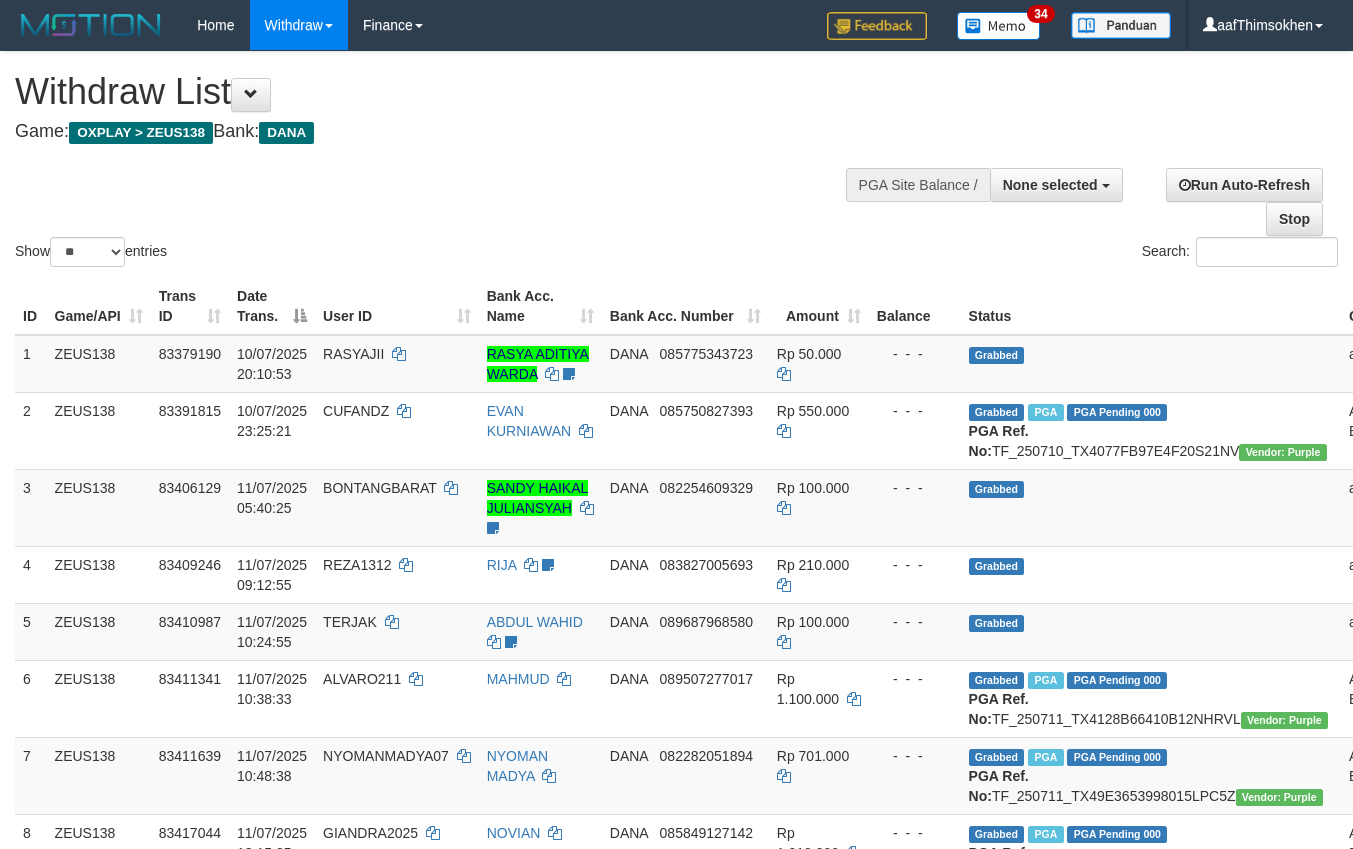 select 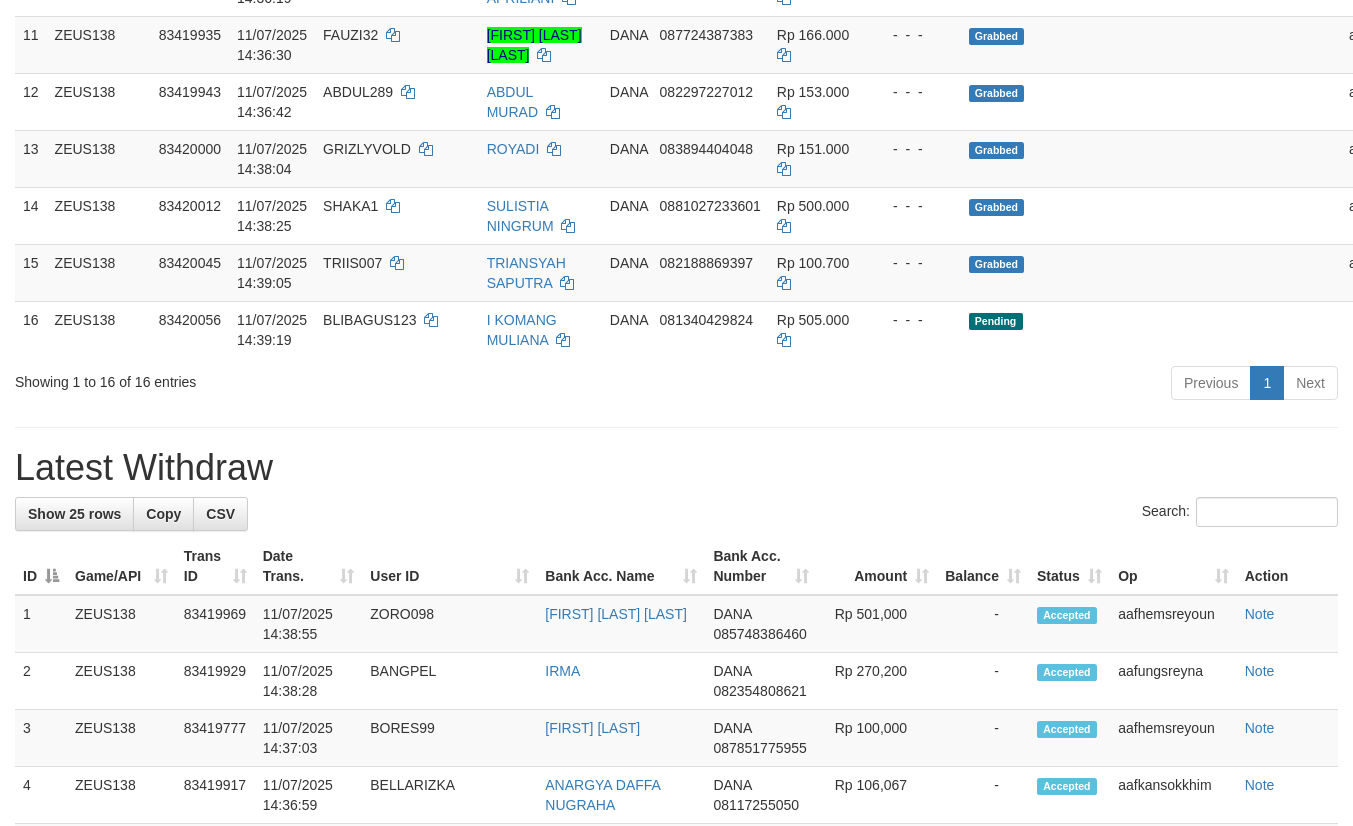 scroll, scrollTop: 955, scrollLeft: 0, axis: vertical 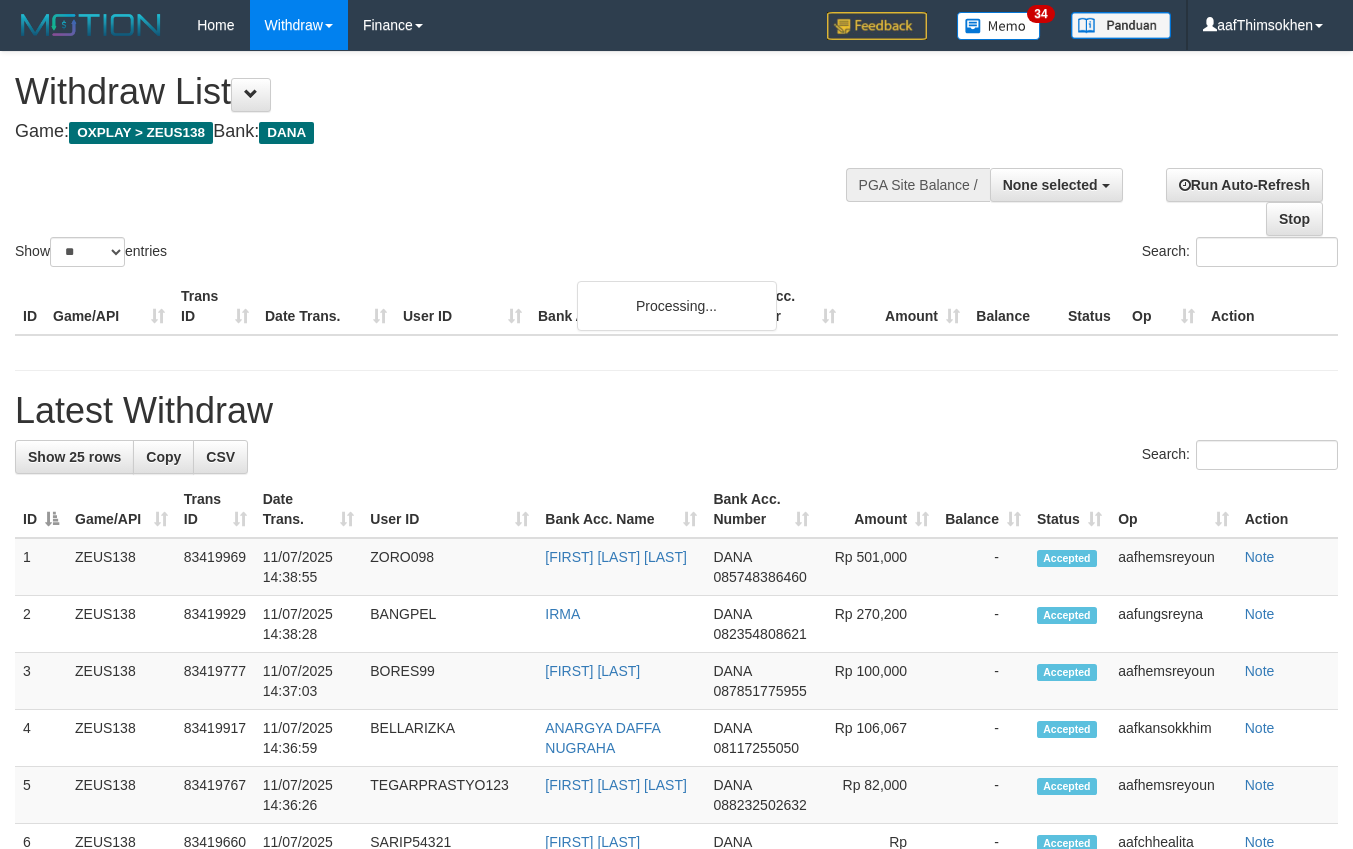 select 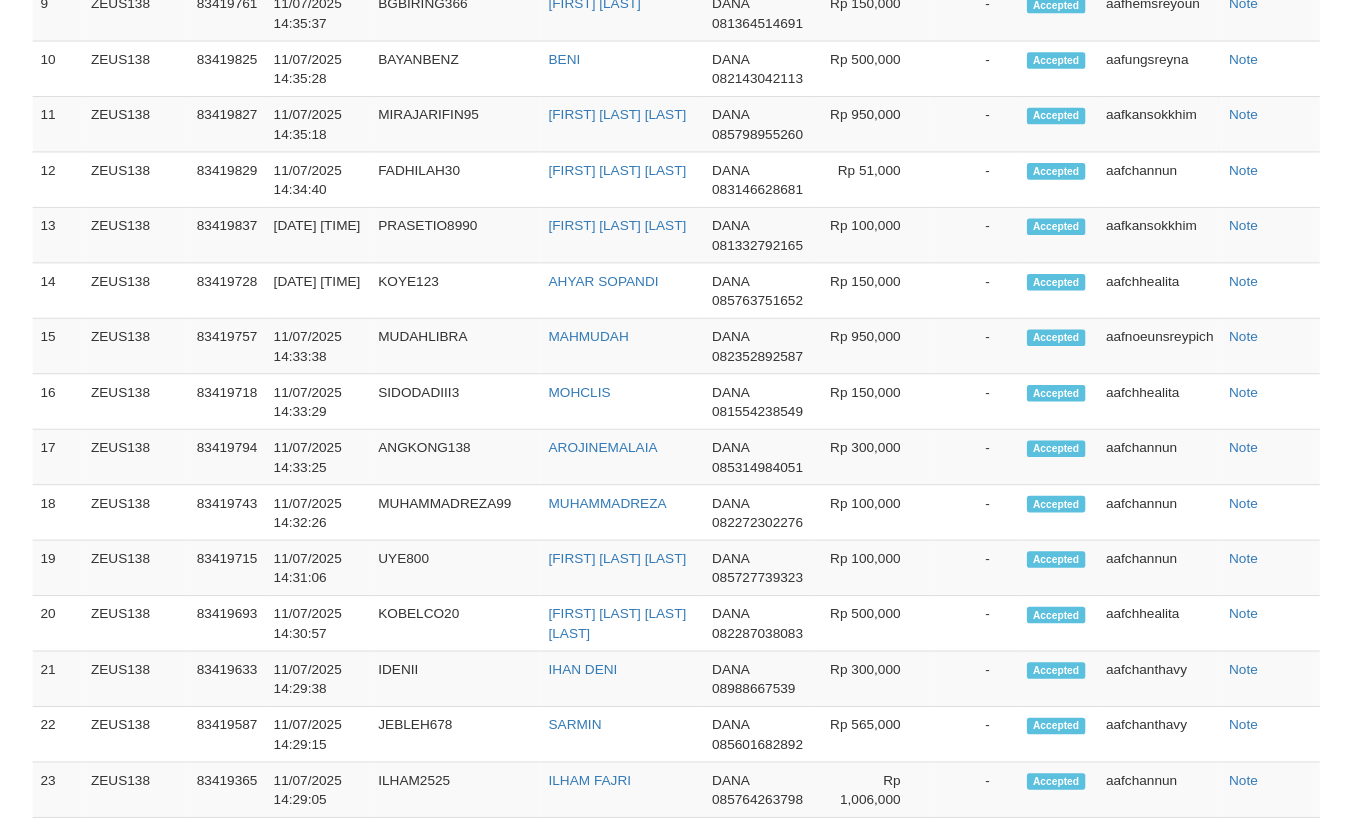 scroll, scrollTop: 2130, scrollLeft: 0, axis: vertical 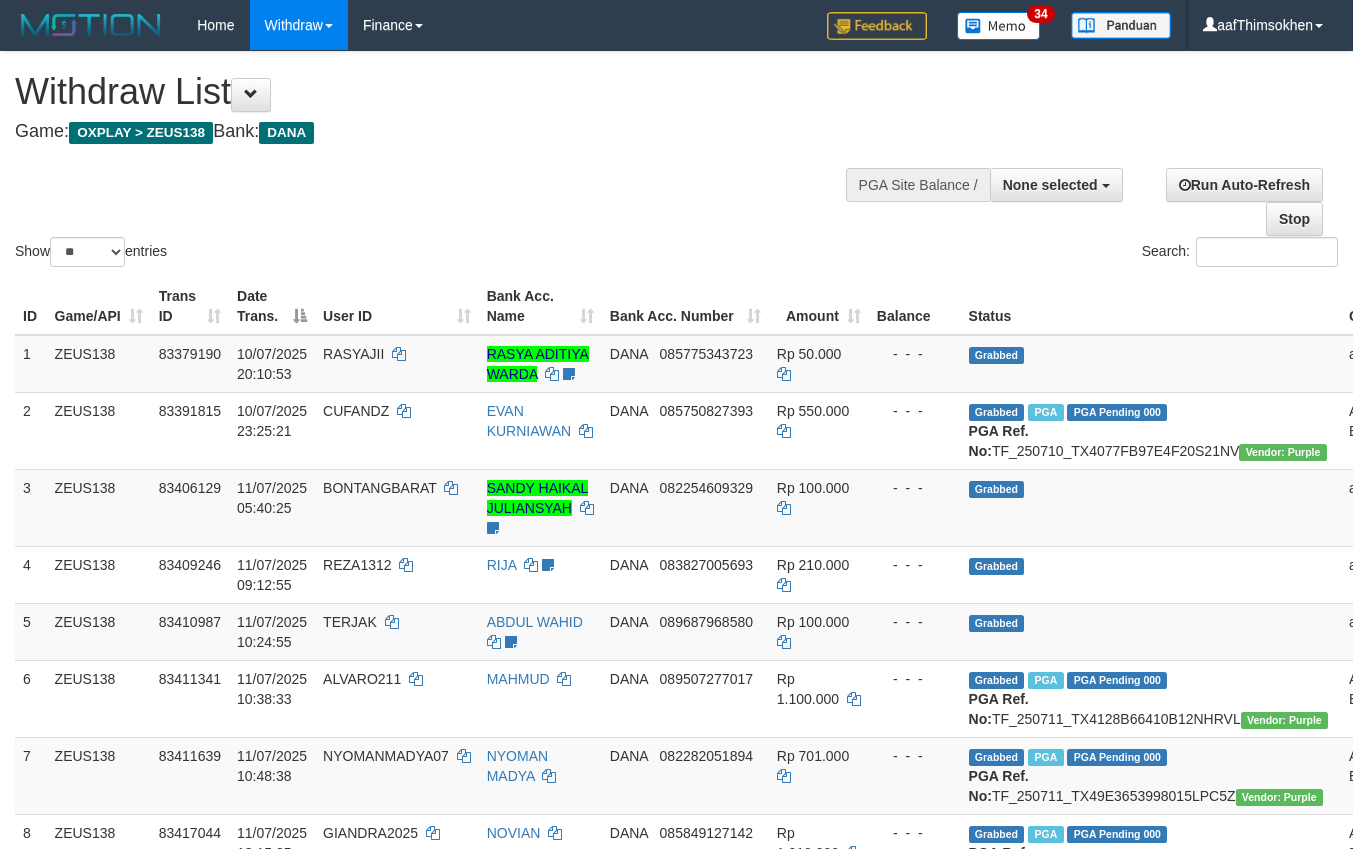 select 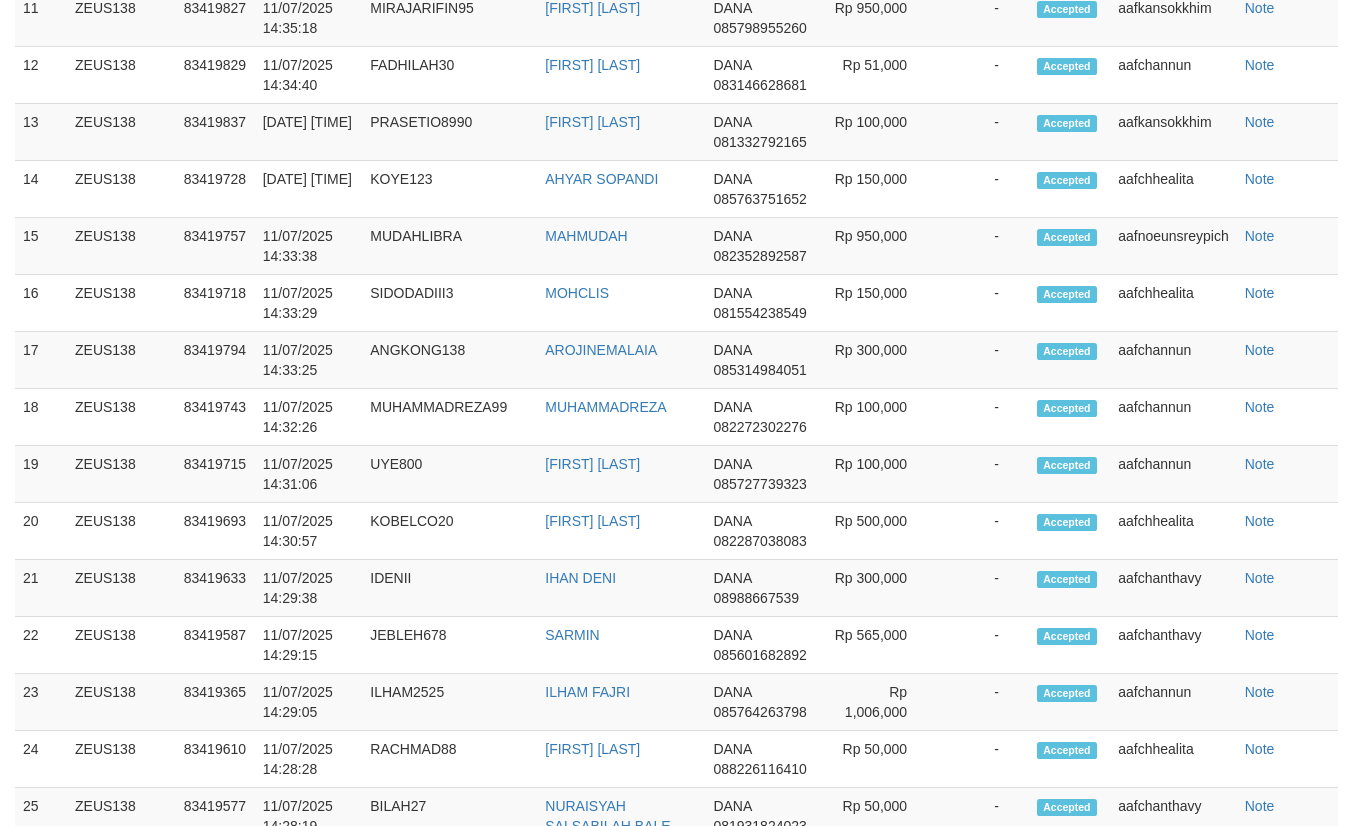scroll, scrollTop: 2130, scrollLeft: 0, axis: vertical 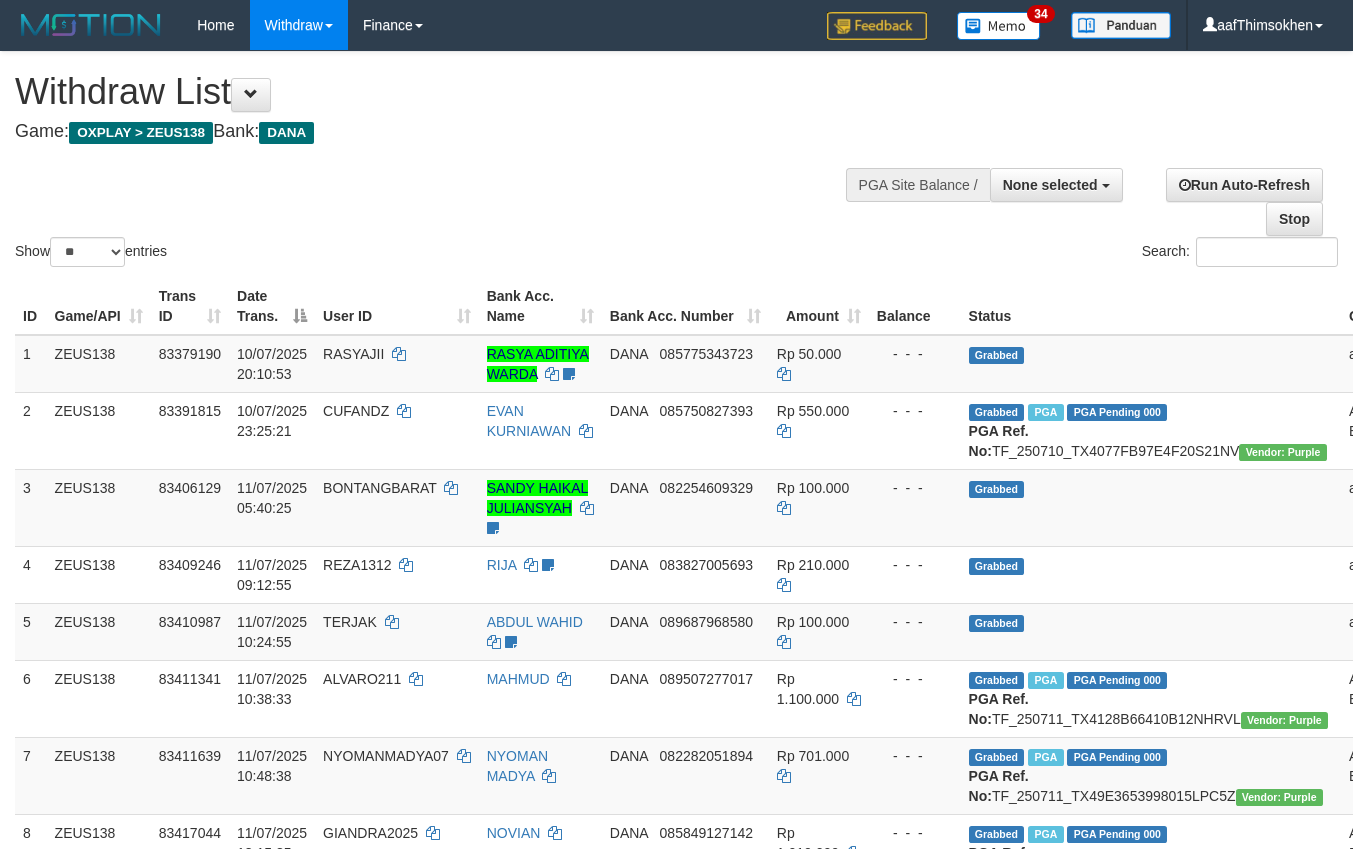 select 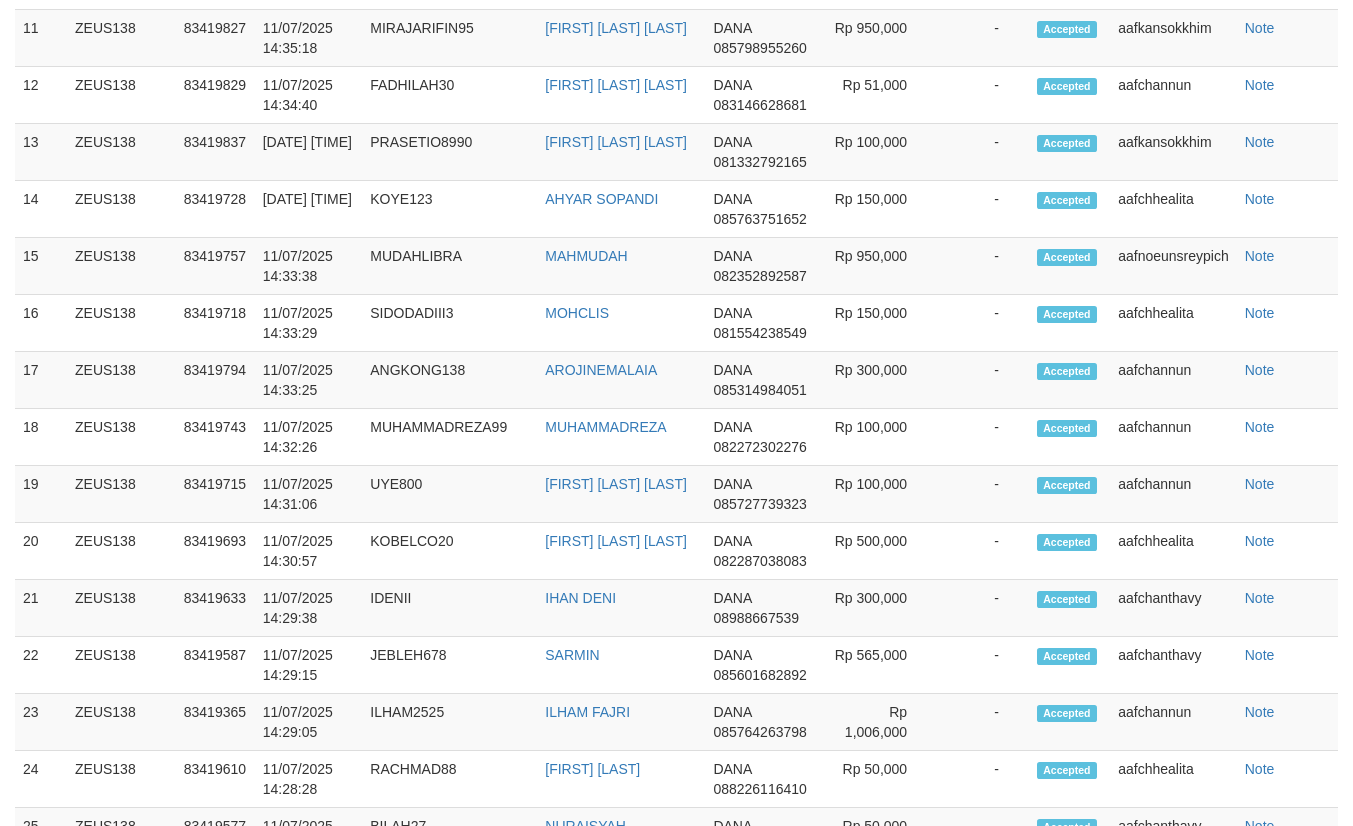 scroll, scrollTop: 2130, scrollLeft: 0, axis: vertical 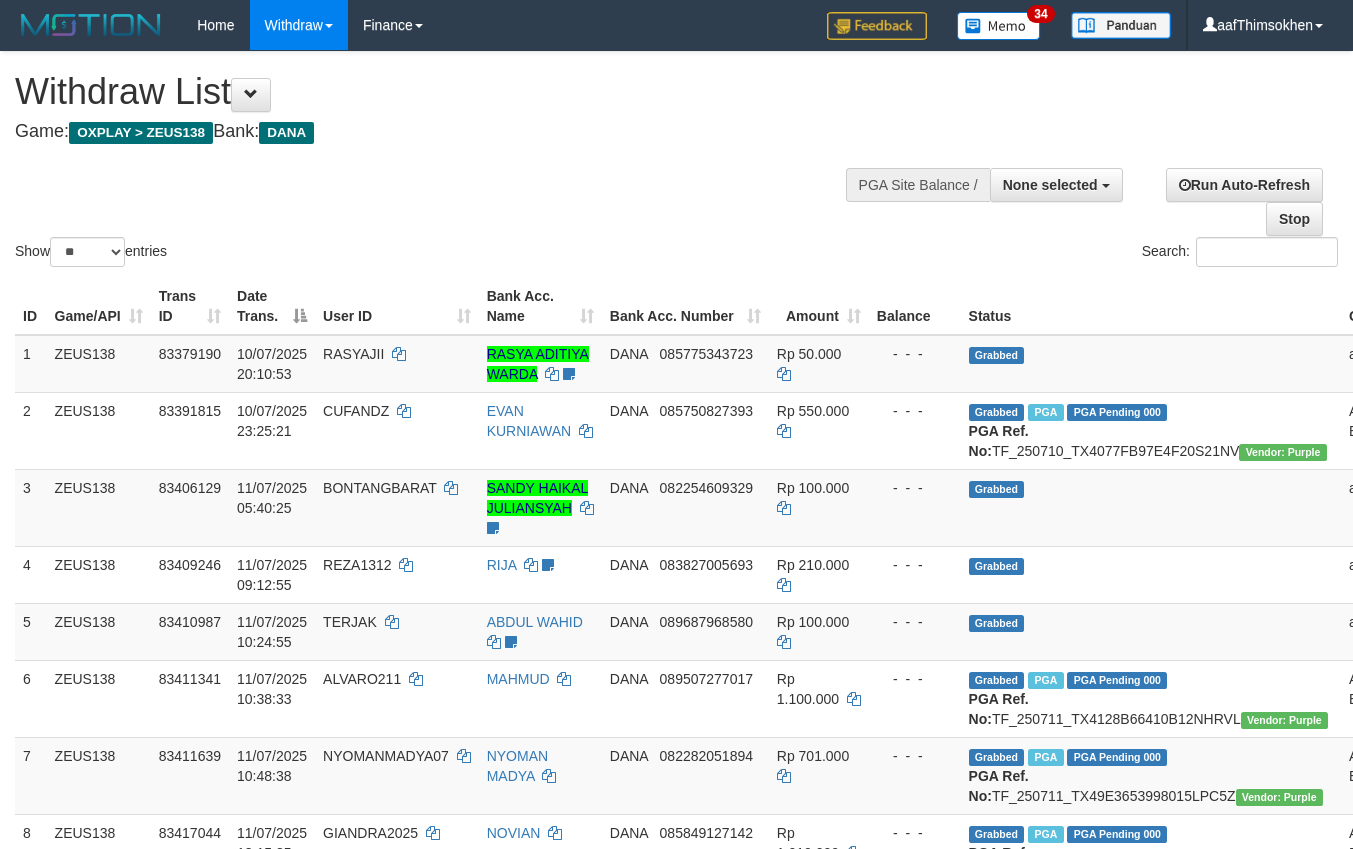 select 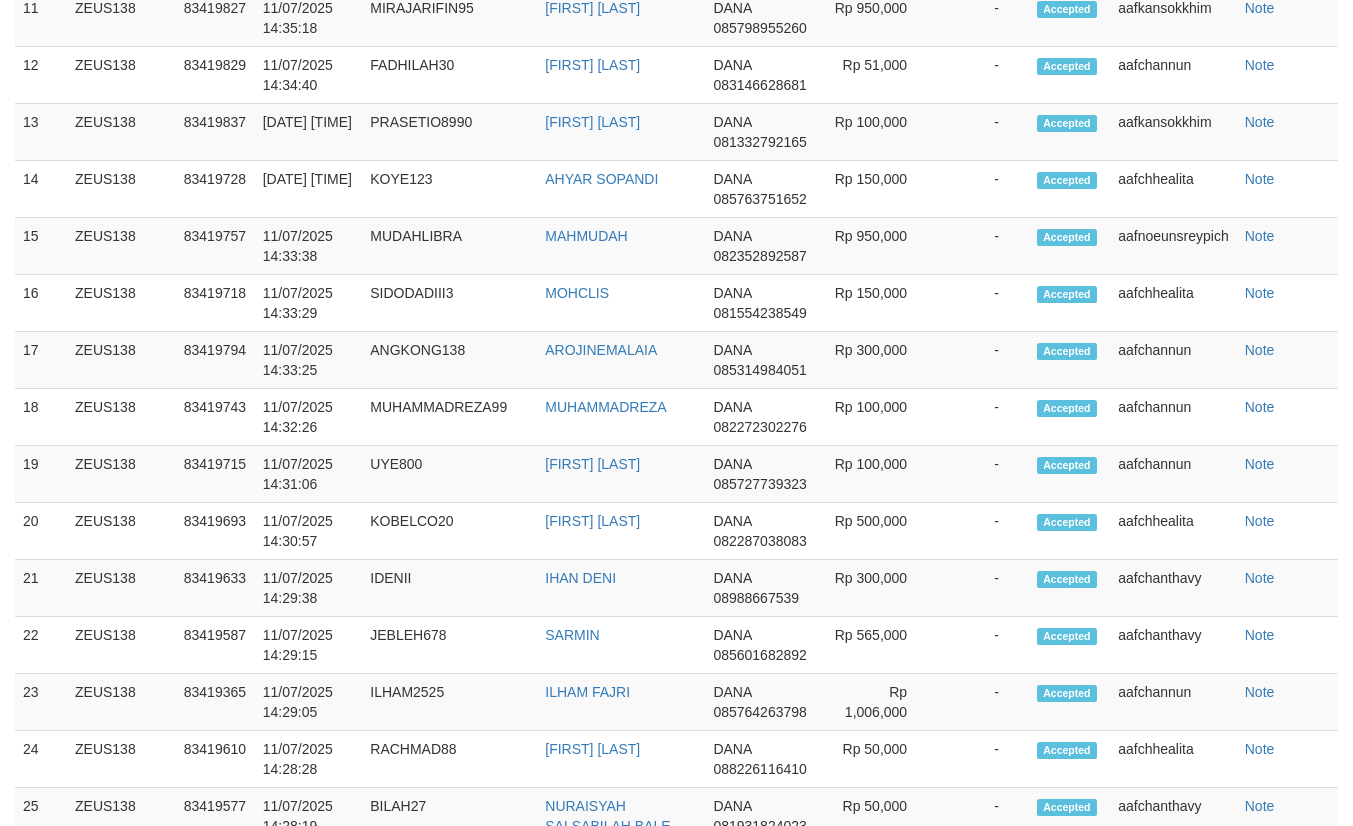 scroll, scrollTop: 2130, scrollLeft: 0, axis: vertical 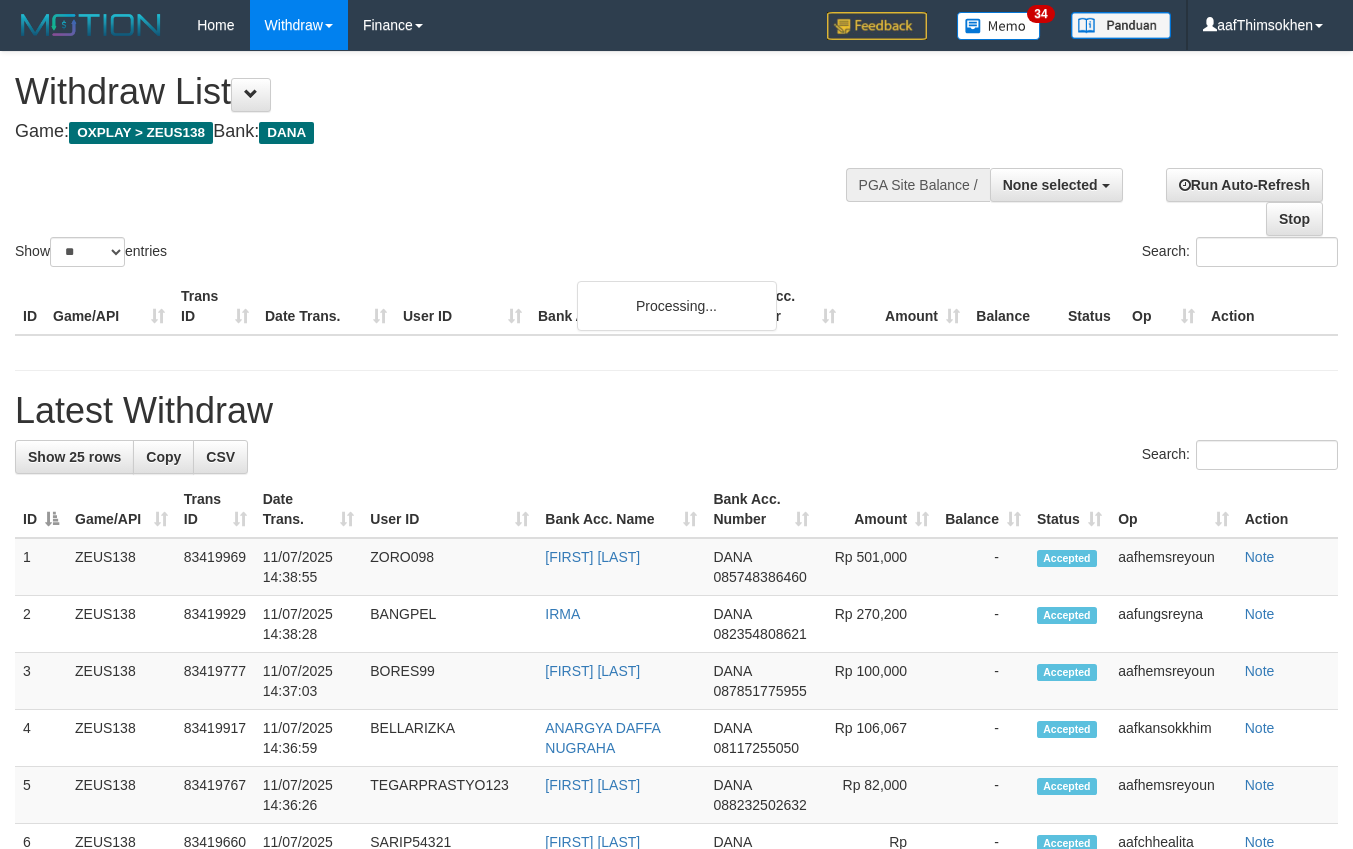 select 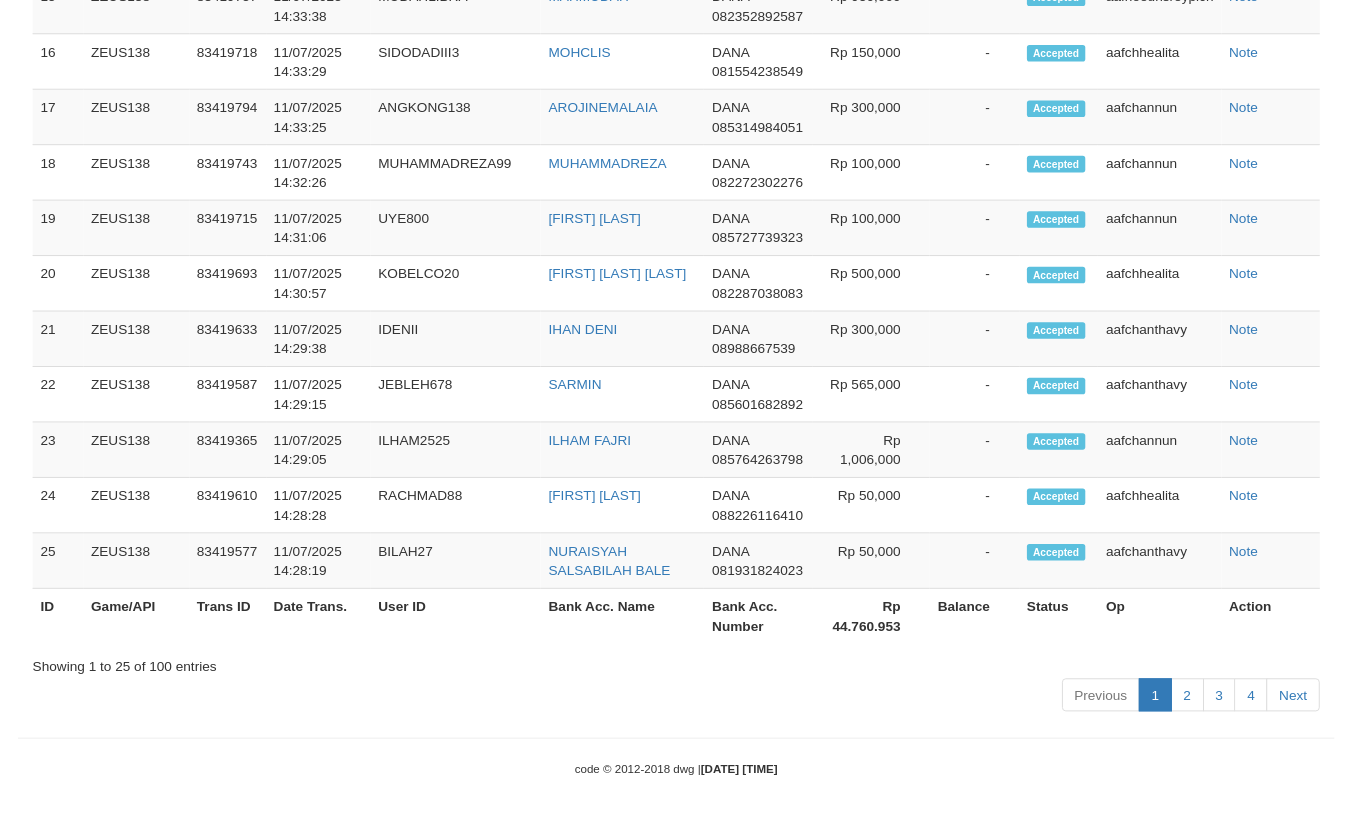 scroll, scrollTop: 2185, scrollLeft: 0, axis: vertical 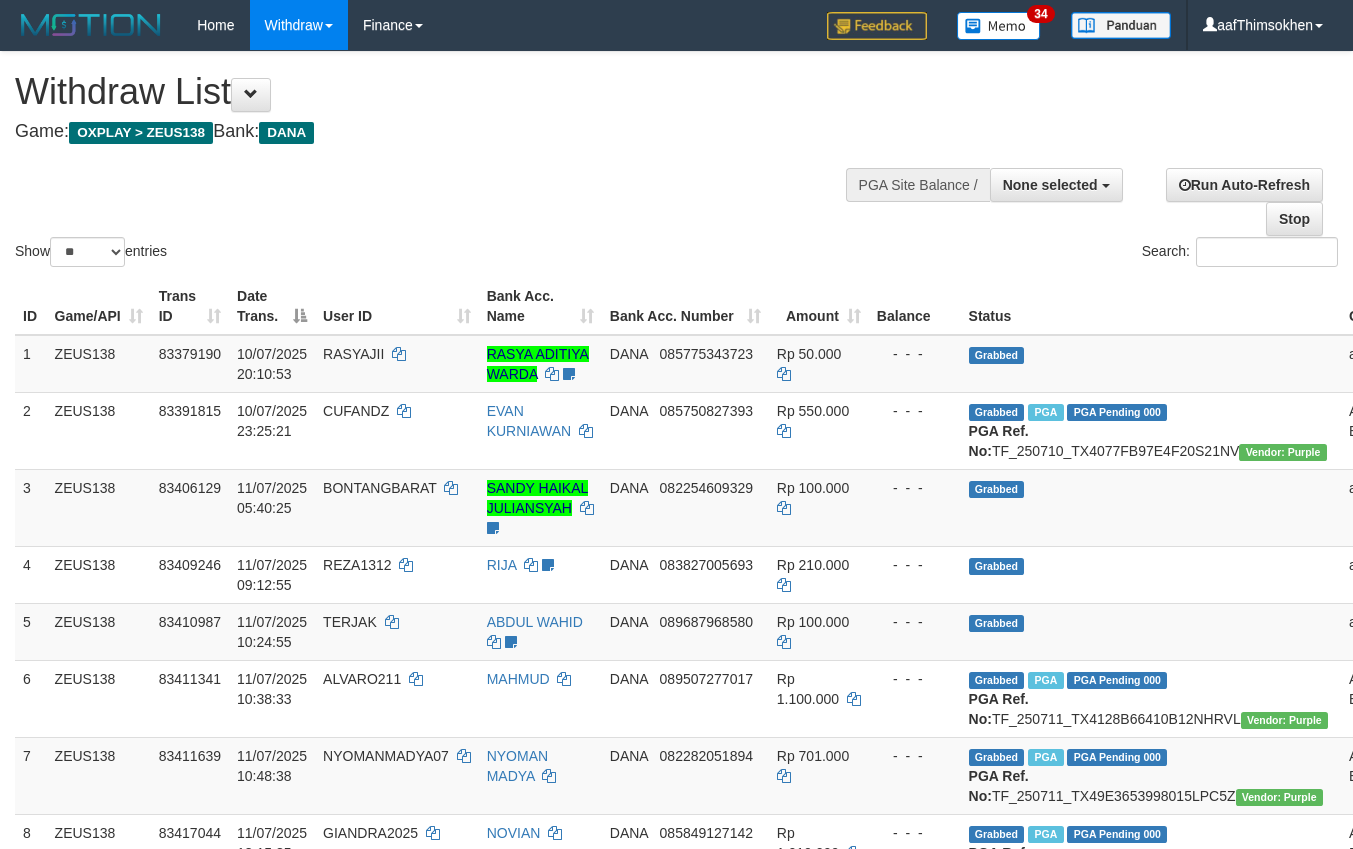 select 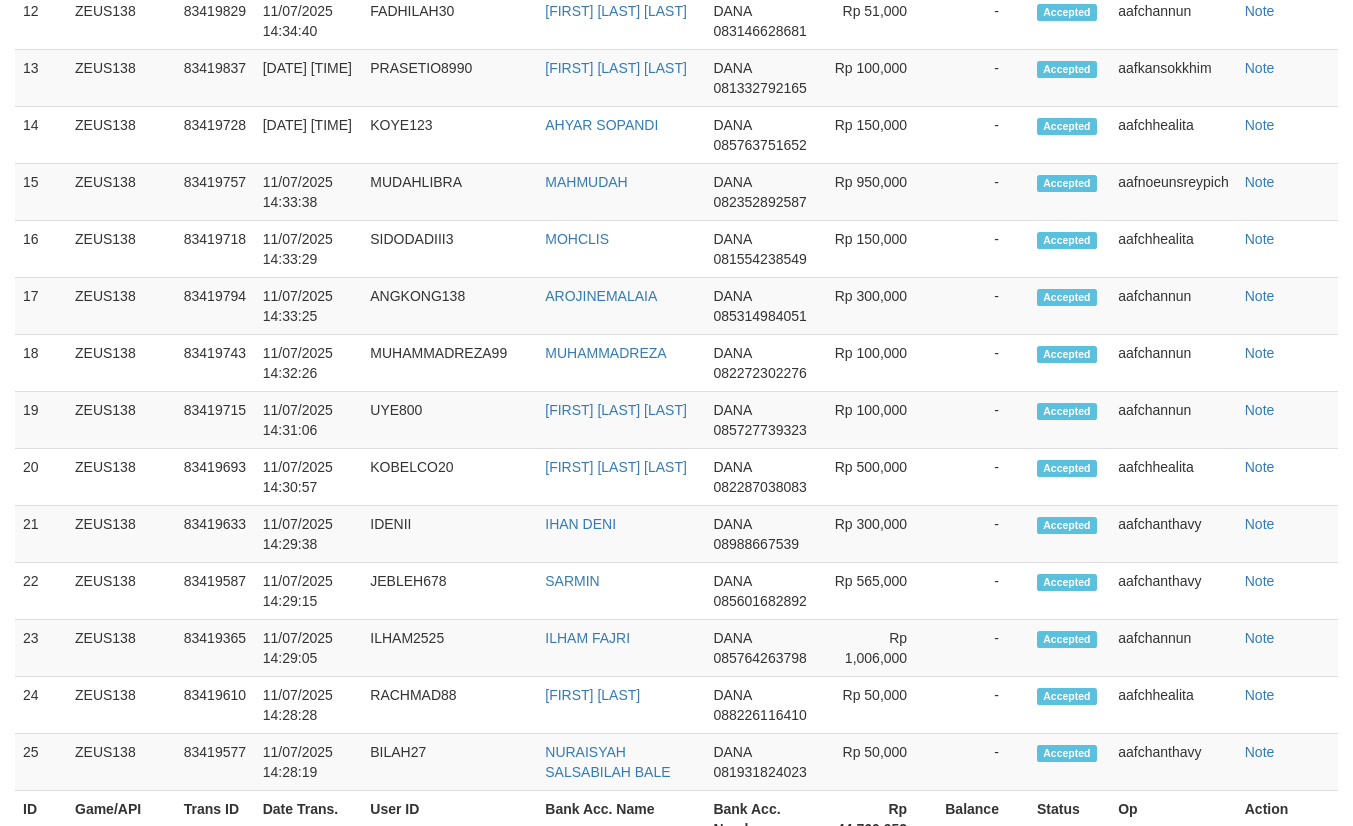 scroll, scrollTop: 2185, scrollLeft: 0, axis: vertical 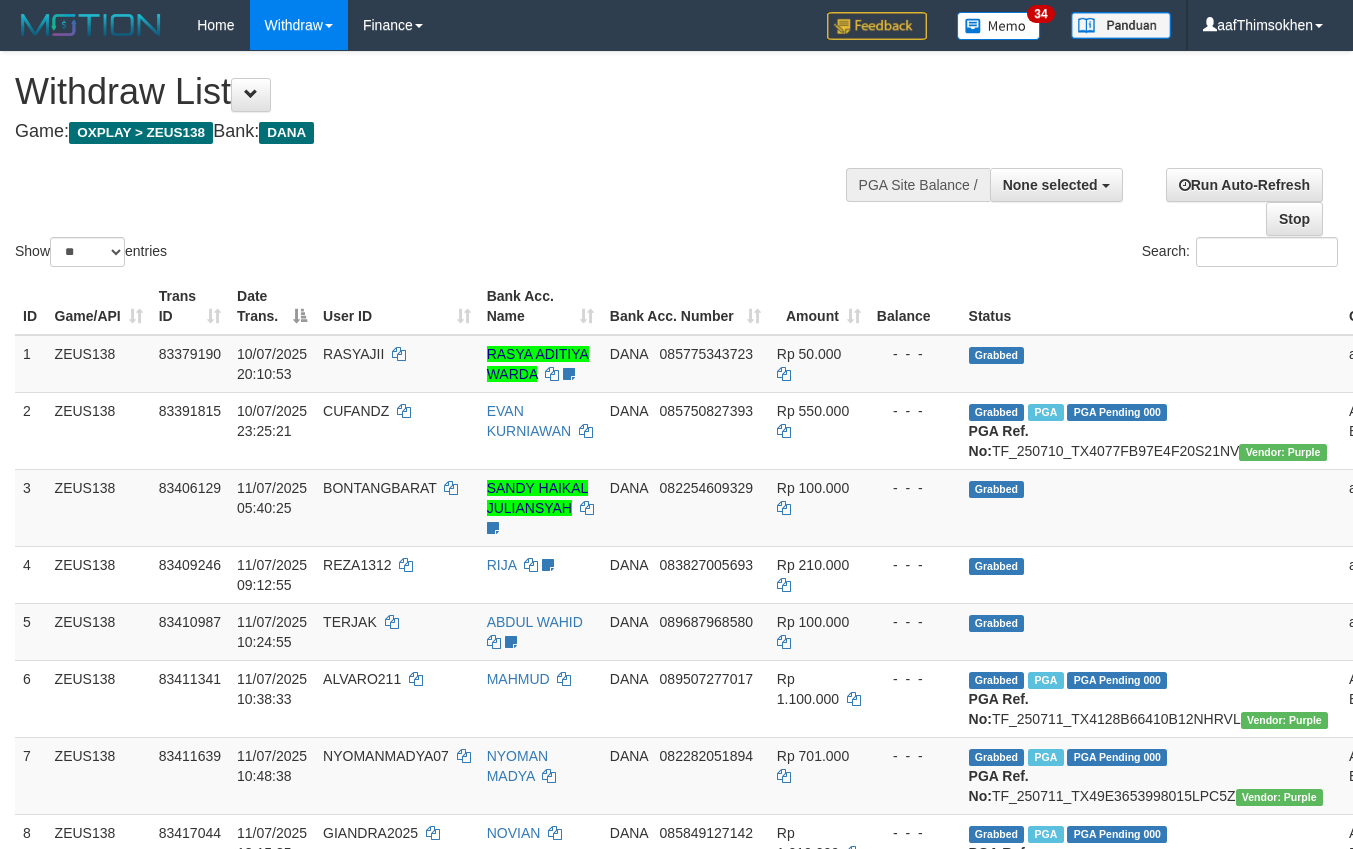 select 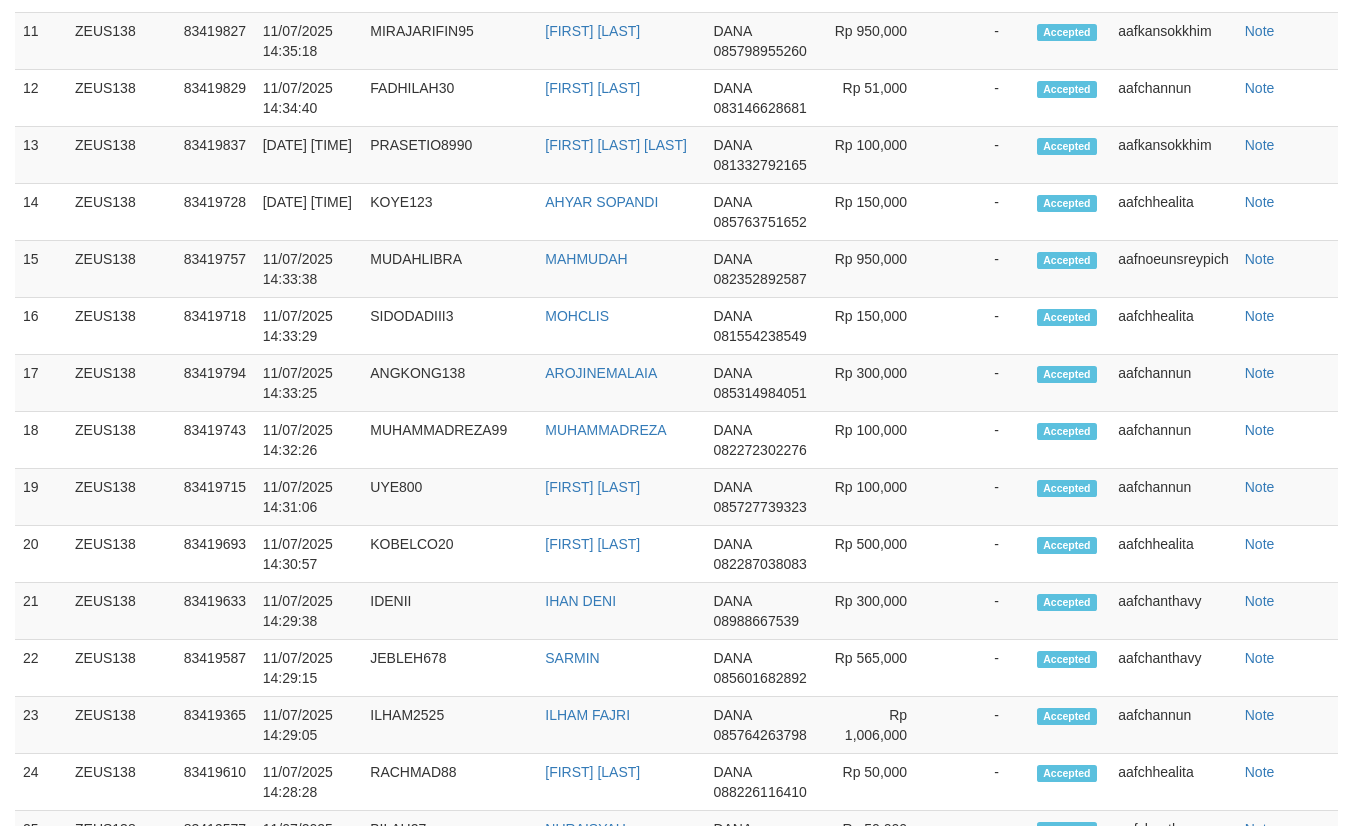 scroll, scrollTop: 2185, scrollLeft: 0, axis: vertical 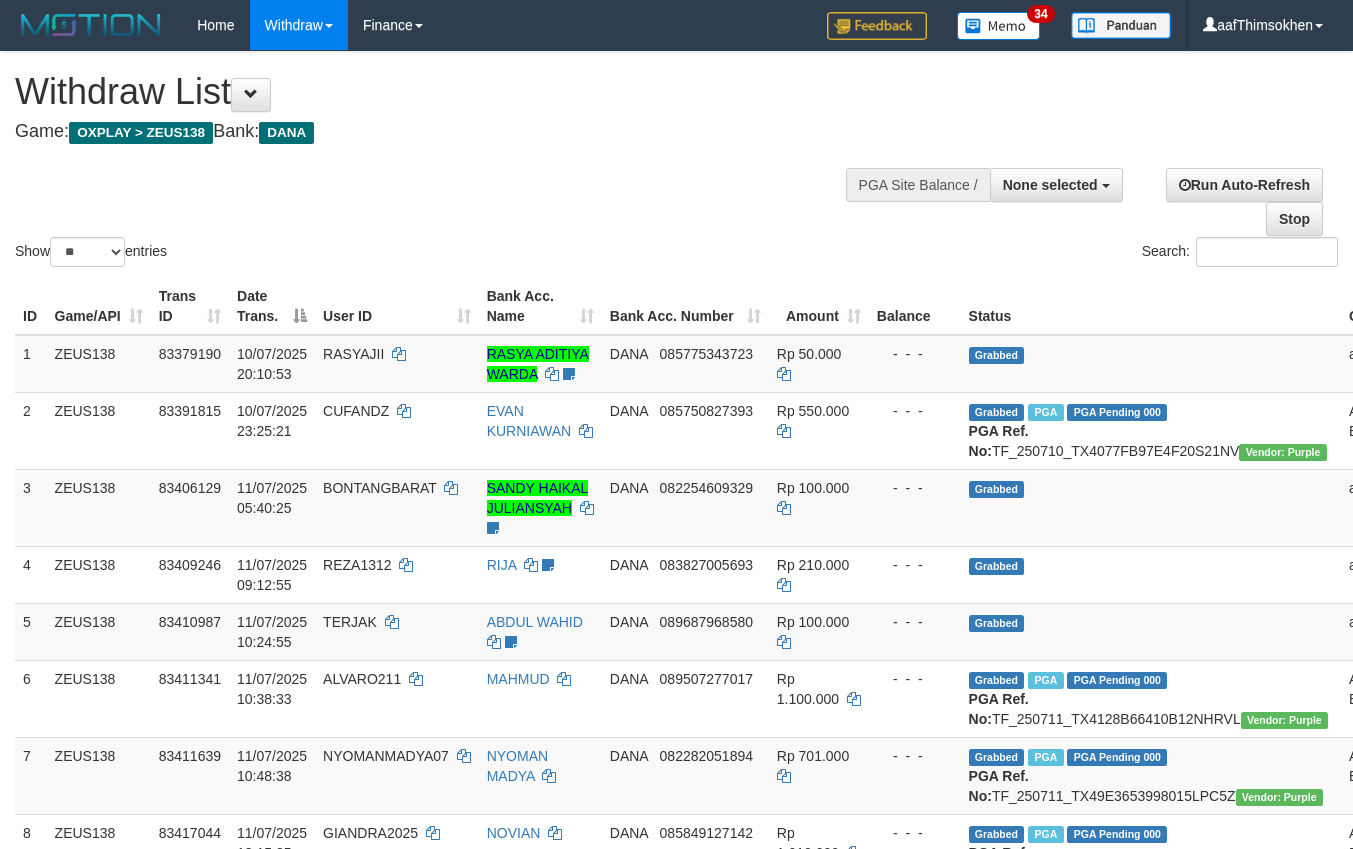 select 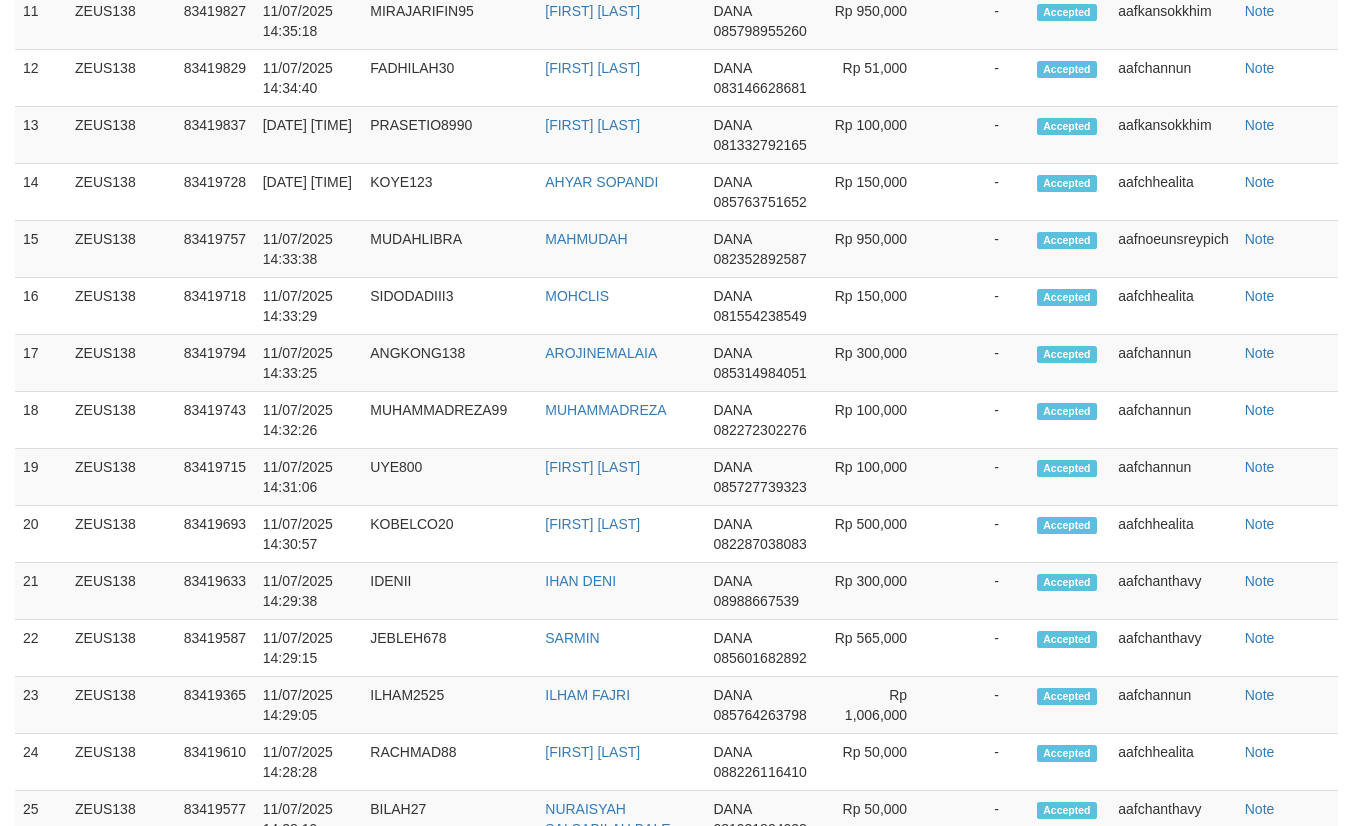 scroll, scrollTop: 2185, scrollLeft: 0, axis: vertical 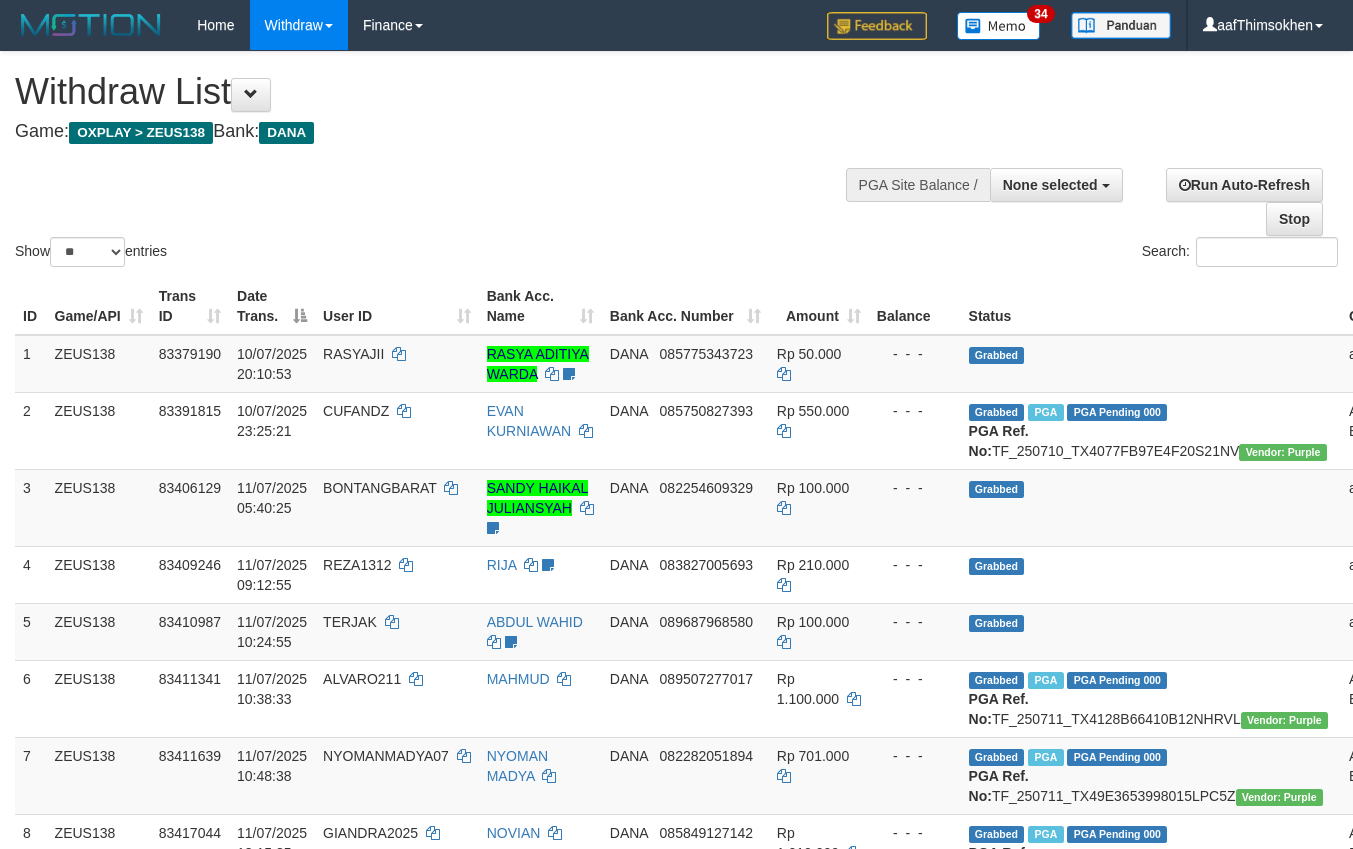select 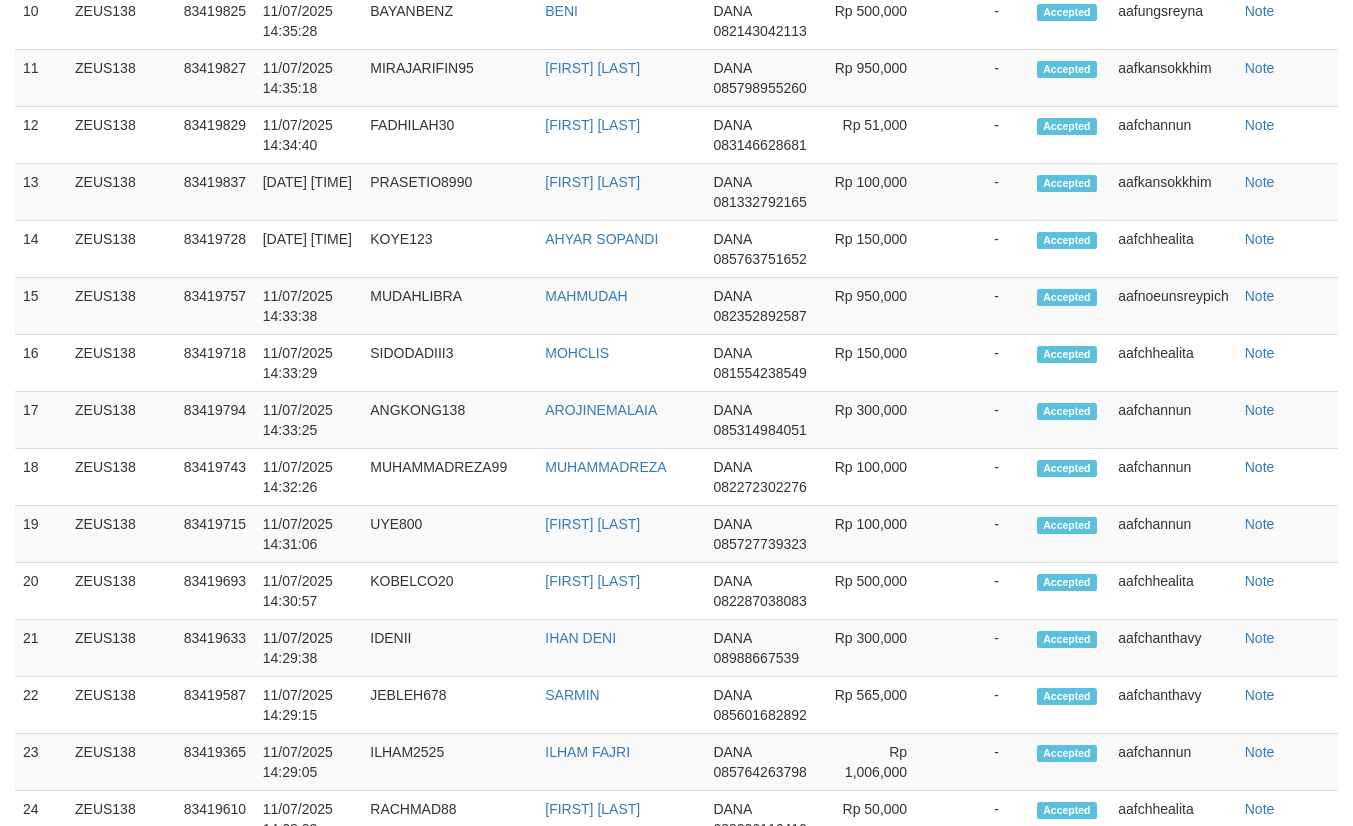 scroll, scrollTop: 2185, scrollLeft: 0, axis: vertical 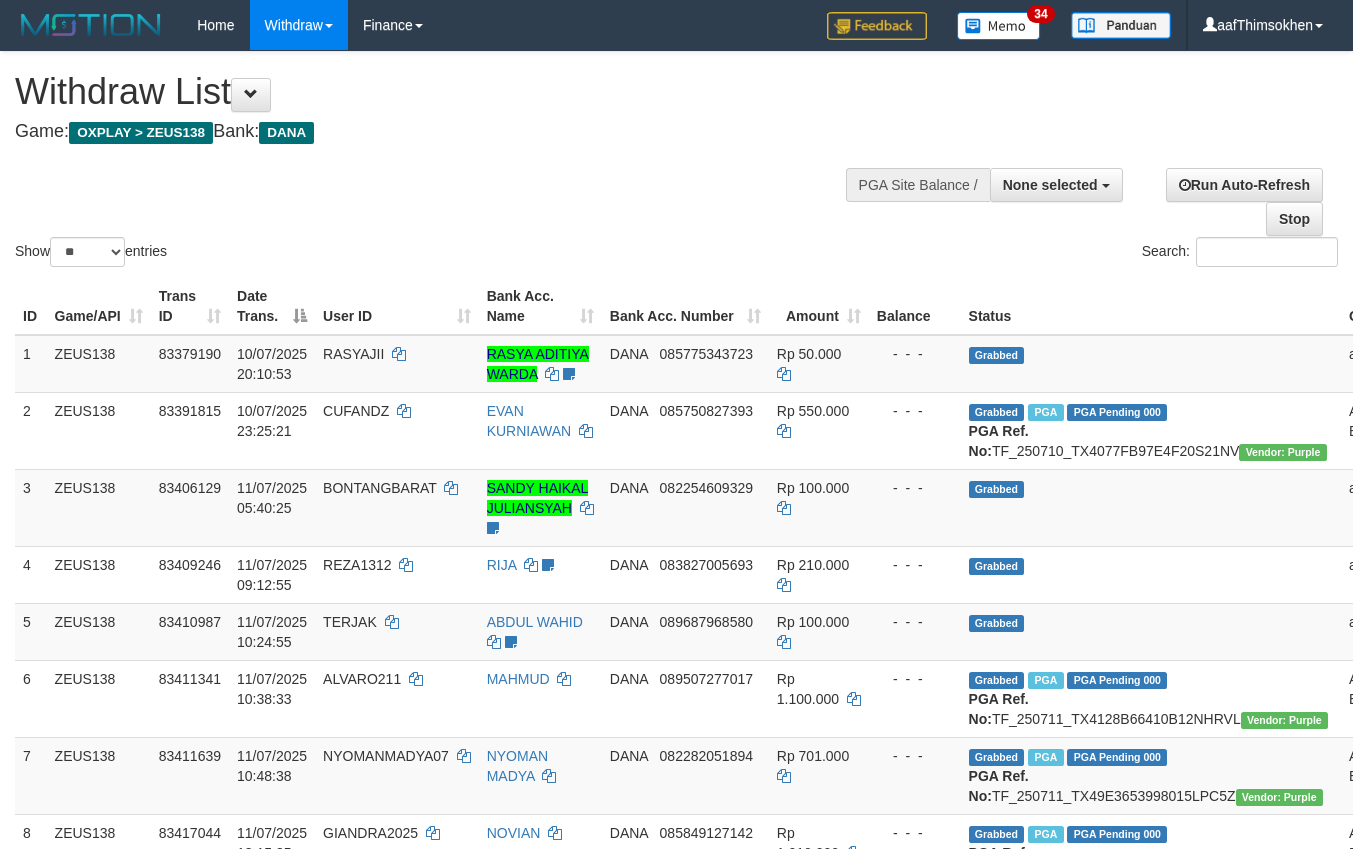 select 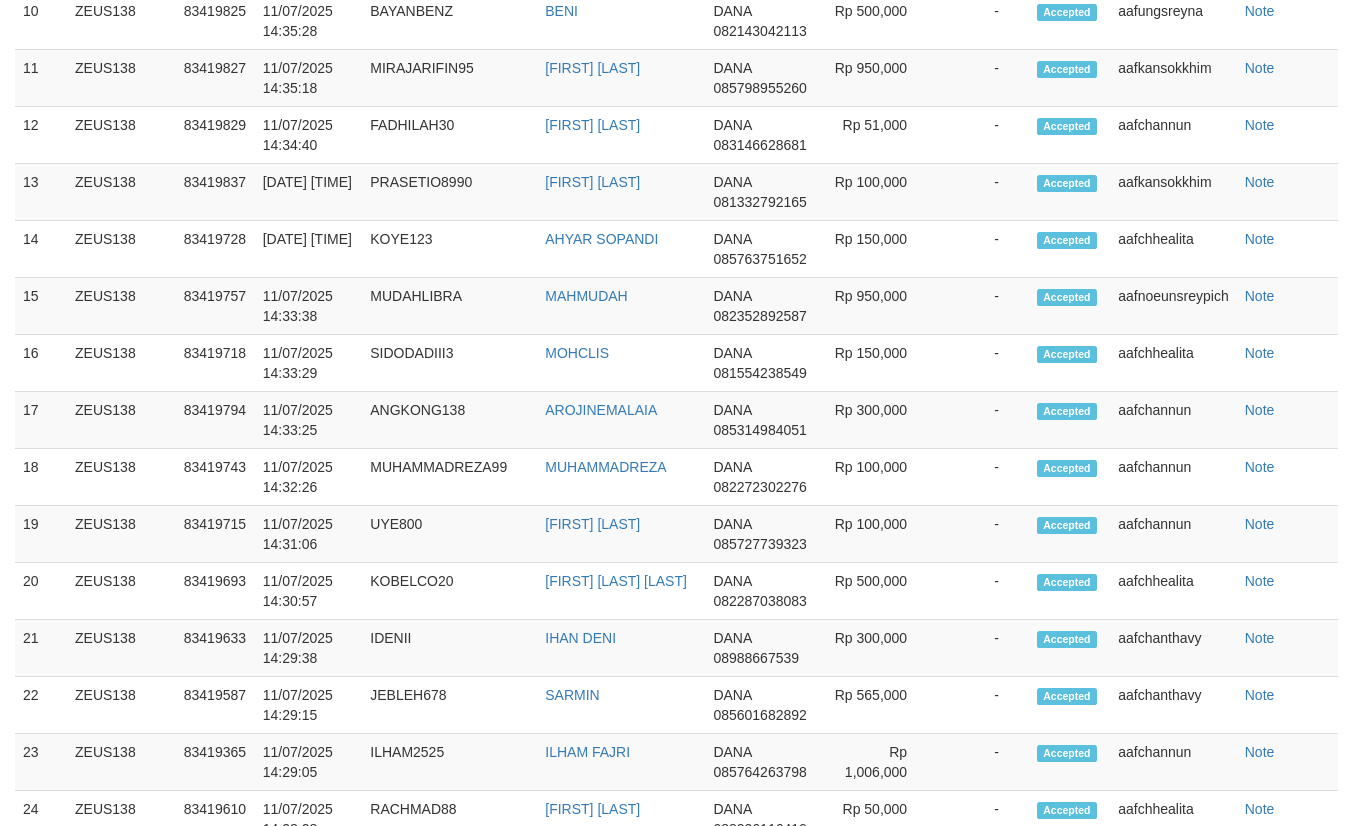 scroll, scrollTop: 2185, scrollLeft: 0, axis: vertical 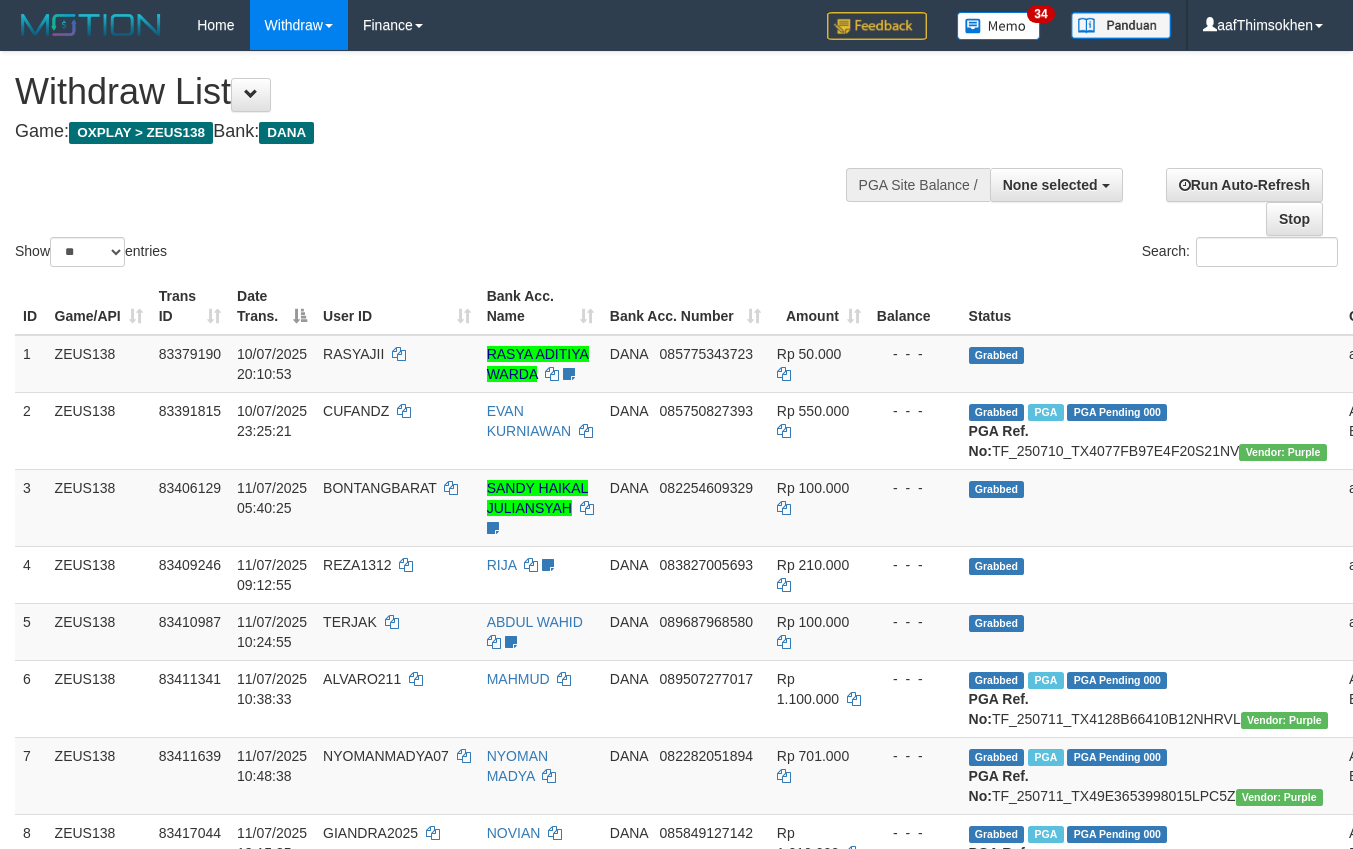 select 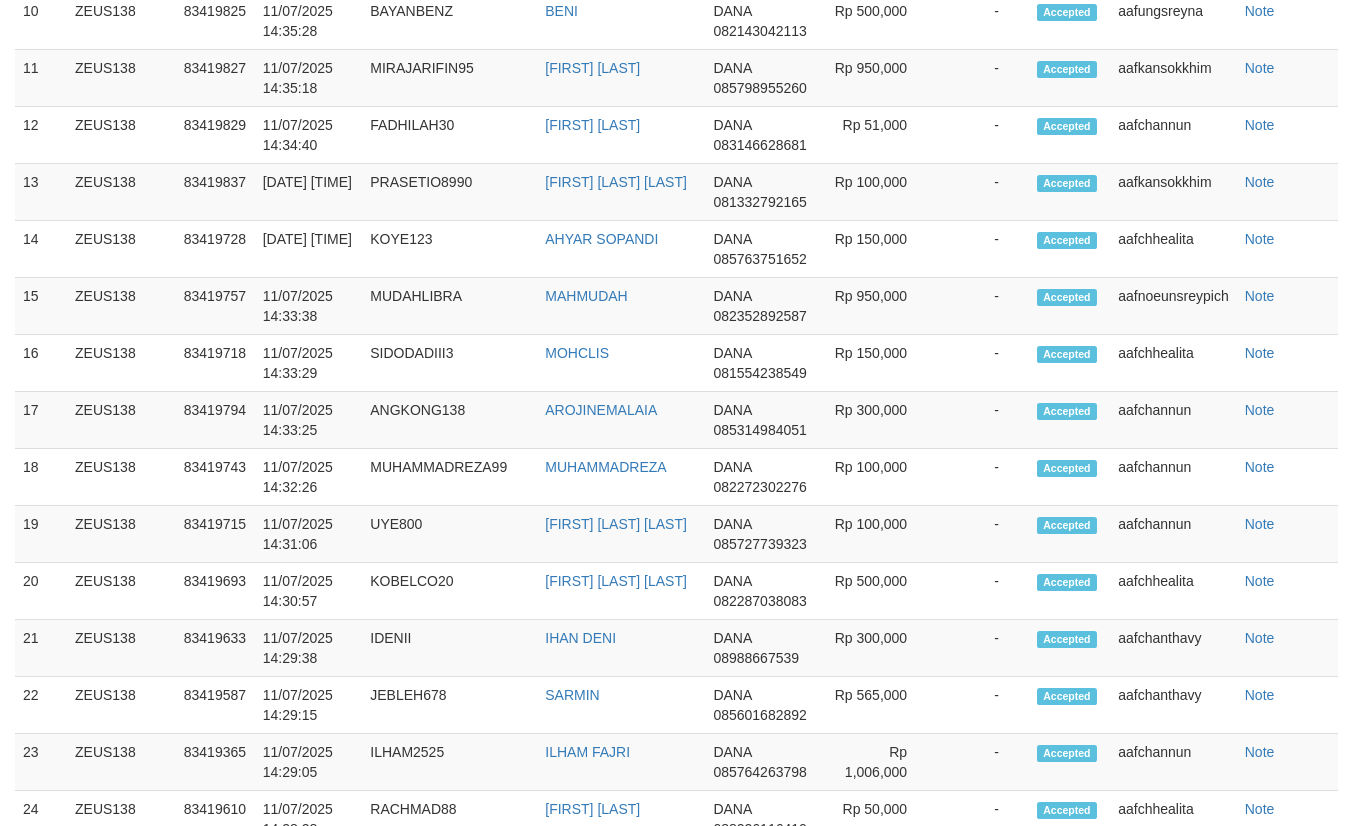 scroll, scrollTop: 1639, scrollLeft: 0, axis: vertical 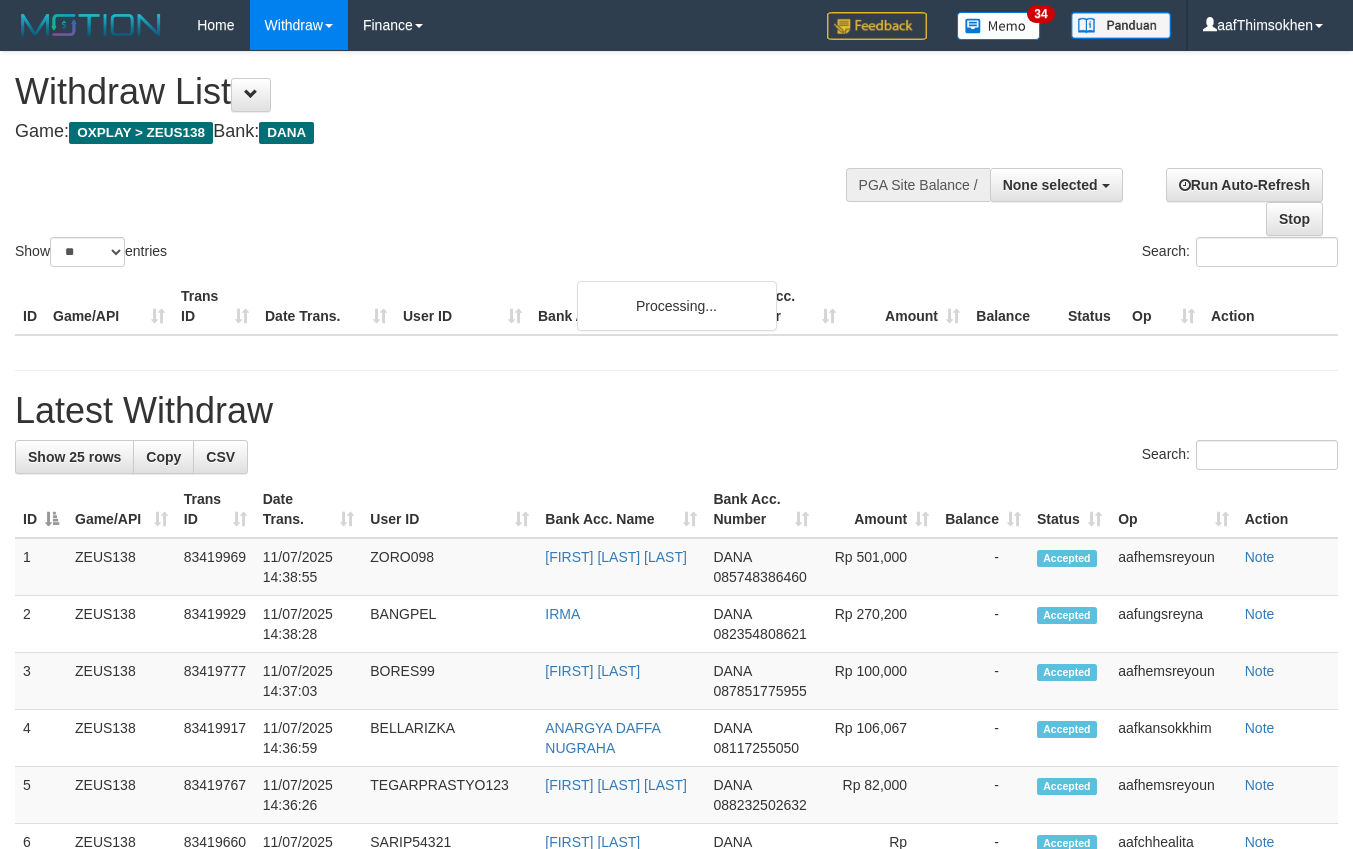 select 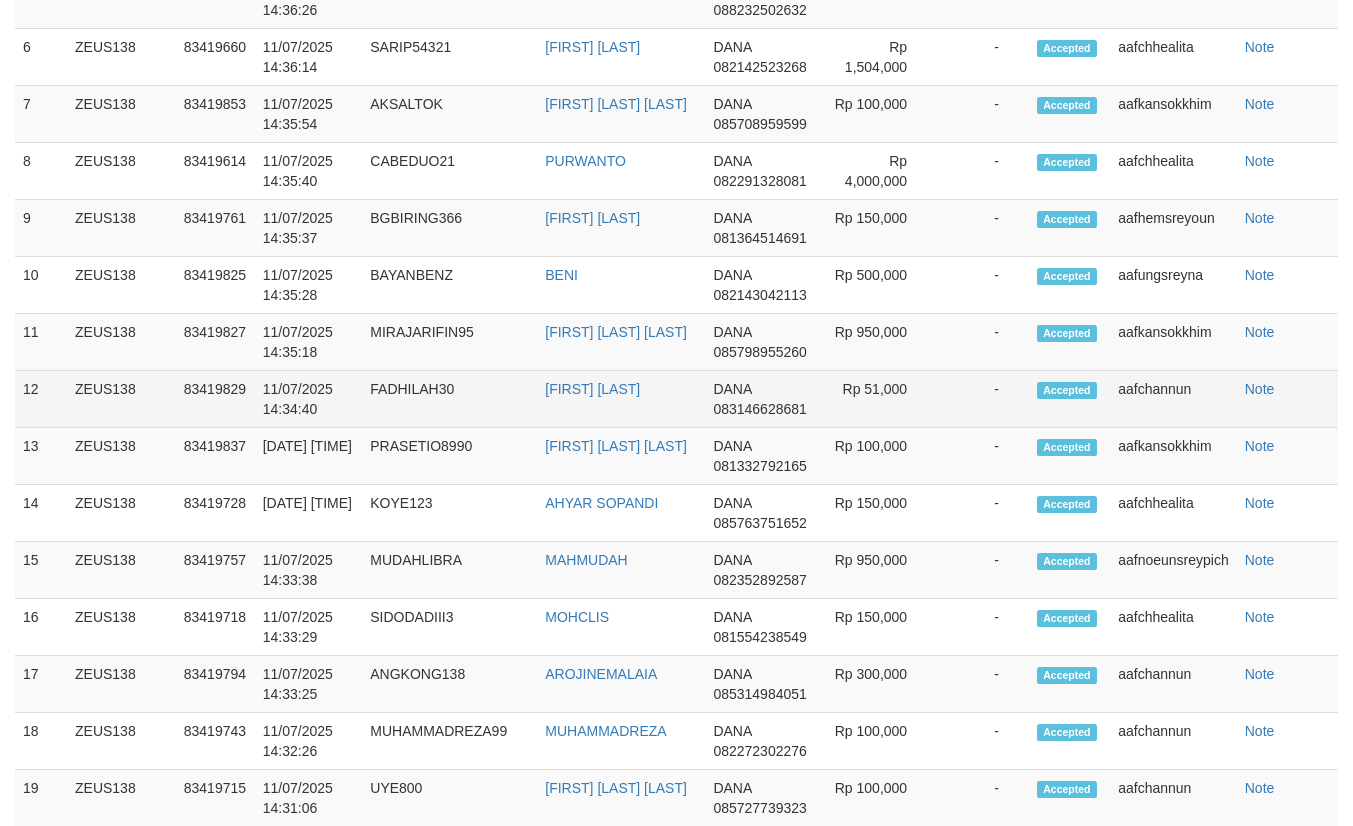 scroll, scrollTop: 1798, scrollLeft: 0, axis: vertical 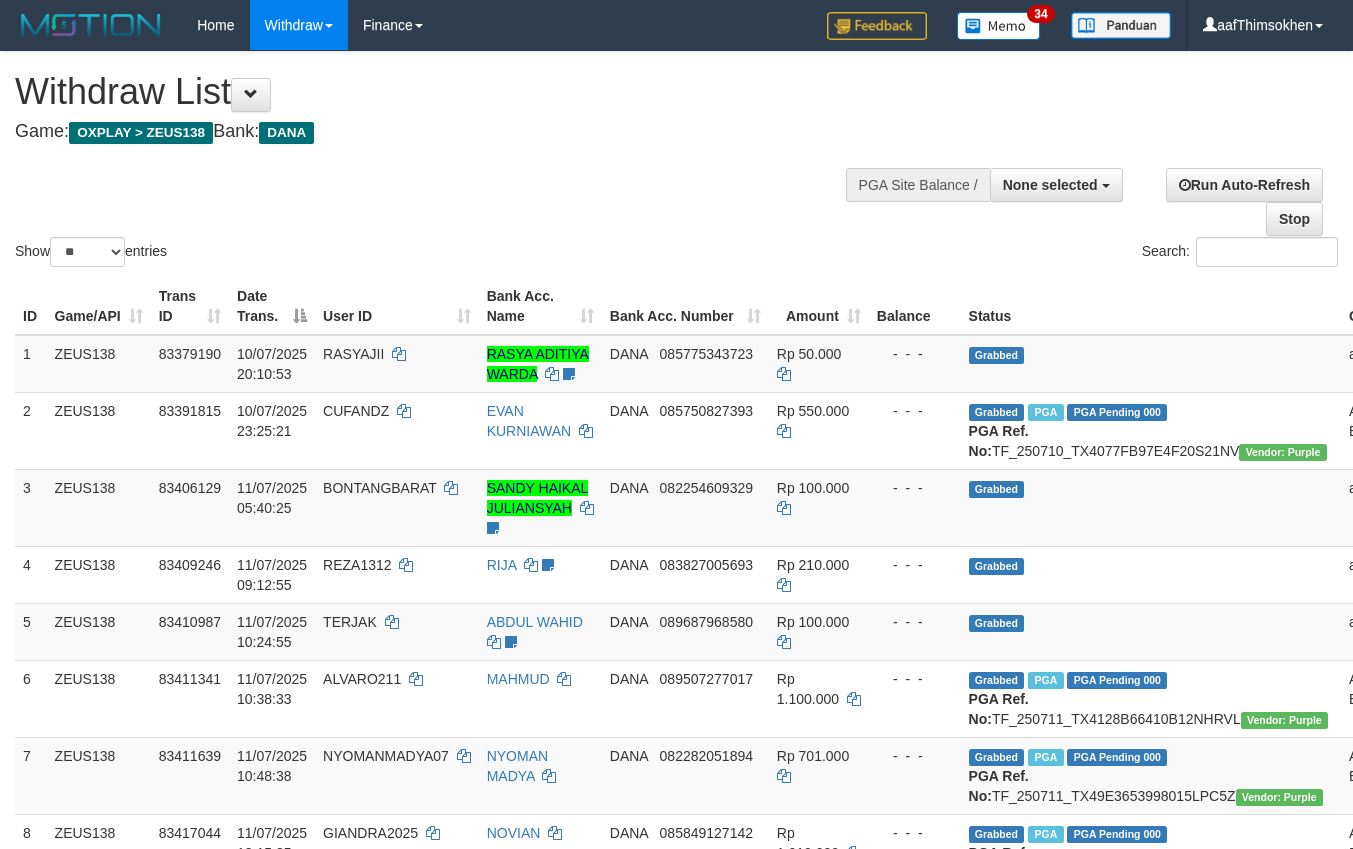 select 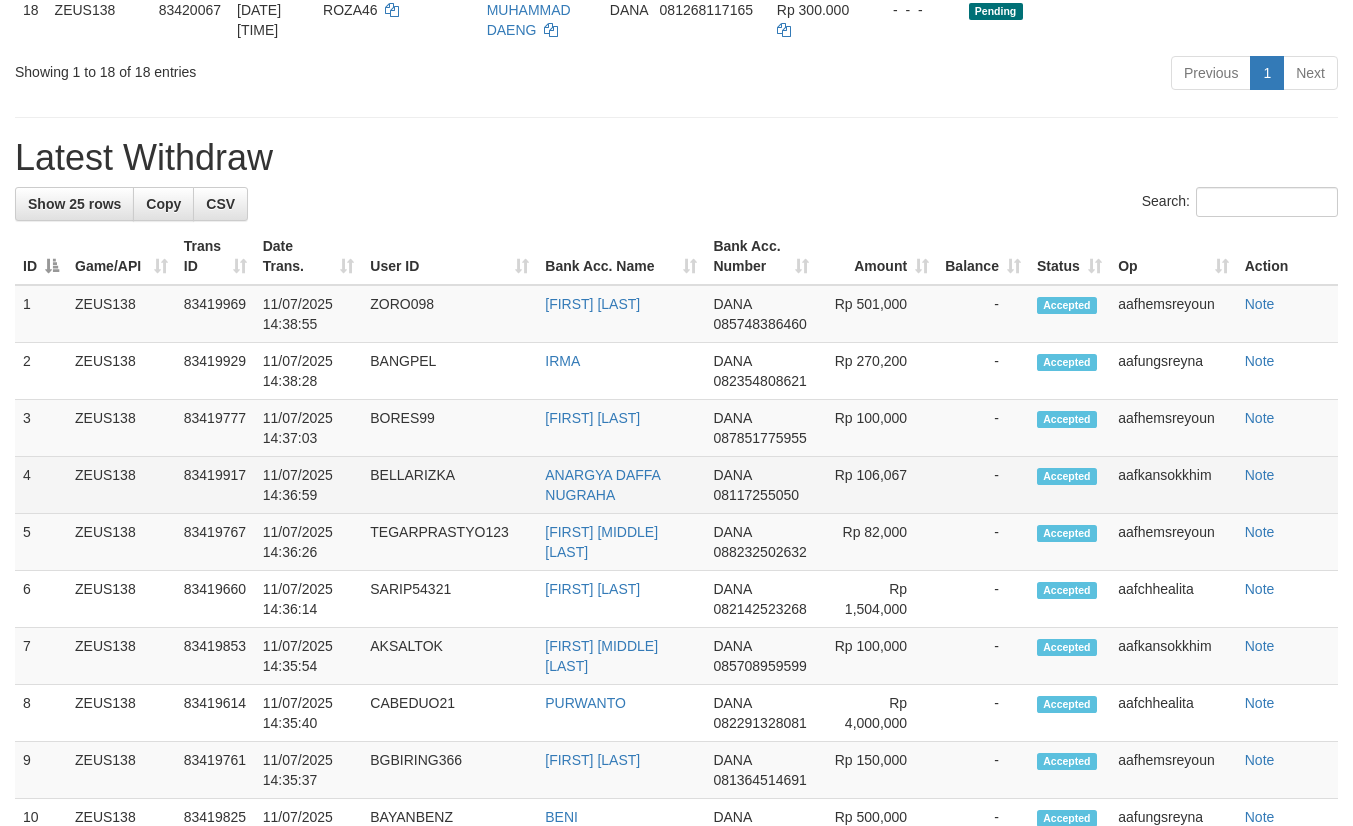 scroll, scrollTop: 0, scrollLeft: 0, axis: both 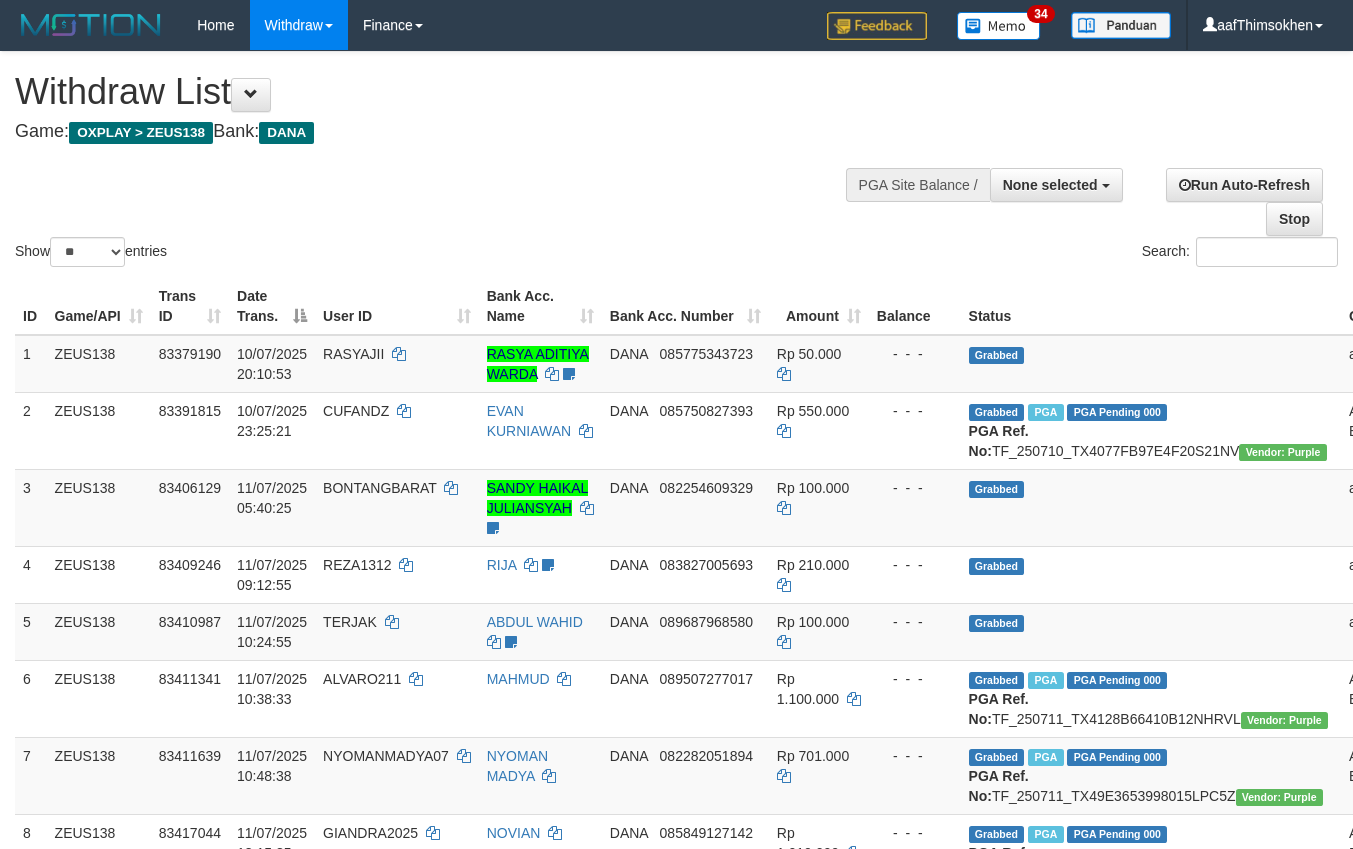 select 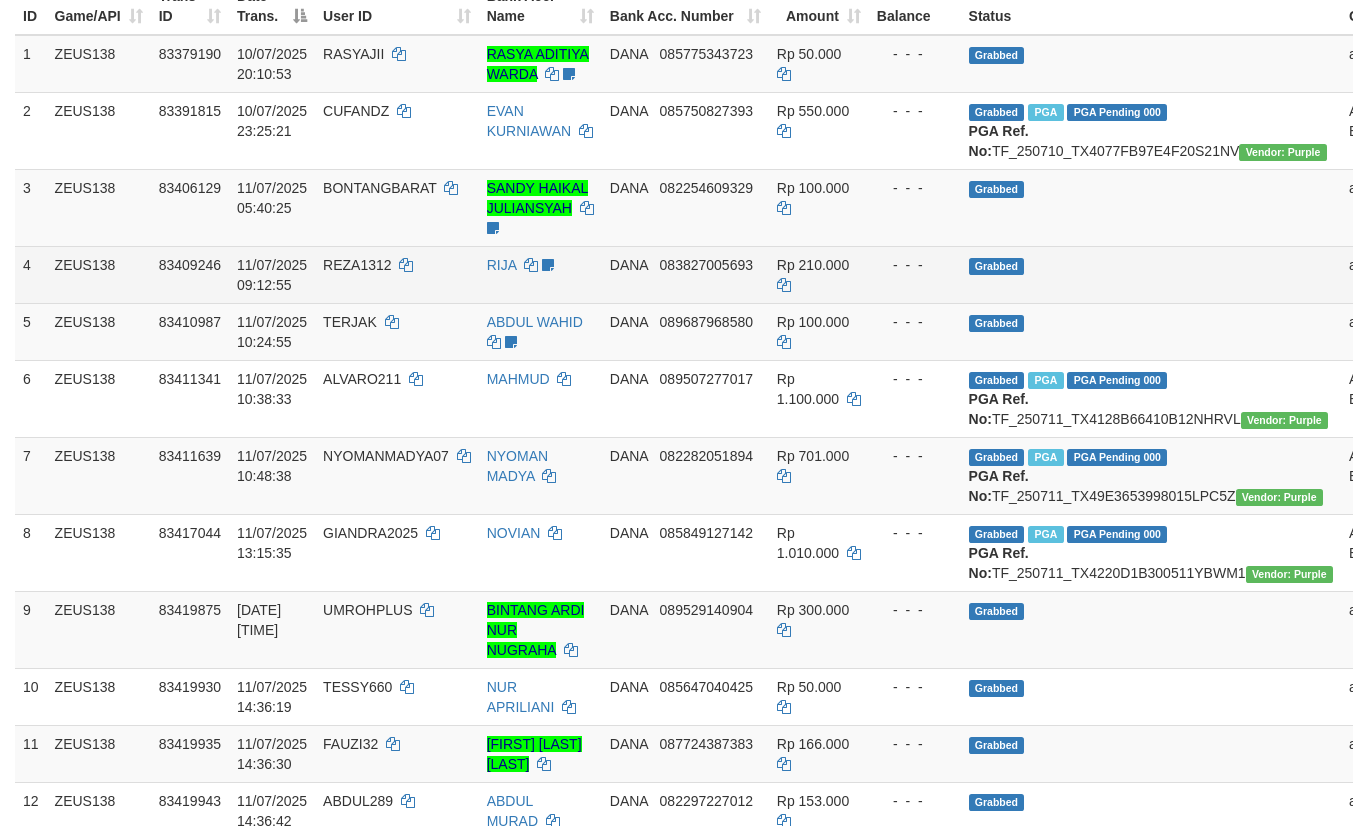 scroll, scrollTop: 900, scrollLeft: 0, axis: vertical 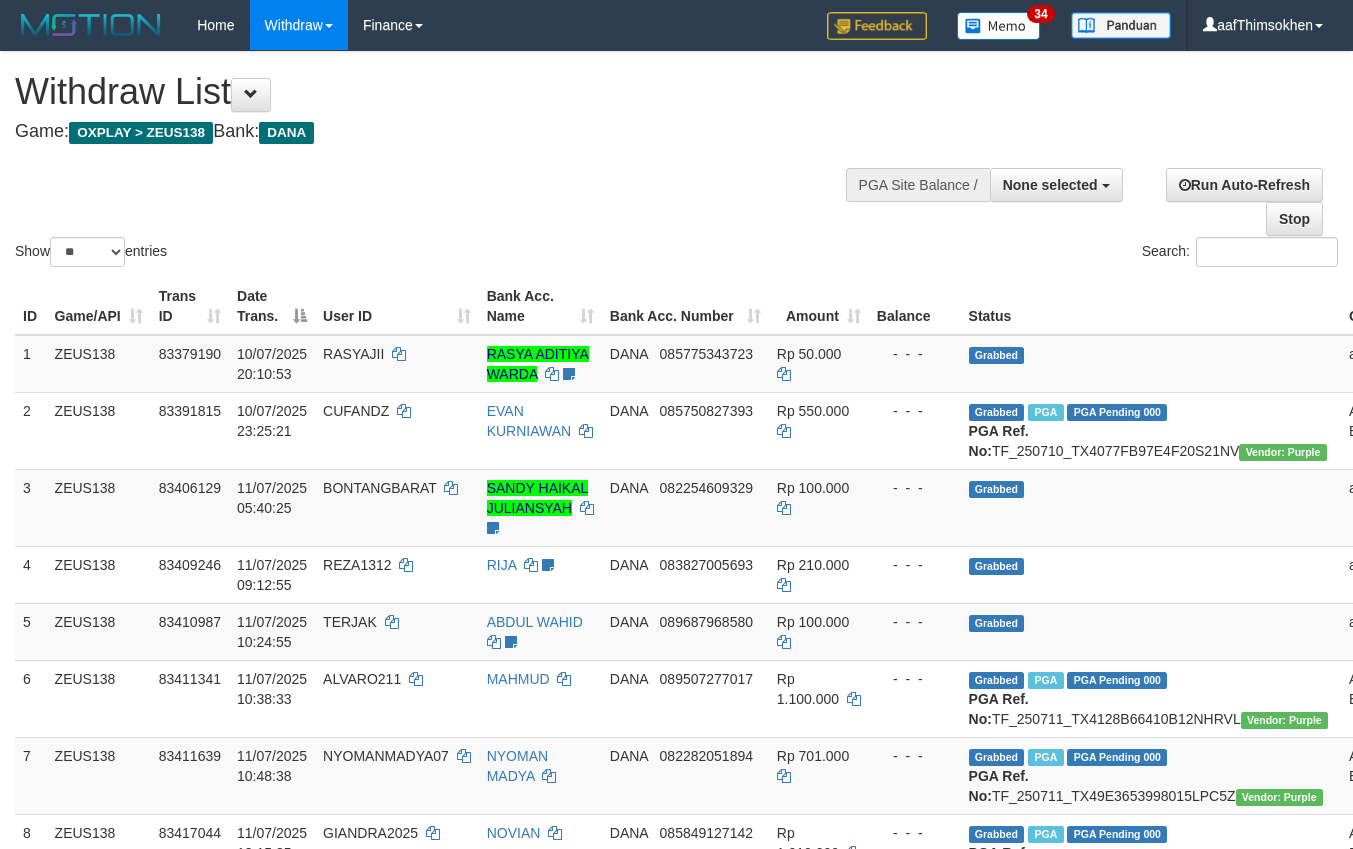 select 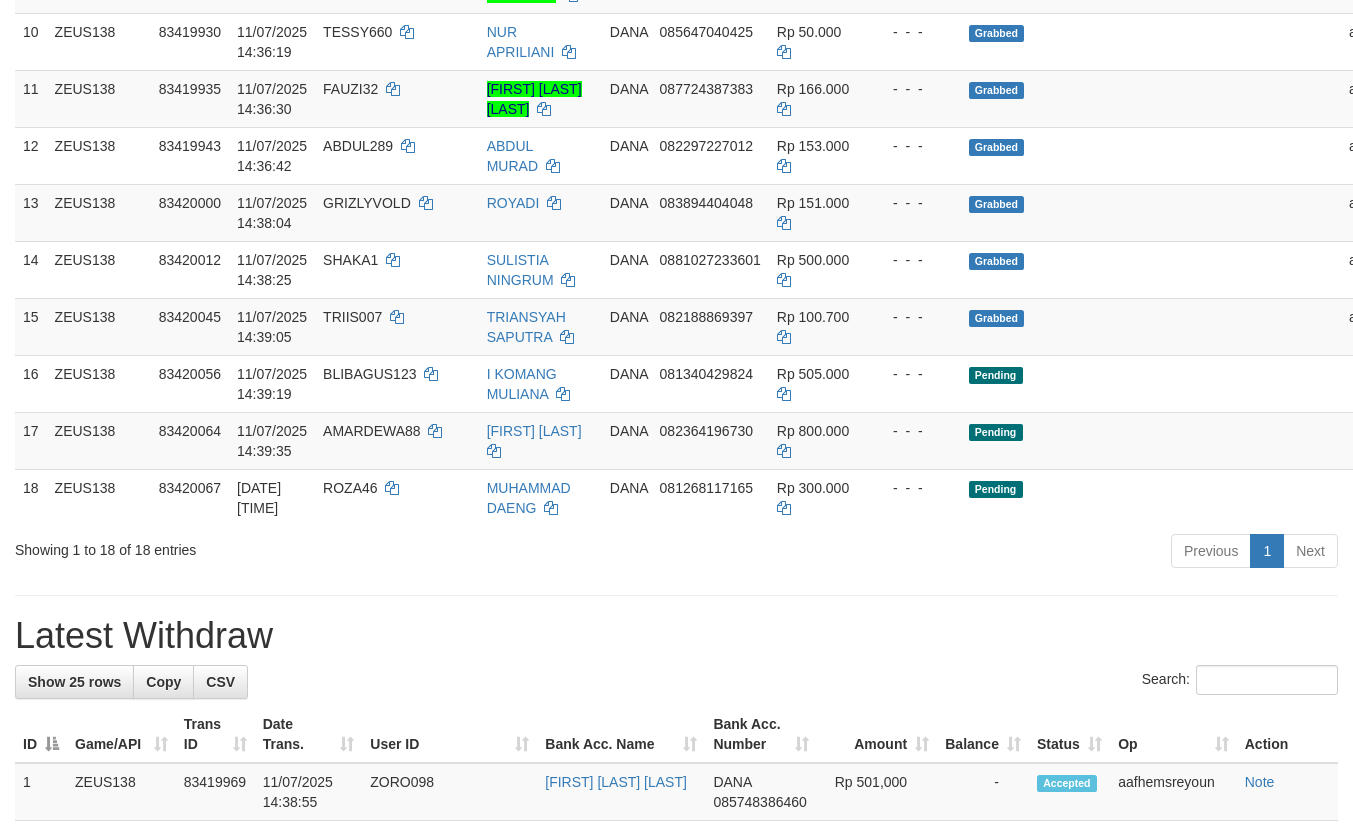 scroll, scrollTop: 900, scrollLeft: 0, axis: vertical 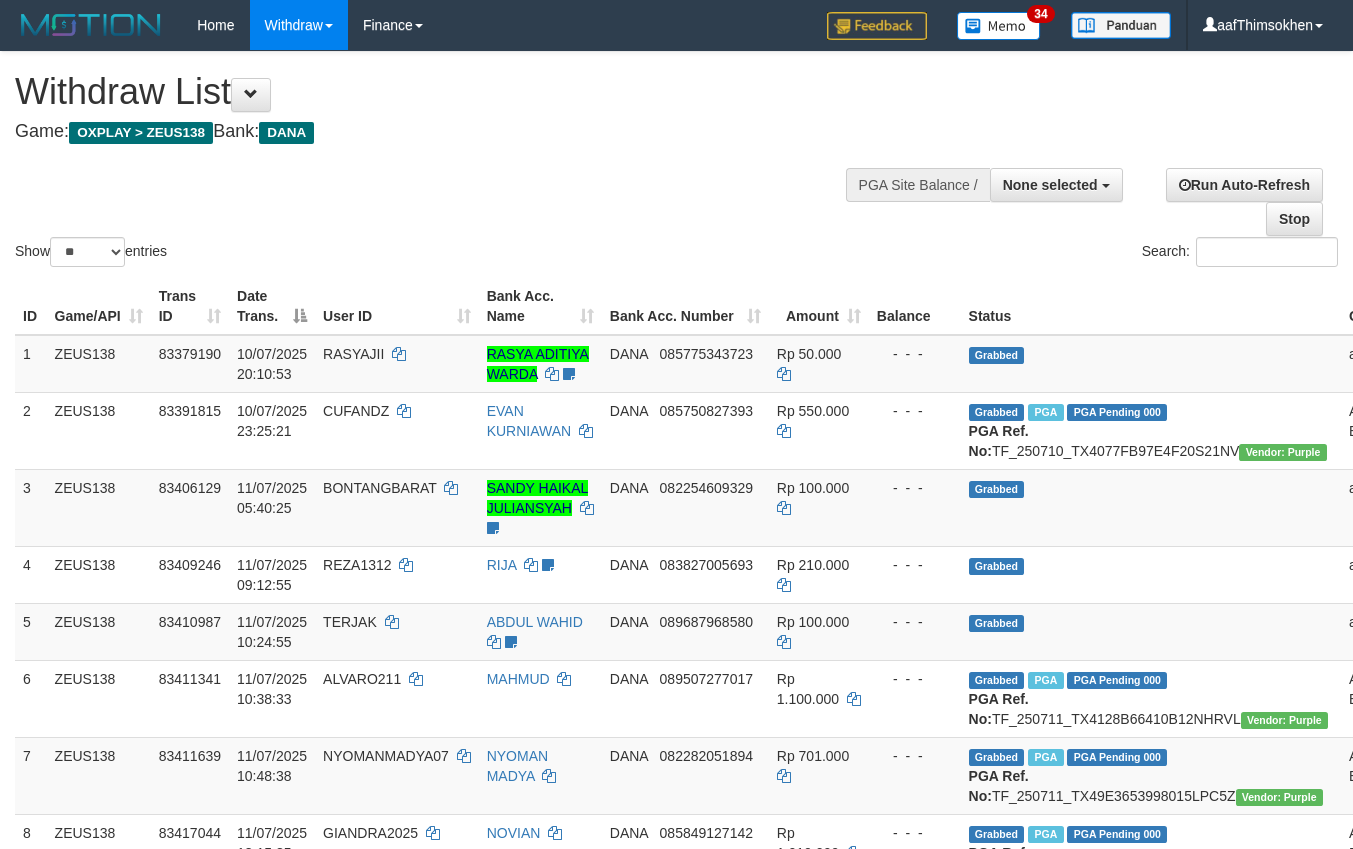 select 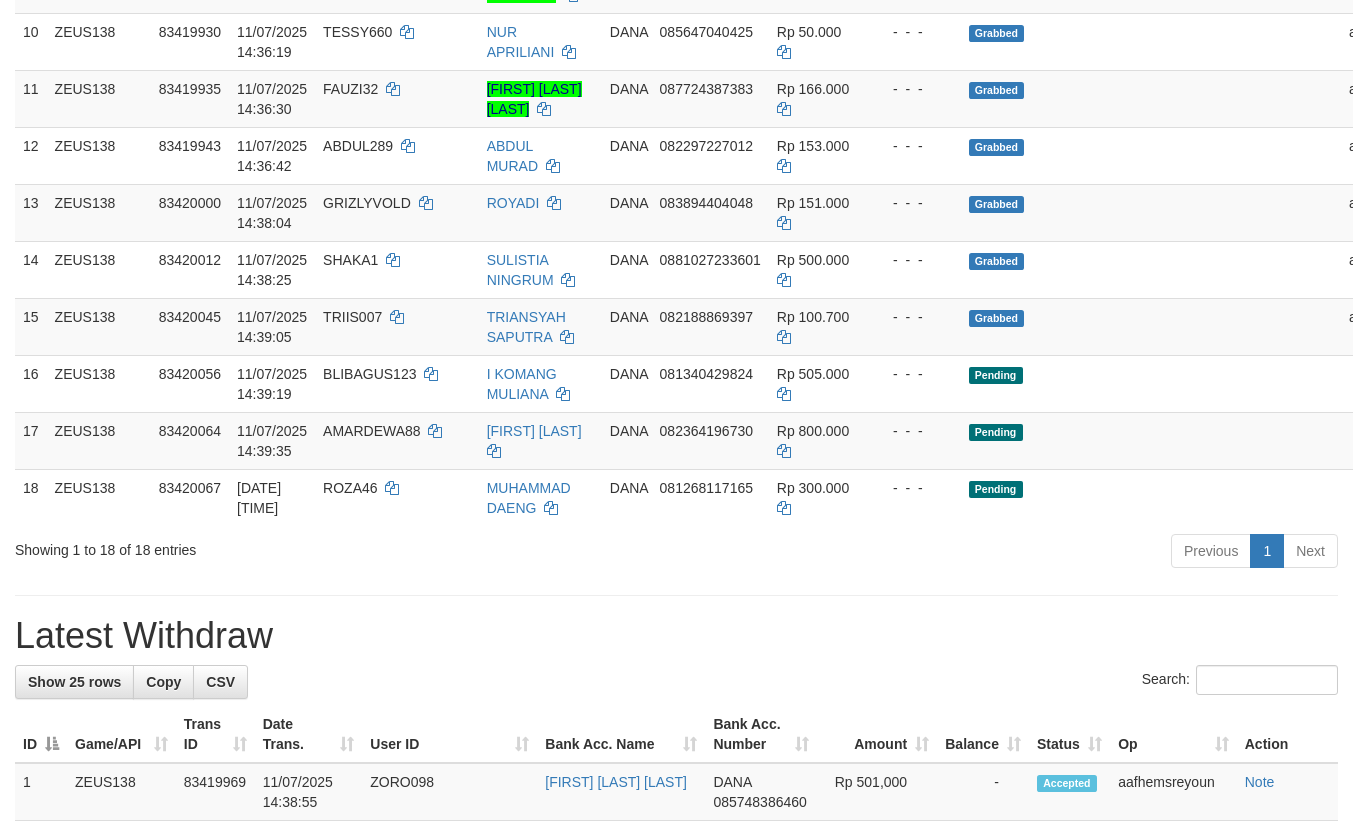 scroll, scrollTop: 900, scrollLeft: 0, axis: vertical 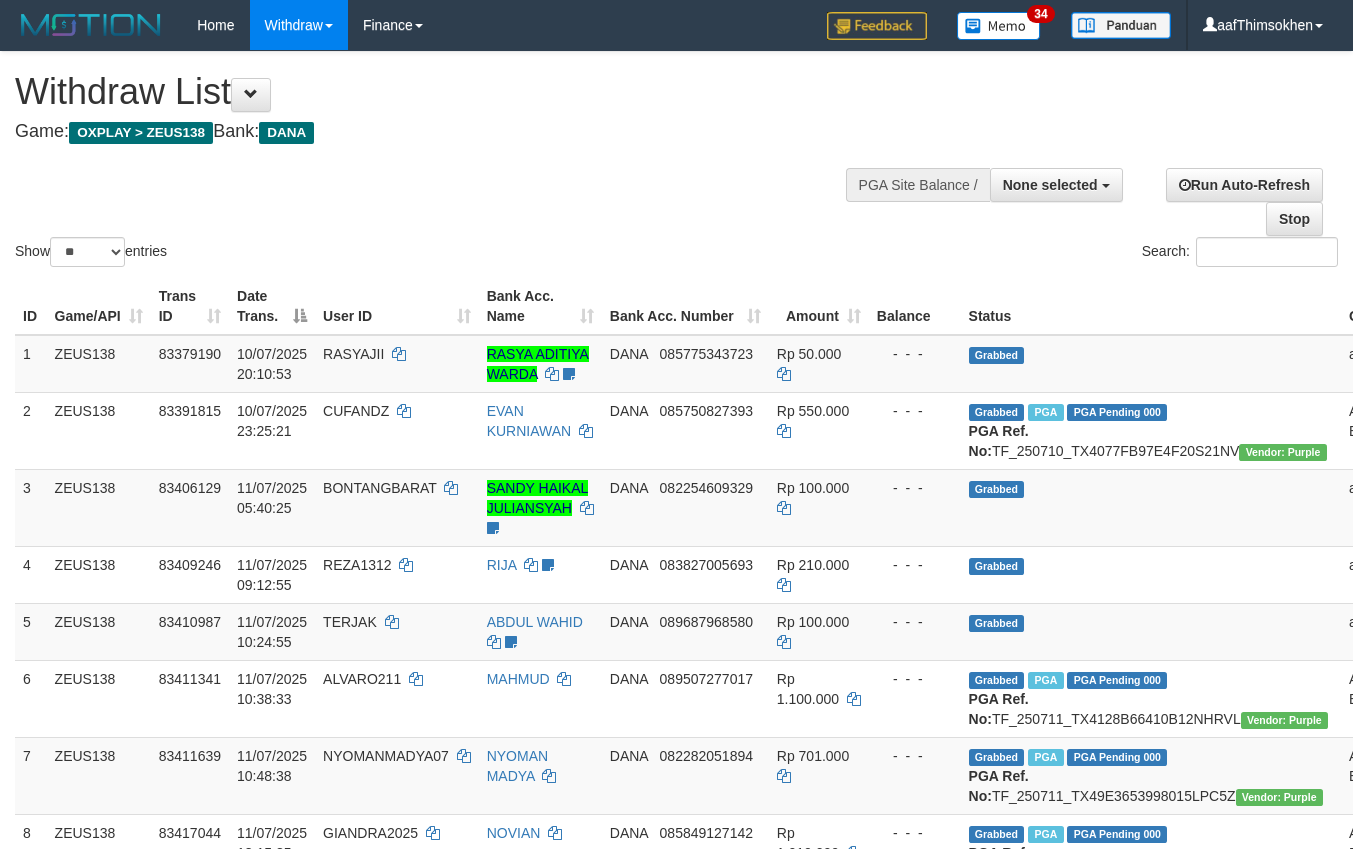 select 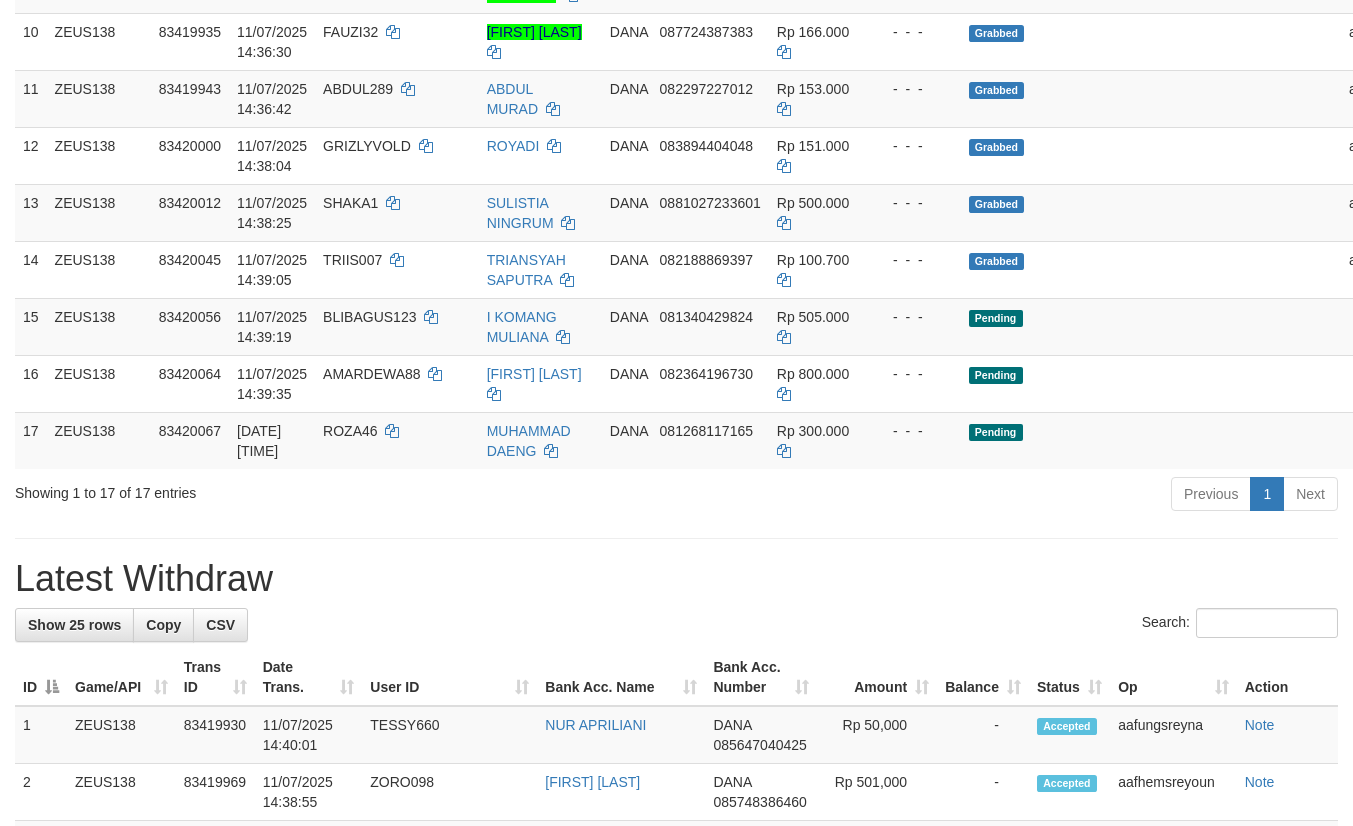 scroll, scrollTop: 900, scrollLeft: 0, axis: vertical 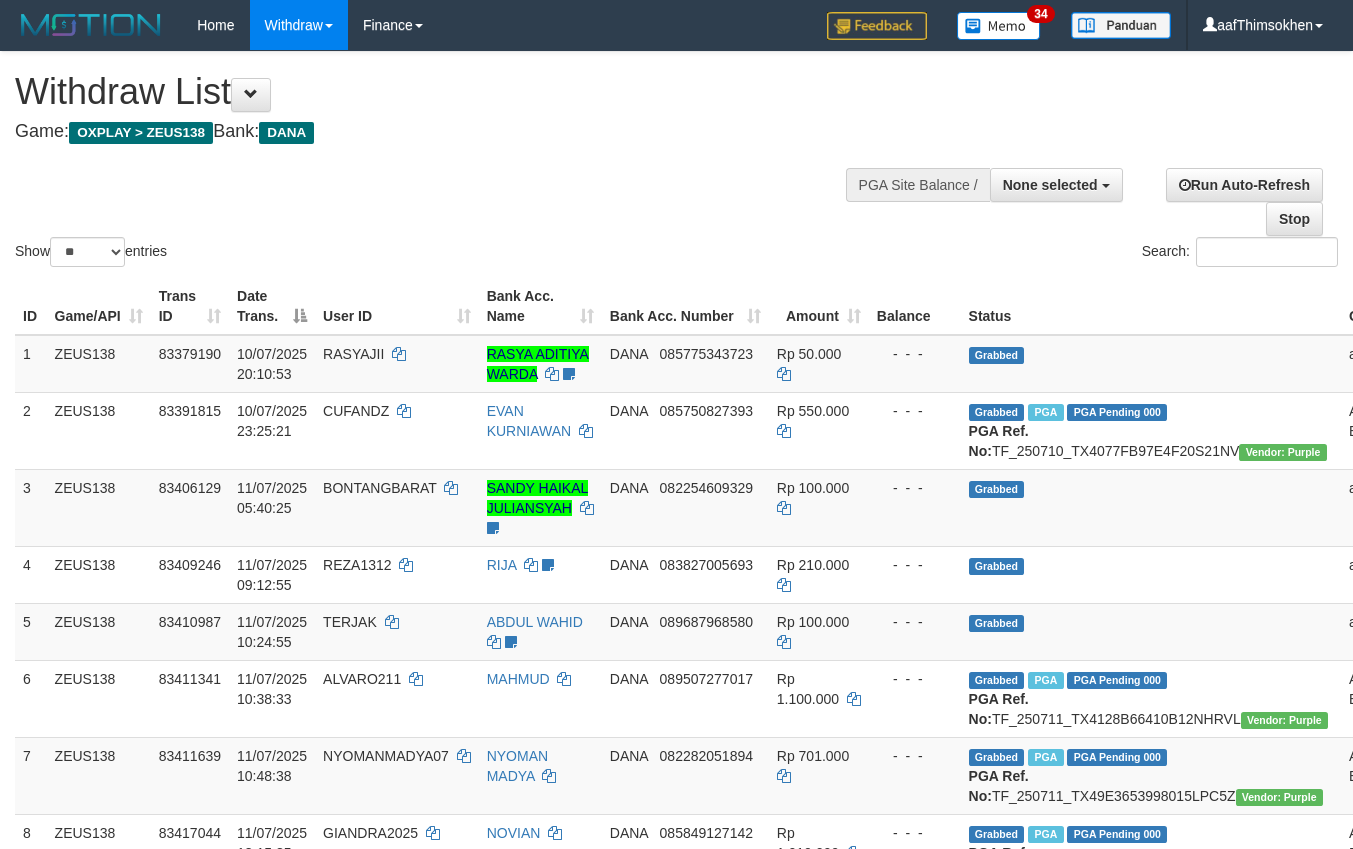 select 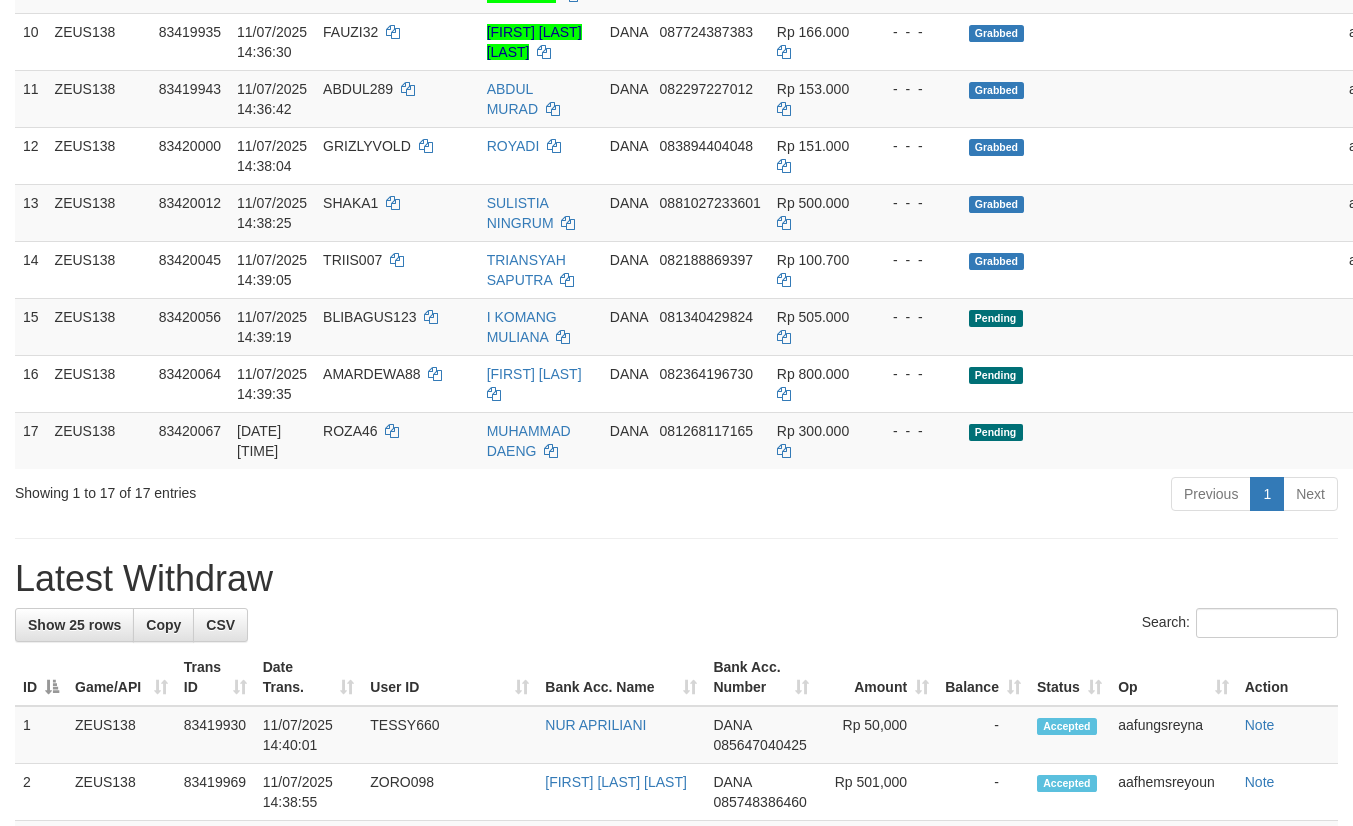 scroll, scrollTop: 900, scrollLeft: 0, axis: vertical 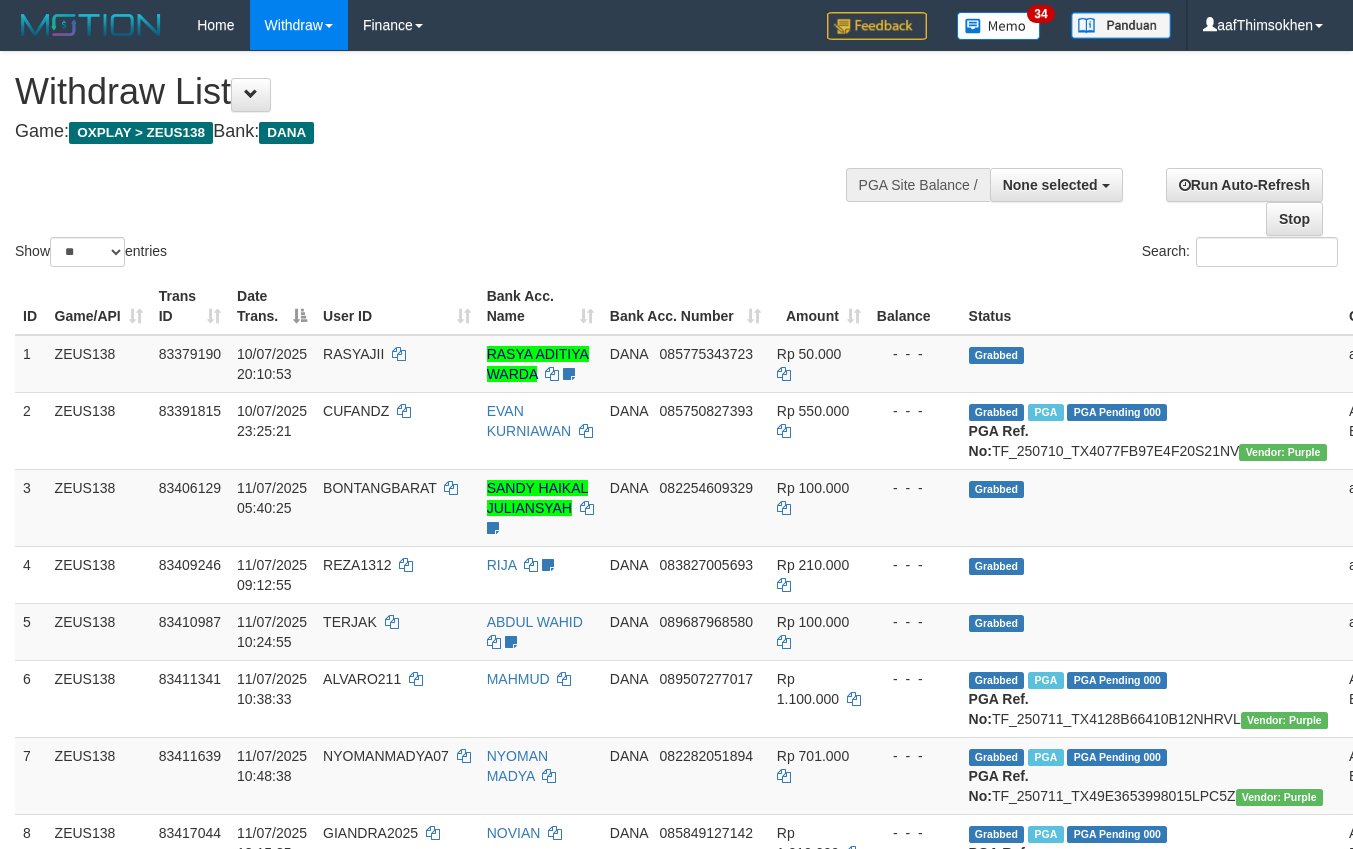 select 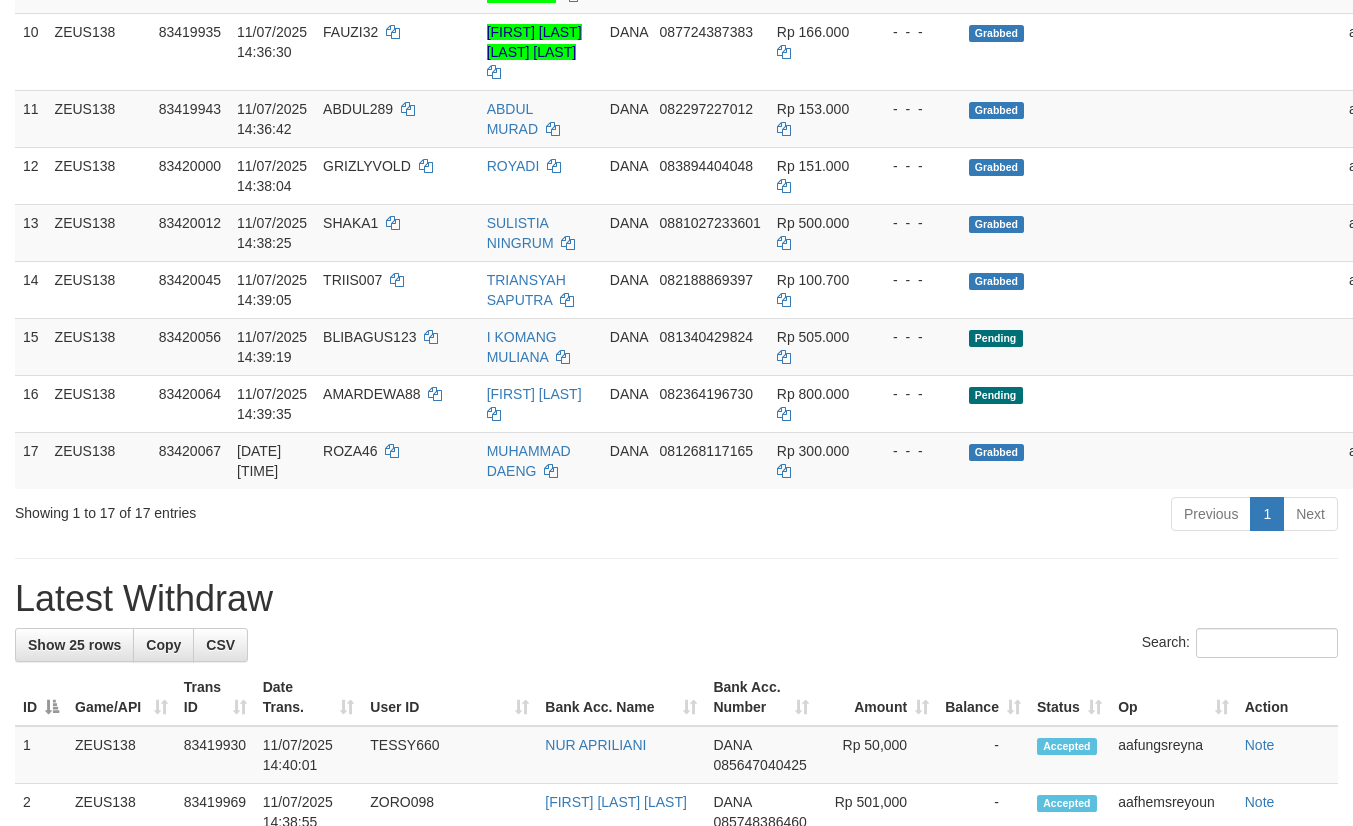 scroll, scrollTop: 900, scrollLeft: 0, axis: vertical 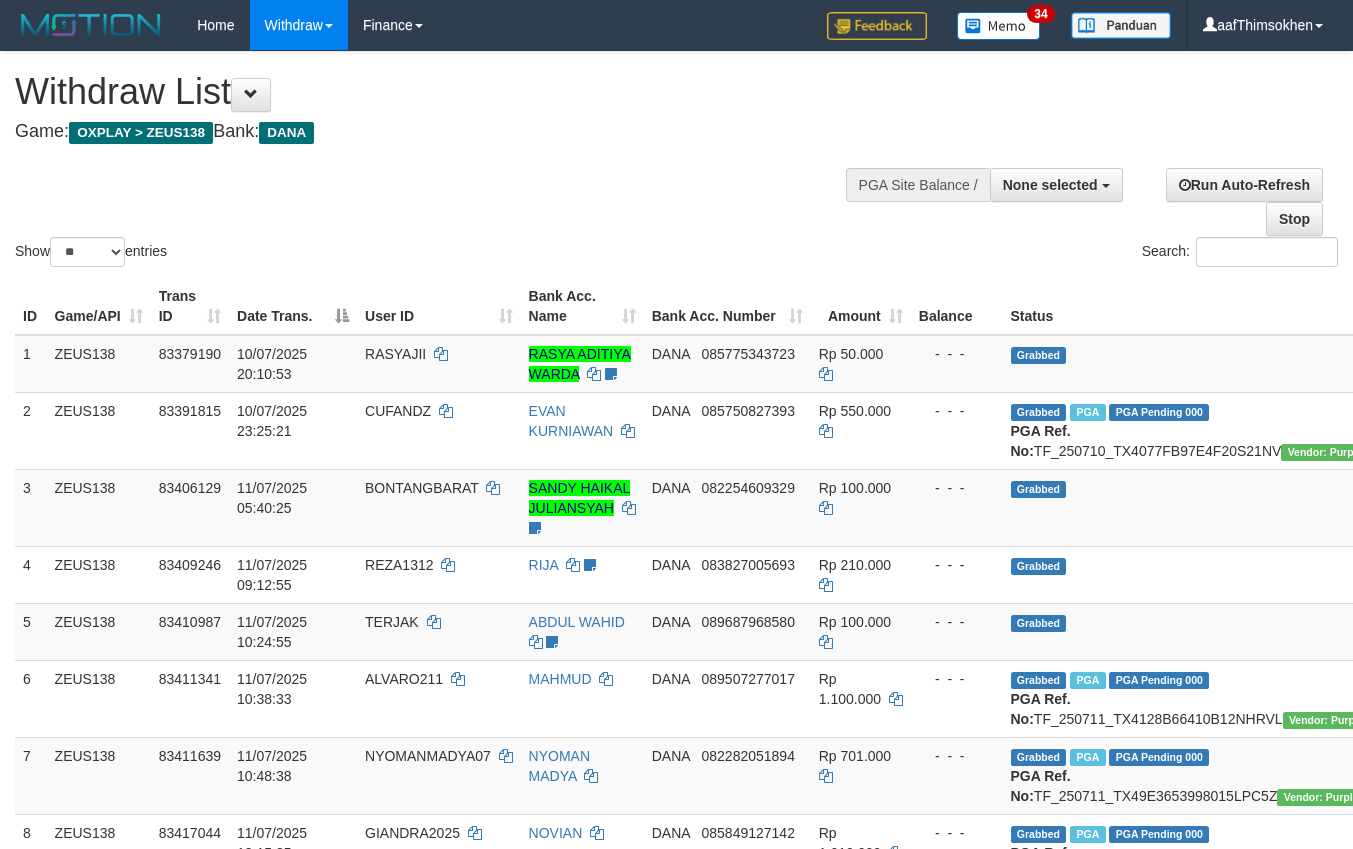 select 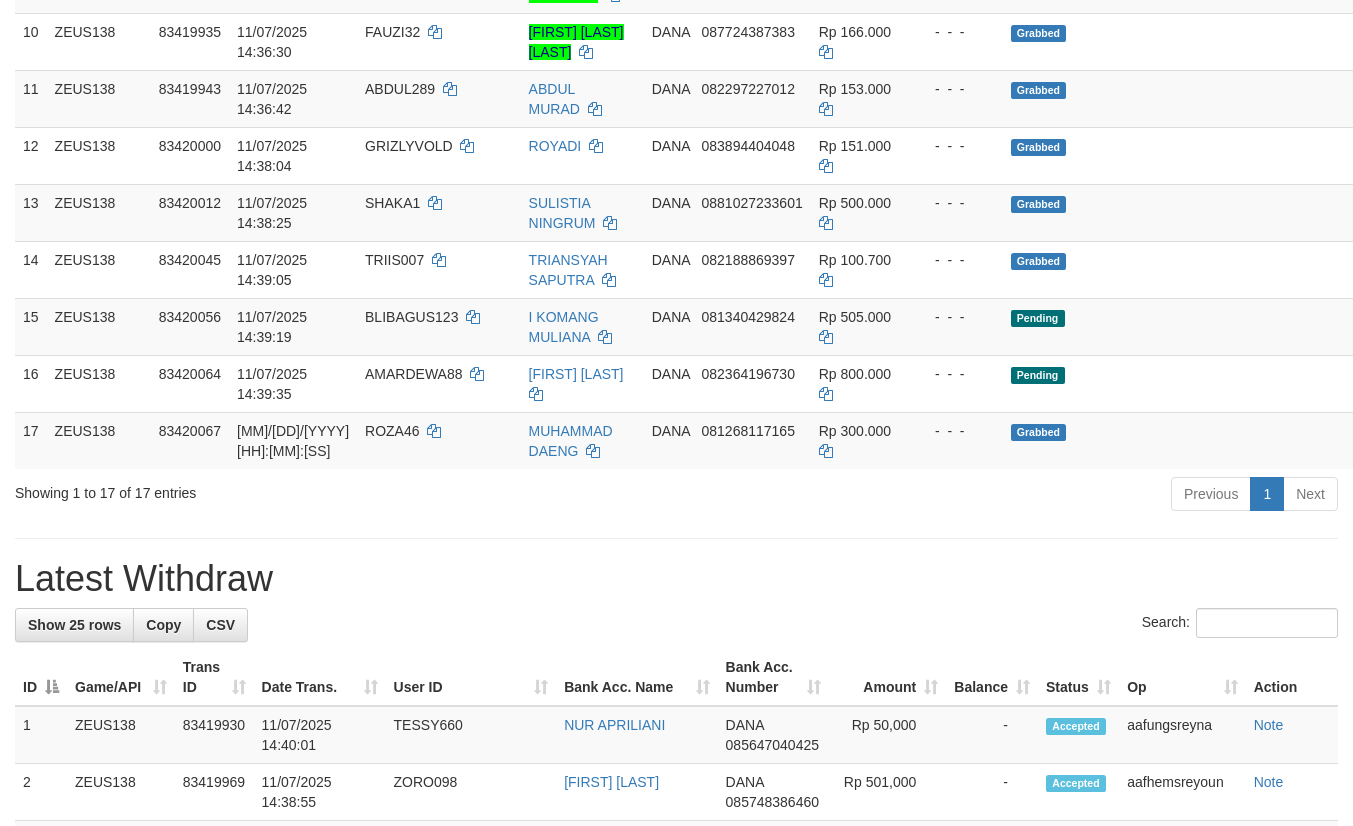 scroll, scrollTop: 900, scrollLeft: 0, axis: vertical 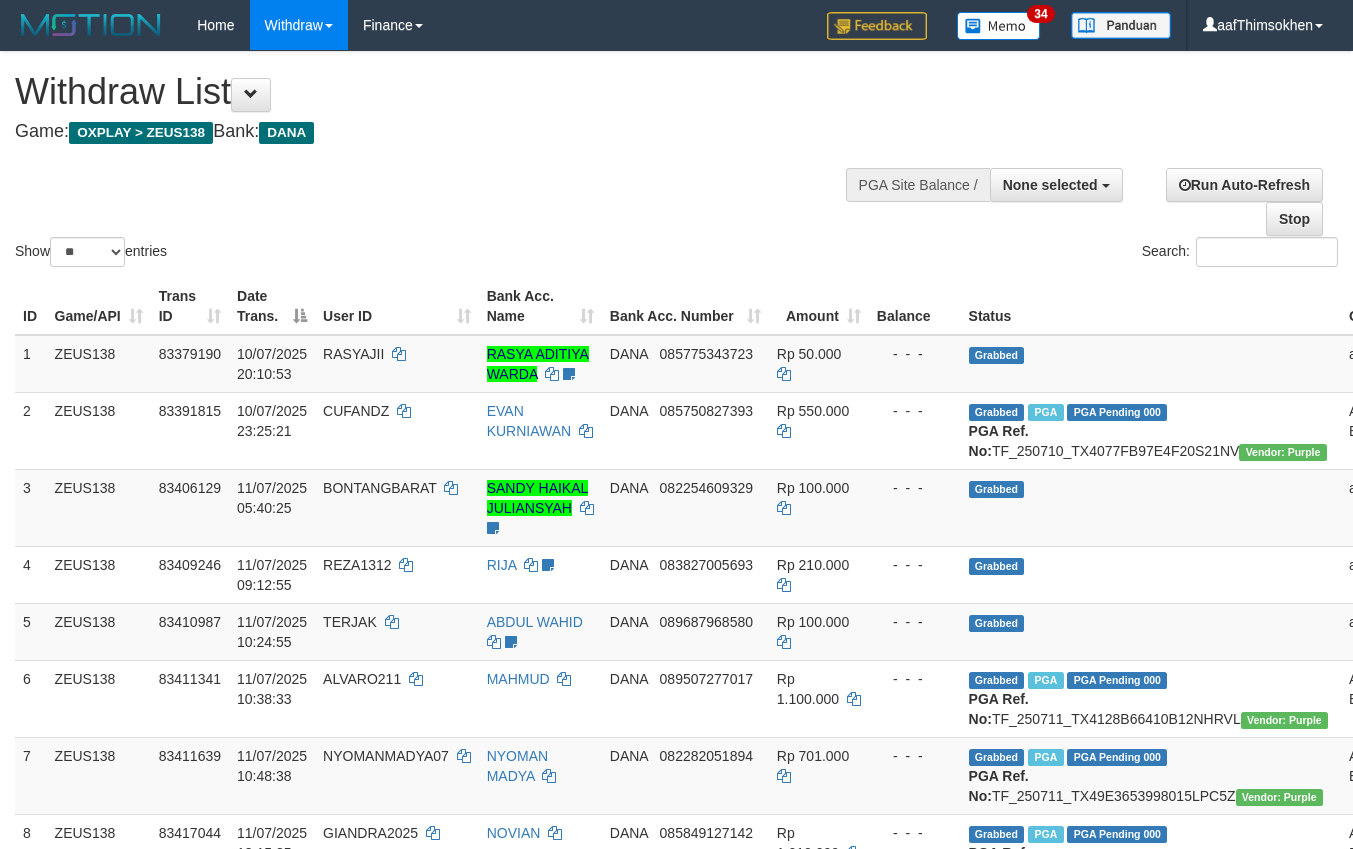 select 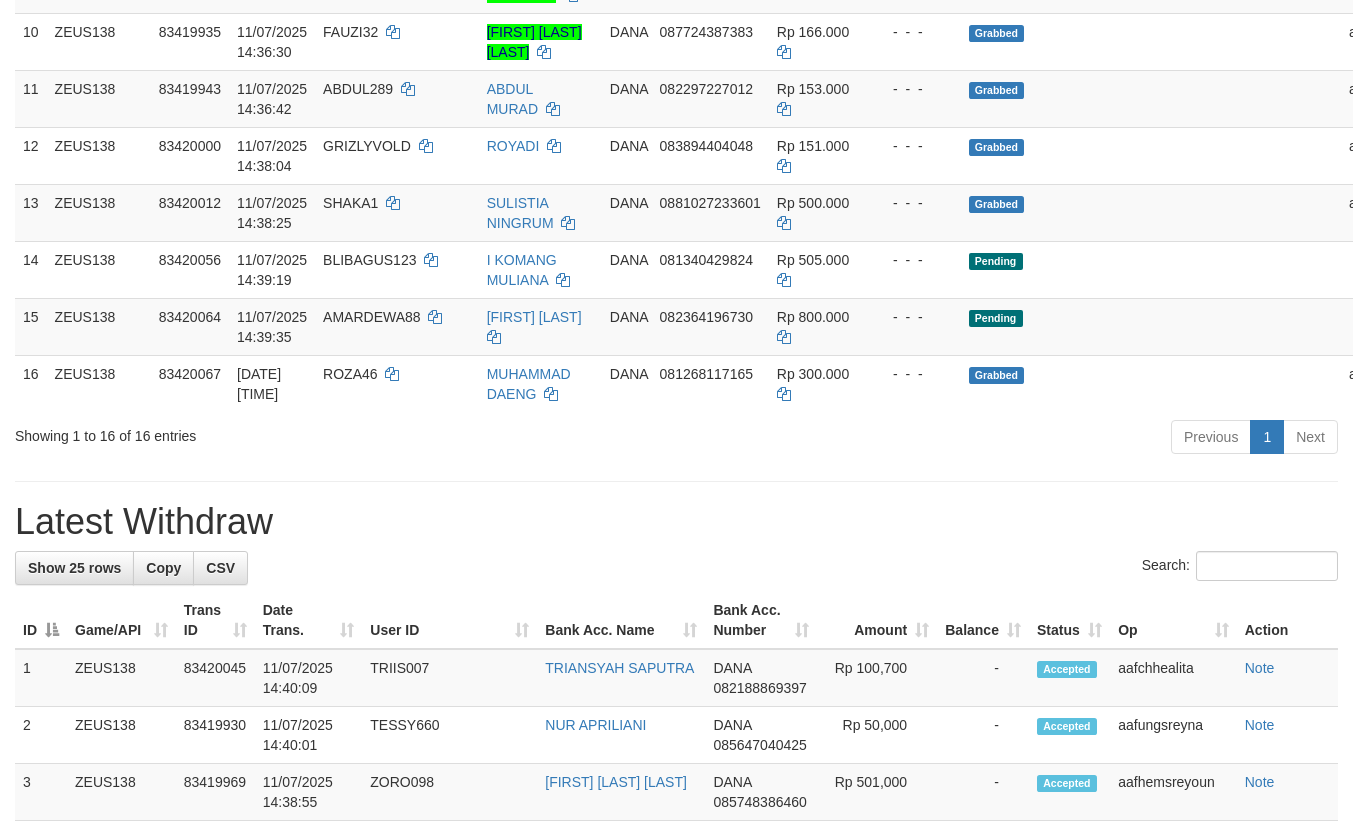 scroll, scrollTop: 900, scrollLeft: 0, axis: vertical 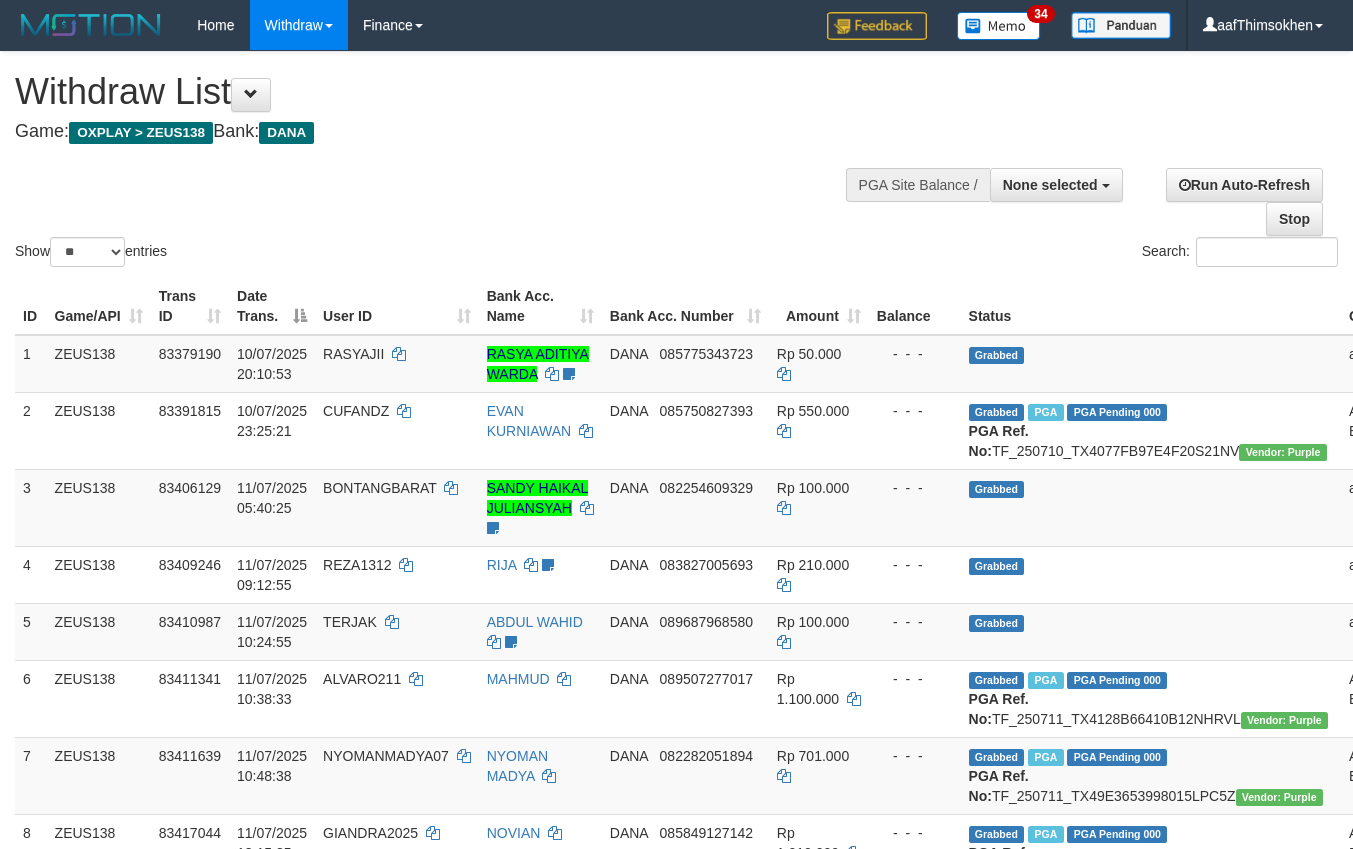 select 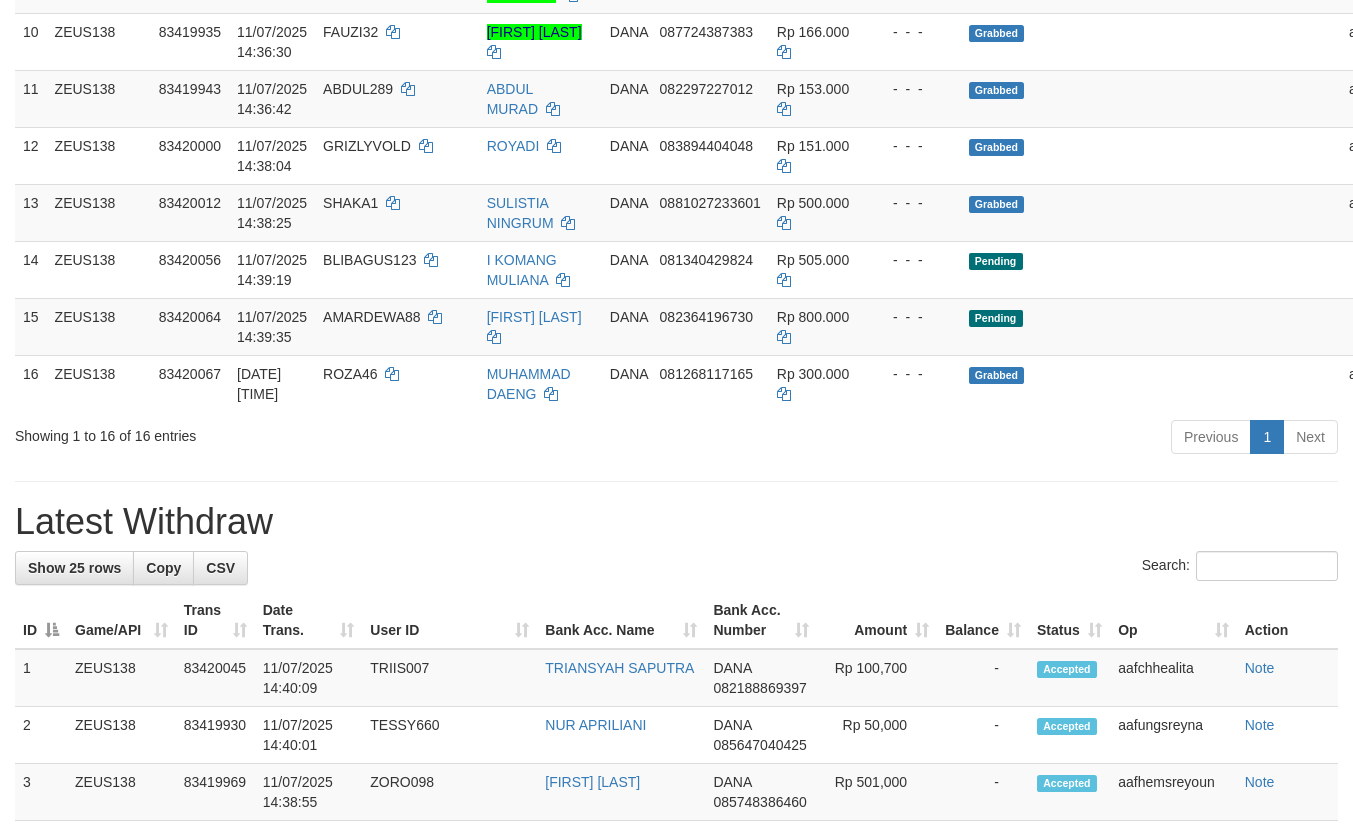 scroll, scrollTop: 900, scrollLeft: 0, axis: vertical 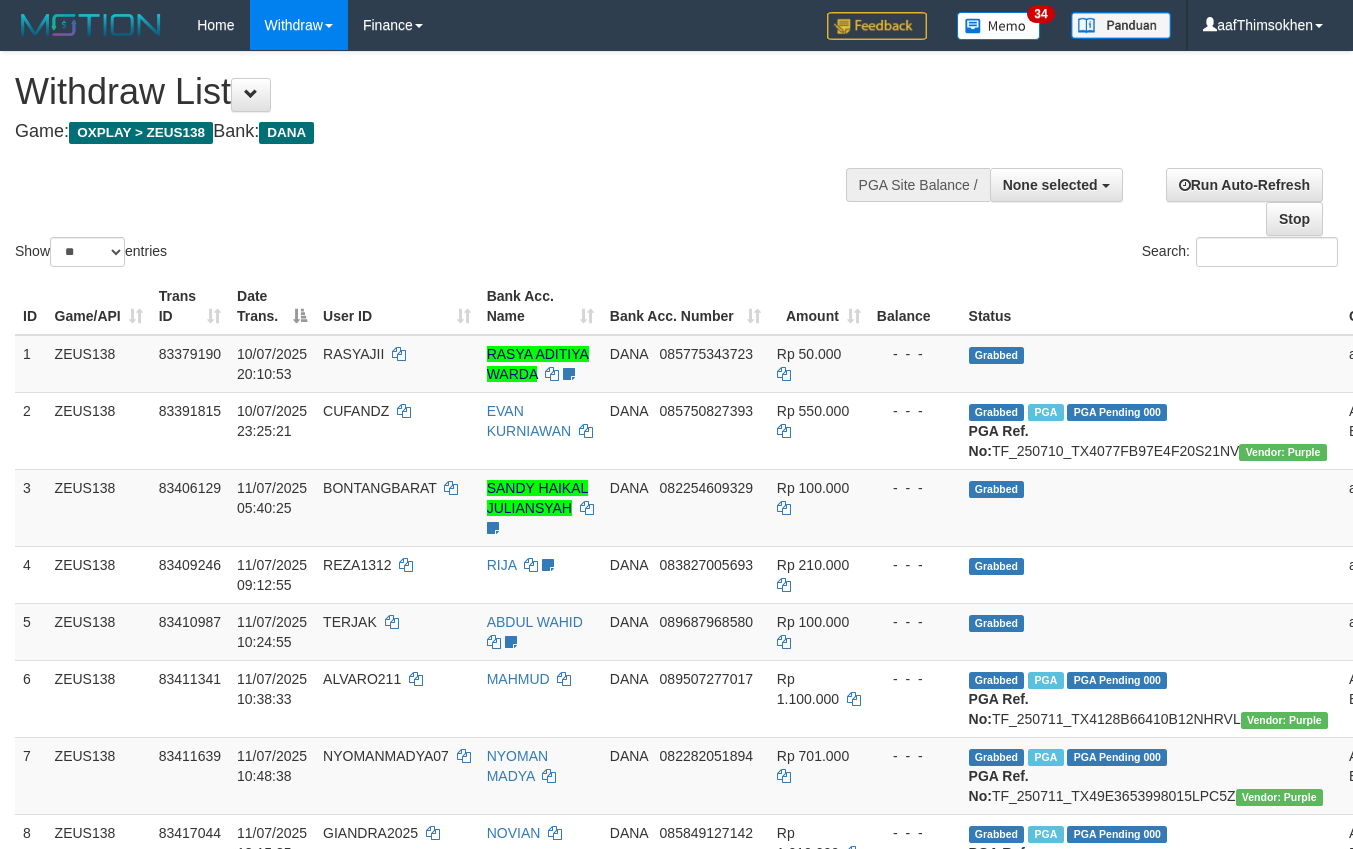 select 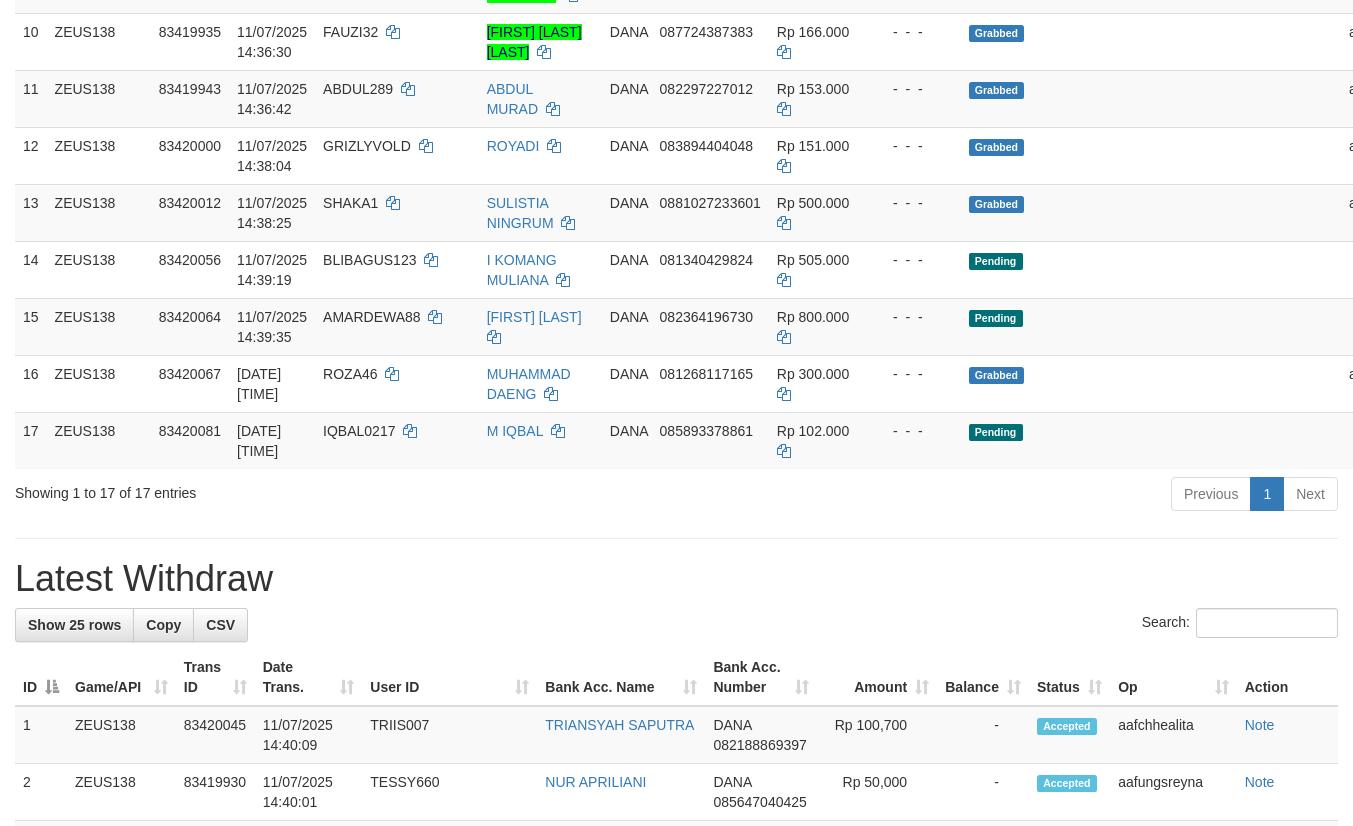 scroll, scrollTop: 900, scrollLeft: 0, axis: vertical 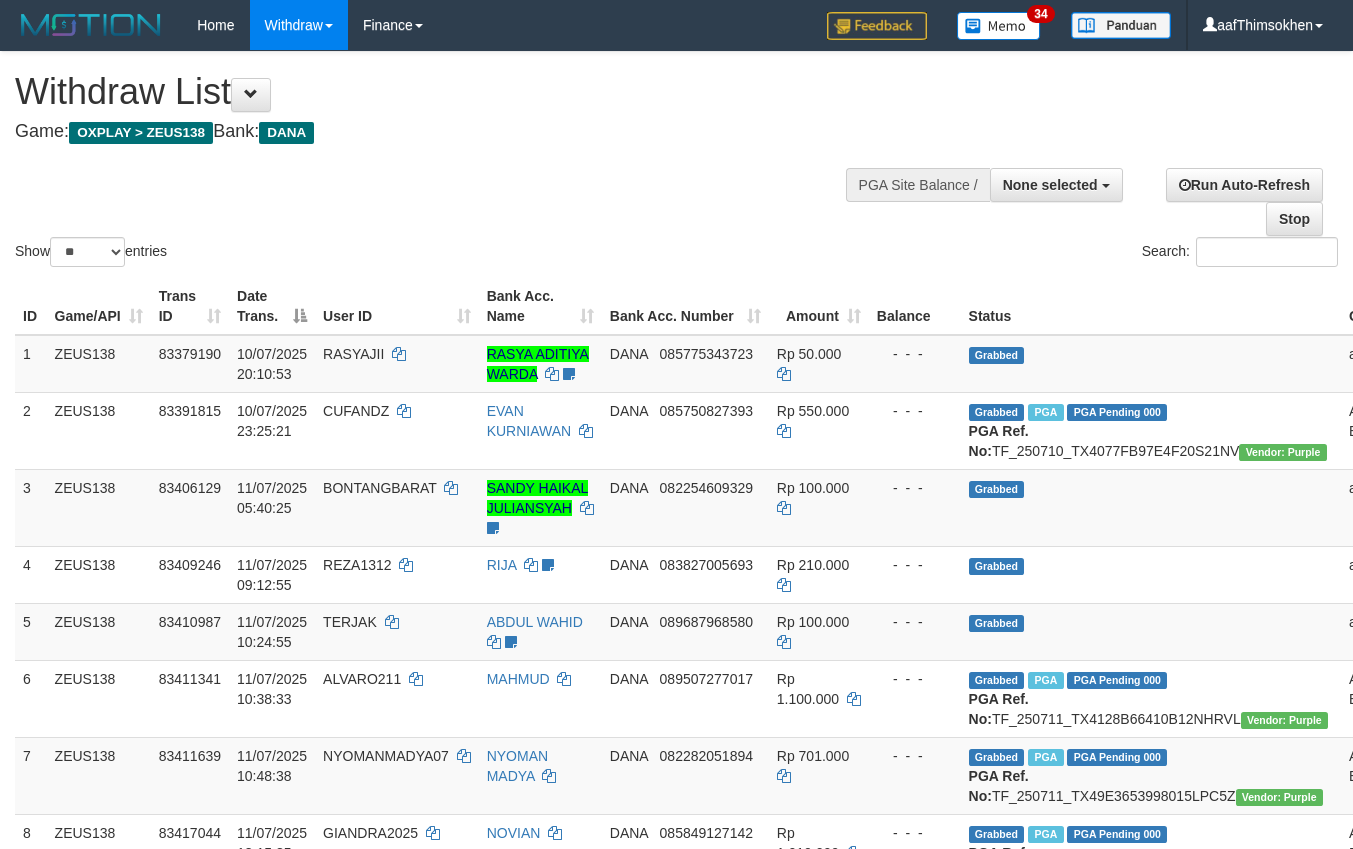 select 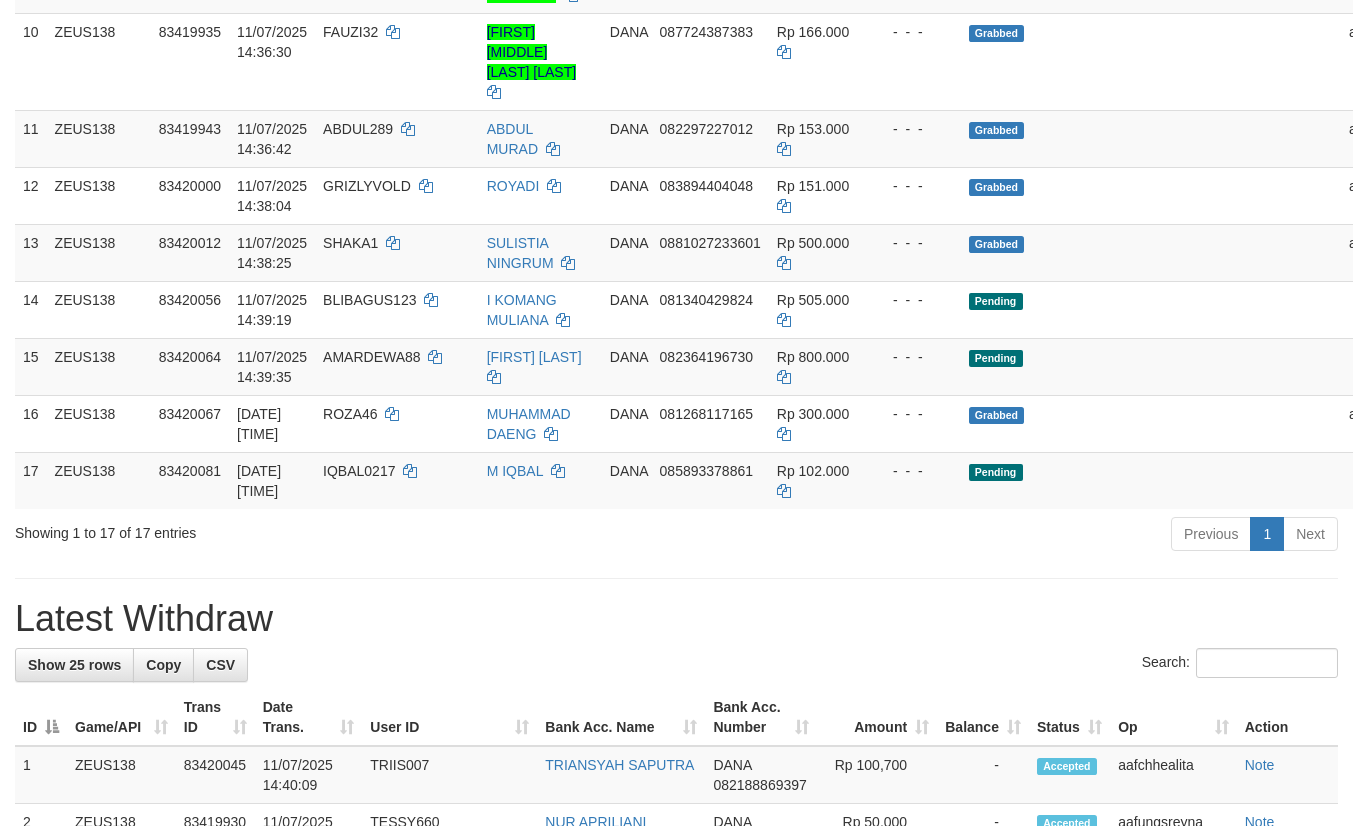 scroll, scrollTop: 900, scrollLeft: 0, axis: vertical 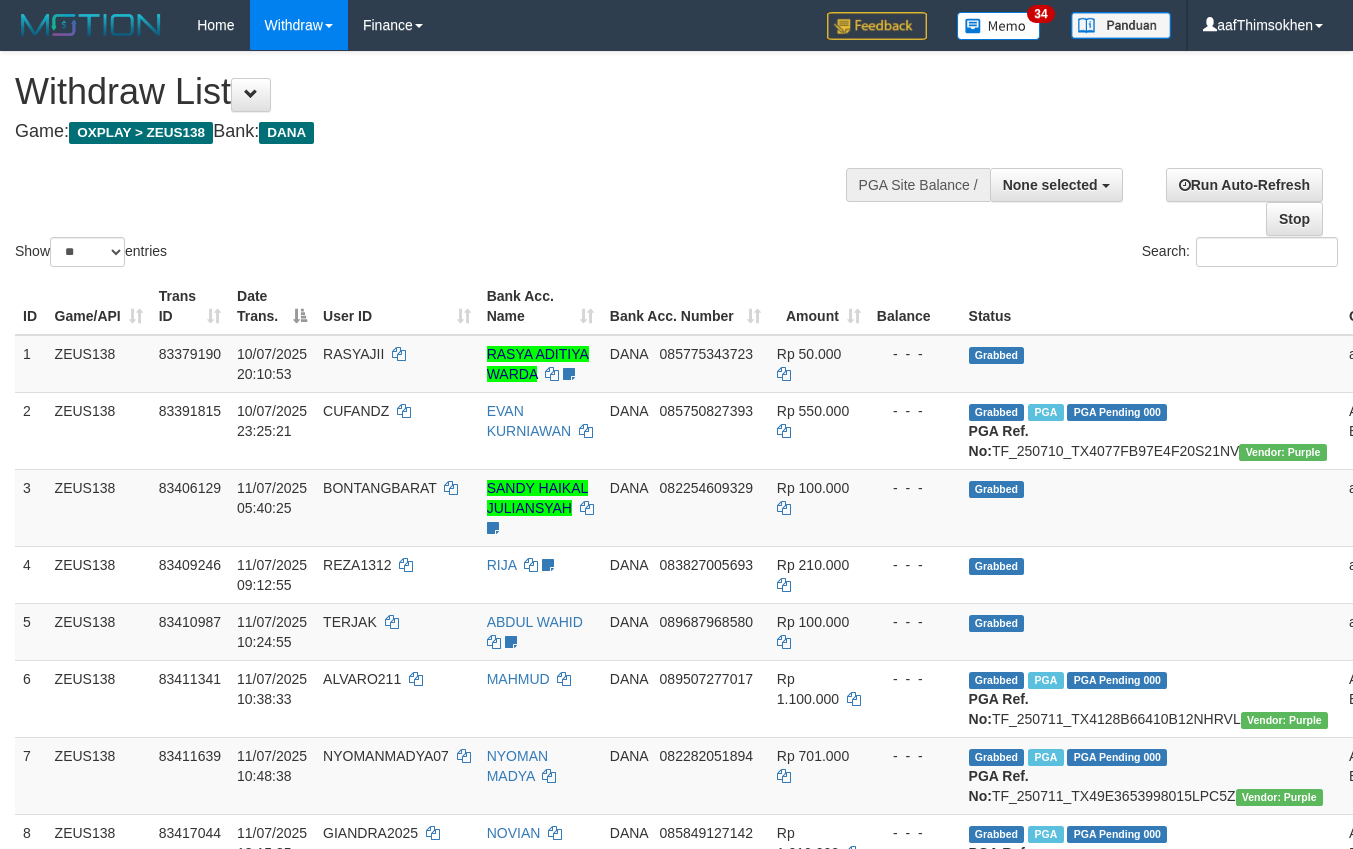 select 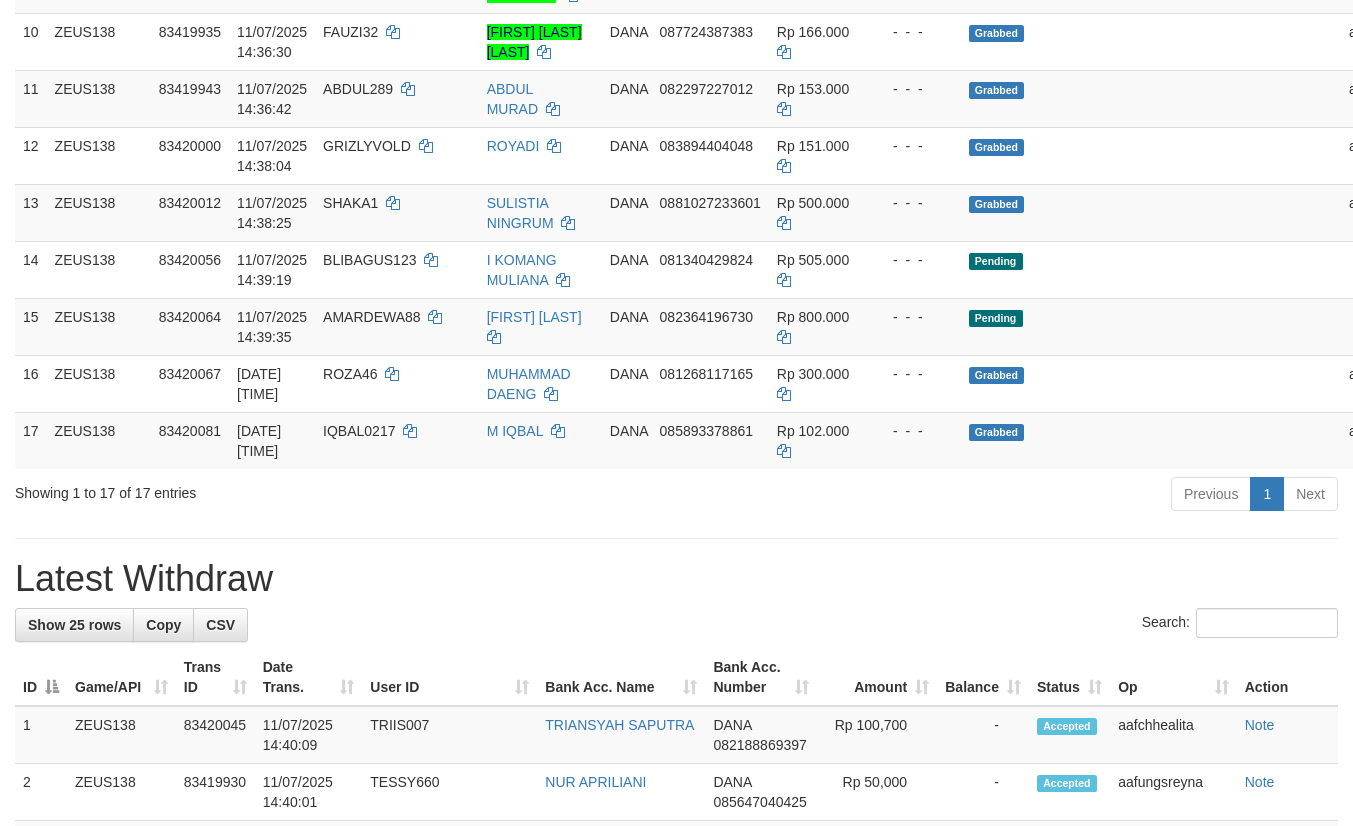 scroll, scrollTop: 900, scrollLeft: 0, axis: vertical 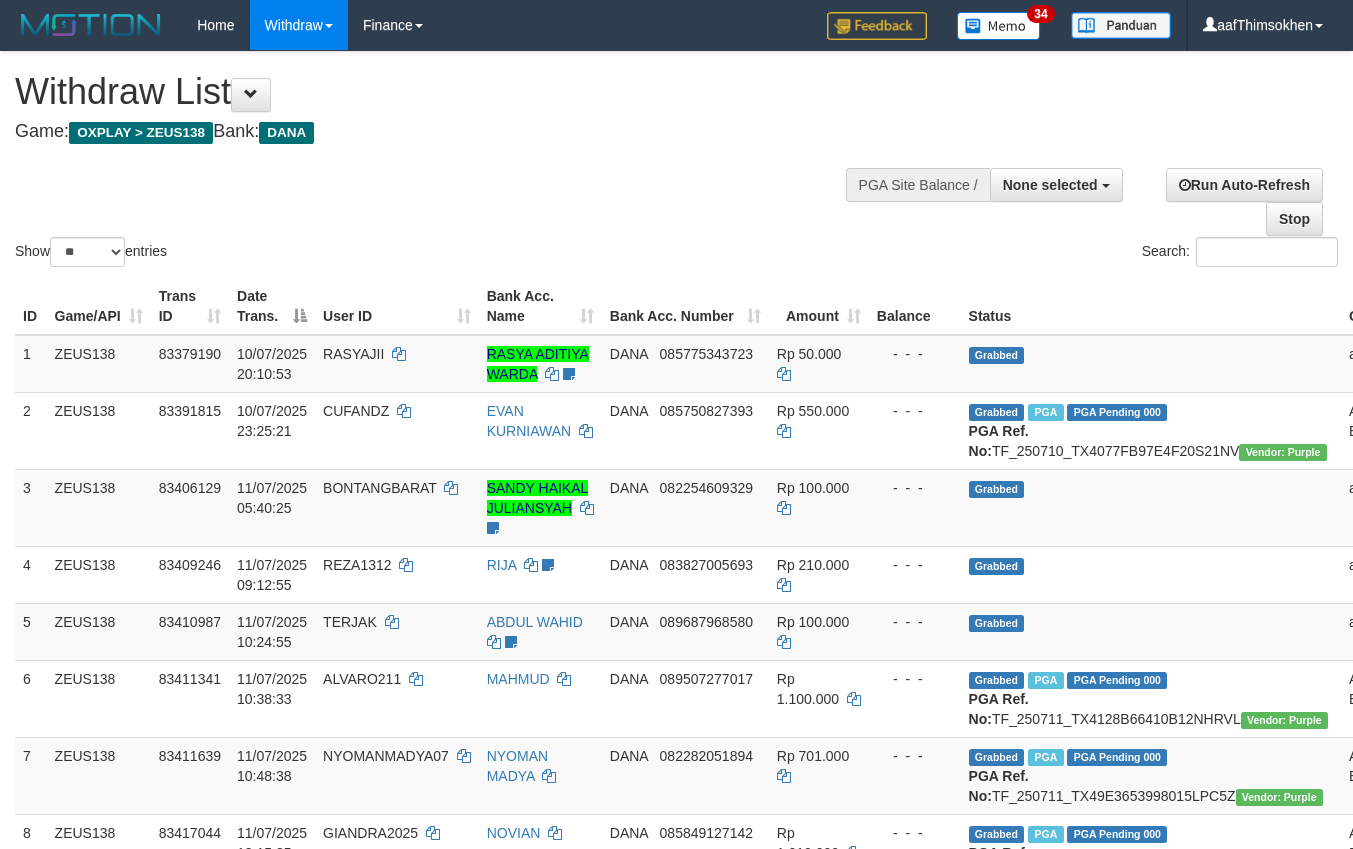 select 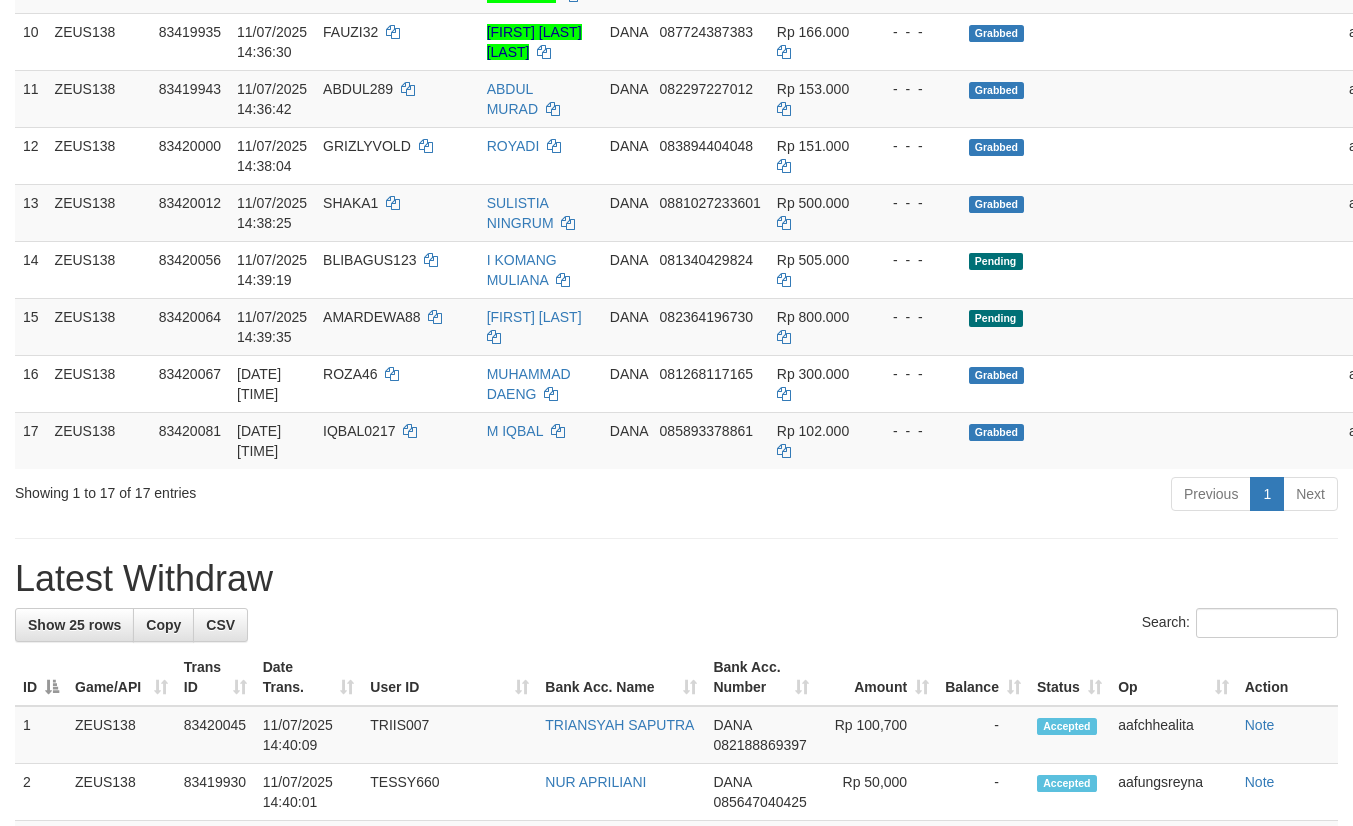 scroll, scrollTop: 900, scrollLeft: 0, axis: vertical 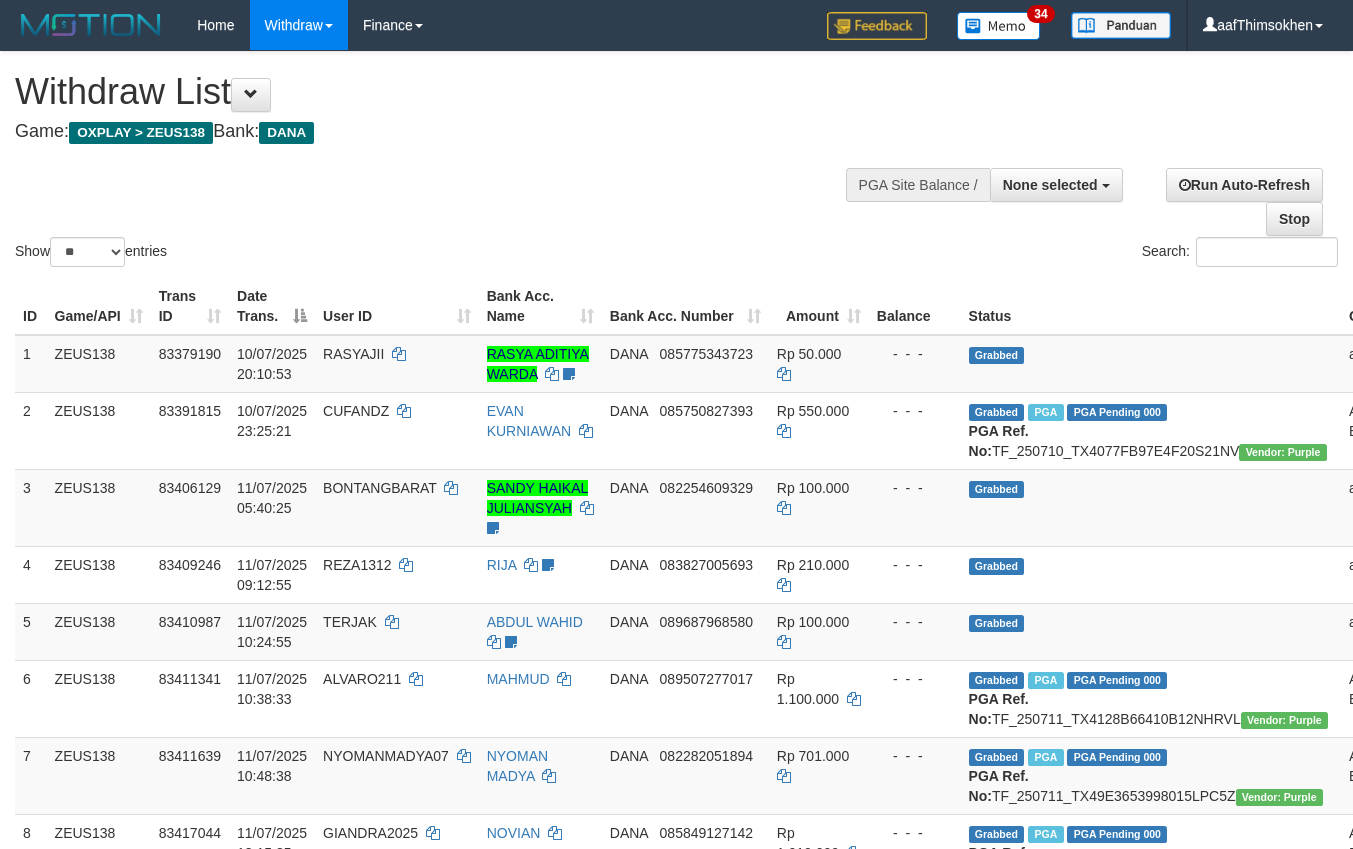 select 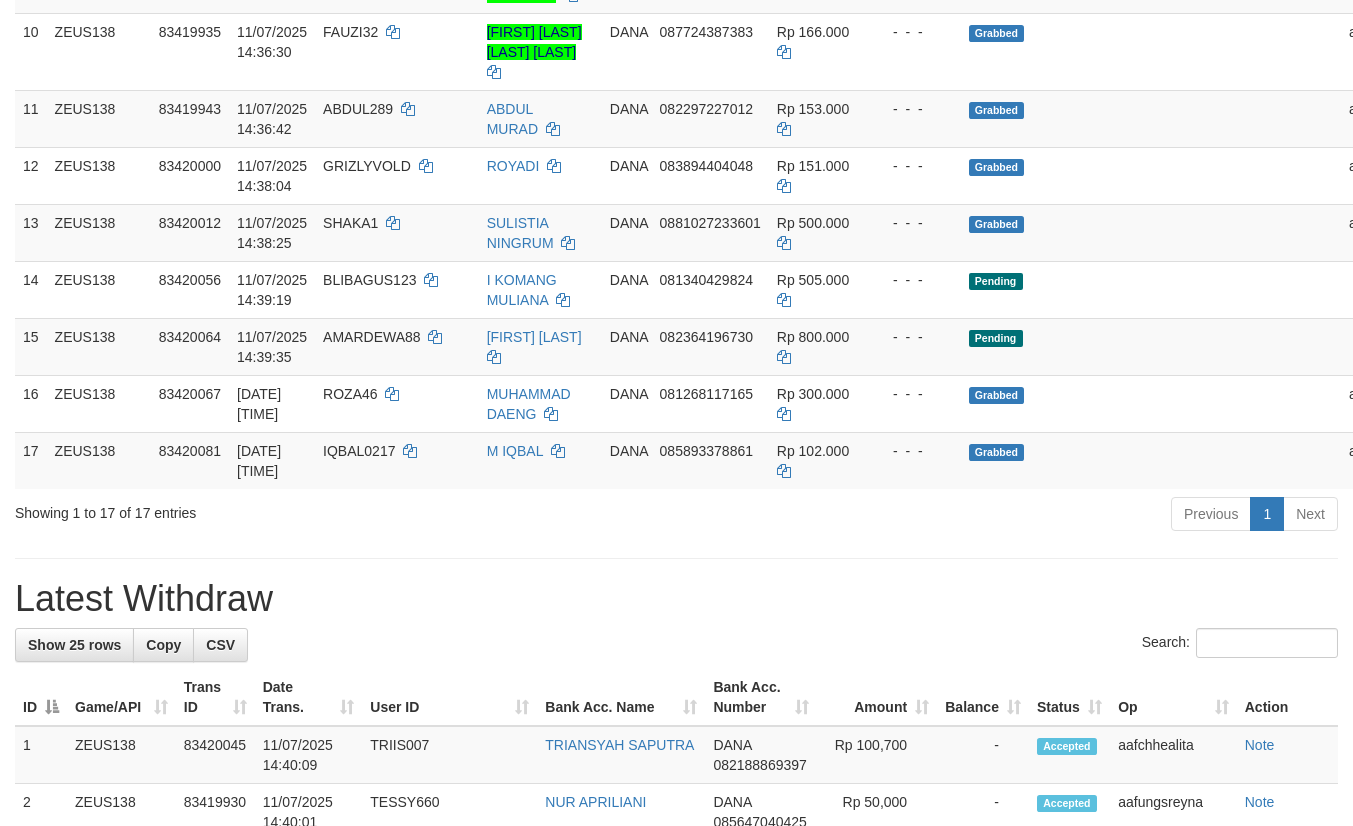 scroll, scrollTop: 900, scrollLeft: 0, axis: vertical 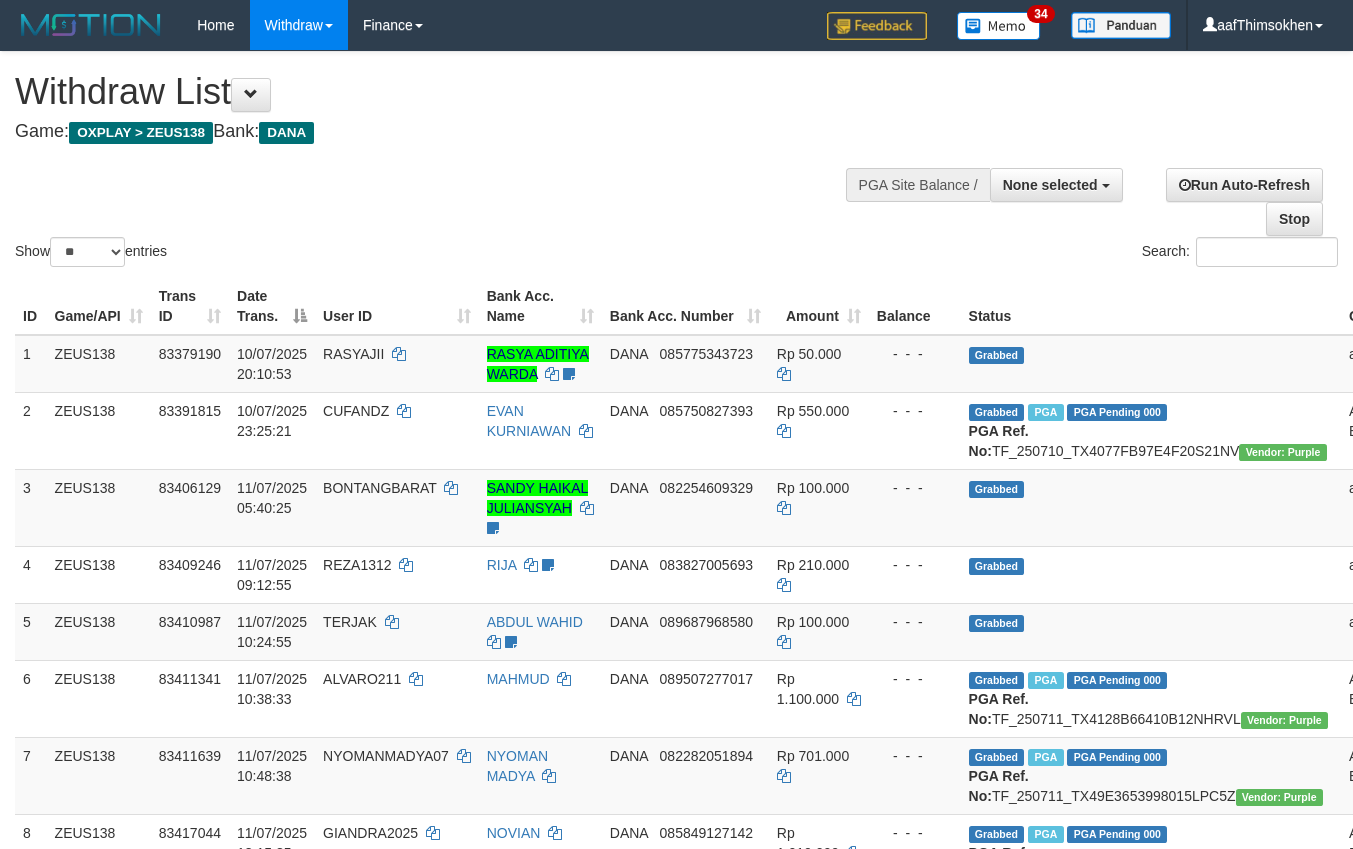 select 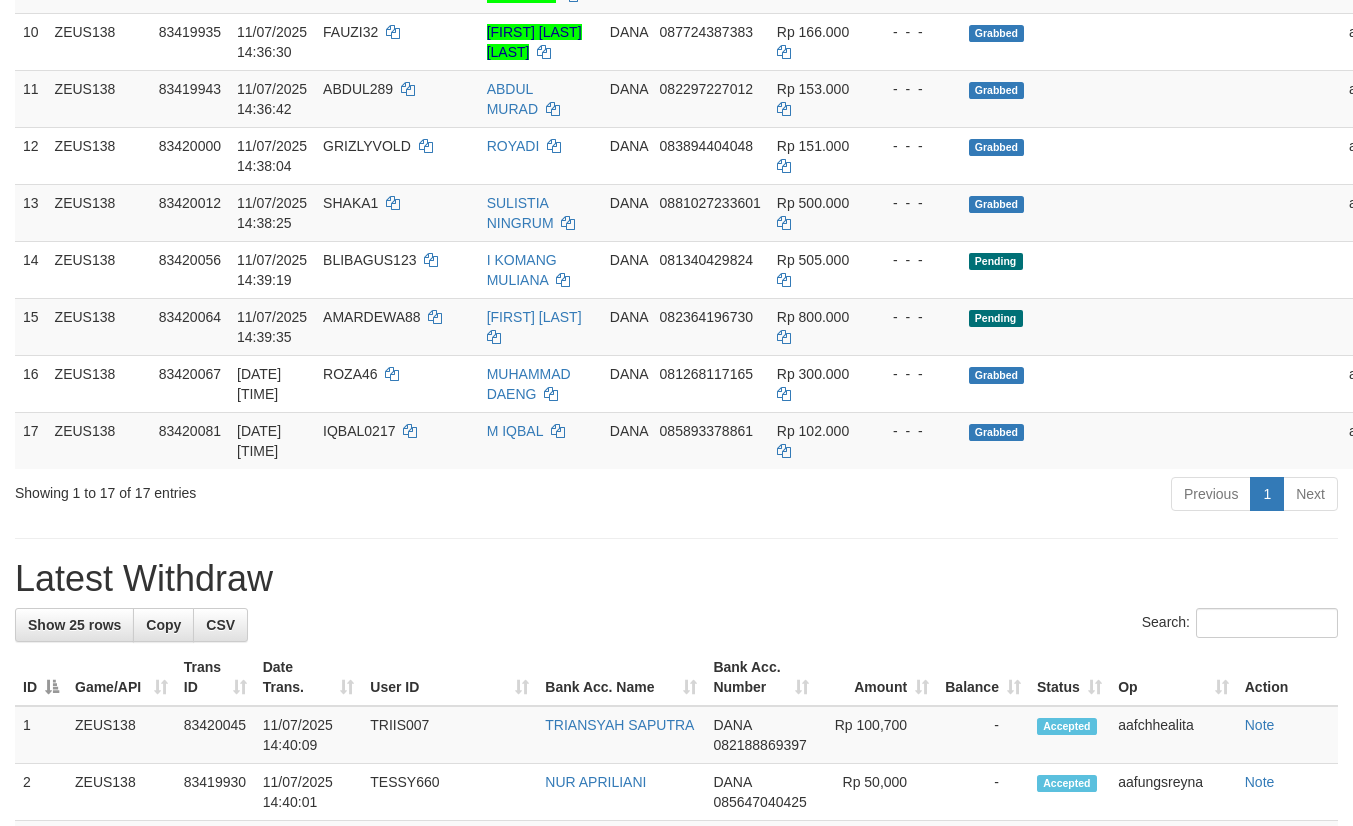 scroll, scrollTop: 900, scrollLeft: 0, axis: vertical 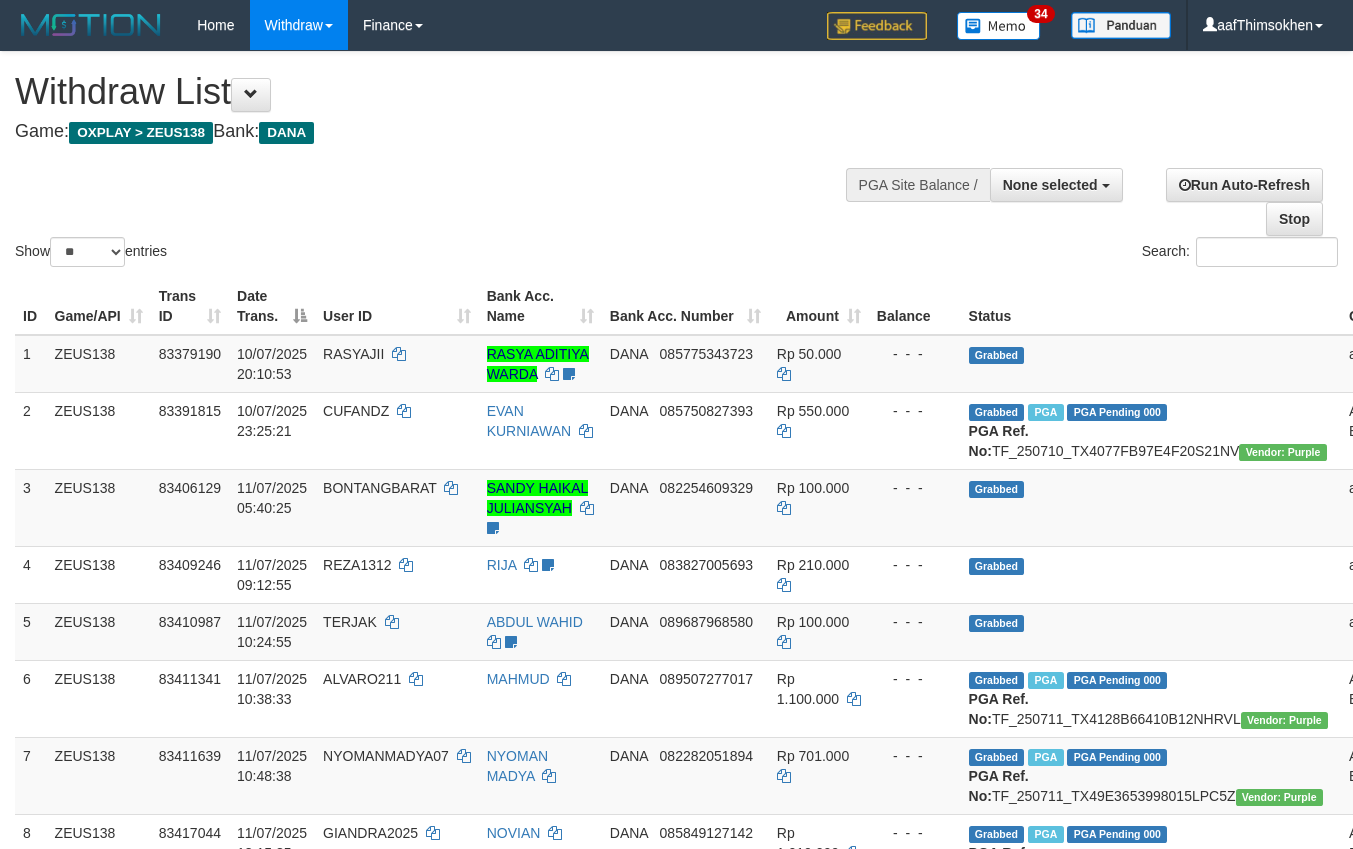 select 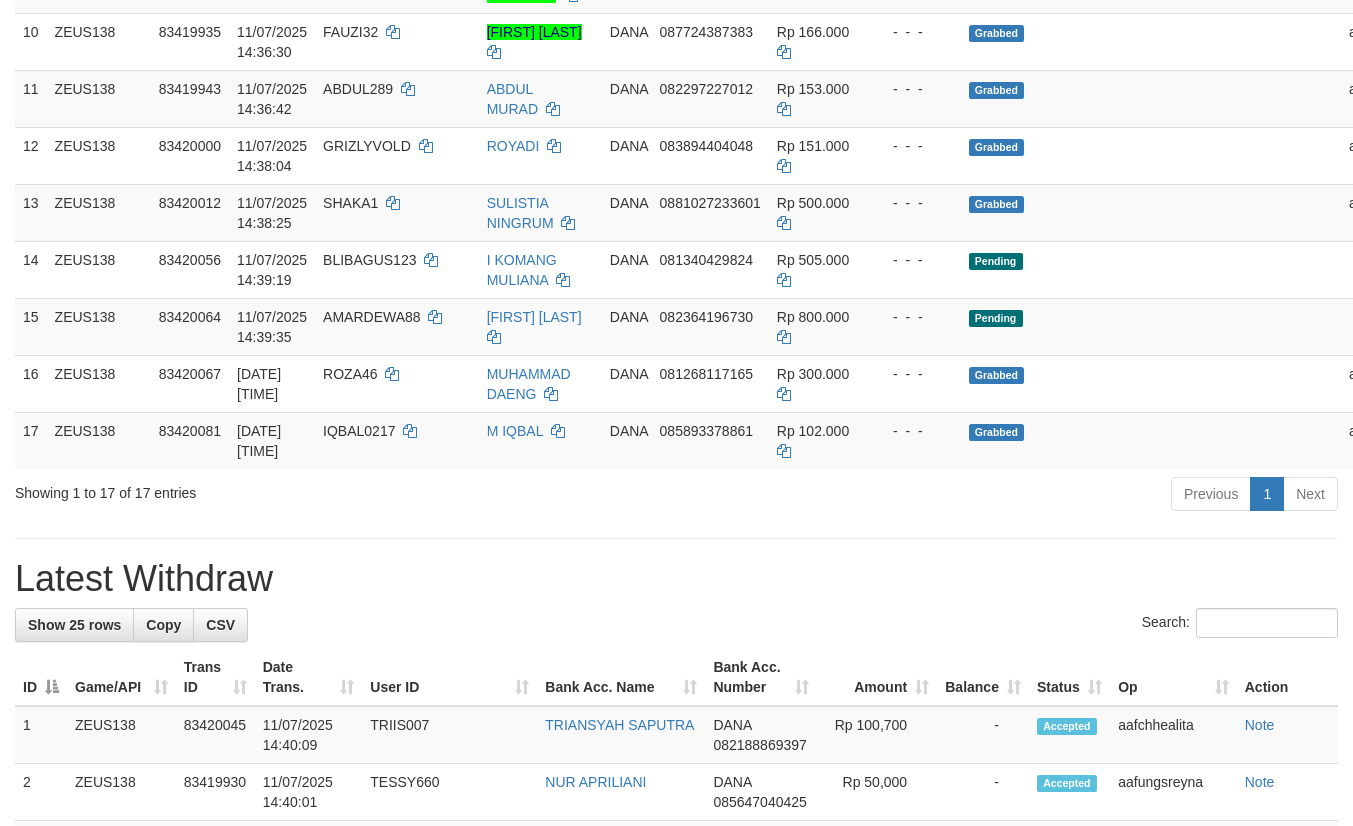 scroll, scrollTop: 900, scrollLeft: 0, axis: vertical 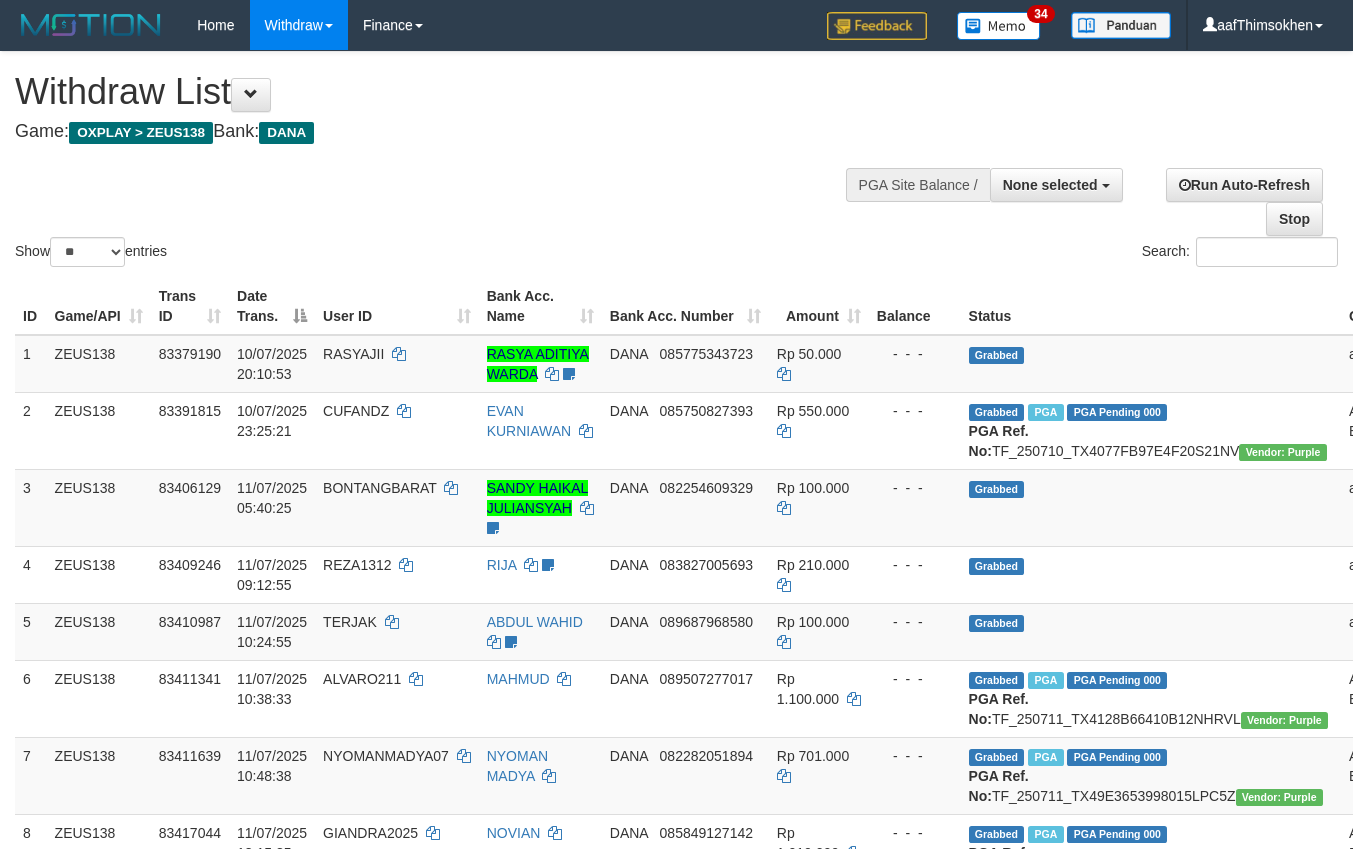 select 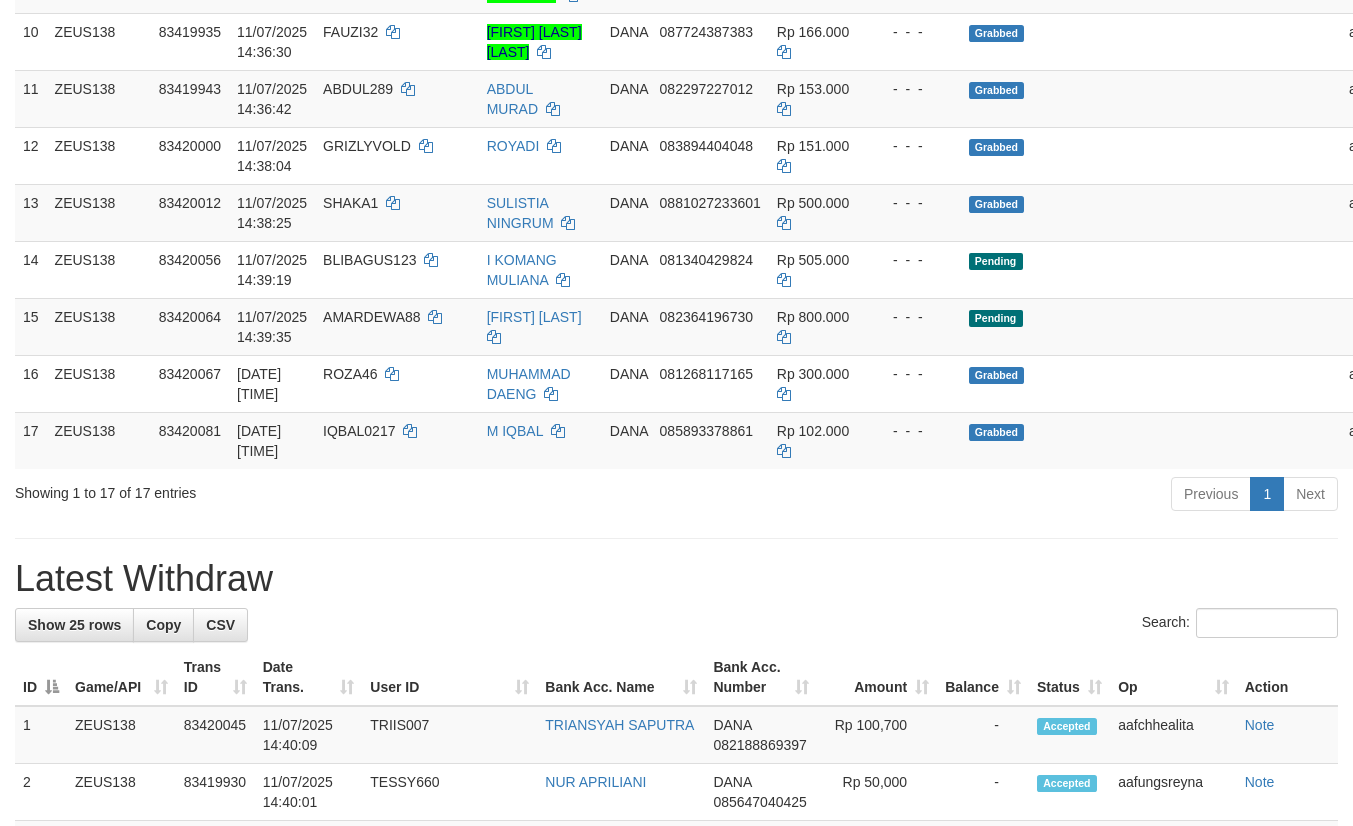 scroll, scrollTop: 900, scrollLeft: 0, axis: vertical 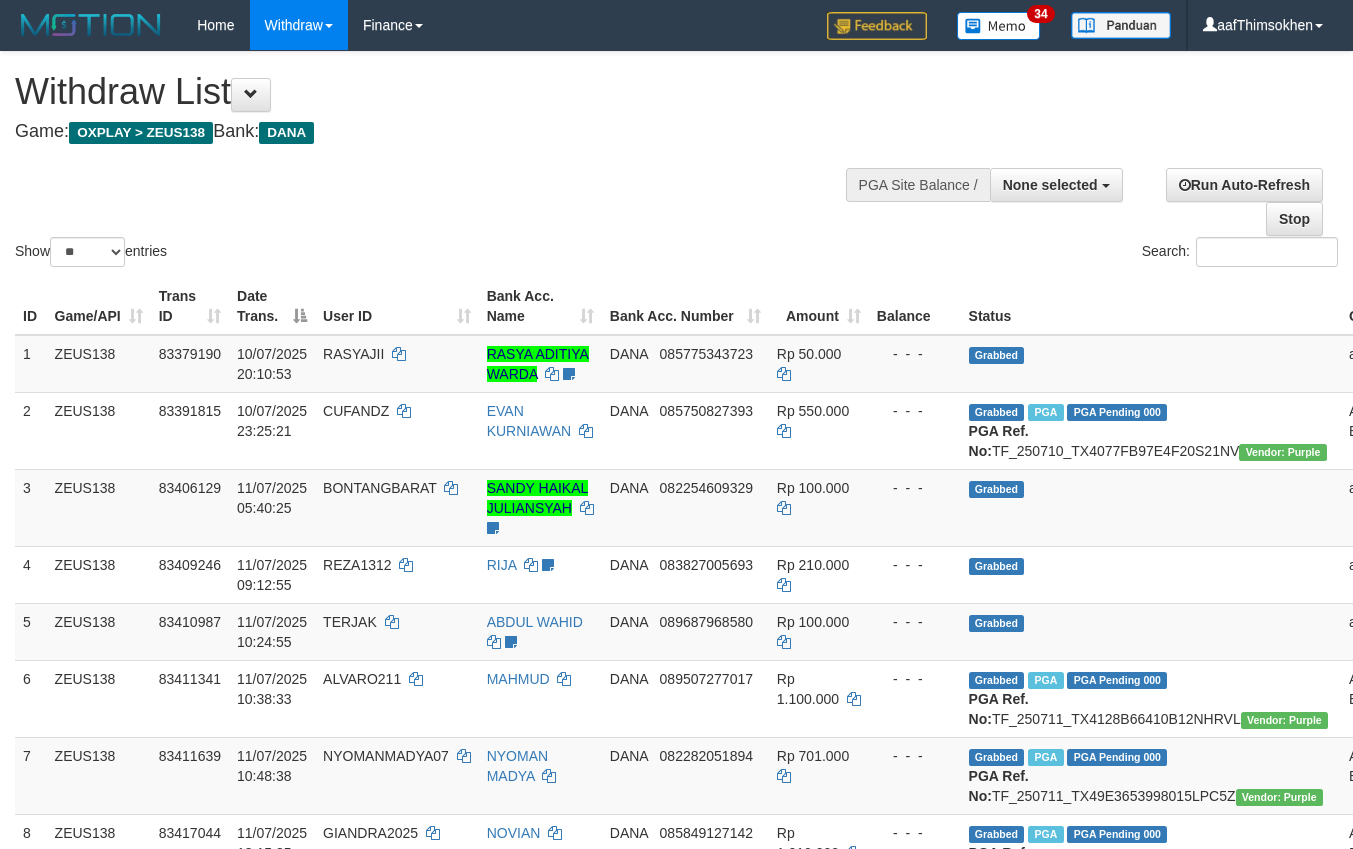 select 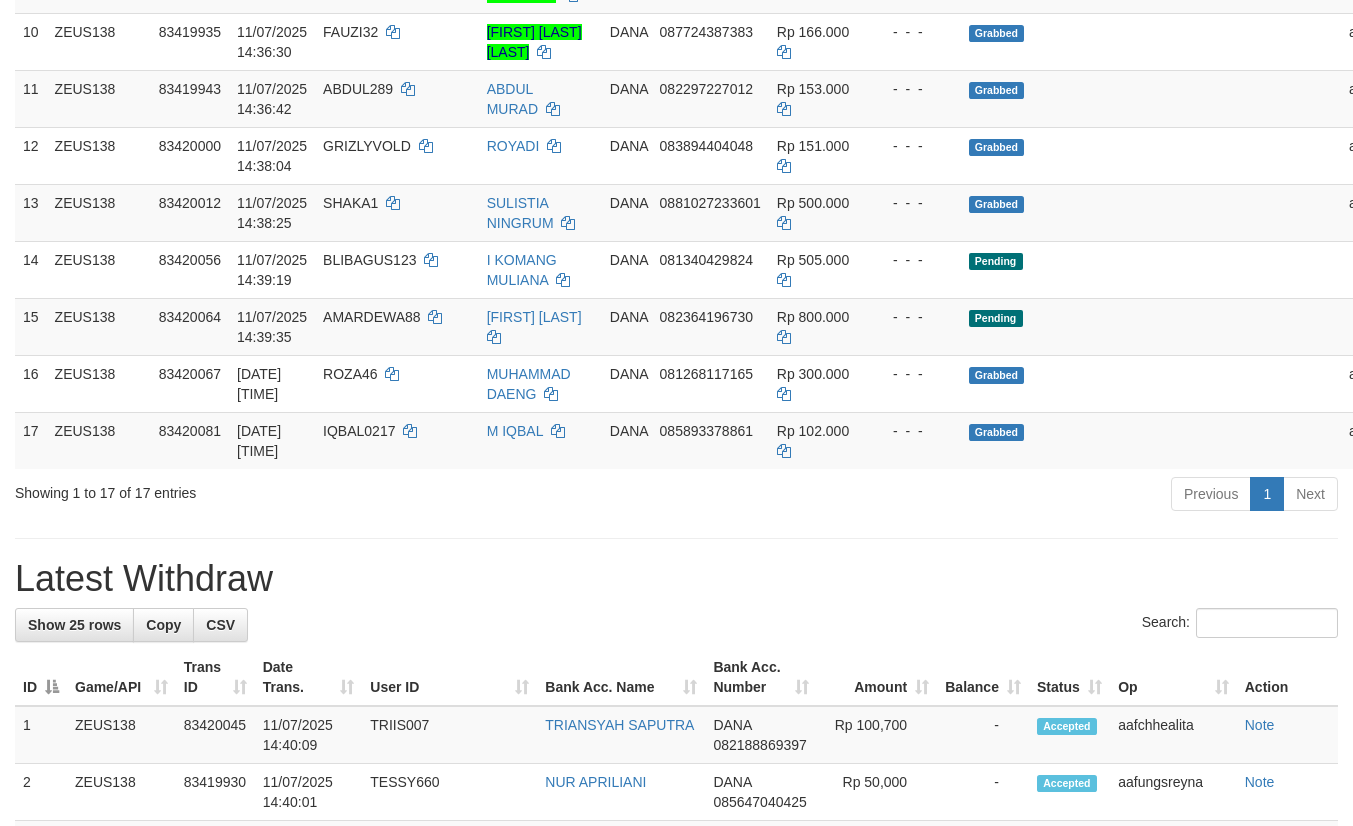 scroll, scrollTop: 900, scrollLeft: 0, axis: vertical 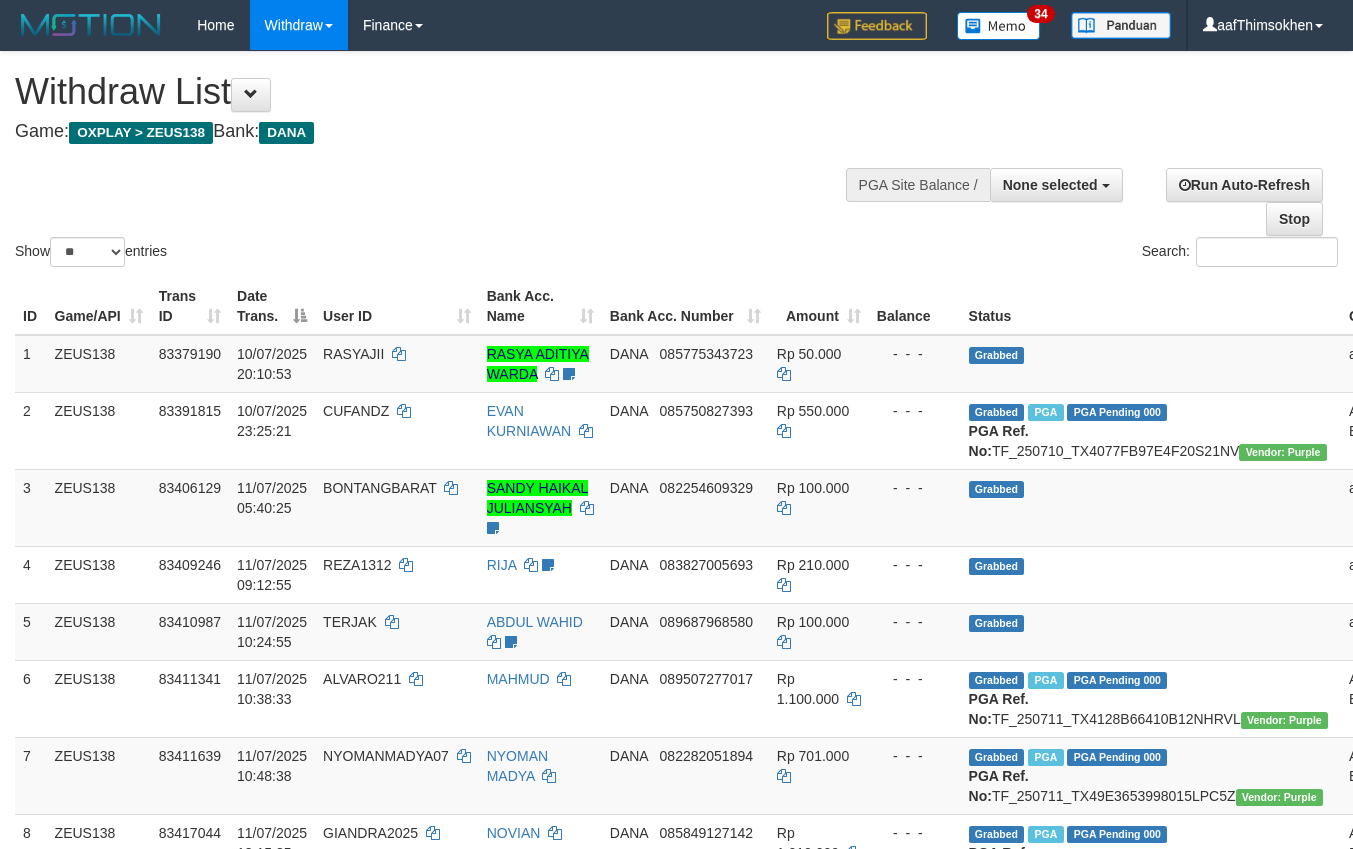 select 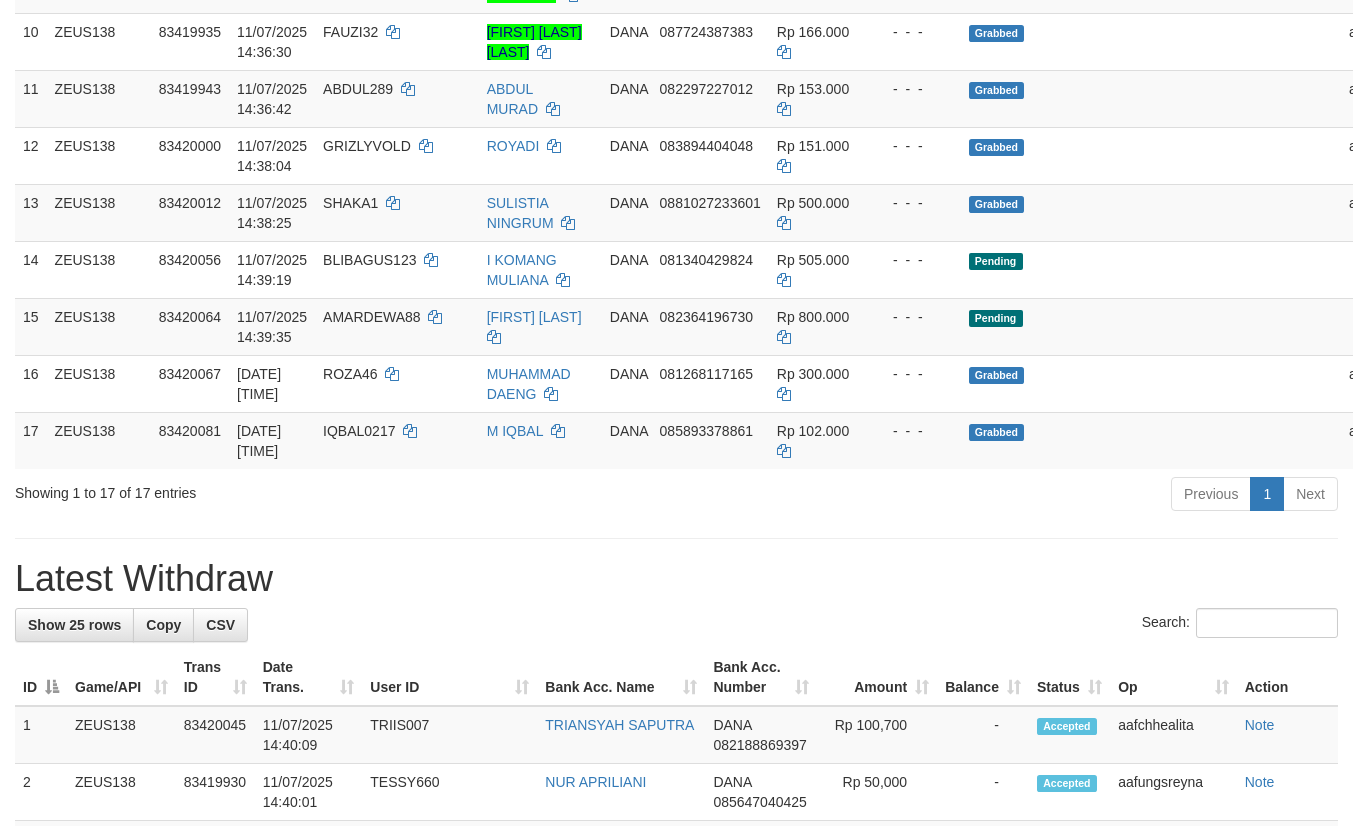scroll, scrollTop: 900, scrollLeft: 0, axis: vertical 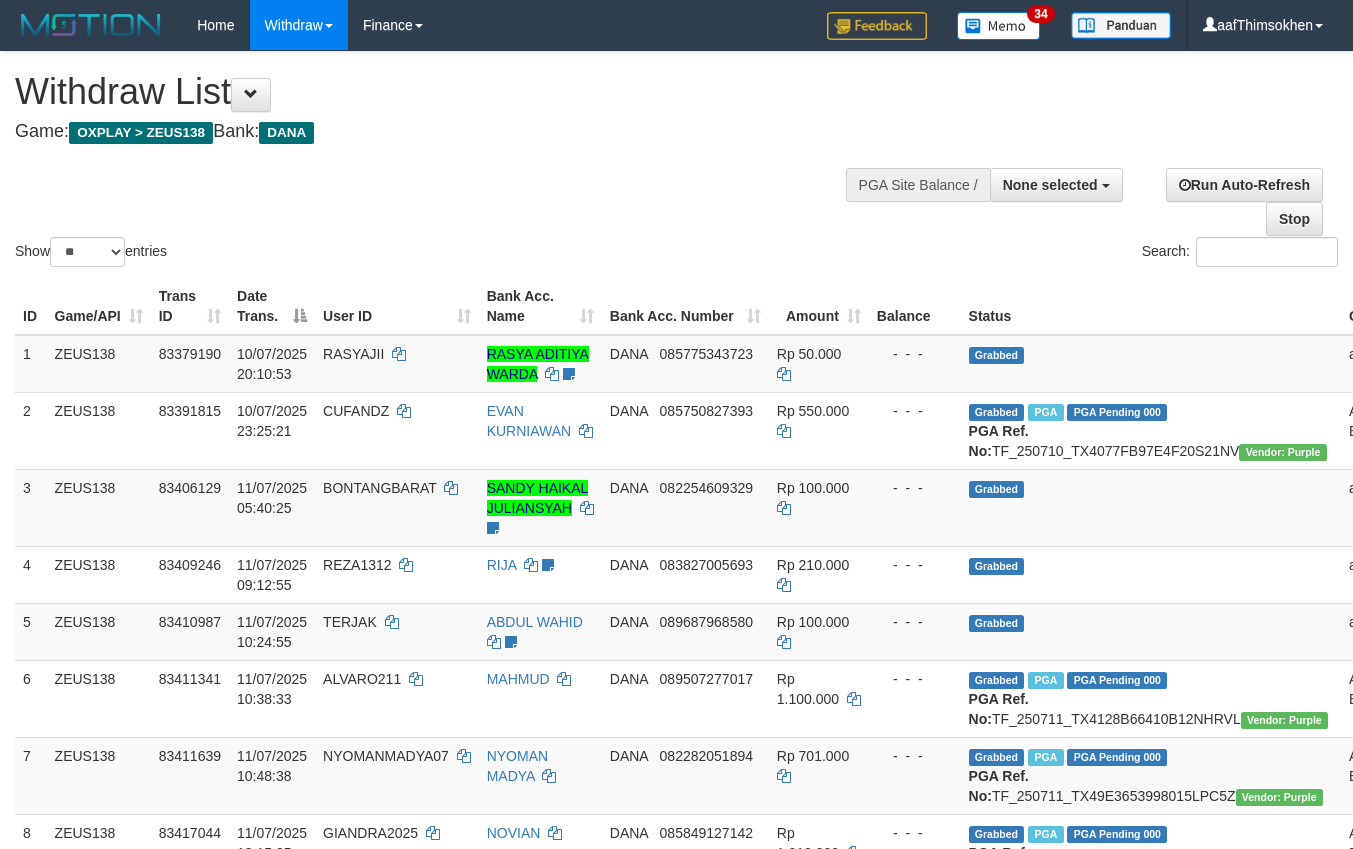 select 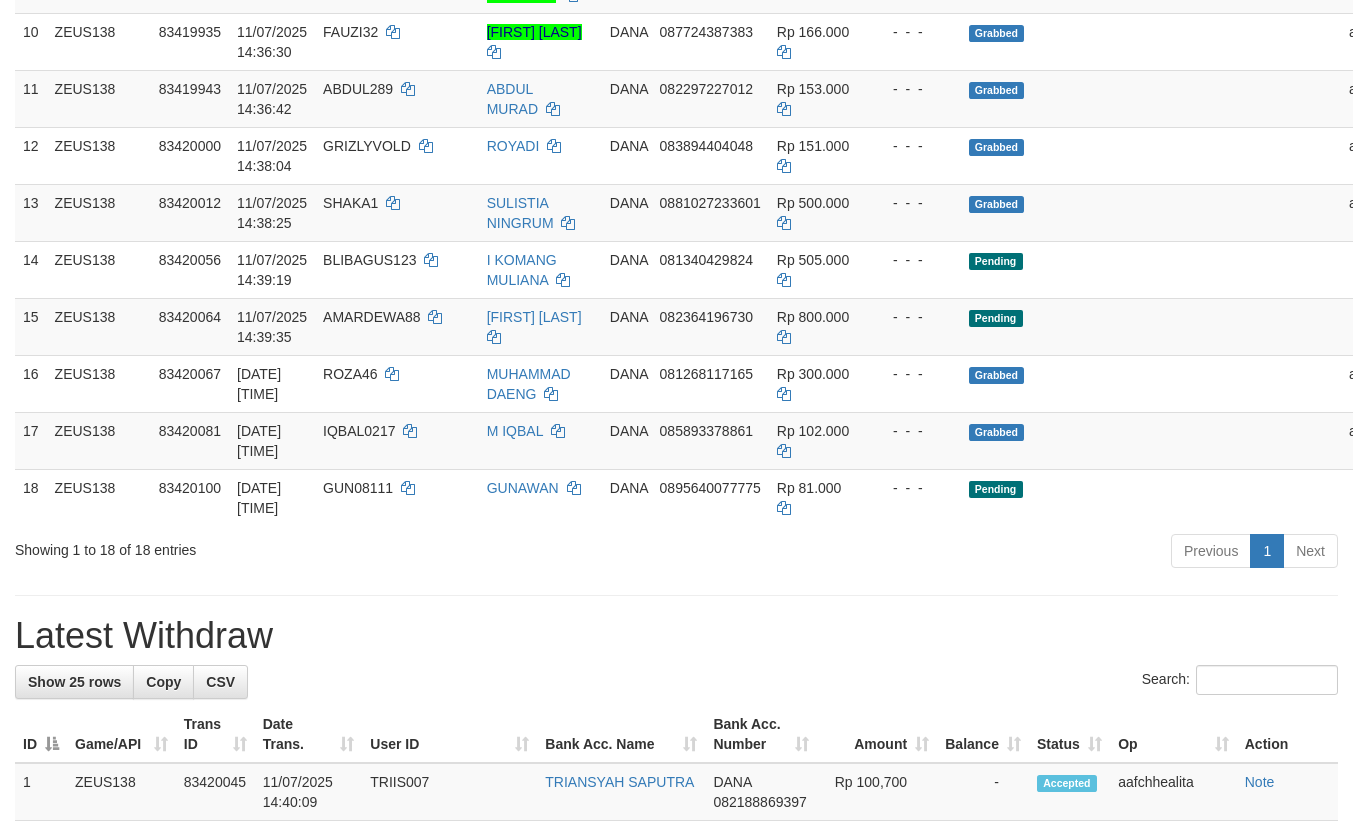 scroll, scrollTop: 900, scrollLeft: 0, axis: vertical 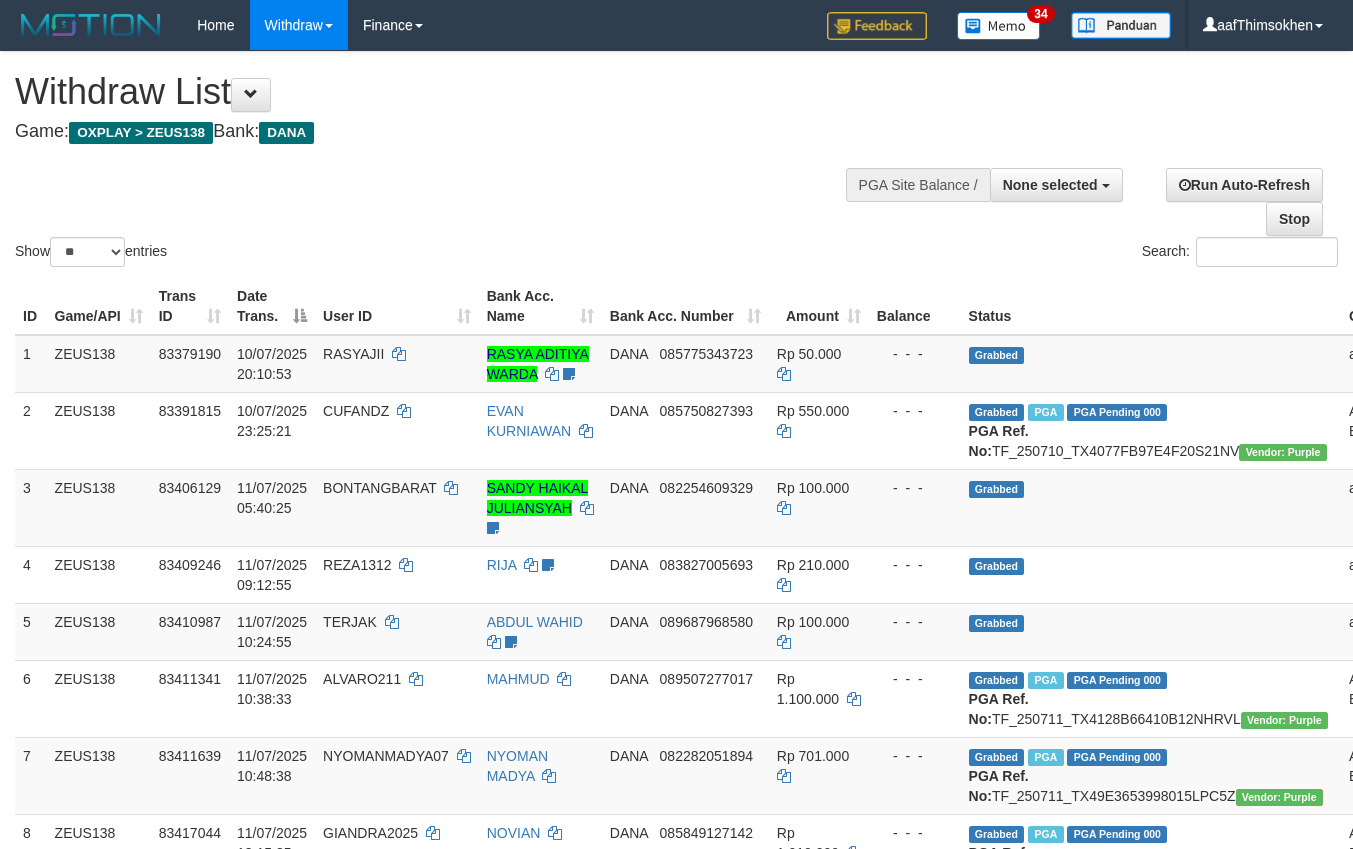 select 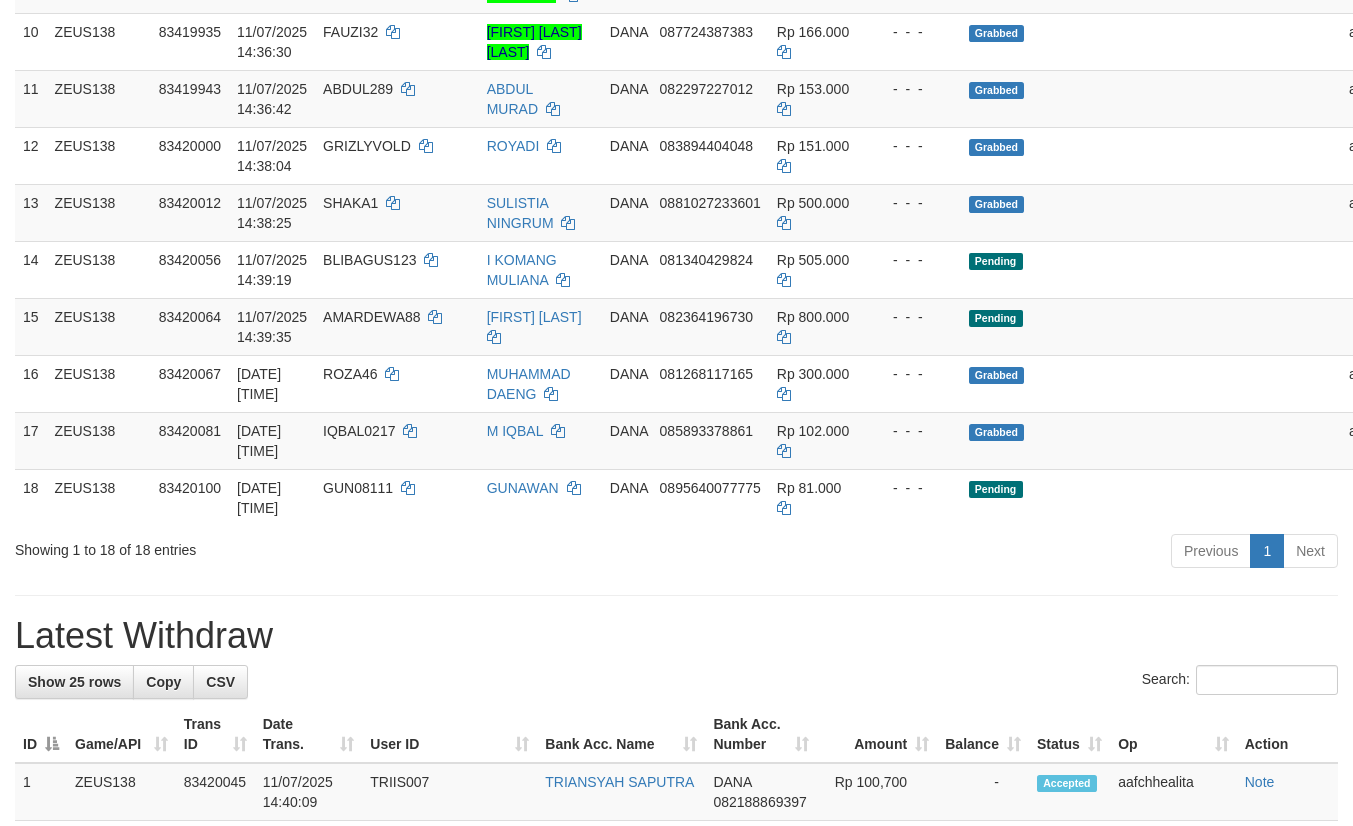 scroll, scrollTop: 900, scrollLeft: 0, axis: vertical 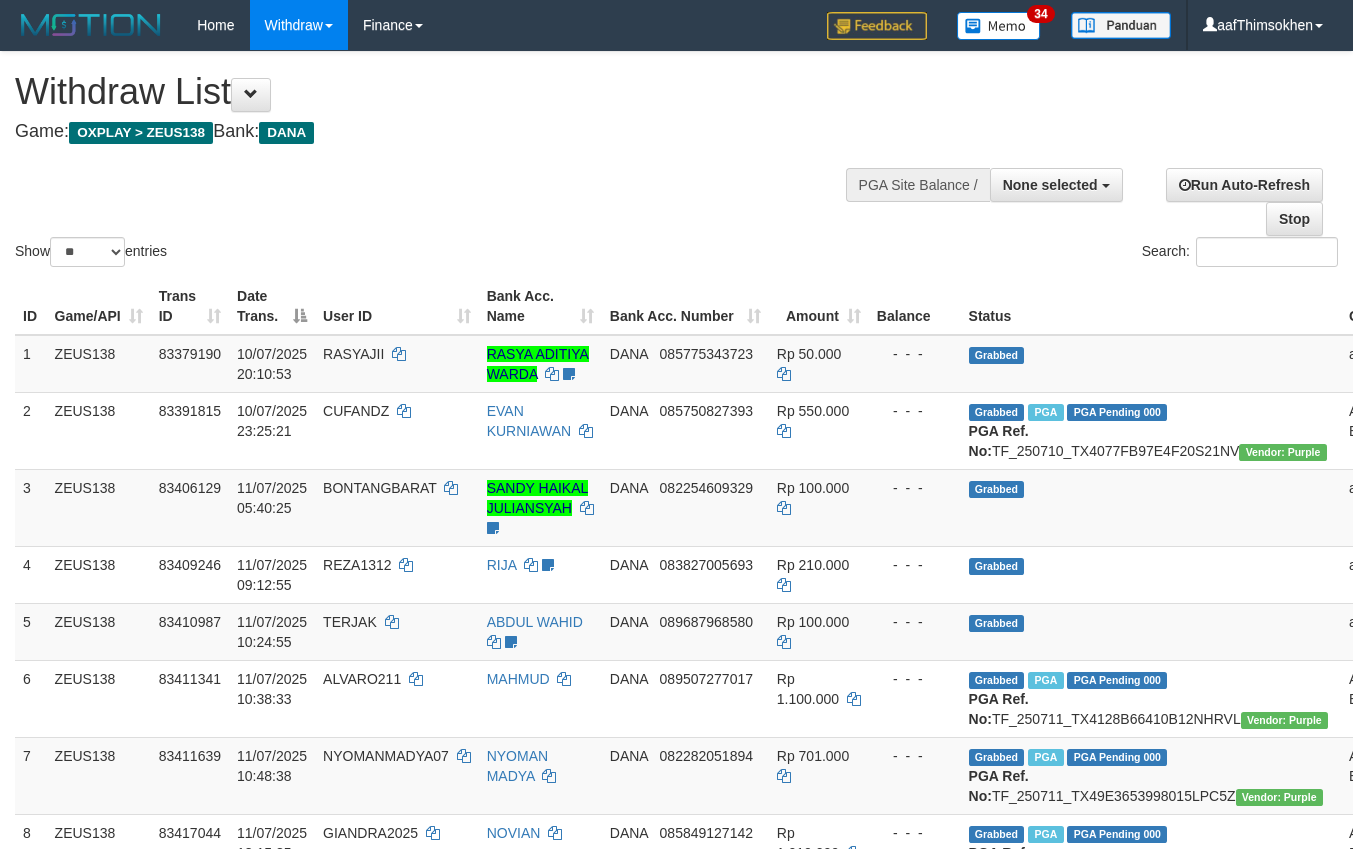 select 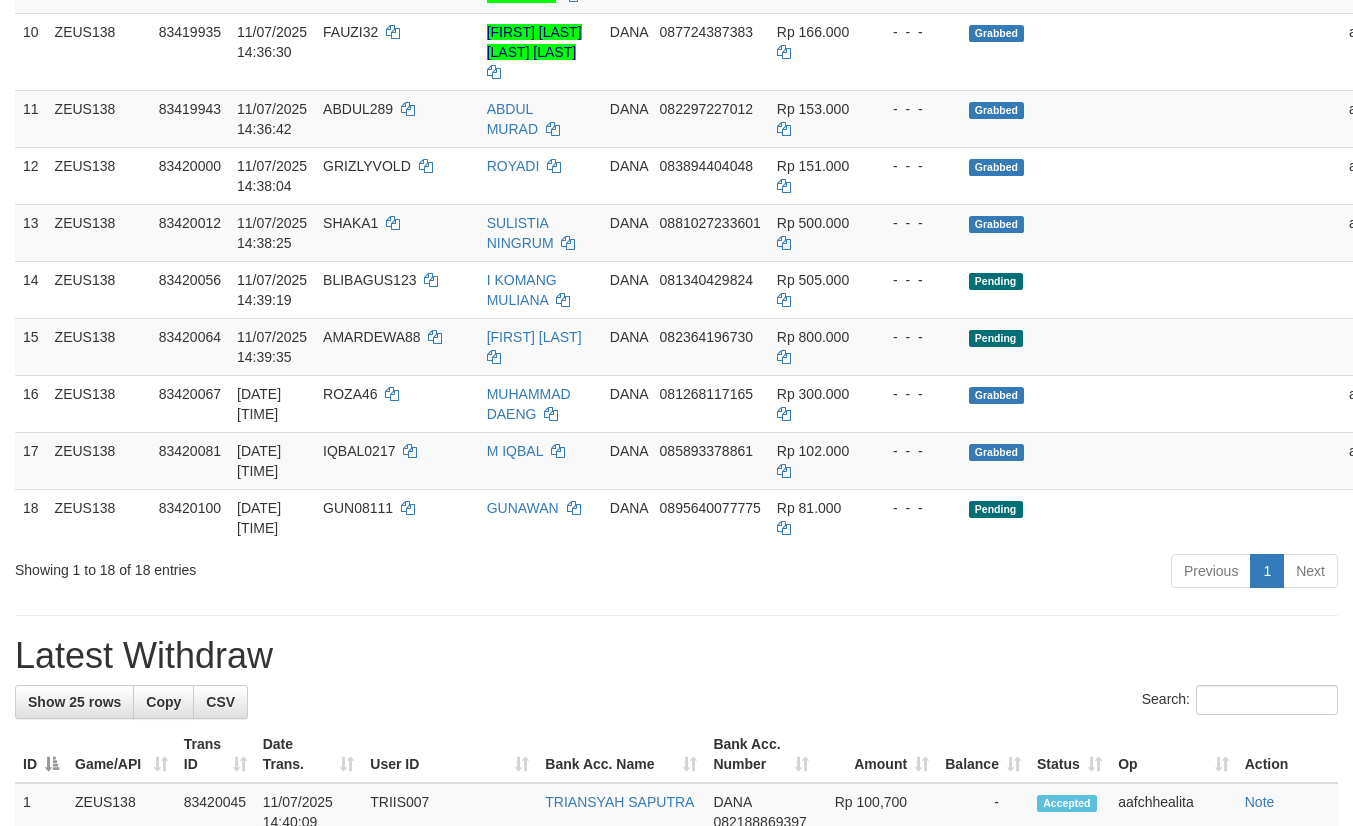 scroll, scrollTop: 900, scrollLeft: 0, axis: vertical 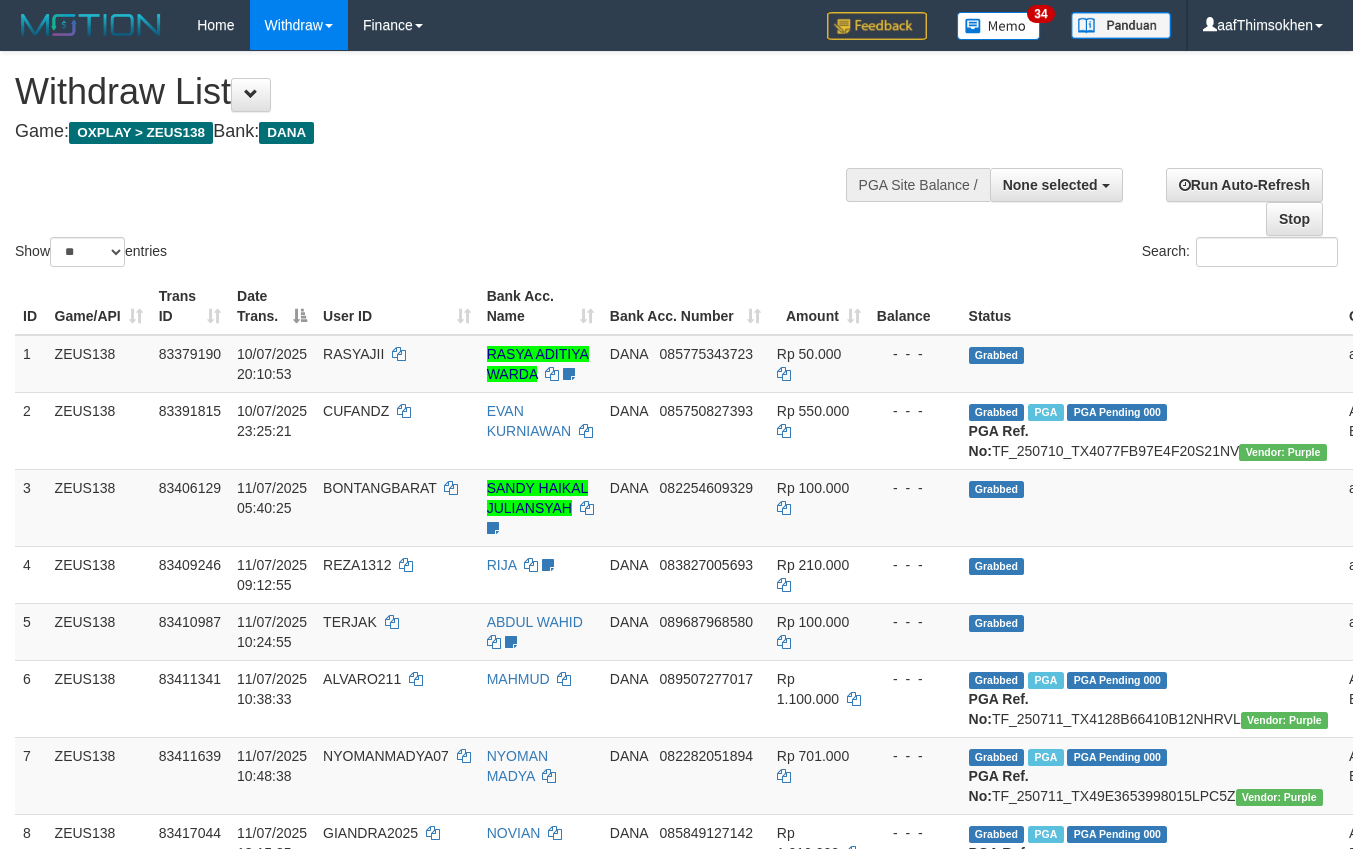 select 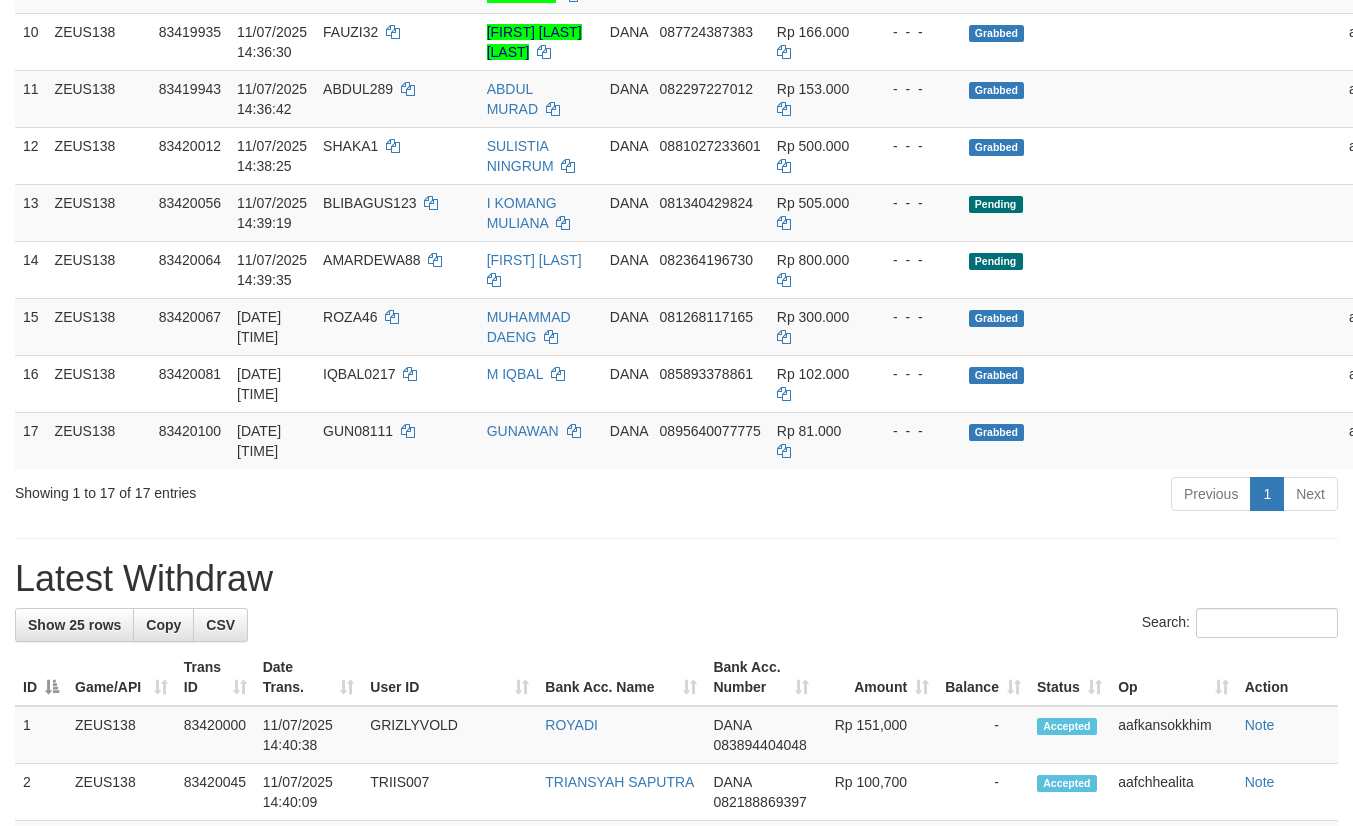 scroll, scrollTop: 900, scrollLeft: 0, axis: vertical 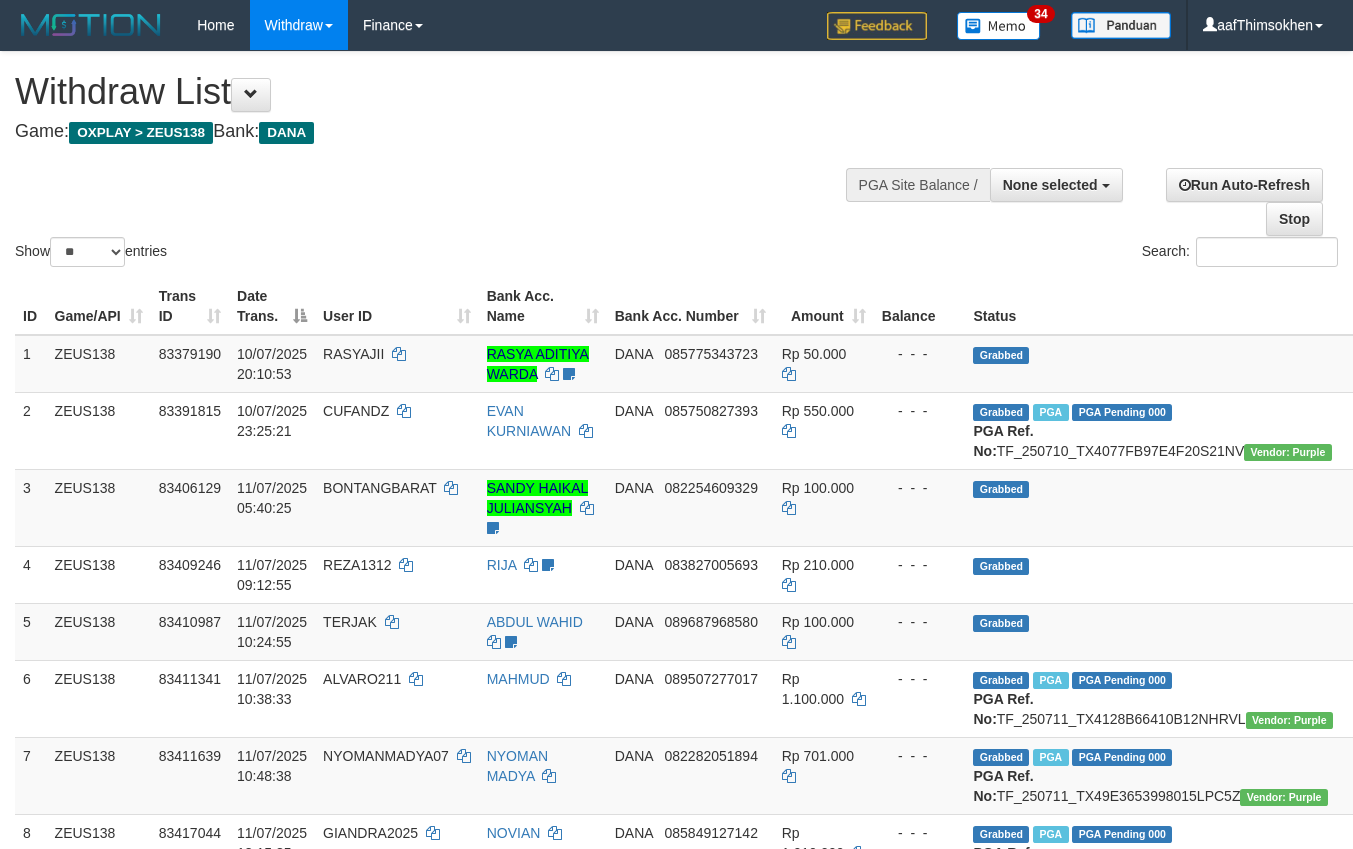 select 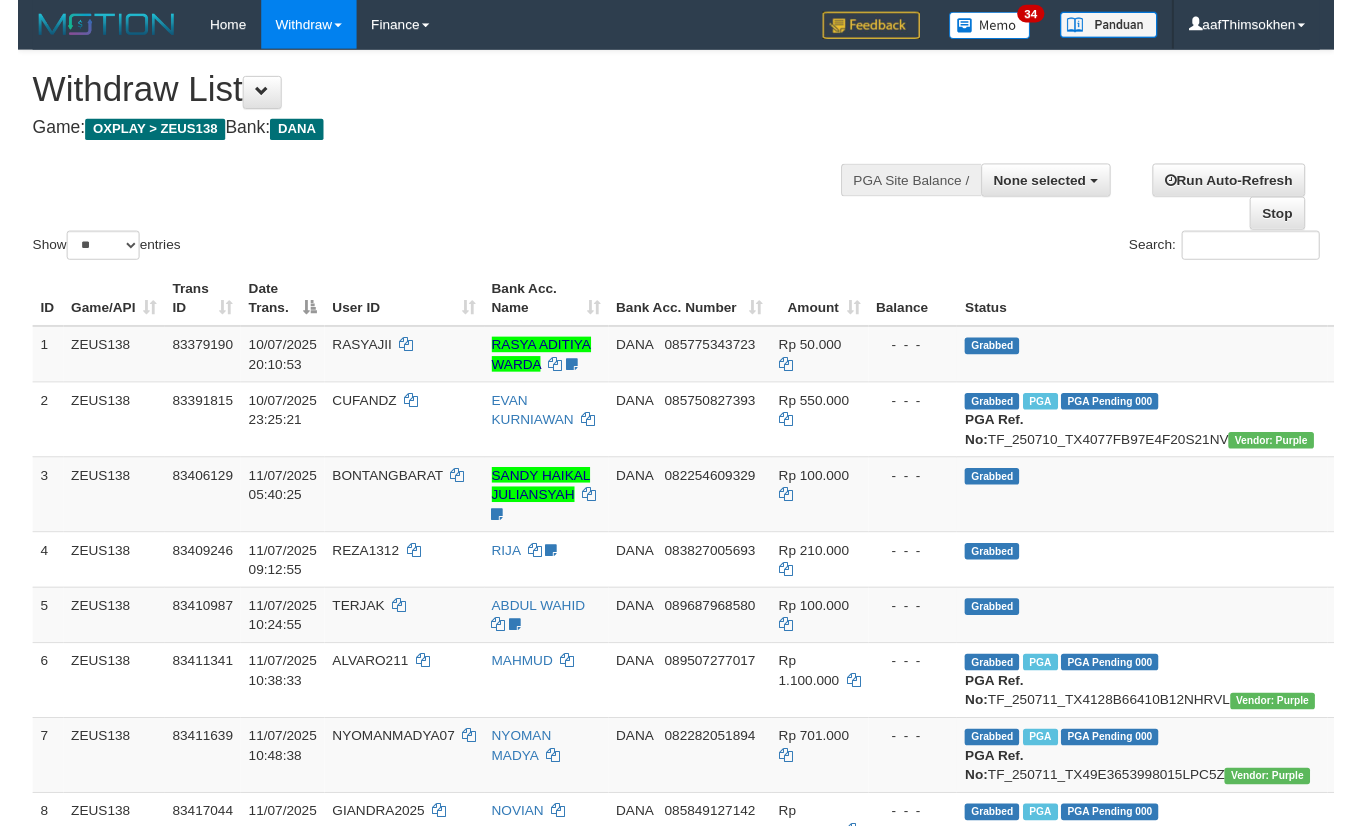 scroll, scrollTop: 955, scrollLeft: 0, axis: vertical 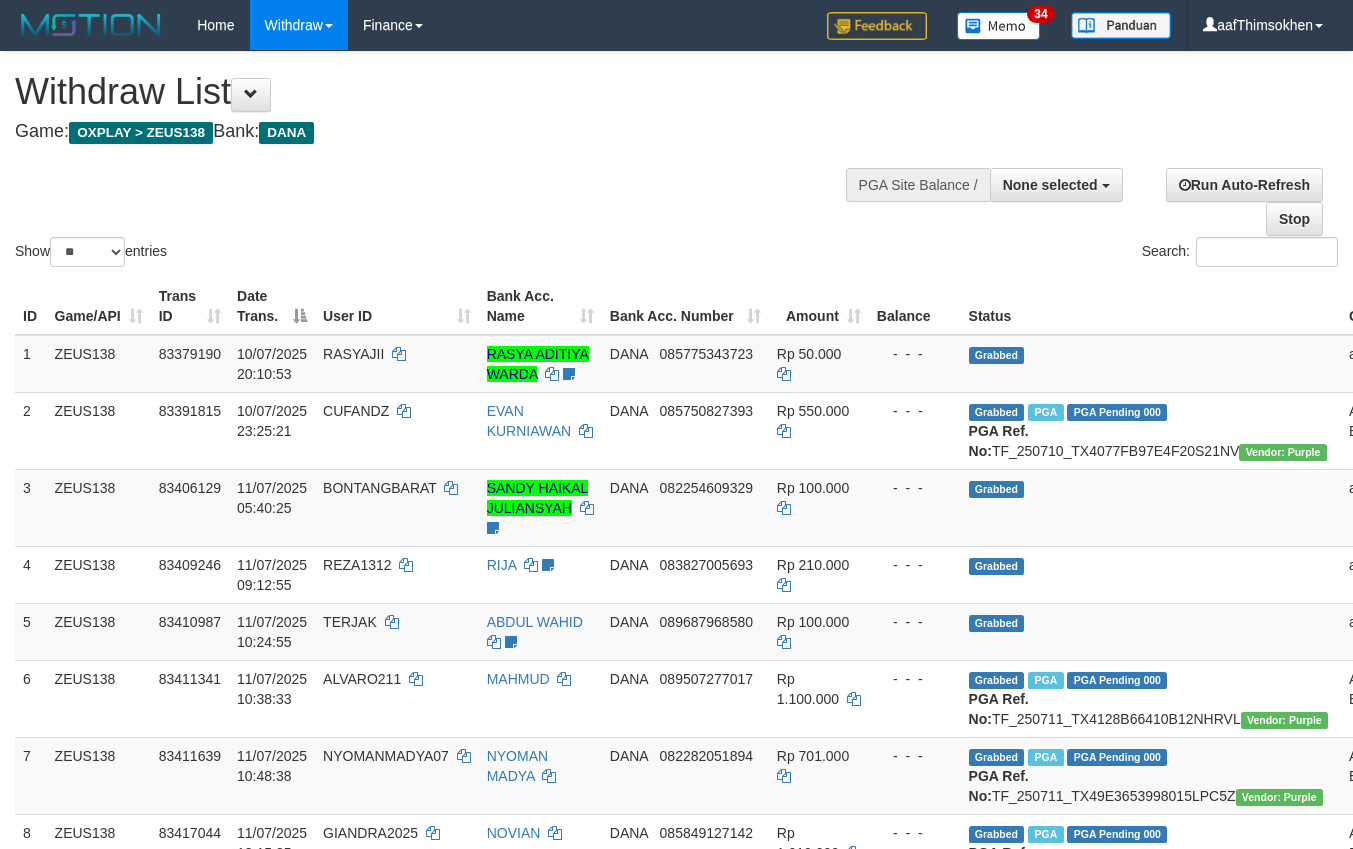 select 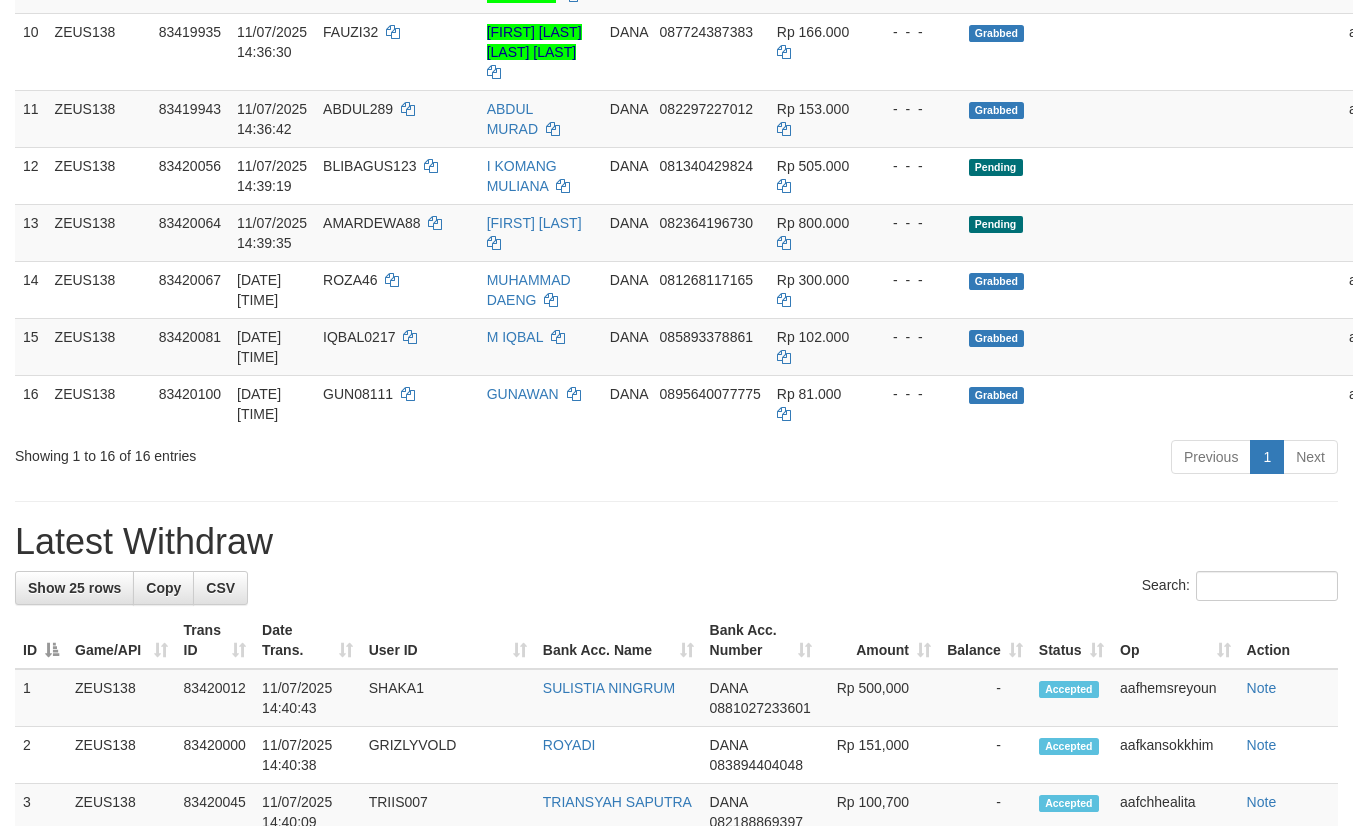 scroll, scrollTop: 900, scrollLeft: 0, axis: vertical 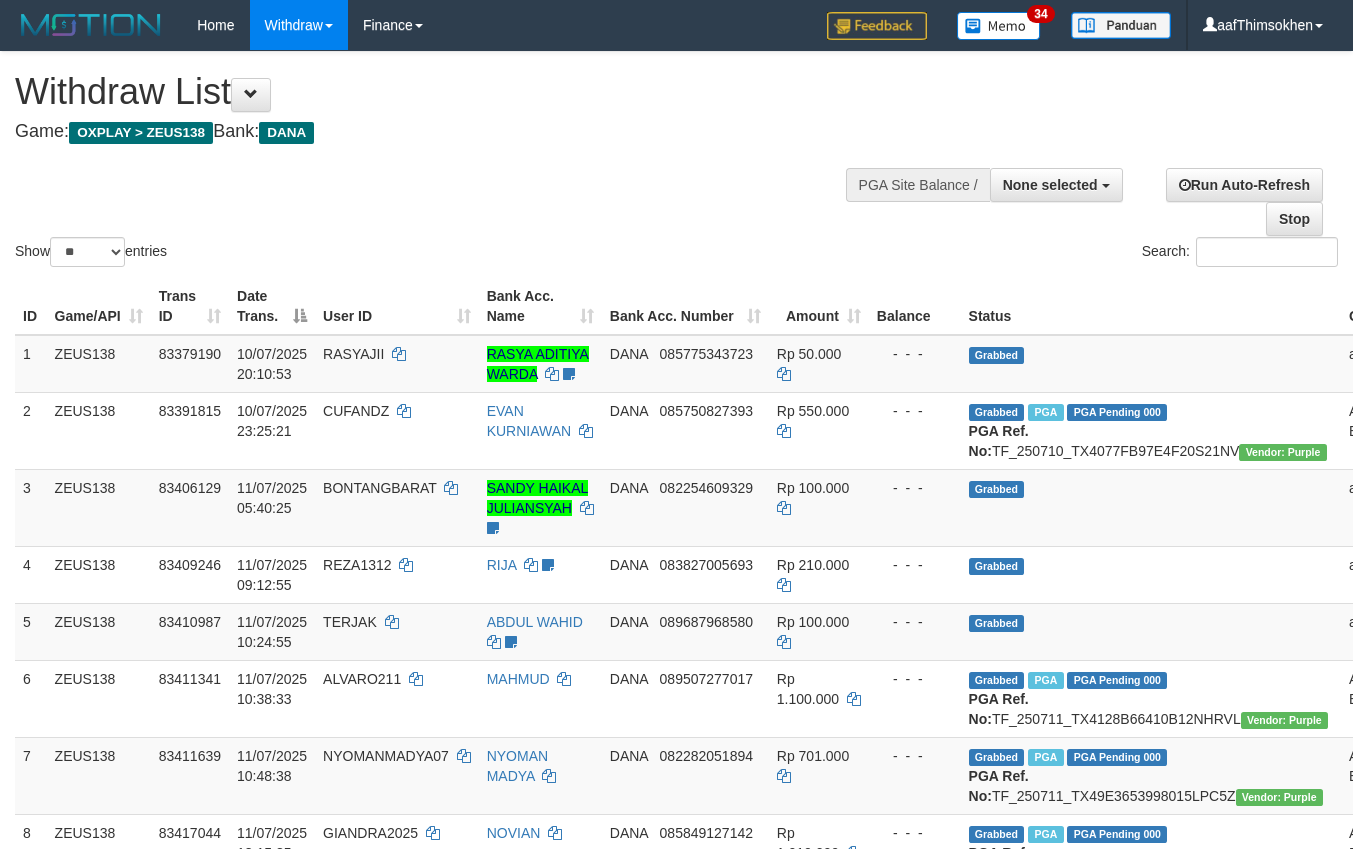 select 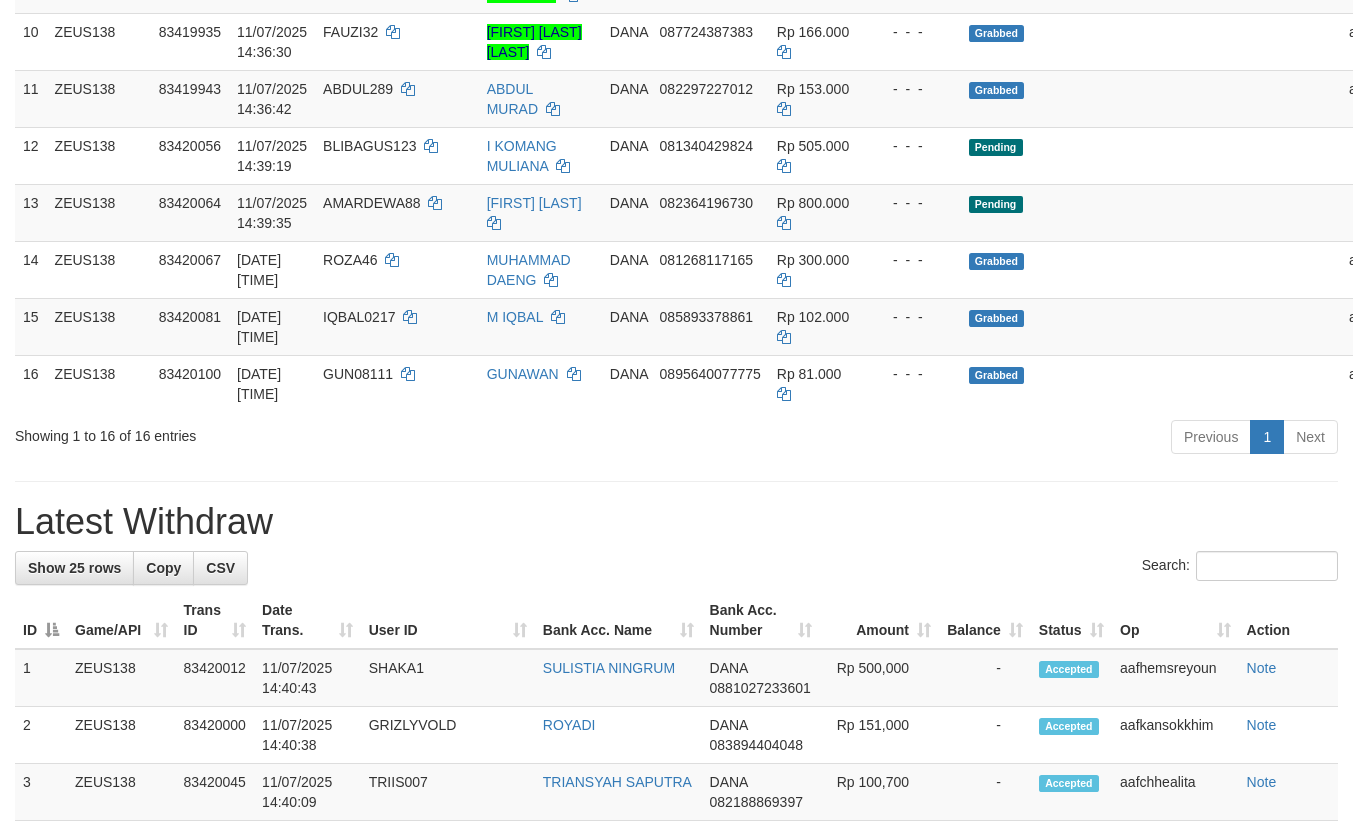 scroll, scrollTop: 900, scrollLeft: 0, axis: vertical 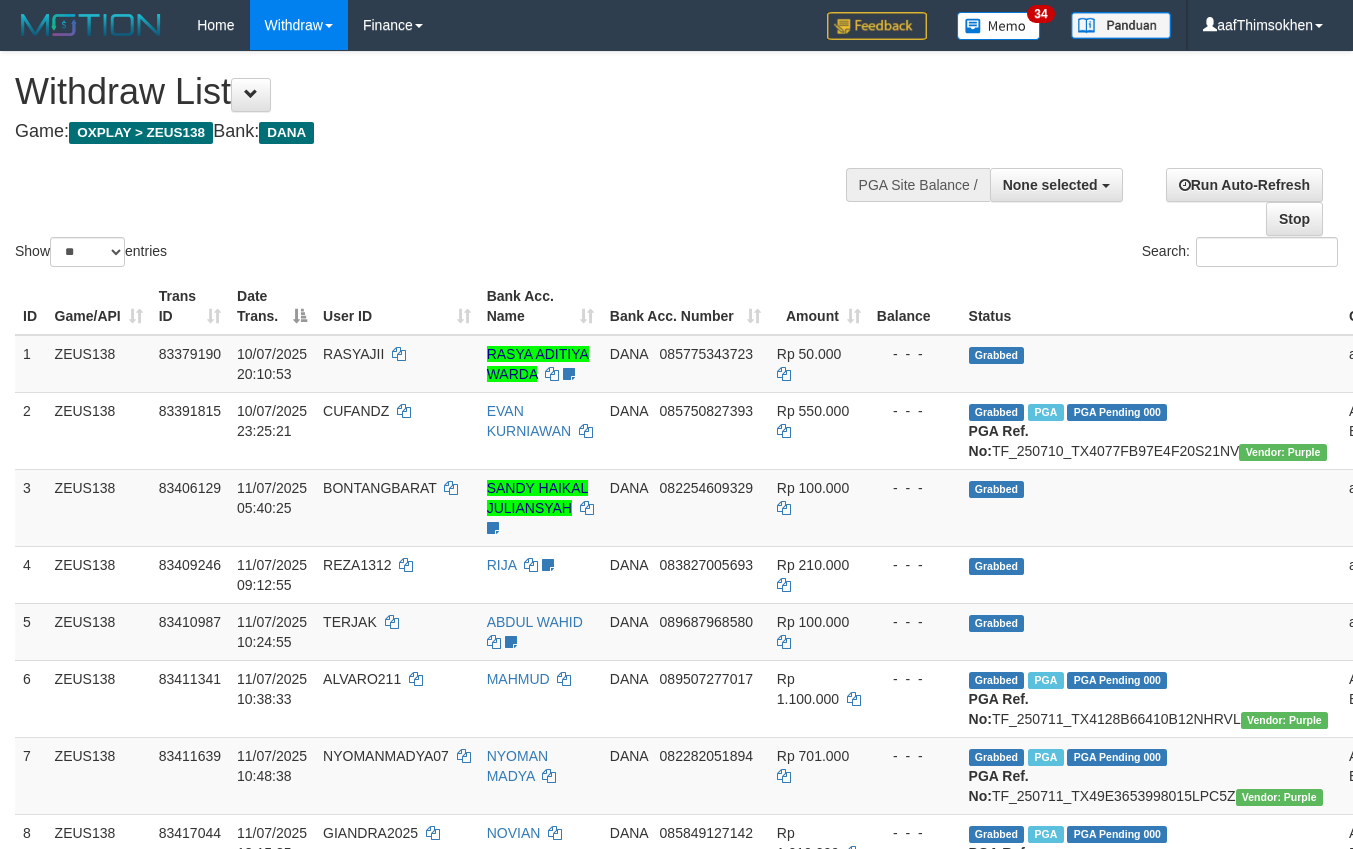 select 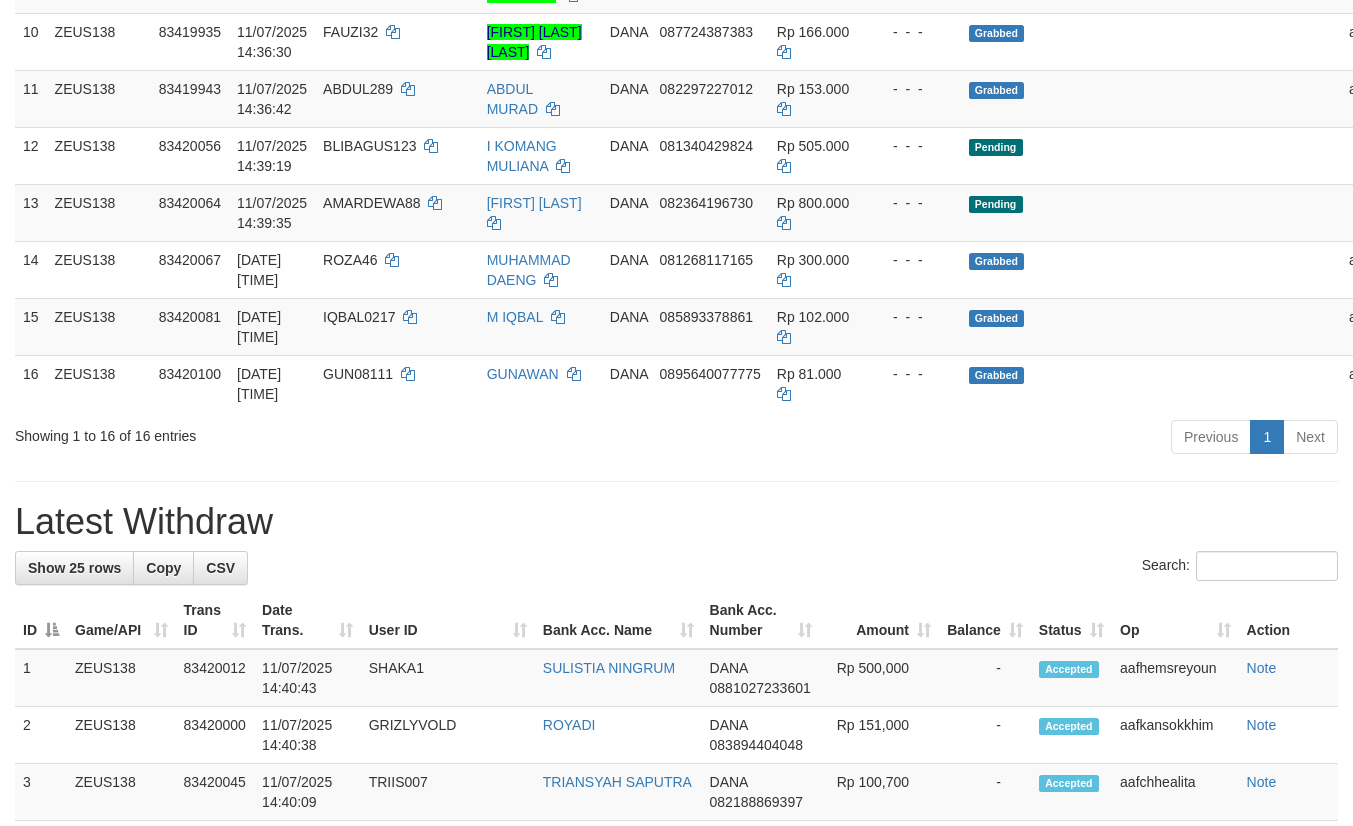 scroll, scrollTop: 900, scrollLeft: 0, axis: vertical 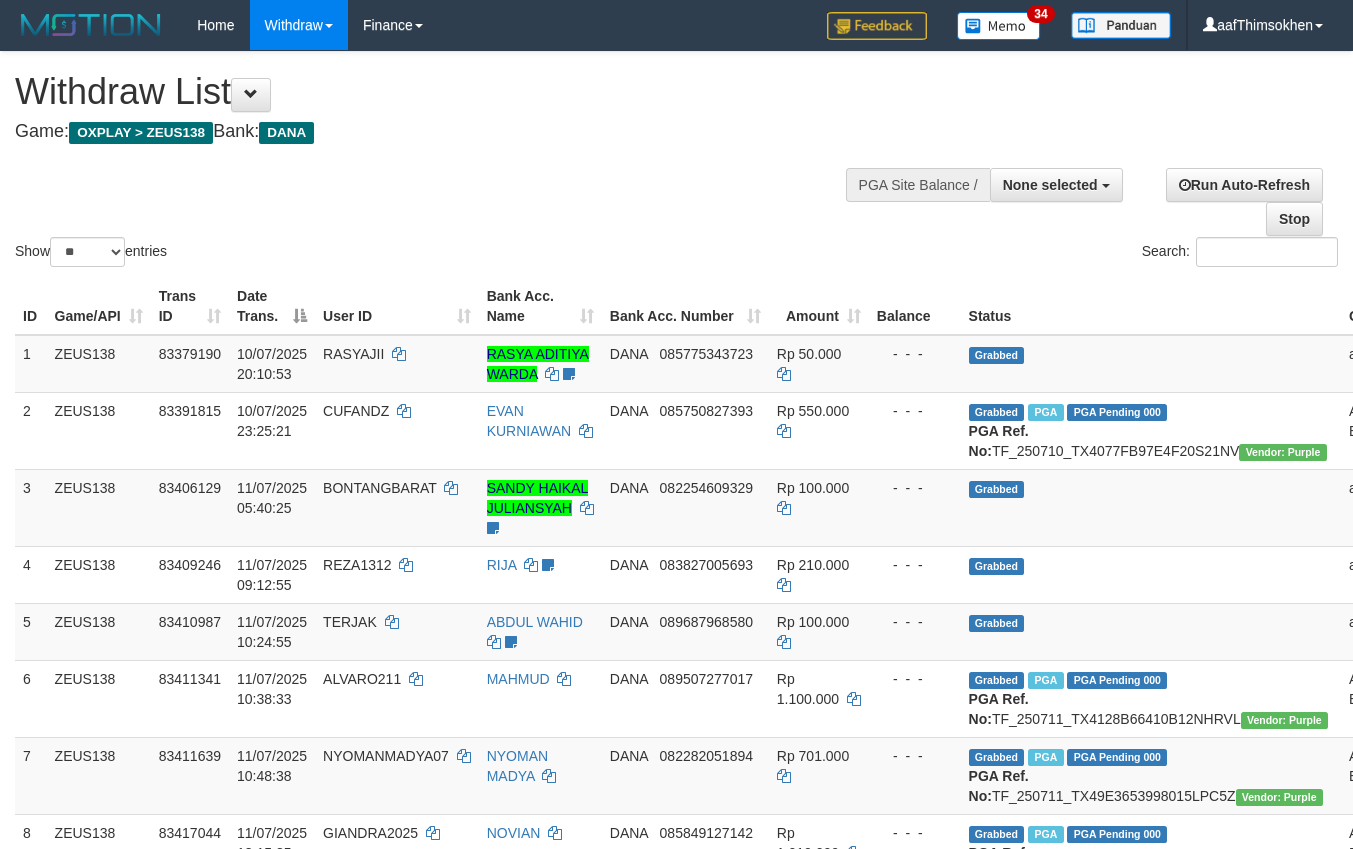 select 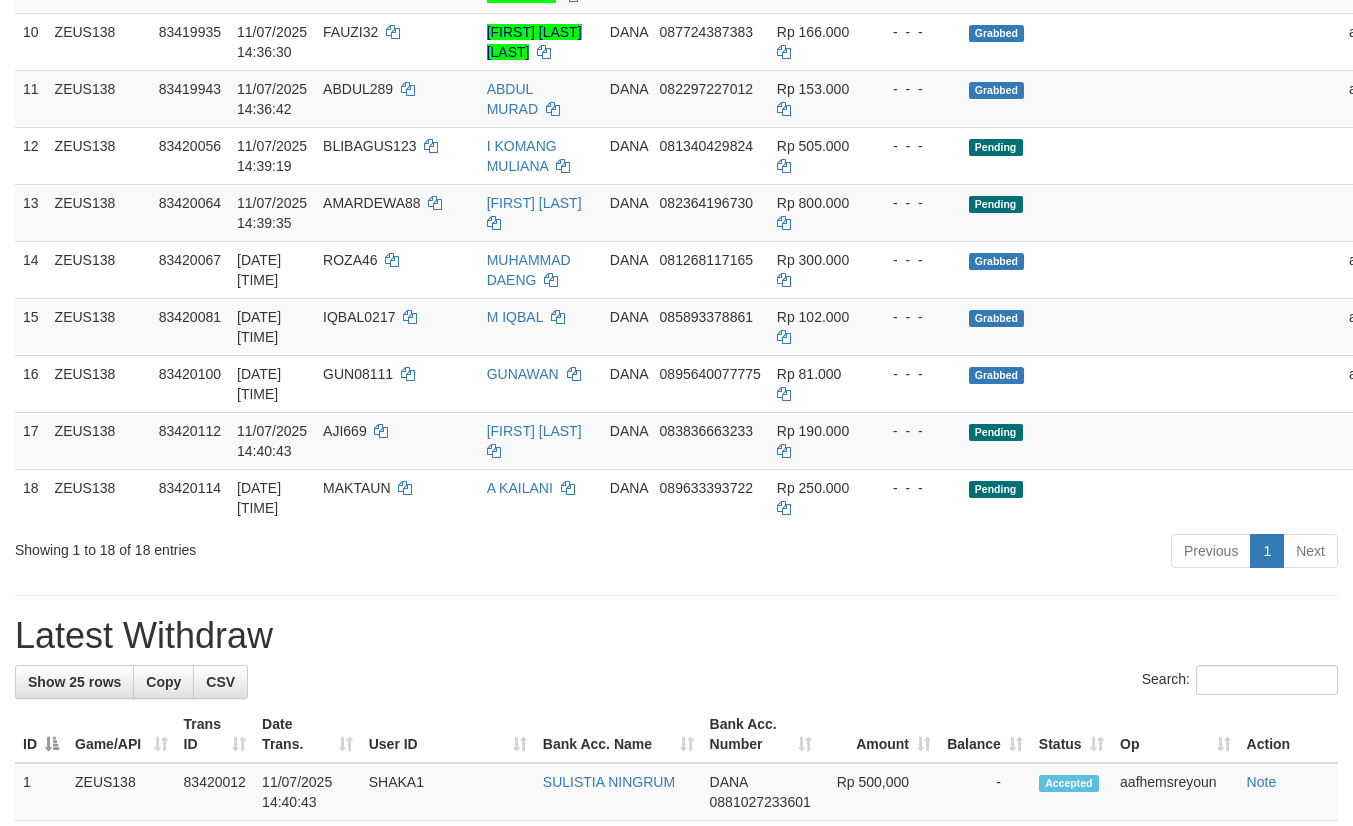 scroll, scrollTop: 900, scrollLeft: 0, axis: vertical 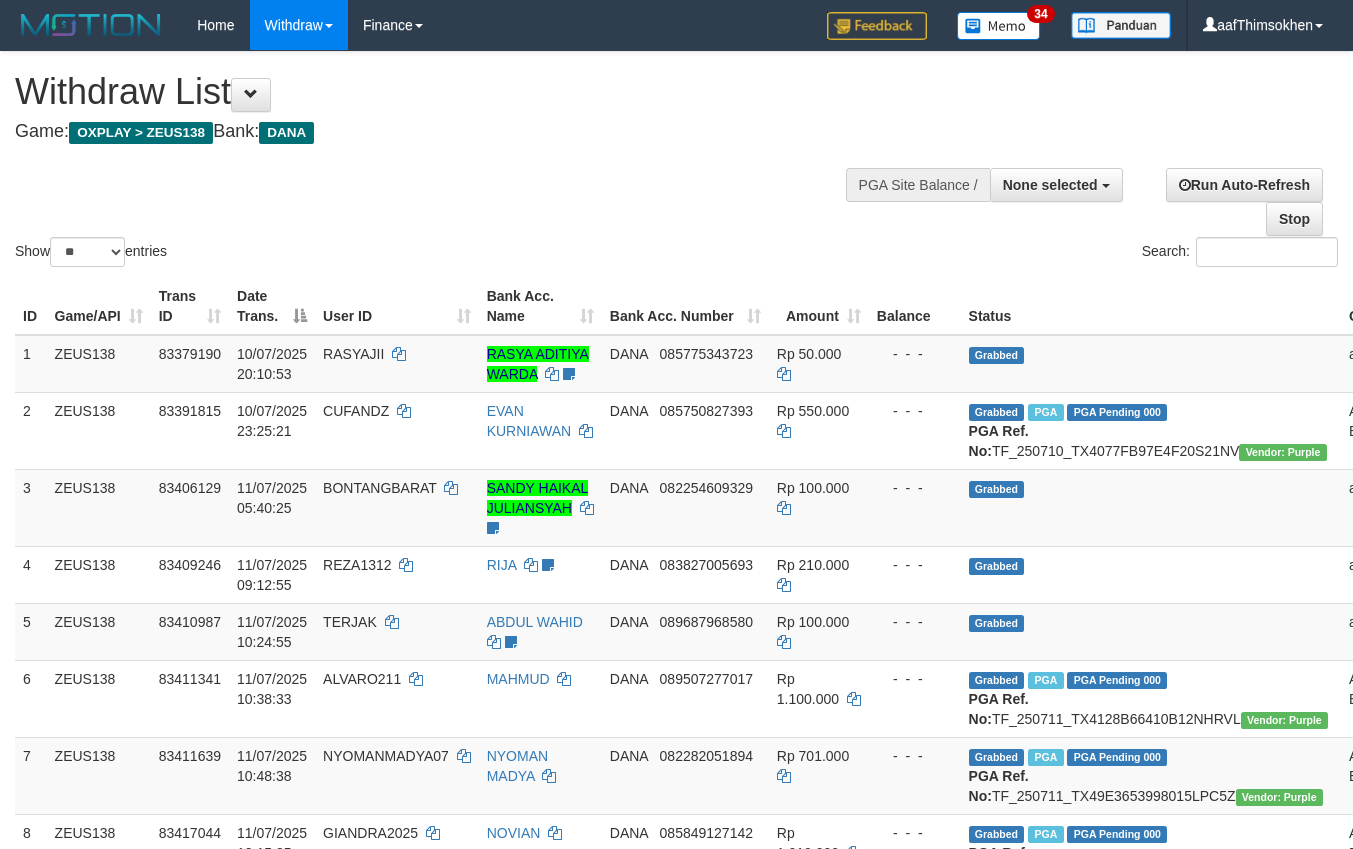 select 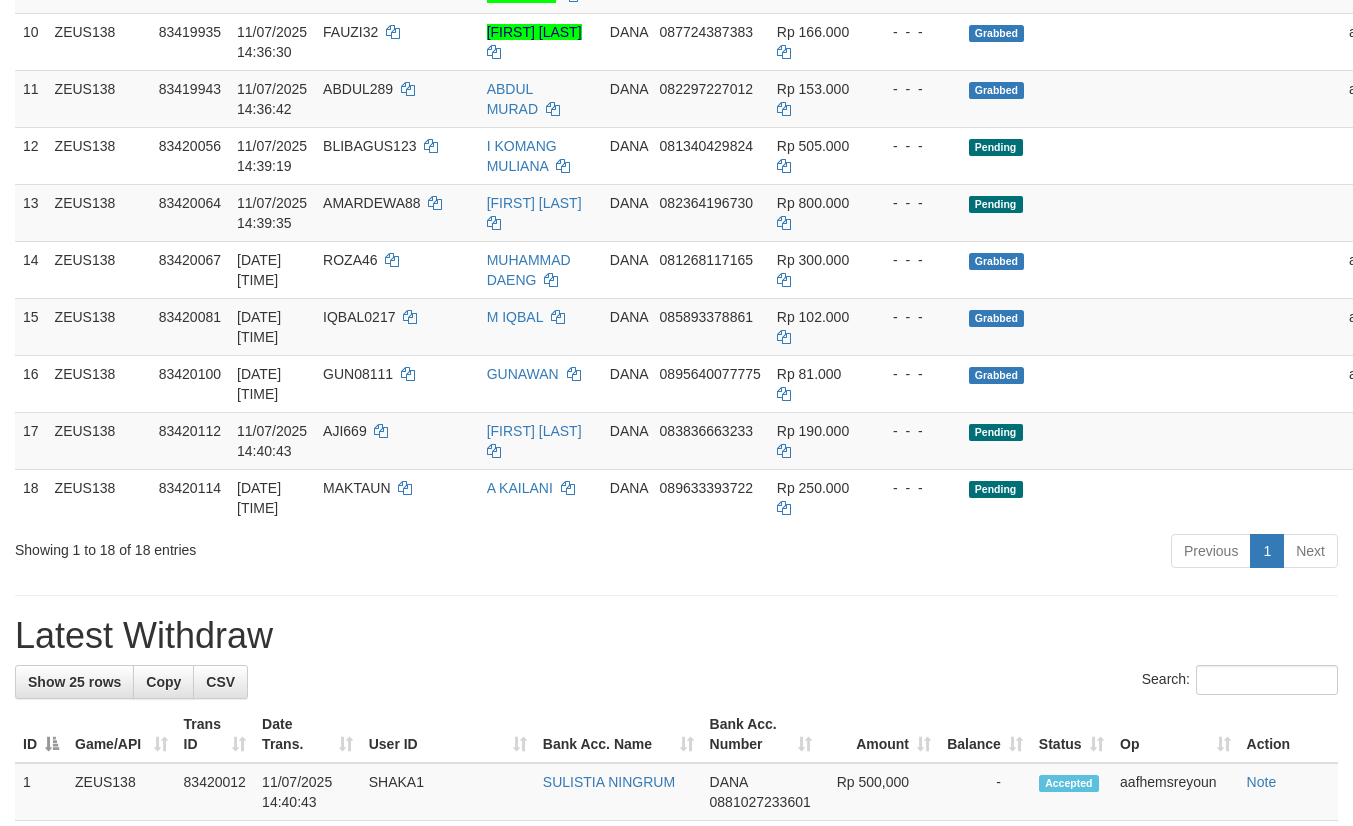 scroll, scrollTop: 900, scrollLeft: 0, axis: vertical 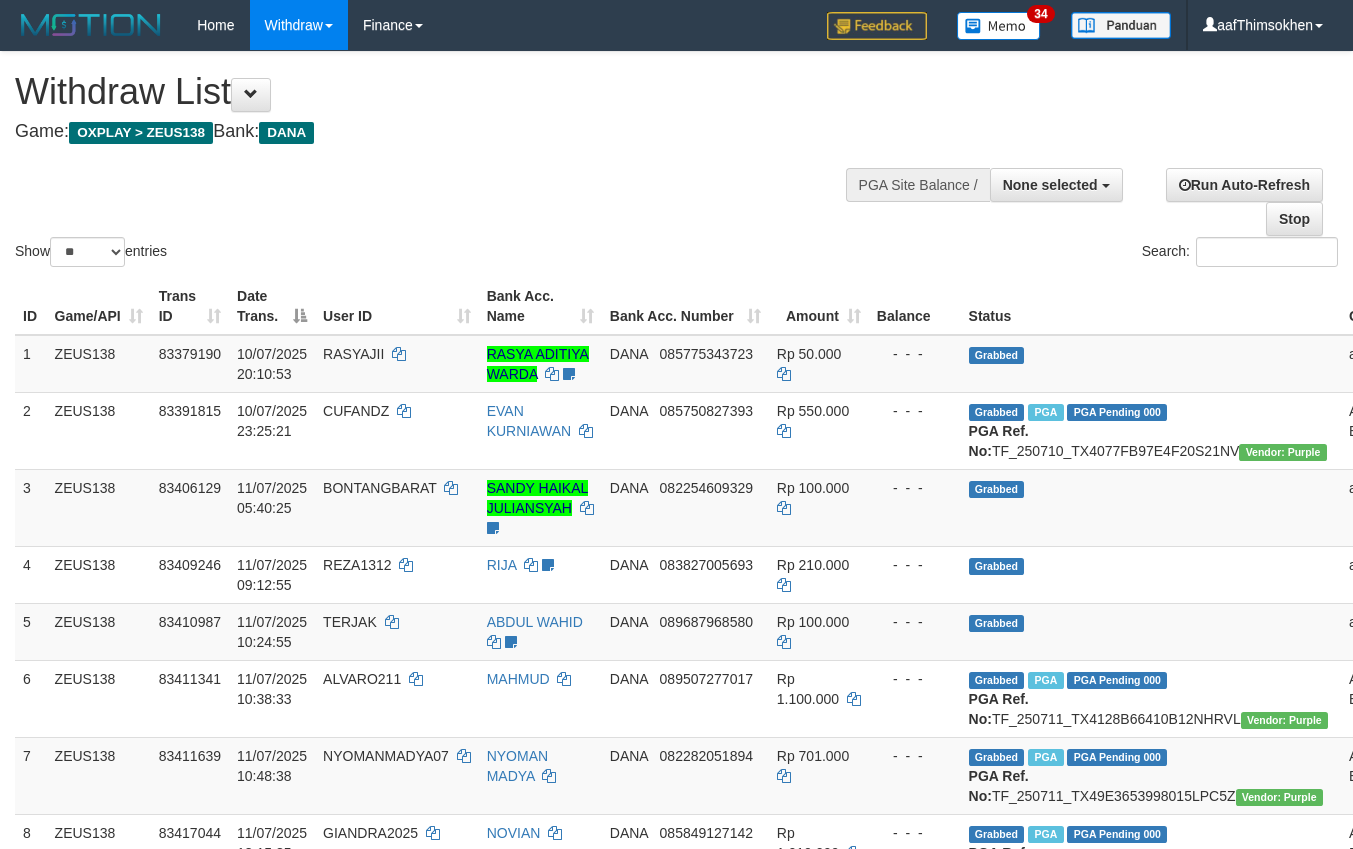 select 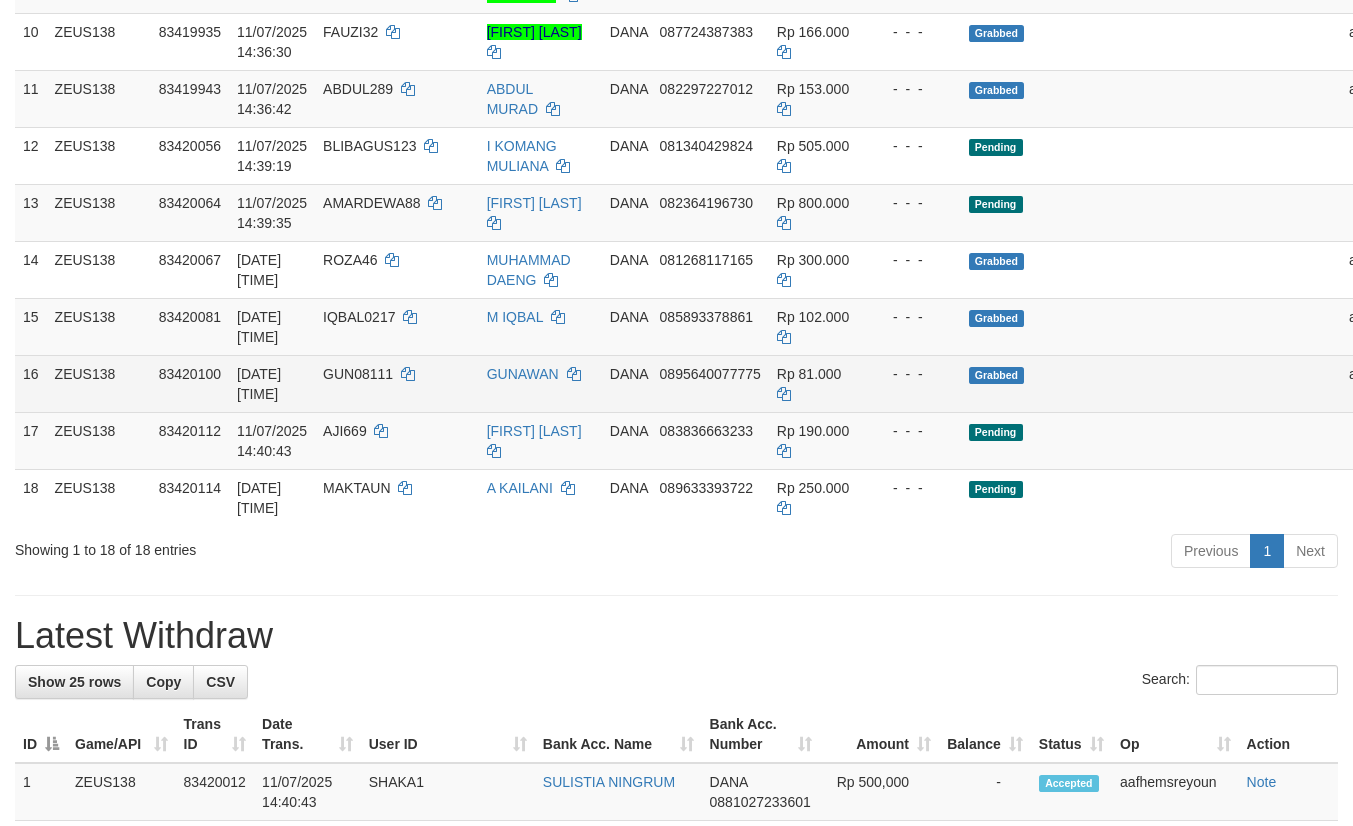 scroll, scrollTop: 900, scrollLeft: 0, axis: vertical 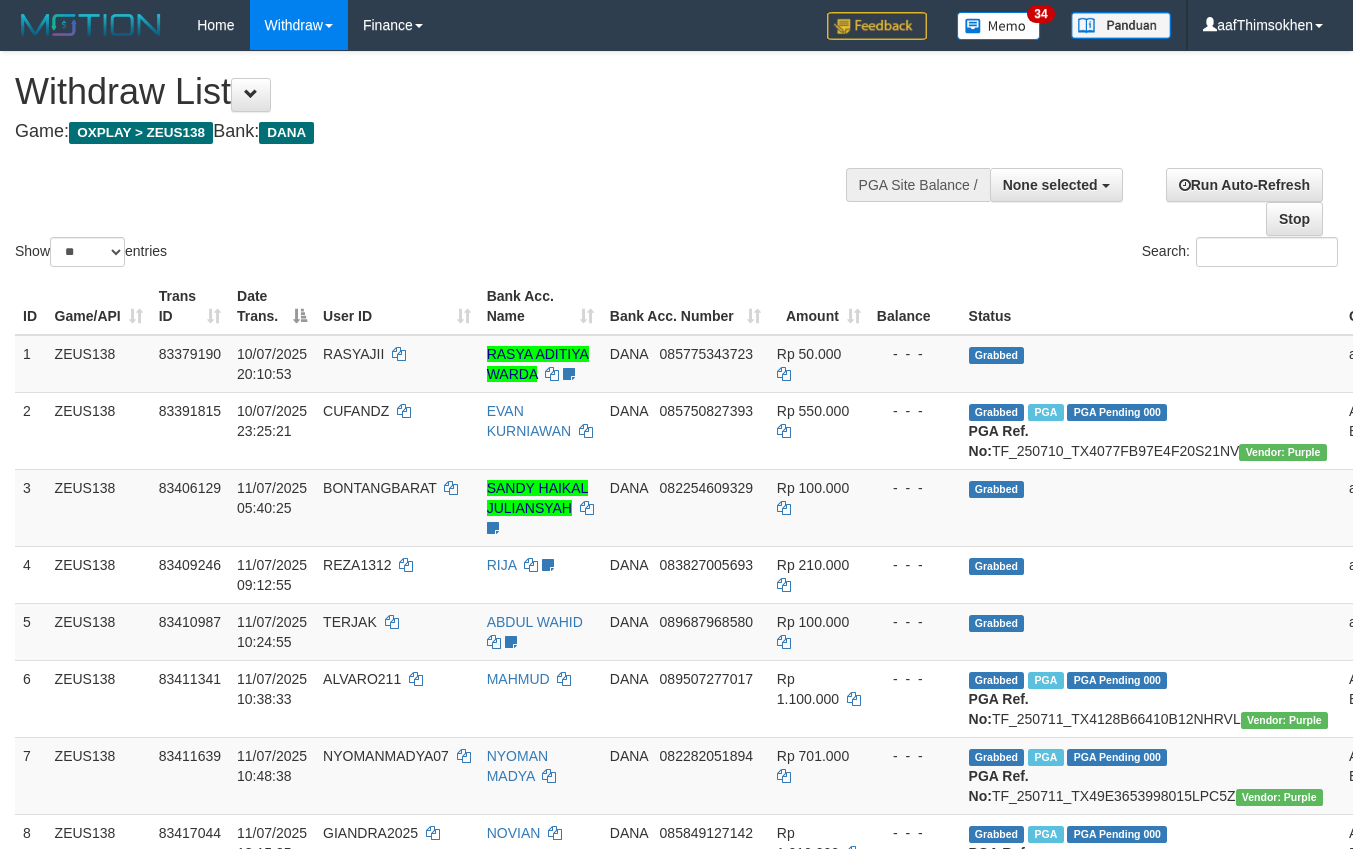 select 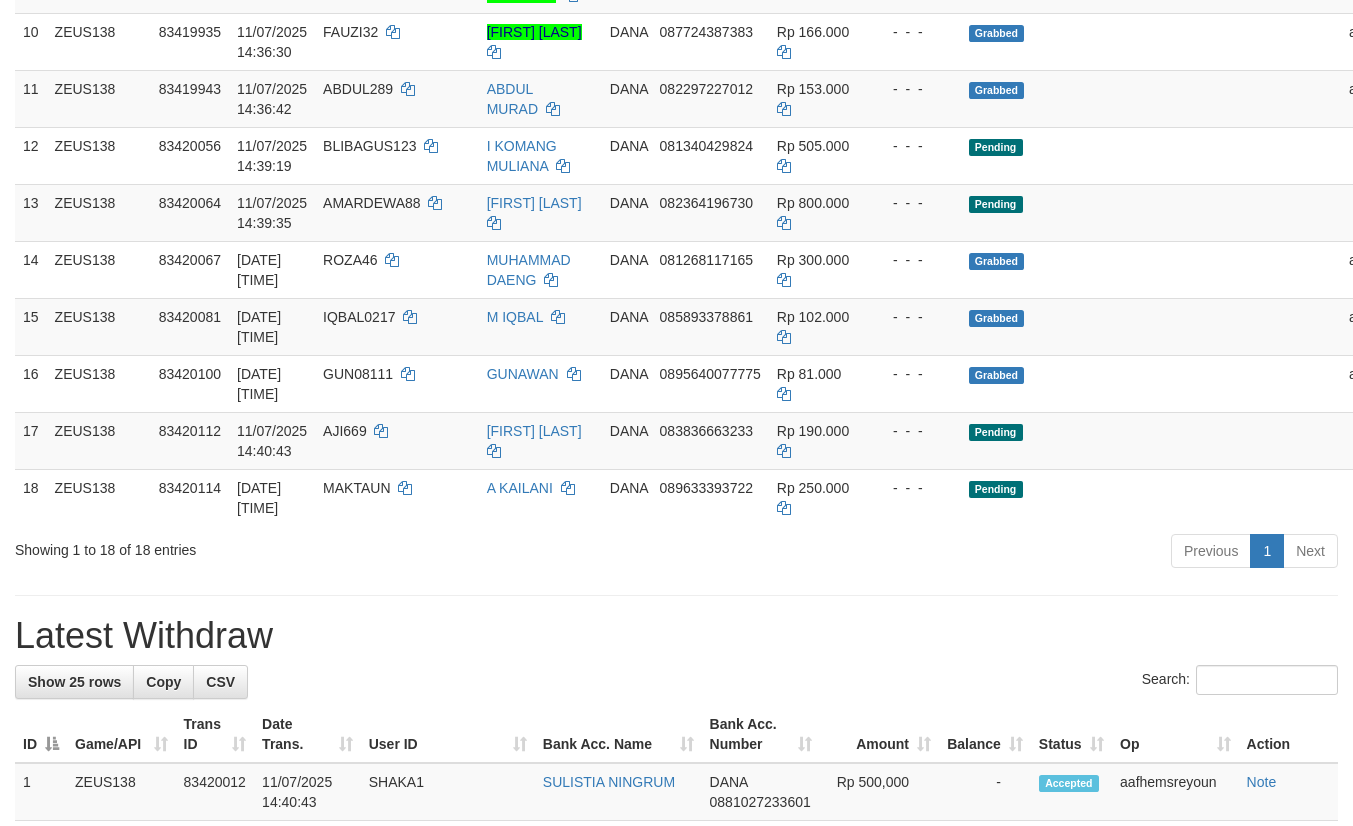 scroll, scrollTop: 900, scrollLeft: 0, axis: vertical 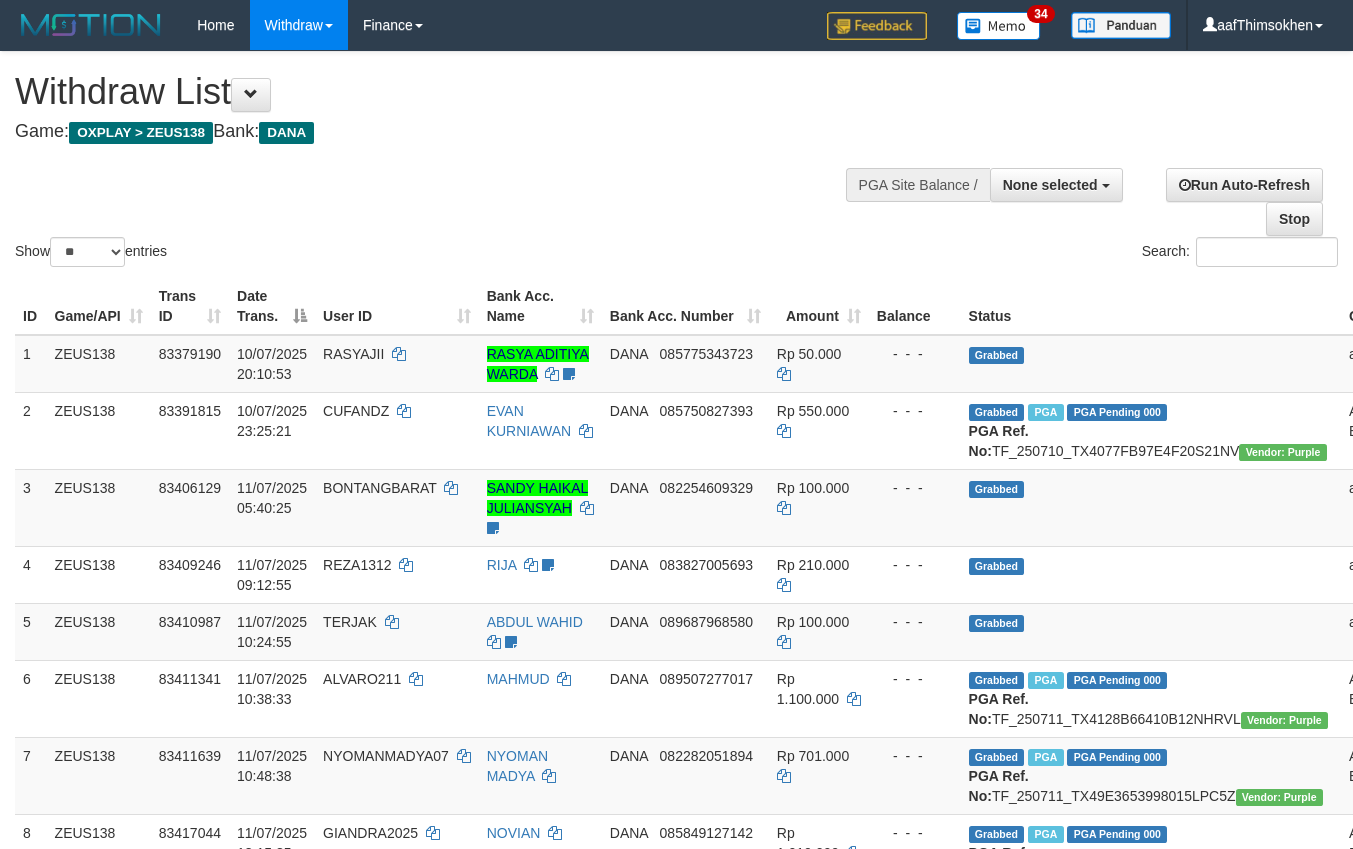 select 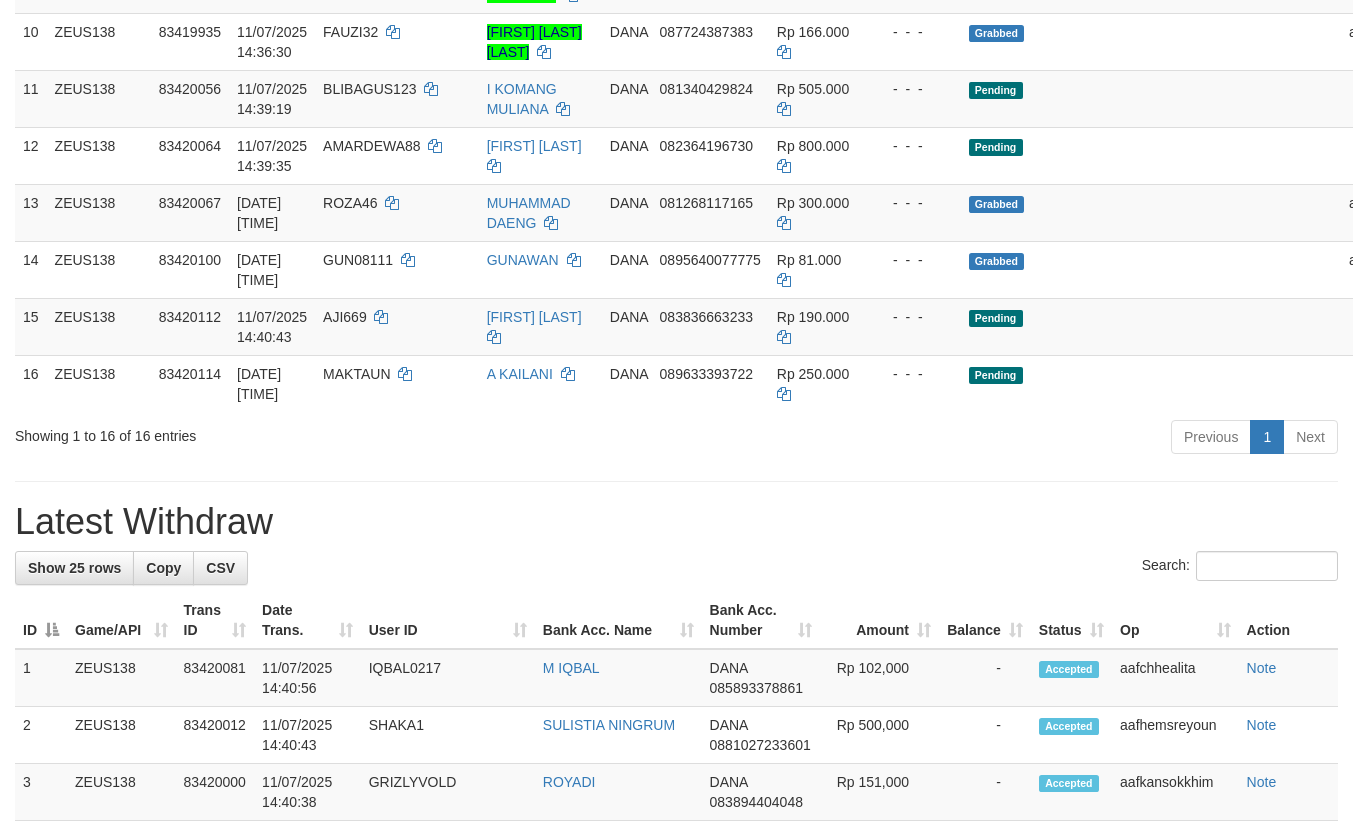scroll, scrollTop: 900, scrollLeft: 0, axis: vertical 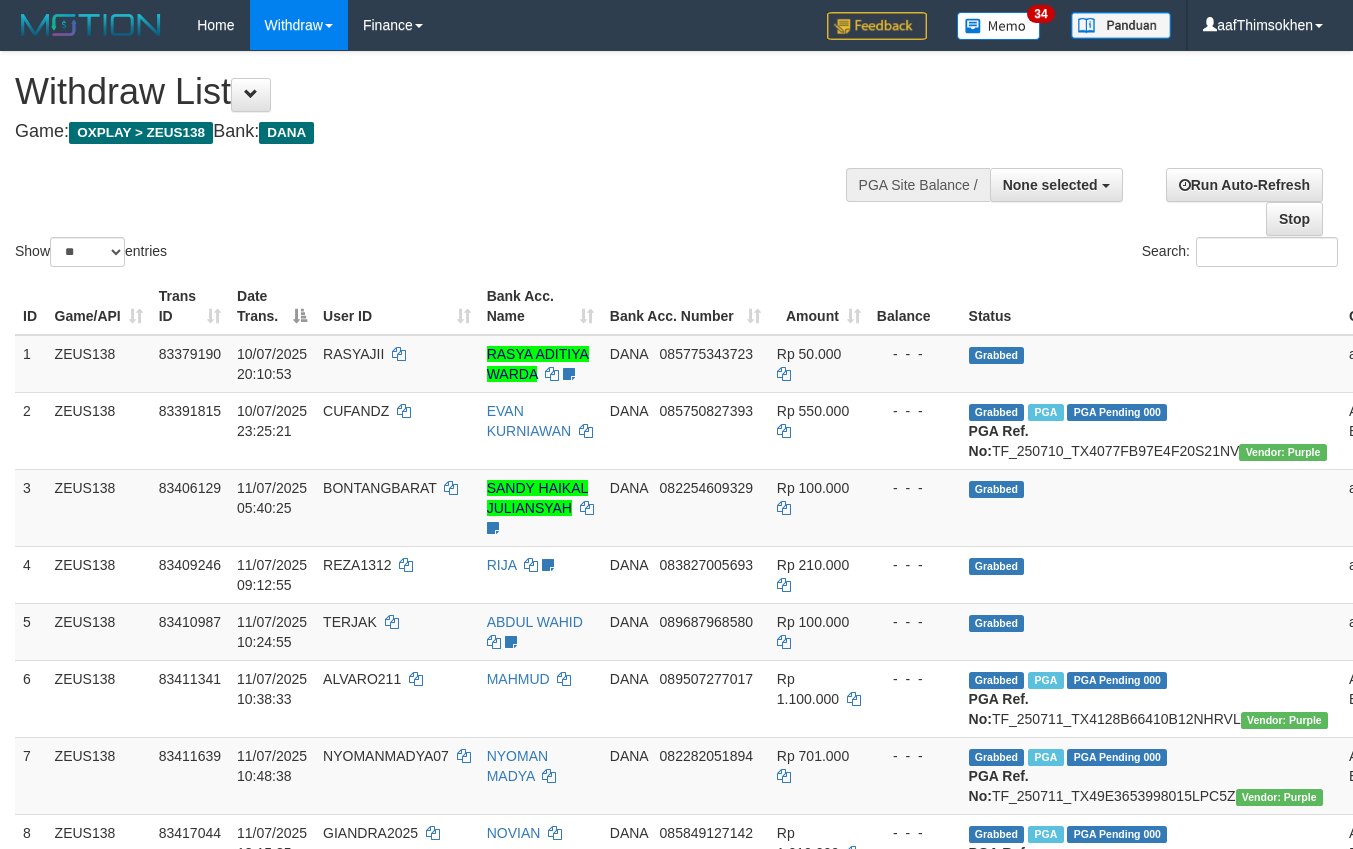 select 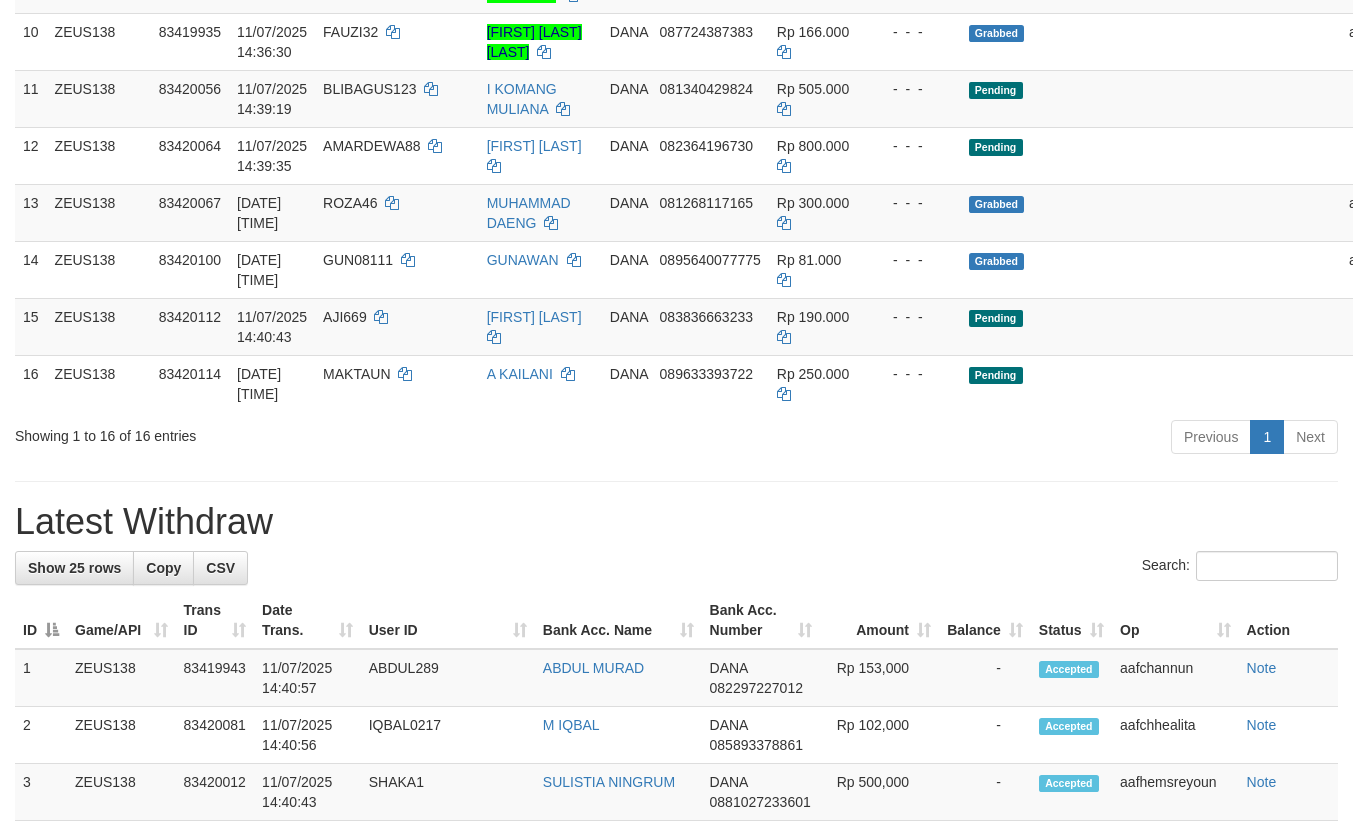scroll, scrollTop: 900, scrollLeft: 0, axis: vertical 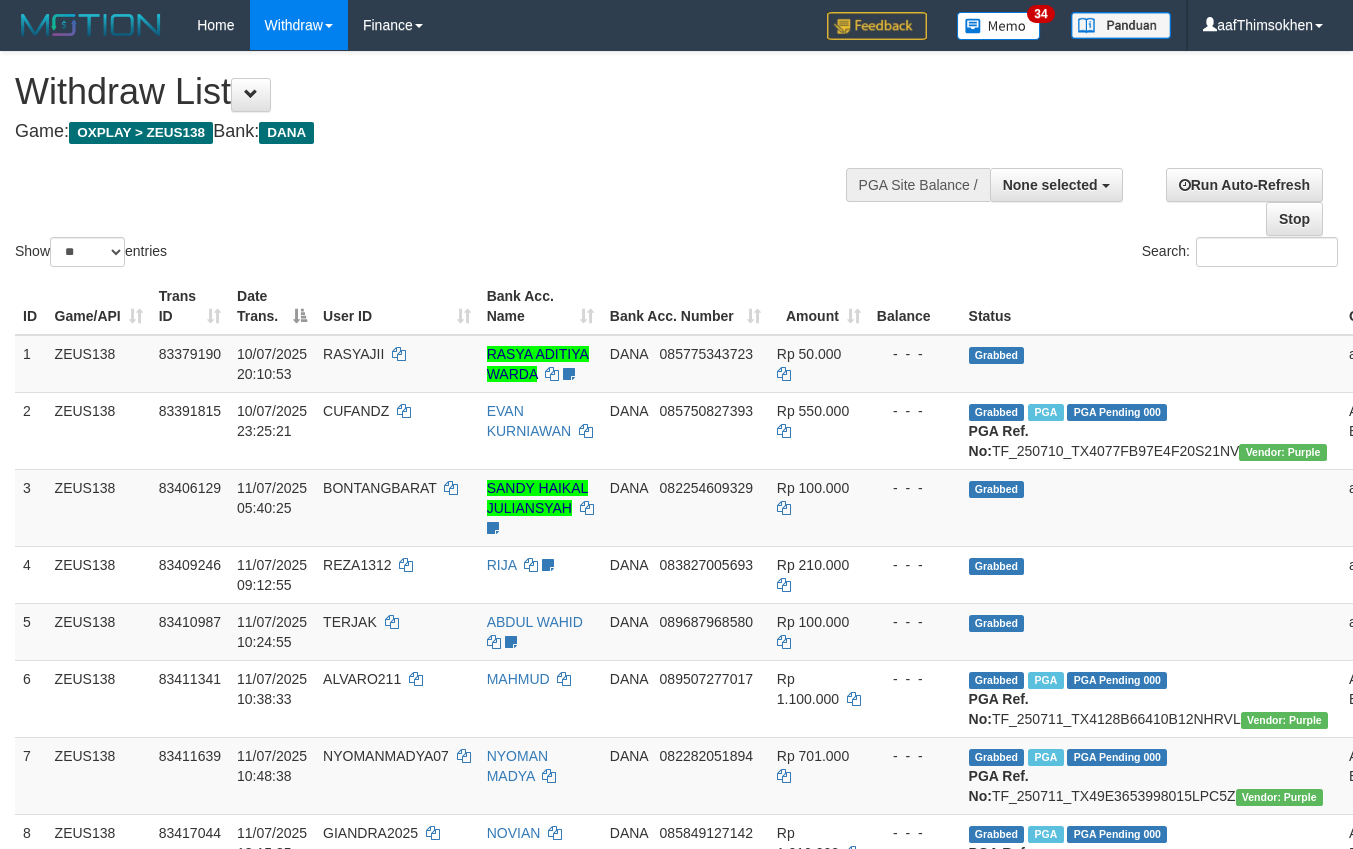 select 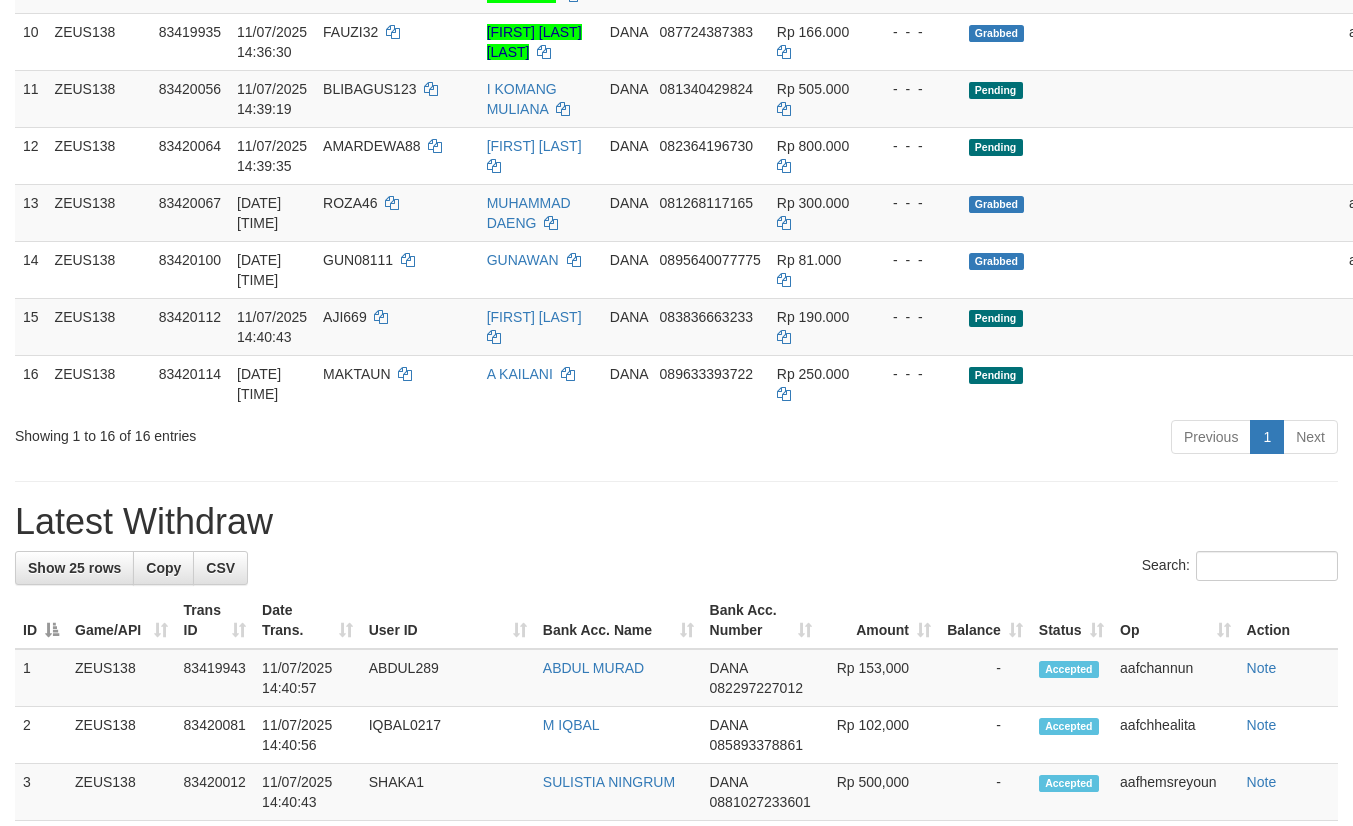 scroll, scrollTop: 900, scrollLeft: 0, axis: vertical 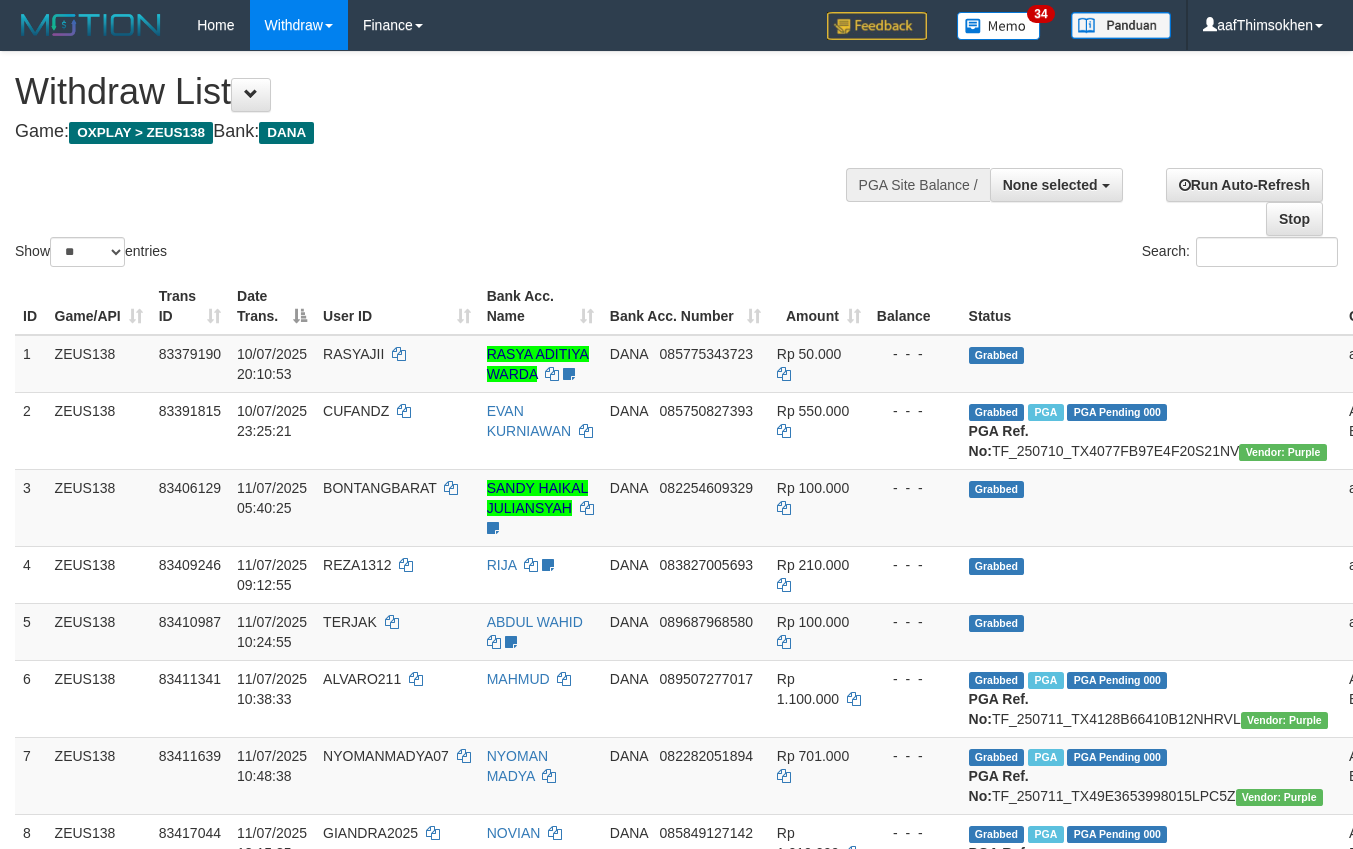 select 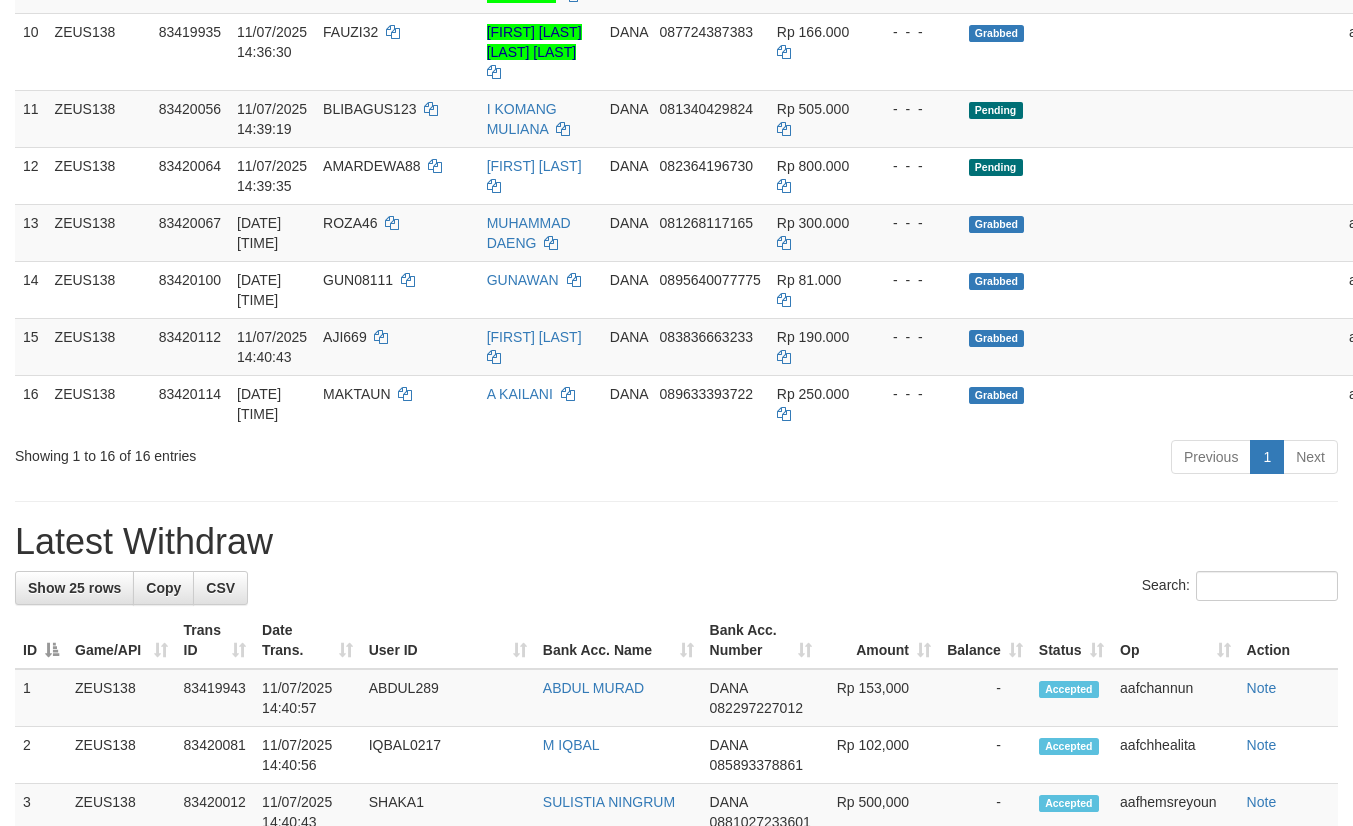 scroll, scrollTop: 900, scrollLeft: 0, axis: vertical 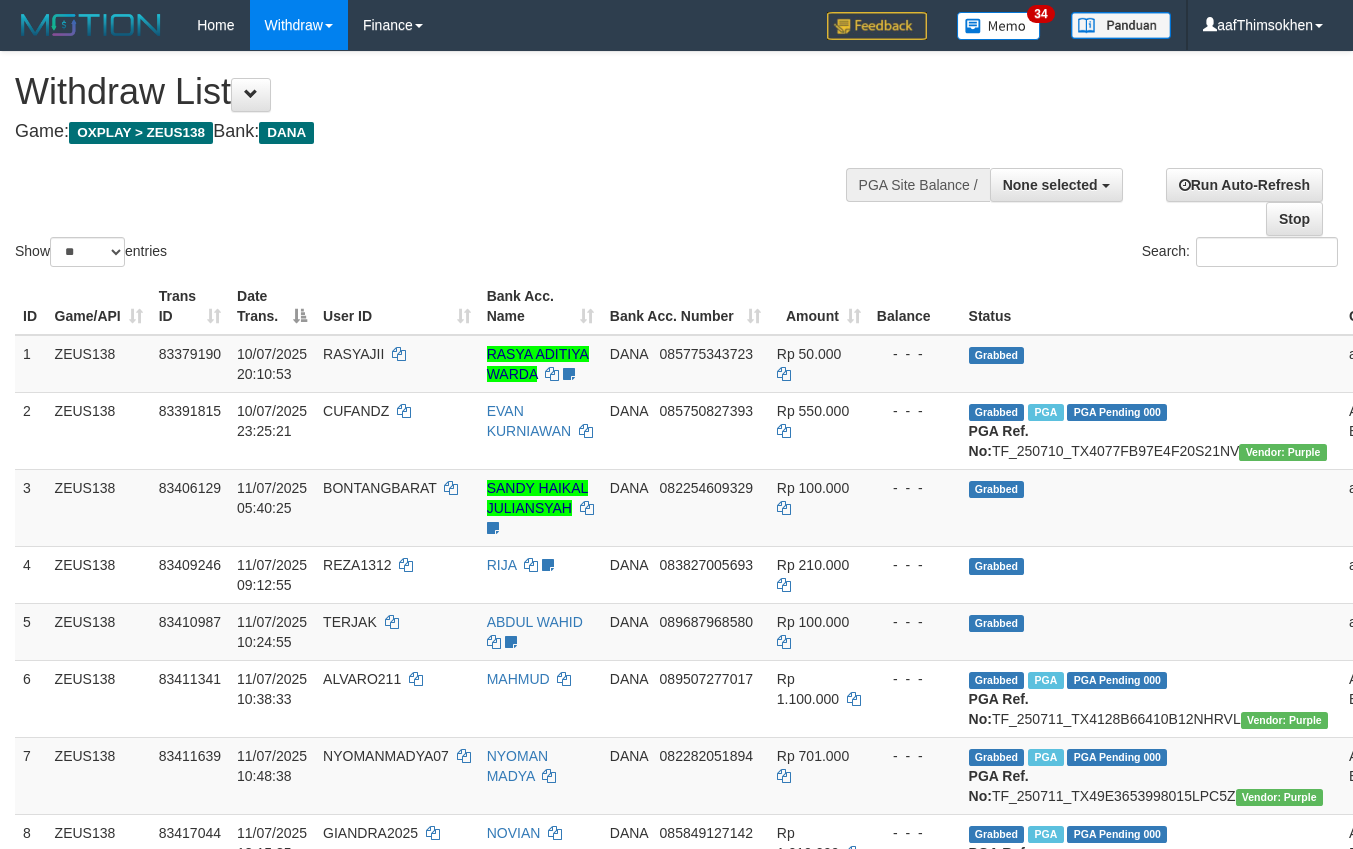 select 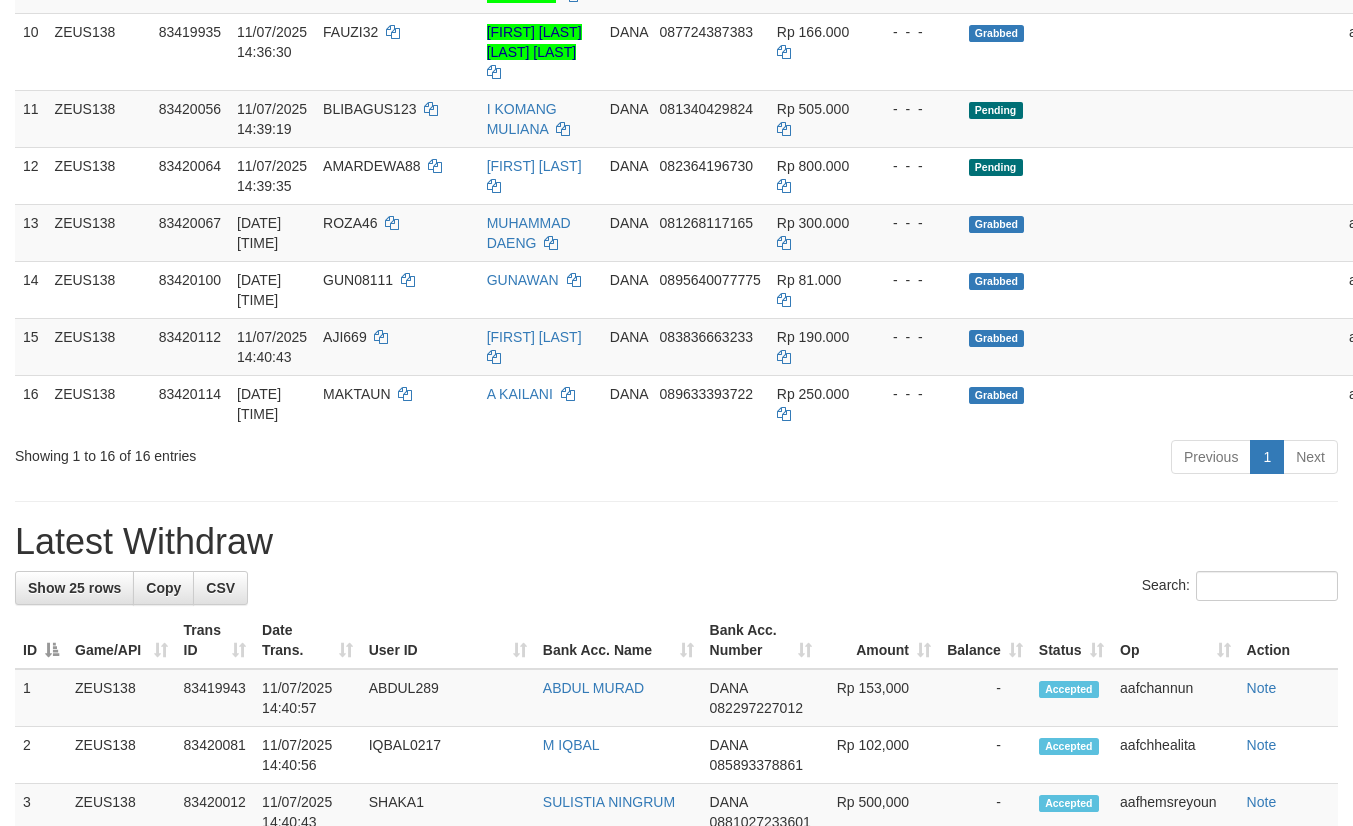 scroll, scrollTop: 900, scrollLeft: 0, axis: vertical 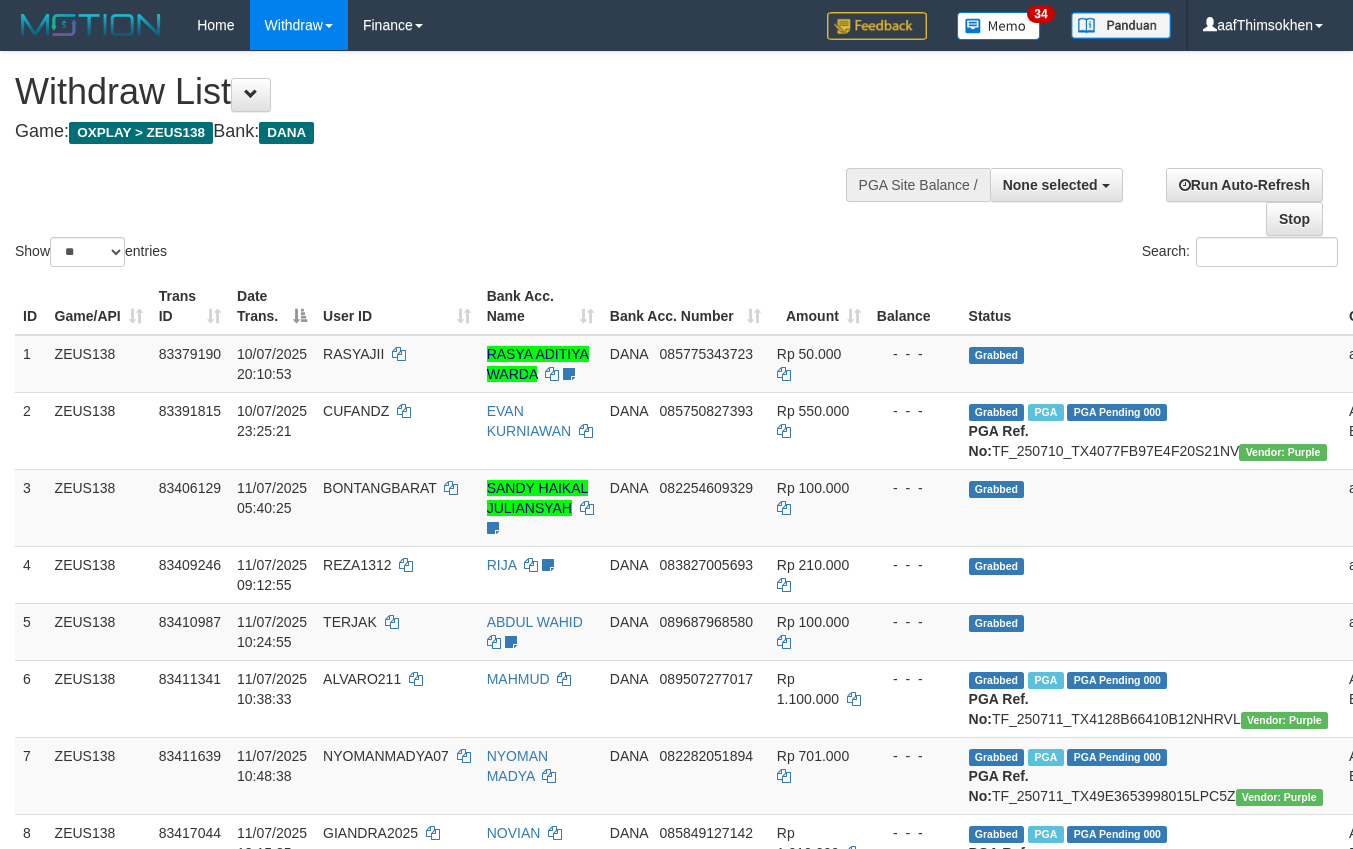 select 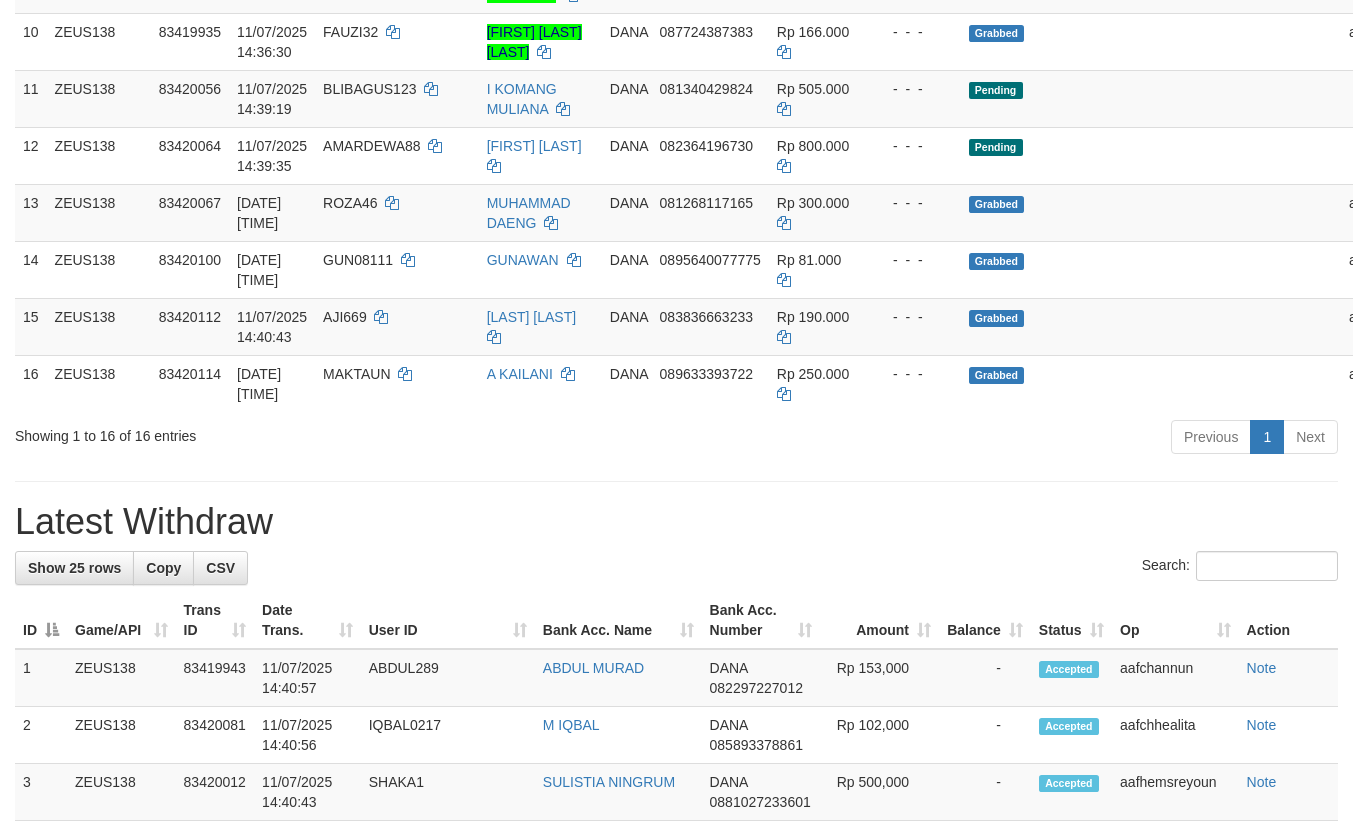 scroll, scrollTop: 900, scrollLeft: 0, axis: vertical 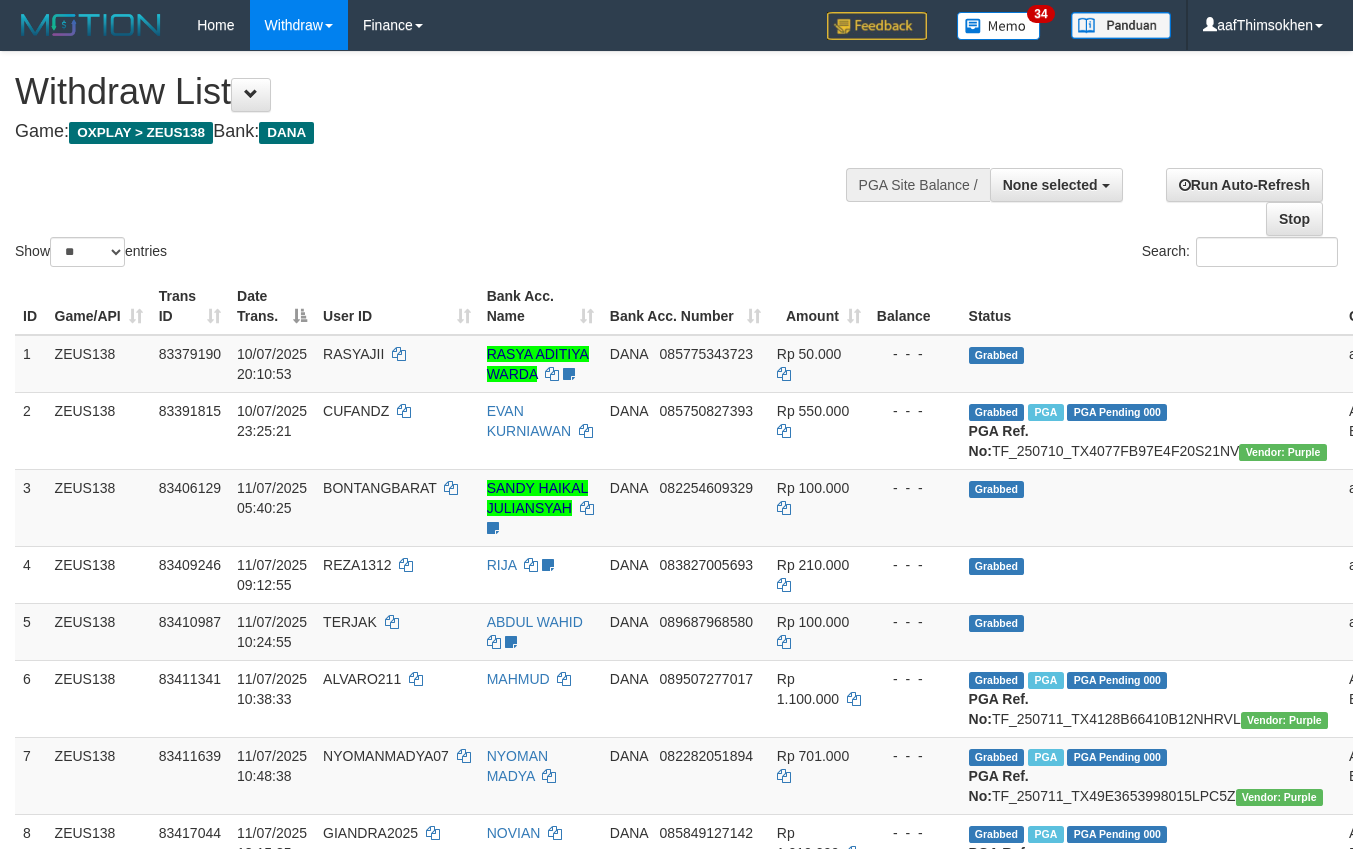 select 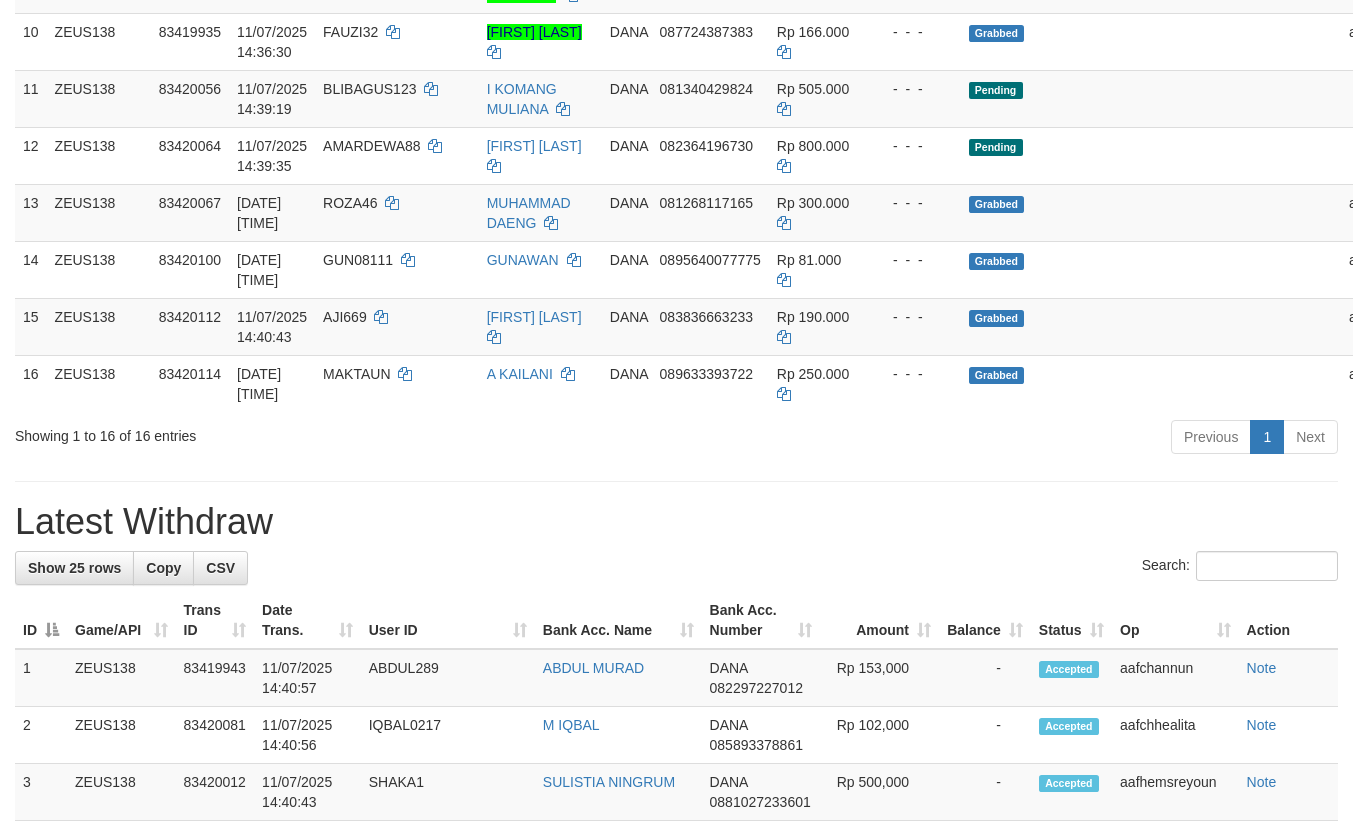 scroll, scrollTop: 900, scrollLeft: 0, axis: vertical 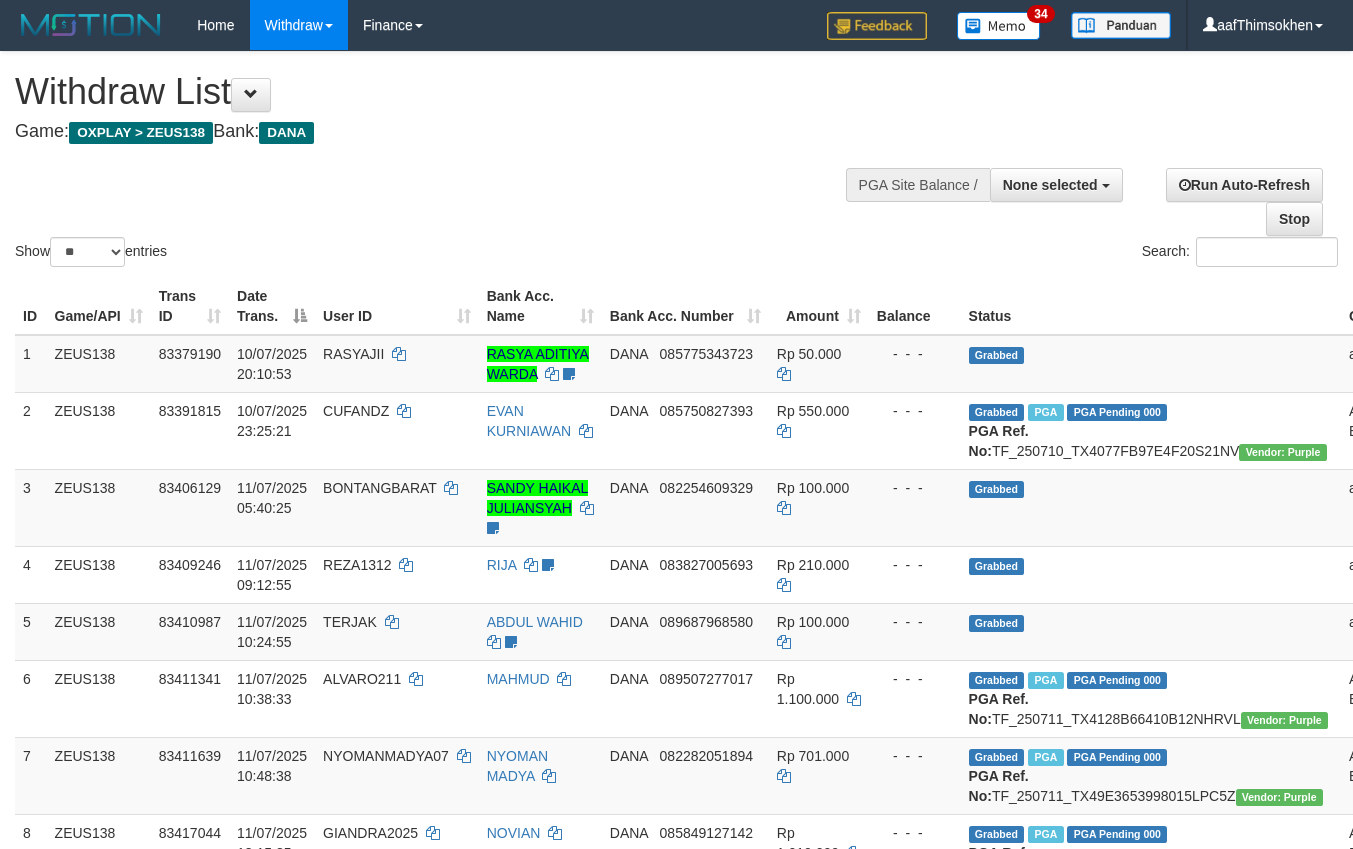 select 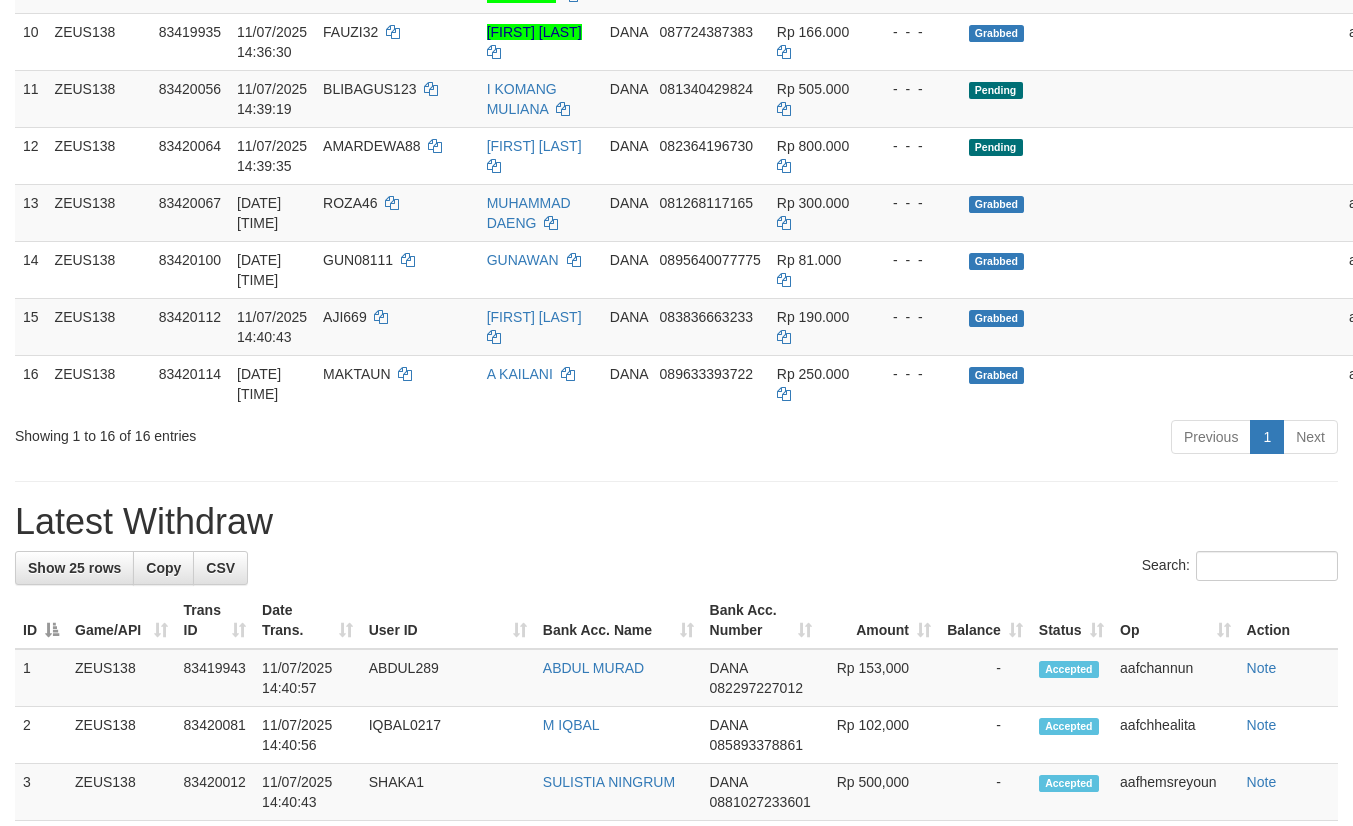 scroll, scrollTop: 900, scrollLeft: 0, axis: vertical 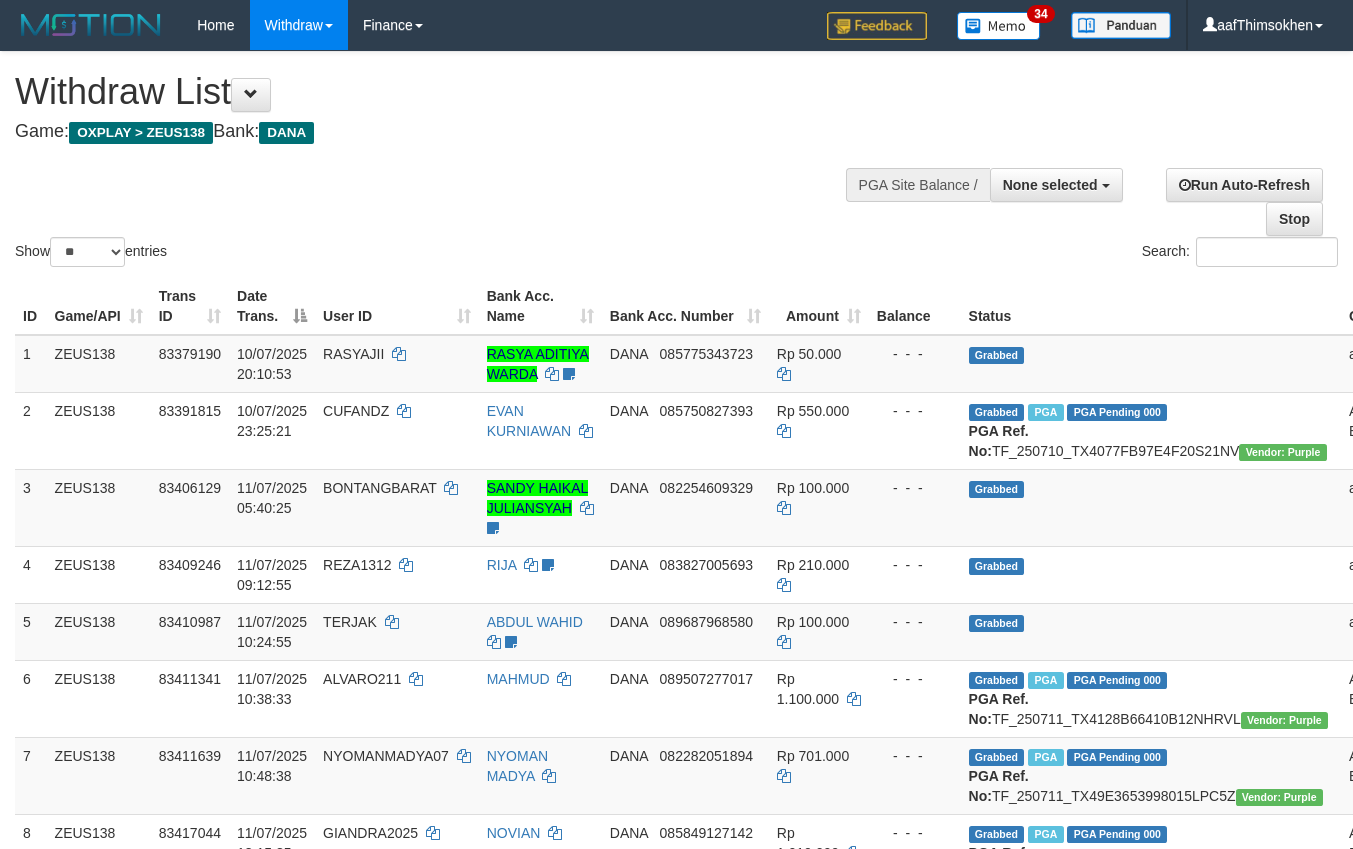 select 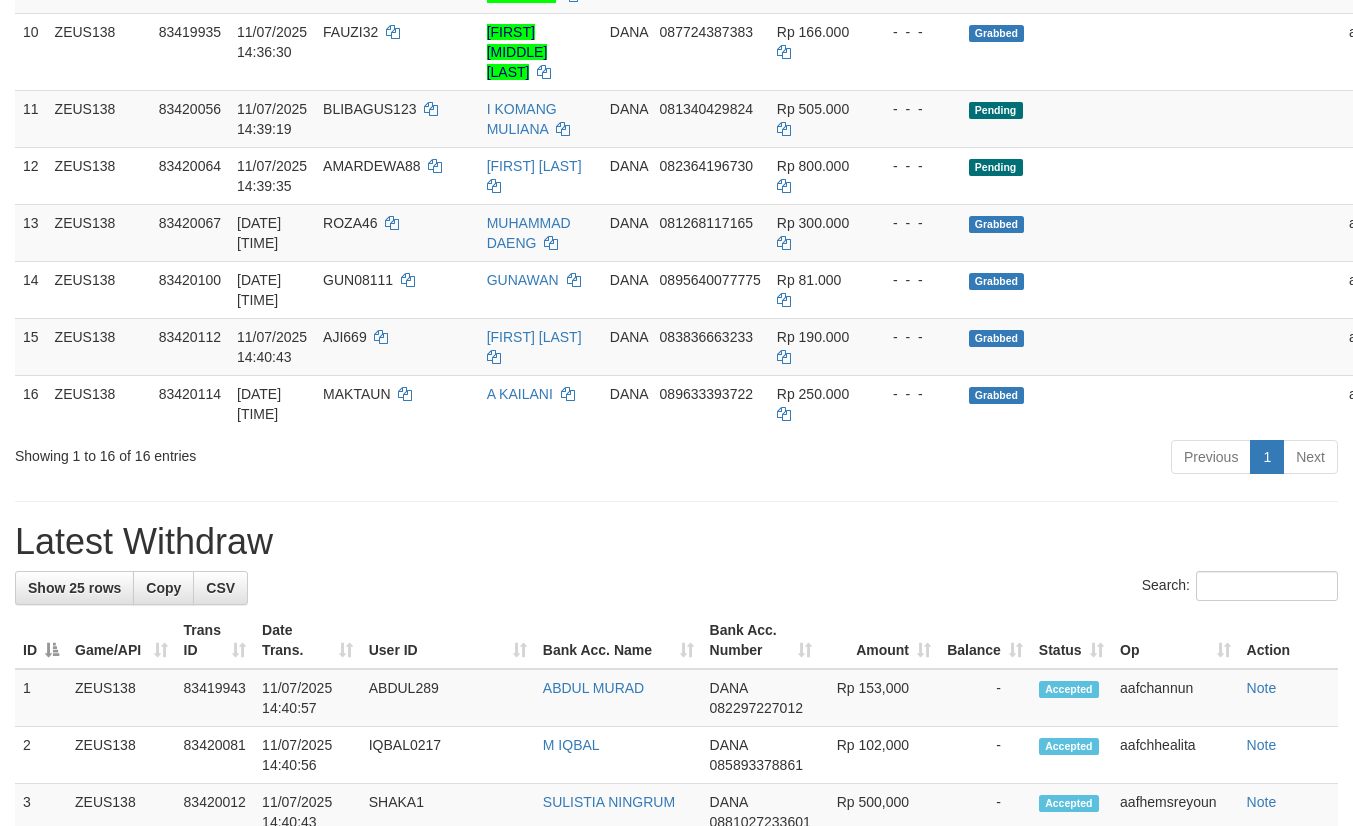 scroll, scrollTop: 900, scrollLeft: 0, axis: vertical 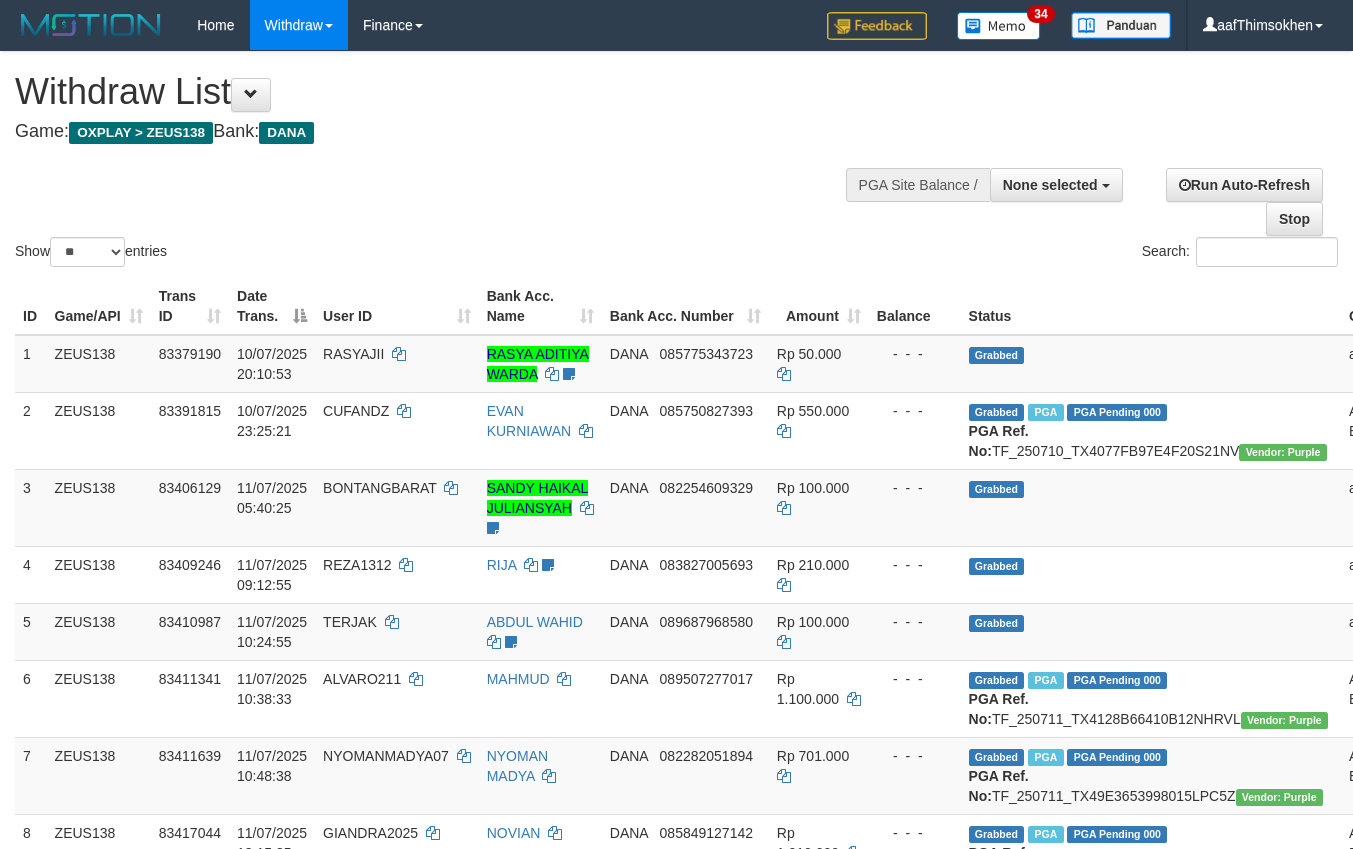 select 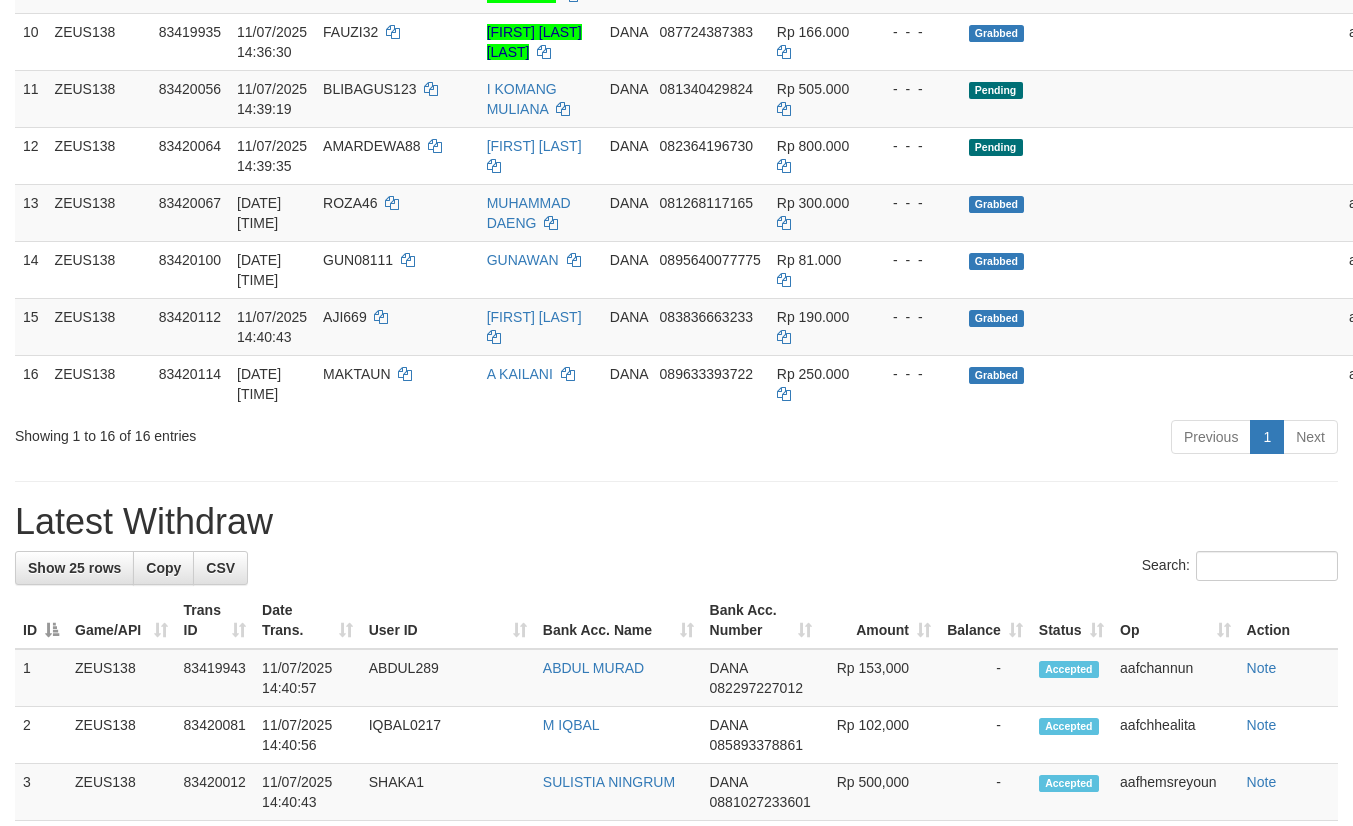 scroll, scrollTop: 900, scrollLeft: 0, axis: vertical 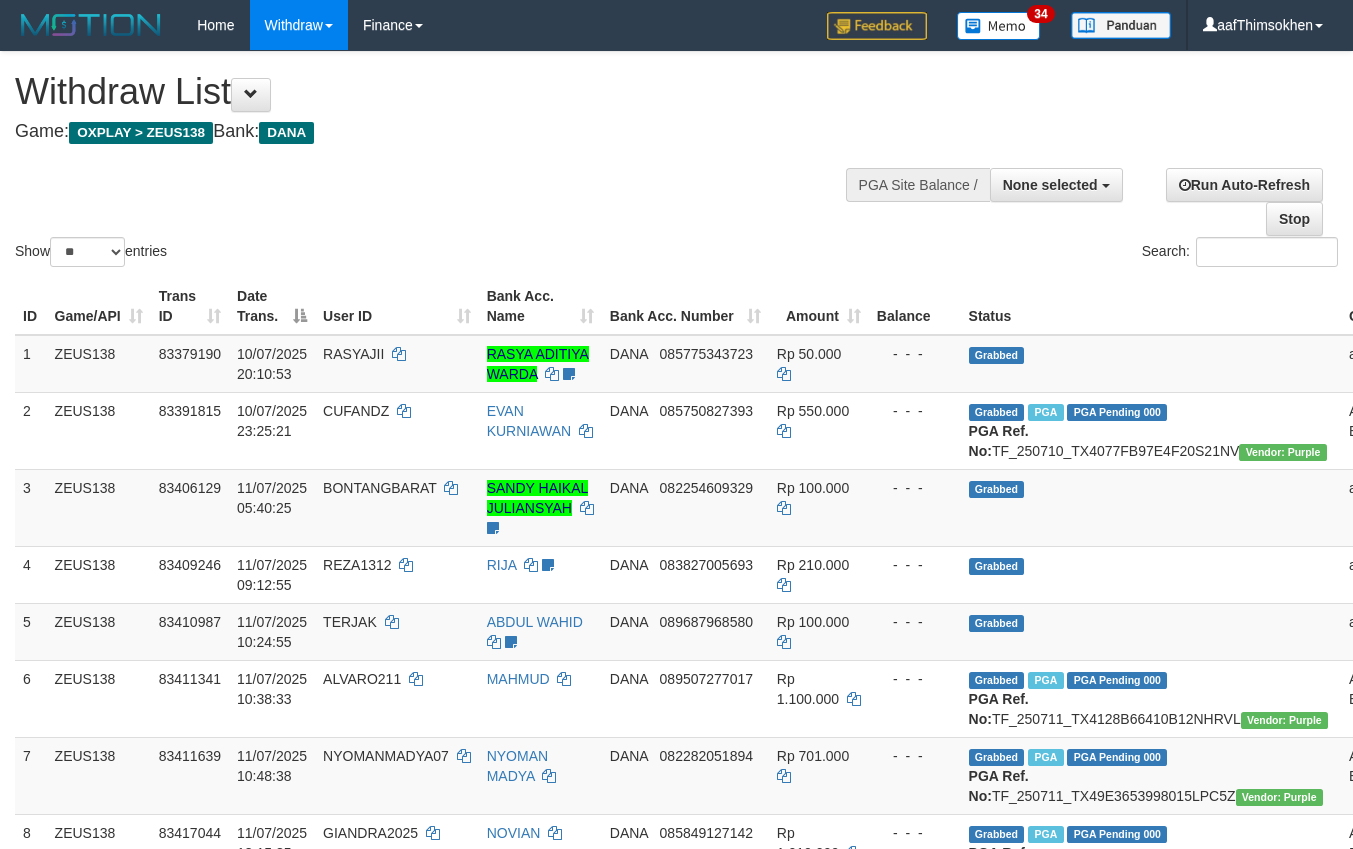 select 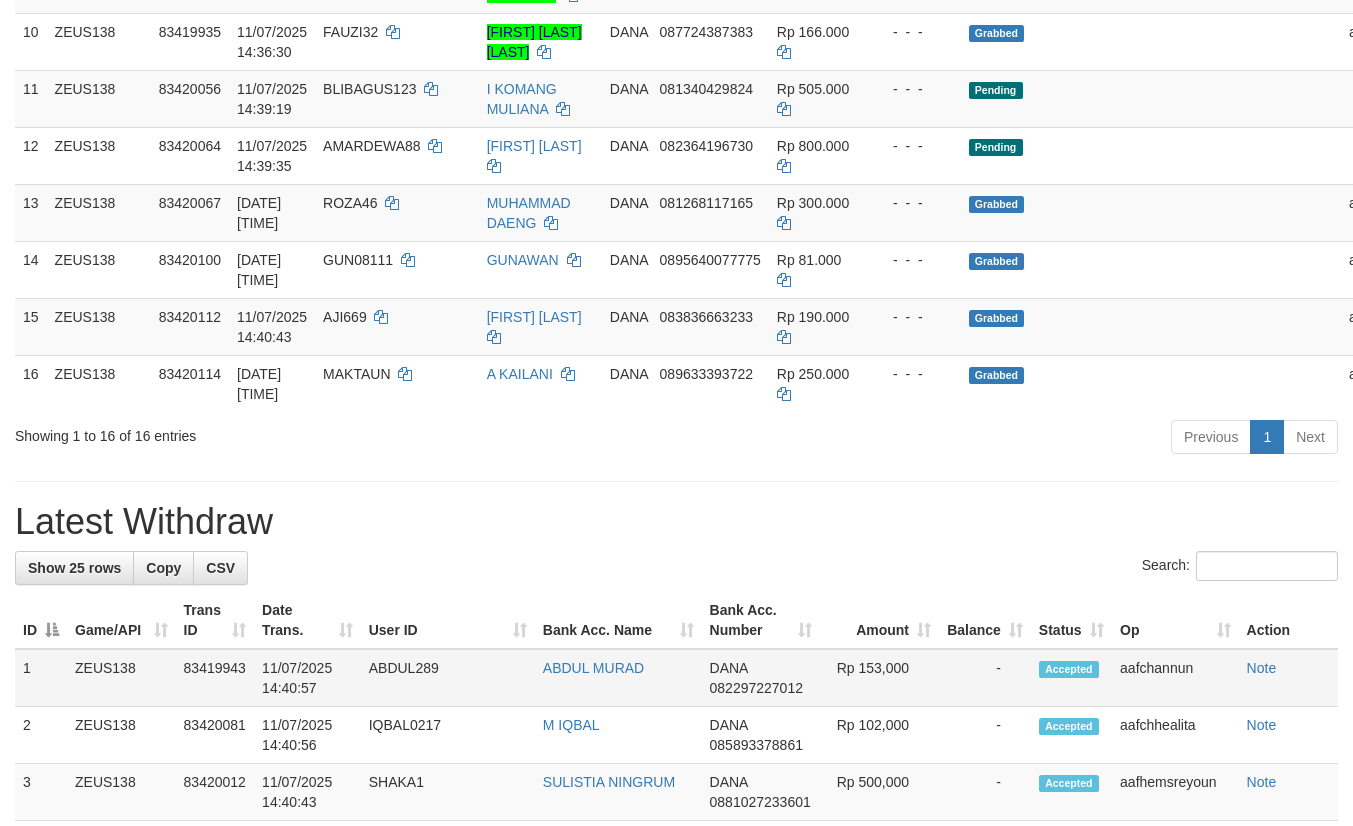 scroll, scrollTop: 900, scrollLeft: 0, axis: vertical 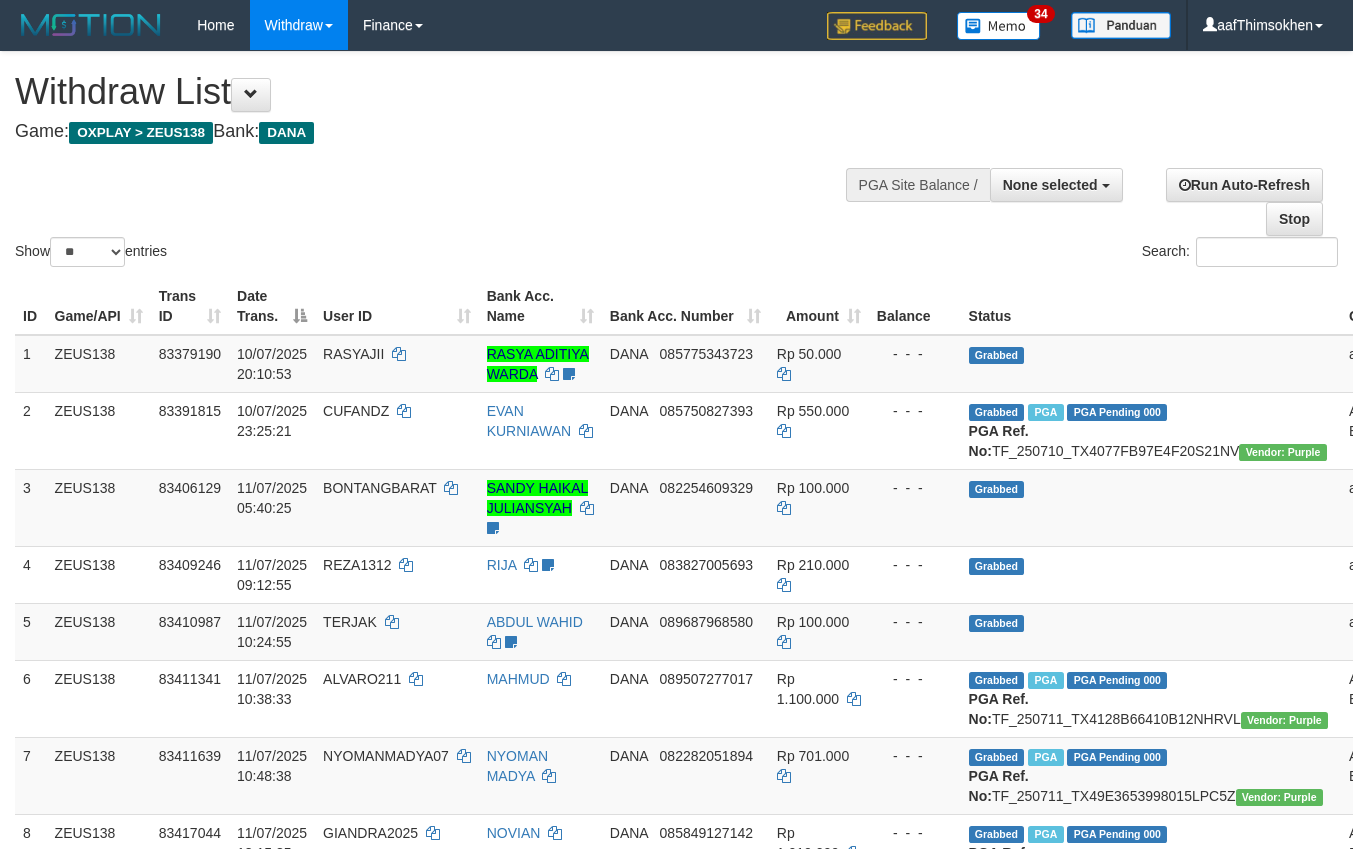 select 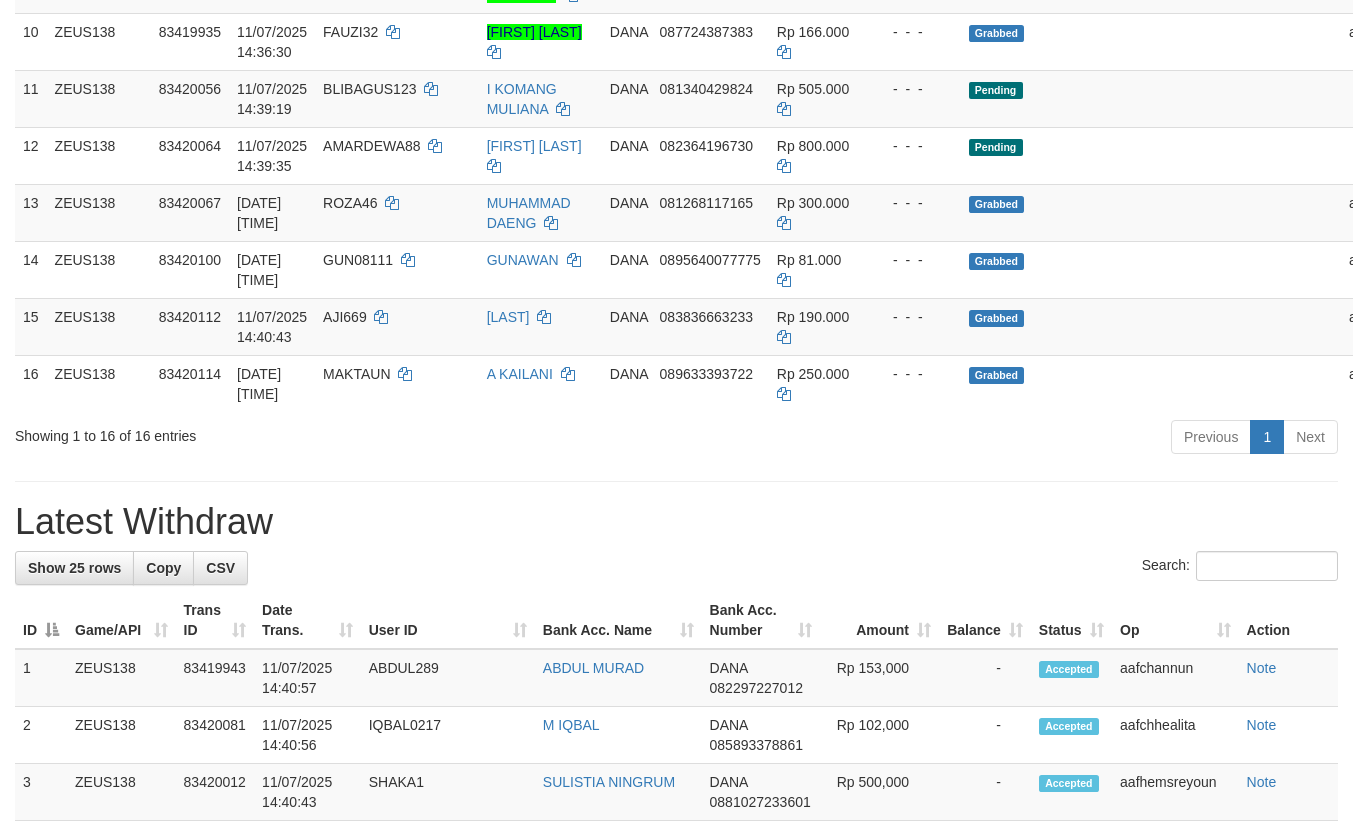 scroll, scrollTop: 900, scrollLeft: 0, axis: vertical 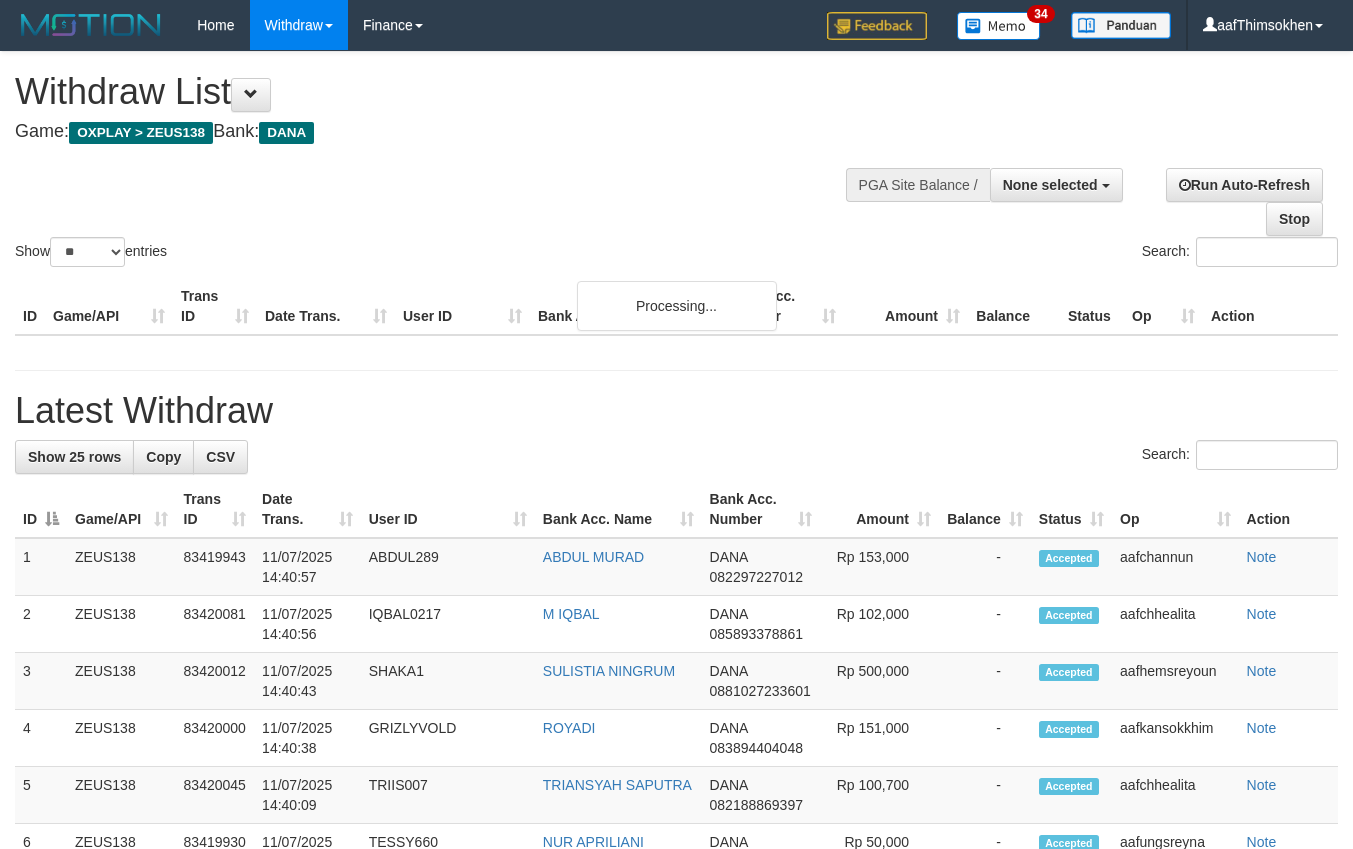 select 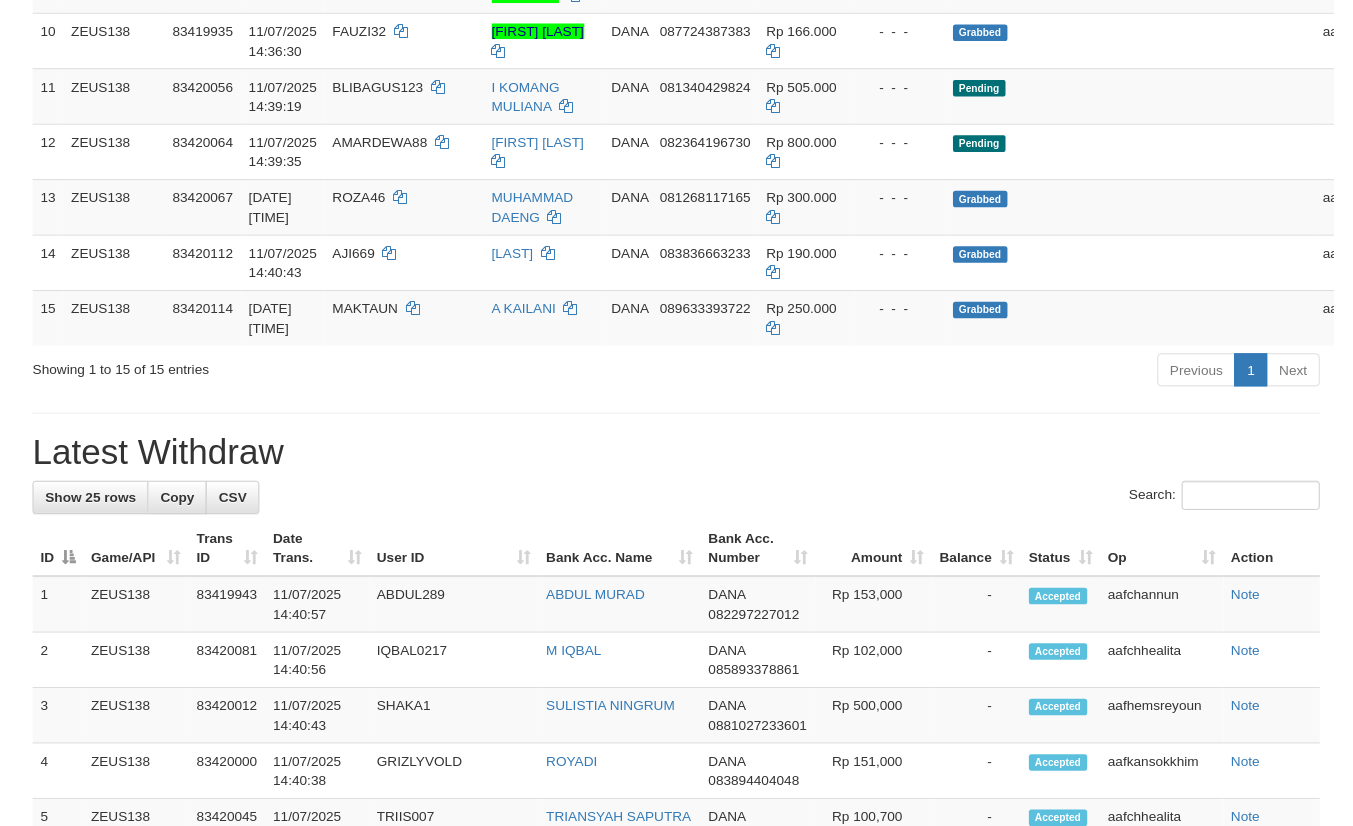 scroll, scrollTop: 900, scrollLeft: 0, axis: vertical 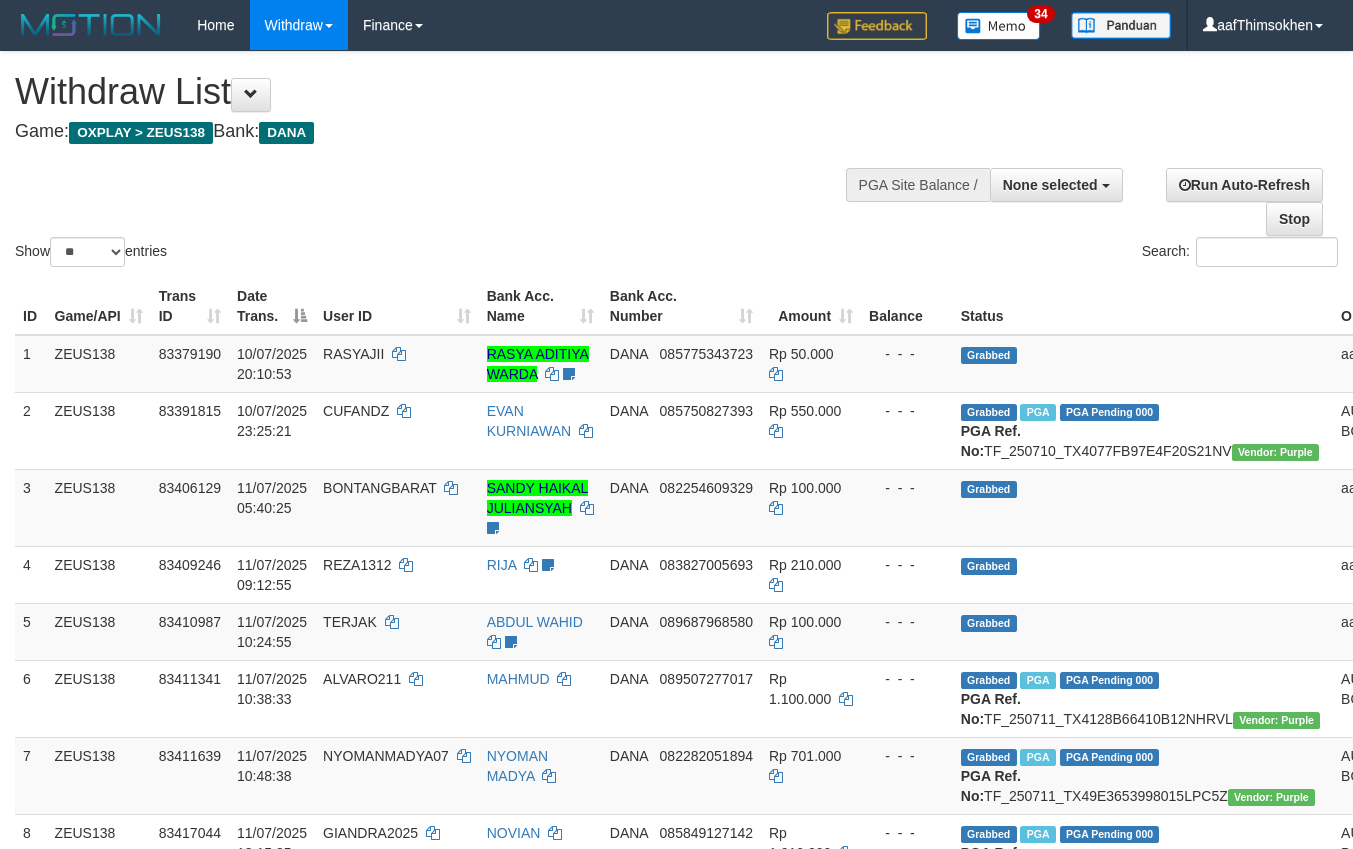 select 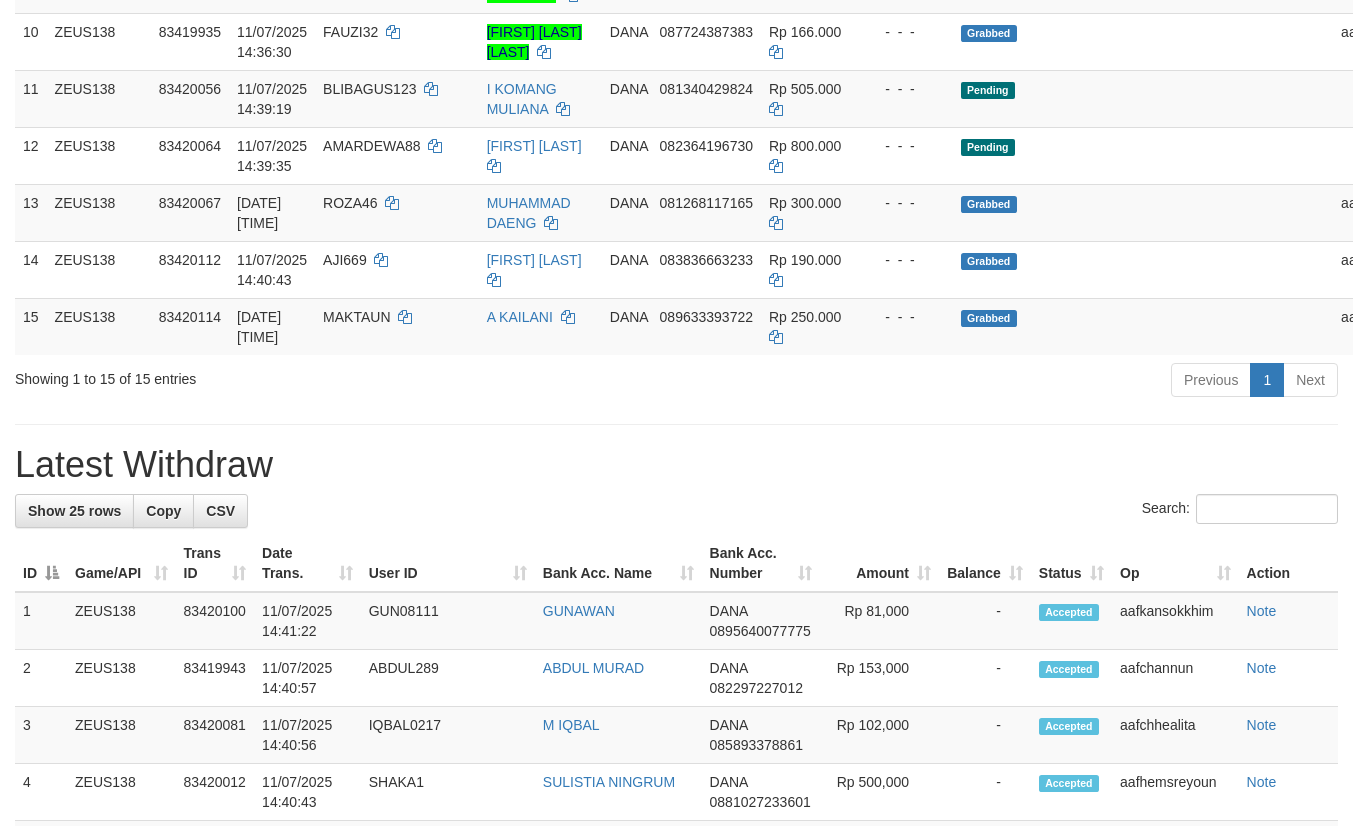scroll, scrollTop: 900, scrollLeft: 0, axis: vertical 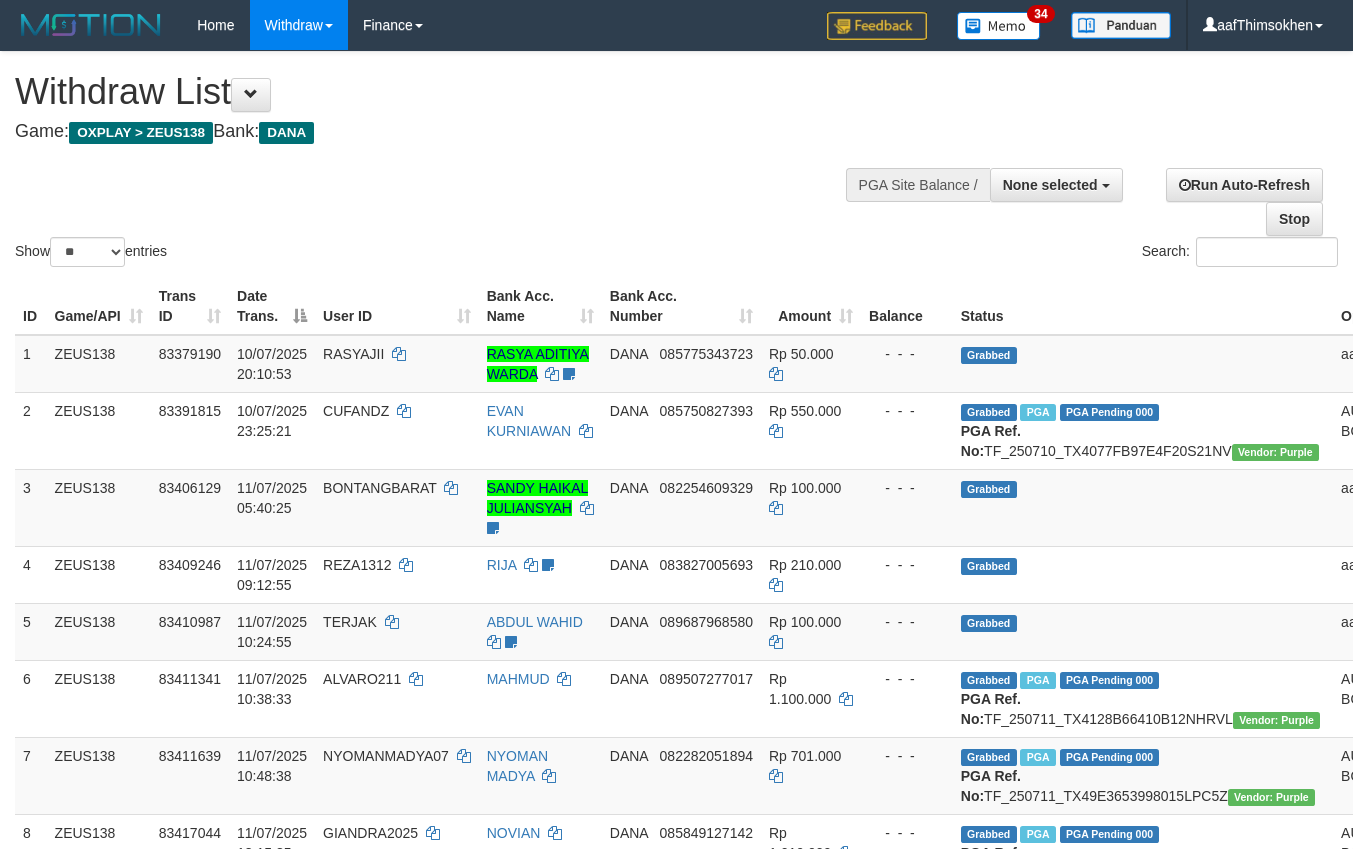 select 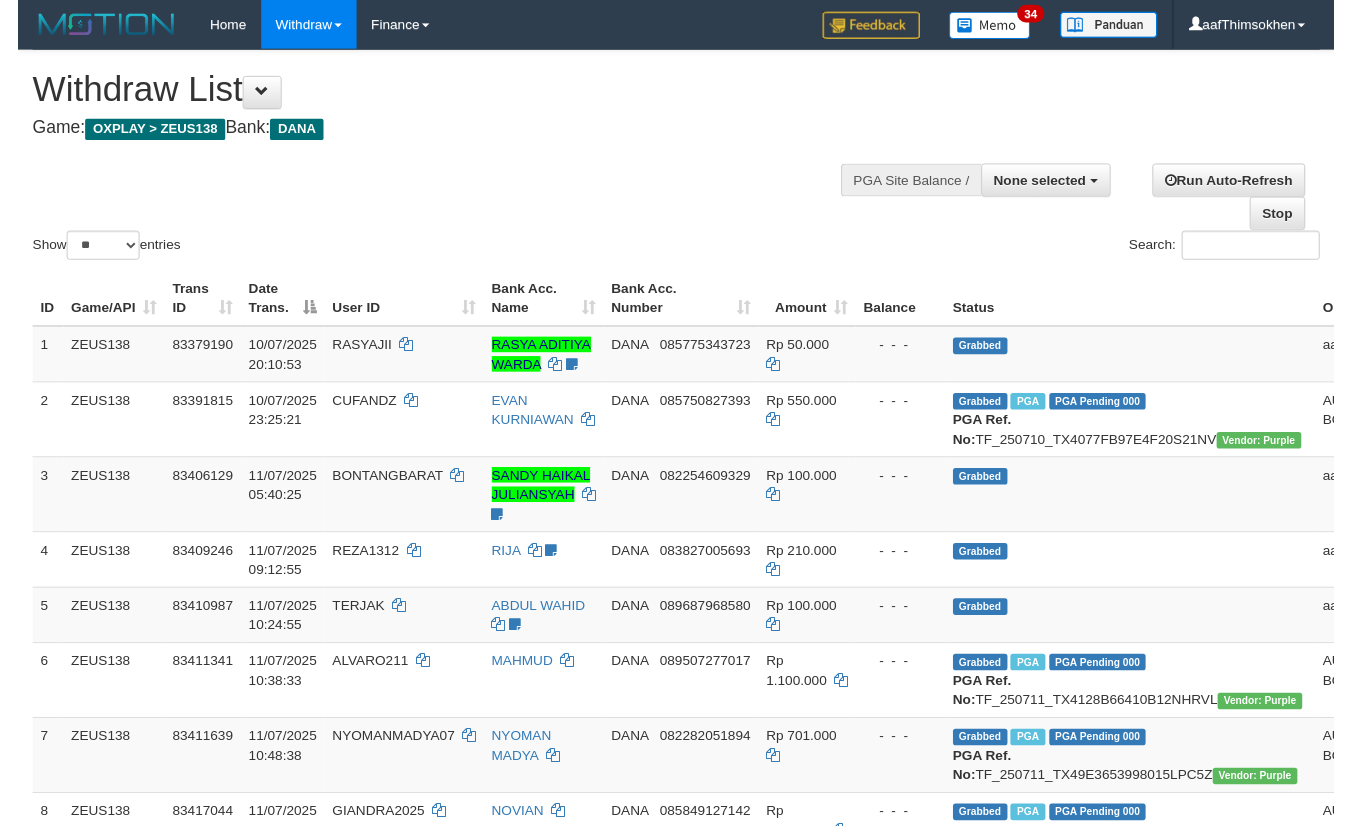 scroll, scrollTop: 955, scrollLeft: 0, axis: vertical 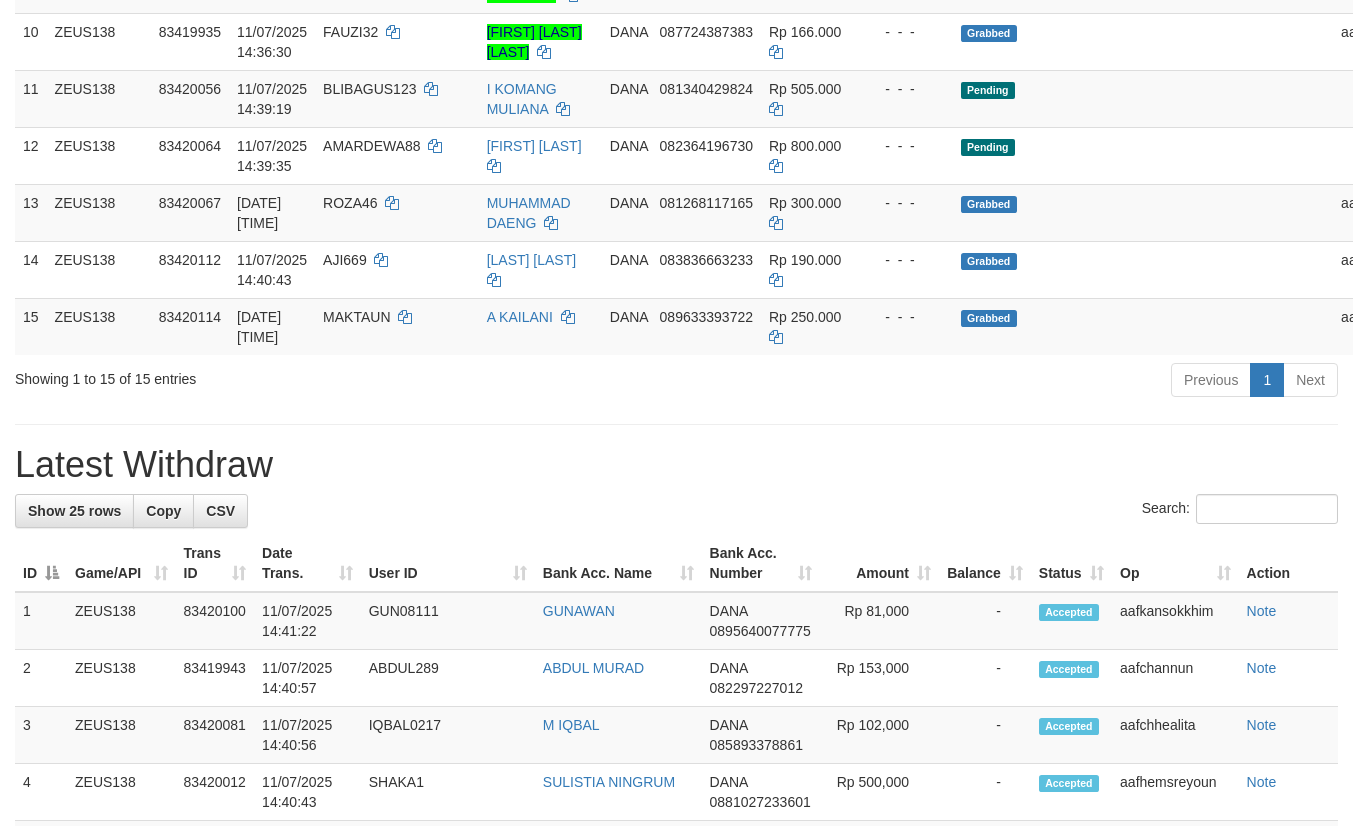 drag, startPoint x: 850, startPoint y: 627, endPoint x: 801, endPoint y: 627, distance: 49 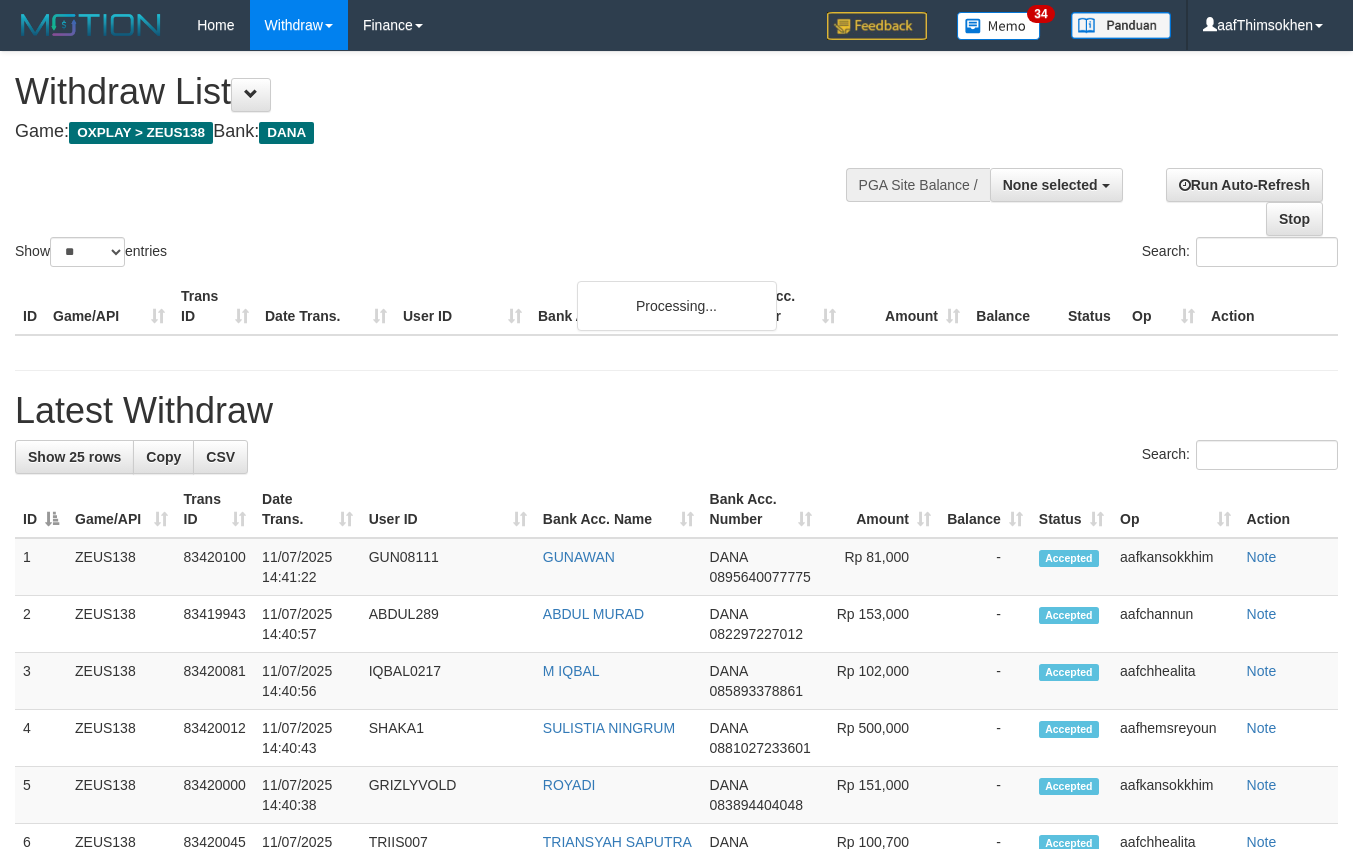 select 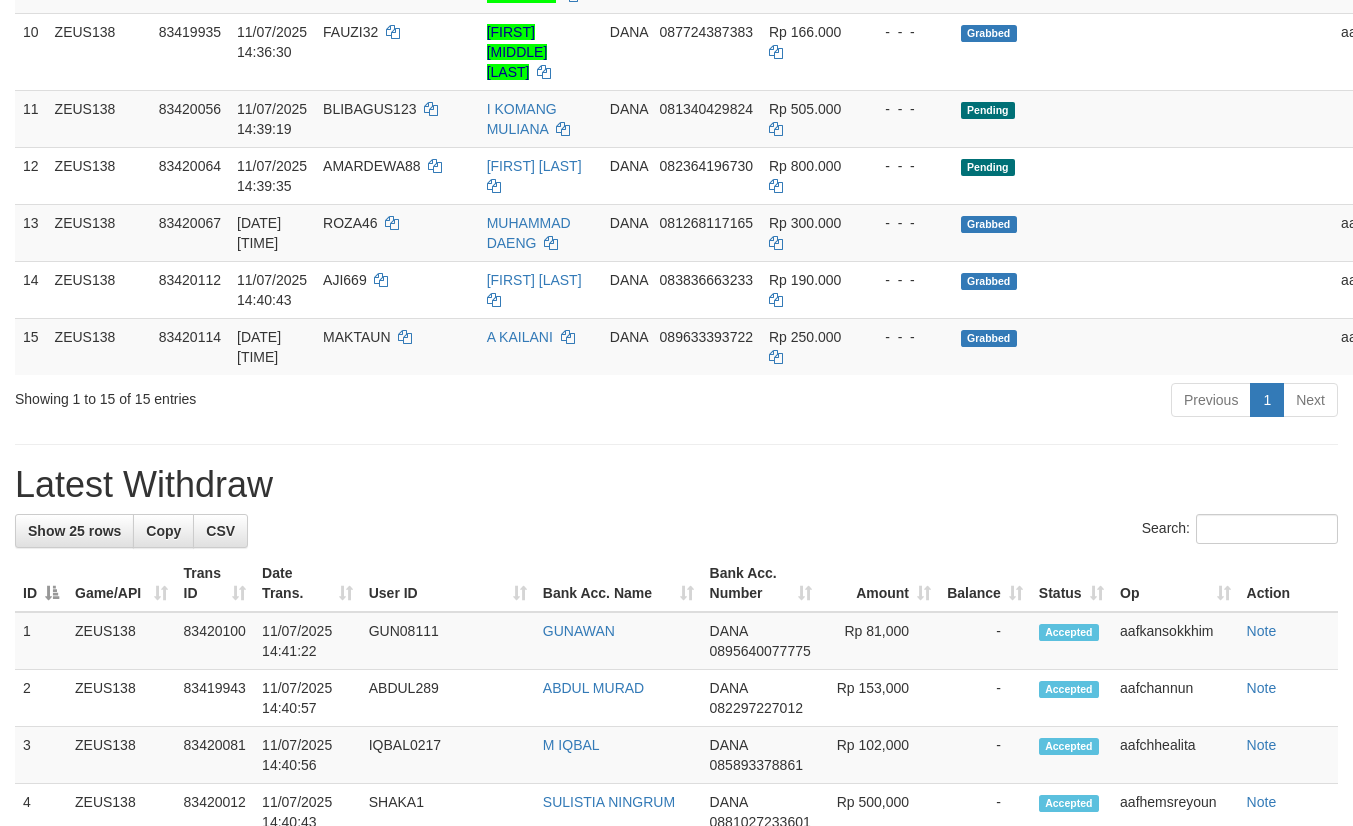 scroll, scrollTop: 900, scrollLeft: 0, axis: vertical 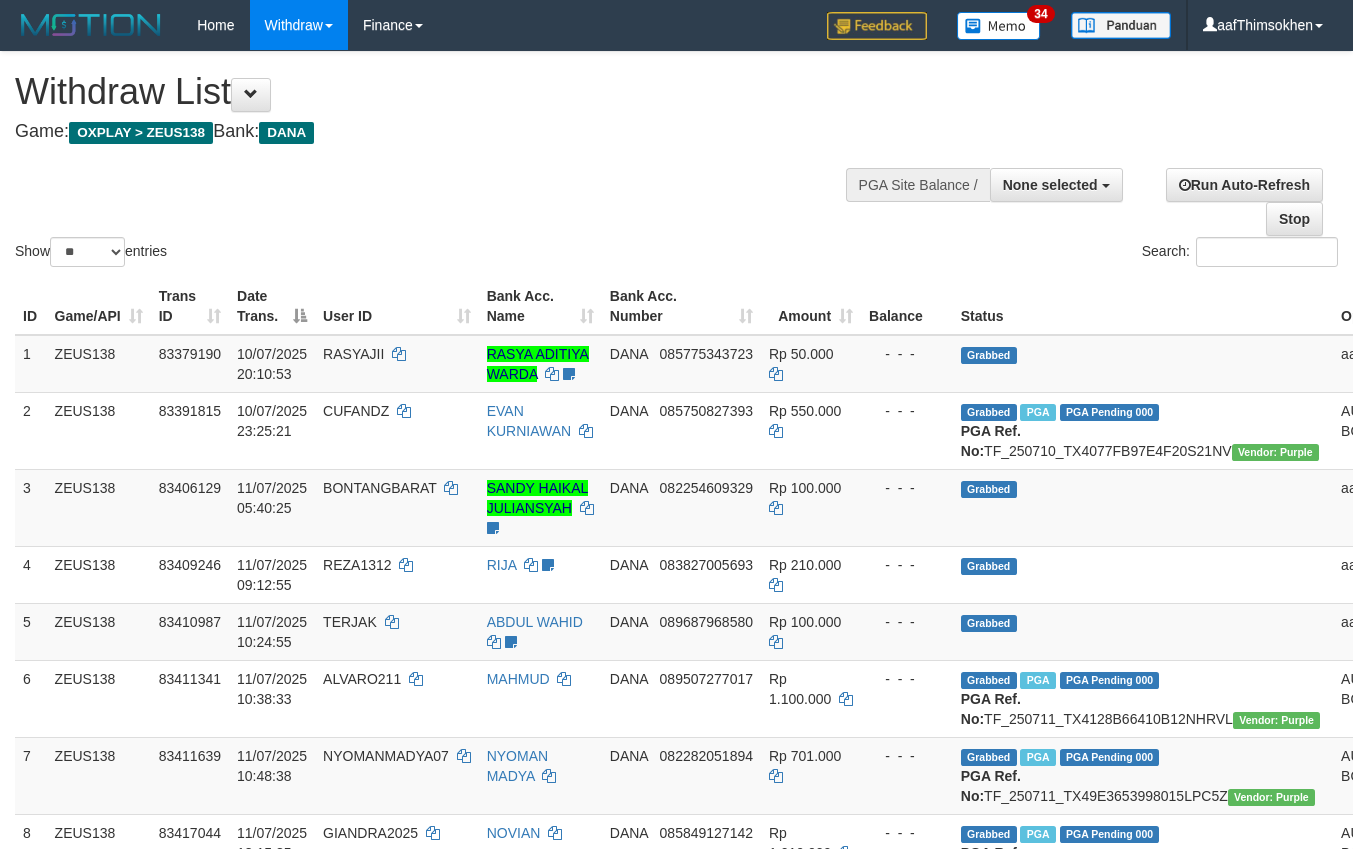 select 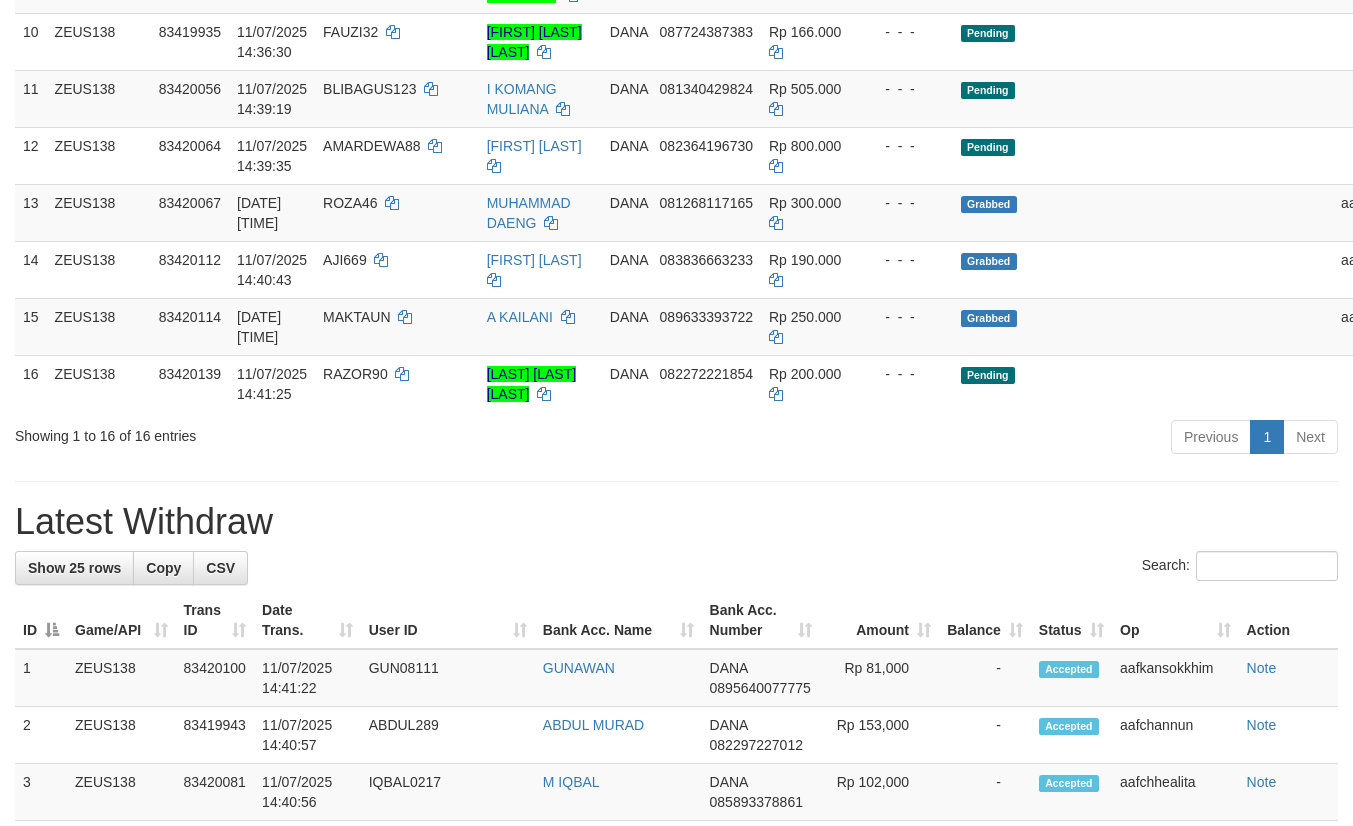 scroll, scrollTop: 900, scrollLeft: 0, axis: vertical 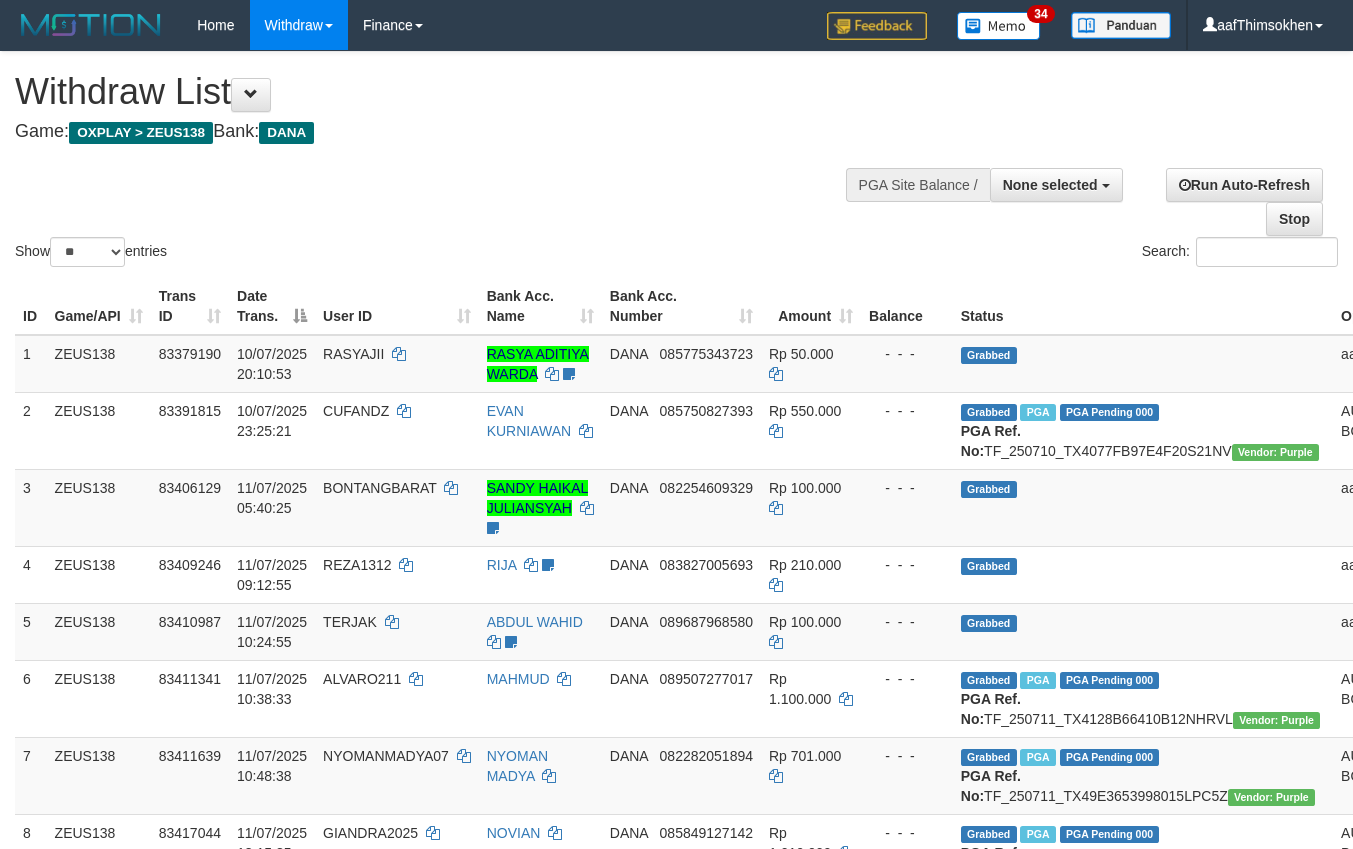 select 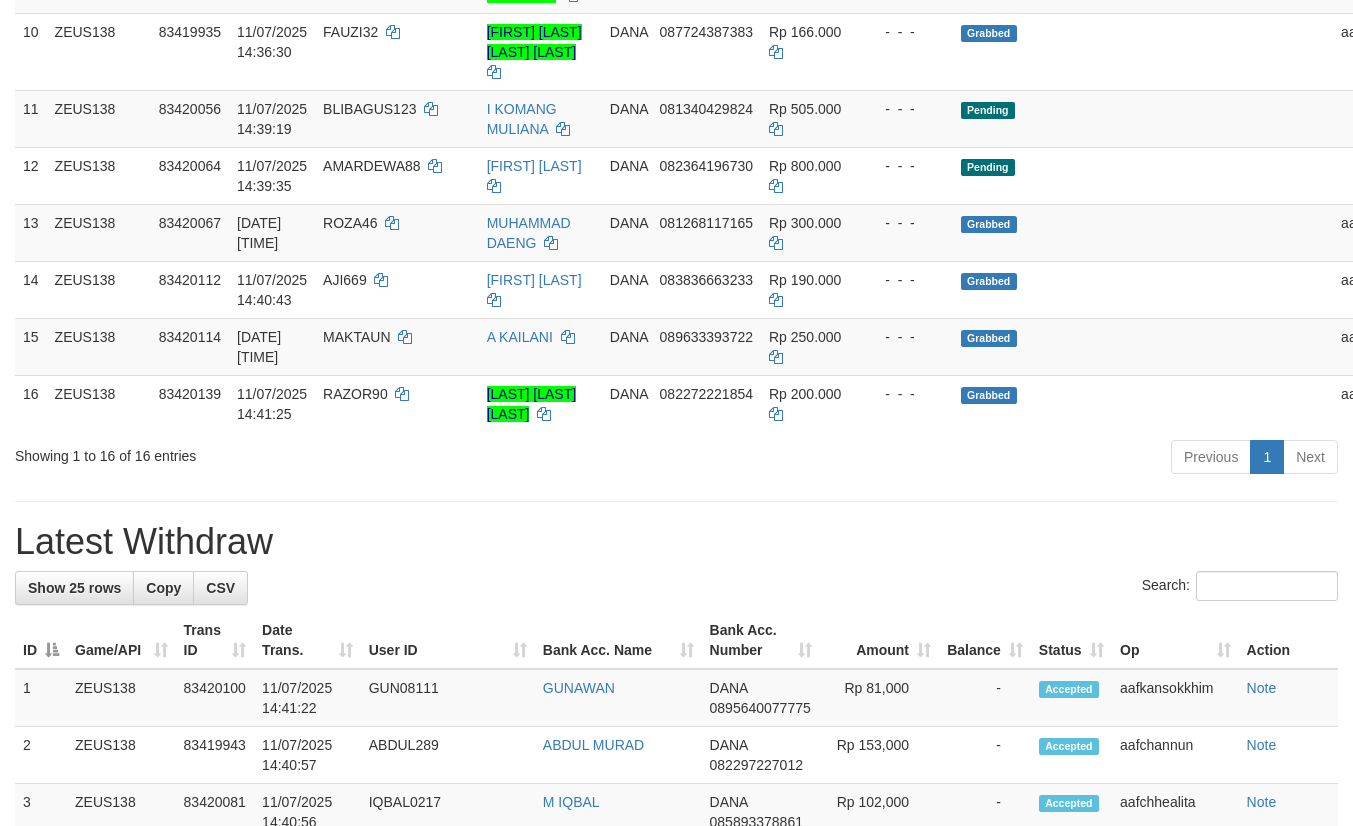 scroll, scrollTop: 900, scrollLeft: 0, axis: vertical 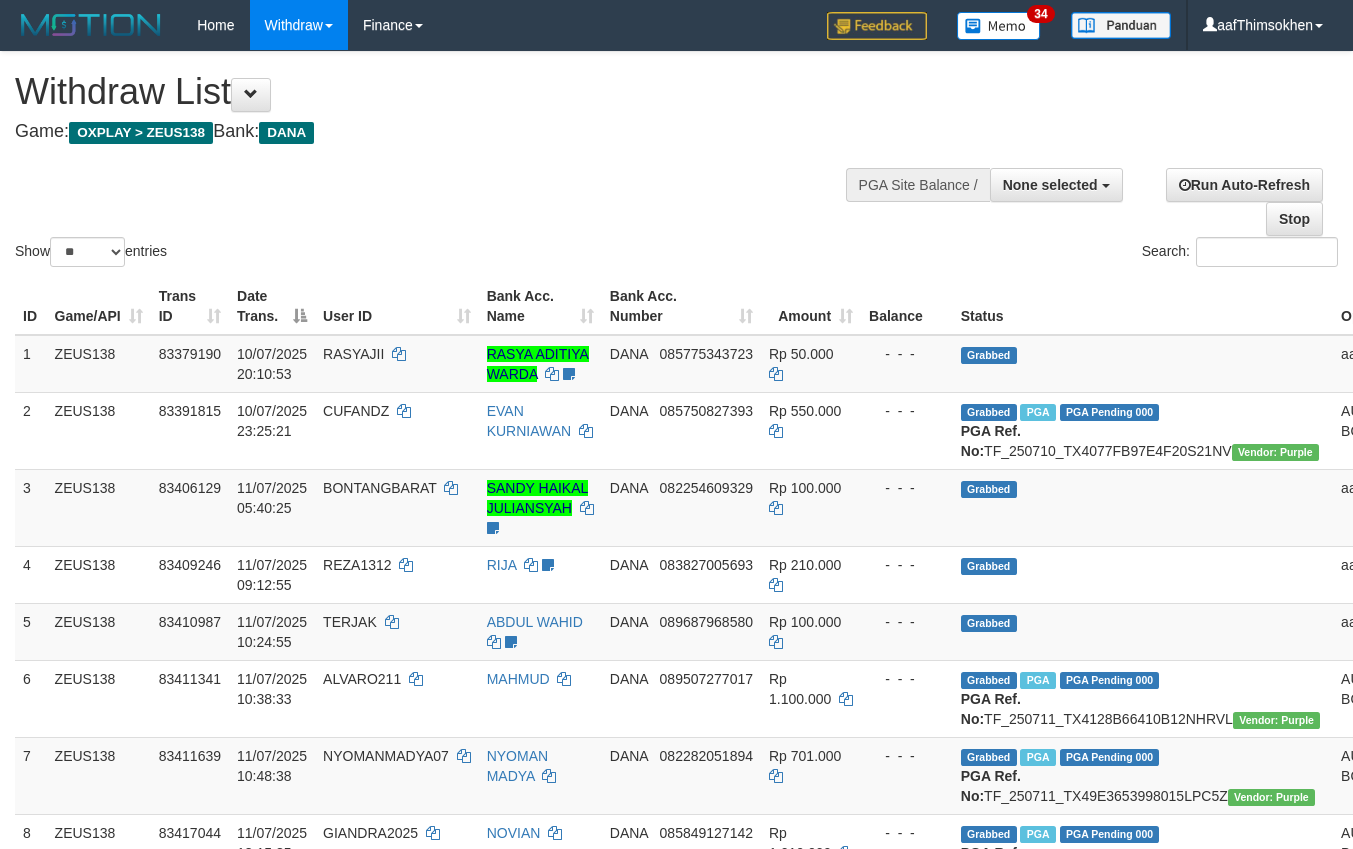 select 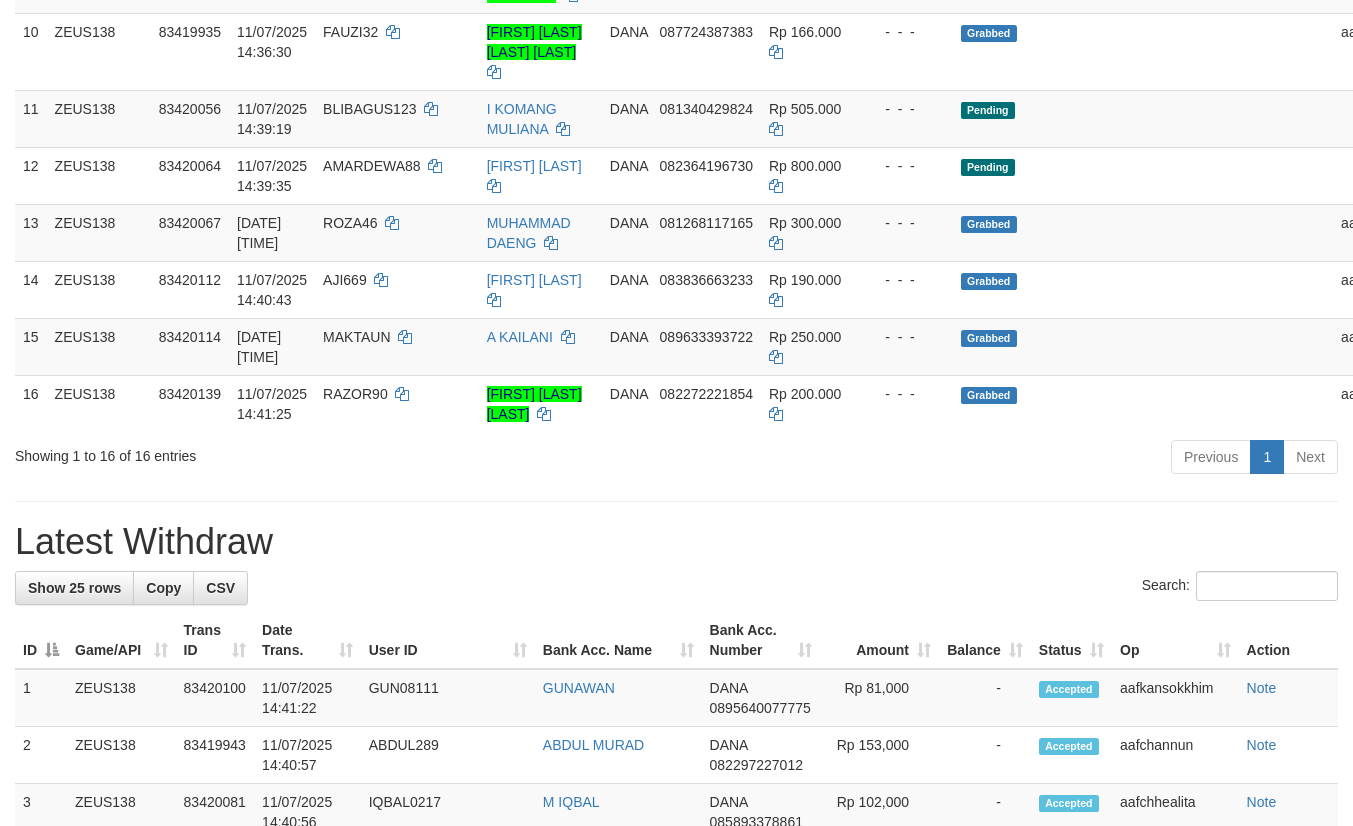 scroll, scrollTop: 900, scrollLeft: 0, axis: vertical 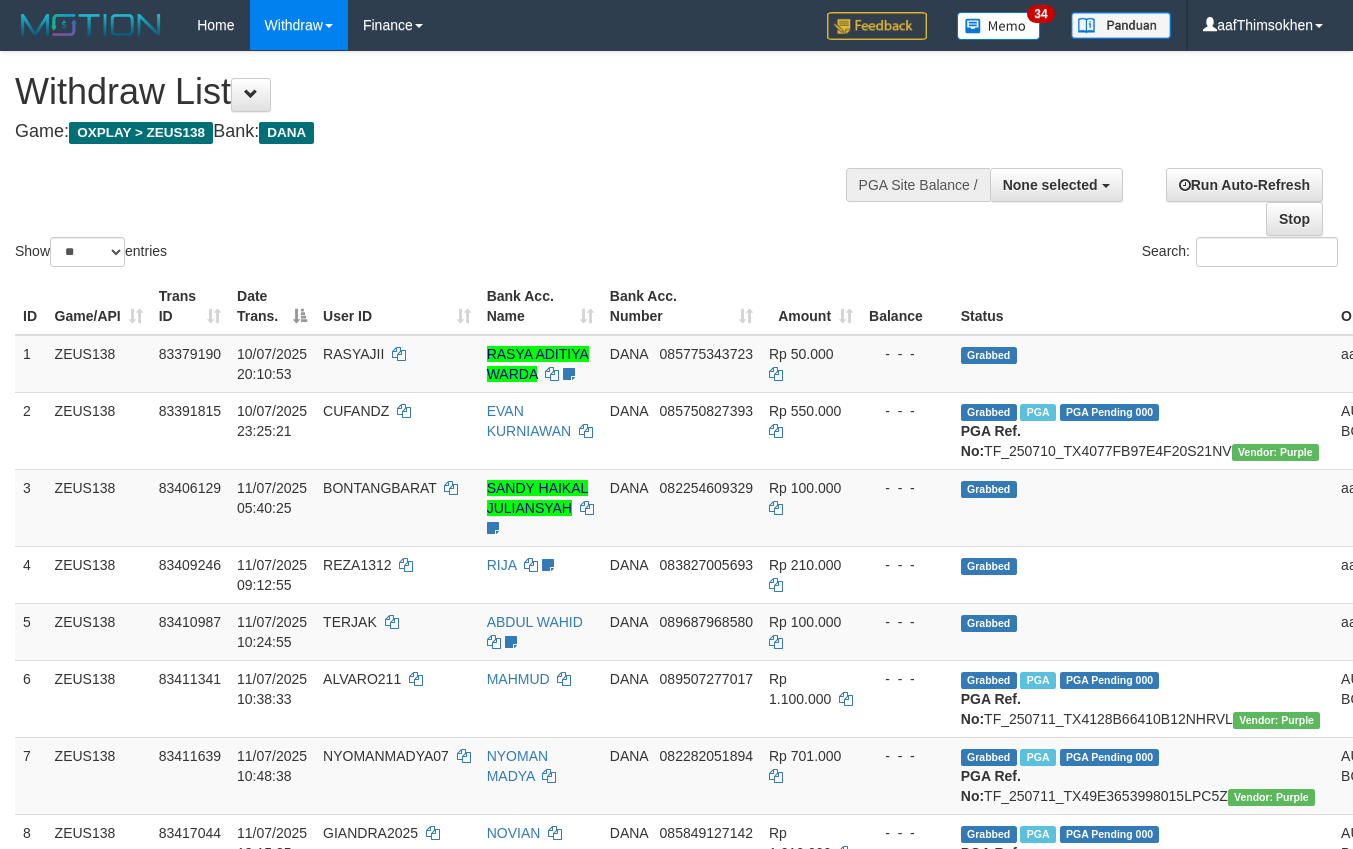 select 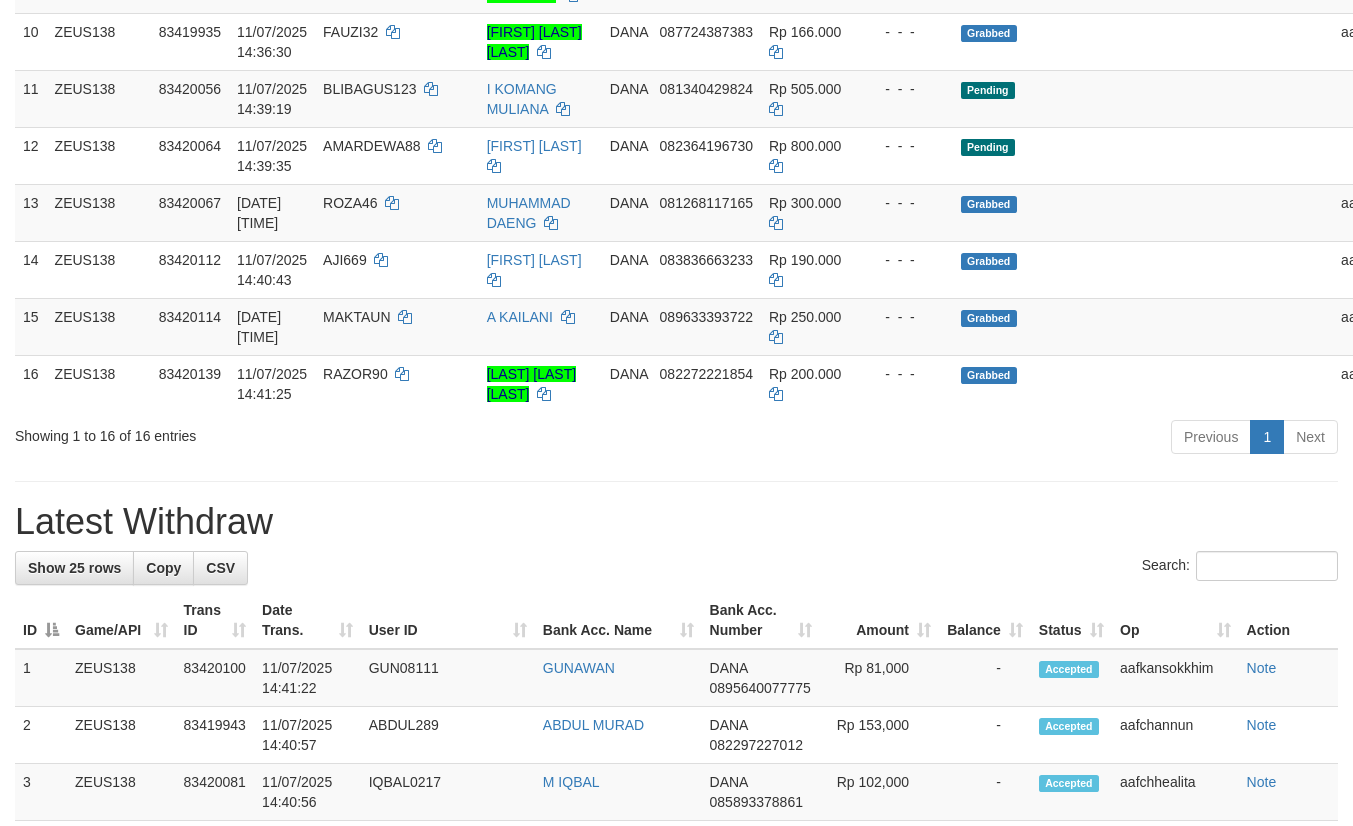 scroll, scrollTop: 900, scrollLeft: 0, axis: vertical 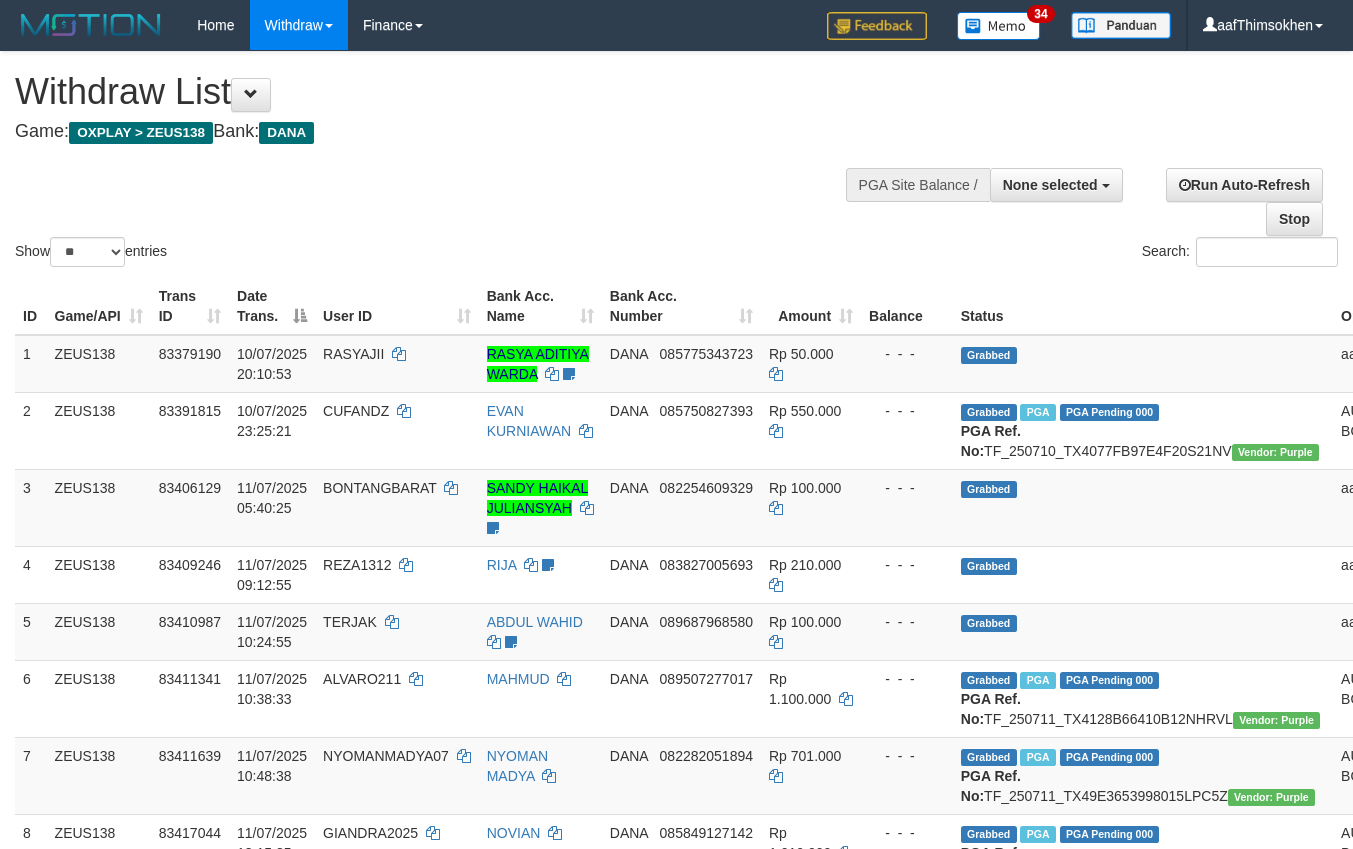 select 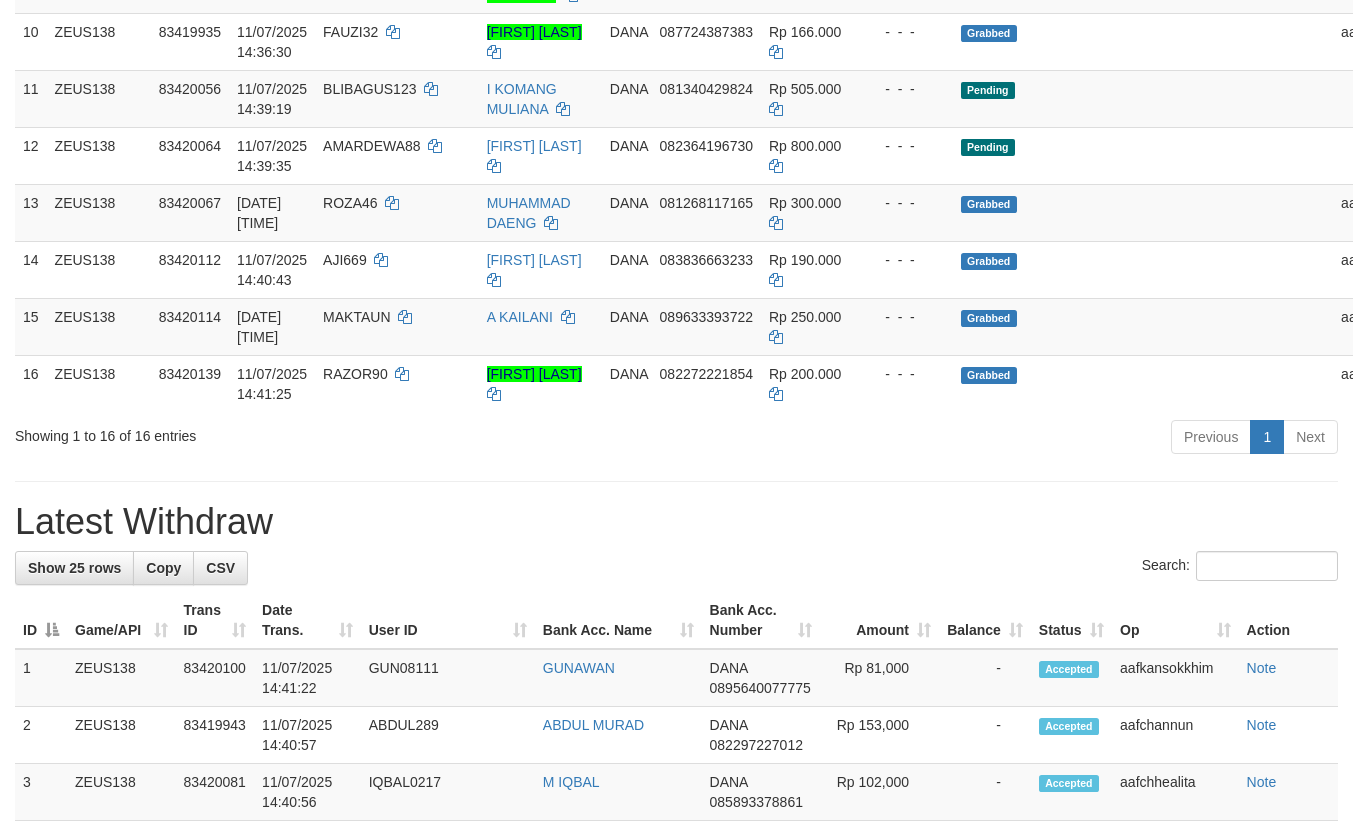 scroll, scrollTop: 900, scrollLeft: 0, axis: vertical 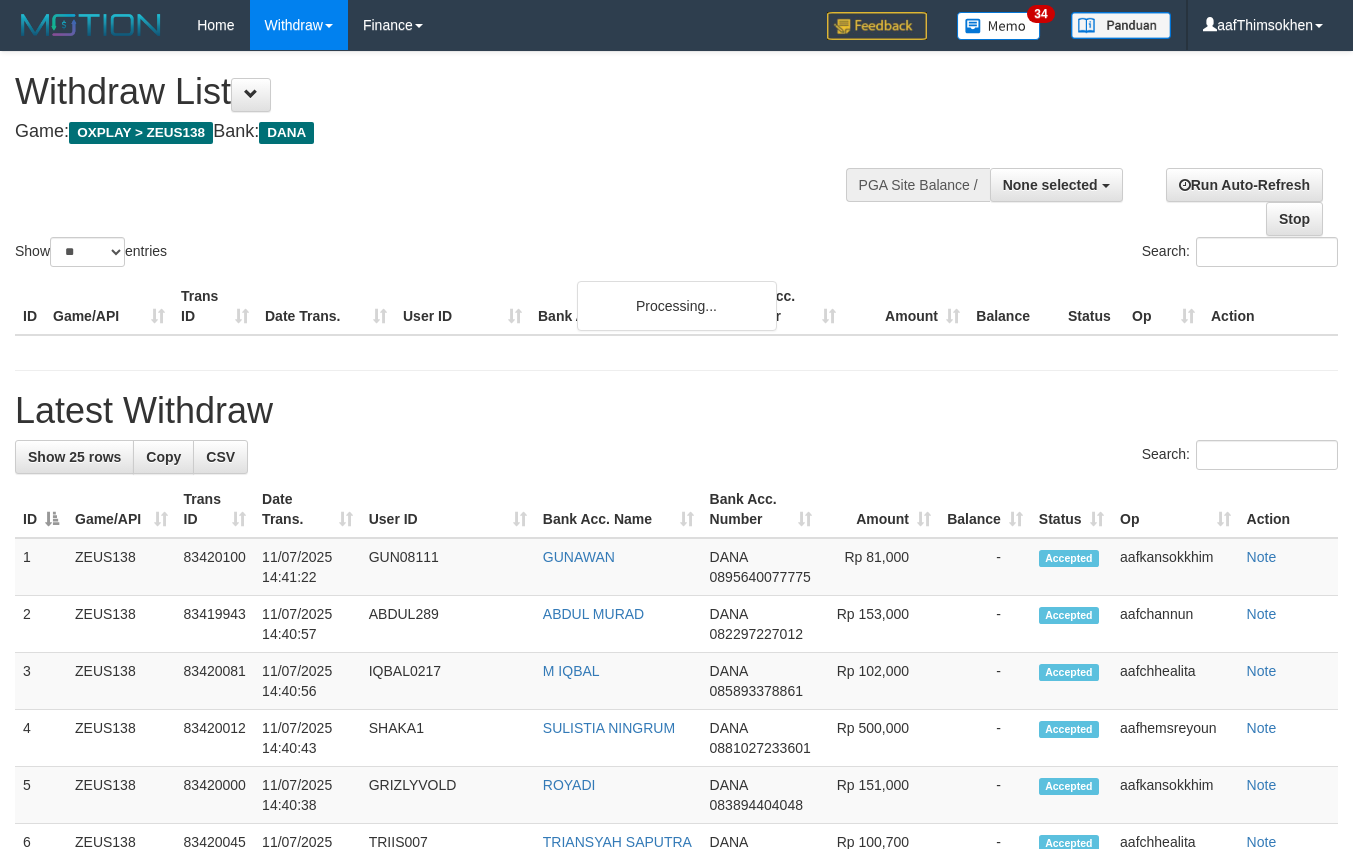 select 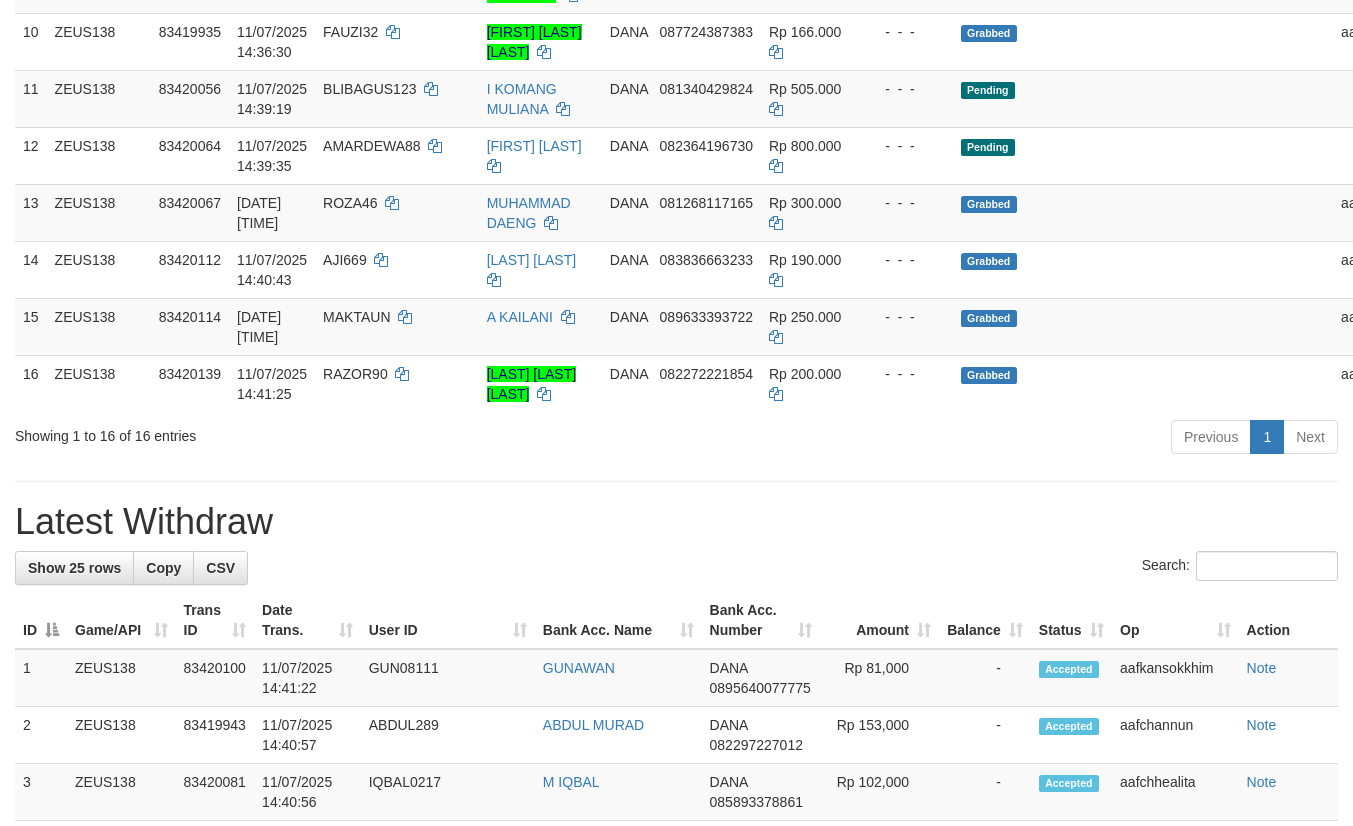 scroll, scrollTop: 900, scrollLeft: 0, axis: vertical 